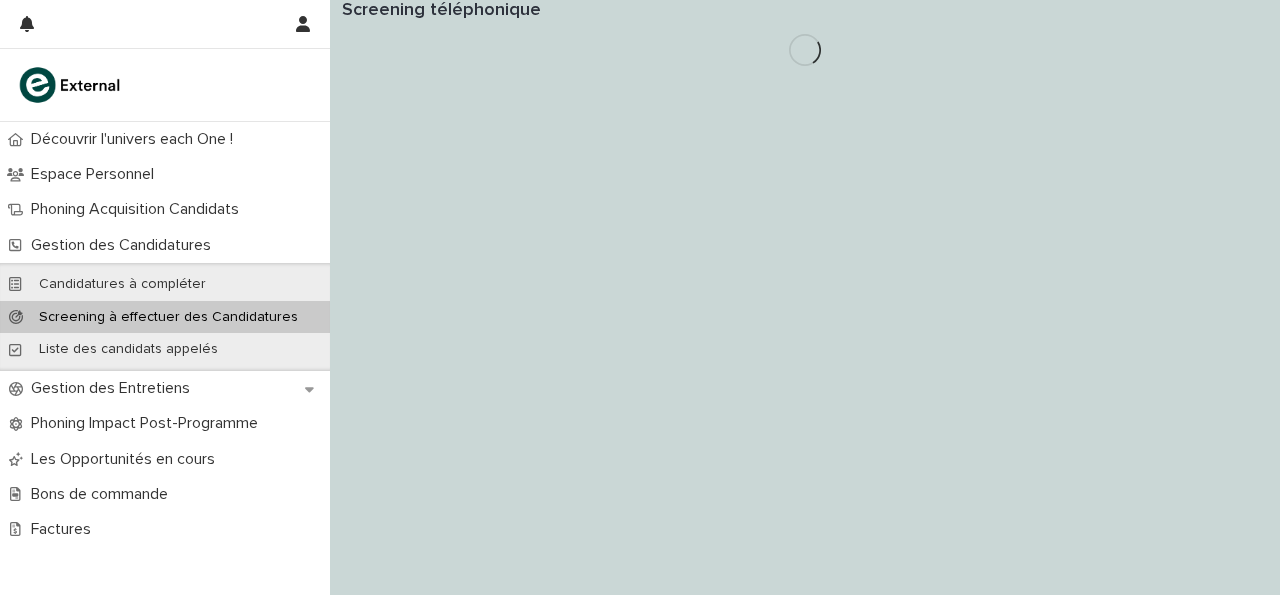 scroll, scrollTop: 0, scrollLeft: 0, axis: both 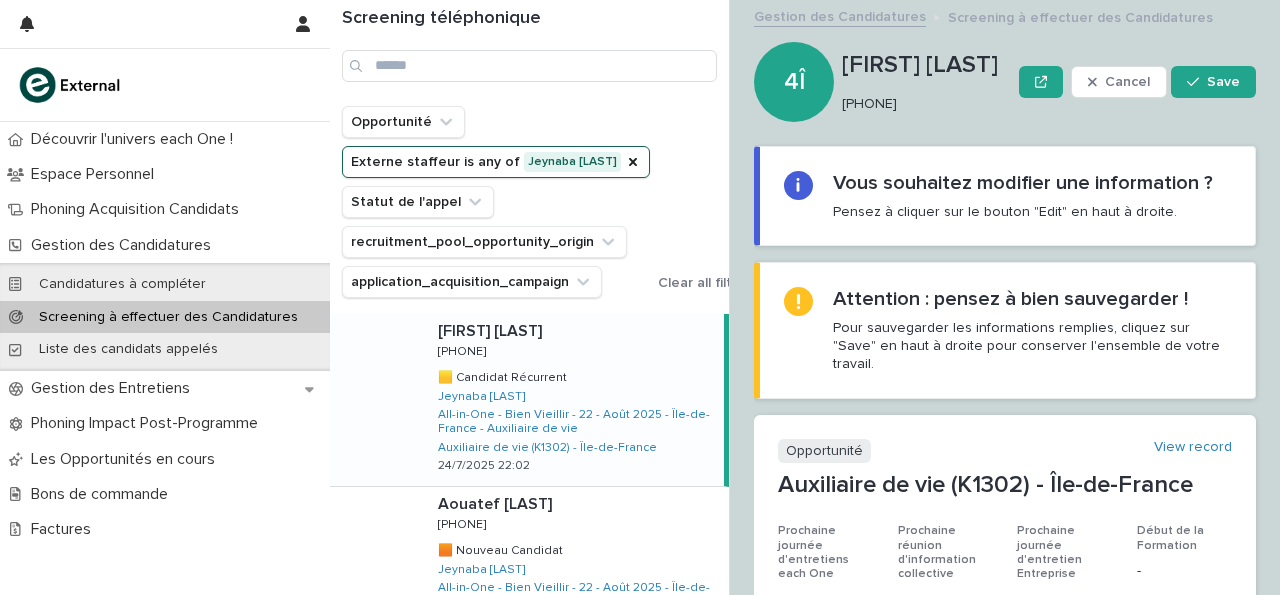 drag, startPoint x: 843, startPoint y: 106, endPoint x: 986, endPoint y: 108, distance: 143.01399 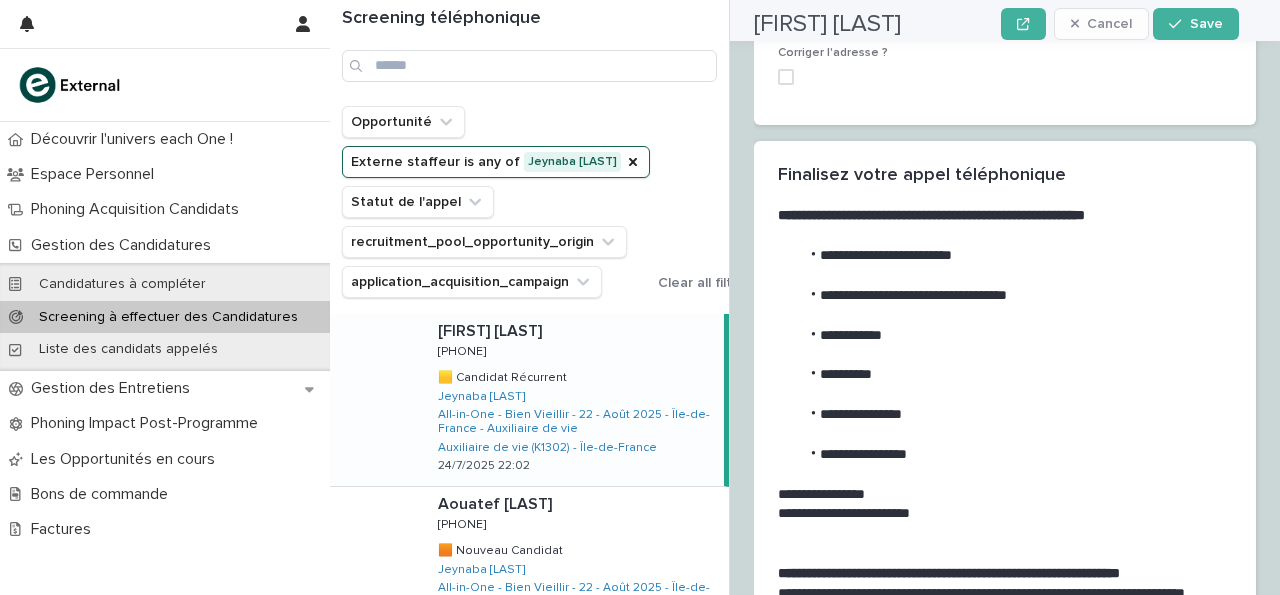 scroll, scrollTop: 3076, scrollLeft: 0, axis: vertical 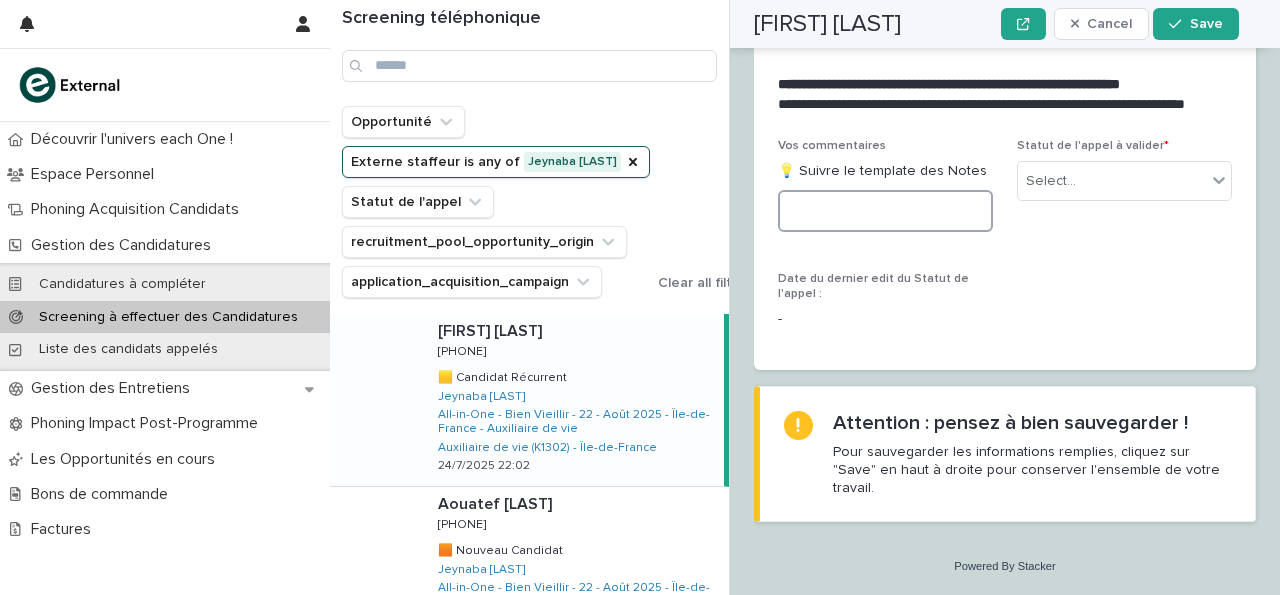 click at bounding box center (885, 211) 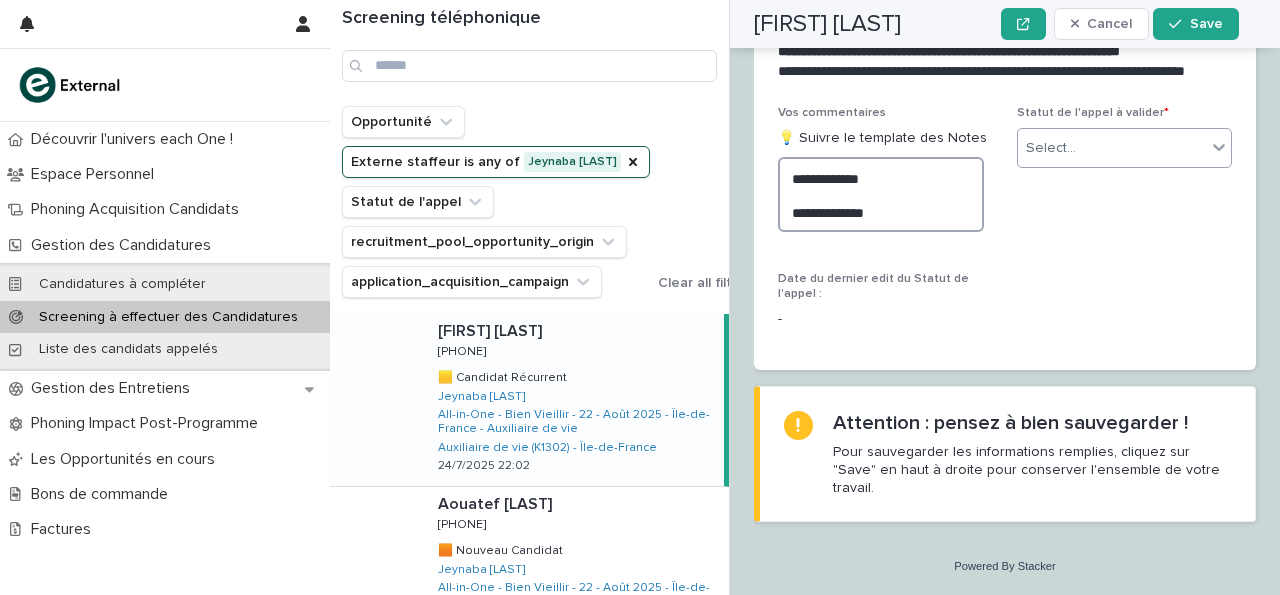 type on "**********" 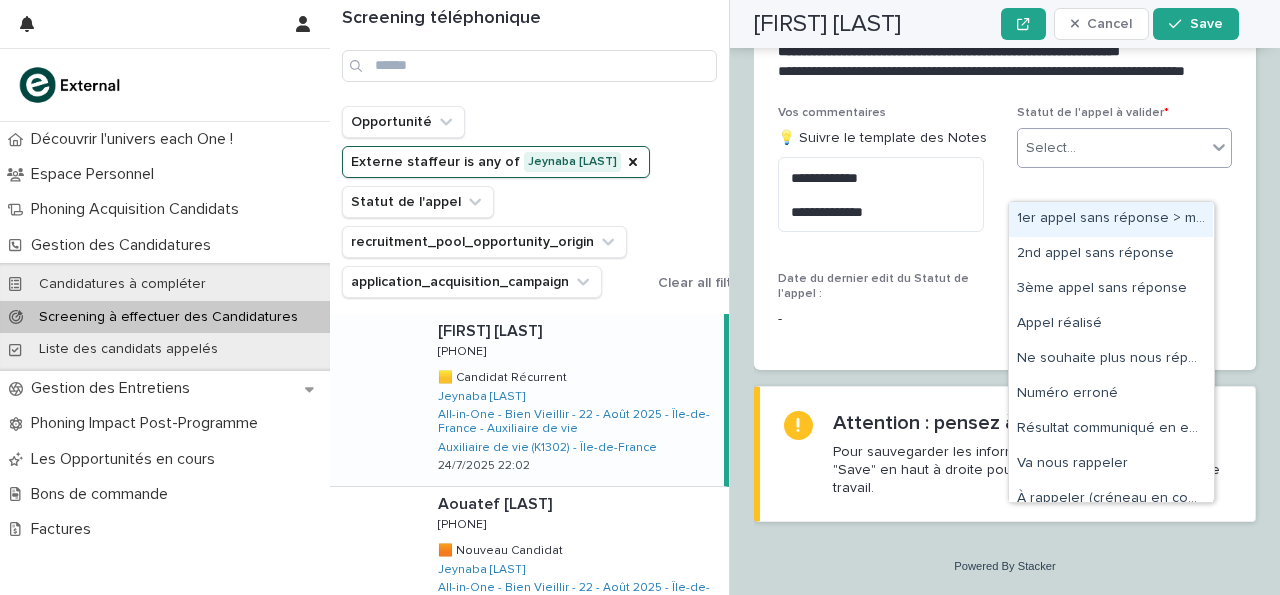 click 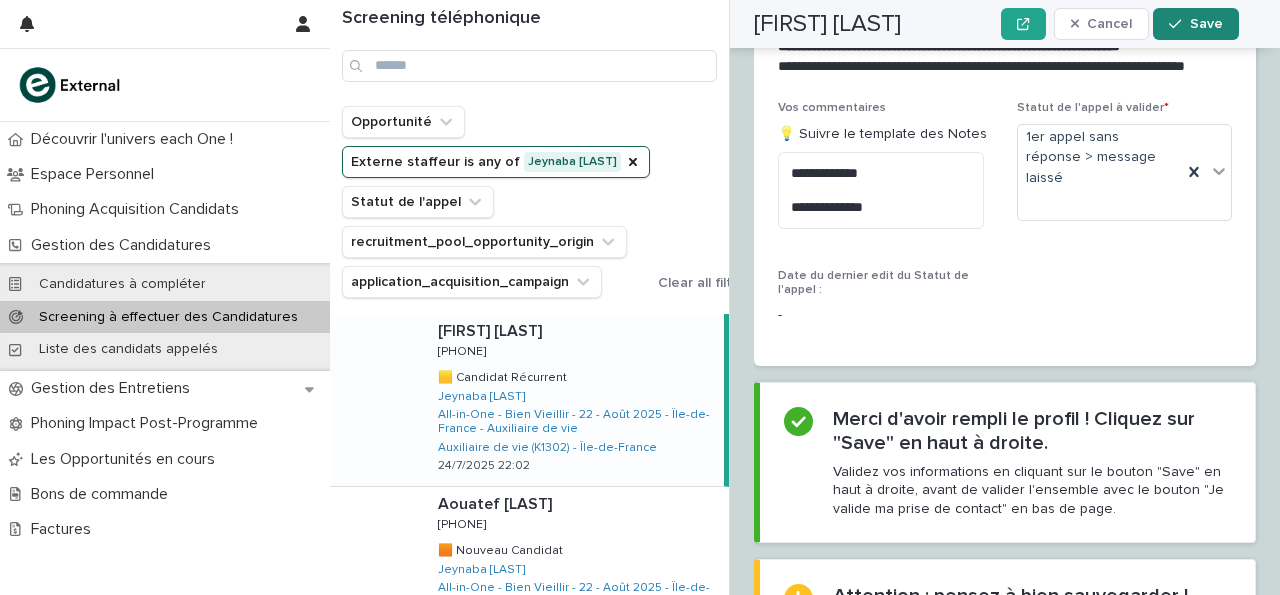click on "Save" at bounding box center (1195, 24) 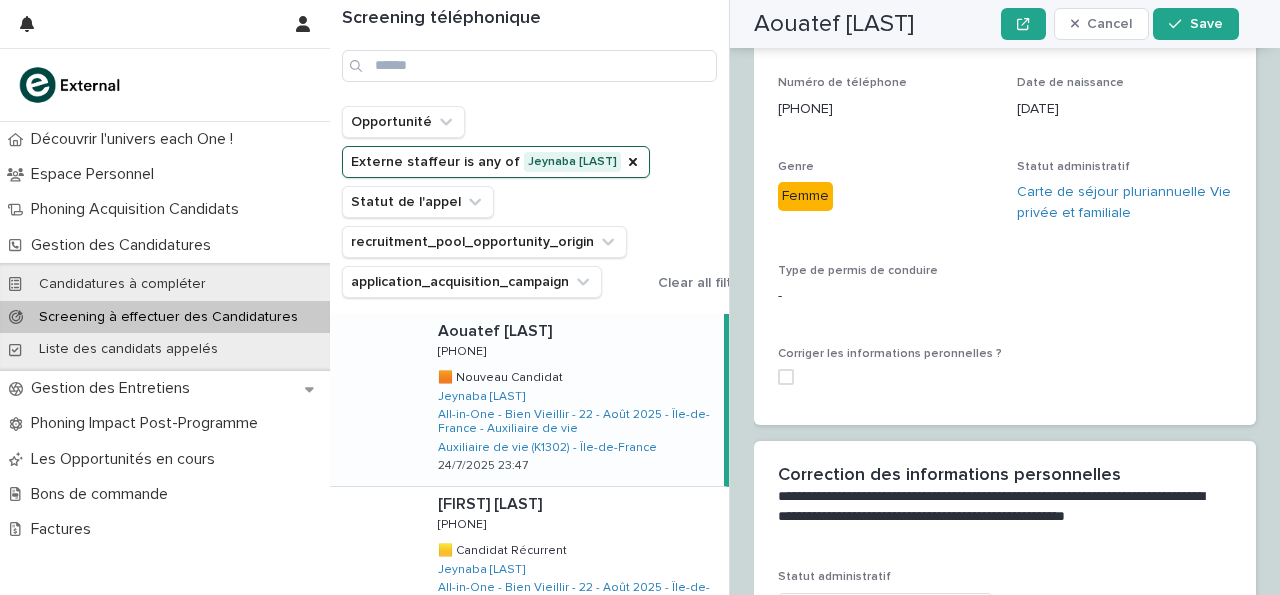 scroll, scrollTop: 0, scrollLeft: 0, axis: both 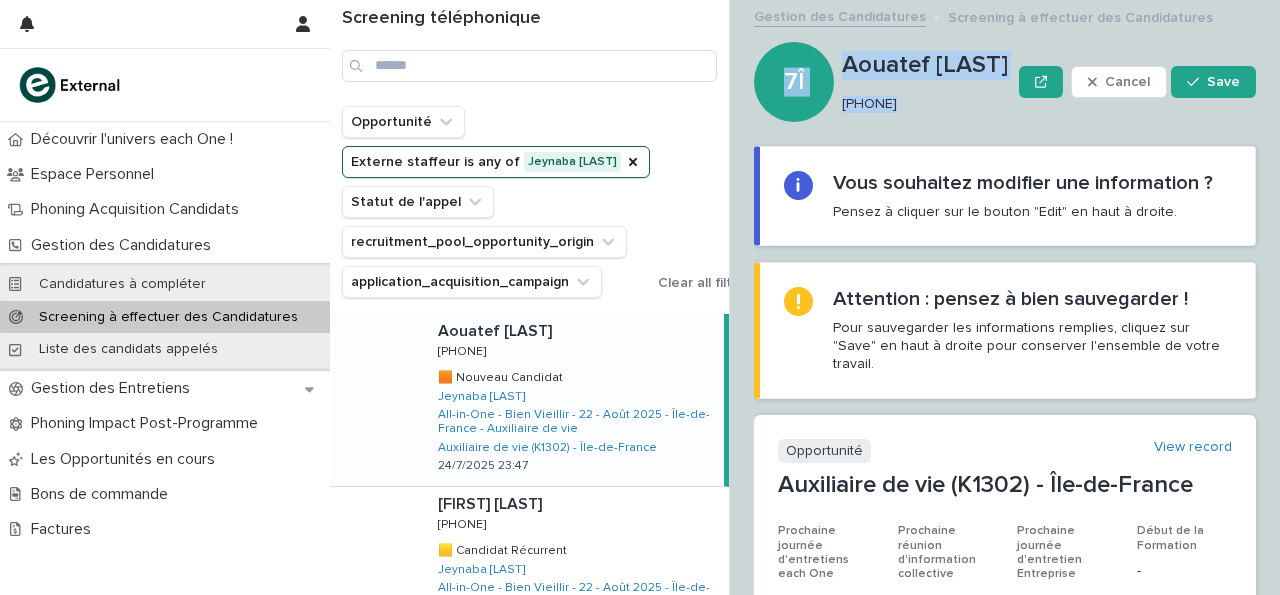 drag, startPoint x: 841, startPoint y: 103, endPoint x: 931, endPoint y: 119, distance: 91.411156 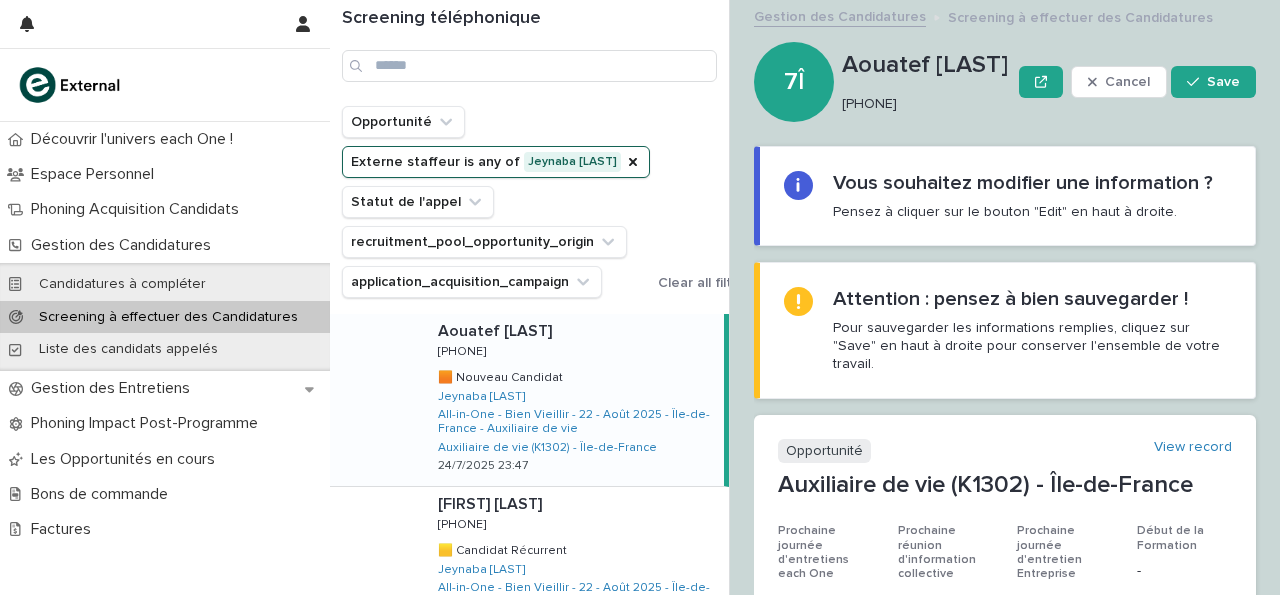 drag, startPoint x: 843, startPoint y: 104, endPoint x: 927, endPoint y: 101, distance: 84.05355 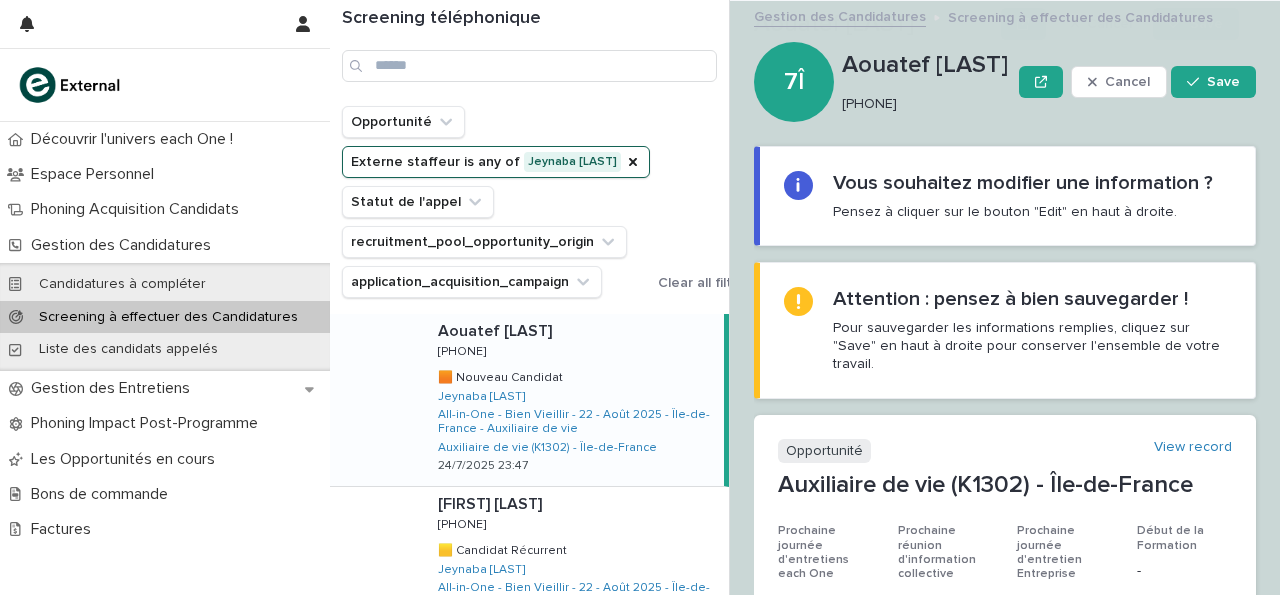 scroll, scrollTop: 543, scrollLeft: 0, axis: vertical 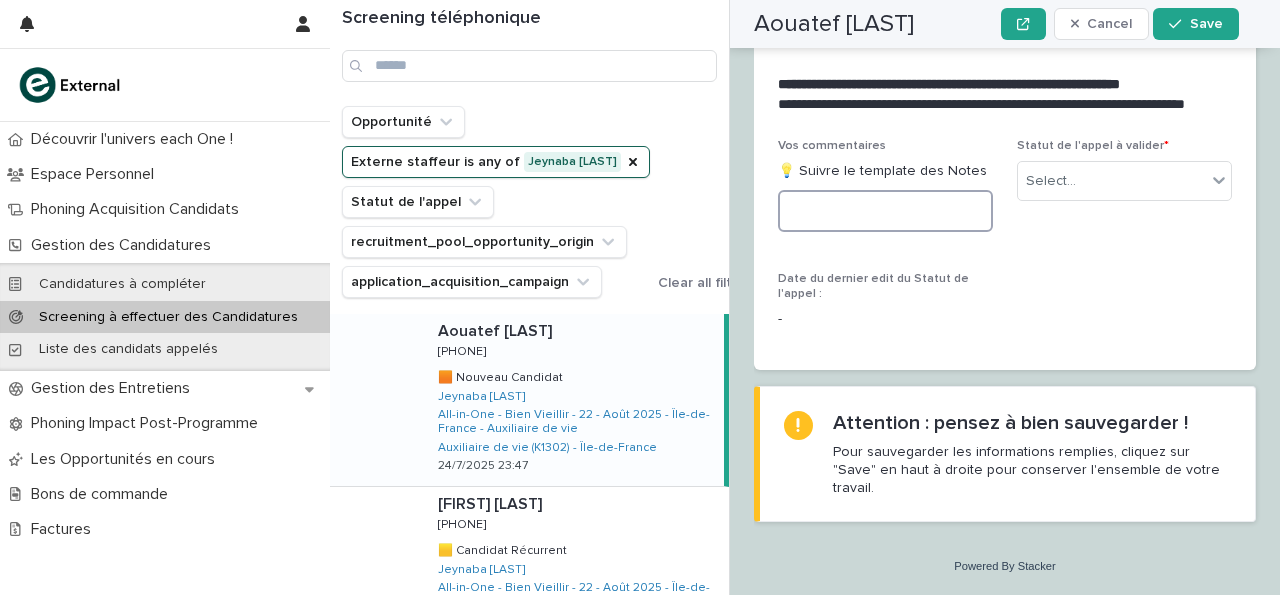 click at bounding box center (885, 211) 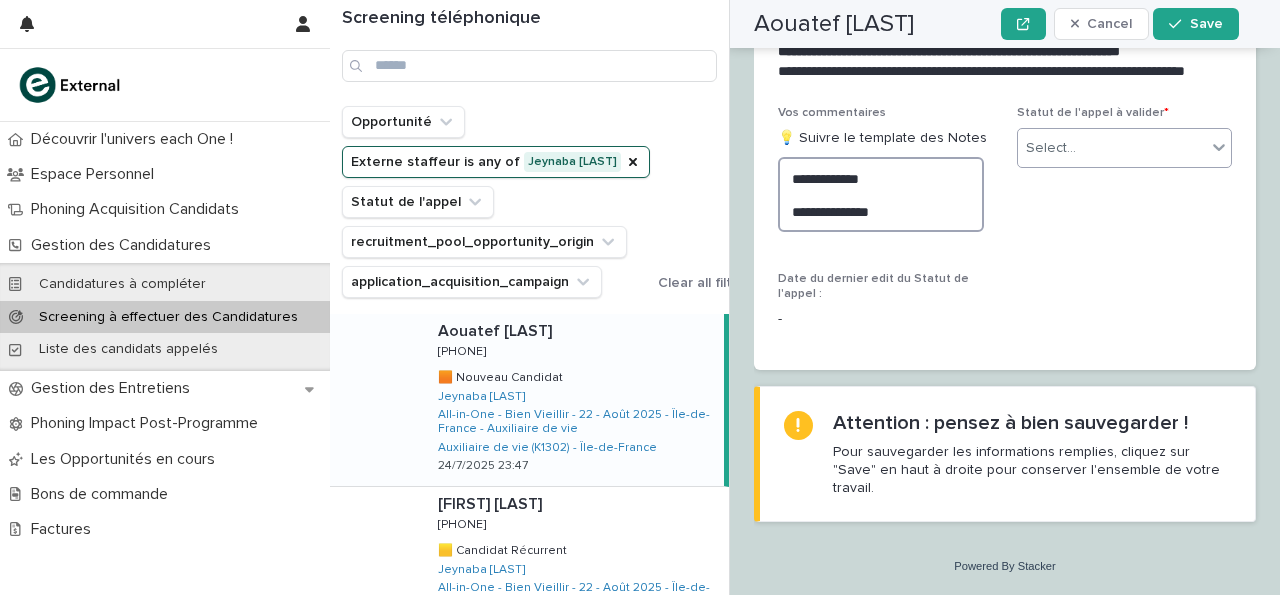 type on "**********" 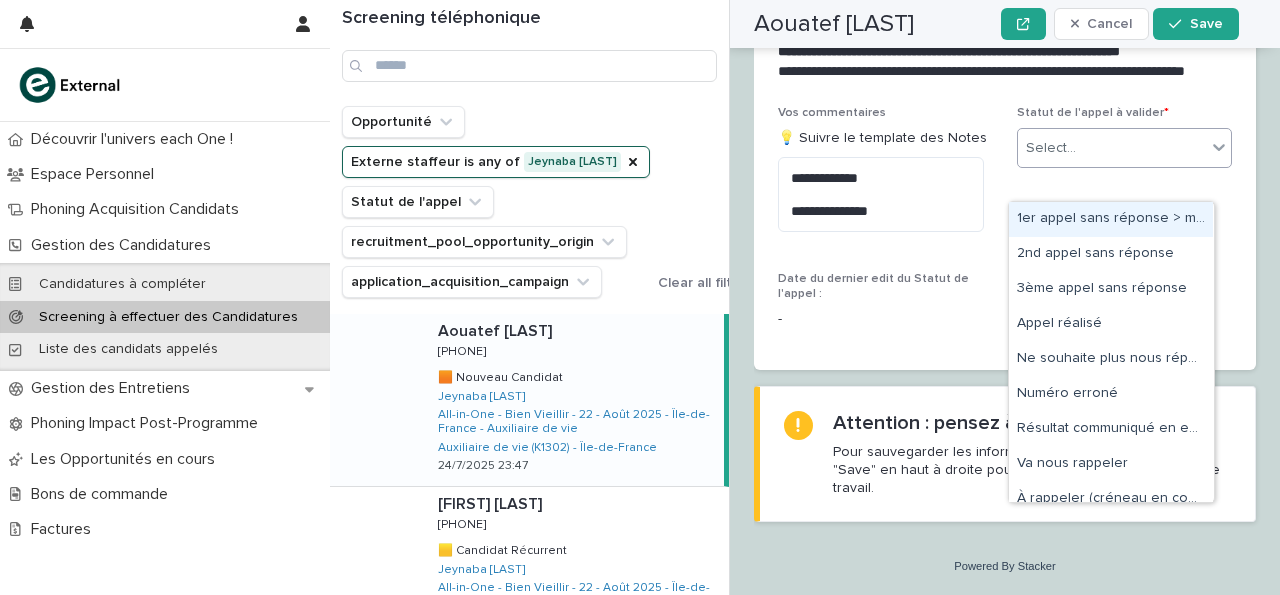 click on "Select..." at bounding box center (1051, 148) 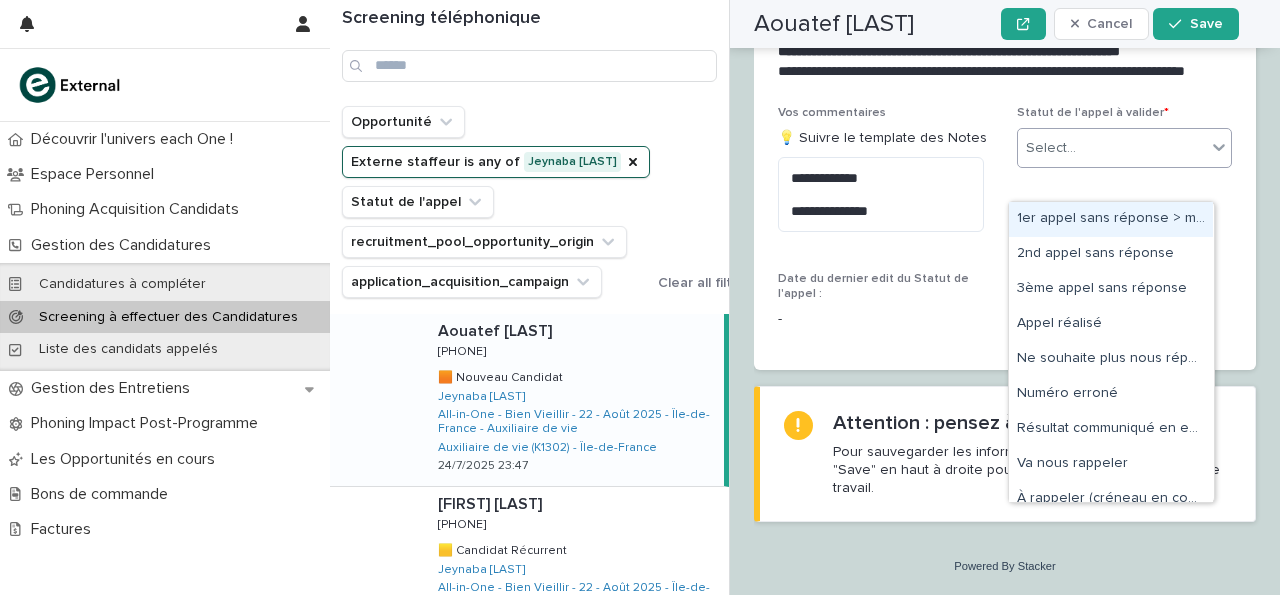 click on "1er appel sans réponse > message laissé" at bounding box center (1111, 219) 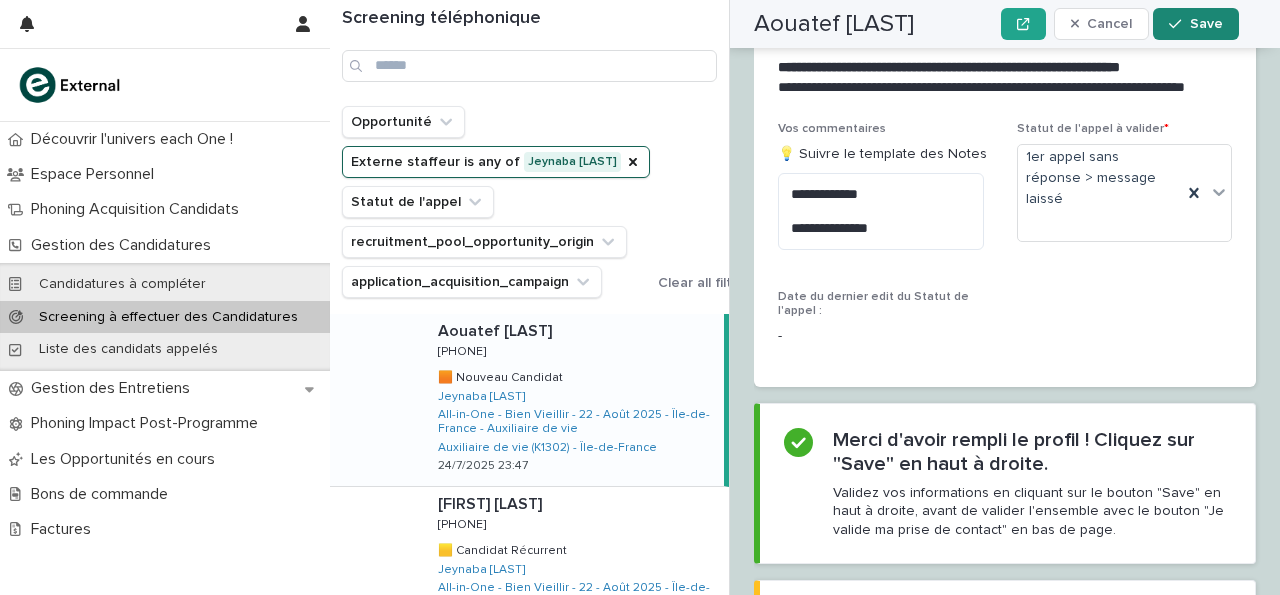 click on "Save" at bounding box center (1195, 24) 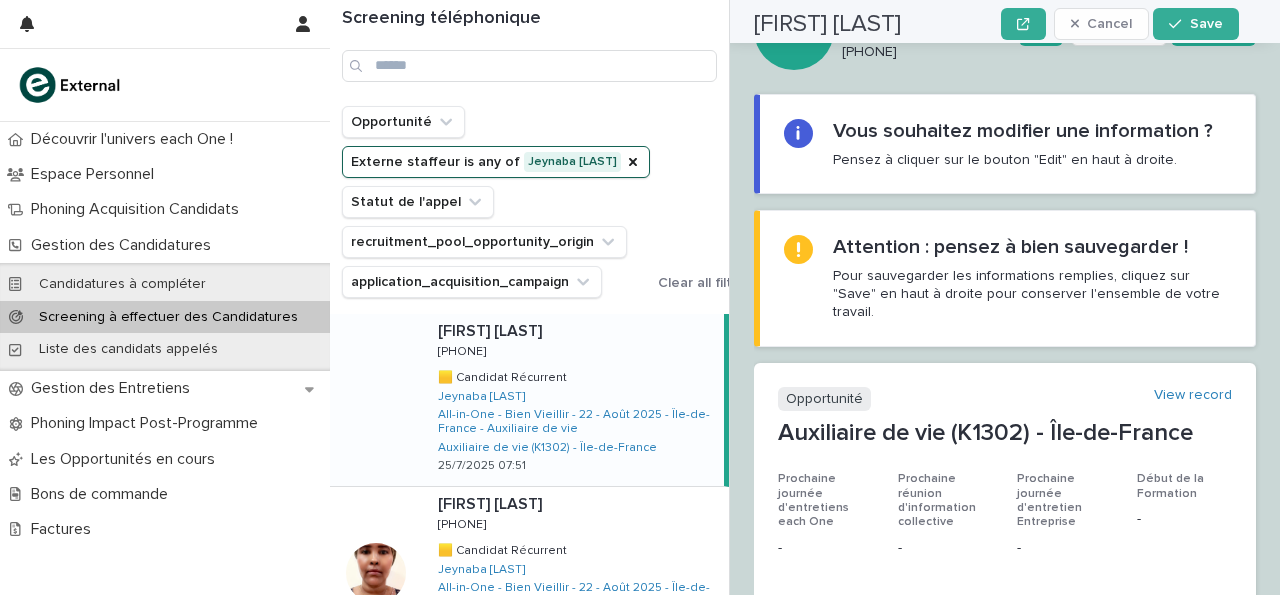 scroll, scrollTop: 0, scrollLeft: 0, axis: both 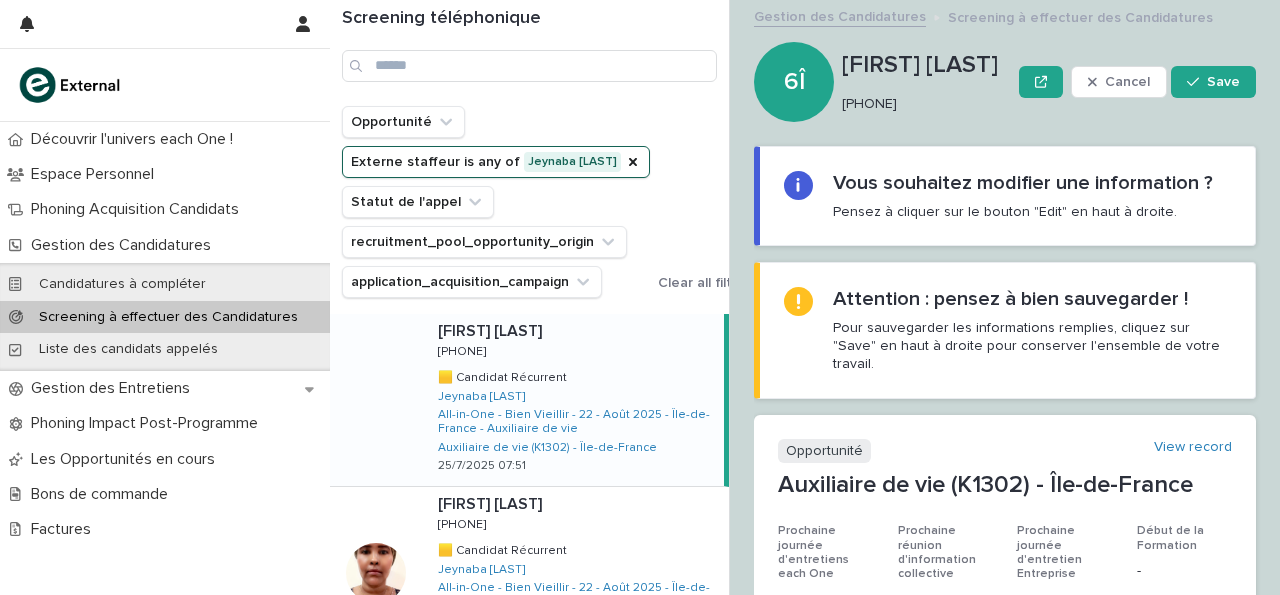 drag, startPoint x: 846, startPoint y: 97, endPoint x: 937, endPoint y: 117, distance: 93.17188 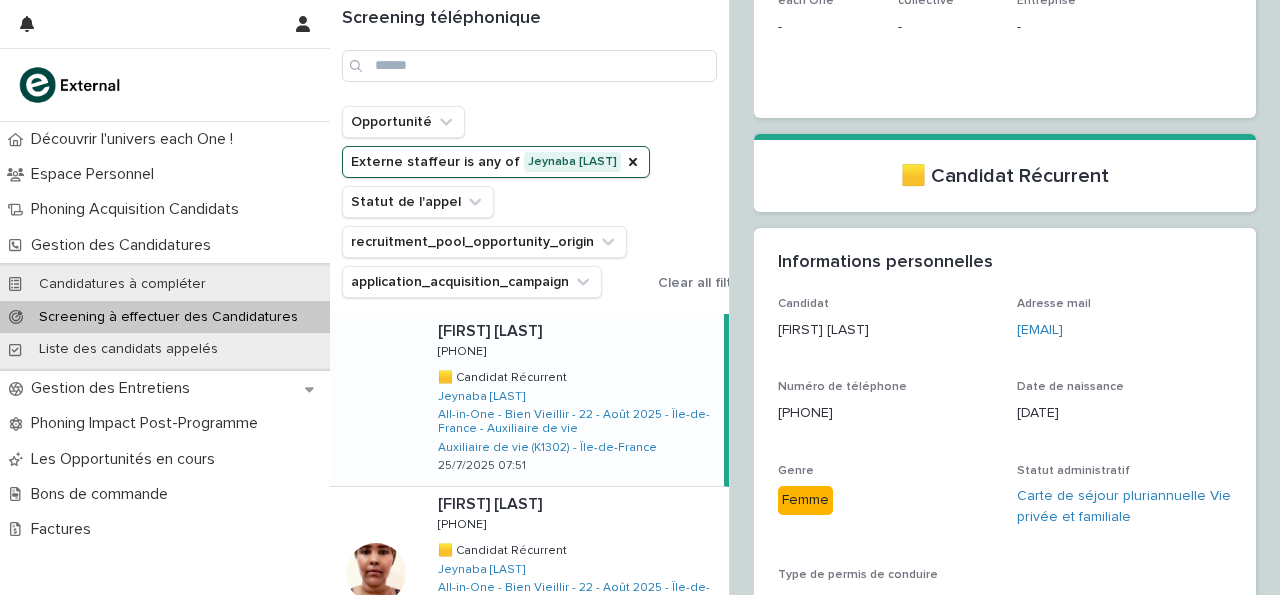 scroll, scrollTop: 2538, scrollLeft: 0, axis: vertical 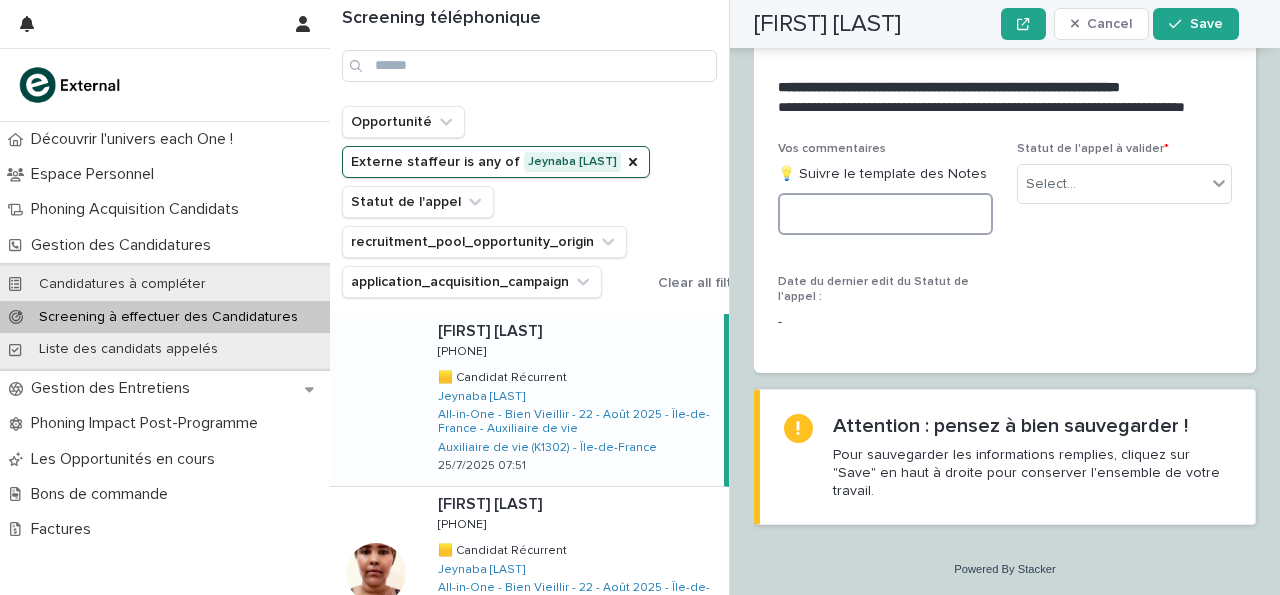 click at bounding box center [885, 214] 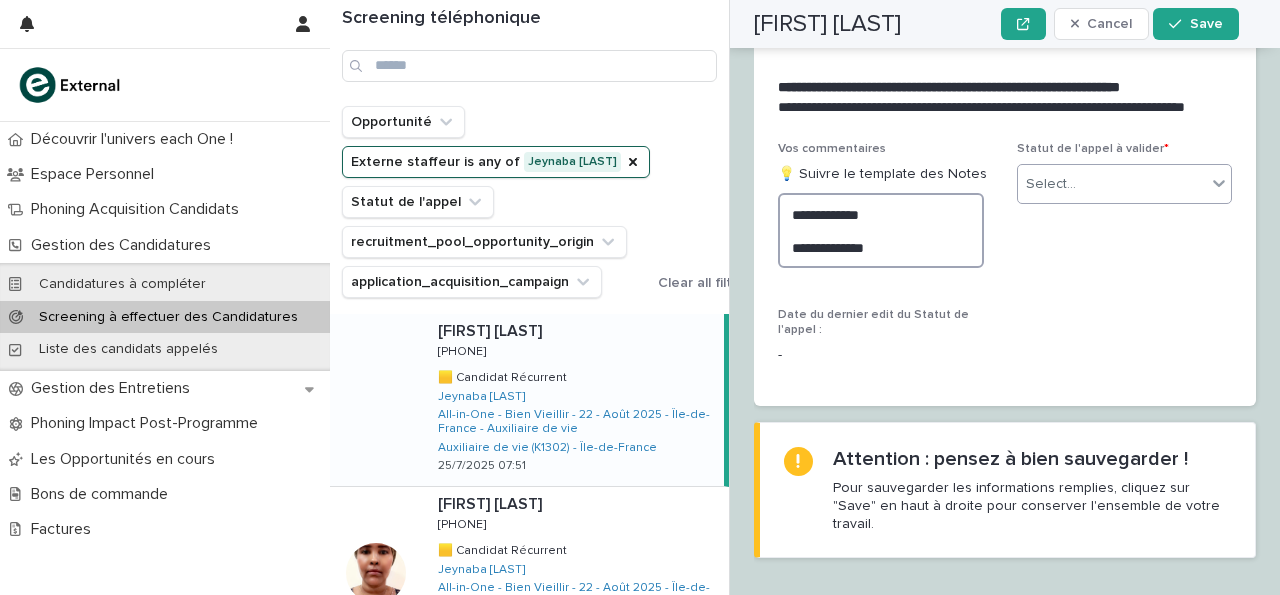 type on "**********" 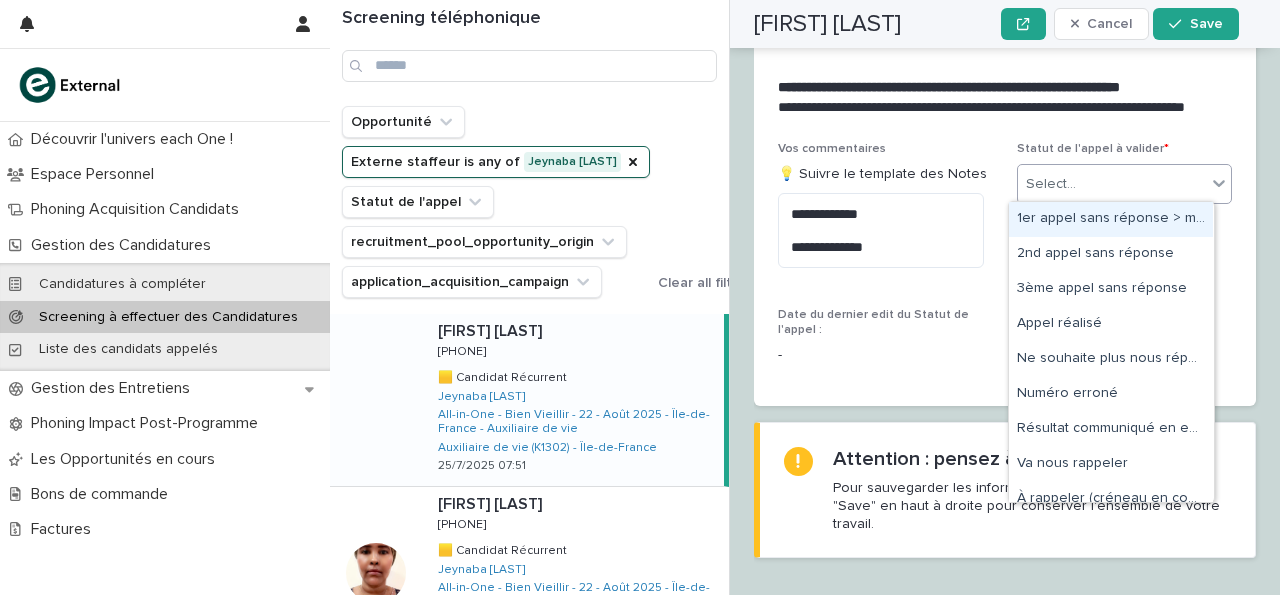 click on "Select..." at bounding box center (1051, 184) 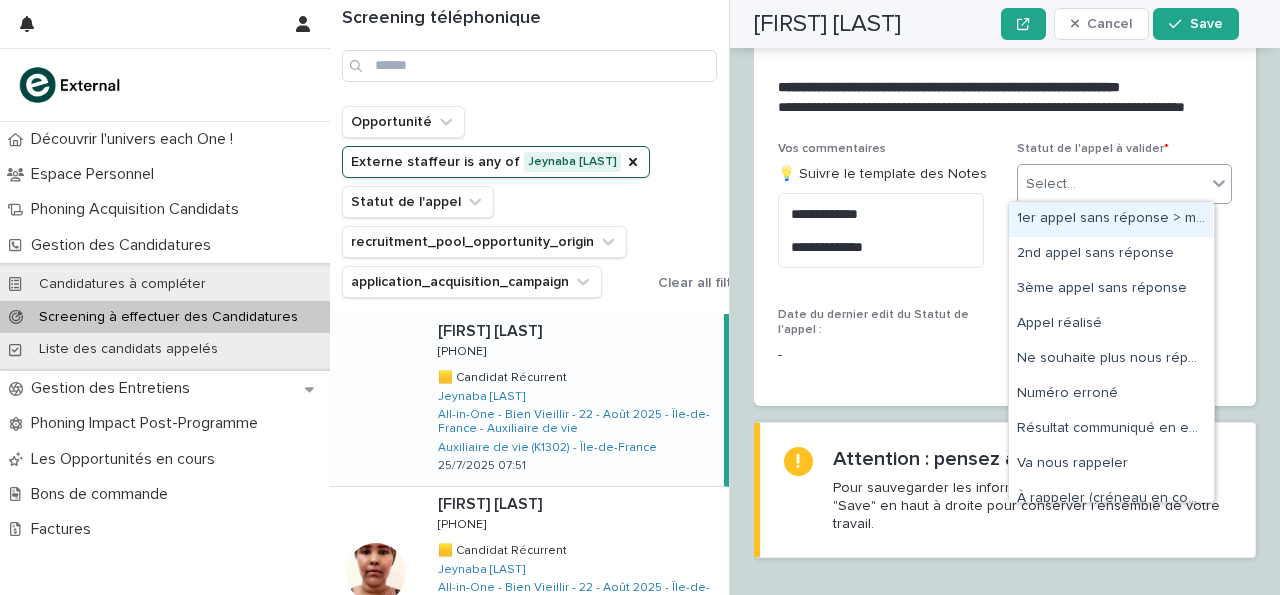 click on "1er appel sans réponse > message laissé" at bounding box center (1111, 219) 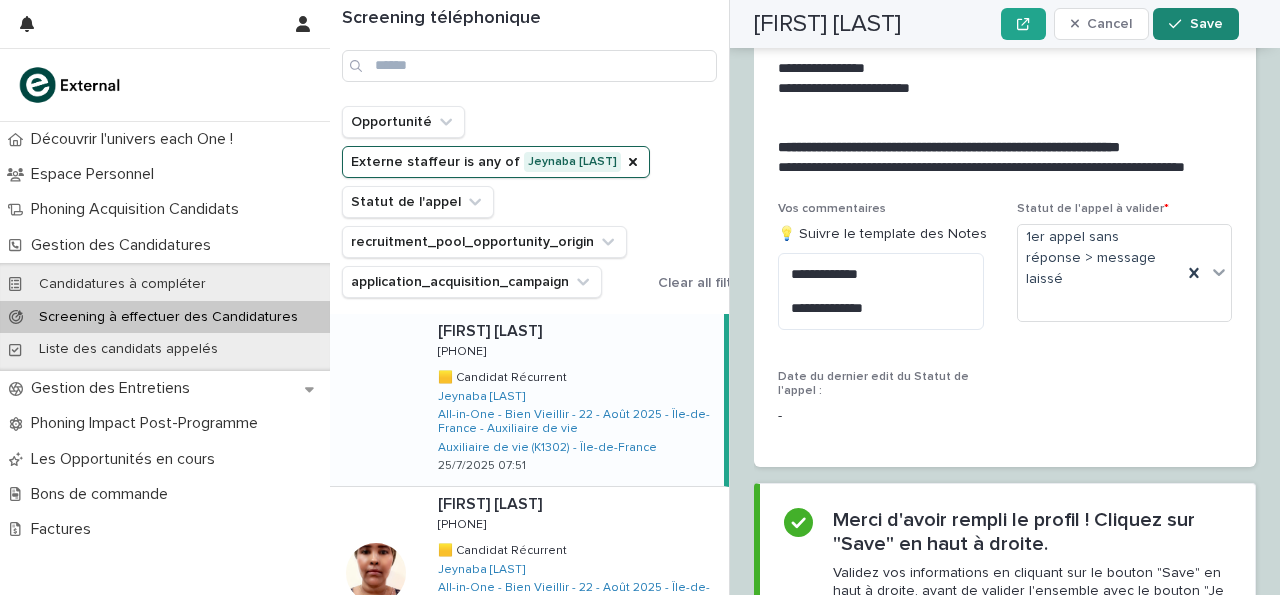 click on "Save" at bounding box center [1195, 24] 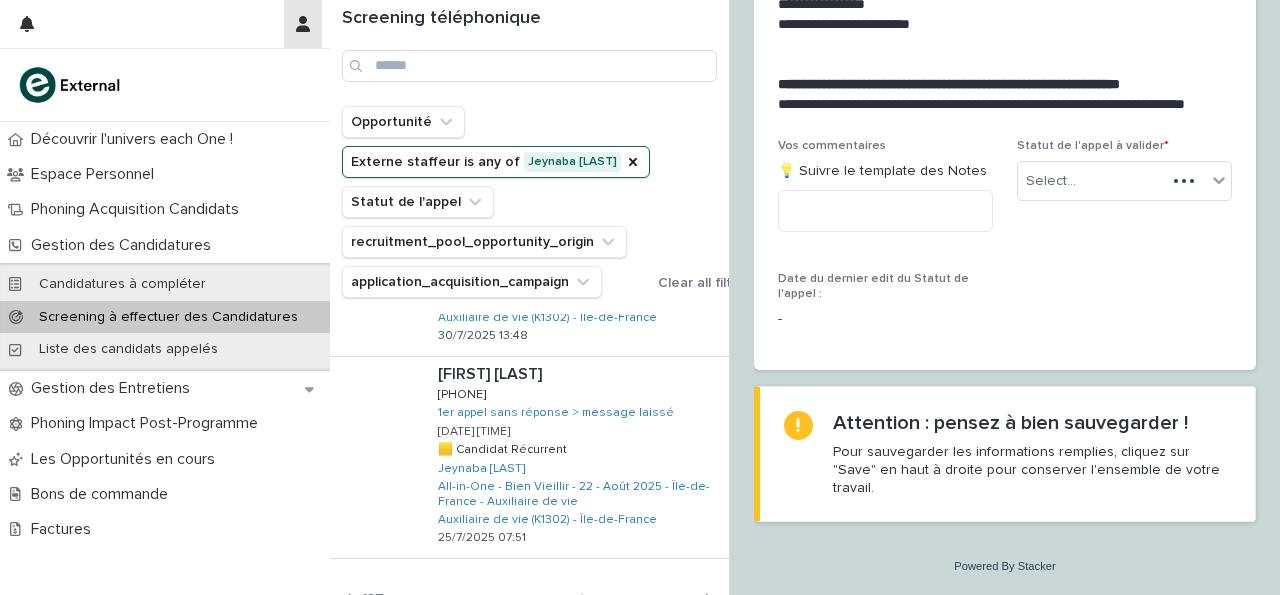 scroll, scrollTop: 1341, scrollLeft: 0, axis: vertical 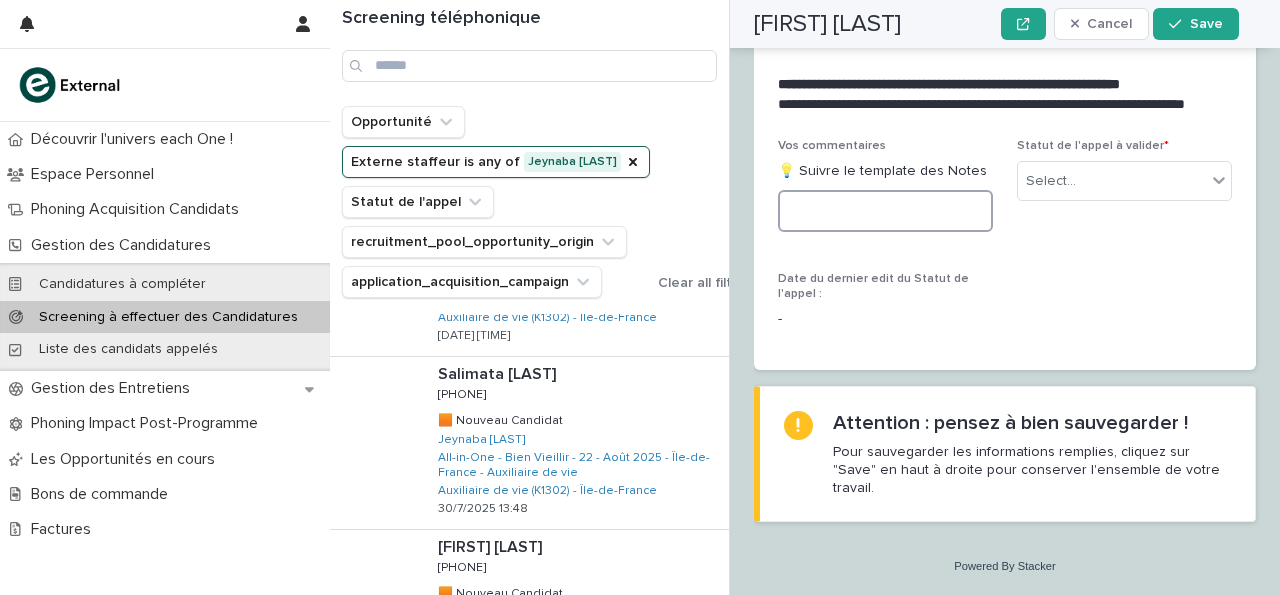 click at bounding box center (885, 211) 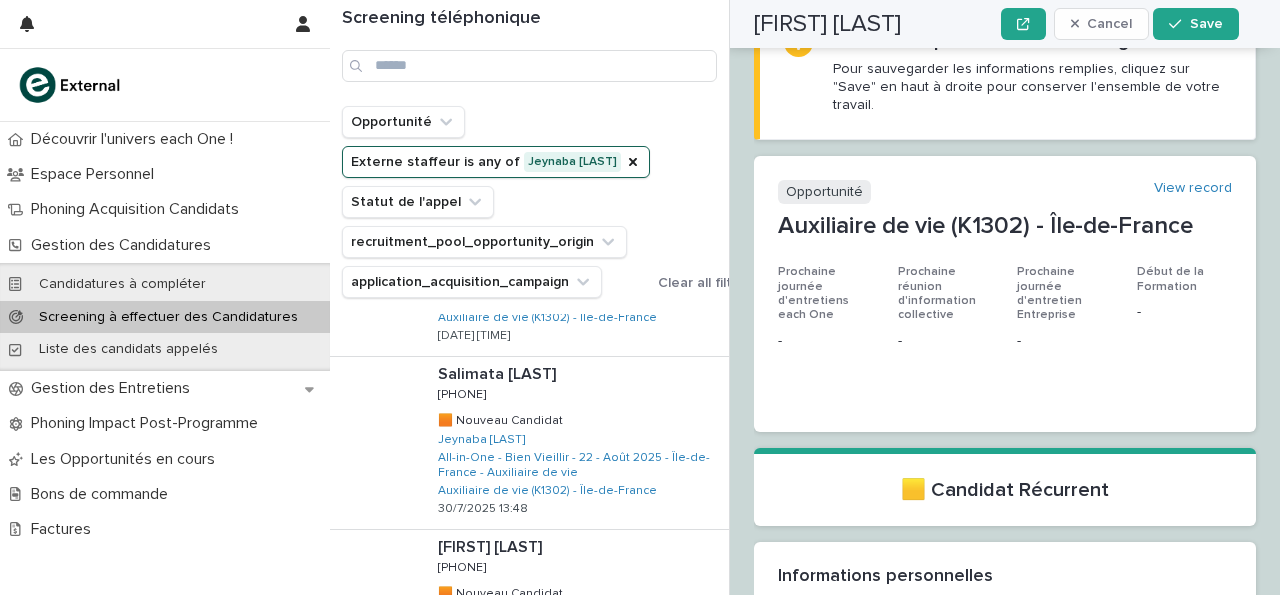 scroll, scrollTop: 0, scrollLeft: 0, axis: both 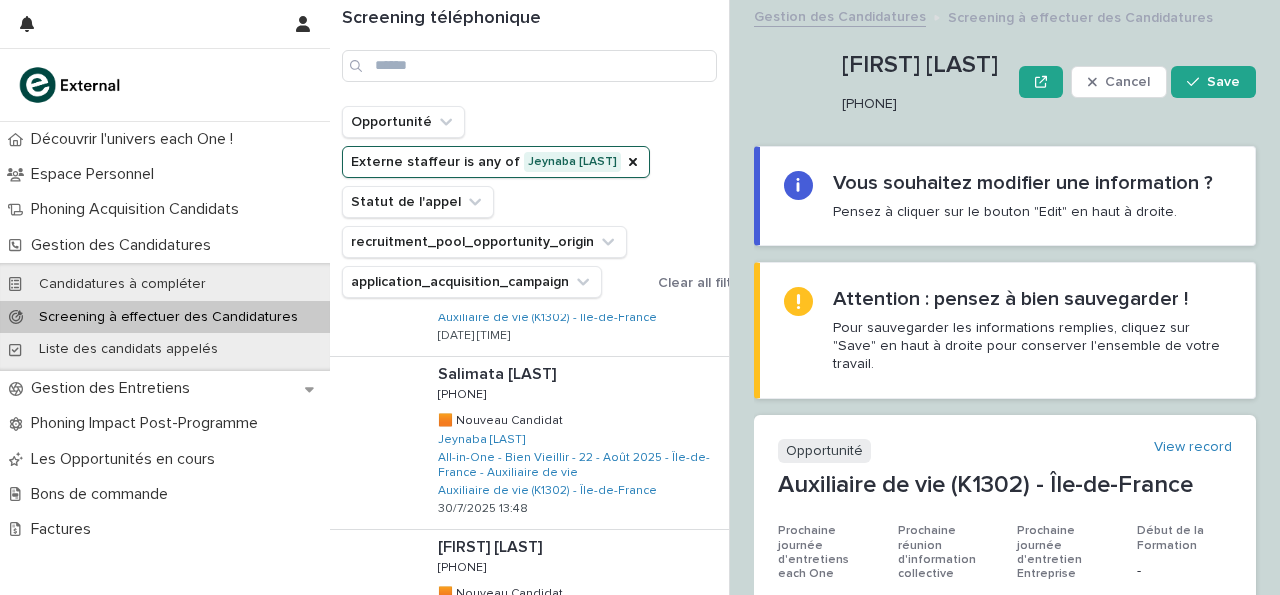 drag, startPoint x: 843, startPoint y: 108, endPoint x: 953, endPoint y: 96, distance: 110.65261 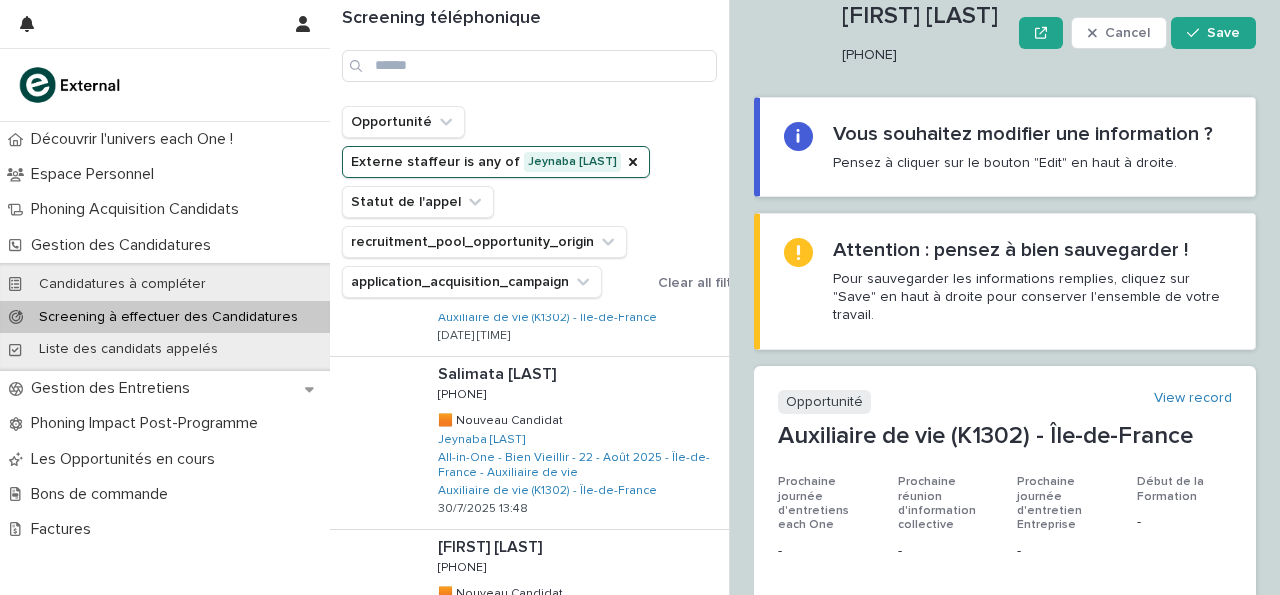 scroll, scrollTop: 50, scrollLeft: 0, axis: vertical 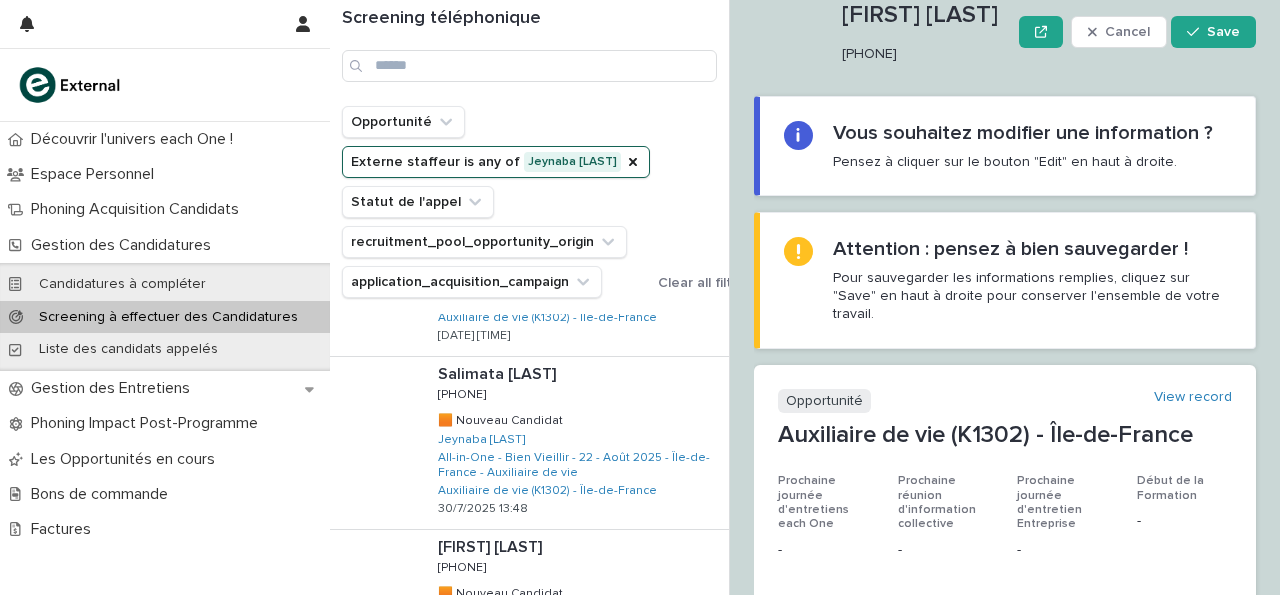 copy on "[PHONE]" 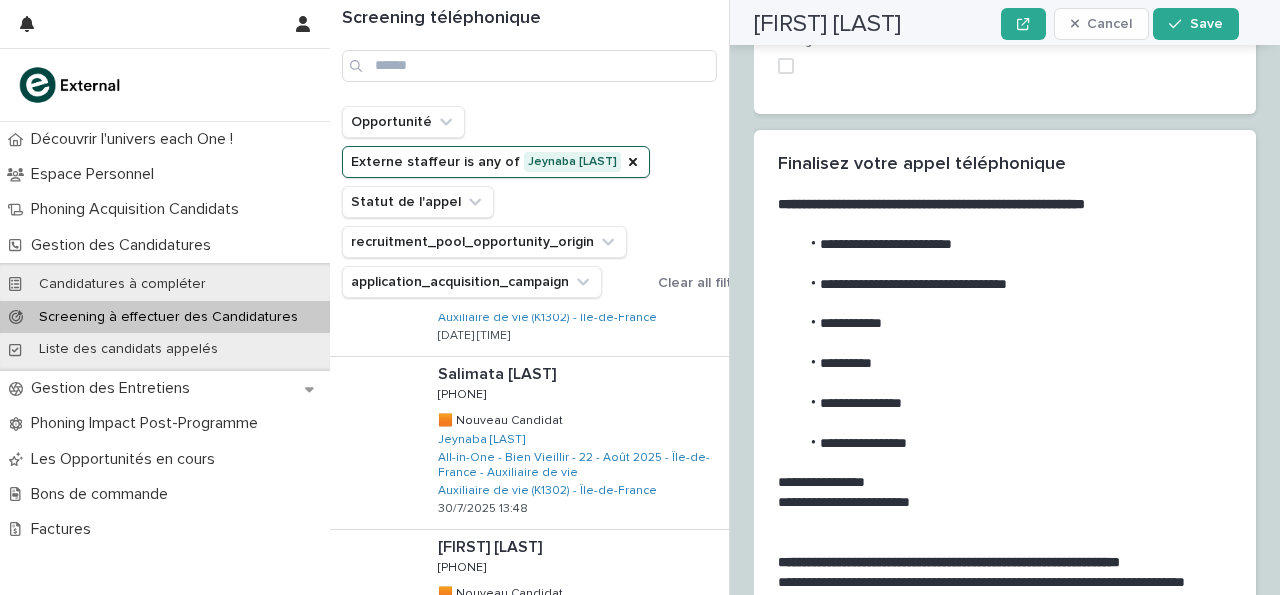 scroll, scrollTop: 2555, scrollLeft: 0, axis: vertical 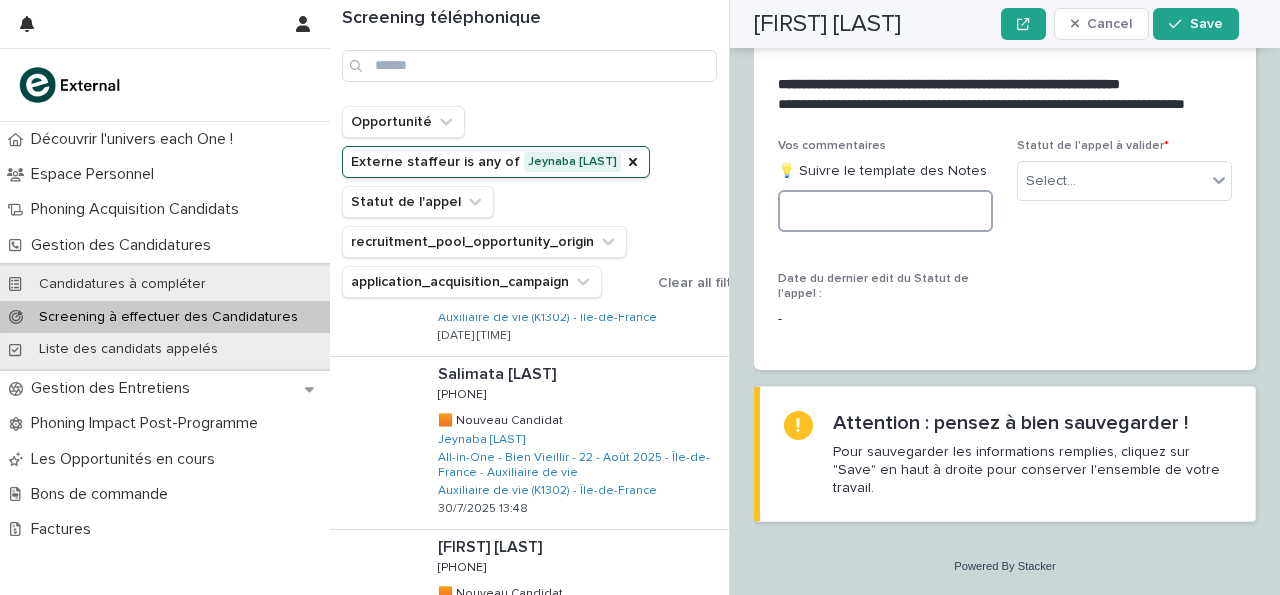 click at bounding box center (885, 211) 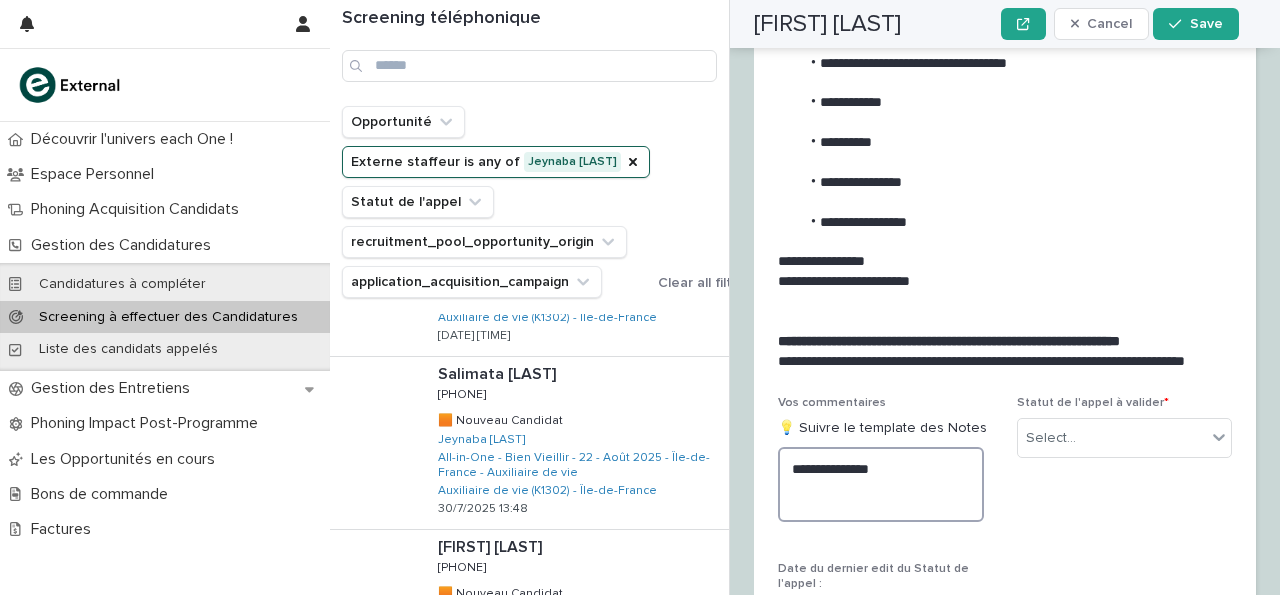 scroll, scrollTop: 2163, scrollLeft: 0, axis: vertical 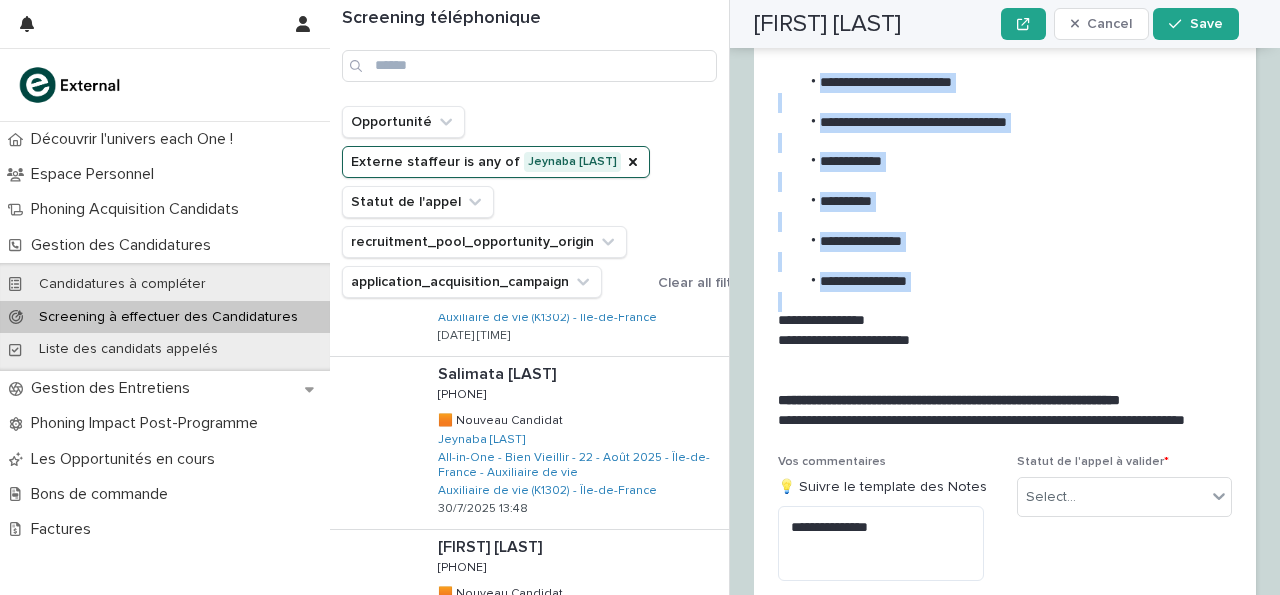 drag, startPoint x: 821, startPoint y: 165, endPoint x: 911, endPoint y: 383, distance: 235.84741 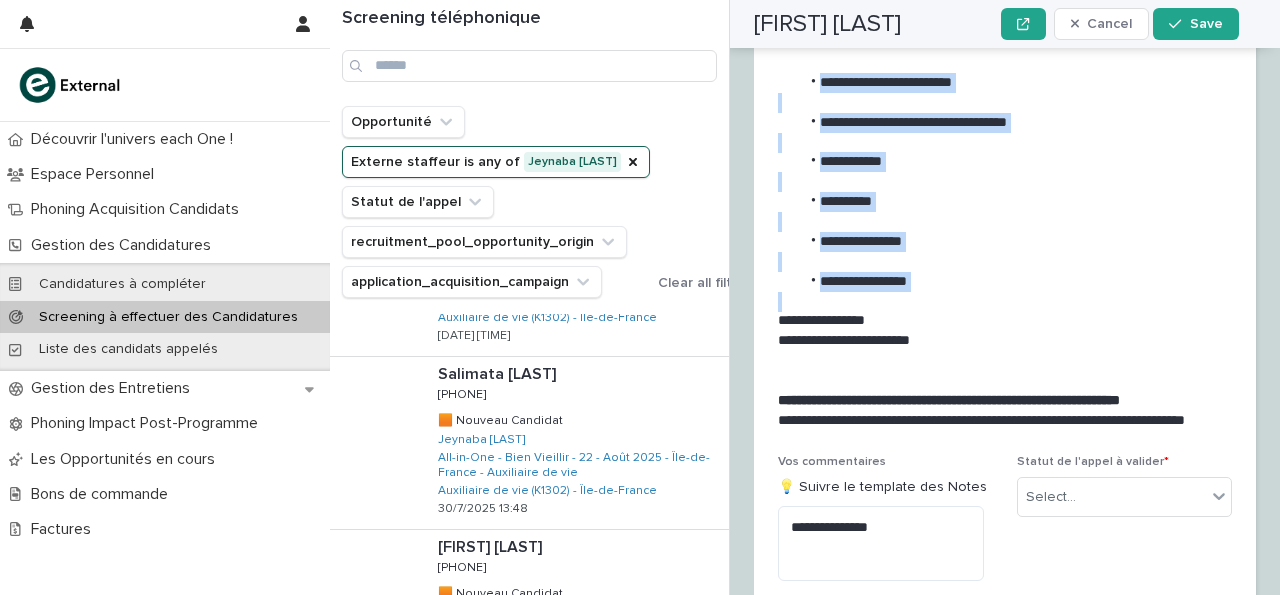 click on "**********" at bounding box center (1001, 221) 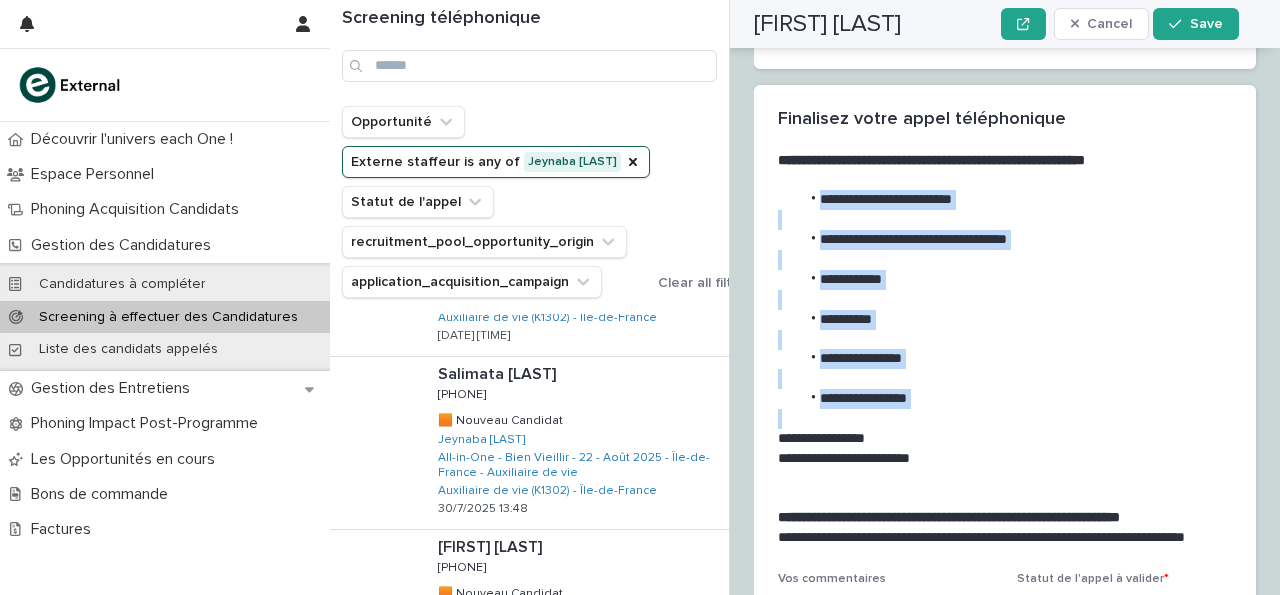 scroll, scrollTop: 2280, scrollLeft: 0, axis: vertical 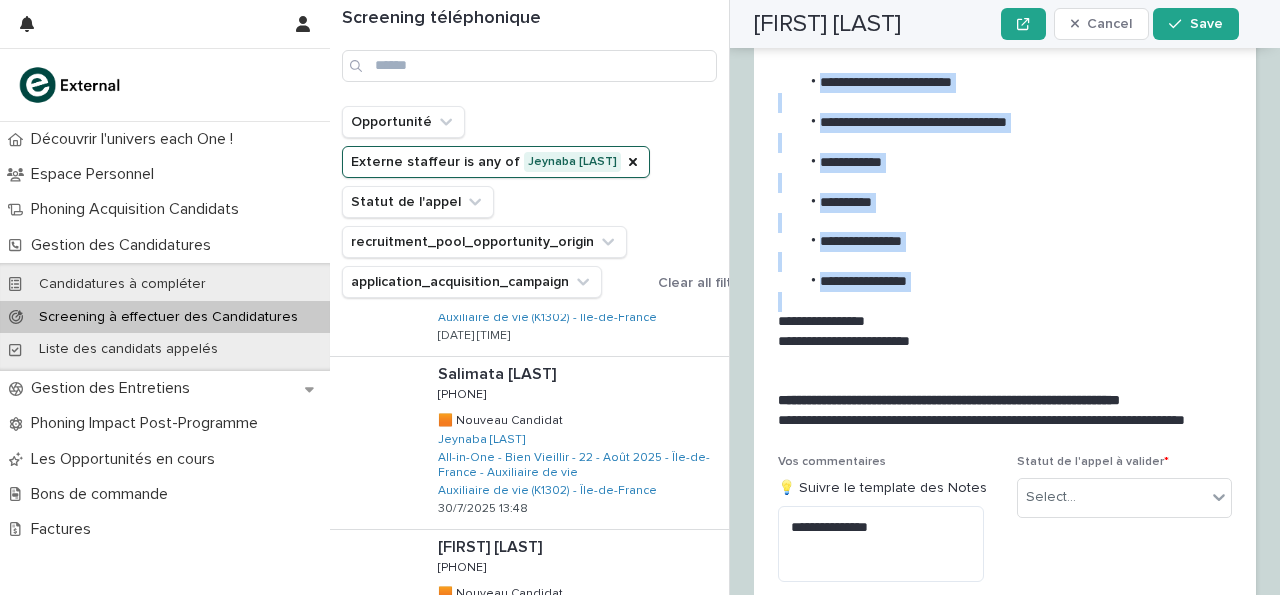copy on "**********" 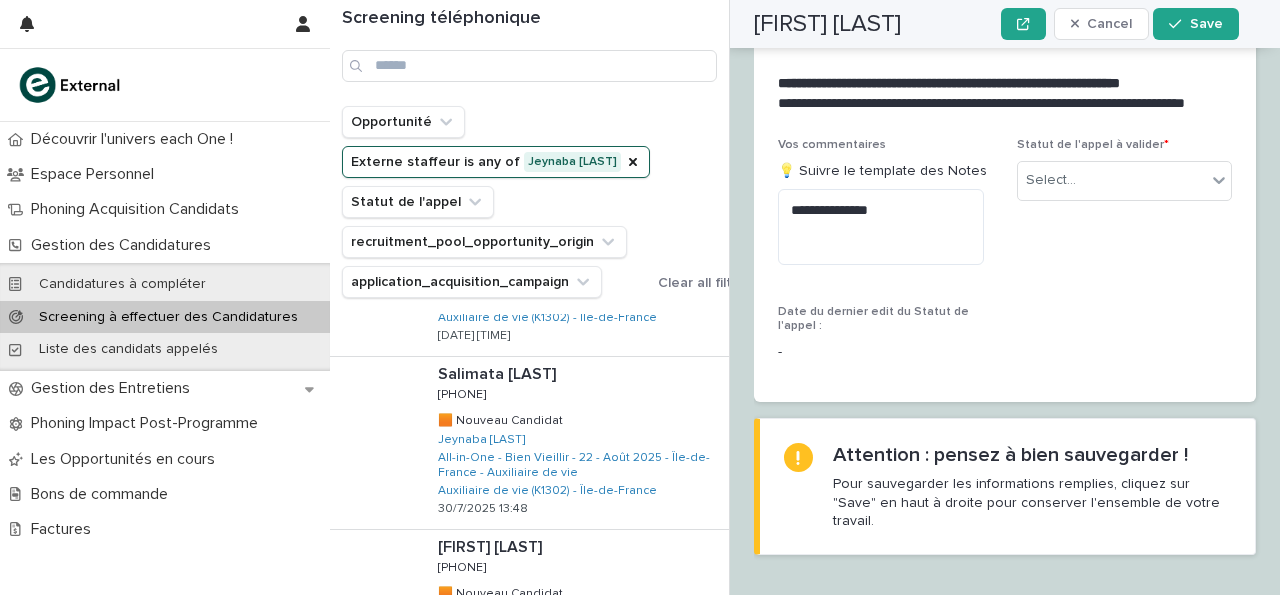 scroll, scrollTop: 2706, scrollLeft: 0, axis: vertical 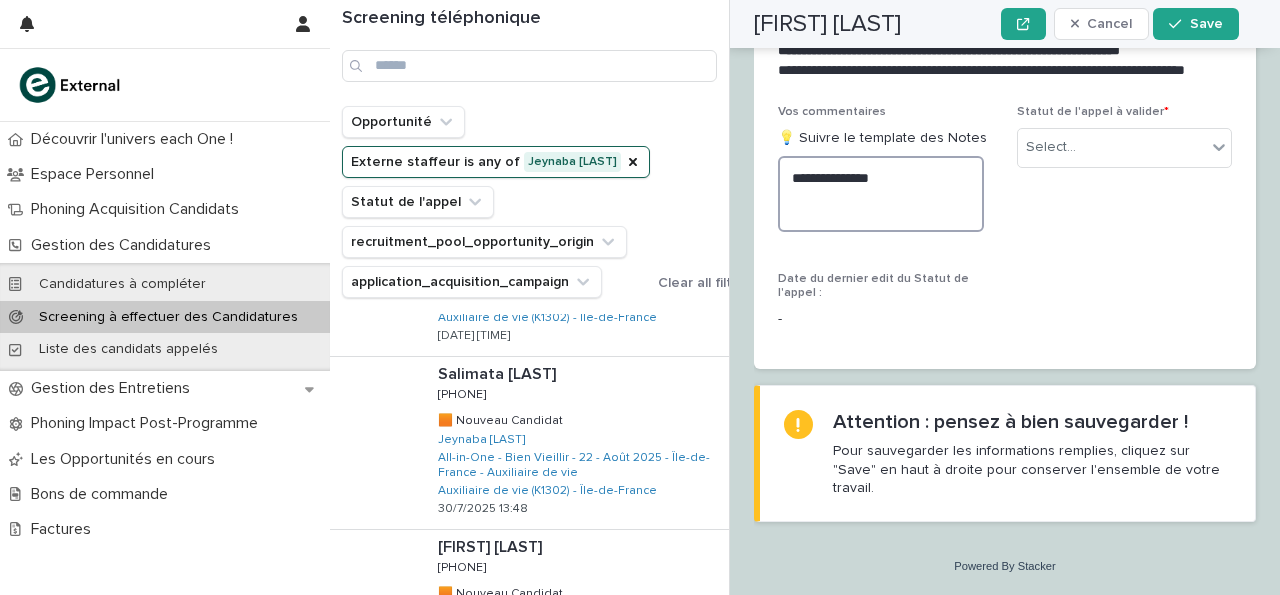 click on "**********" at bounding box center (881, 193) 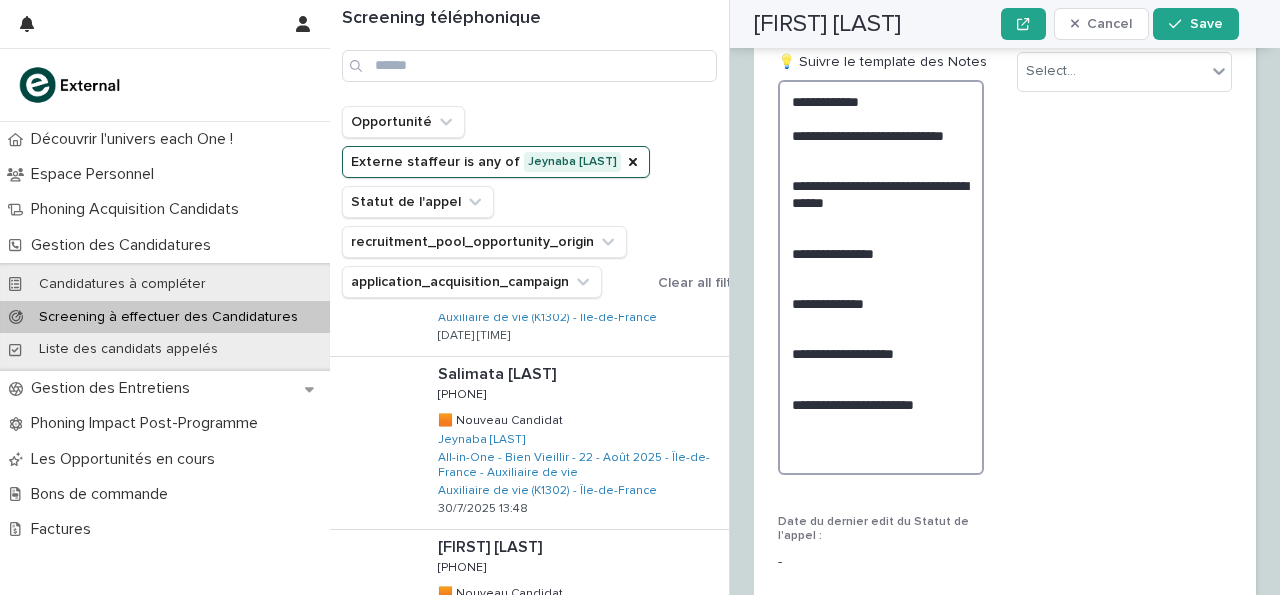 scroll, scrollTop: 2706, scrollLeft: 0, axis: vertical 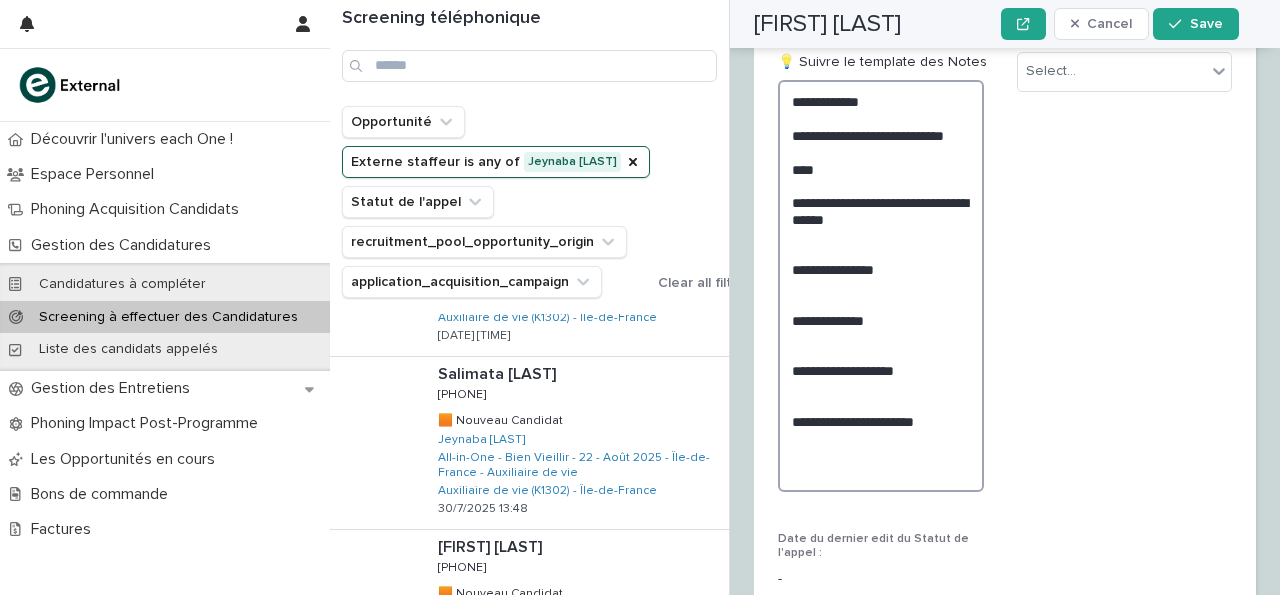 click on "**********" at bounding box center (881, 285) 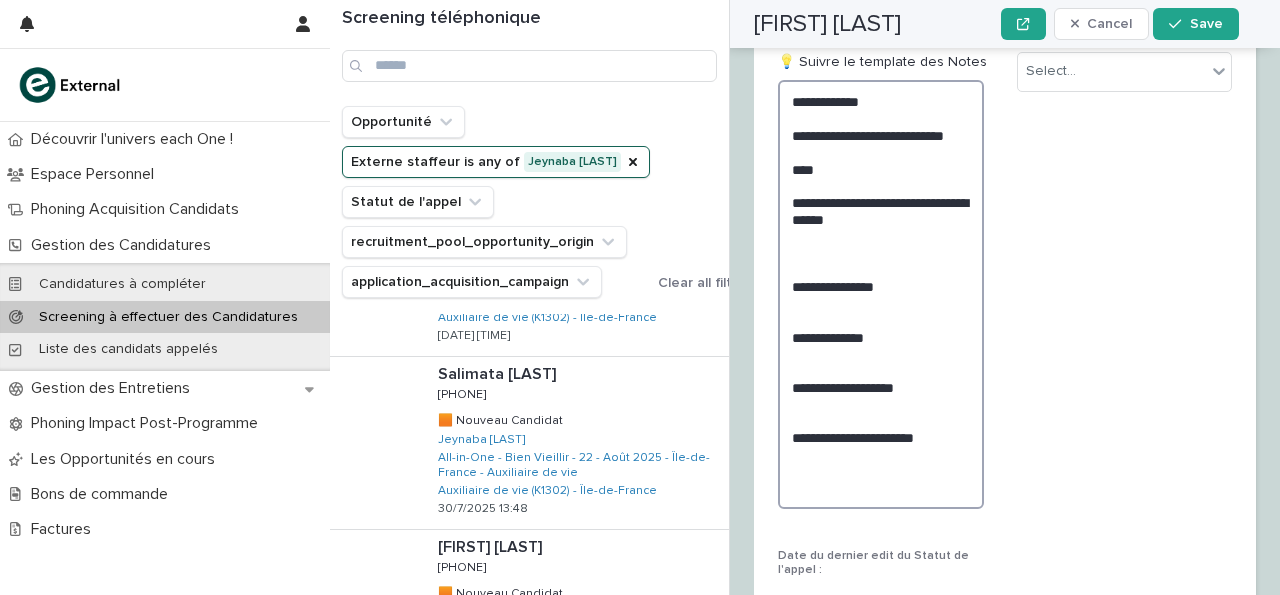scroll, scrollTop: 2706, scrollLeft: 0, axis: vertical 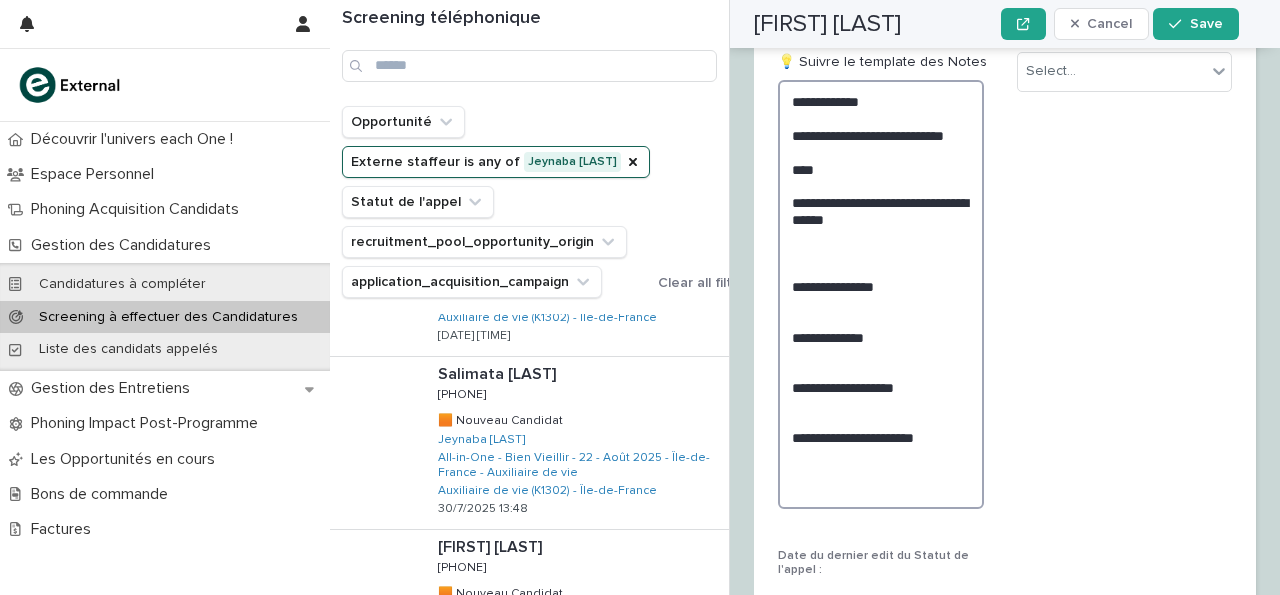 click on "**********" at bounding box center (881, 294) 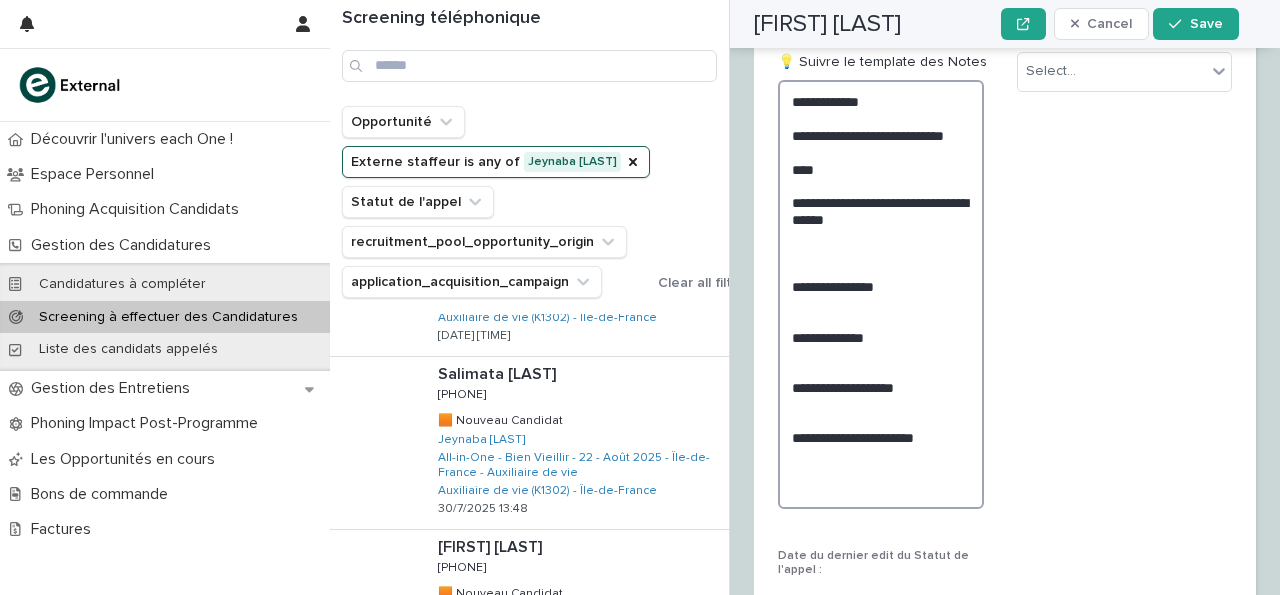 click on "**********" at bounding box center [881, 294] 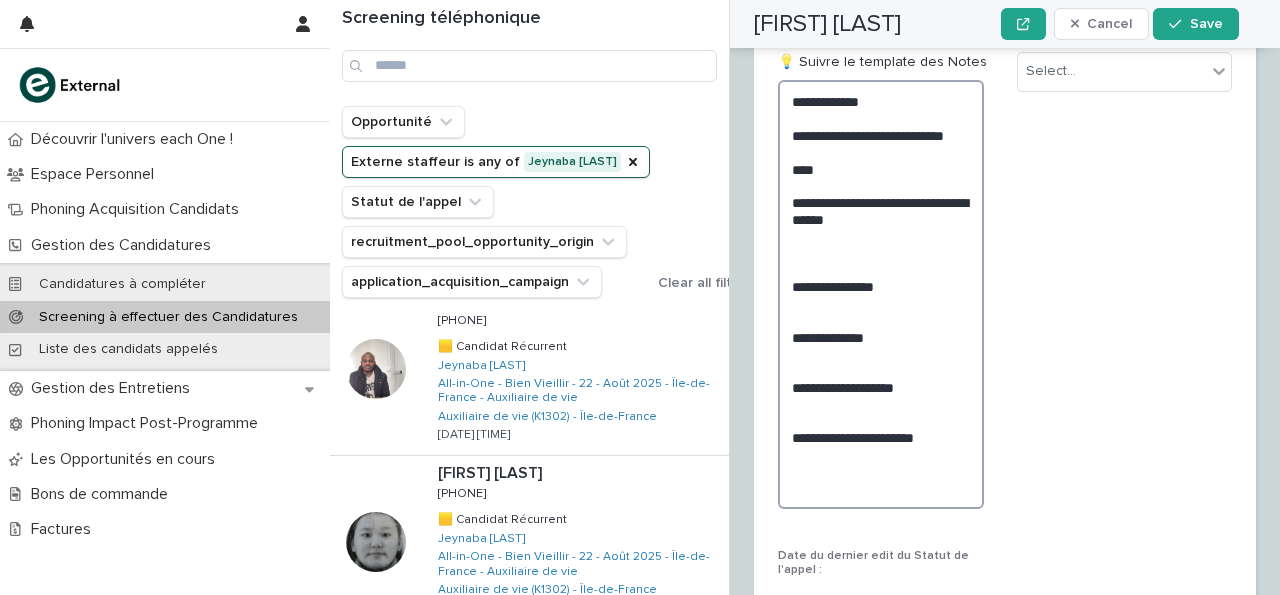 scroll, scrollTop: 0, scrollLeft: 0, axis: both 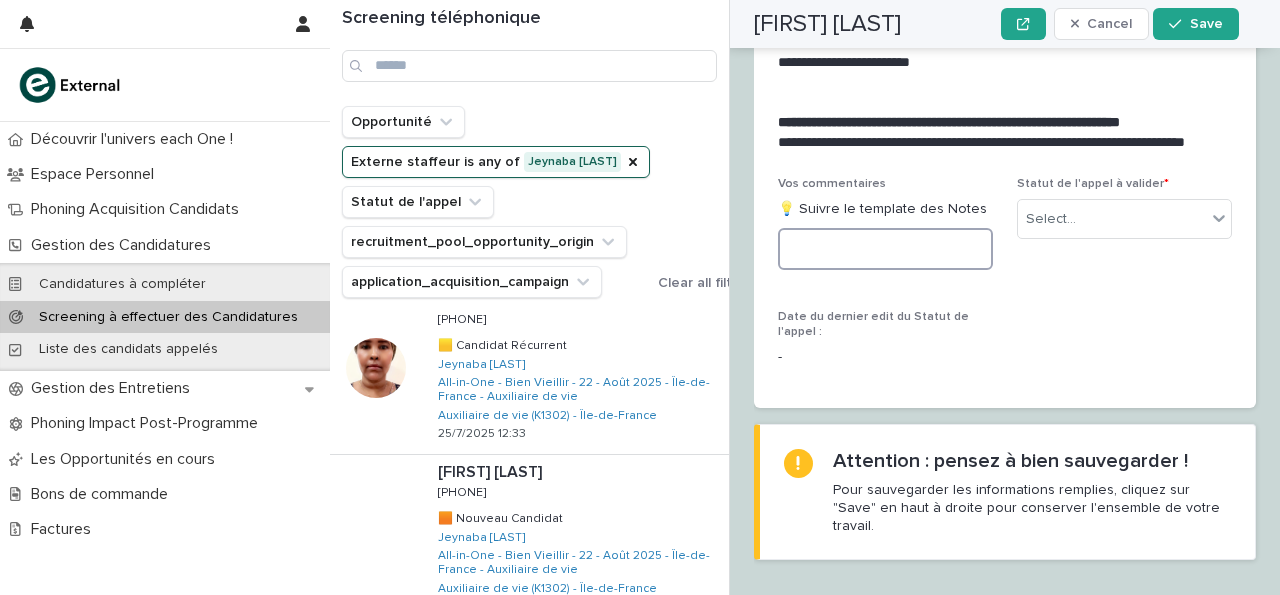 click at bounding box center [885, 249] 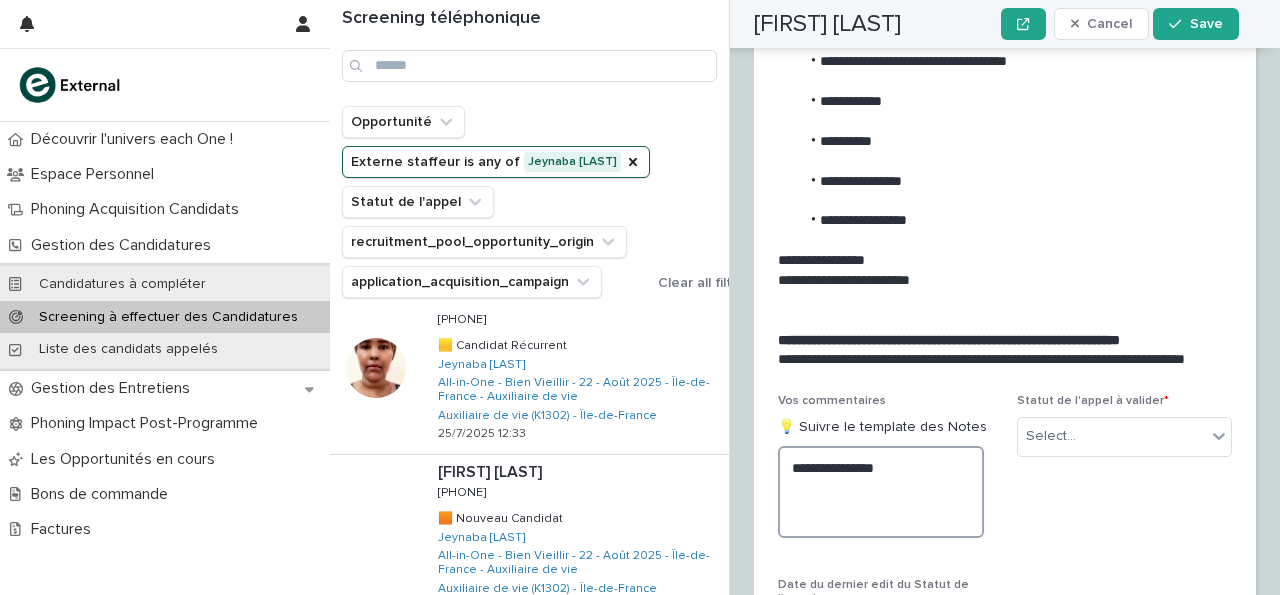 scroll, scrollTop: 2841, scrollLeft: 0, axis: vertical 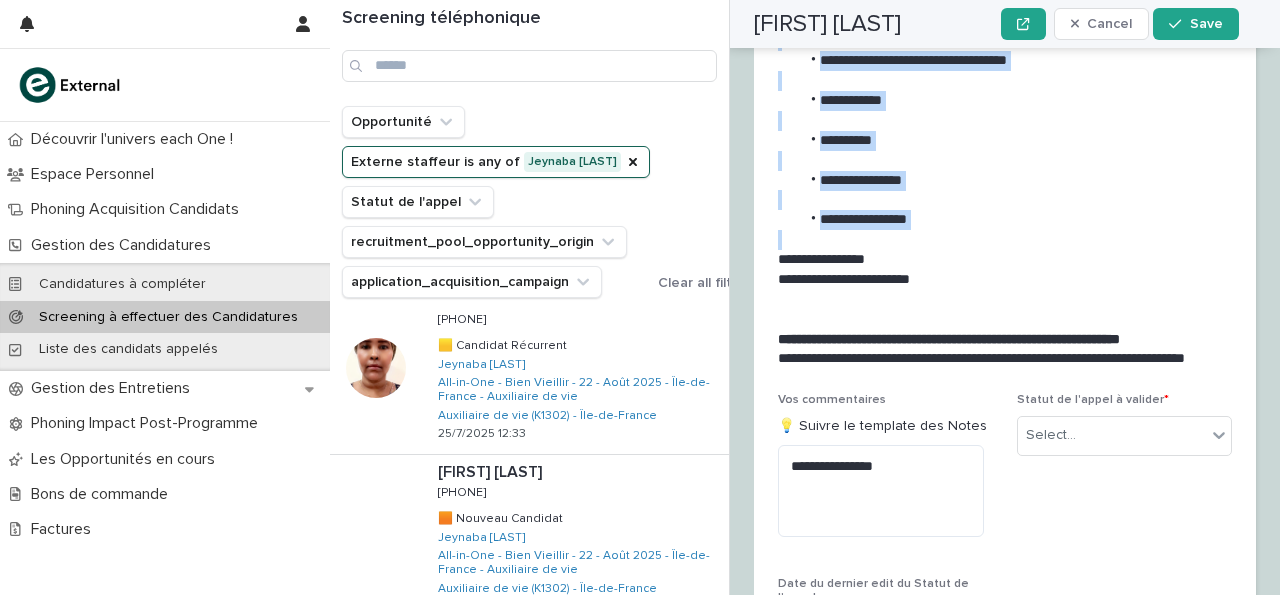drag, startPoint x: 817, startPoint y: 116, endPoint x: 965, endPoint y: 329, distance: 259.3704 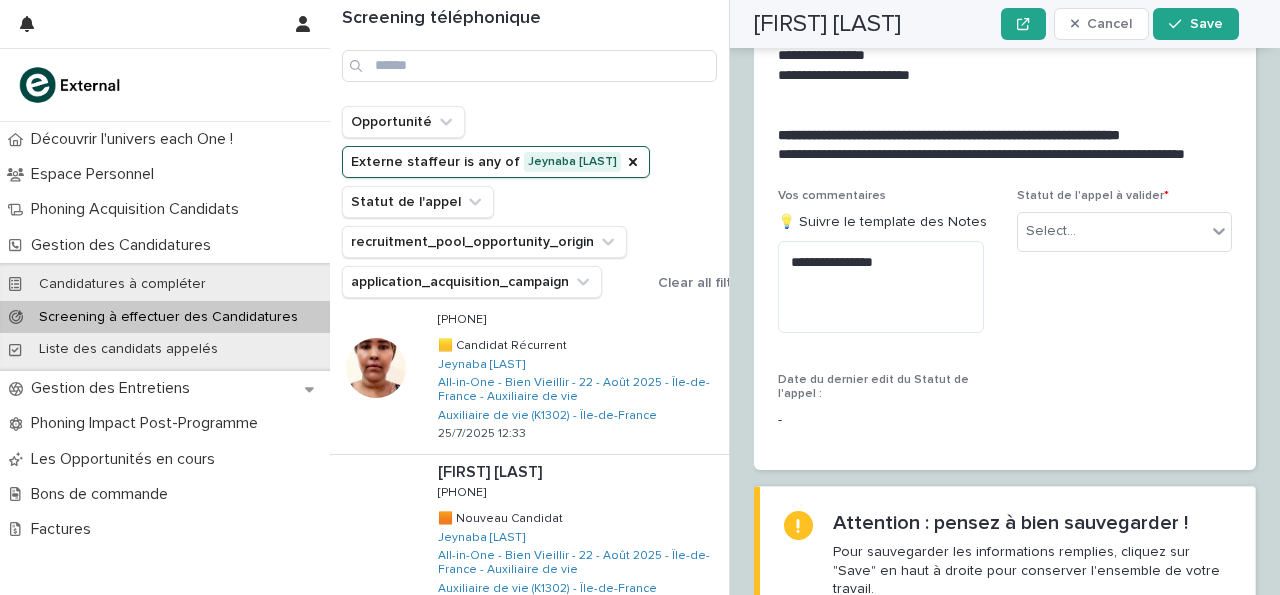scroll, scrollTop: 3045, scrollLeft: 0, axis: vertical 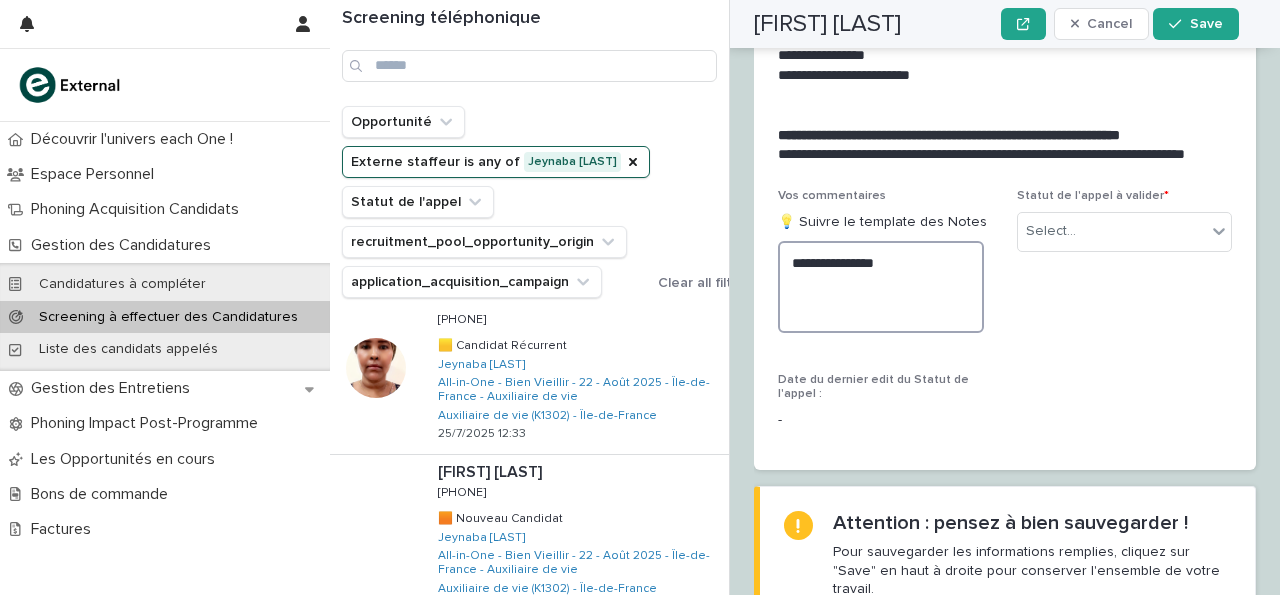 click on "**********" at bounding box center (881, 287) 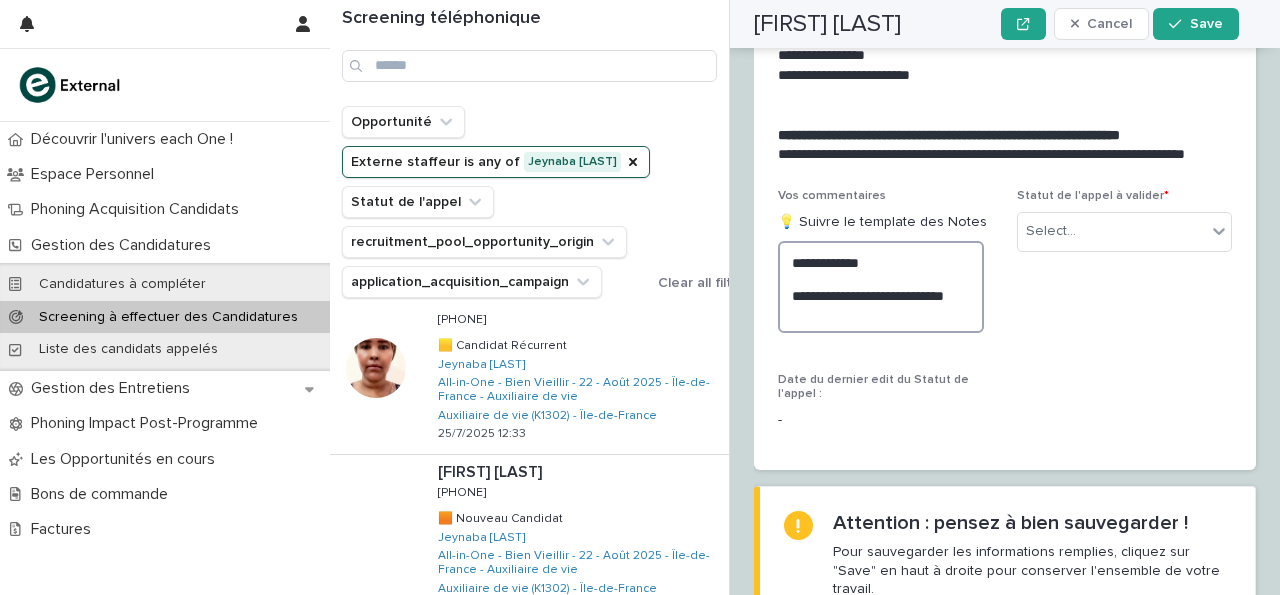 scroll, scrollTop: 3171, scrollLeft: 0, axis: vertical 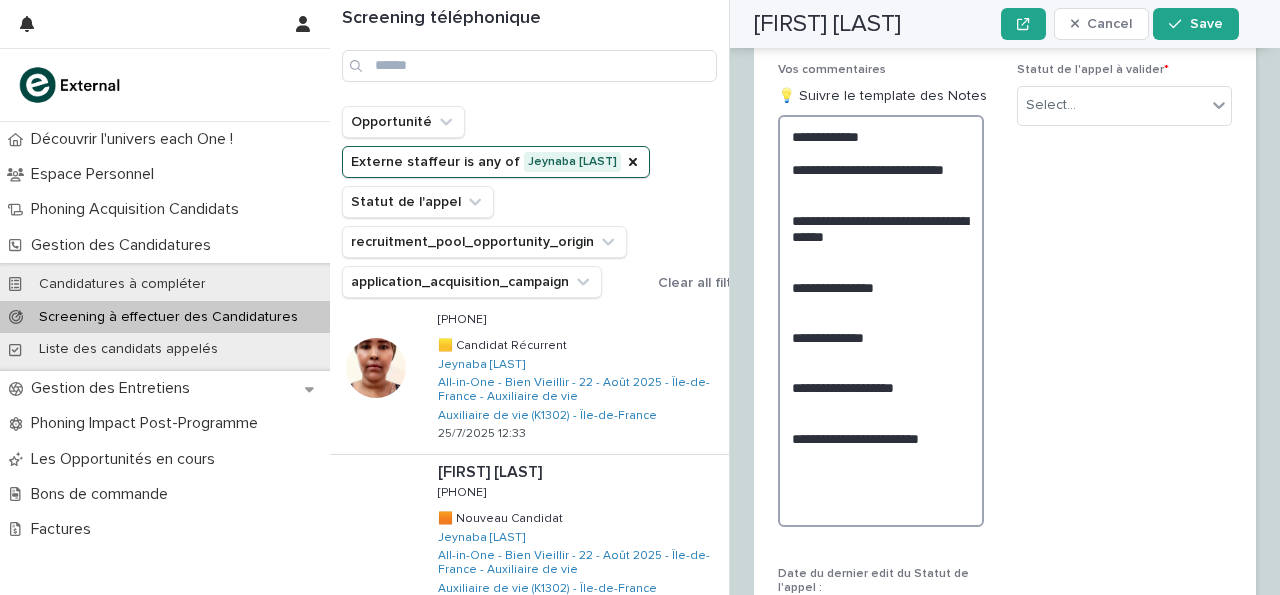 click on "**********" at bounding box center [881, 321] 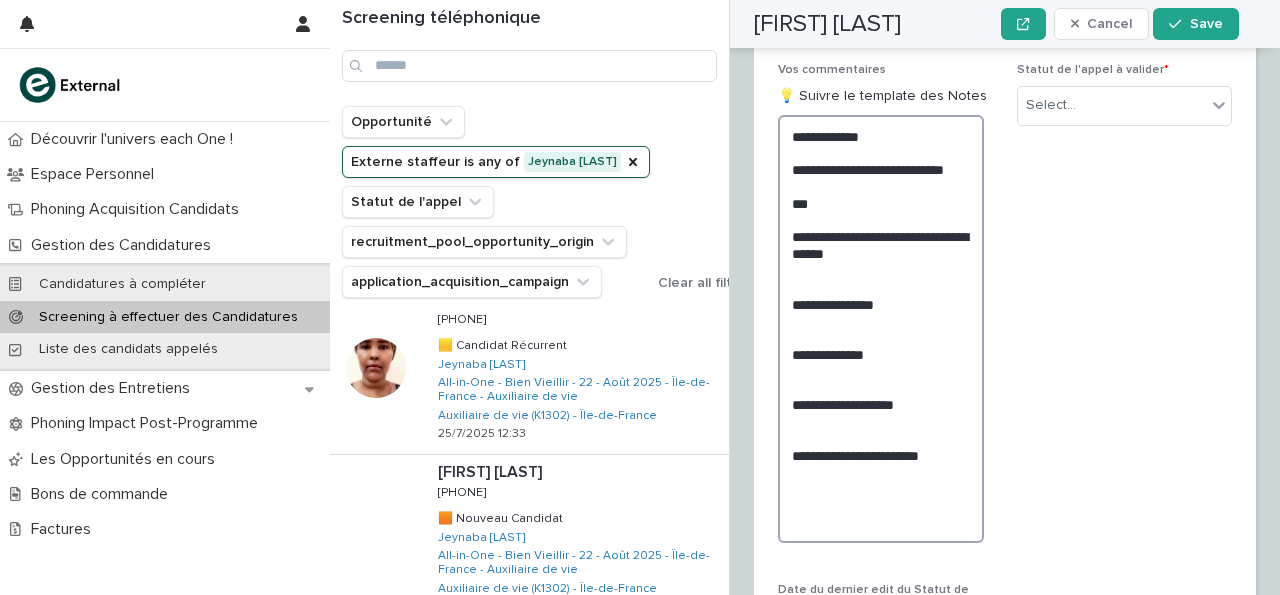 click on "**********" at bounding box center (881, 329) 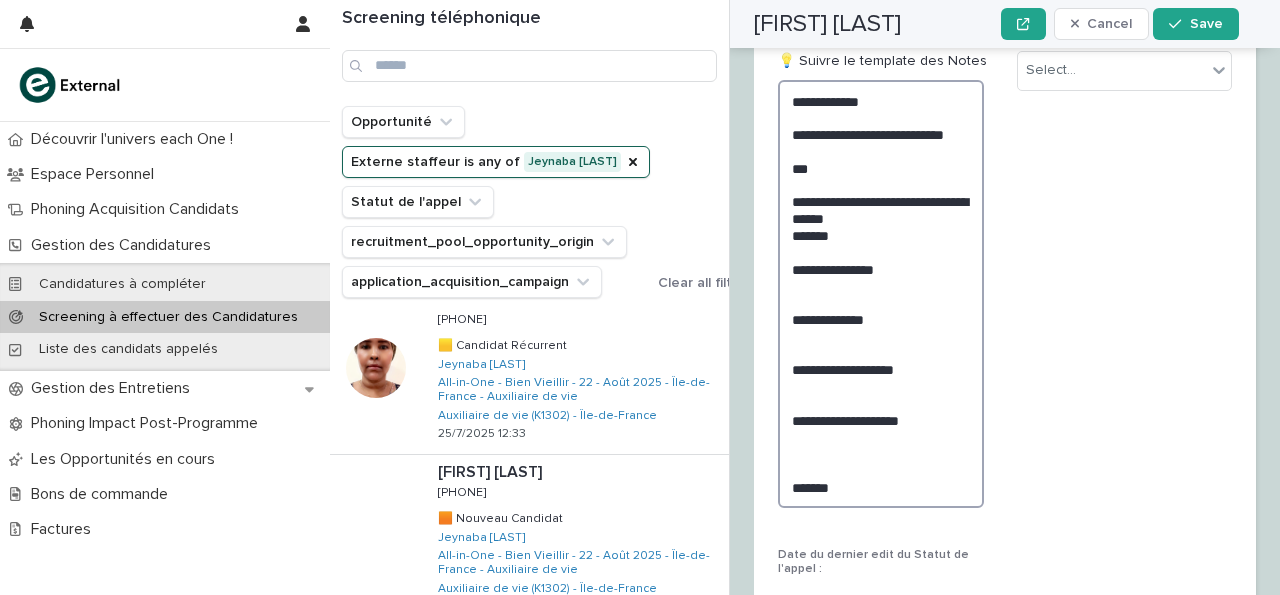 scroll, scrollTop: 3206, scrollLeft: 0, axis: vertical 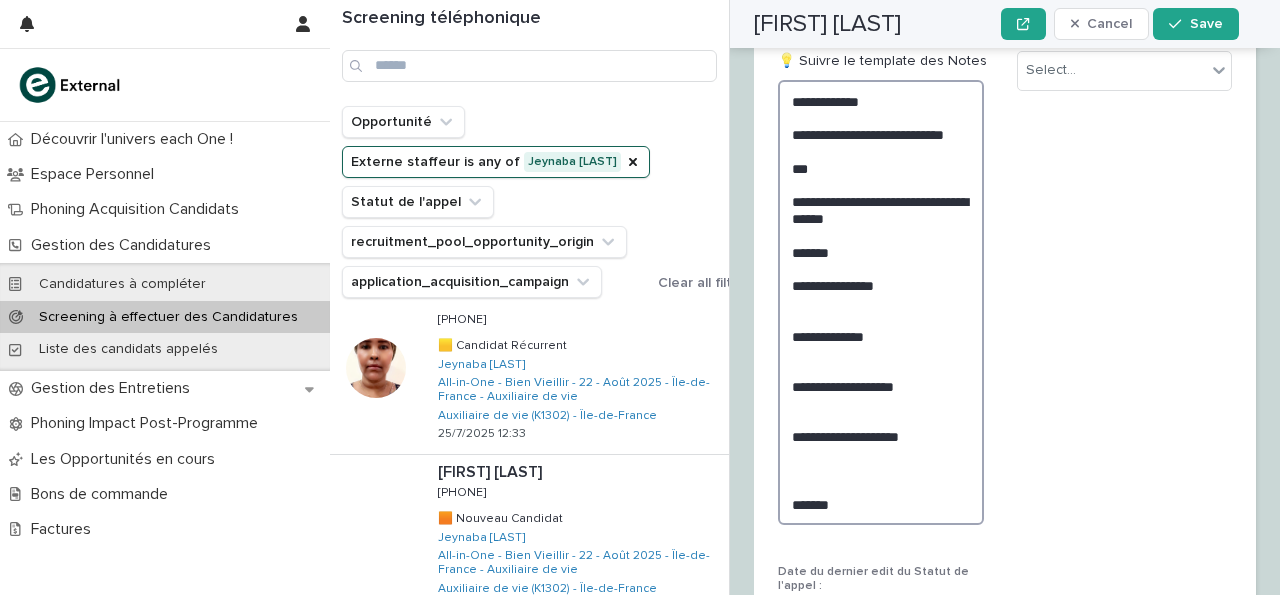 click on "**********" at bounding box center (881, 302) 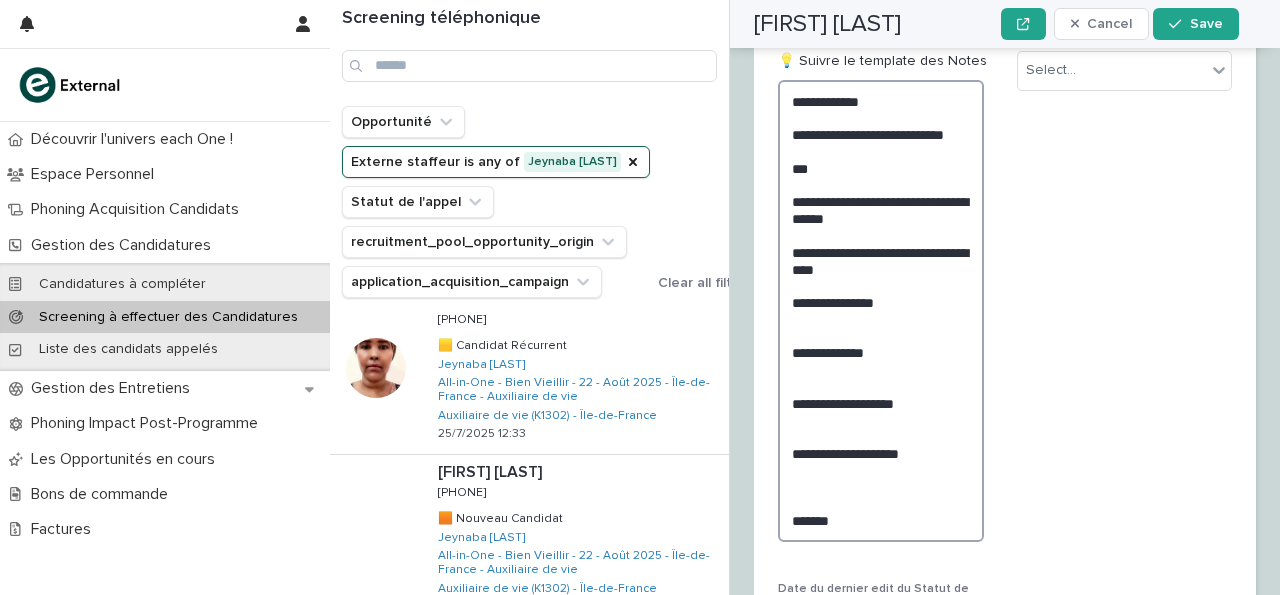 scroll, scrollTop: 3206, scrollLeft: 0, axis: vertical 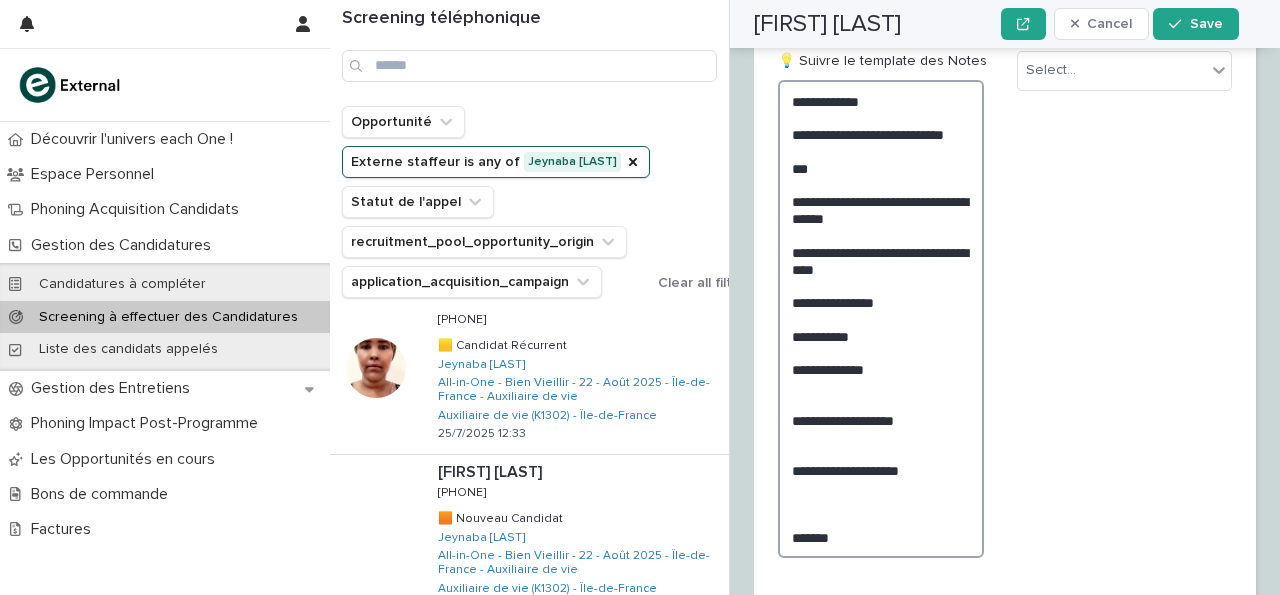 click on "**********" at bounding box center [881, 319] 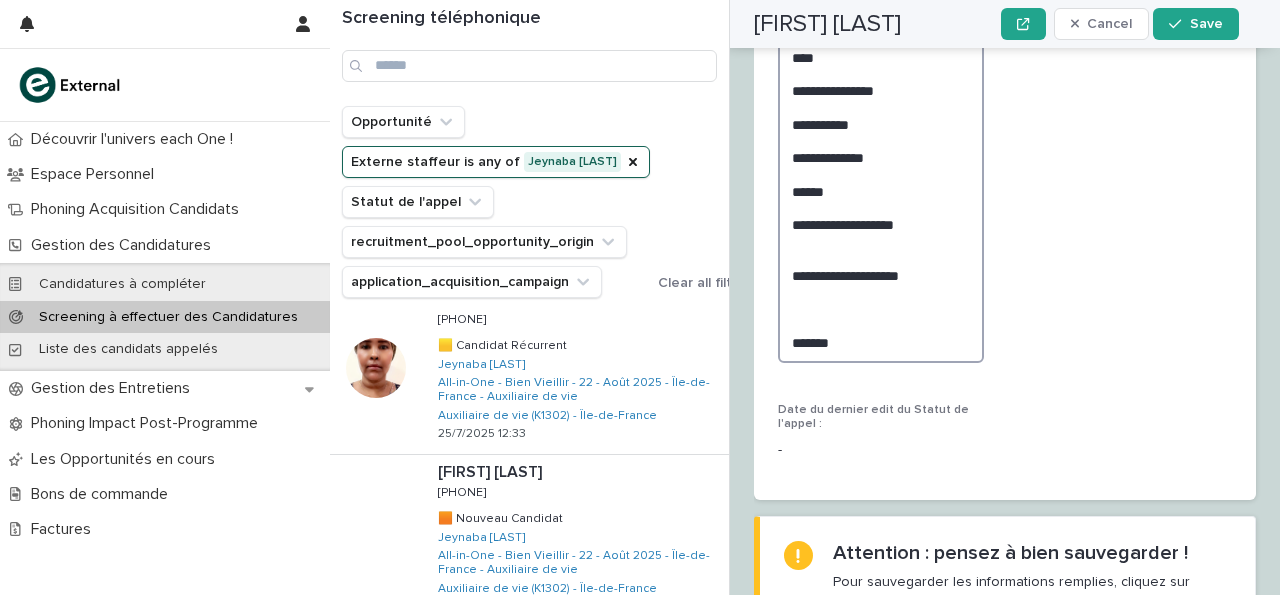 scroll, scrollTop: 3421, scrollLeft: 0, axis: vertical 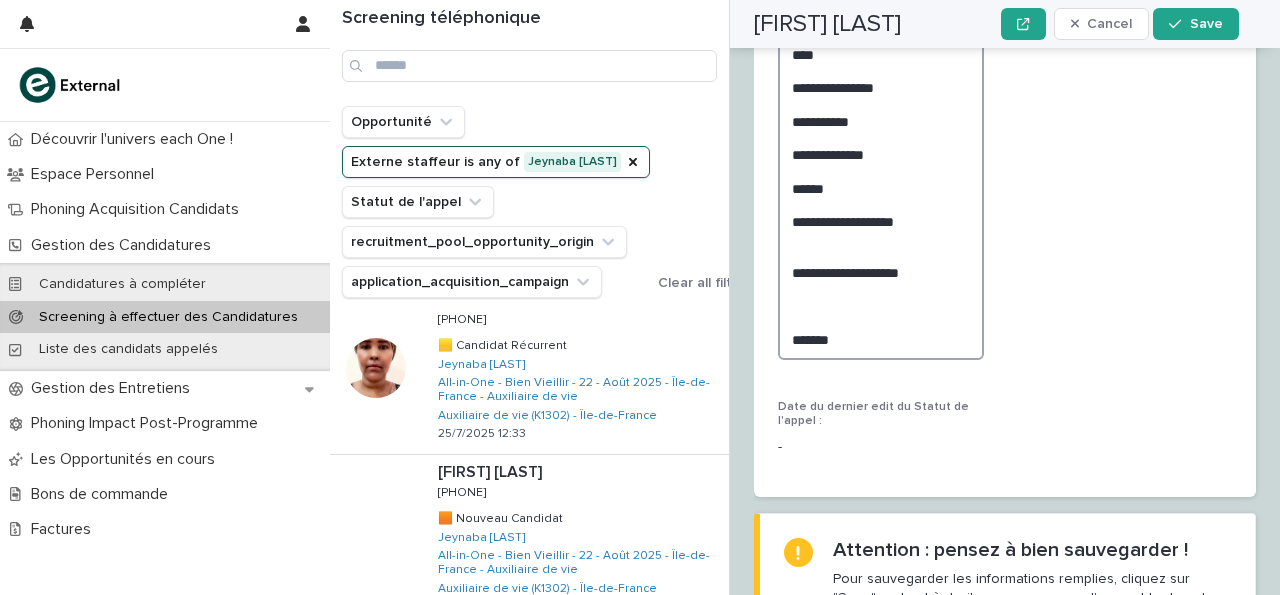 click on "**********" at bounding box center (881, 112) 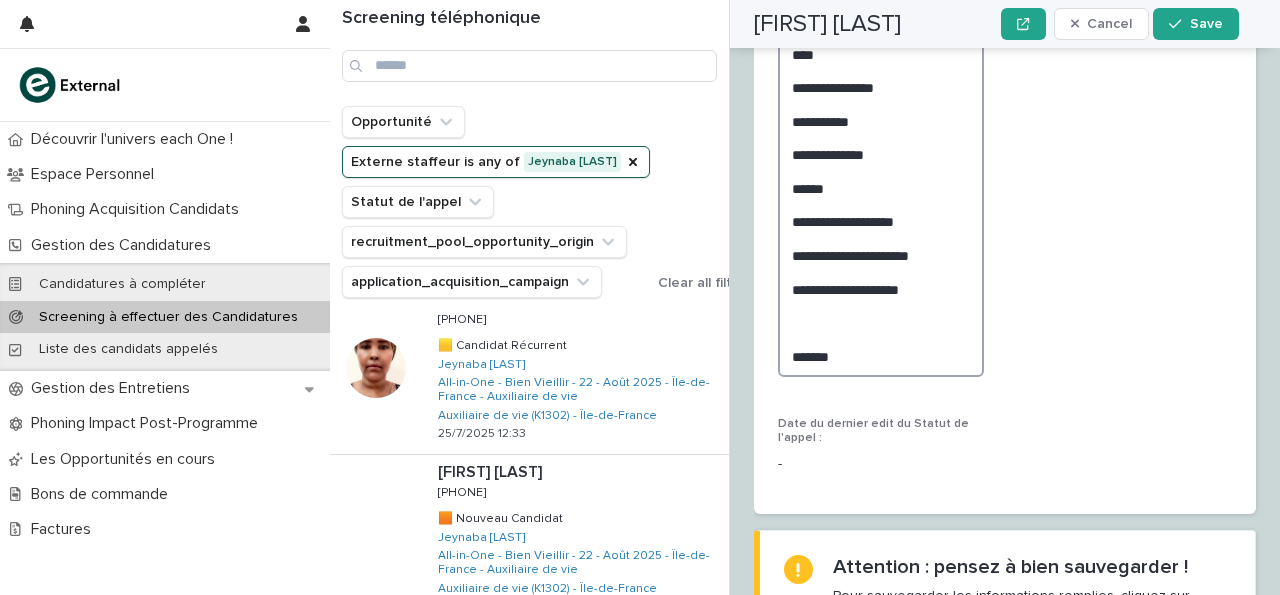 scroll, scrollTop: 3421, scrollLeft: 0, axis: vertical 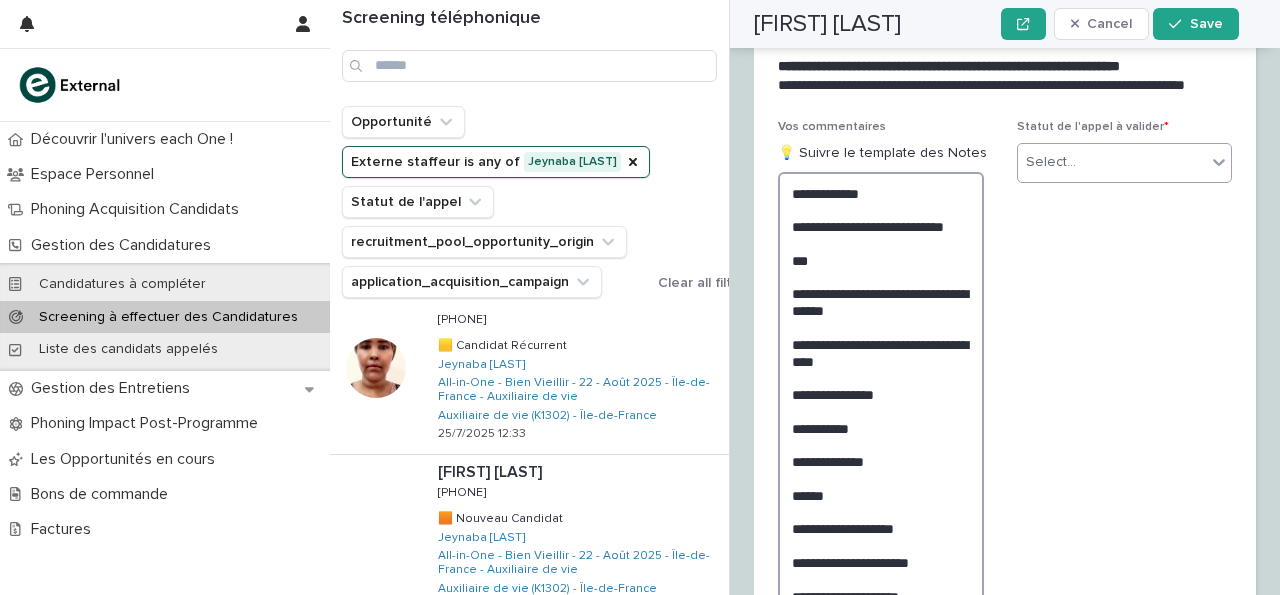 type on "**********" 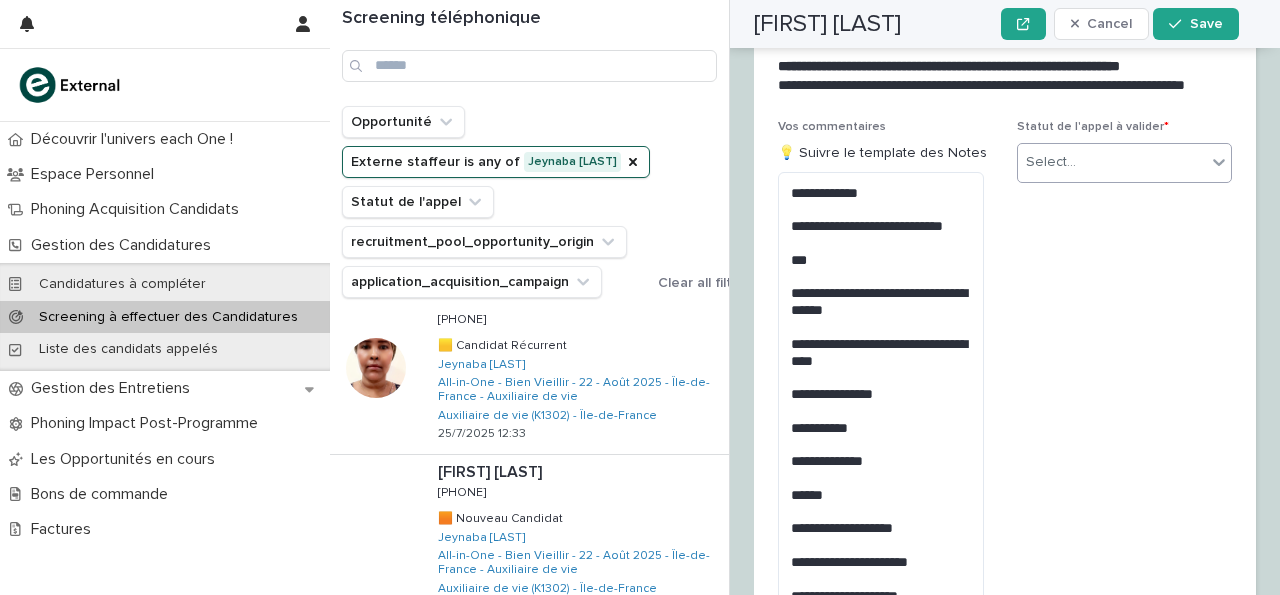 click on "Select..." at bounding box center [1112, 162] 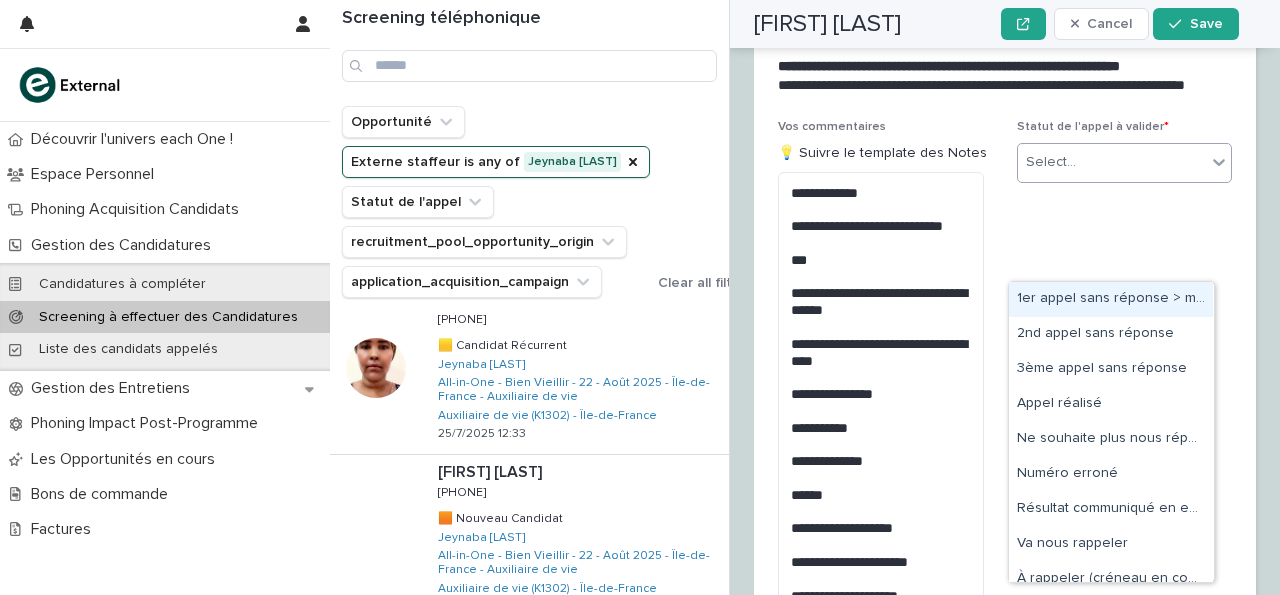 click on "1er appel sans réponse > message laissé" at bounding box center [1111, 299] 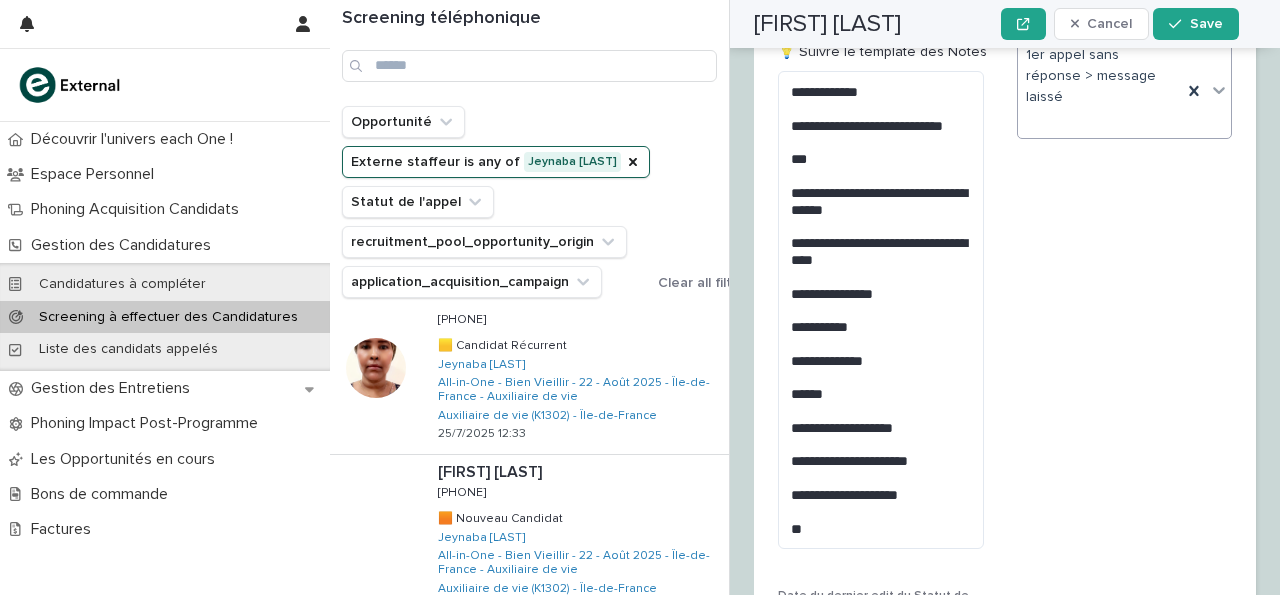 scroll, scrollTop: 3276, scrollLeft: 0, axis: vertical 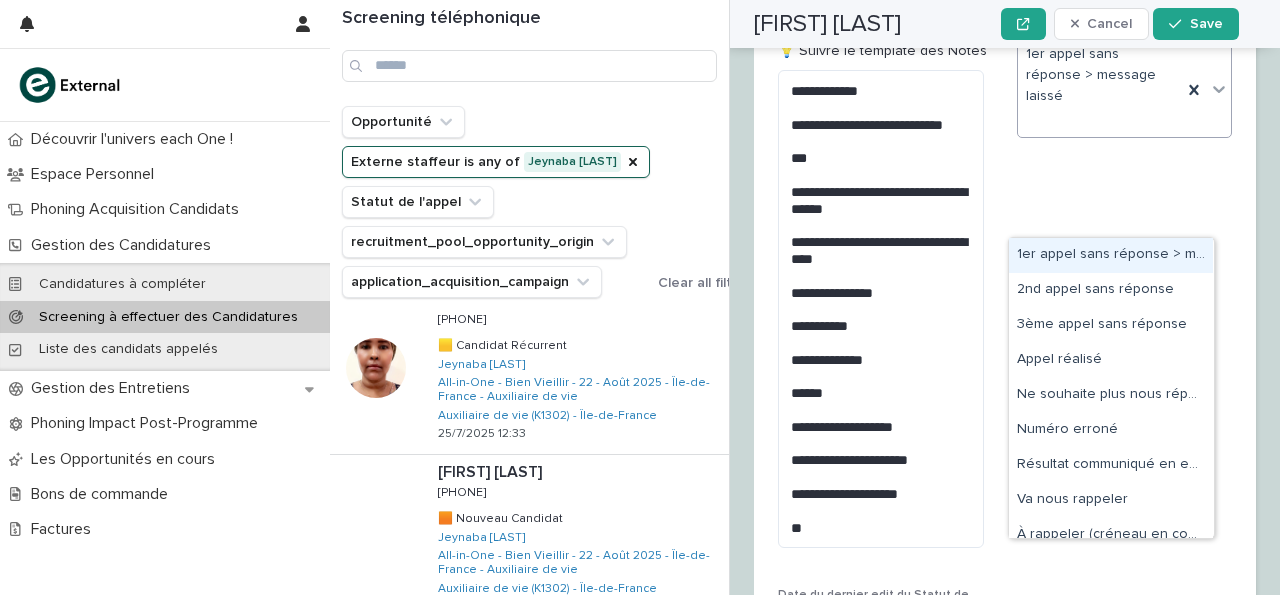 click 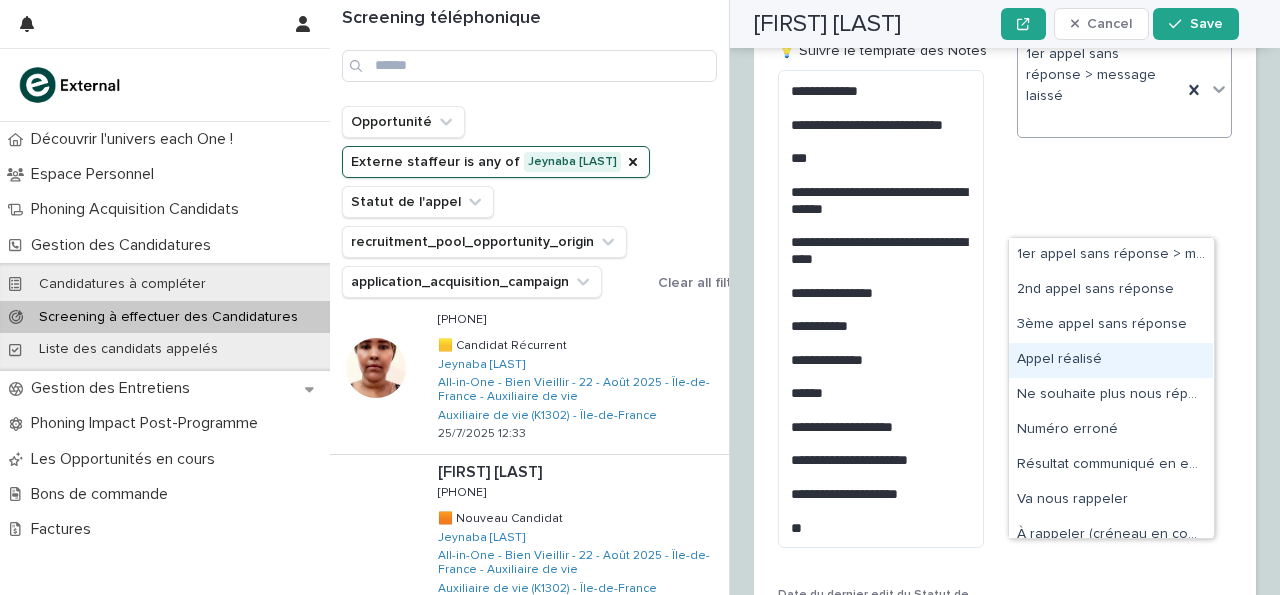 click on "Appel réalisé" at bounding box center [1111, 360] 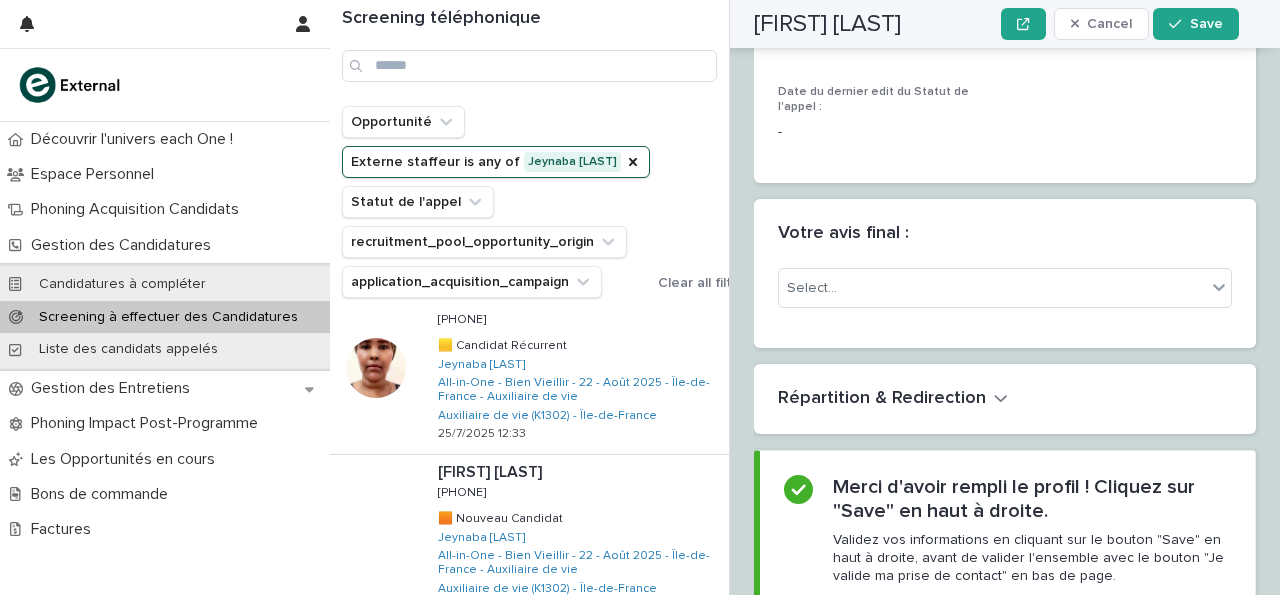 scroll, scrollTop: 3780, scrollLeft: 0, axis: vertical 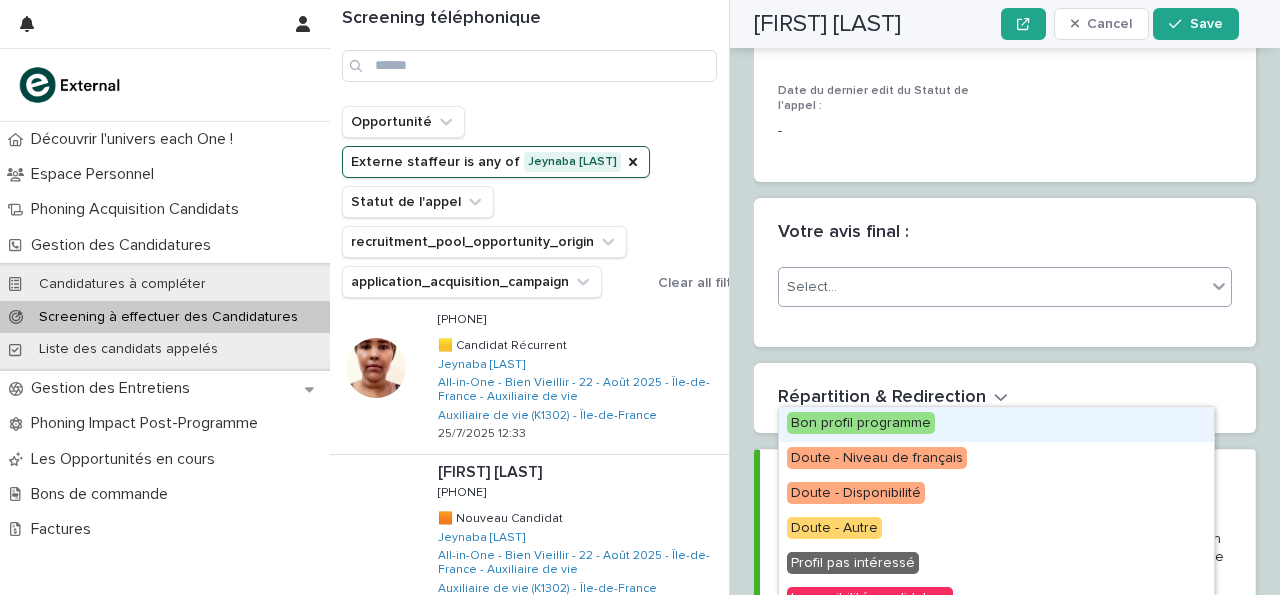 click on "Select..." at bounding box center [992, 287] 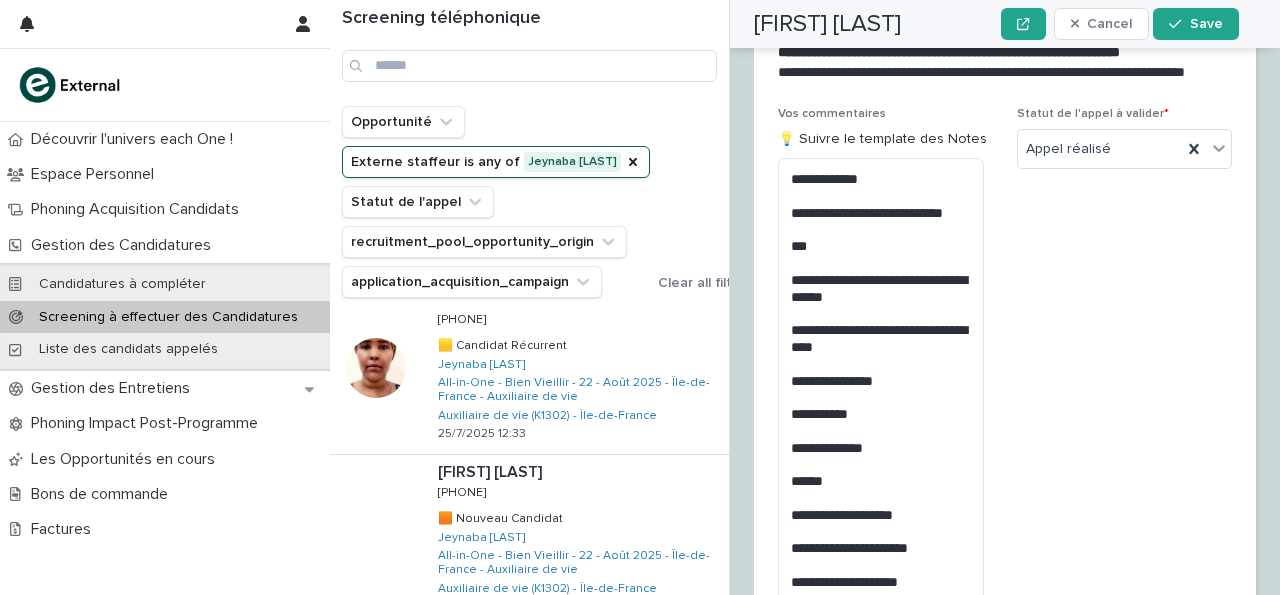 scroll, scrollTop: 3188, scrollLeft: 0, axis: vertical 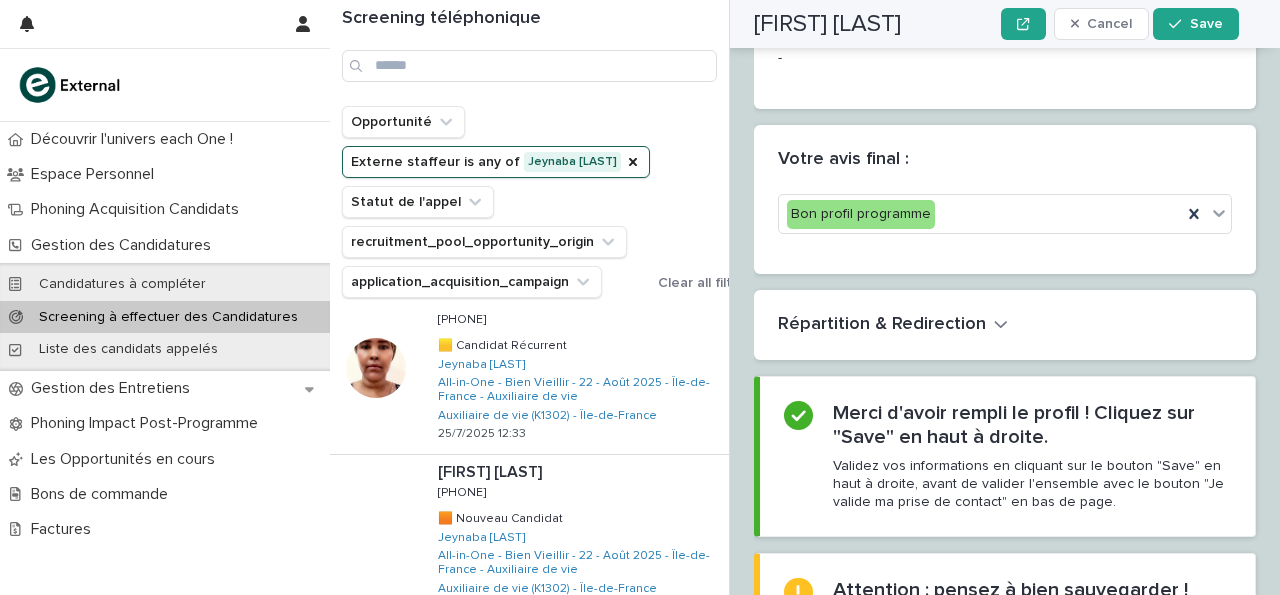 drag, startPoint x: 791, startPoint y: 271, endPoint x: 909, endPoint y: 95, distance: 211.8962 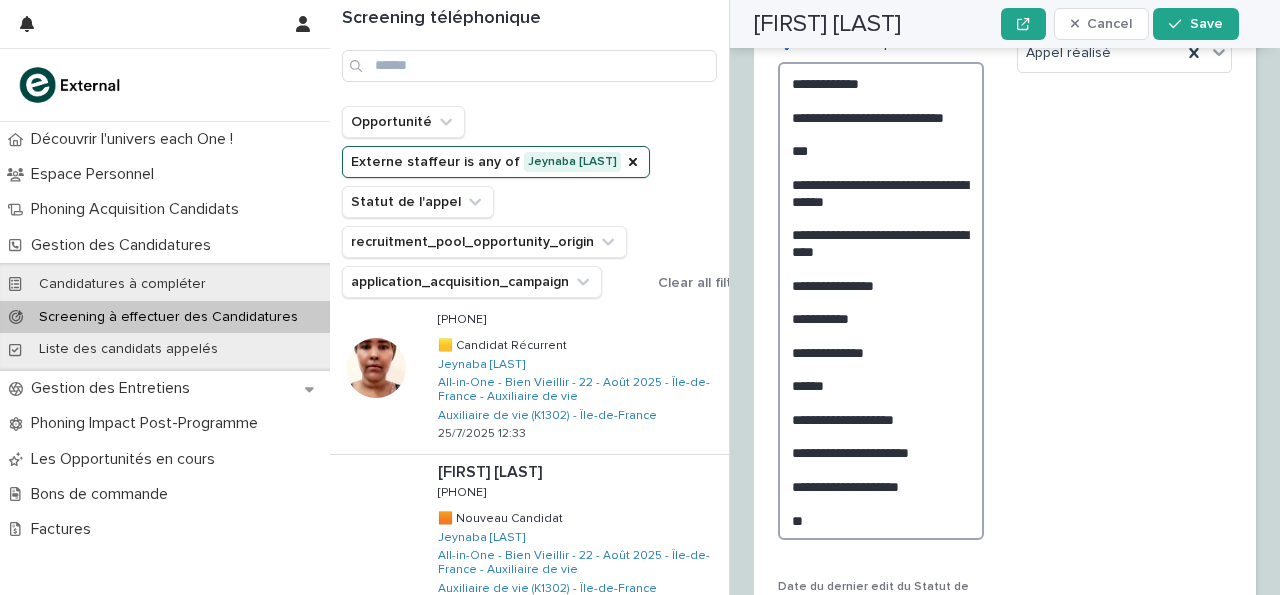 scroll, scrollTop: 3276, scrollLeft: 0, axis: vertical 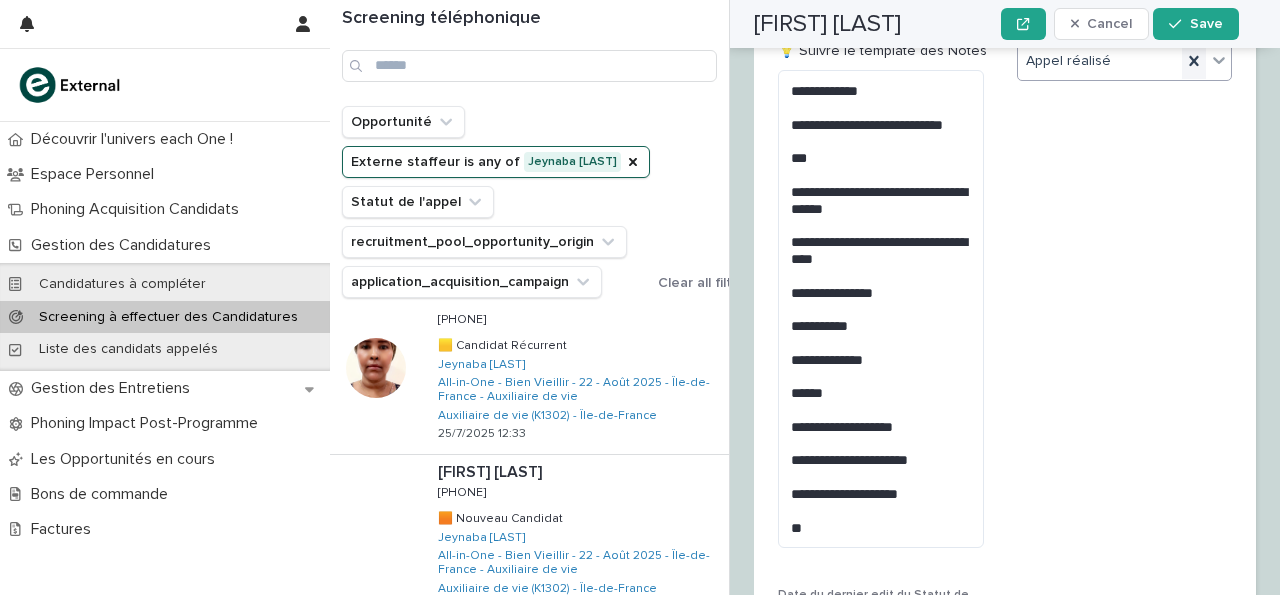 click 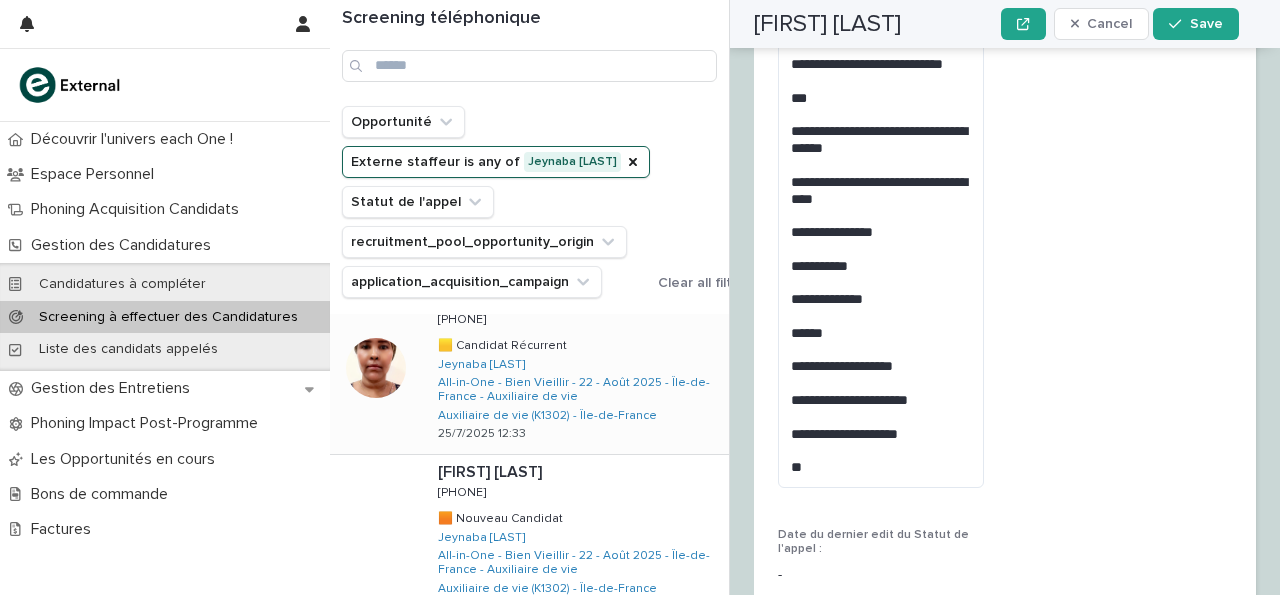 click on "[FIRST] [LAST] [FIRST] [LAST] [PHONE] [PHONE] 🟨 Candidat Récurrent 🟨 Candidat Récurrent [FIRST] [LAST] All-in-One - Bien Vieillir - 22 - Août 2025 - Île-de-France - Auxiliaire de vie Auxiliaire de vie (K1302) - Île-de-France [DATE] [TIME]" at bounding box center [575, 368] 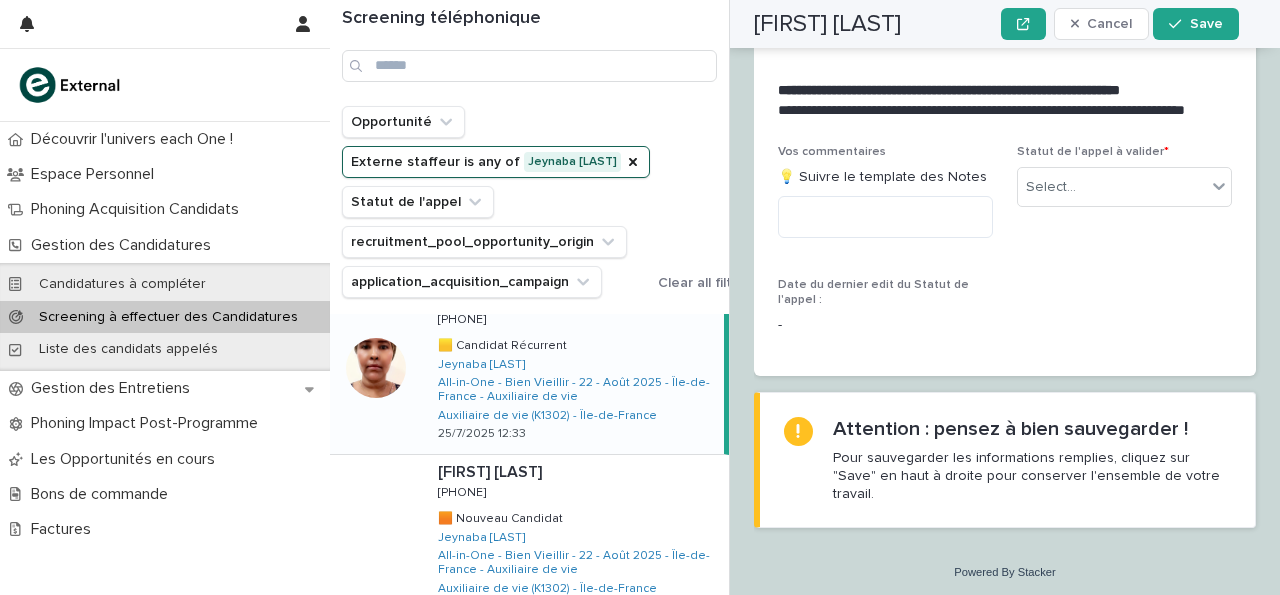 scroll, scrollTop: 2555, scrollLeft: 0, axis: vertical 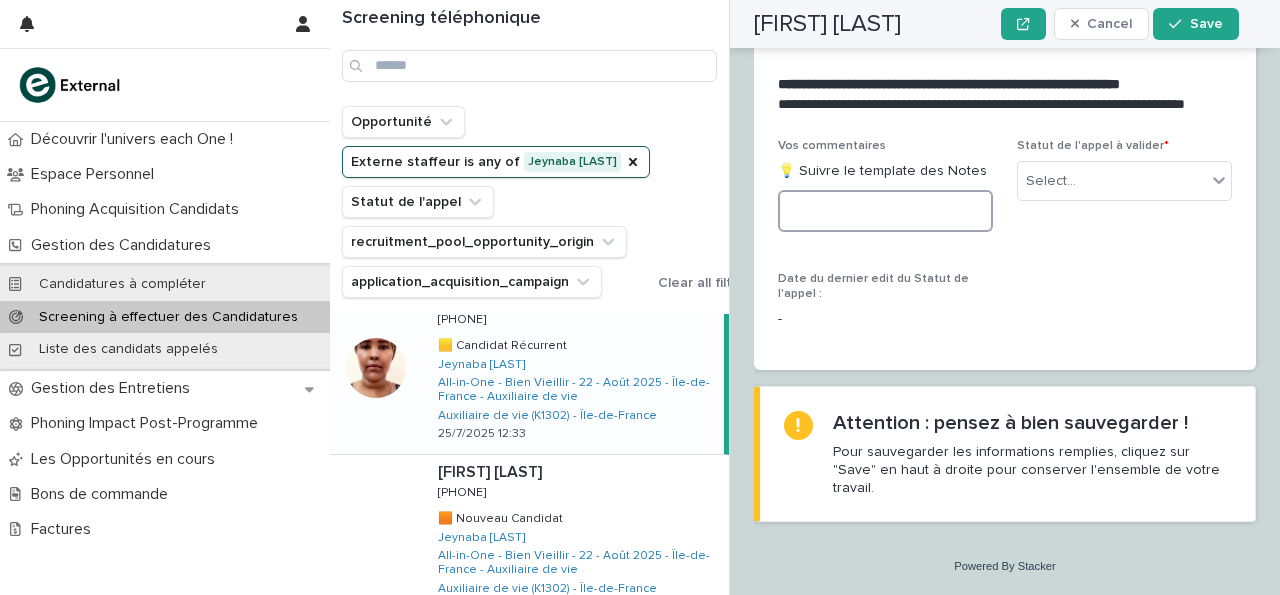 click at bounding box center [885, 211] 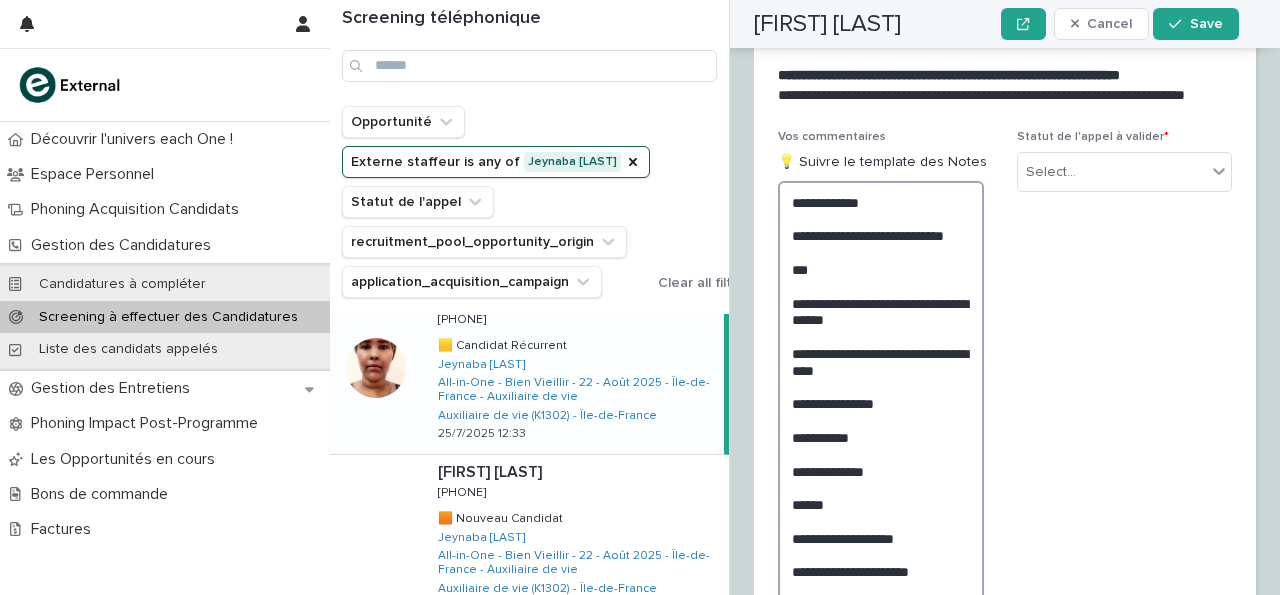 scroll, scrollTop: 2453, scrollLeft: 0, axis: vertical 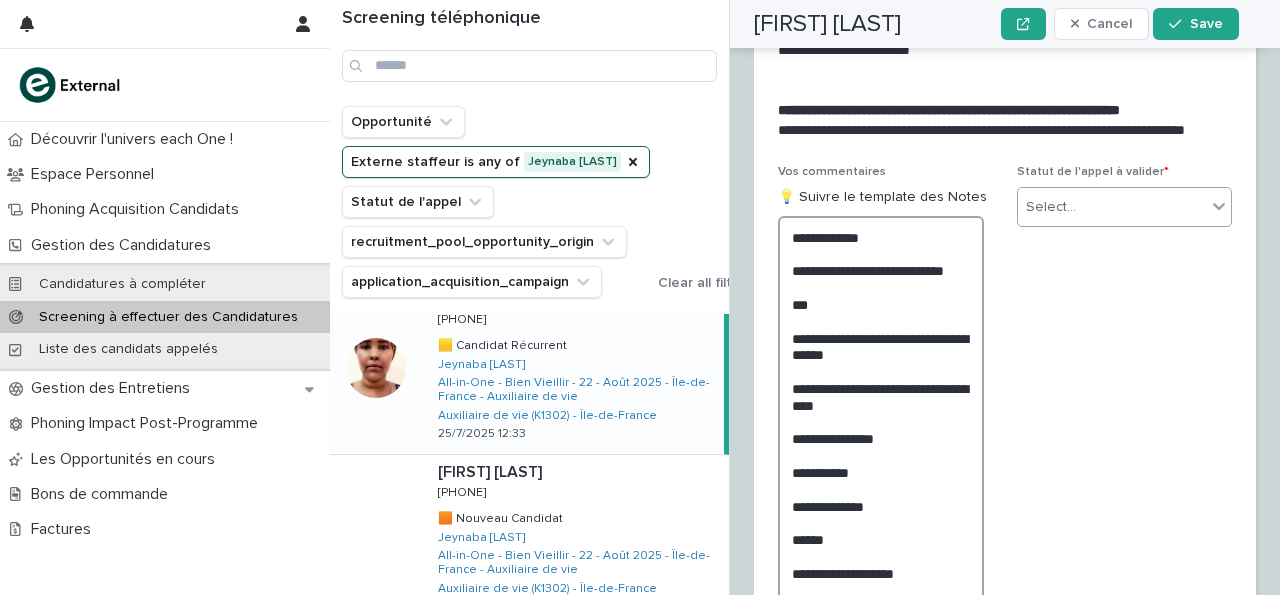 type on "**********" 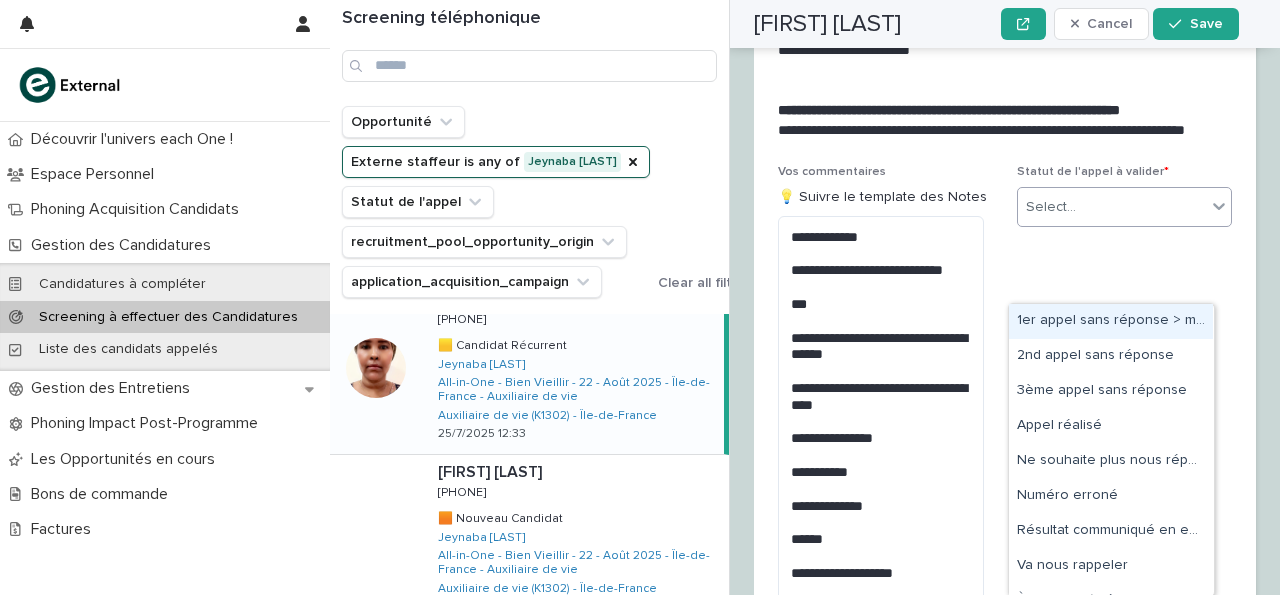 click on "Select..." at bounding box center (1112, 207) 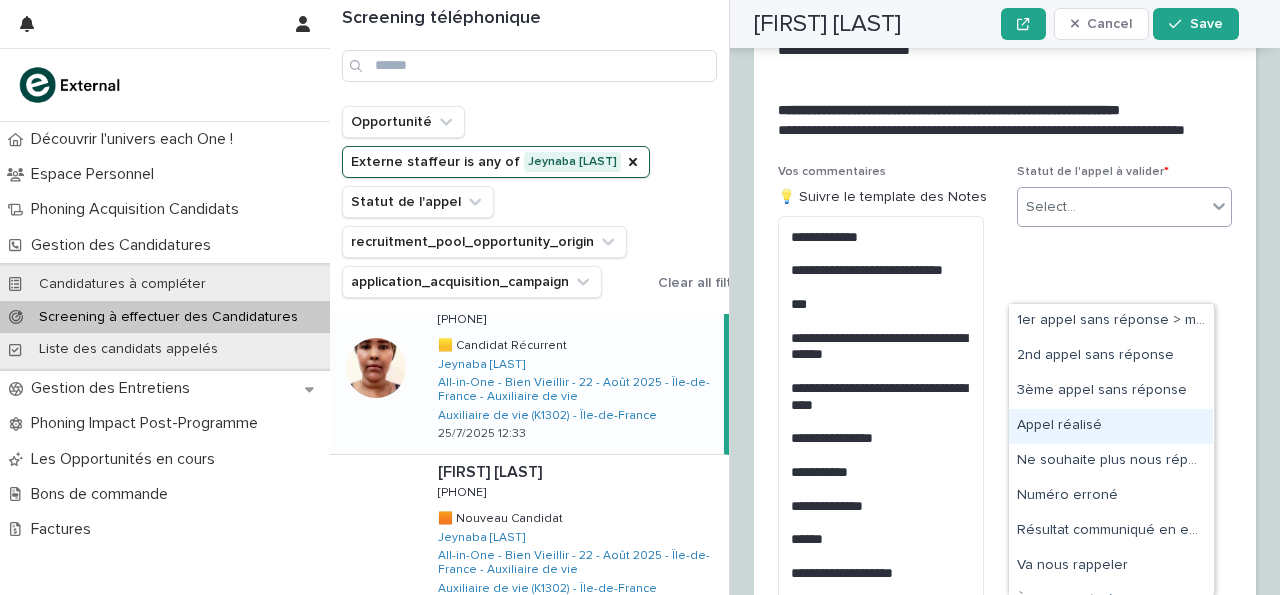 click on "Appel réalisé" at bounding box center (1111, 426) 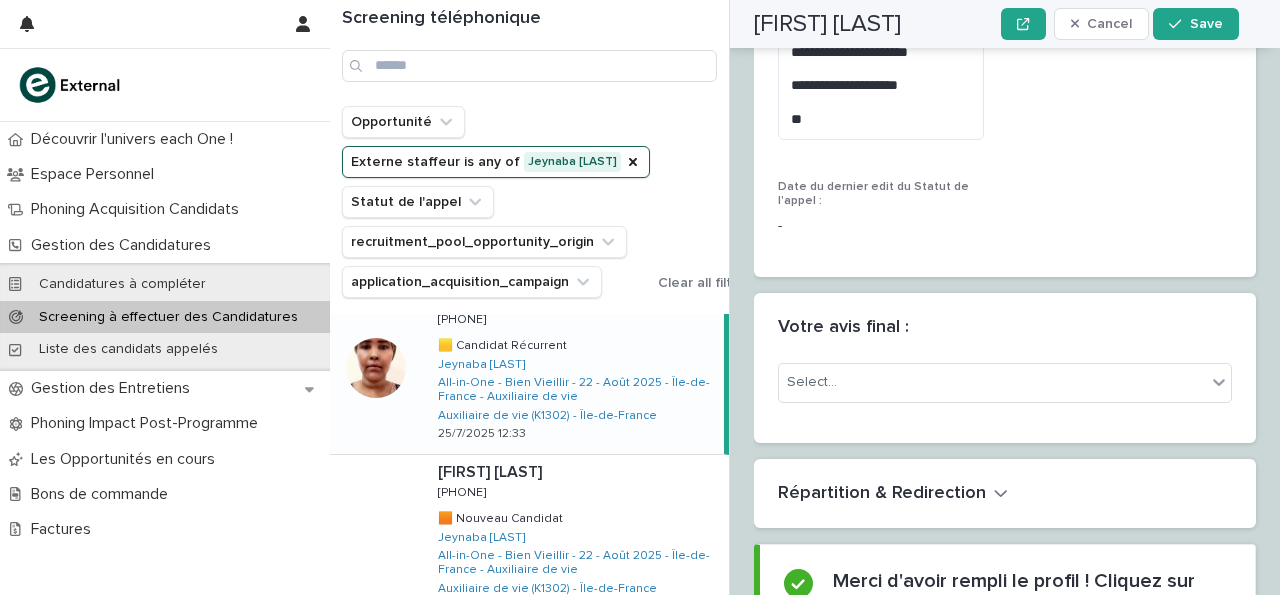 scroll, scrollTop: 3076, scrollLeft: 0, axis: vertical 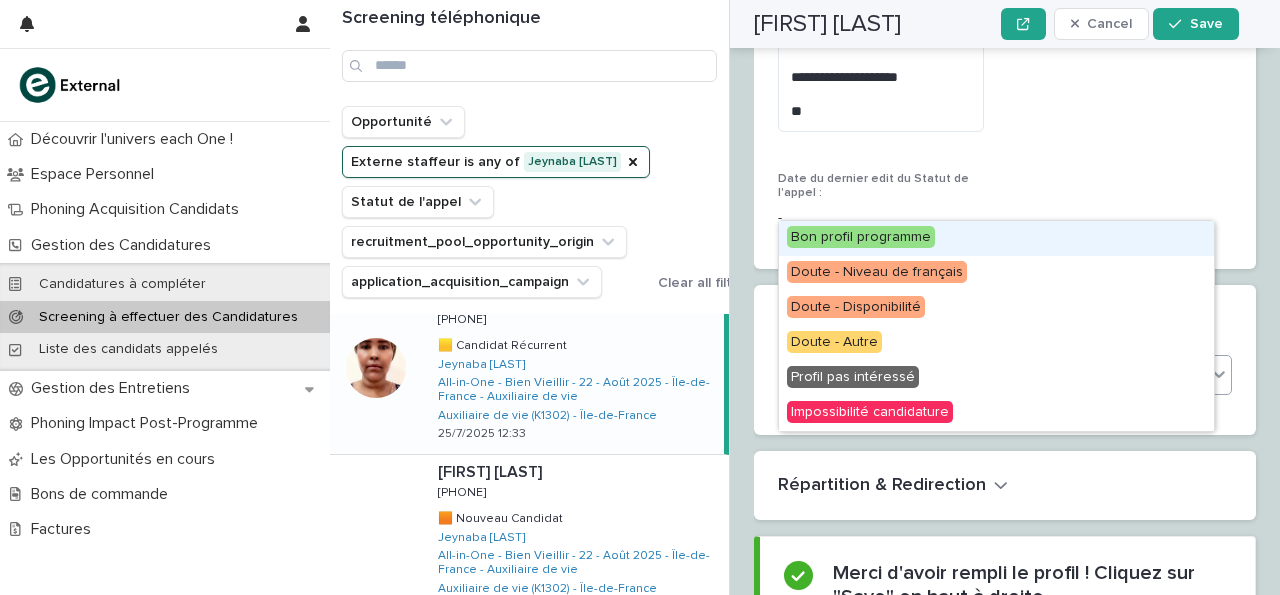 click on "Select..." at bounding box center (992, 374) 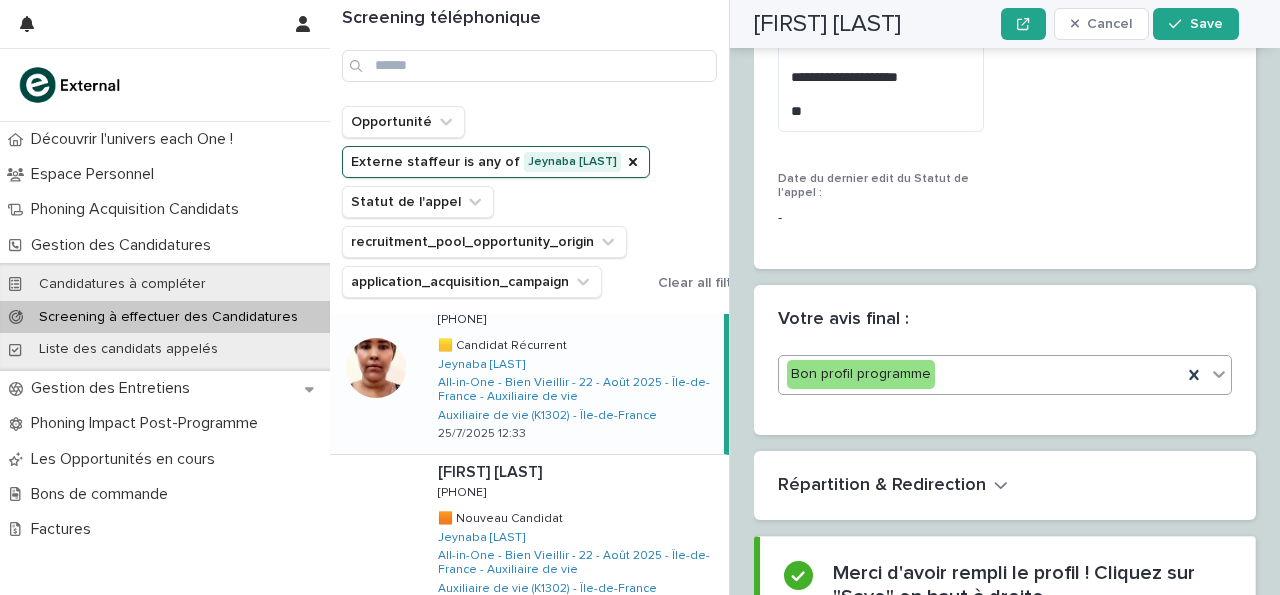 scroll, scrollTop: 3076, scrollLeft: 0, axis: vertical 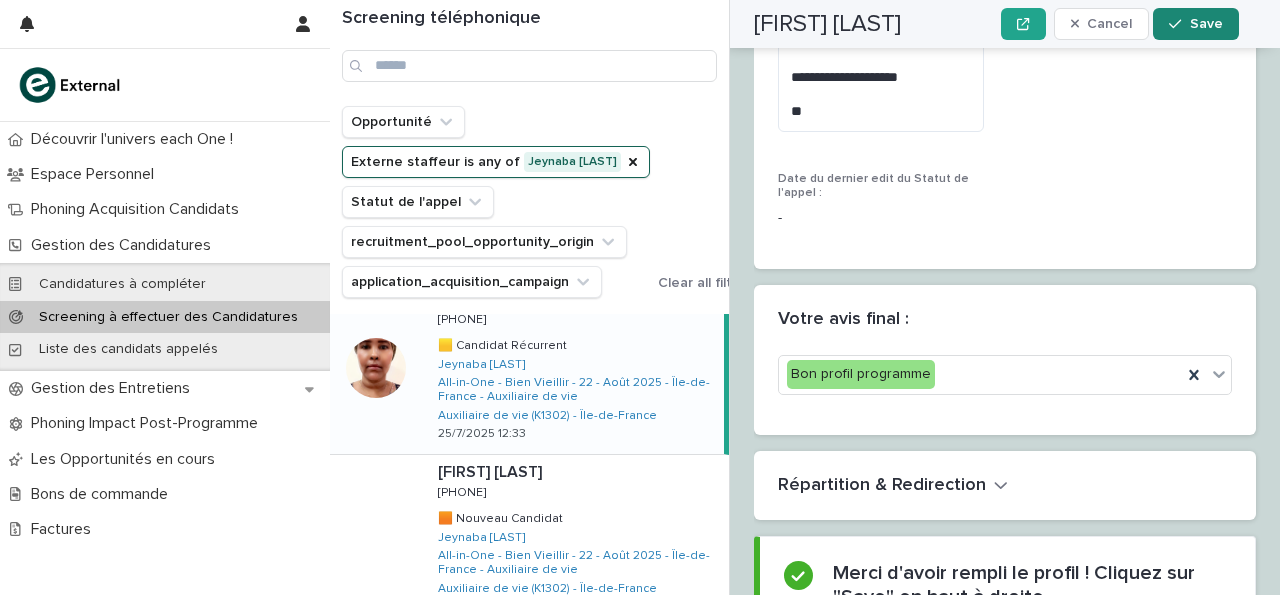 click on "Save" at bounding box center [1195, 24] 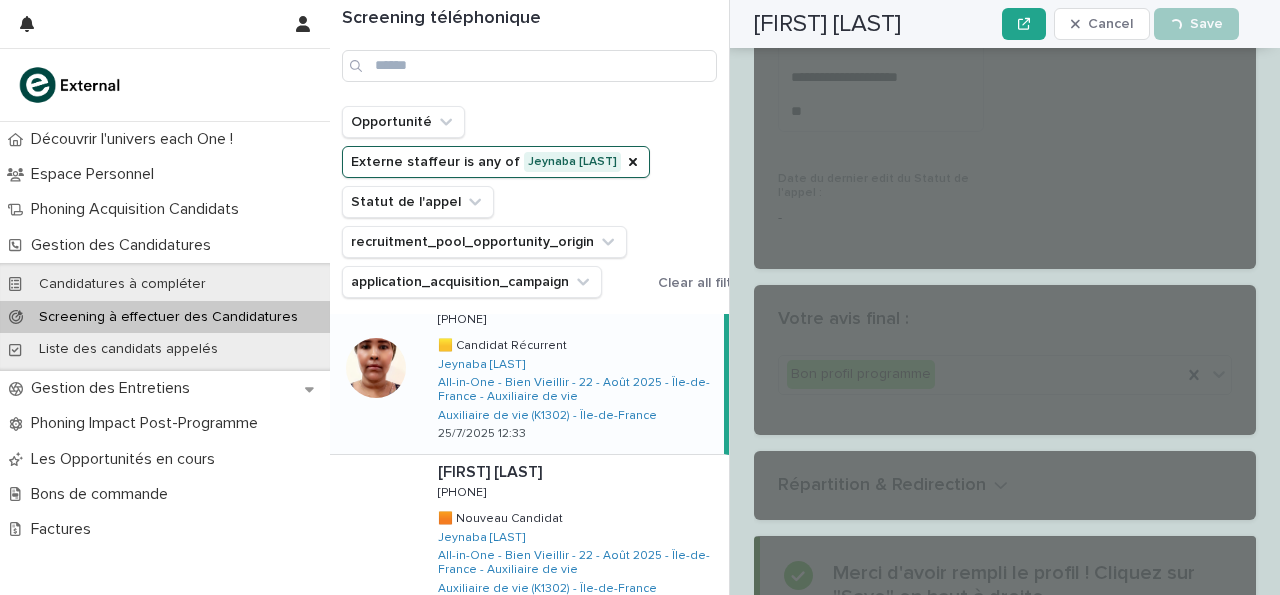 scroll, scrollTop: 3076, scrollLeft: 0, axis: vertical 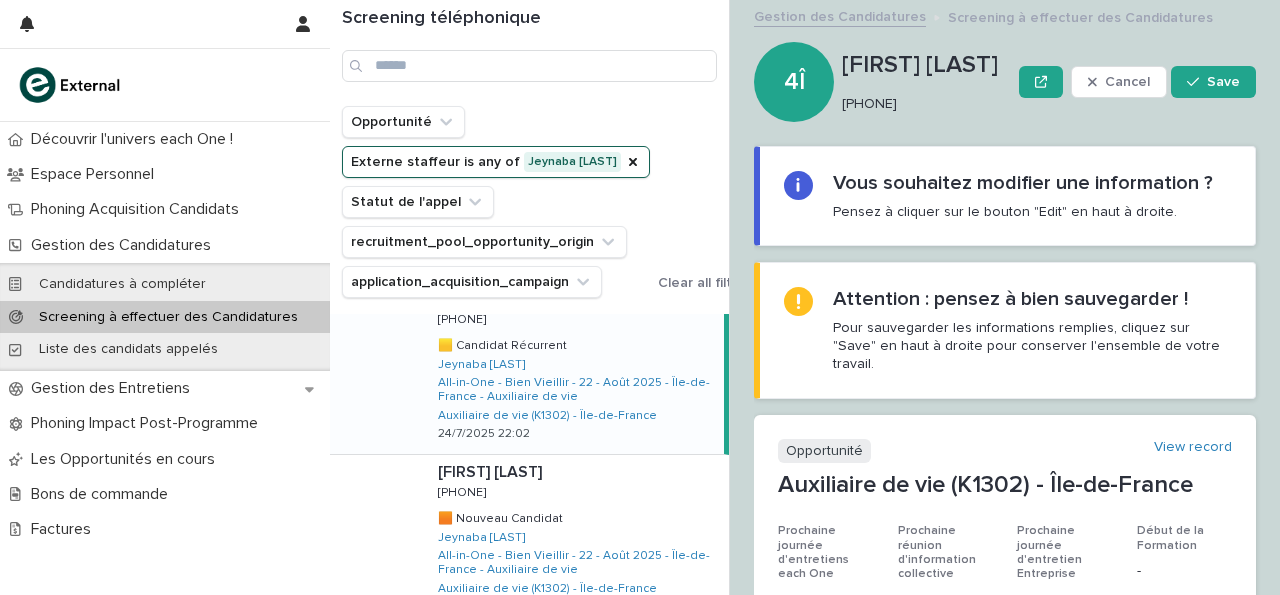 drag, startPoint x: 845, startPoint y: 99, endPoint x: 991, endPoint y: 110, distance: 146.4138 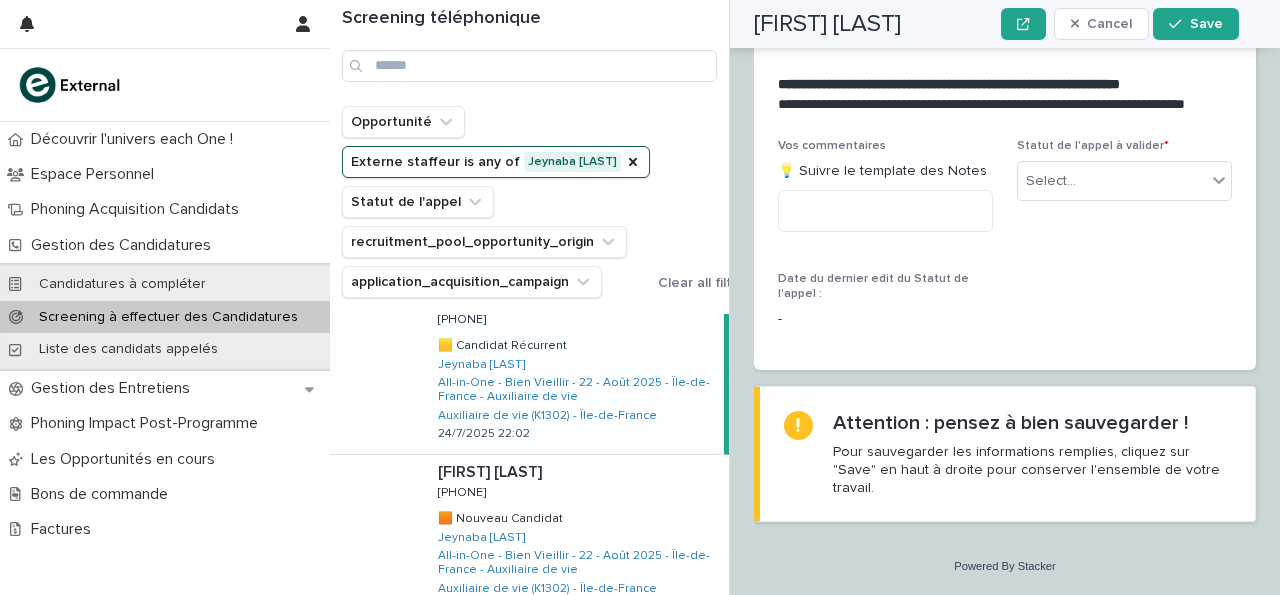 scroll, scrollTop: 3076, scrollLeft: 0, axis: vertical 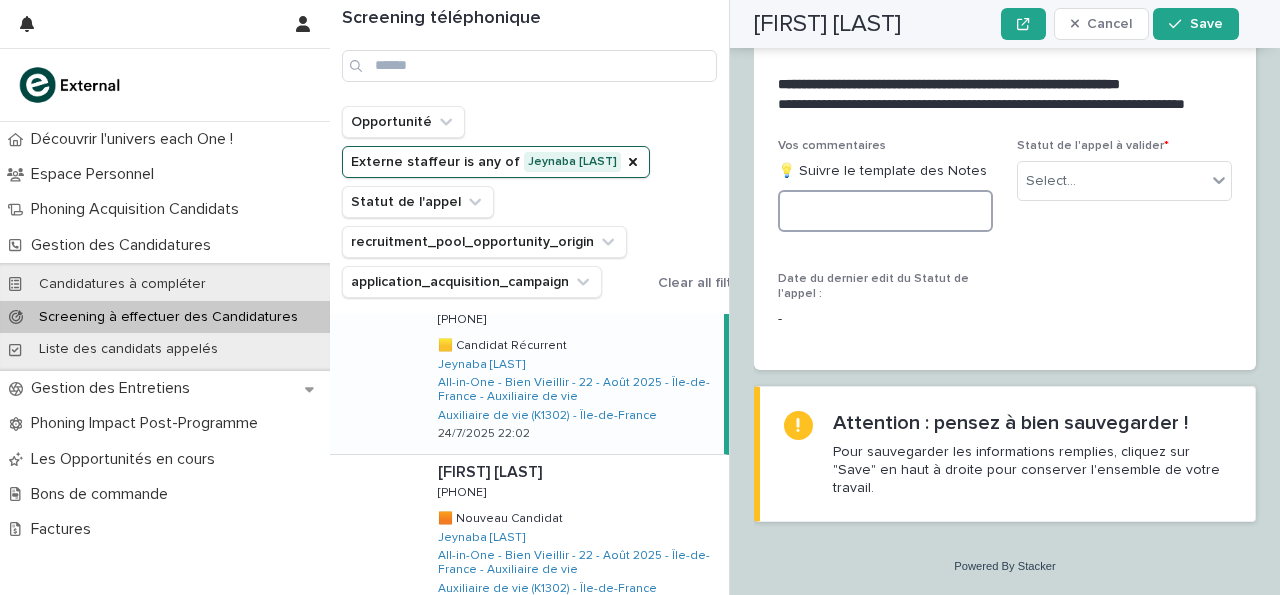 click at bounding box center [885, 211] 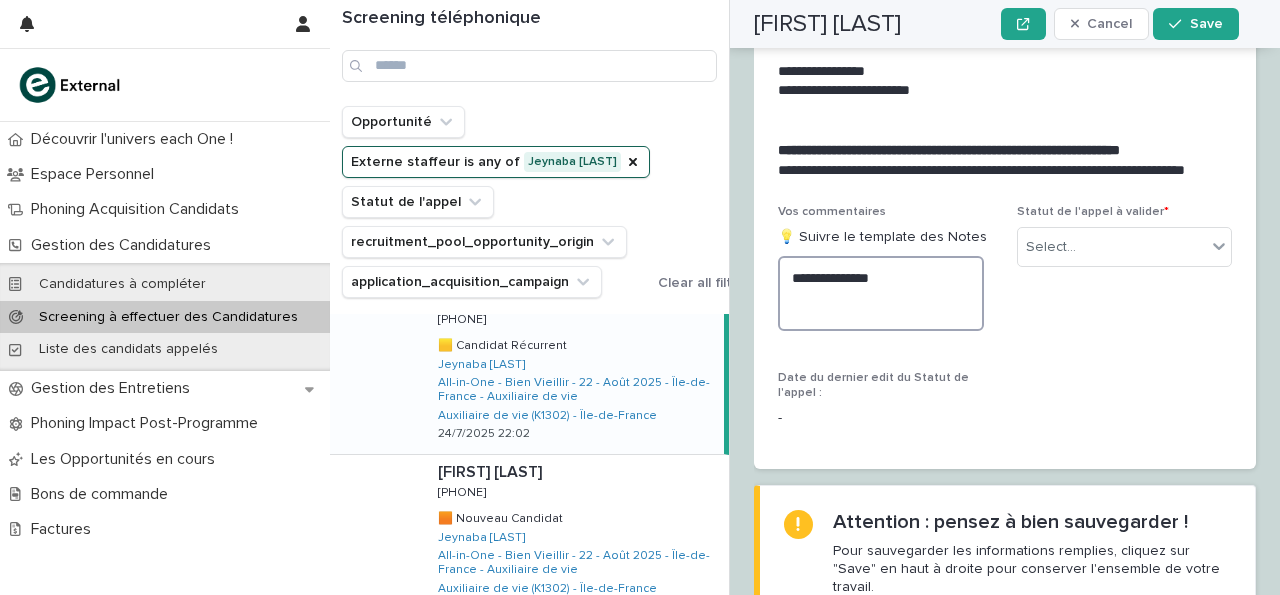 scroll, scrollTop: 2922, scrollLeft: 0, axis: vertical 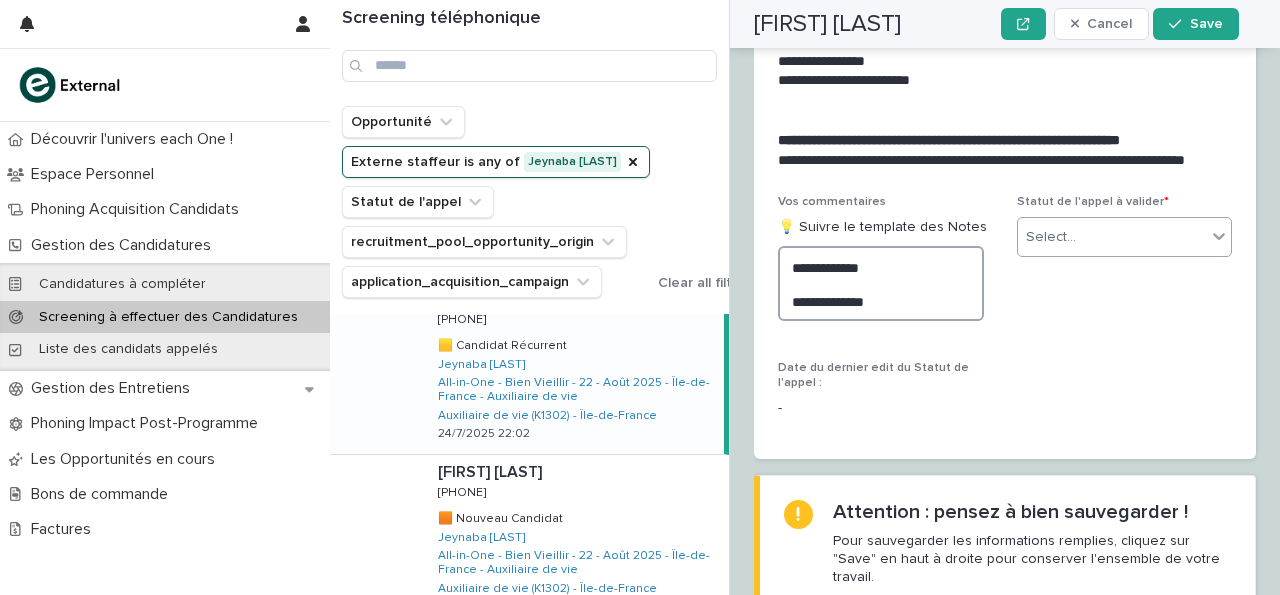 type on "**********" 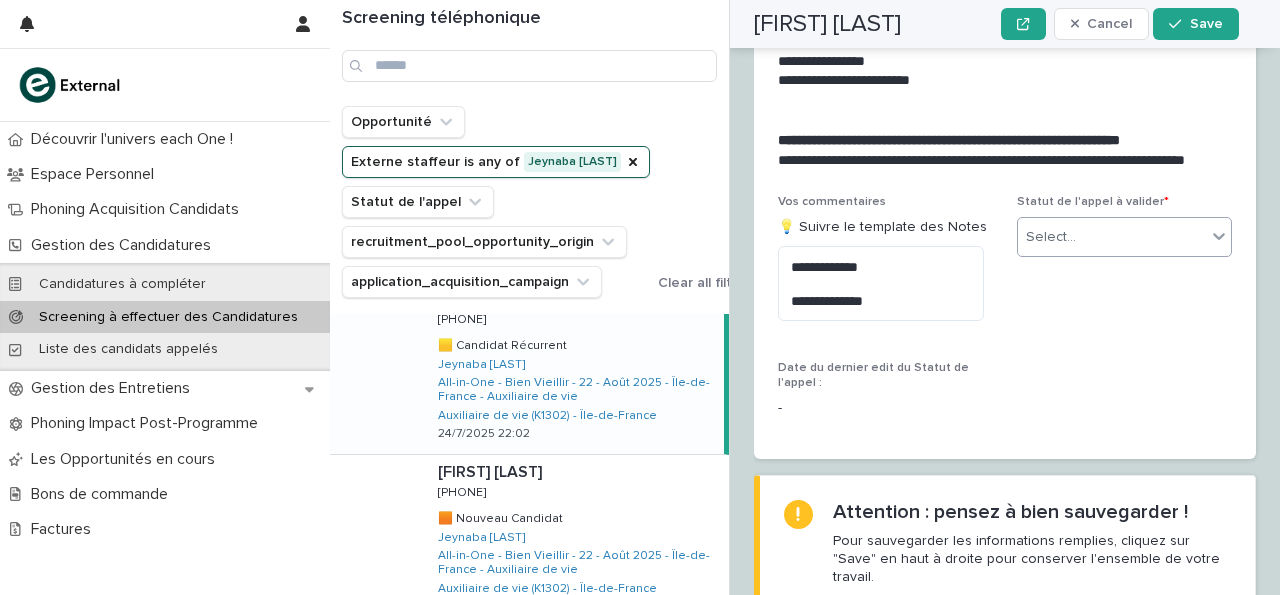 click on "Select..." at bounding box center [1112, 237] 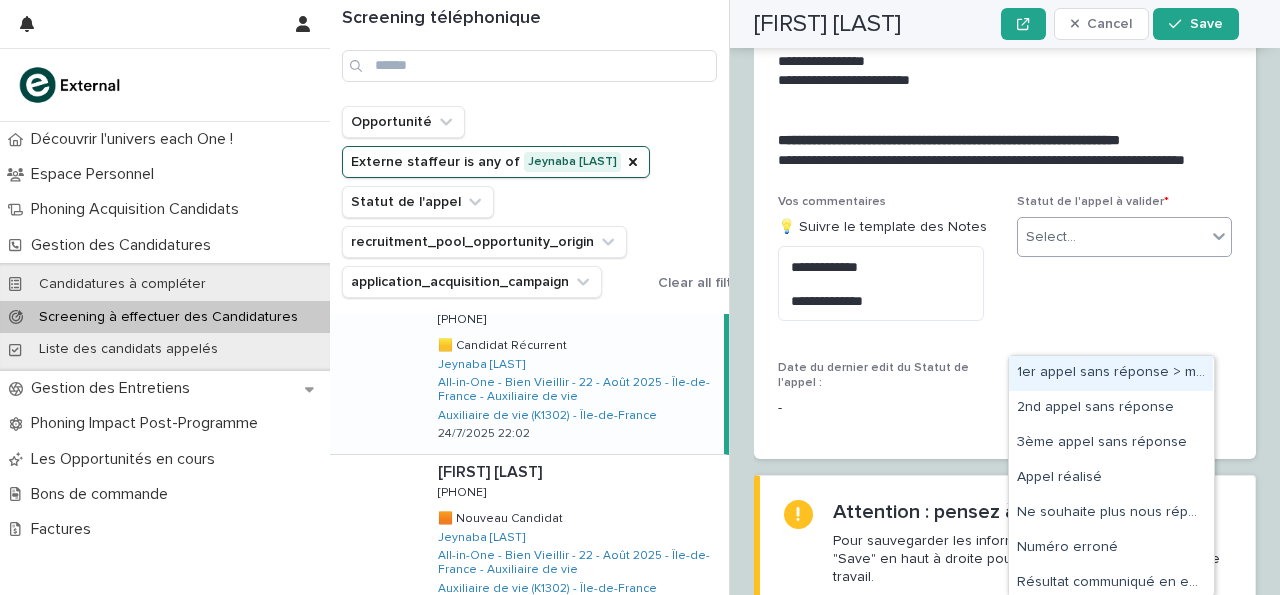 click on "1er appel sans réponse > message laissé" at bounding box center (1111, 373) 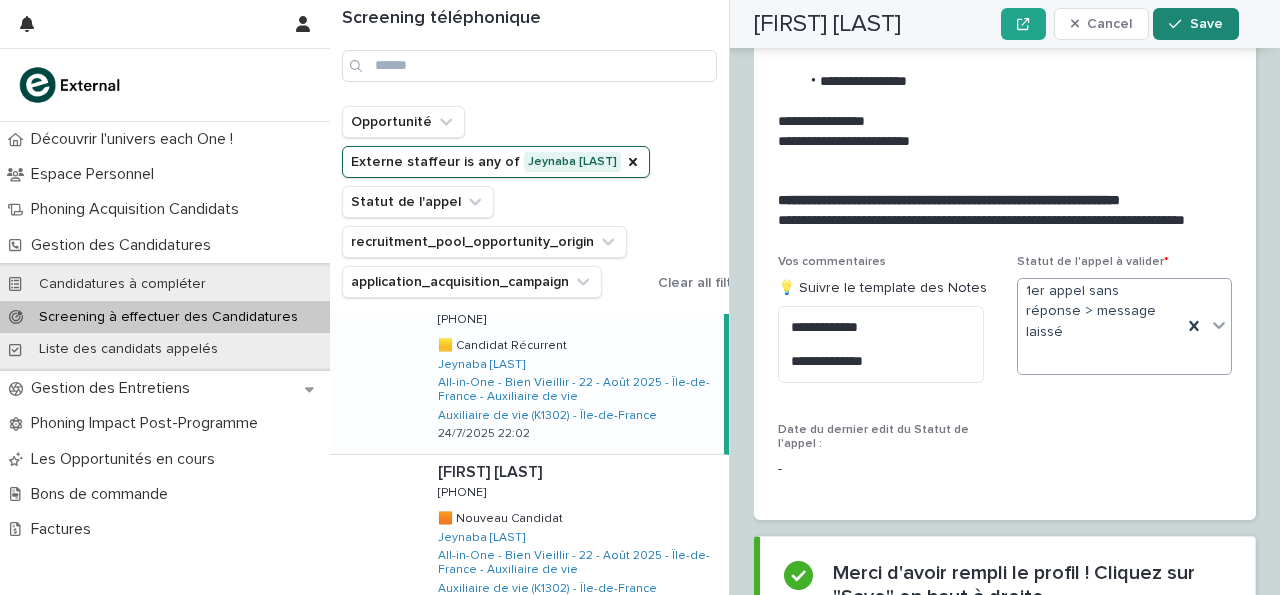 click 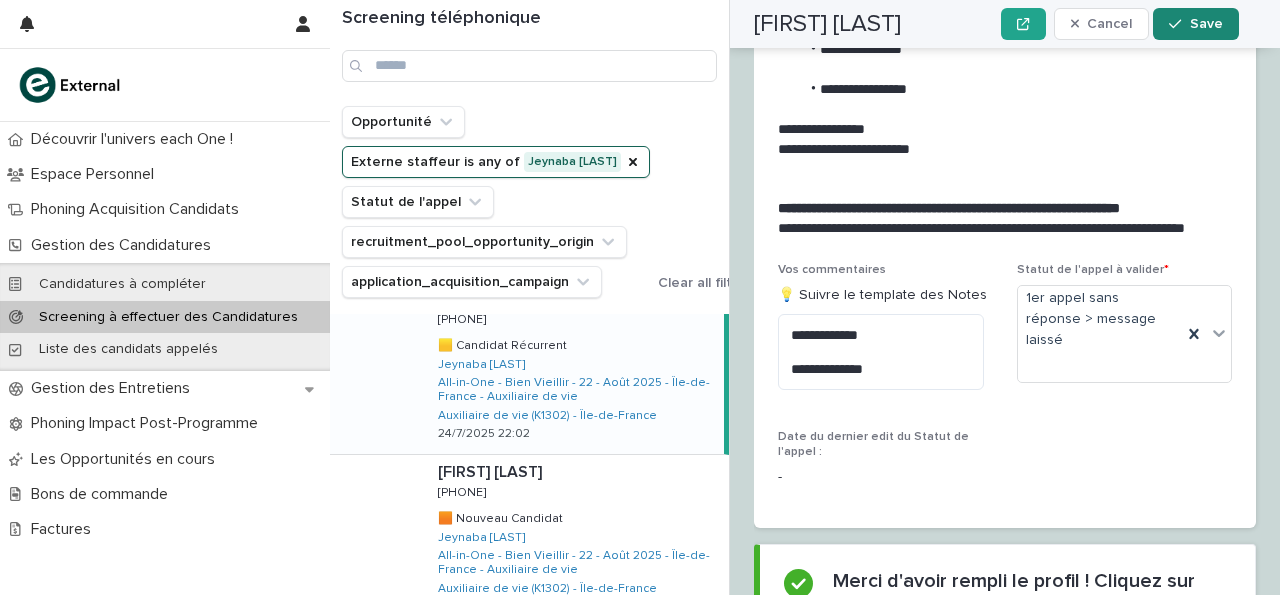 scroll, scrollTop: 2934, scrollLeft: 0, axis: vertical 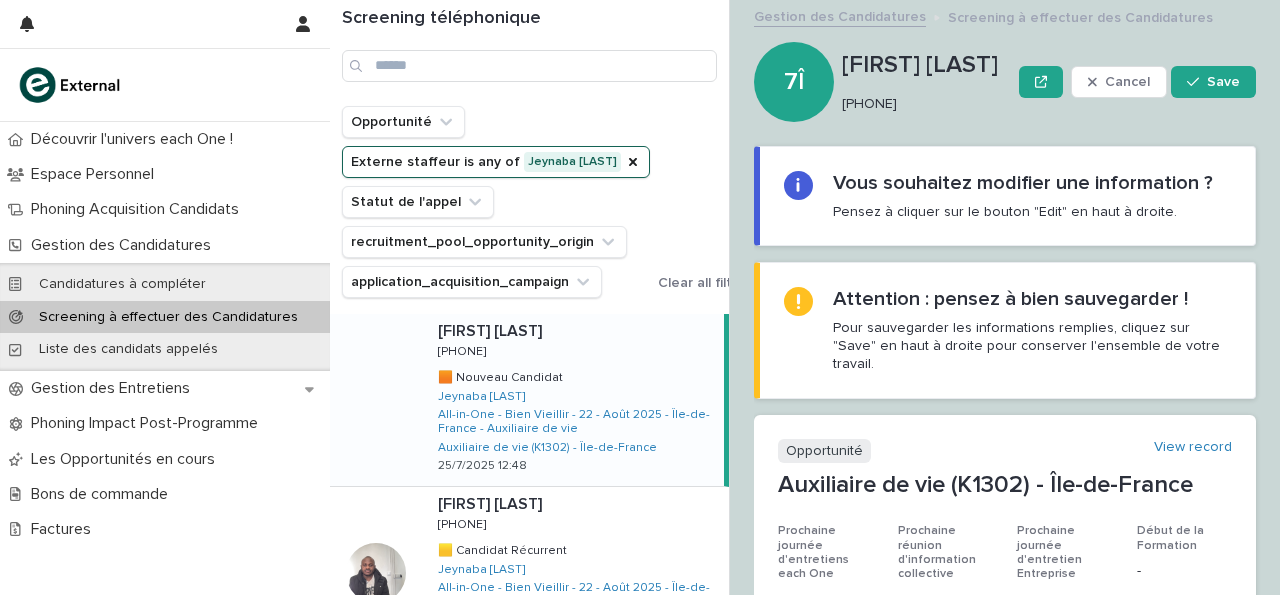drag, startPoint x: 846, startPoint y: 109, endPoint x: 946, endPoint y: 98, distance: 100.60318 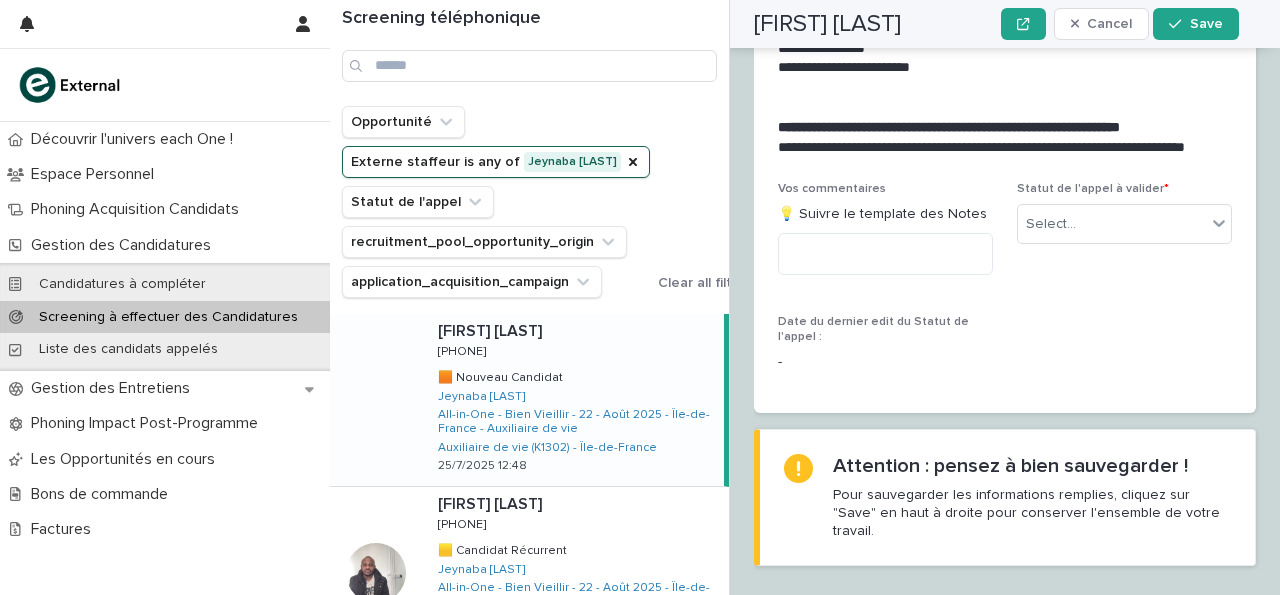 scroll, scrollTop: 2476, scrollLeft: 0, axis: vertical 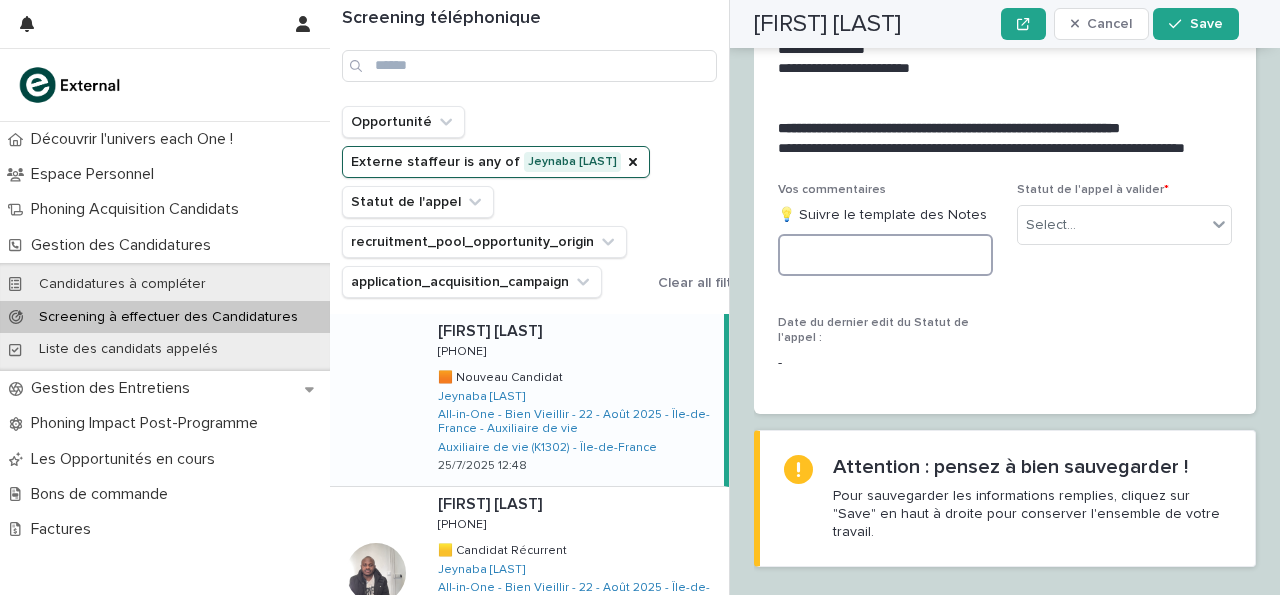 click at bounding box center (885, 255) 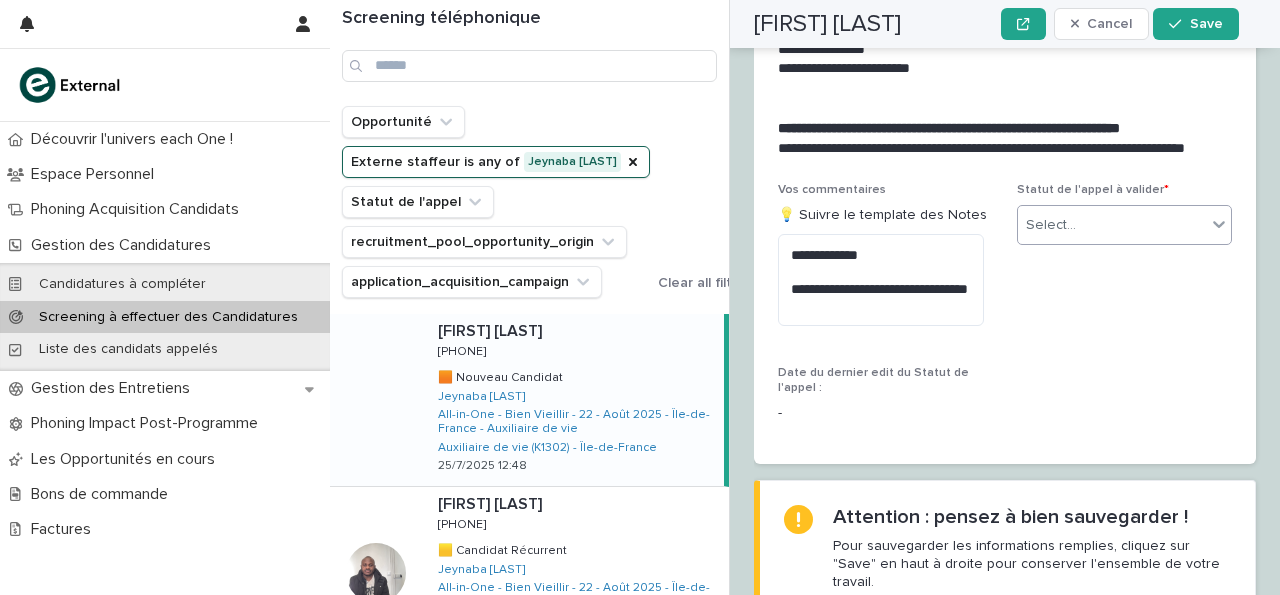 click on "Select..." at bounding box center [1112, 225] 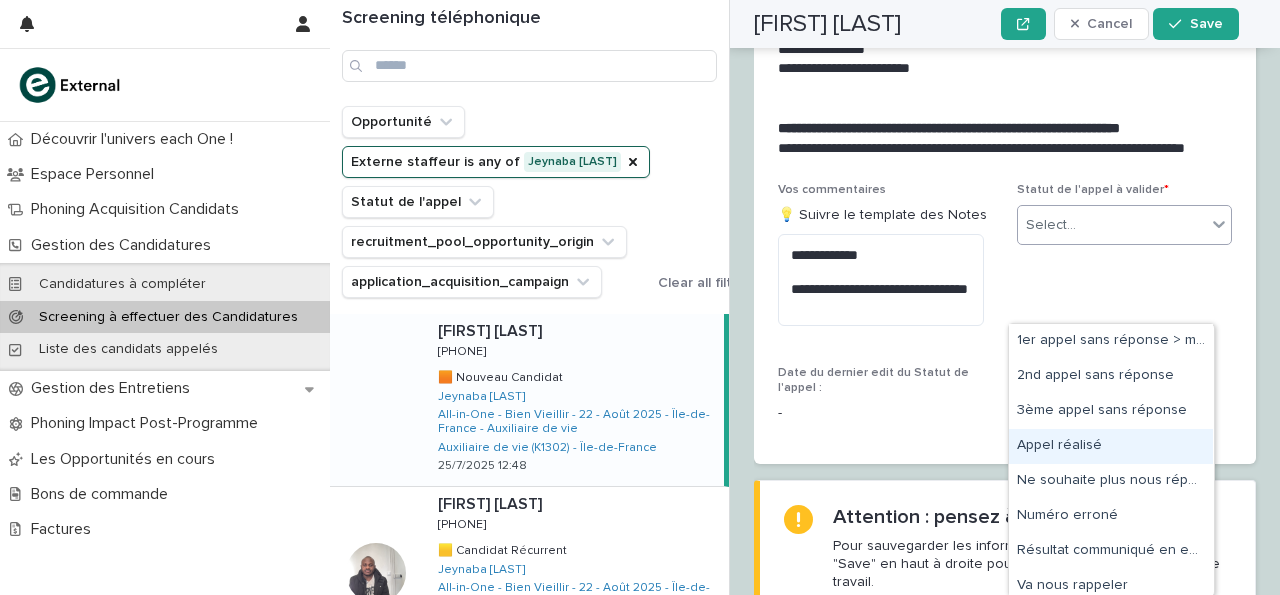 click on "Appel réalisé" at bounding box center (1111, 446) 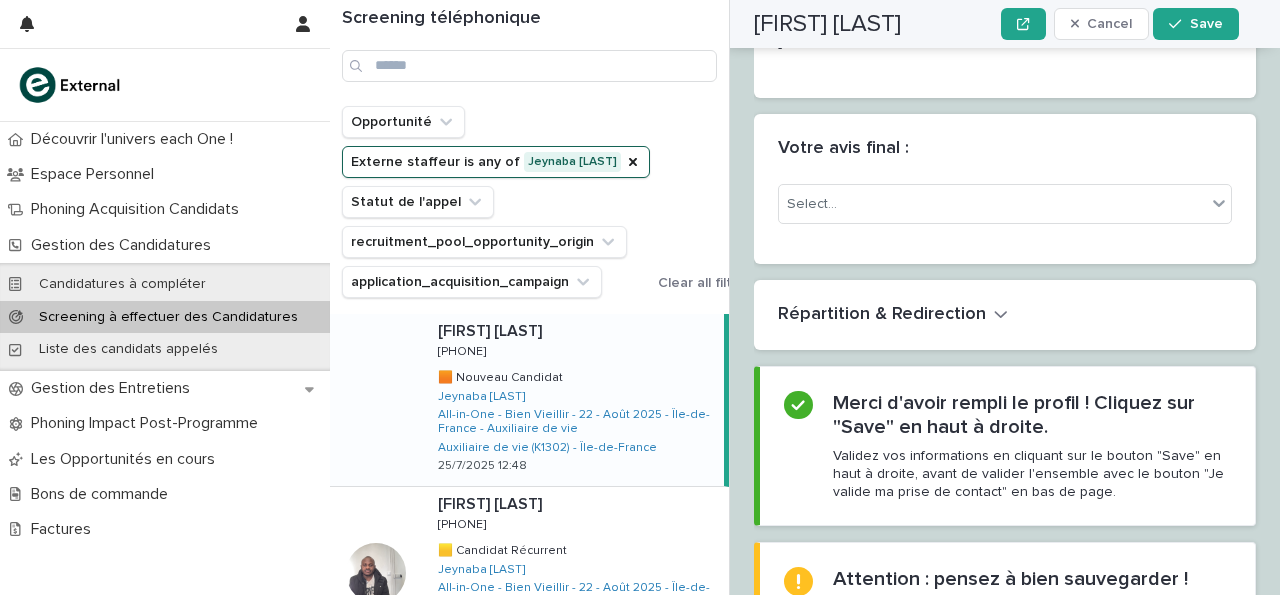 scroll, scrollTop: 2905, scrollLeft: 0, axis: vertical 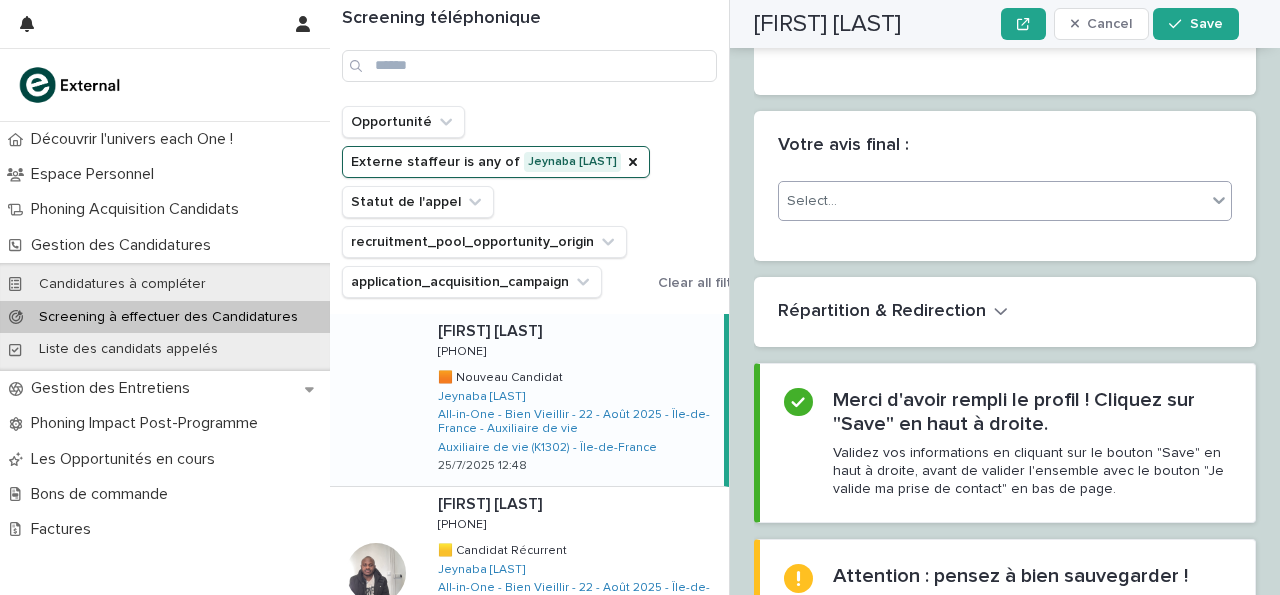 click on "Select..." at bounding box center (992, 201) 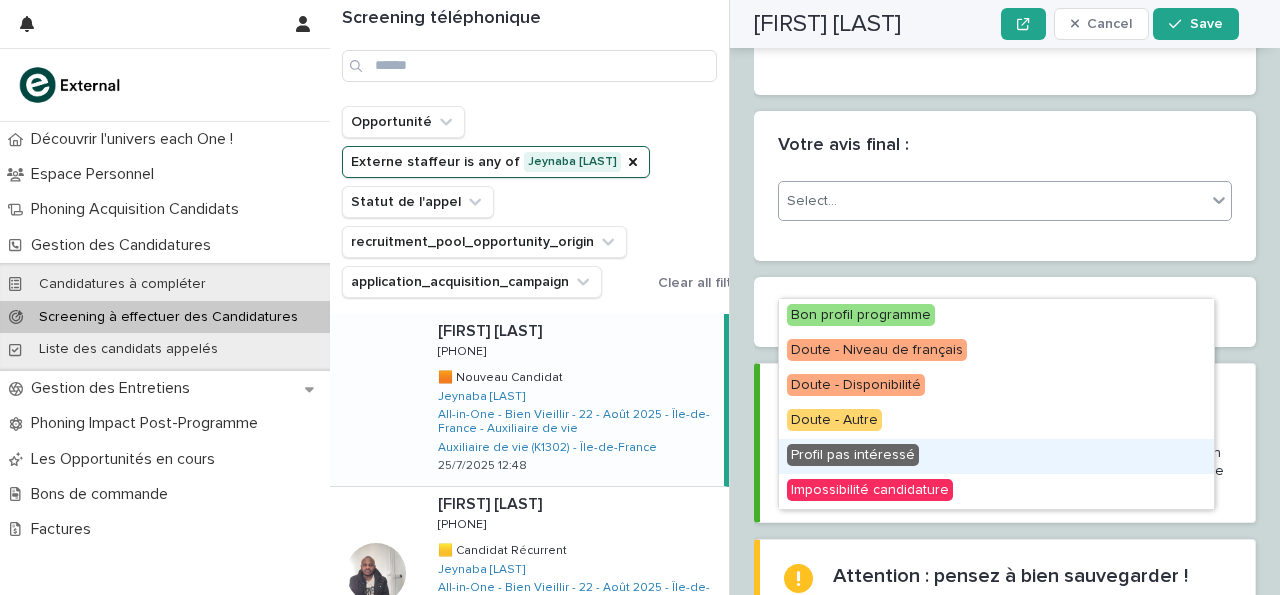 click on "Profil pas intéressé" at bounding box center (996, 456) 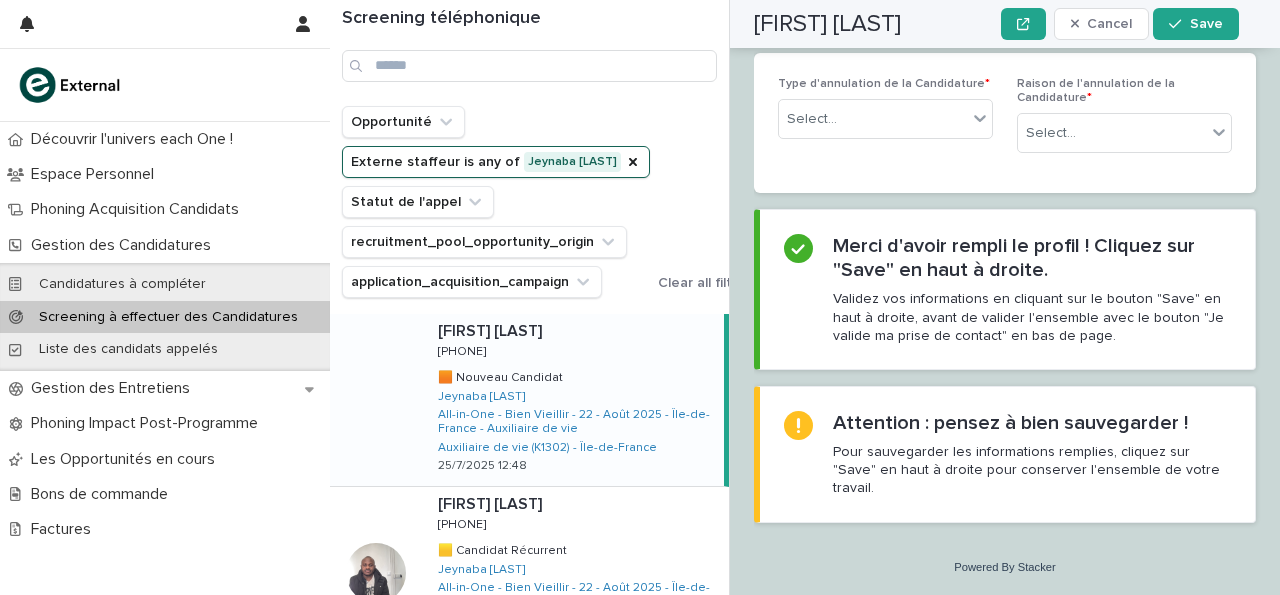 scroll, scrollTop: 3238, scrollLeft: 0, axis: vertical 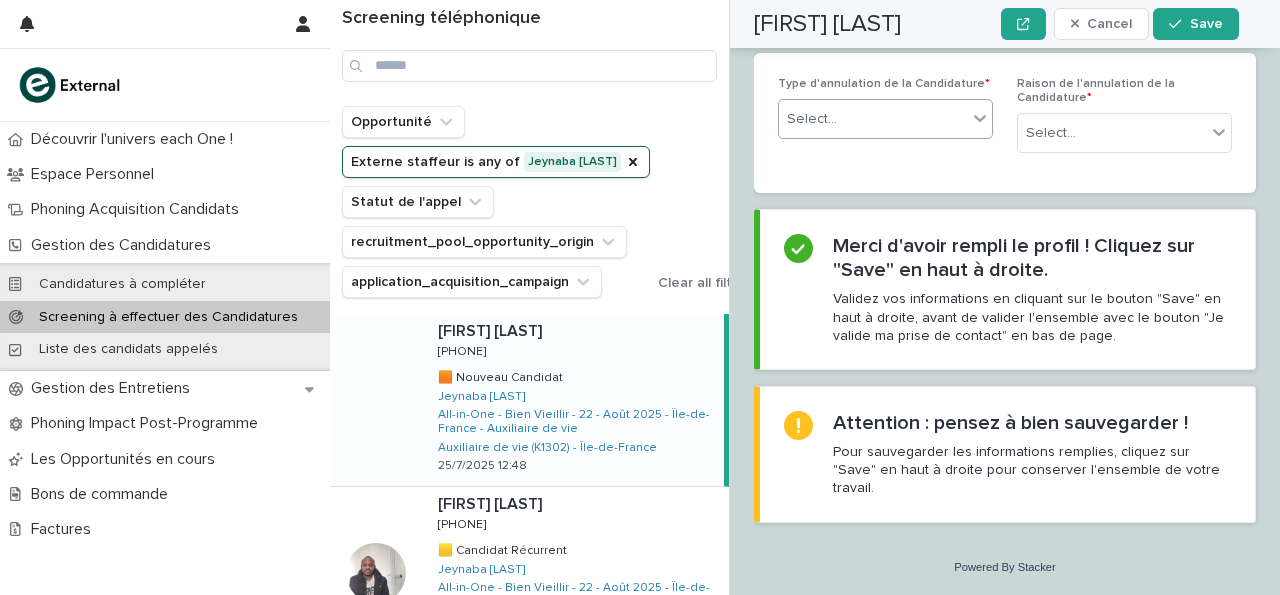 click on "Select..." at bounding box center [873, 119] 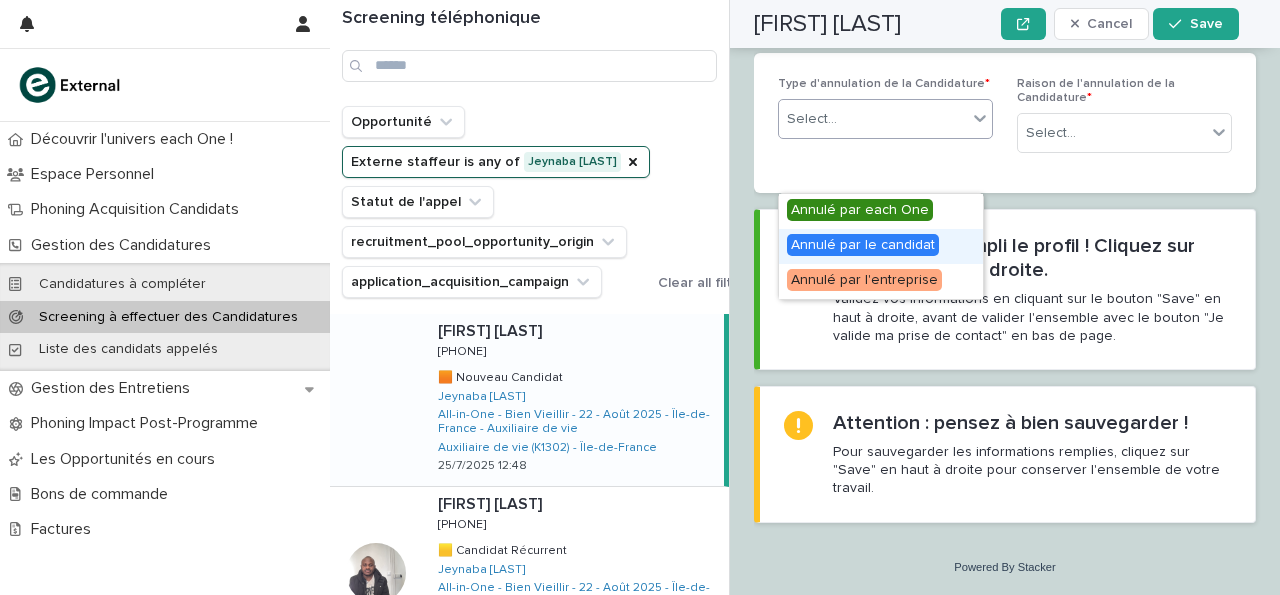 click on "Annulé par le candidat" at bounding box center [863, 245] 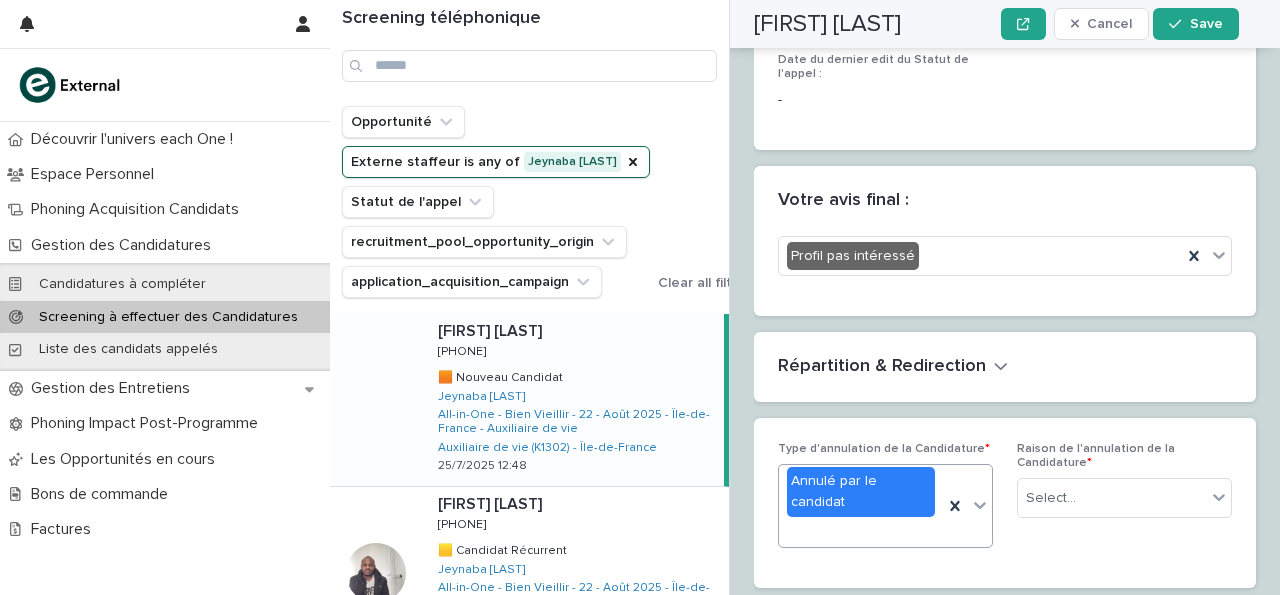 scroll, scrollTop: 2670, scrollLeft: 0, axis: vertical 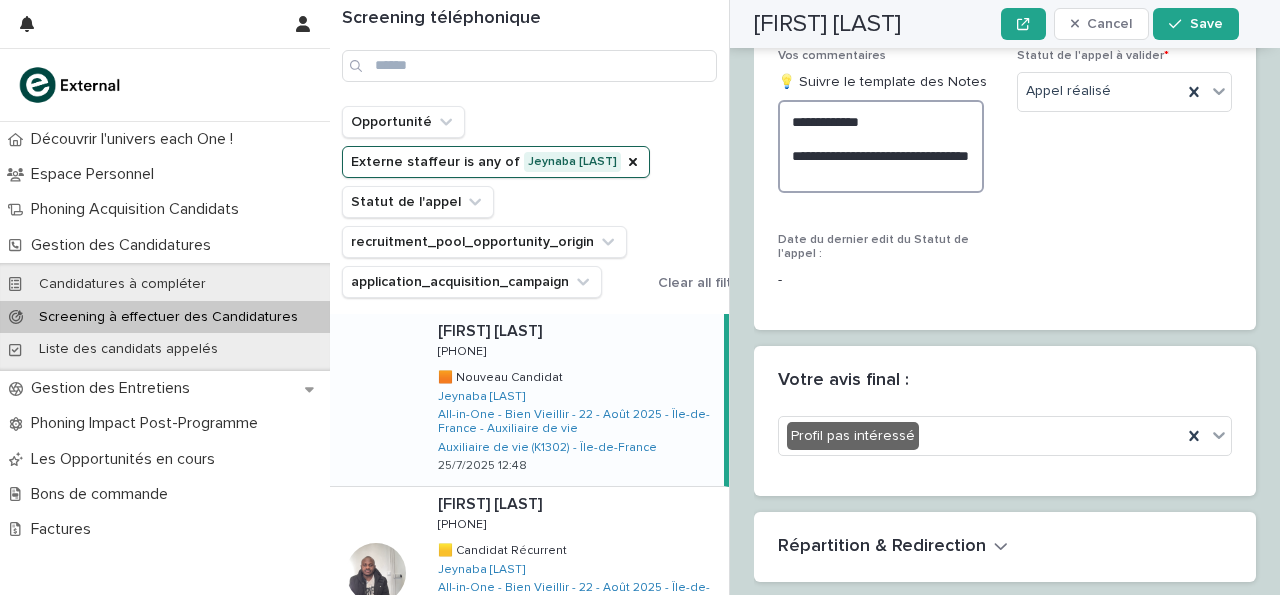 click on "**********" at bounding box center (881, 146) 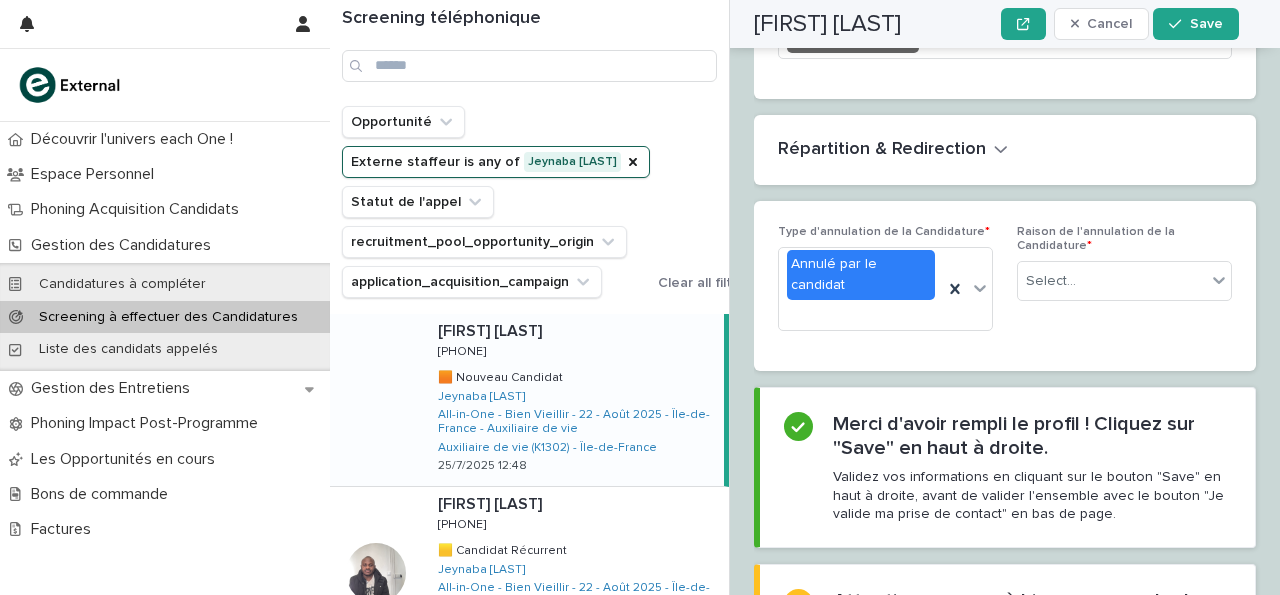 scroll, scrollTop: 3068, scrollLeft: 0, axis: vertical 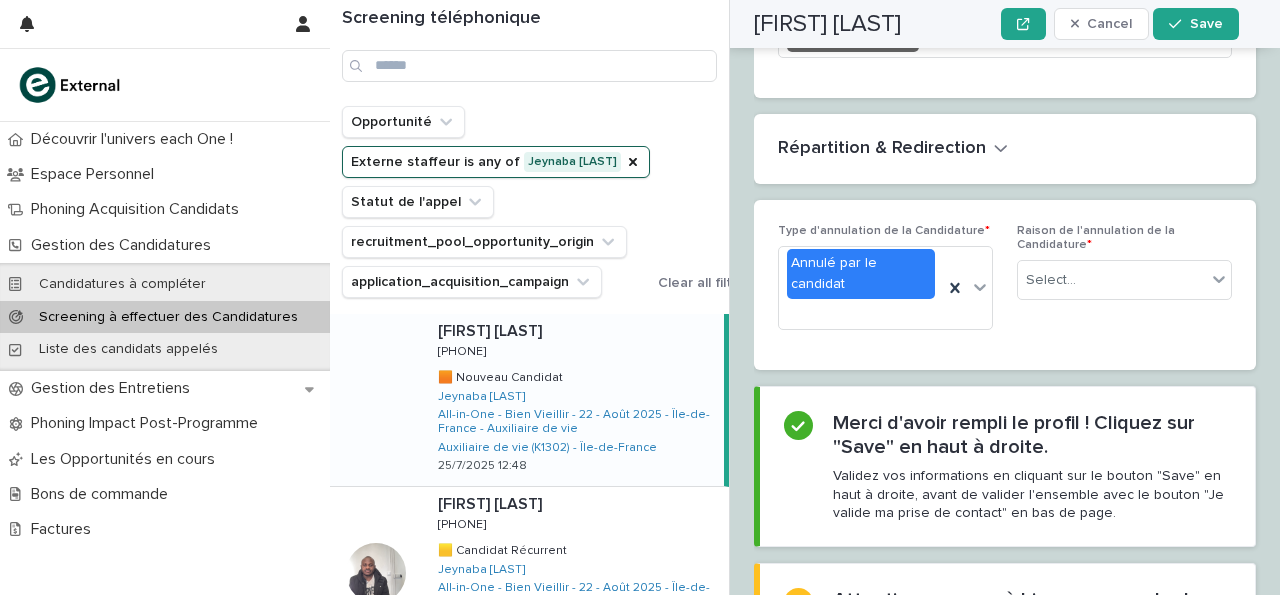 type on "**********" 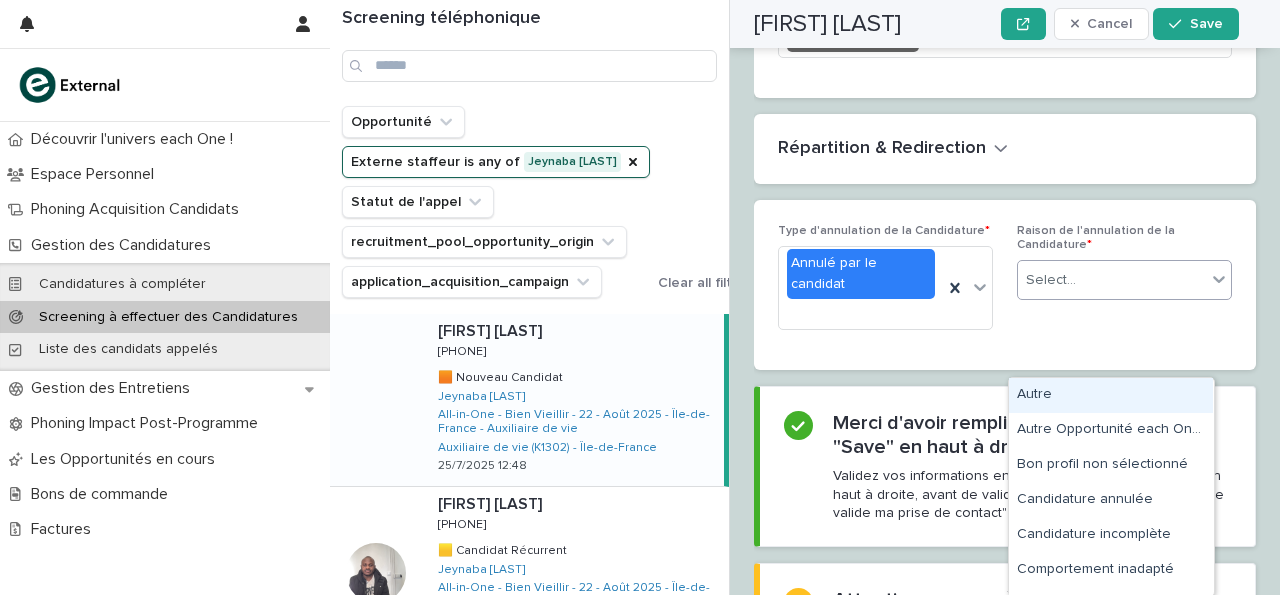 click on "Select..." at bounding box center (1112, 280) 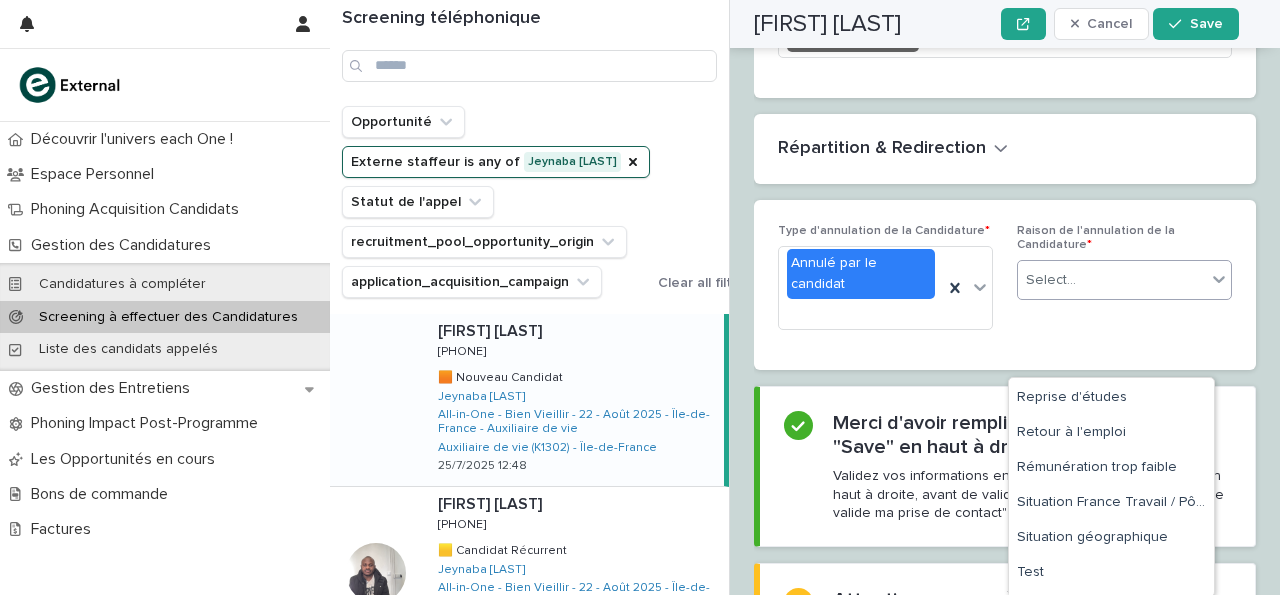 scroll, scrollTop: 1147, scrollLeft: 0, axis: vertical 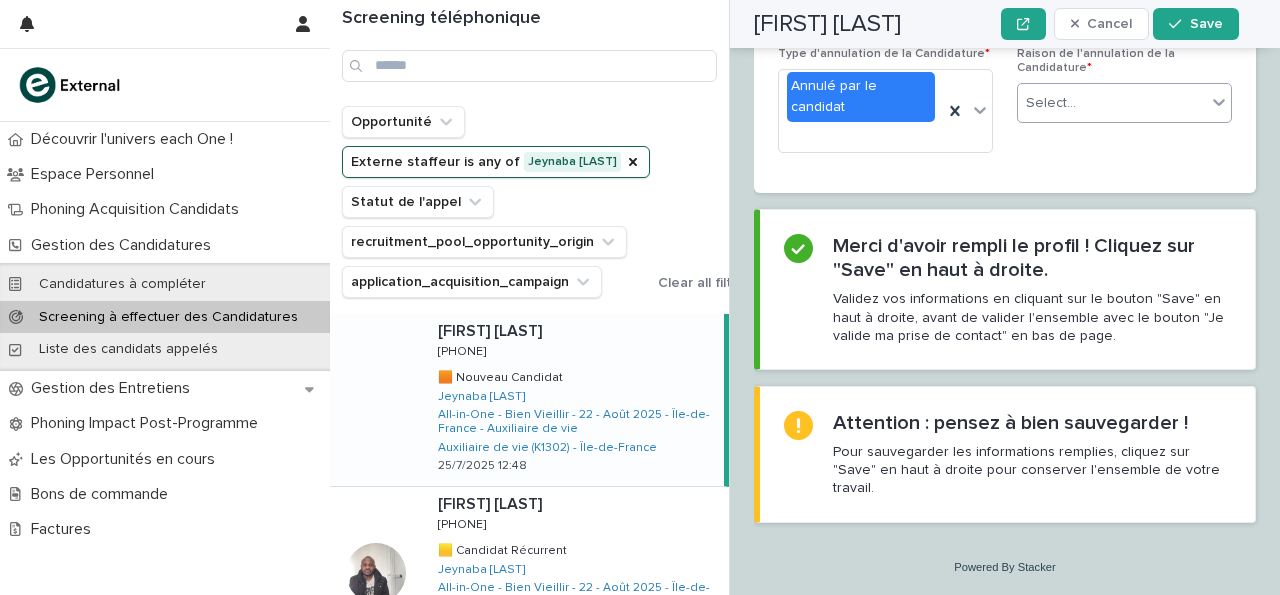 click at bounding box center [1218, 103] 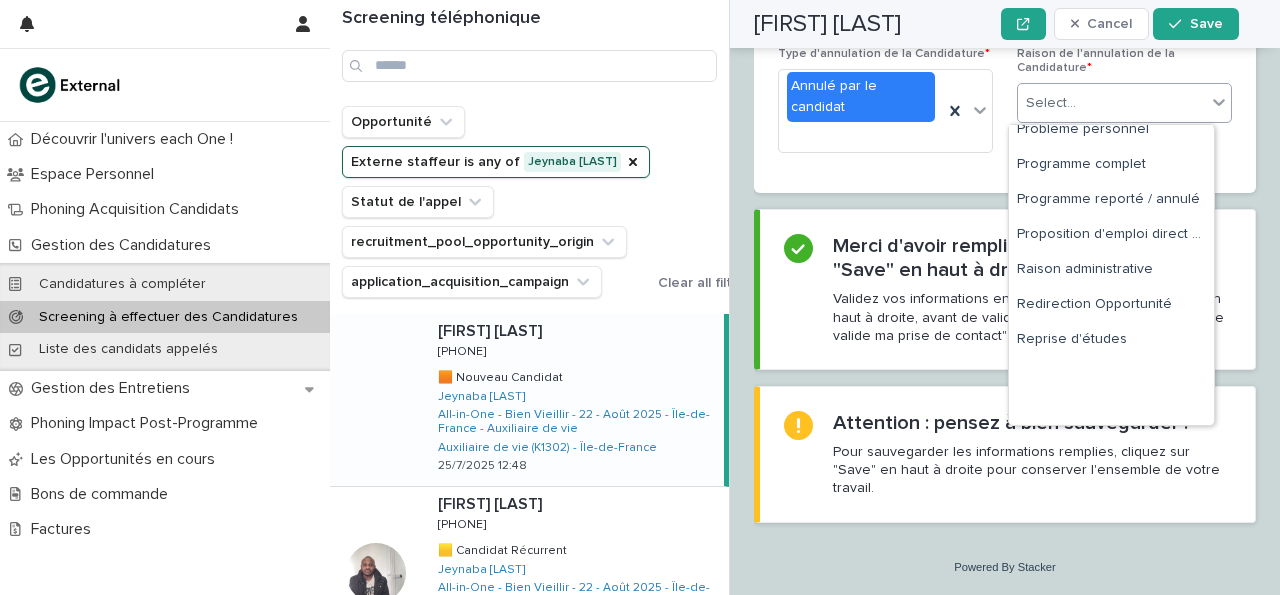 scroll, scrollTop: 1065, scrollLeft: 0, axis: vertical 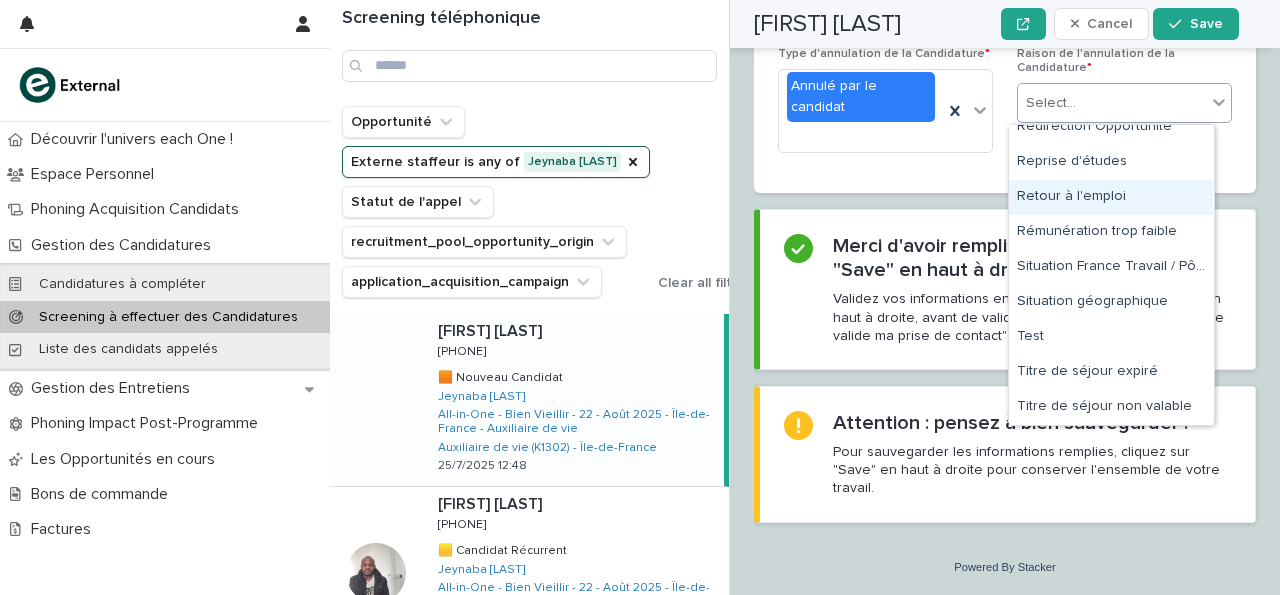 click on "Retour à l'emploi" at bounding box center (1111, 197) 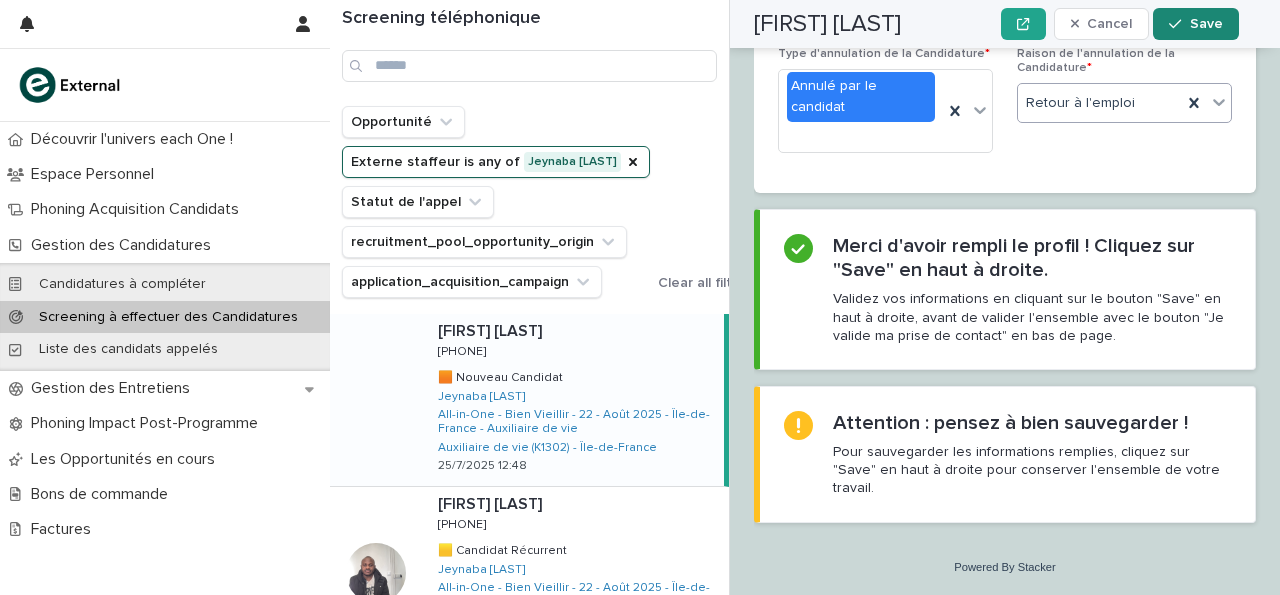 click on "Save" at bounding box center (1206, 24) 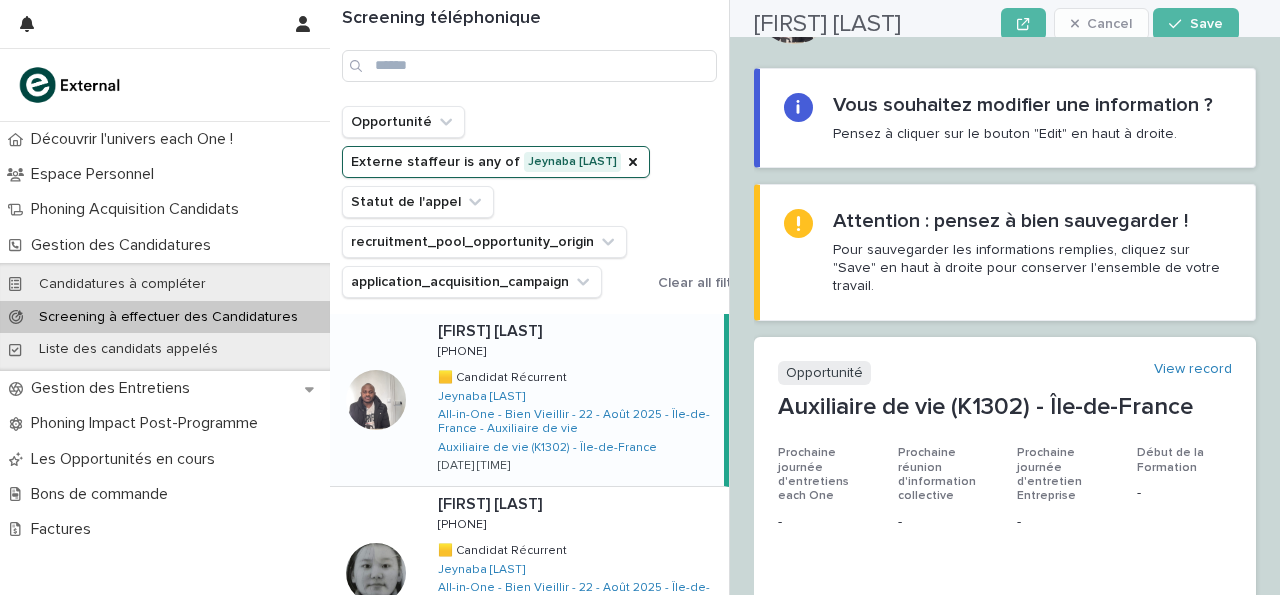 scroll, scrollTop: 0, scrollLeft: 0, axis: both 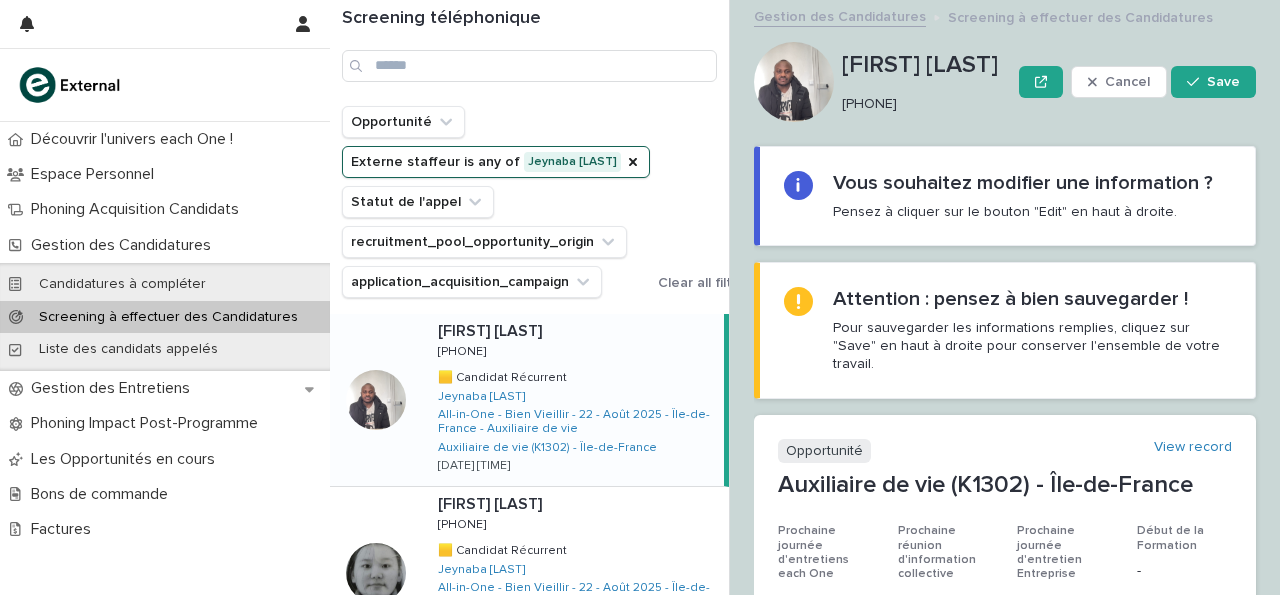 drag, startPoint x: 847, startPoint y: 103, endPoint x: 938, endPoint y: 117, distance: 92.070625 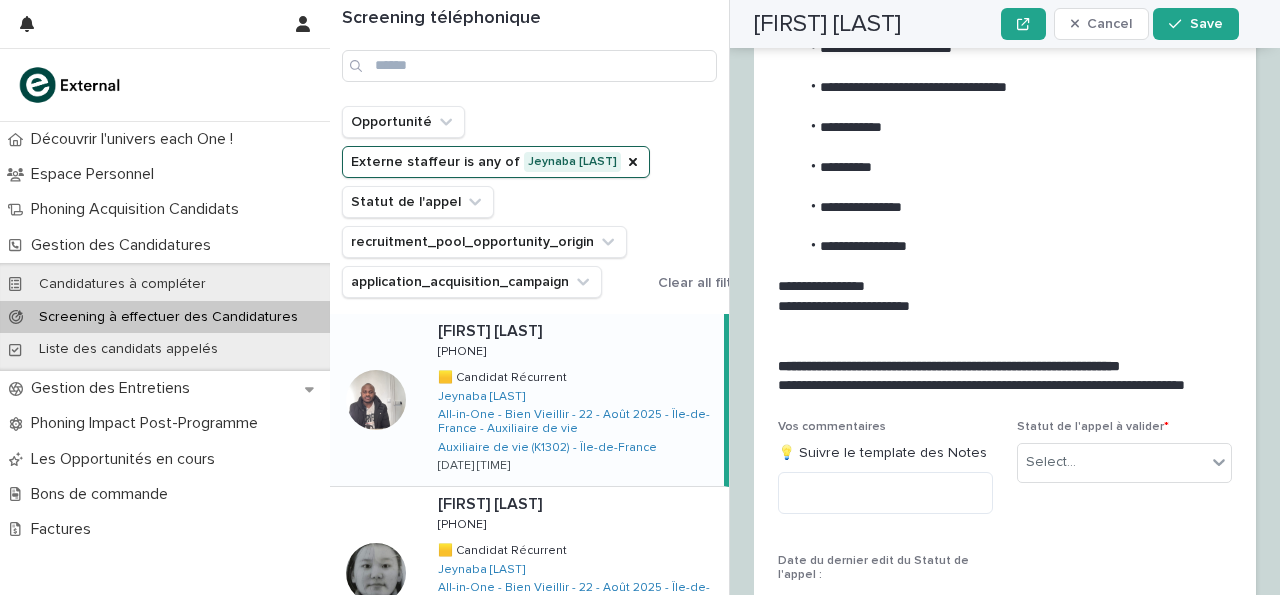 scroll, scrollTop: 3116, scrollLeft: 0, axis: vertical 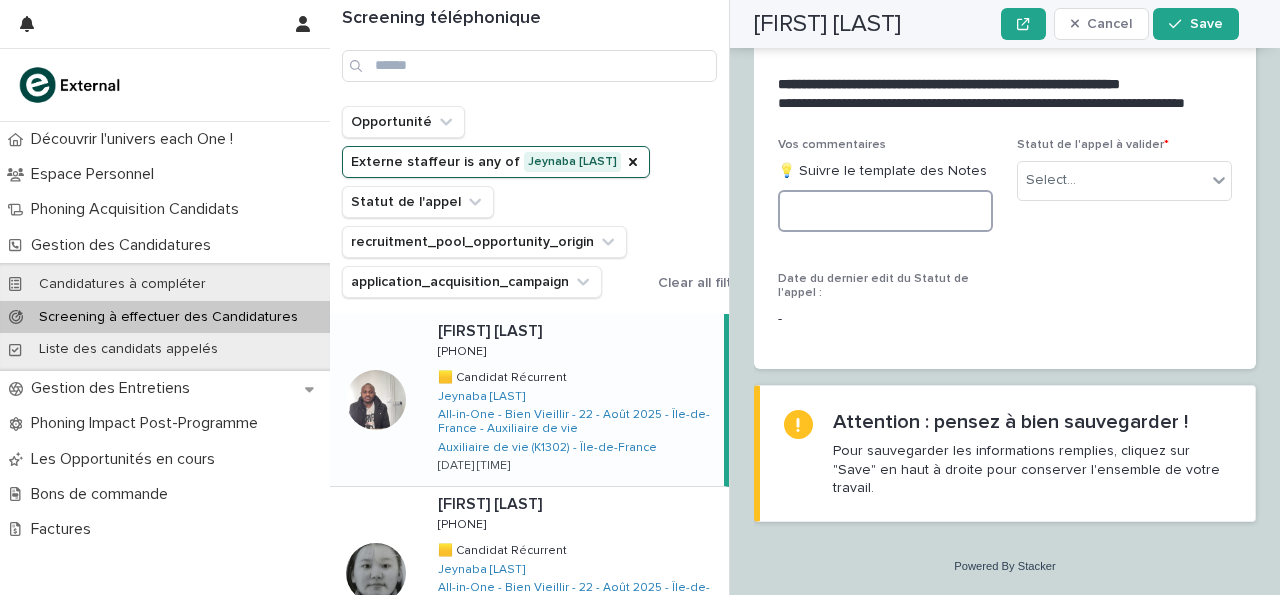 click at bounding box center (885, 211) 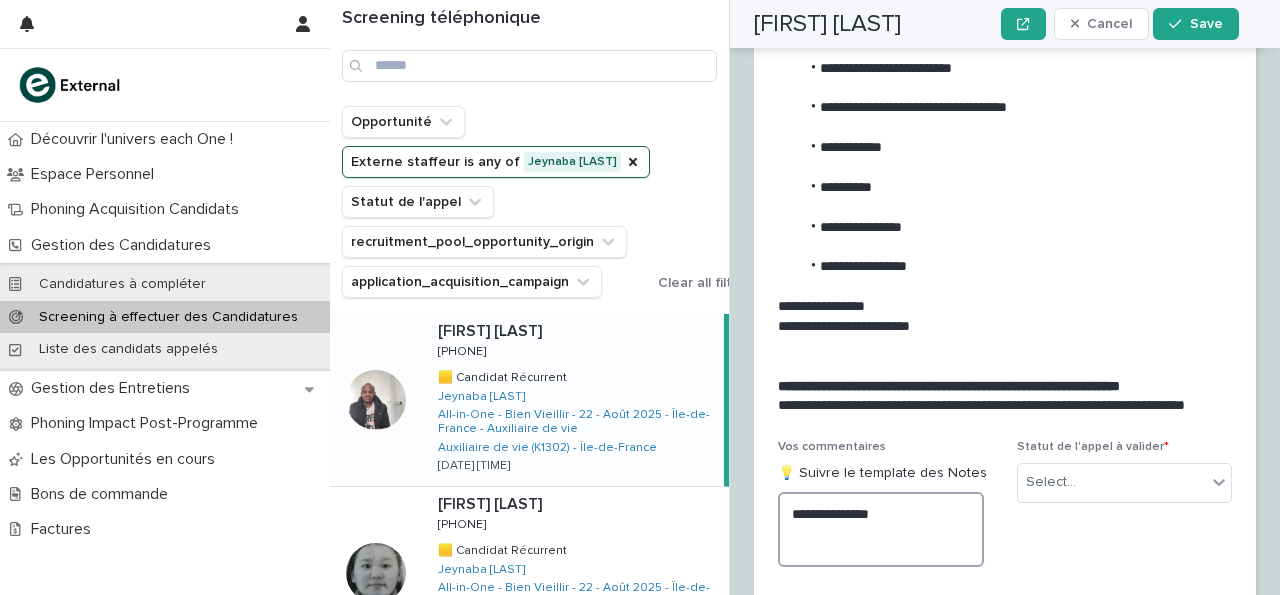scroll, scrollTop: 2737, scrollLeft: 0, axis: vertical 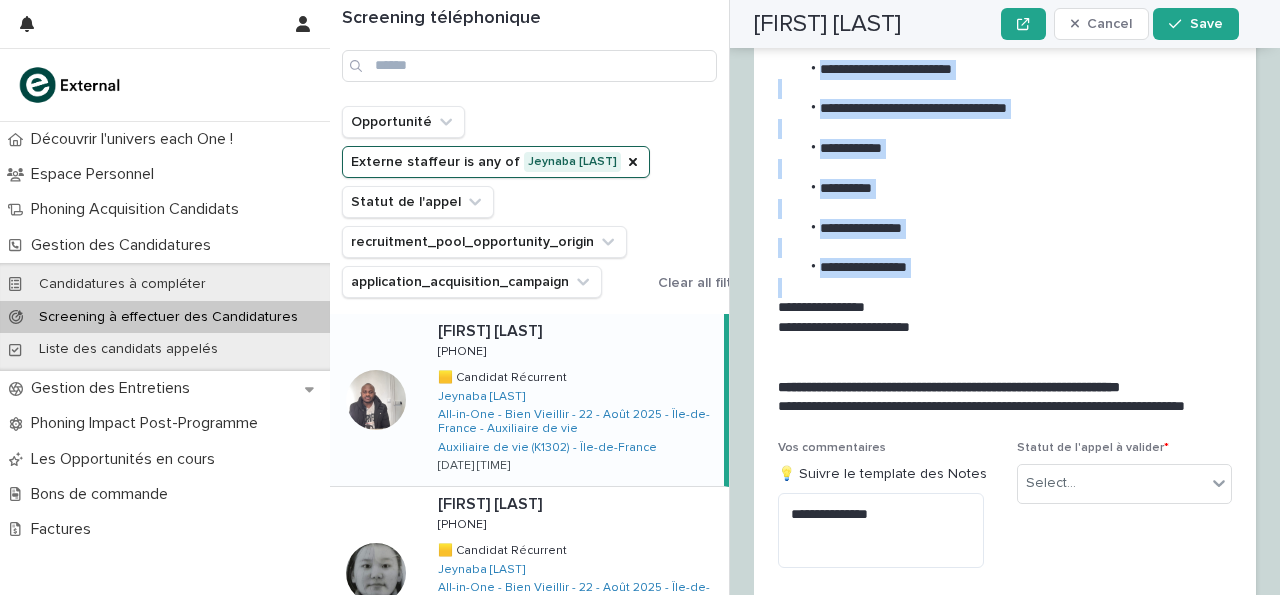 drag, startPoint x: 820, startPoint y: 140, endPoint x: 981, endPoint y: 361, distance: 273.42642 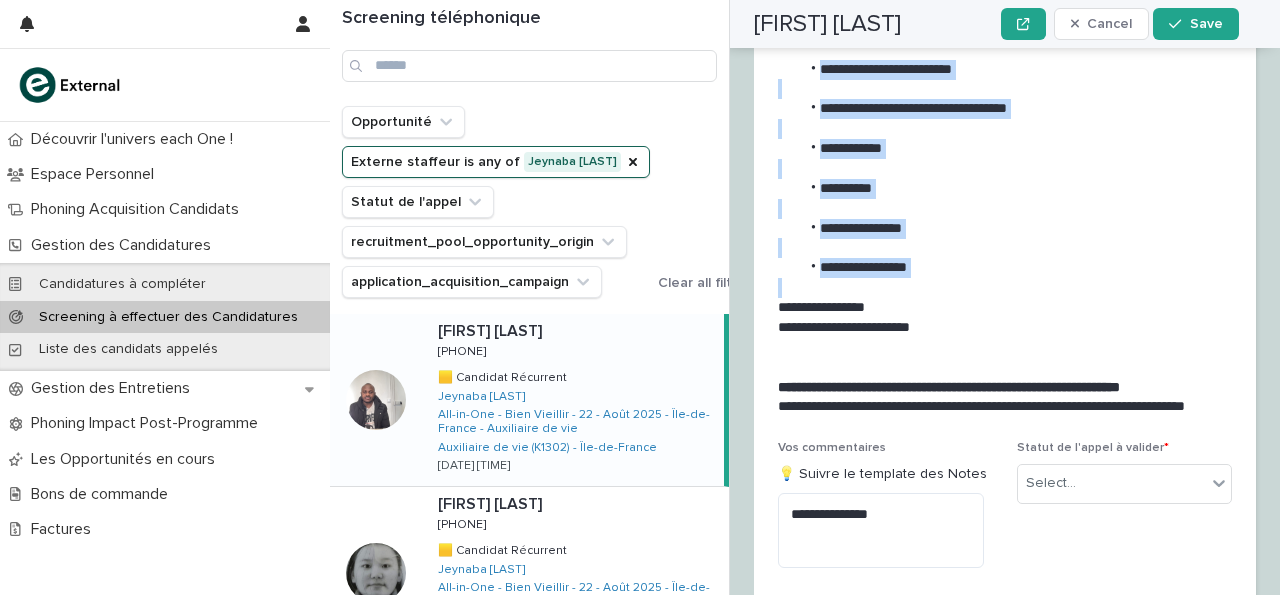 click on "**********" at bounding box center (1001, 208) 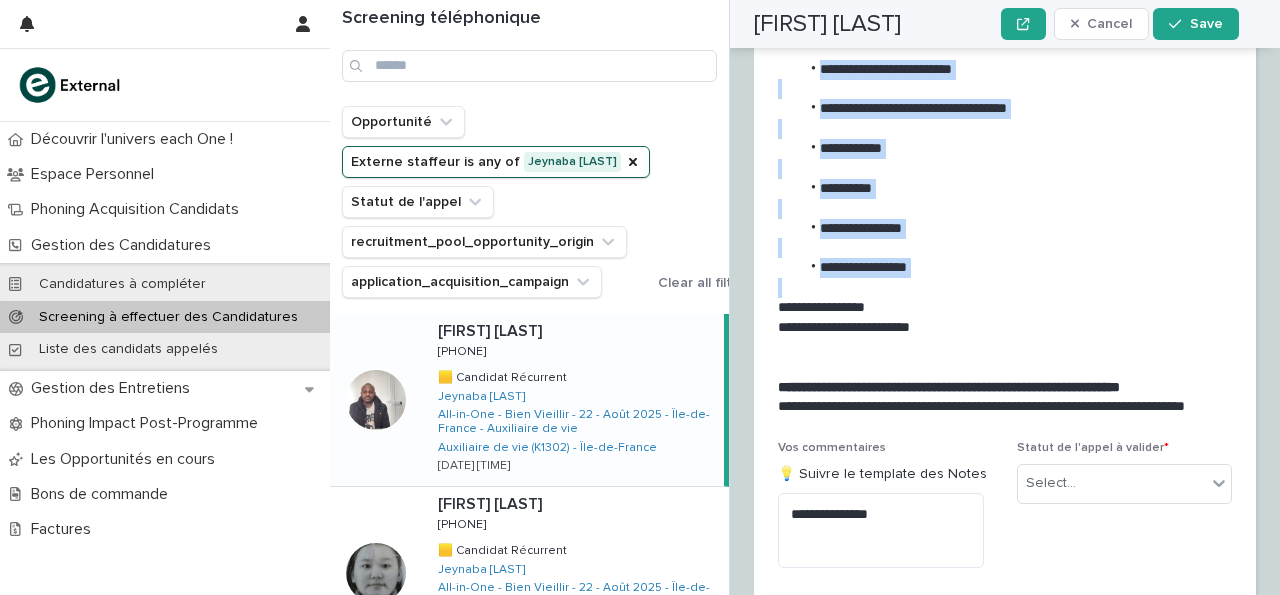 scroll, scrollTop: 3149, scrollLeft: 0, axis: vertical 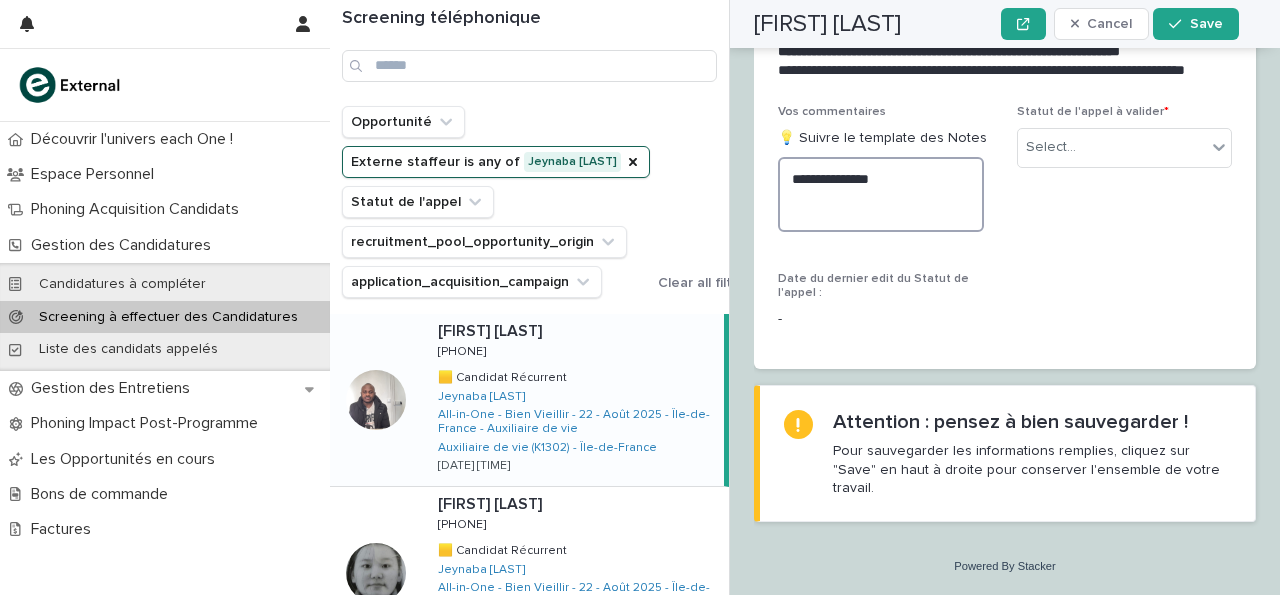 click on "**********" at bounding box center [881, 194] 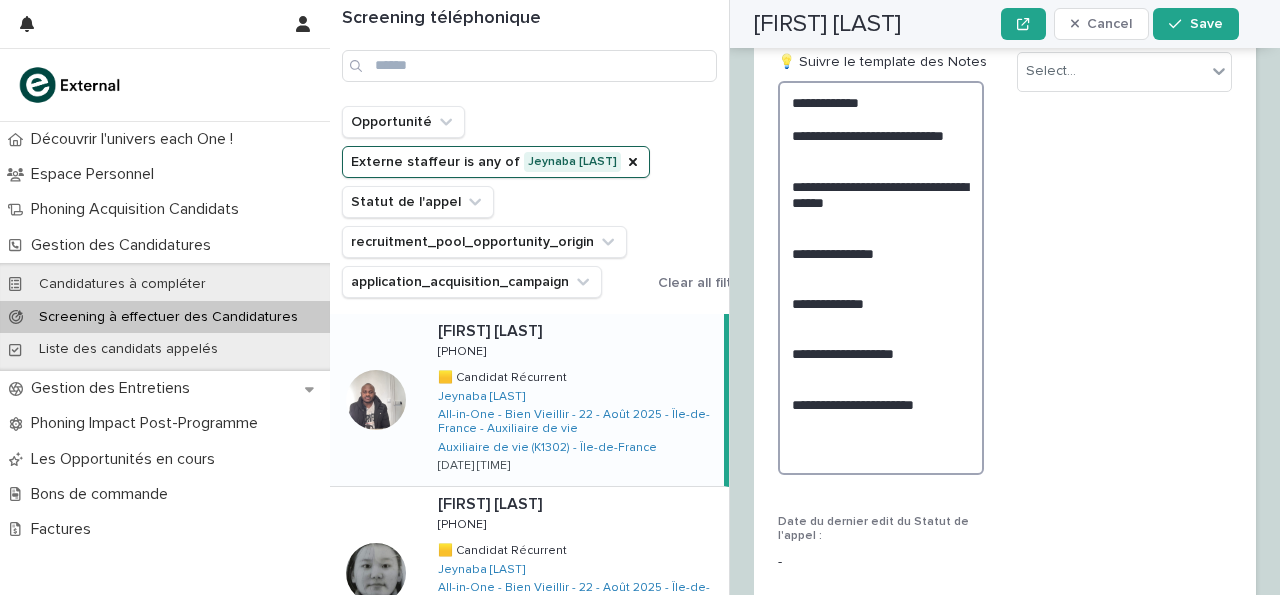 scroll, scrollTop: 3149, scrollLeft: 0, axis: vertical 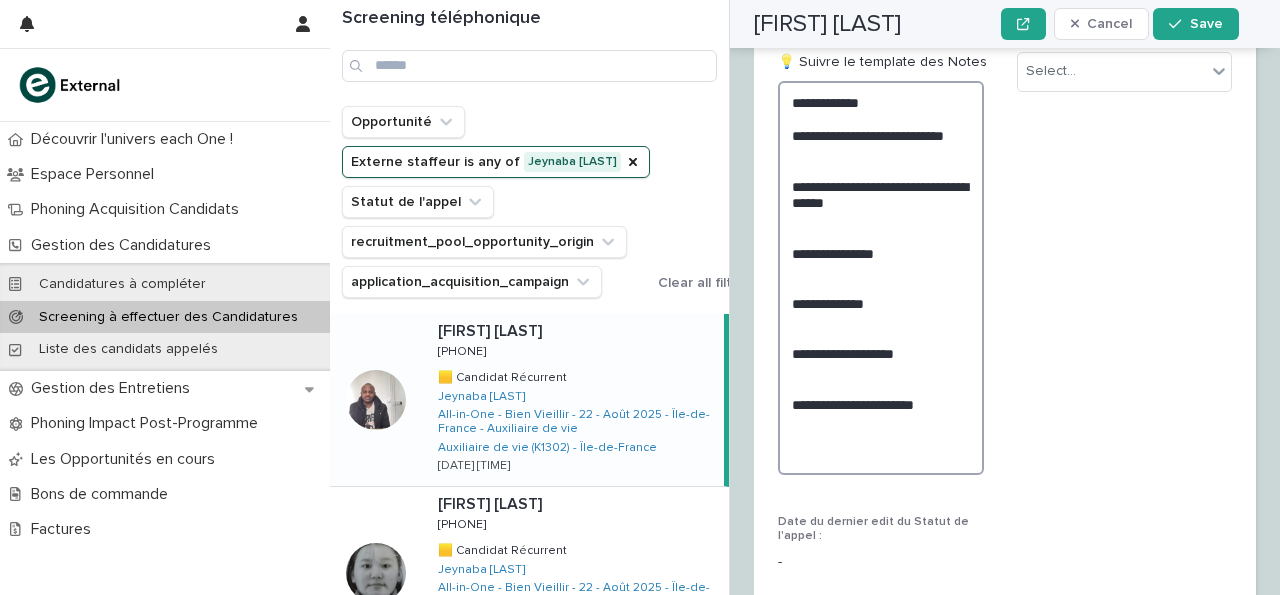click on "**********" at bounding box center [881, 278] 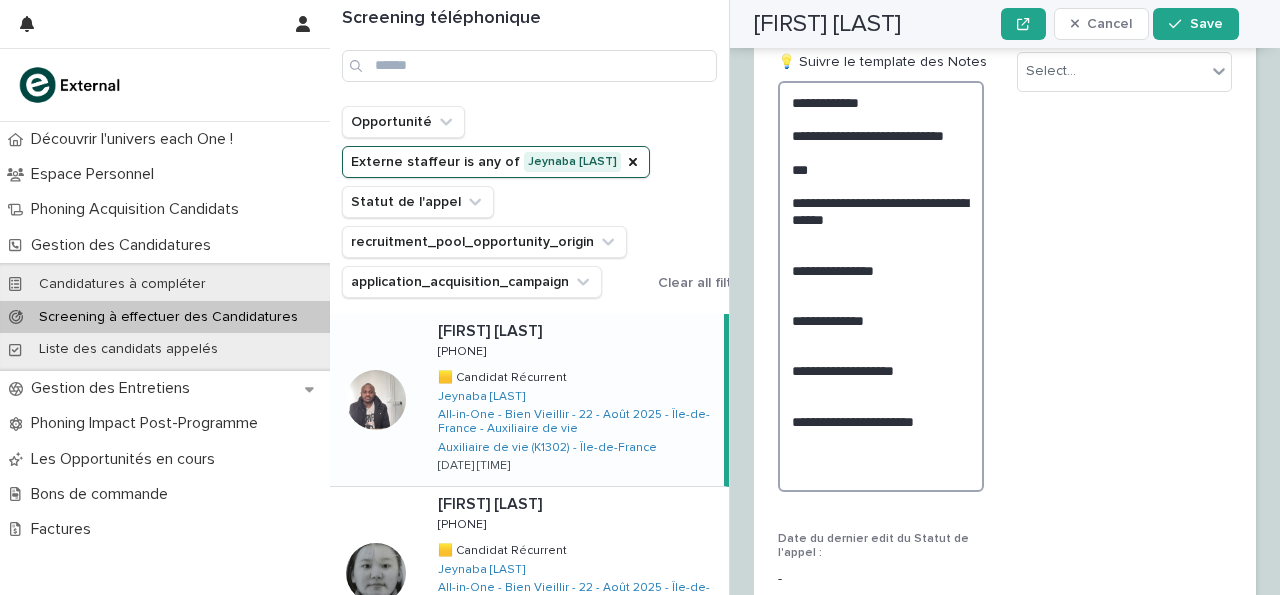 scroll, scrollTop: 3149, scrollLeft: 0, axis: vertical 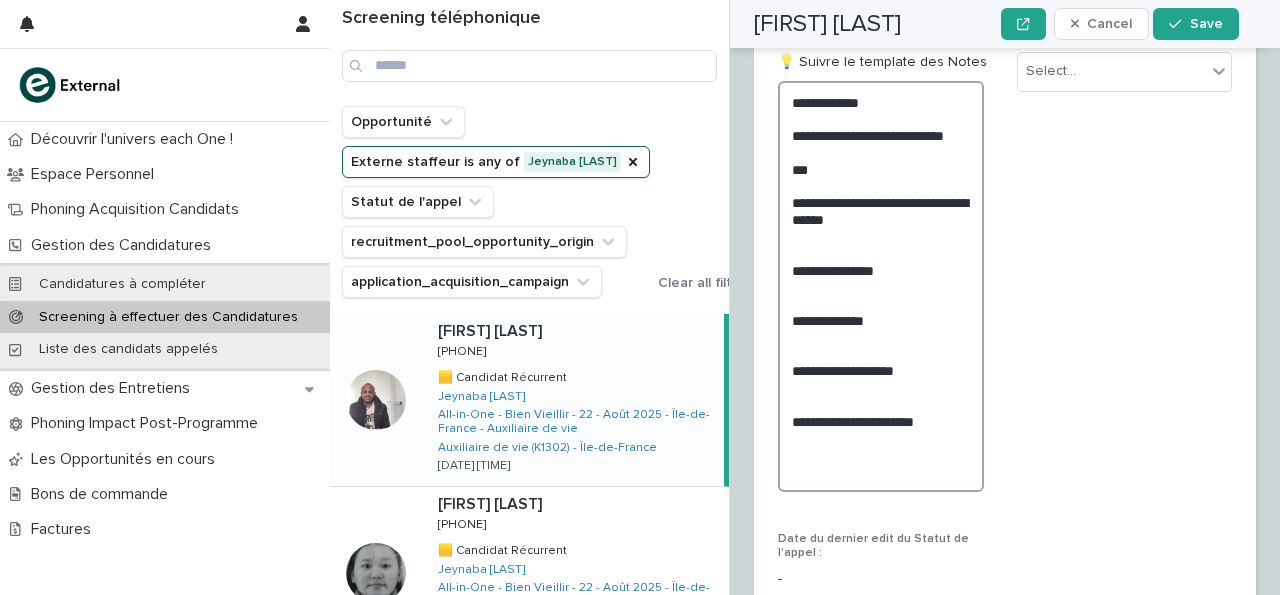 click on "**********" at bounding box center (881, 286) 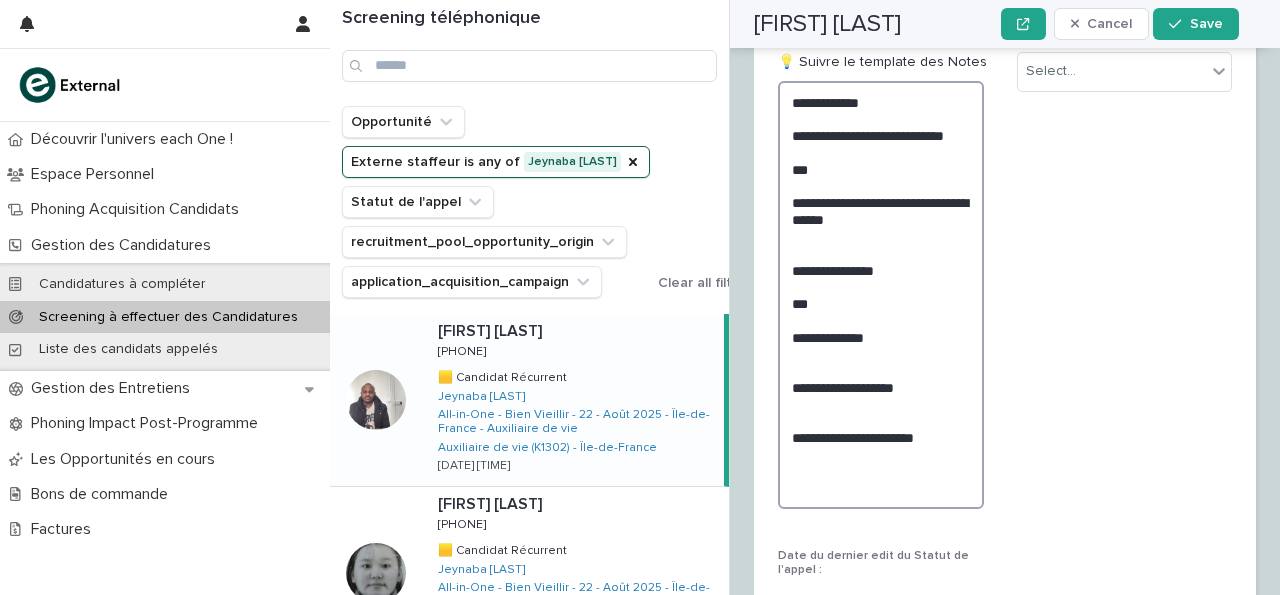 scroll, scrollTop: 3149, scrollLeft: 0, axis: vertical 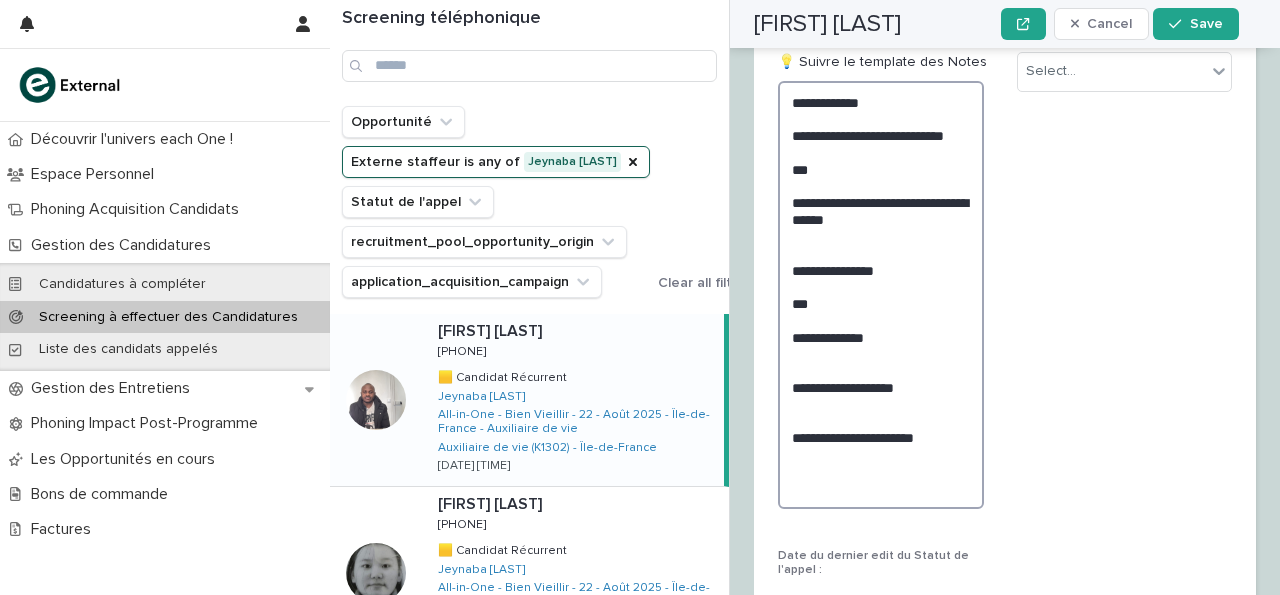 click on "**********" at bounding box center [881, 295] 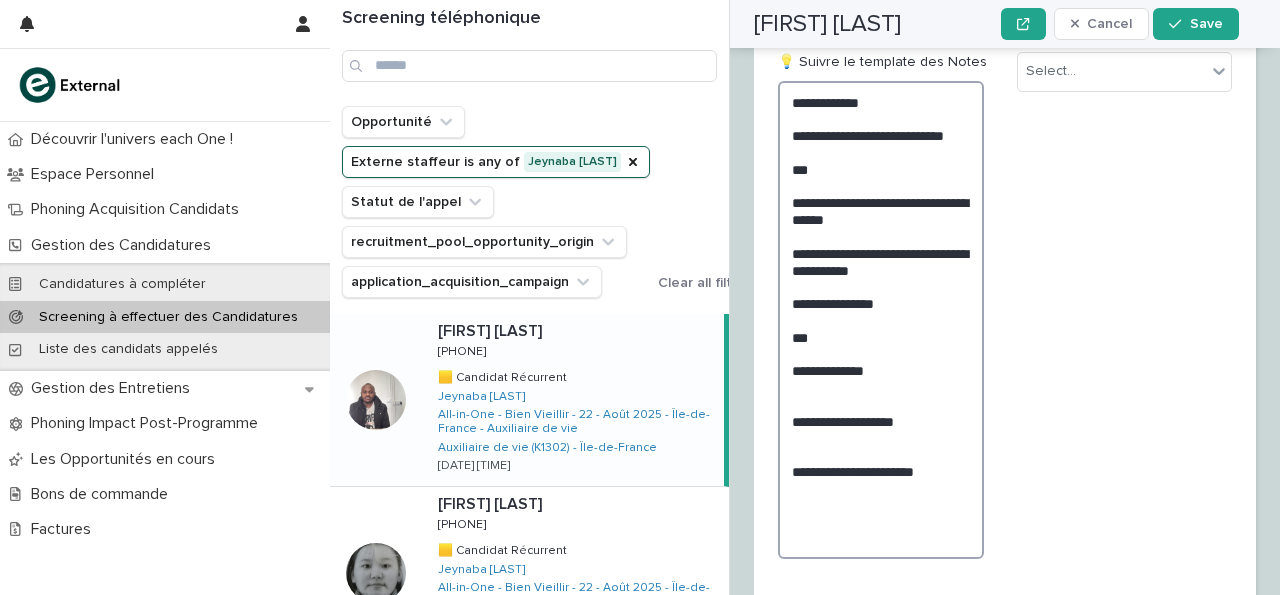 scroll, scrollTop: 3149, scrollLeft: 0, axis: vertical 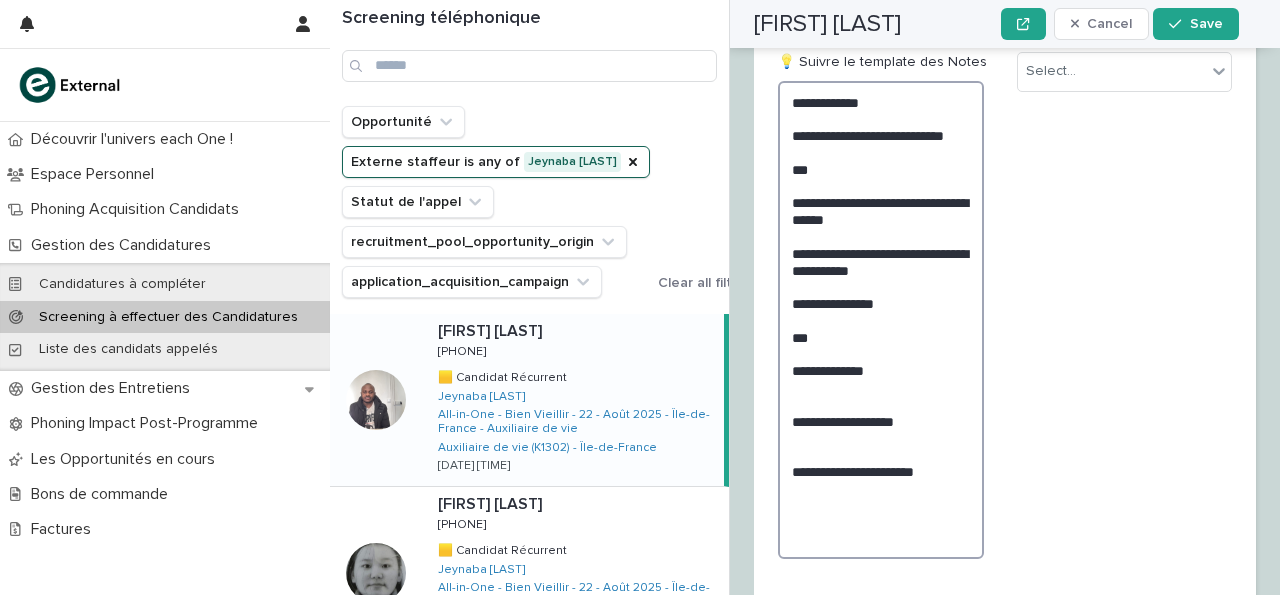 click on "**********" at bounding box center [881, 320] 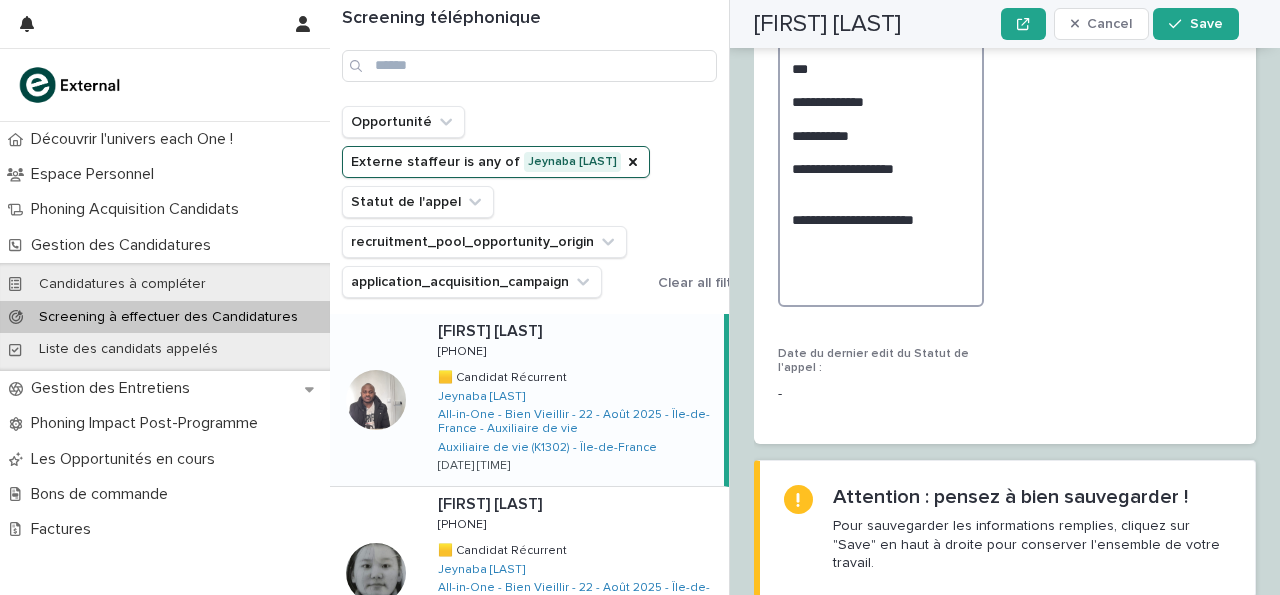 scroll, scrollTop: 3419, scrollLeft: 0, axis: vertical 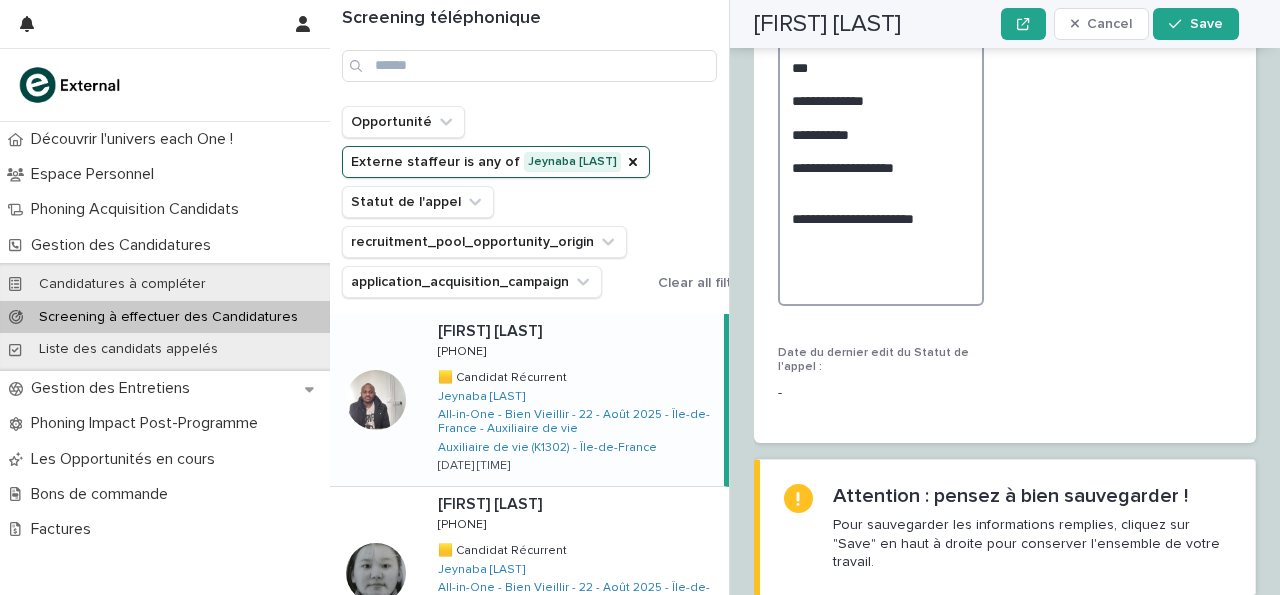 click on "**********" at bounding box center [881, 58] 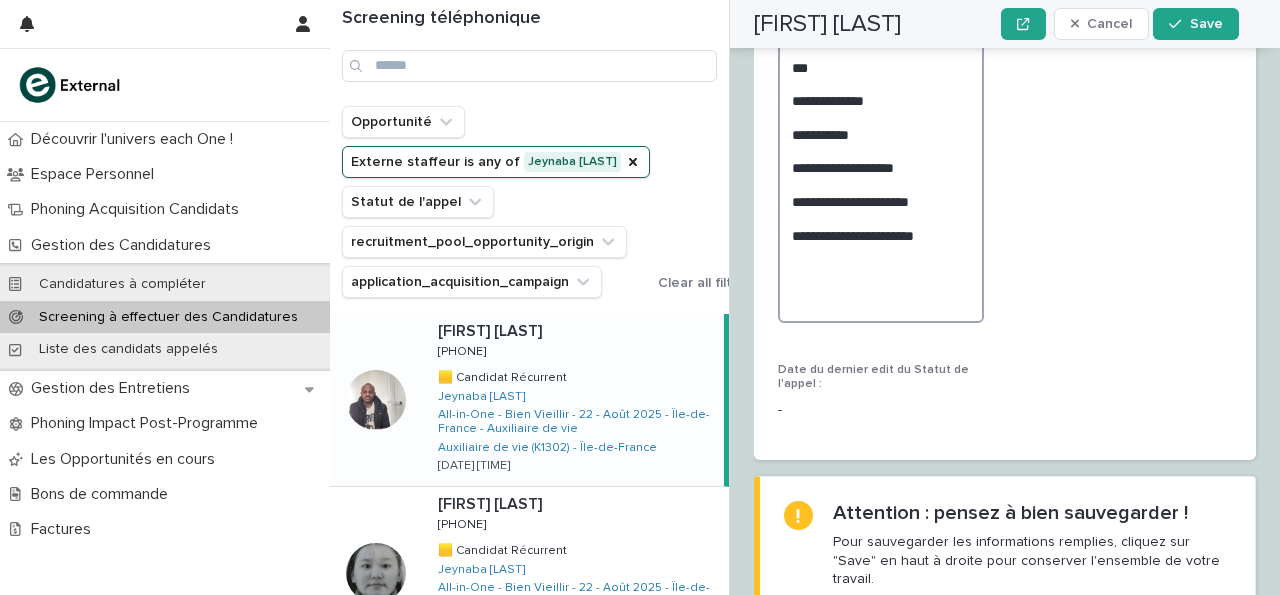 scroll, scrollTop: 3419, scrollLeft: 0, axis: vertical 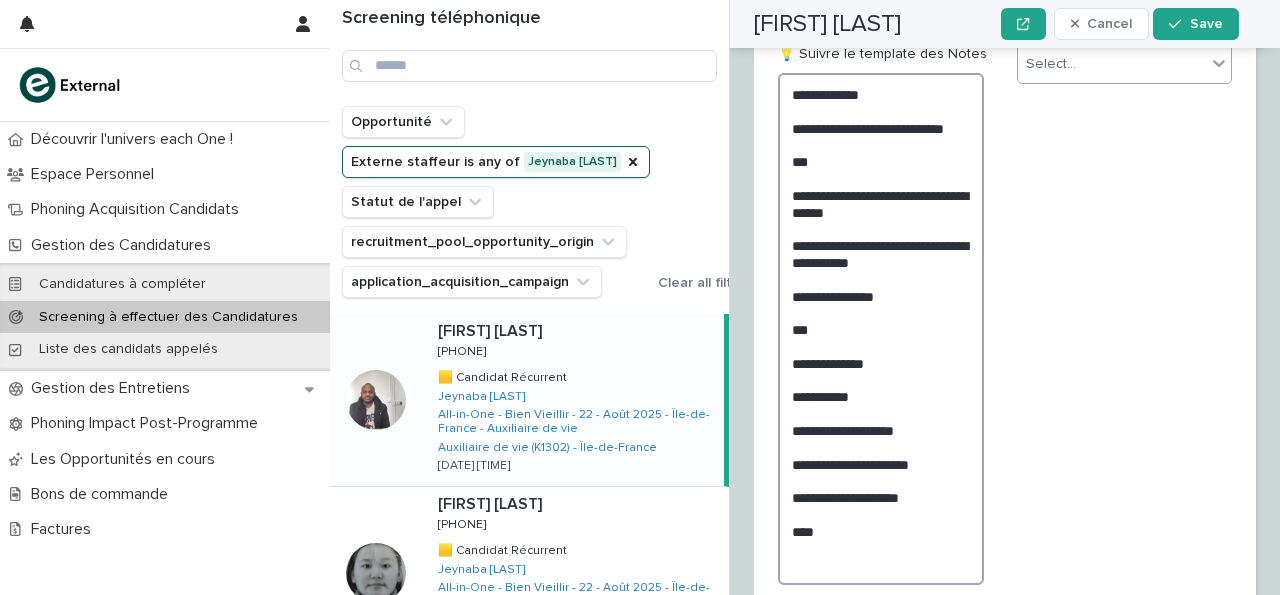 type on "**********" 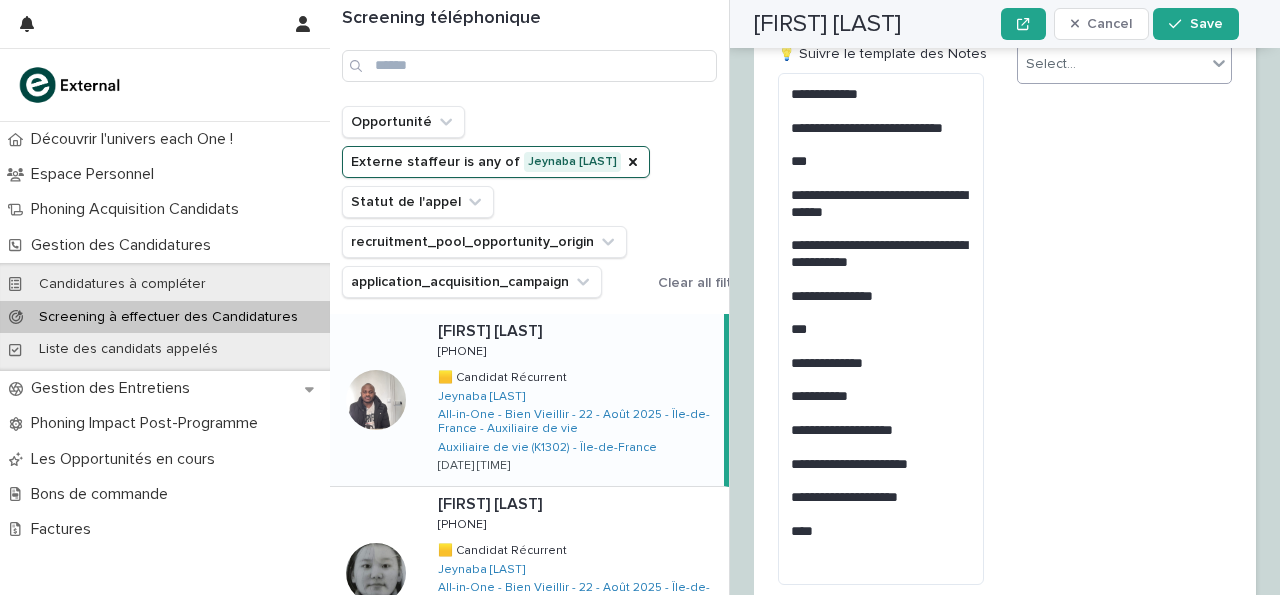 click on "Select..." at bounding box center [1112, 64] 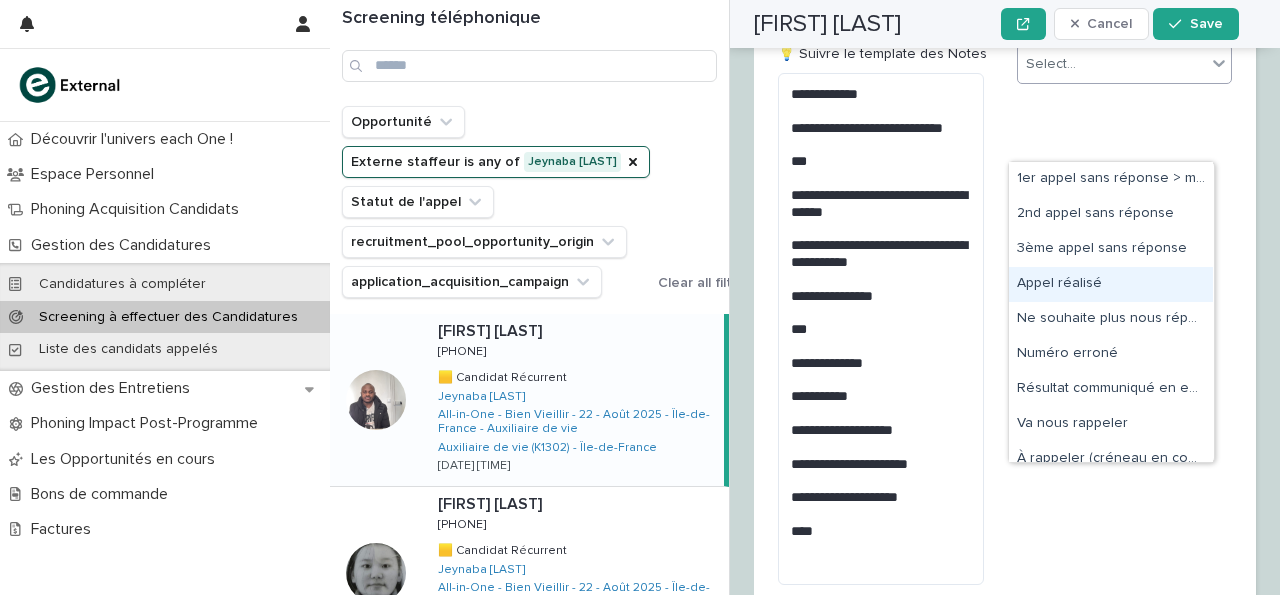 click on "Appel réalisé" at bounding box center (1111, 284) 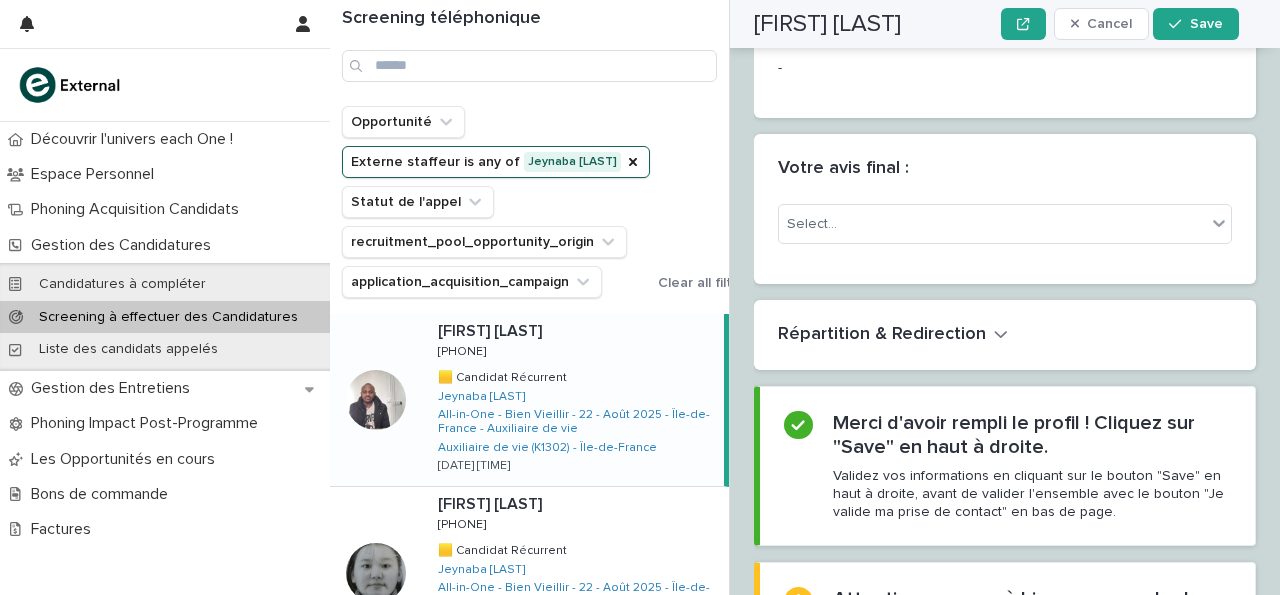 scroll, scrollTop: 3948, scrollLeft: 0, axis: vertical 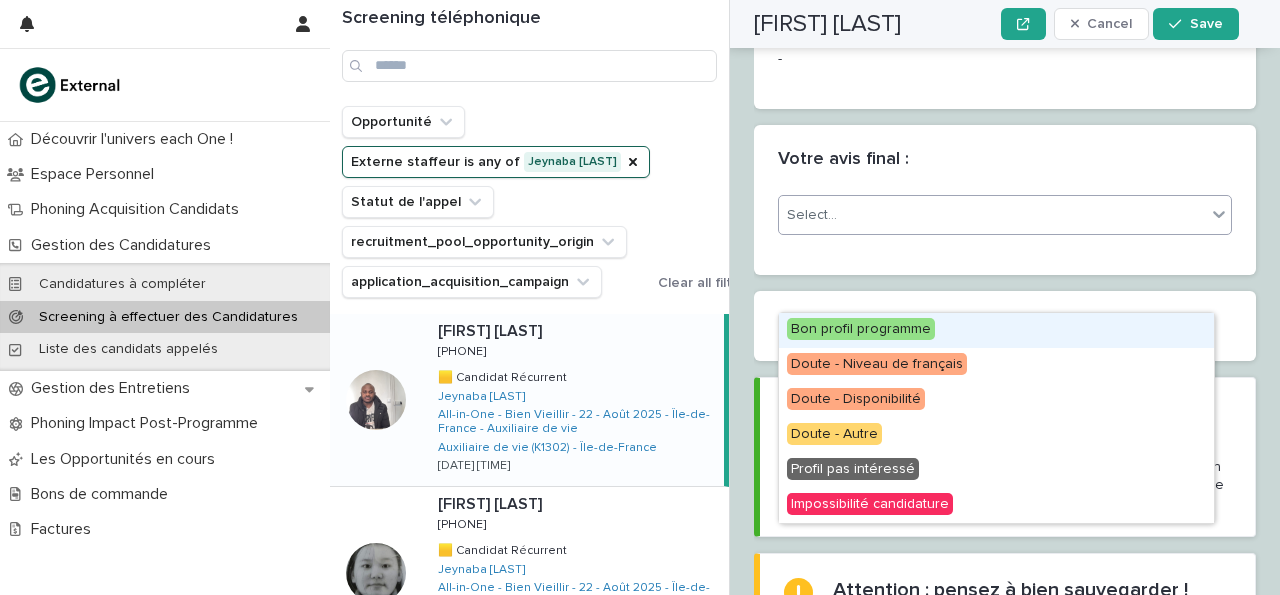 click on "Select..." at bounding box center (992, 215) 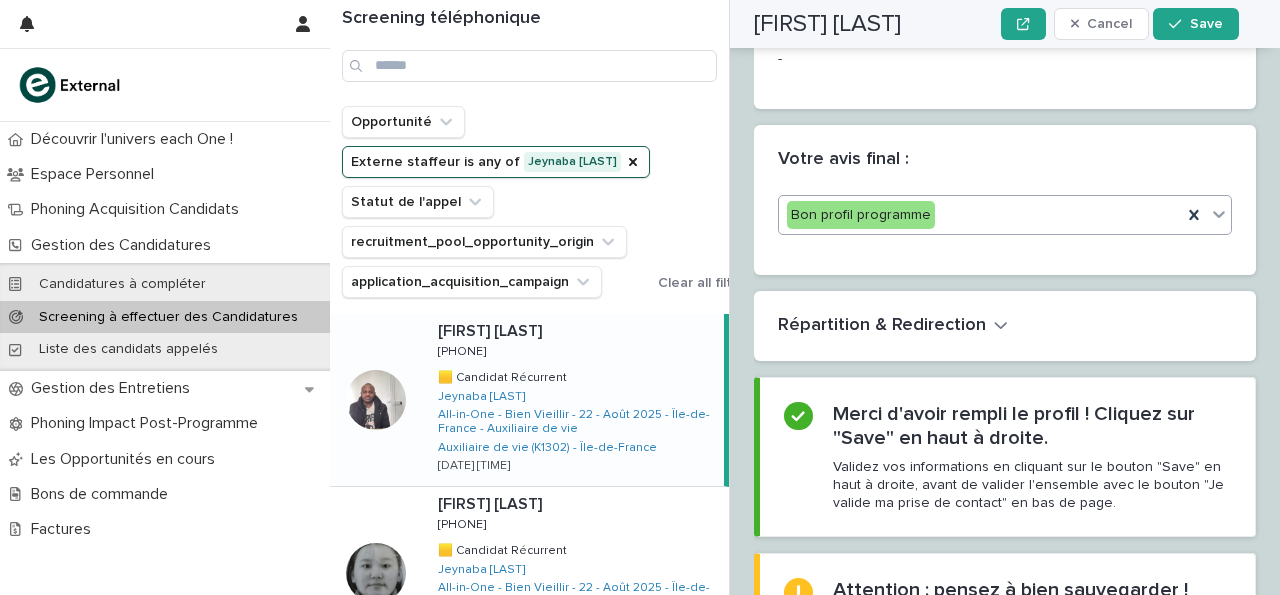 scroll, scrollTop: 3948, scrollLeft: 0, axis: vertical 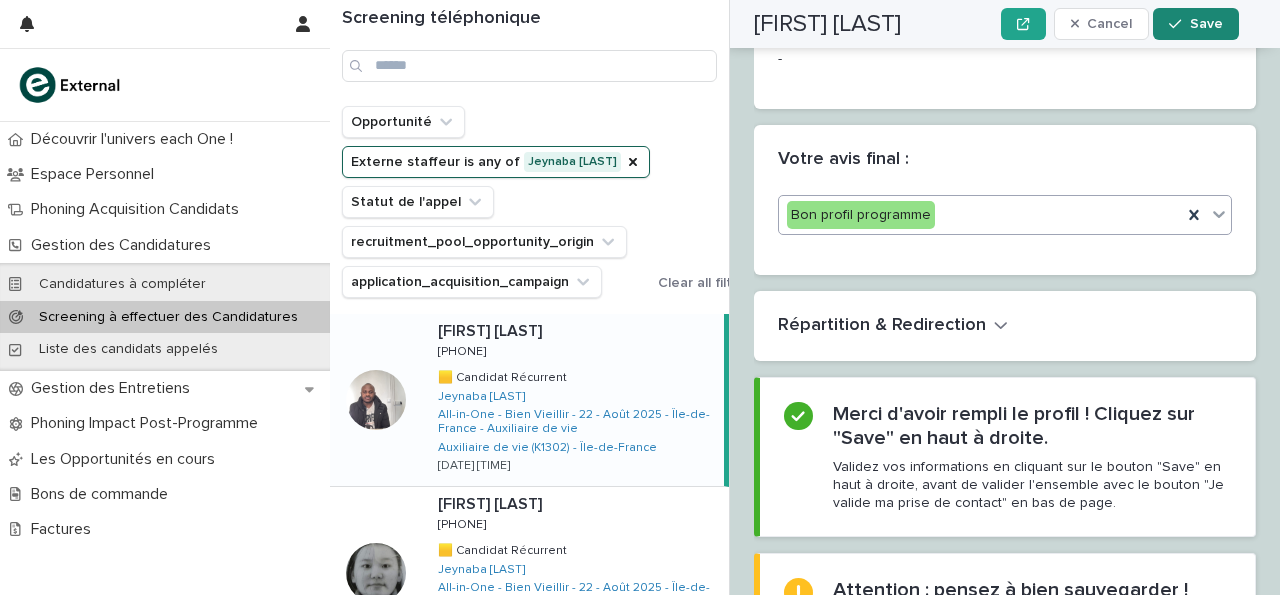 click on "Save" at bounding box center [1195, 24] 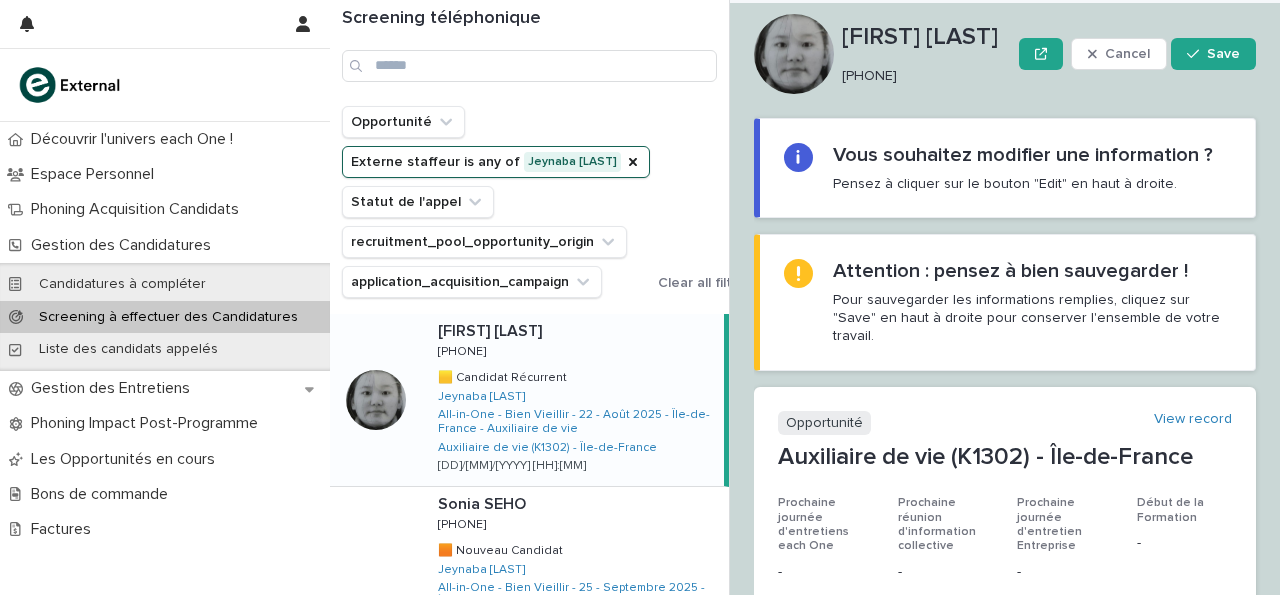 scroll, scrollTop: 0, scrollLeft: 0, axis: both 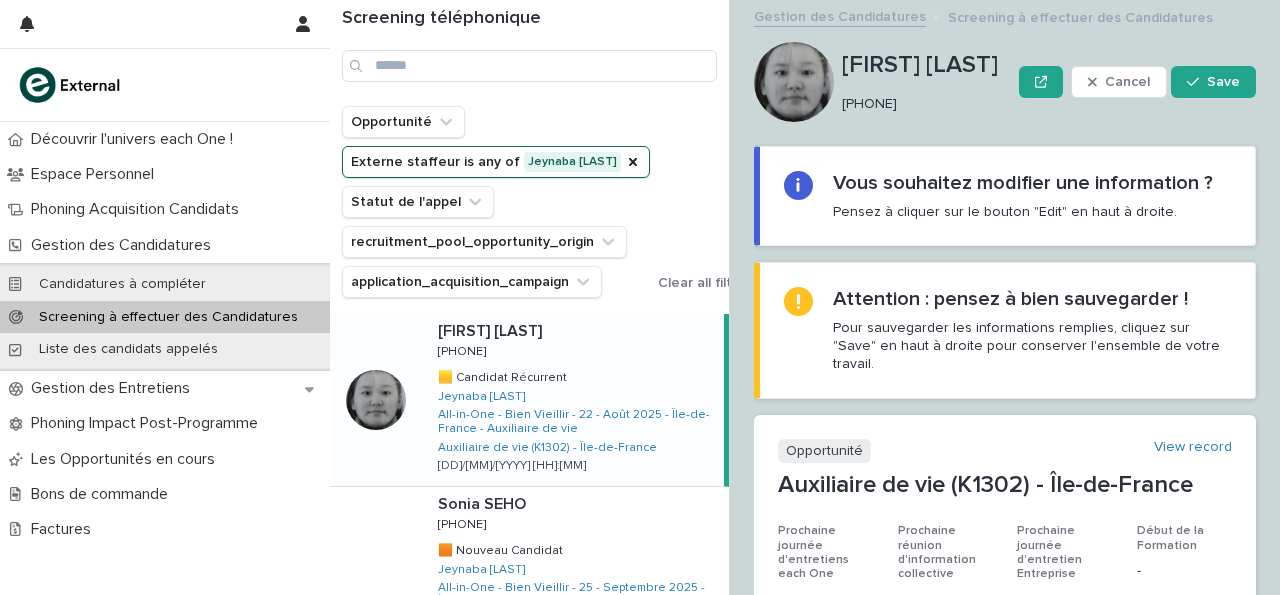 drag, startPoint x: 845, startPoint y: 102, endPoint x: 932, endPoint y: 113, distance: 87.69264 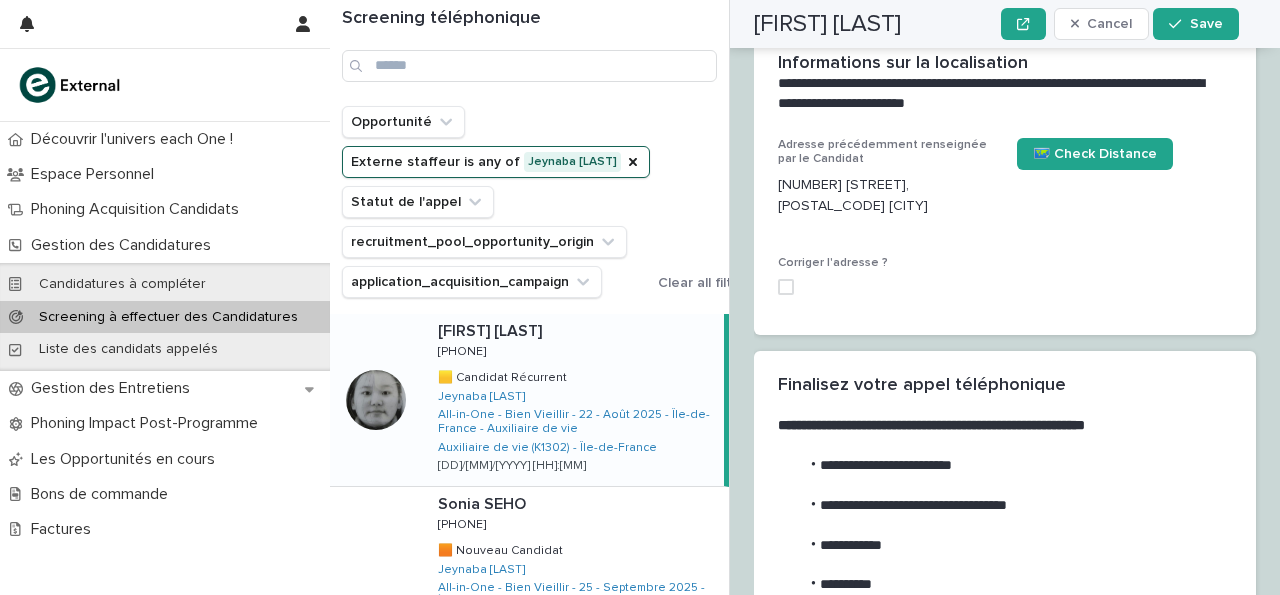 scroll, scrollTop: 2525, scrollLeft: 0, axis: vertical 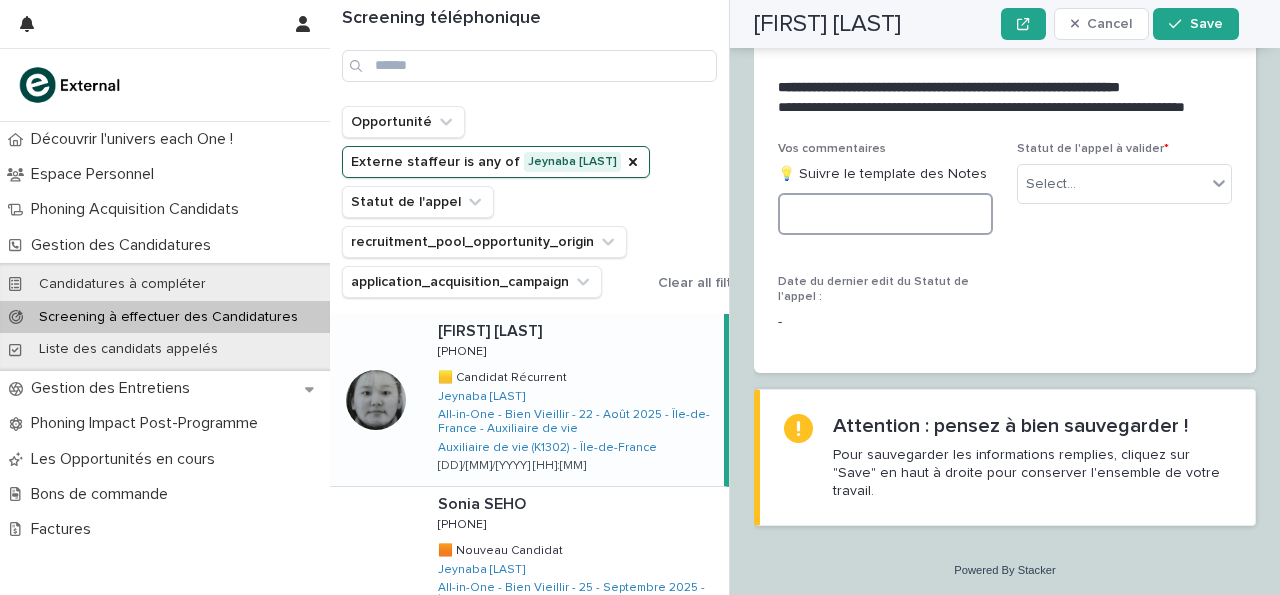 click at bounding box center (885, 214) 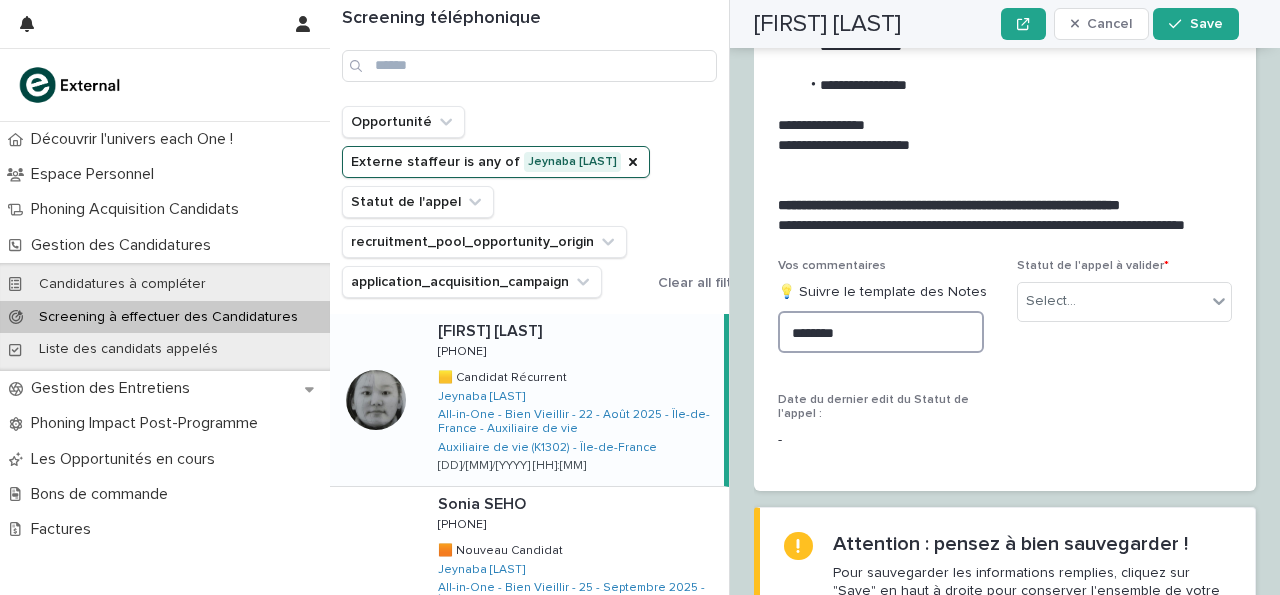 scroll, scrollTop: 2642, scrollLeft: 0, axis: vertical 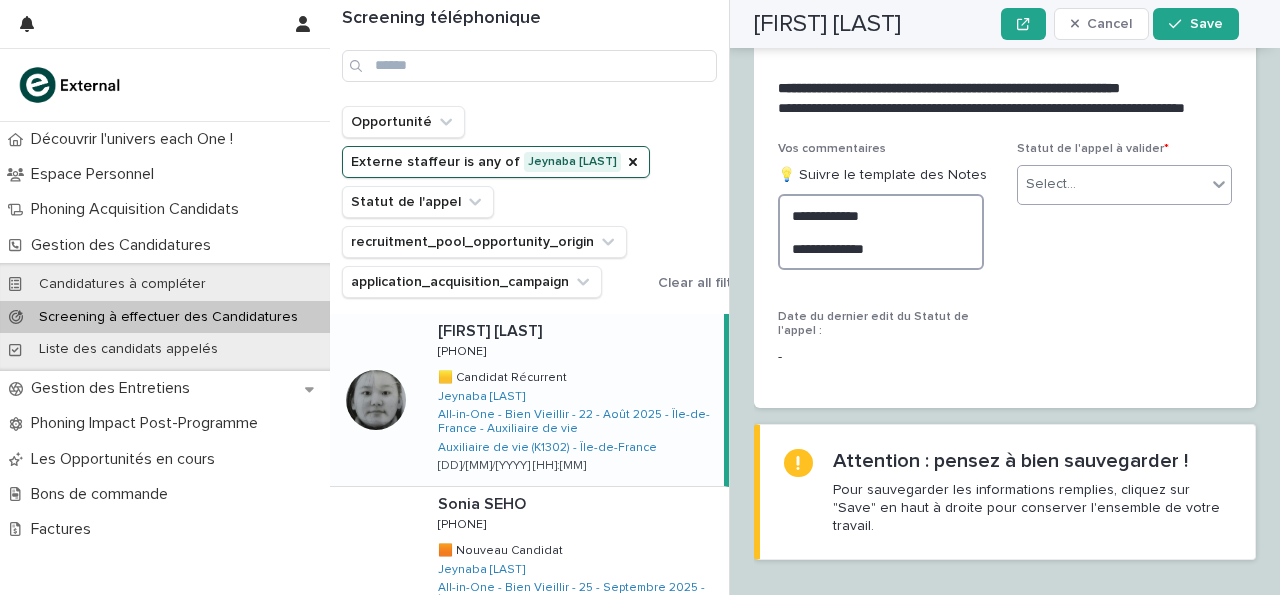 type on "**********" 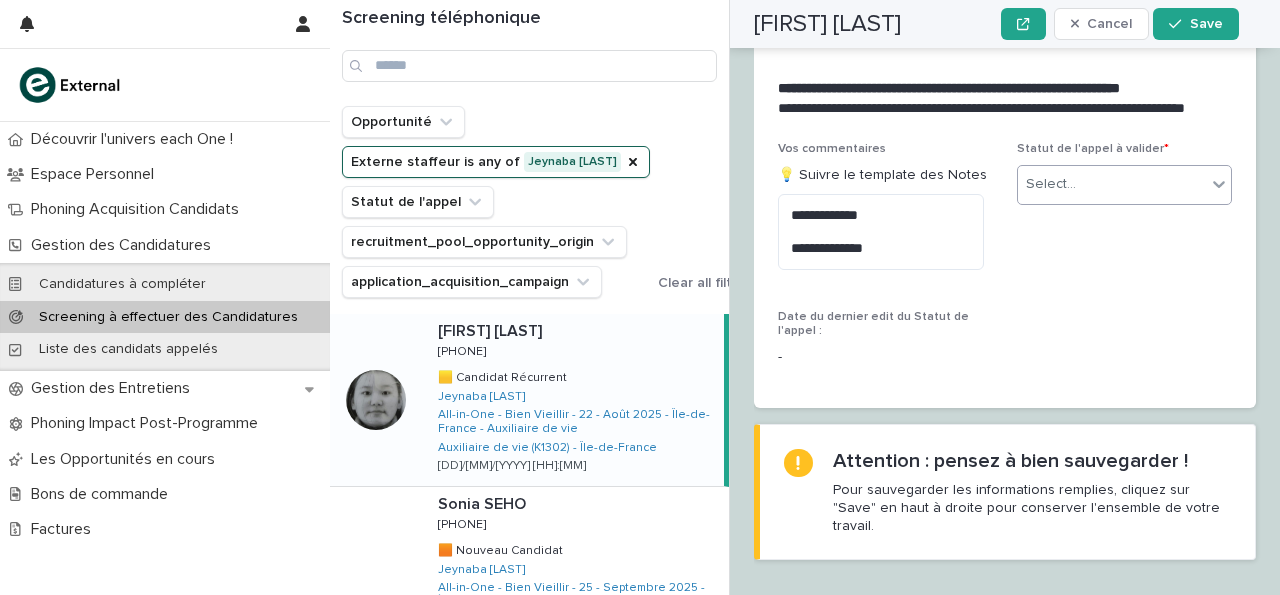 click on "Select..." at bounding box center [1112, 184] 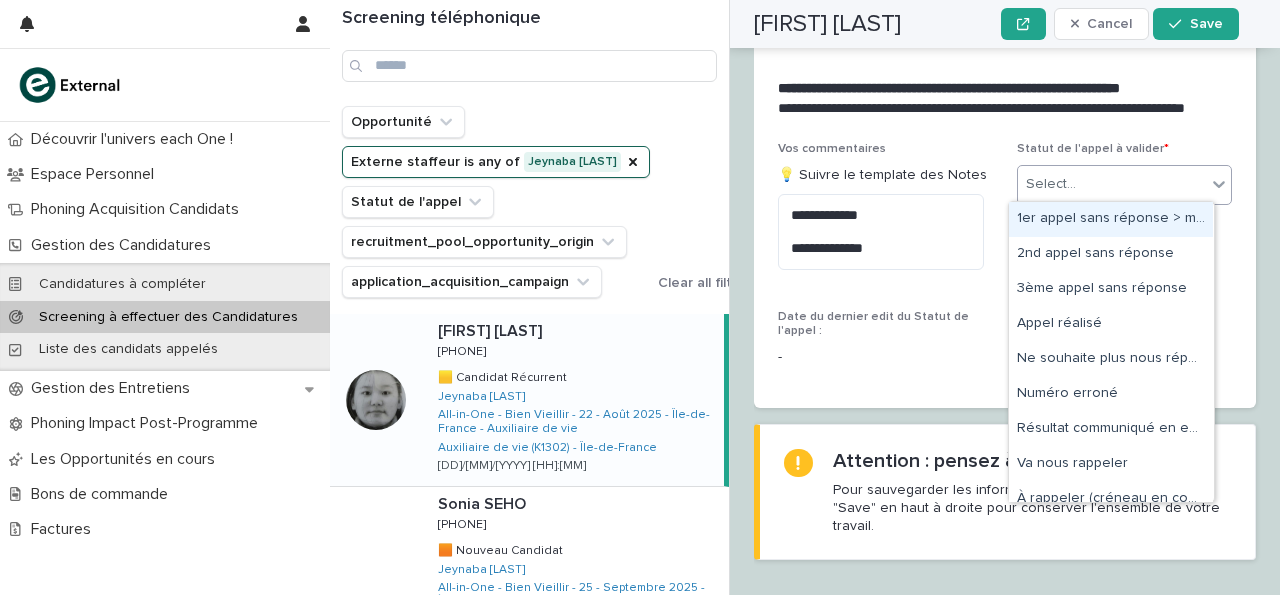 click on "1er appel sans réponse > message laissé" at bounding box center (1111, 219) 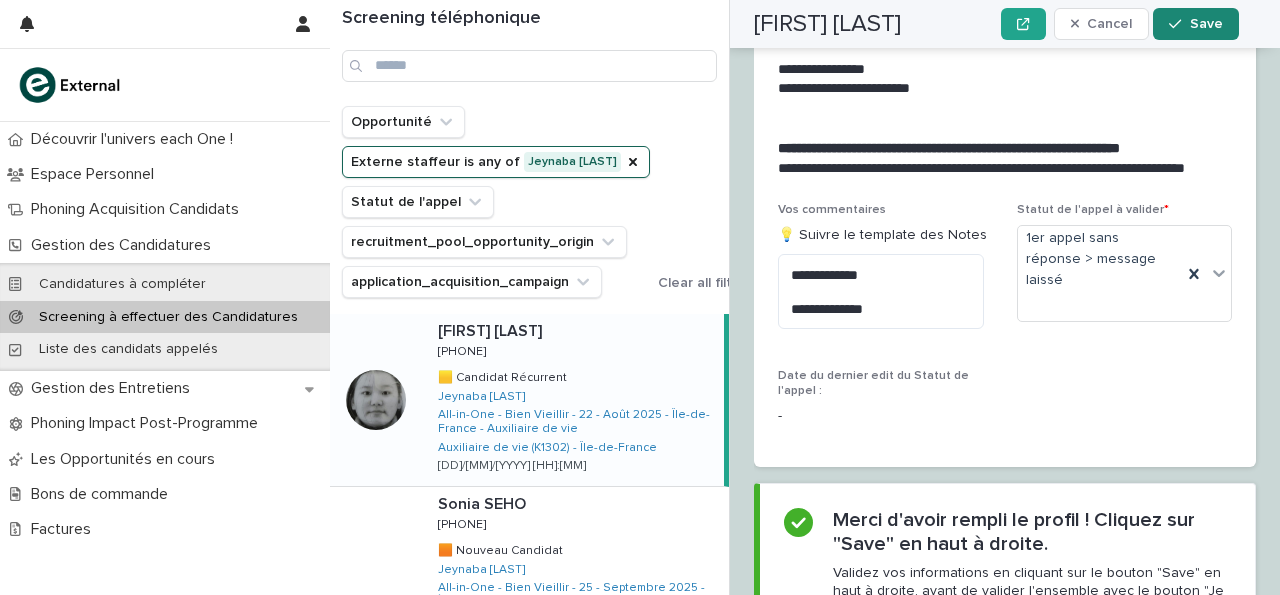 click on "Save" at bounding box center [1206, 24] 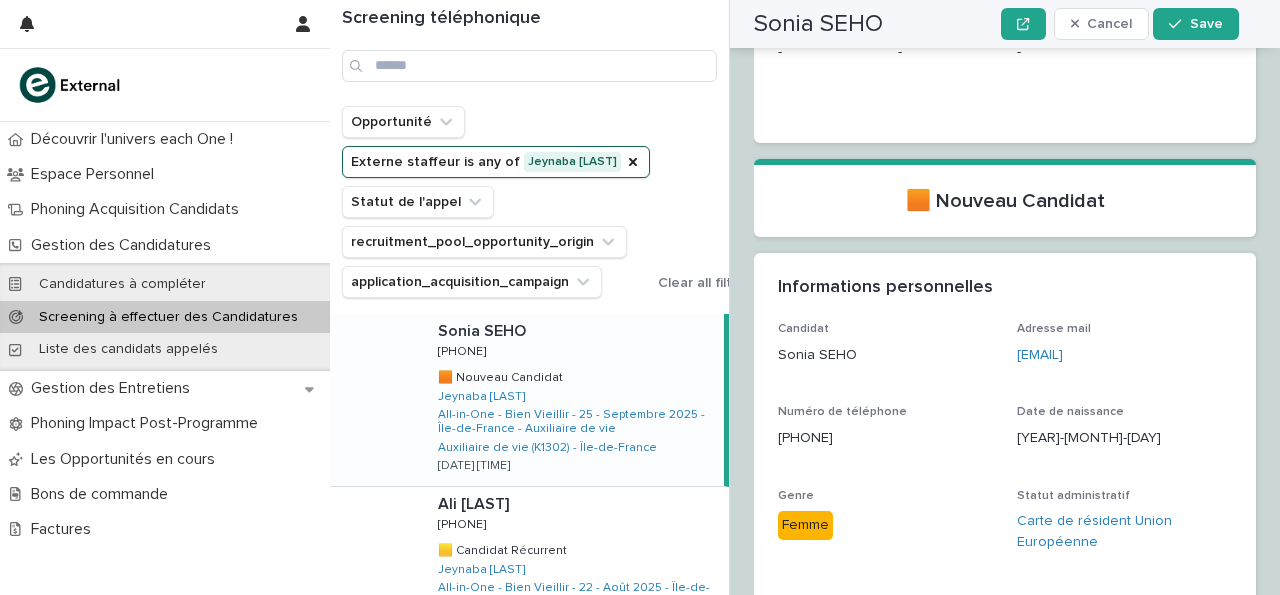 scroll, scrollTop: 0, scrollLeft: 0, axis: both 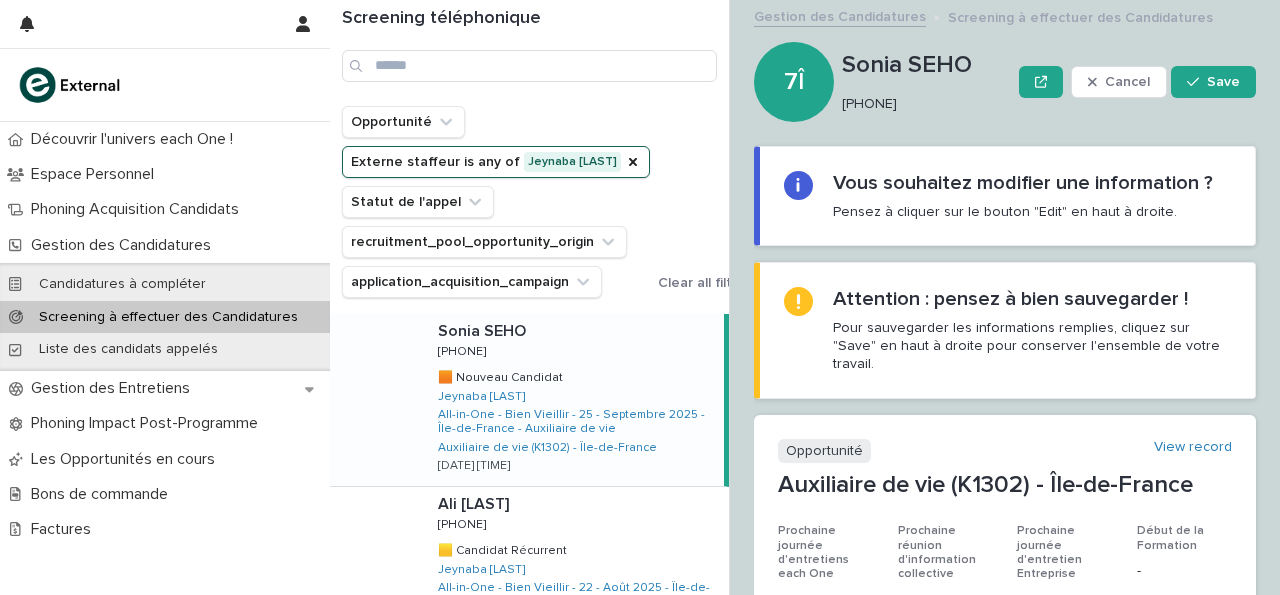 drag, startPoint x: 844, startPoint y: 101, endPoint x: 981, endPoint y: 117, distance: 137.93114 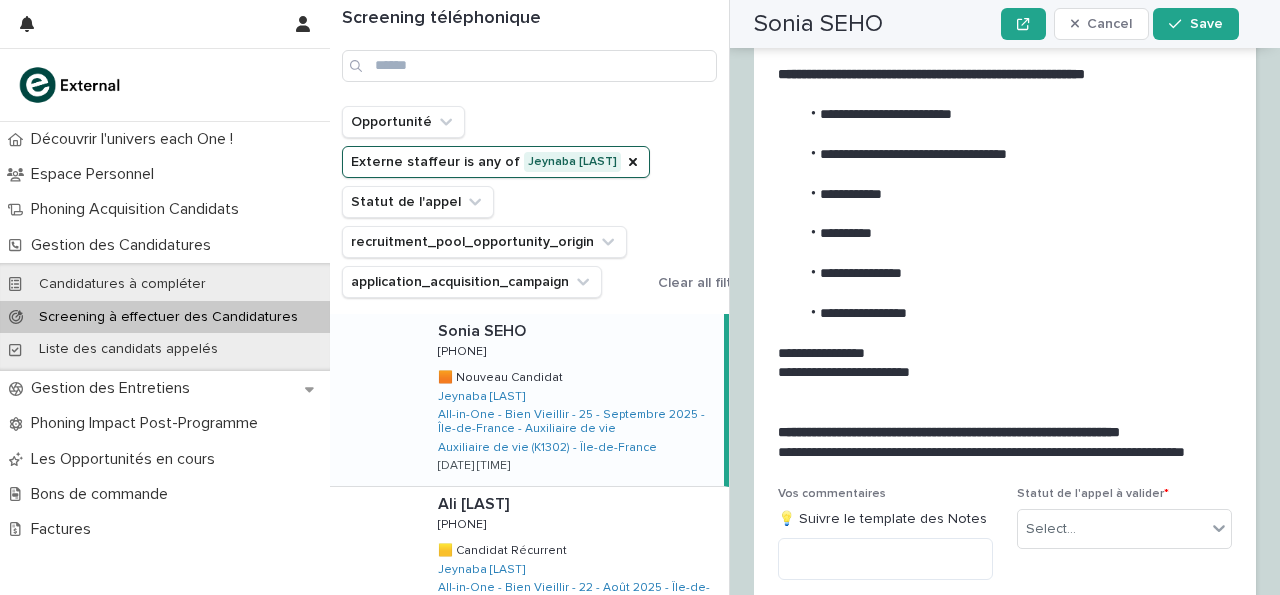 scroll, scrollTop: 2517, scrollLeft: 0, axis: vertical 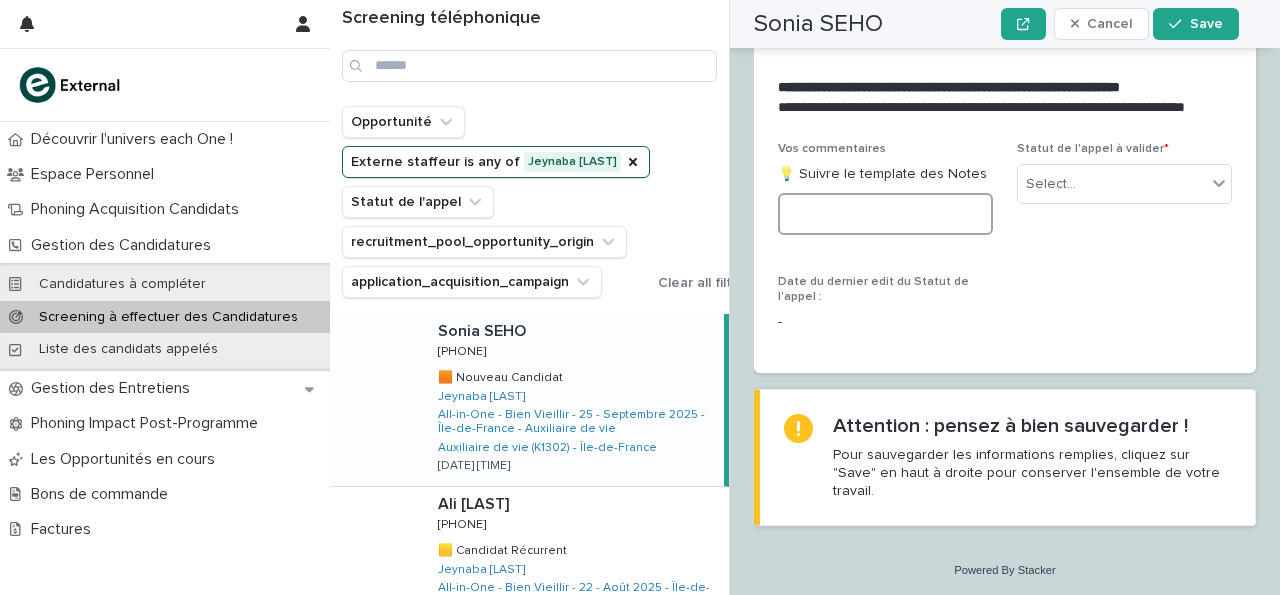 click at bounding box center [885, 214] 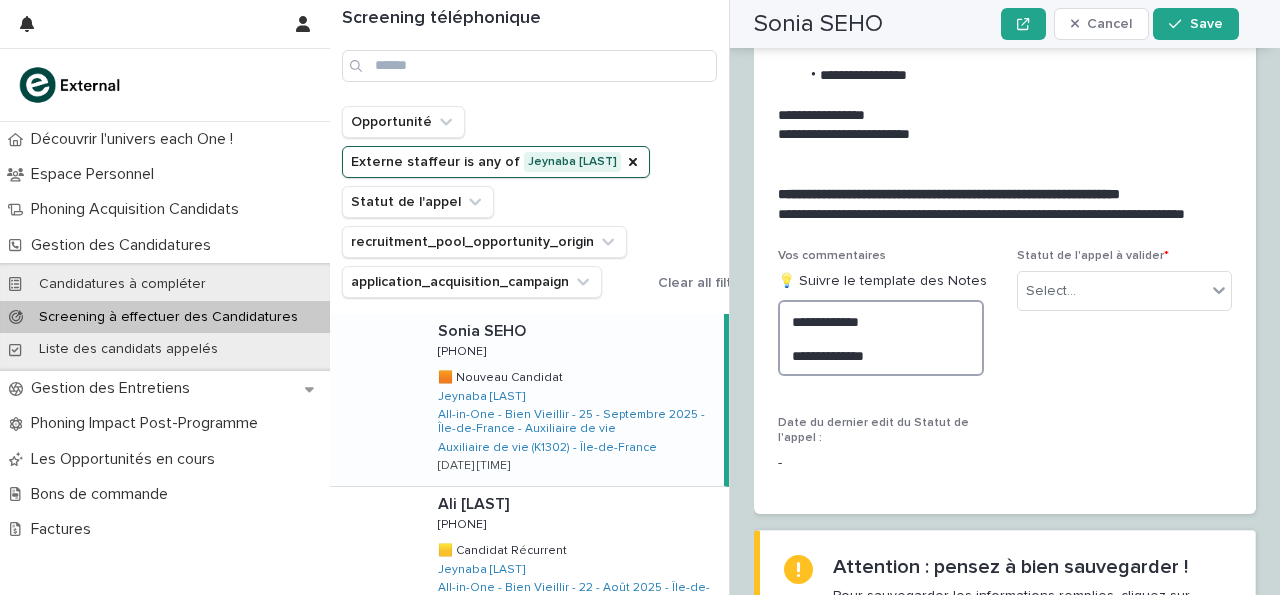scroll, scrollTop: 2416, scrollLeft: 0, axis: vertical 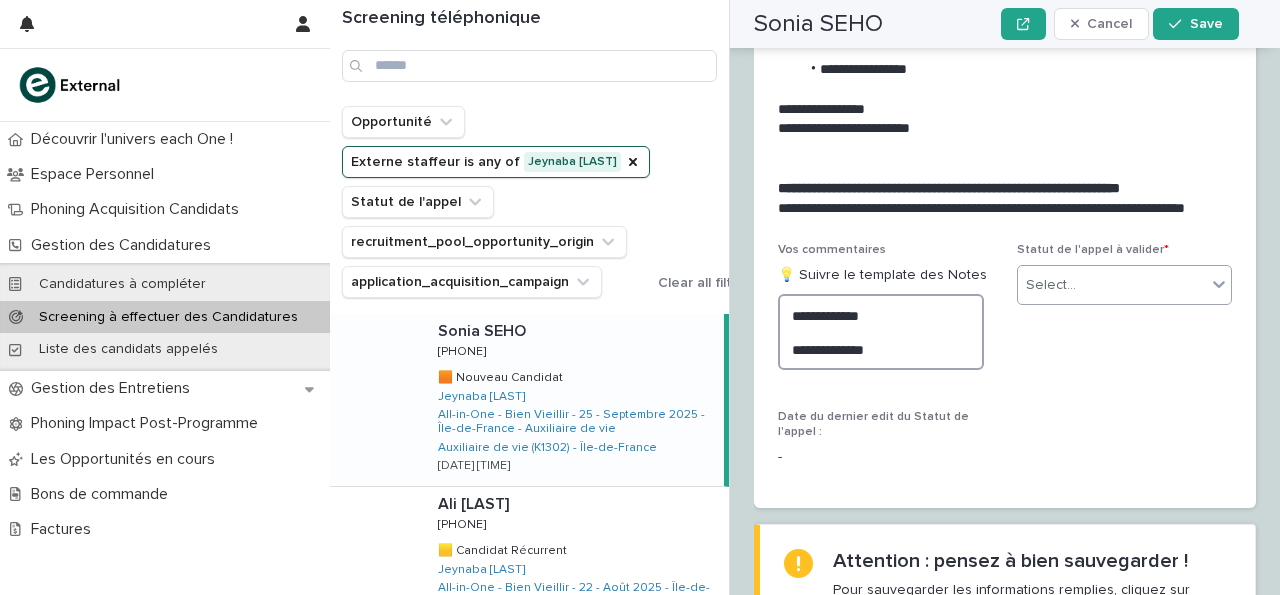 type on "**********" 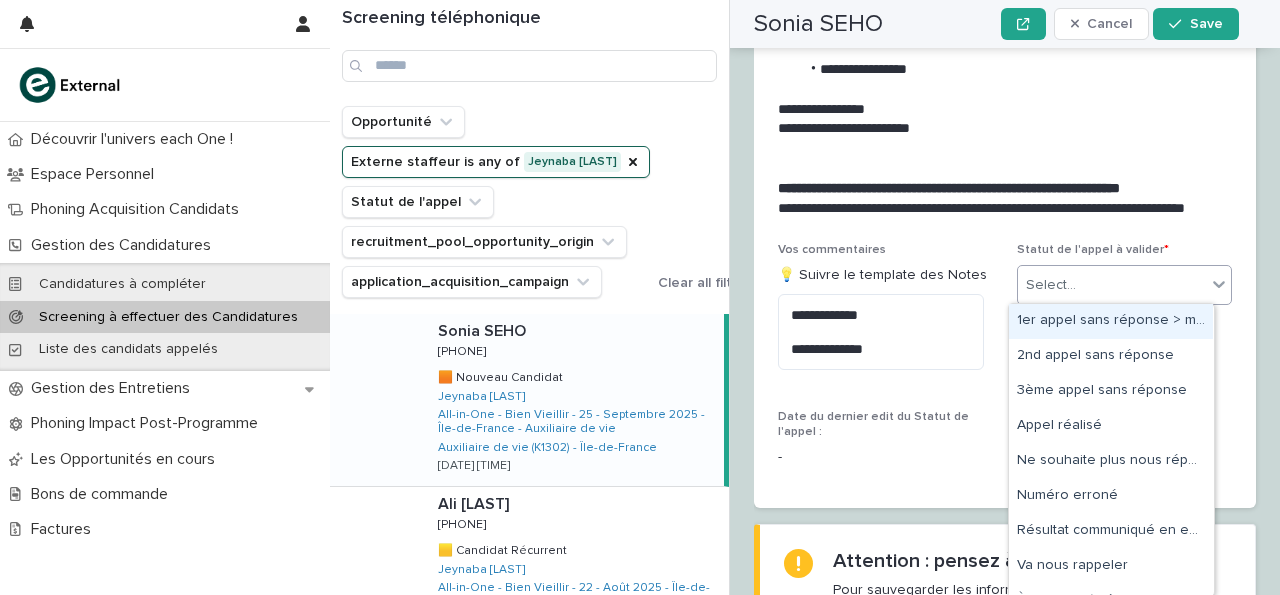 click on "Select..." at bounding box center [1112, 285] 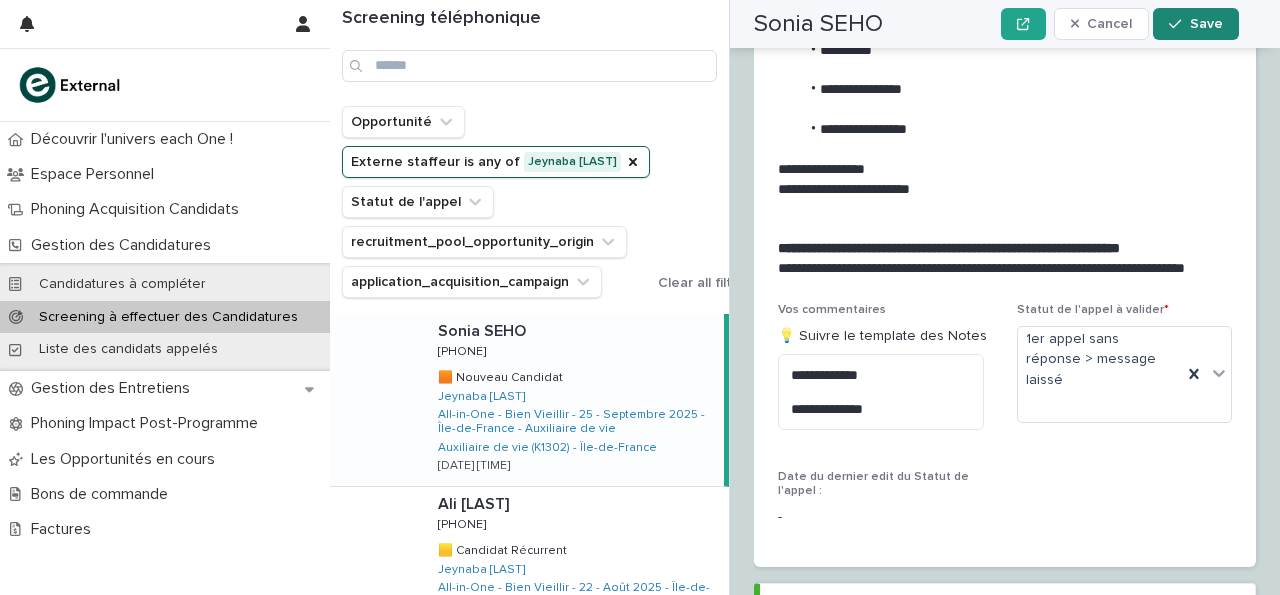 click on "Save" at bounding box center [1195, 24] 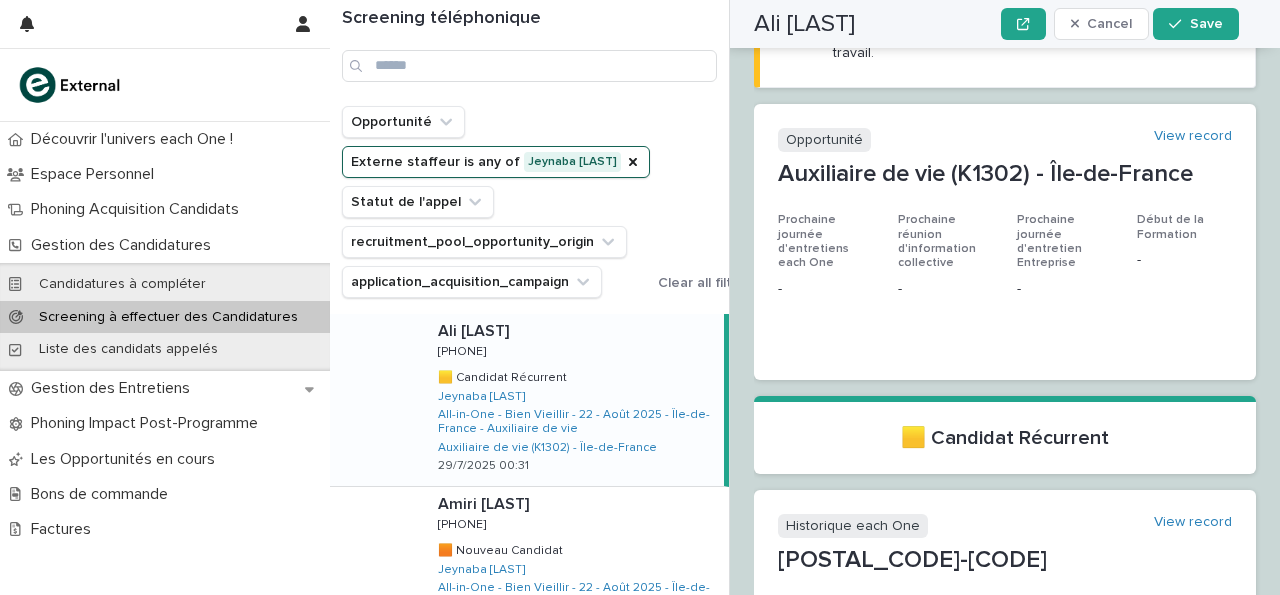 scroll, scrollTop: 0, scrollLeft: 0, axis: both 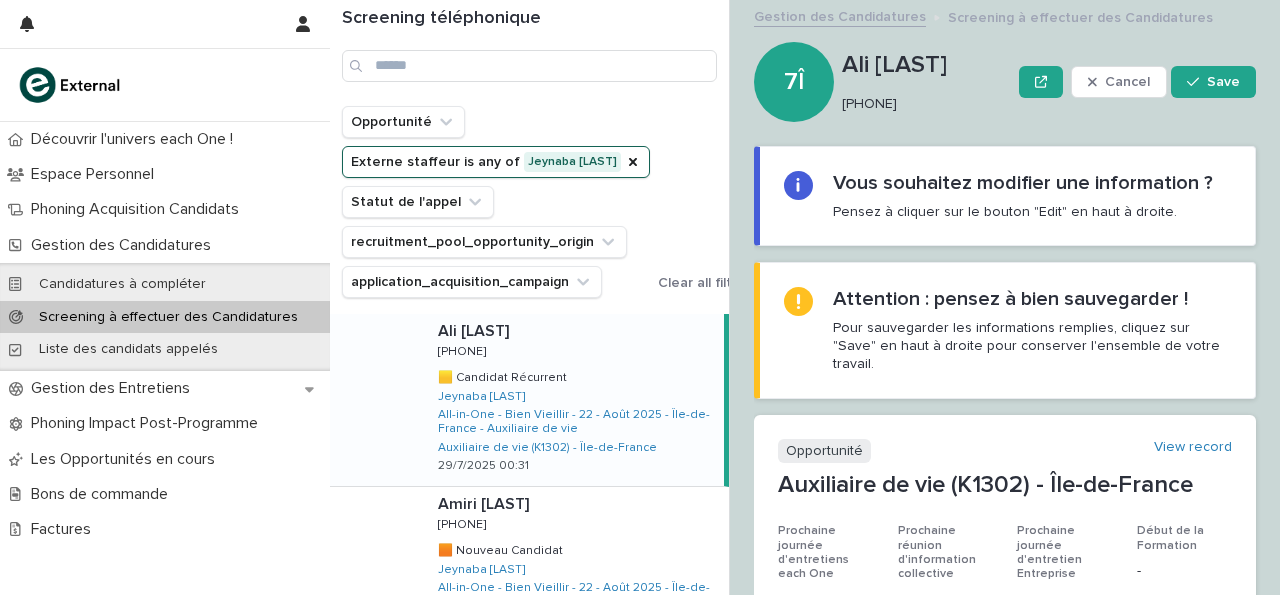 drag, startPoint x: 842, startPoint y: 101, endPoint x: 937, endPoint y: 106, distance: 95.131485 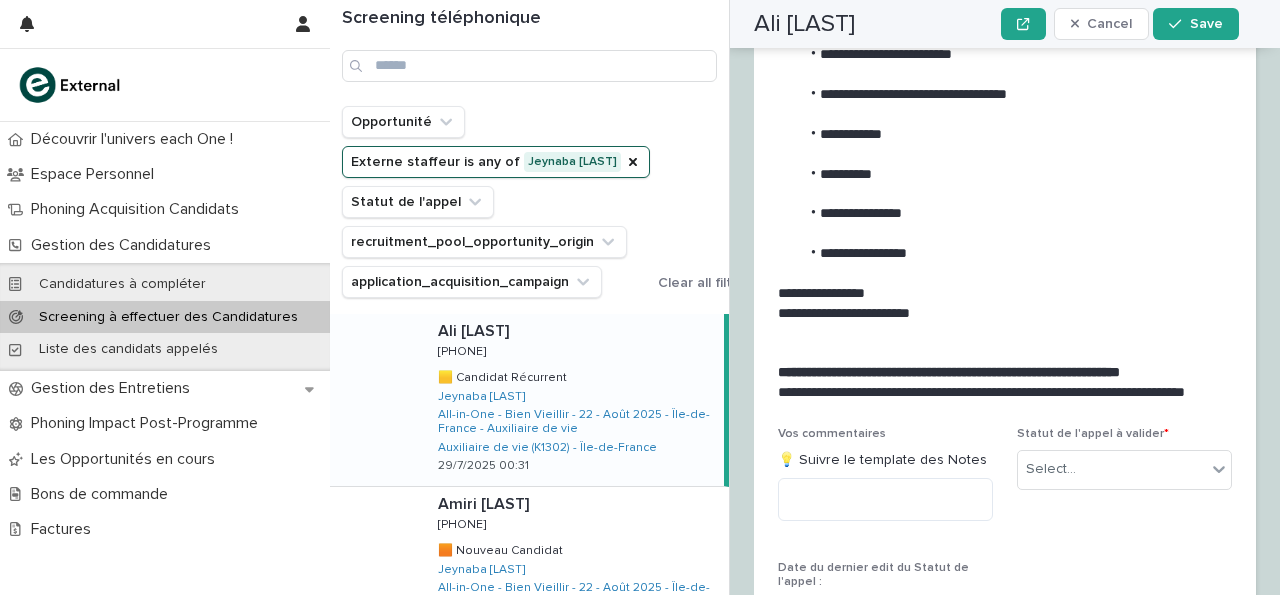 scroll, scrollTop: 3108, scrollLeft: 0, axis: vertical 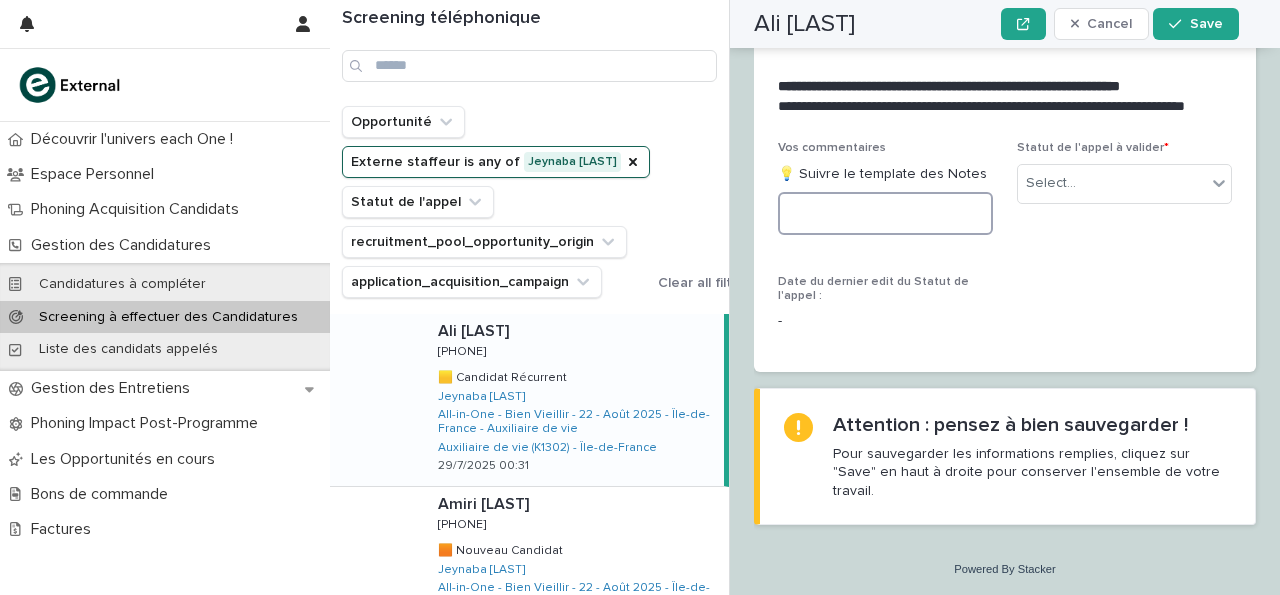 click at bounding box center [885, 213] 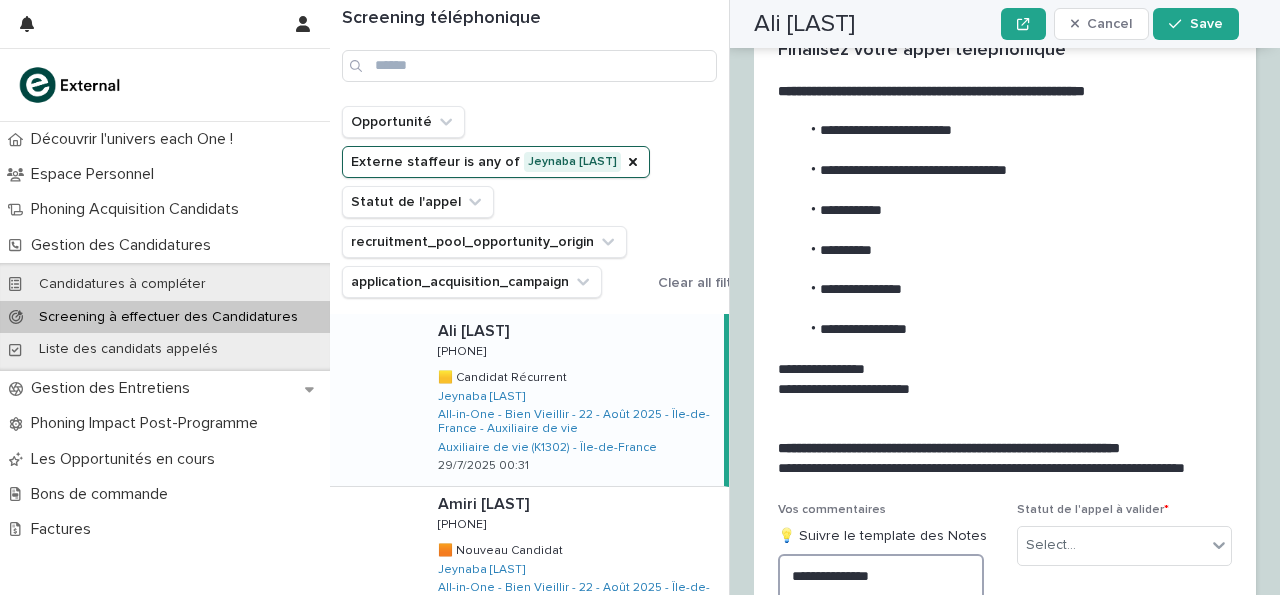 scroll, scrollTop: 2742, scrollLeft: 0, axis: vertical 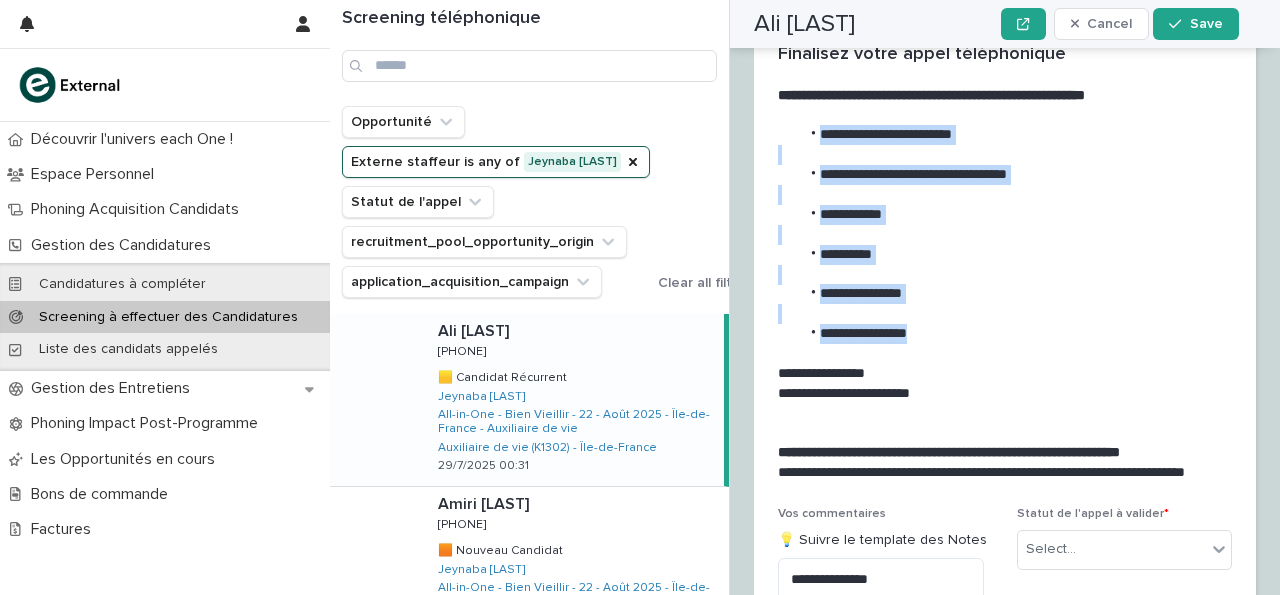 drag, startPoint x: 822, startPoint y: 133, endPoint x: 931, endPoint y: 332, distance: 226.89645 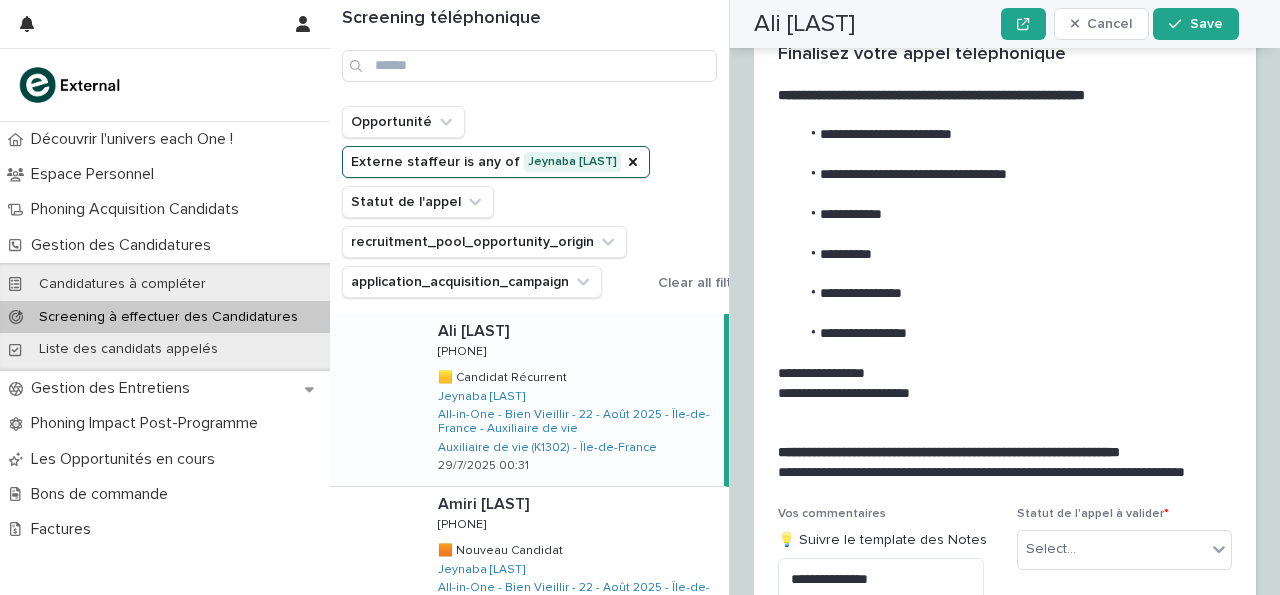 scroll, scrollTop: 3140, scrollLeft: 0, axis: vertical 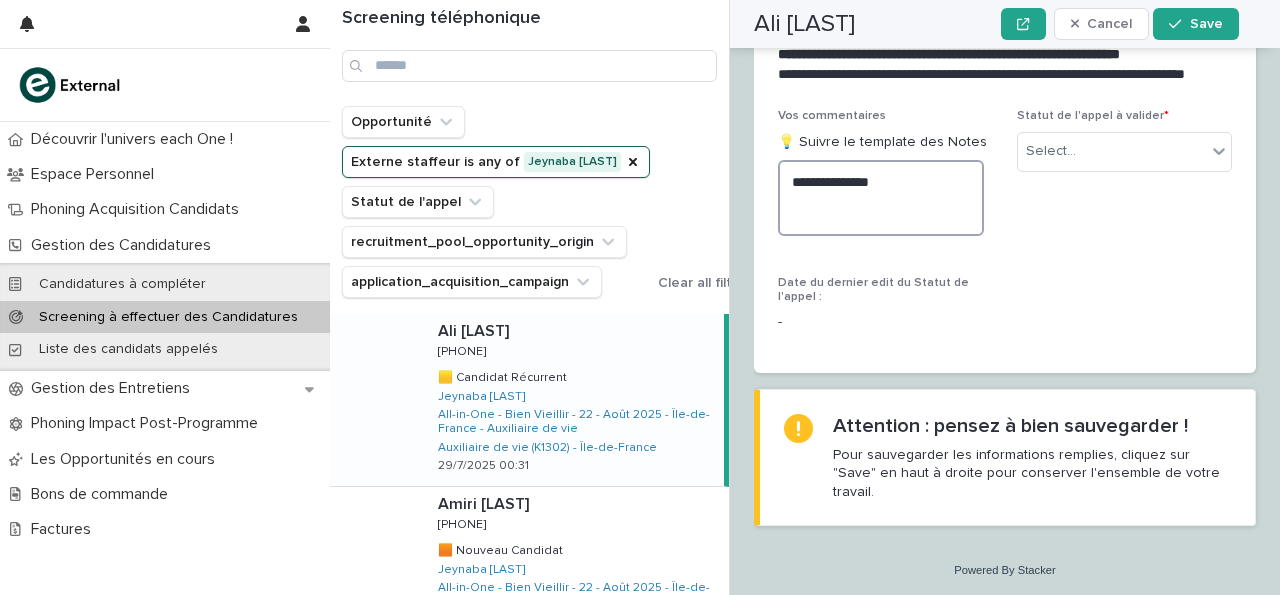 click on "**********" at bounding box center (881, 197) 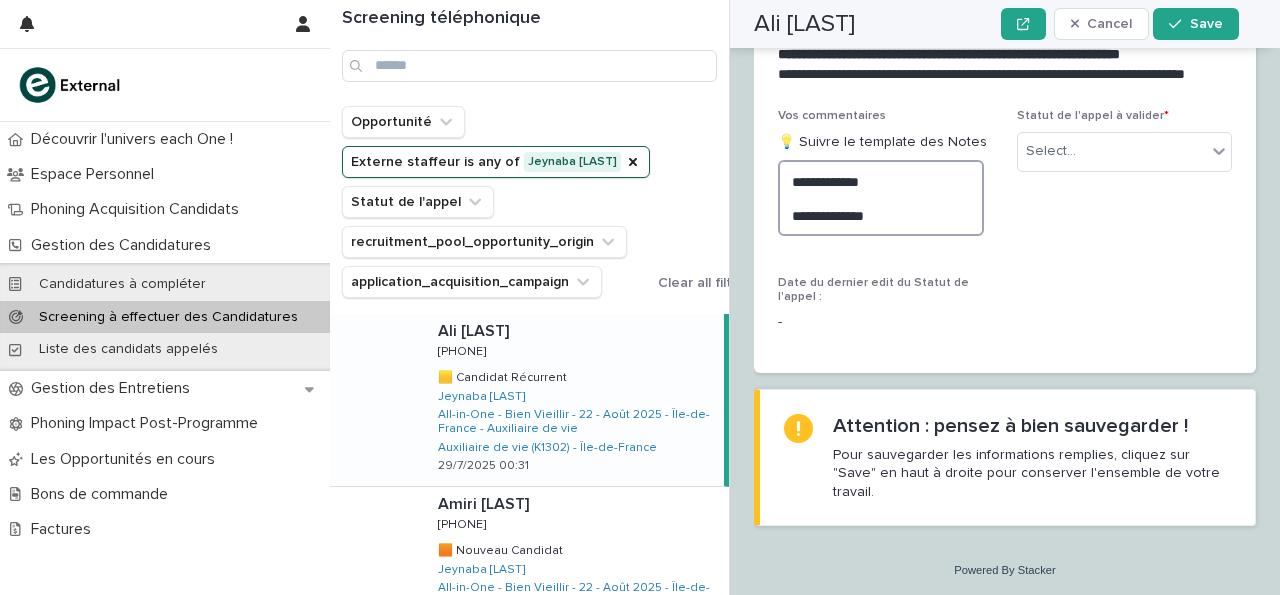 scroll, scrollTop: 3140, scrollLeft: 0, axis: vertical 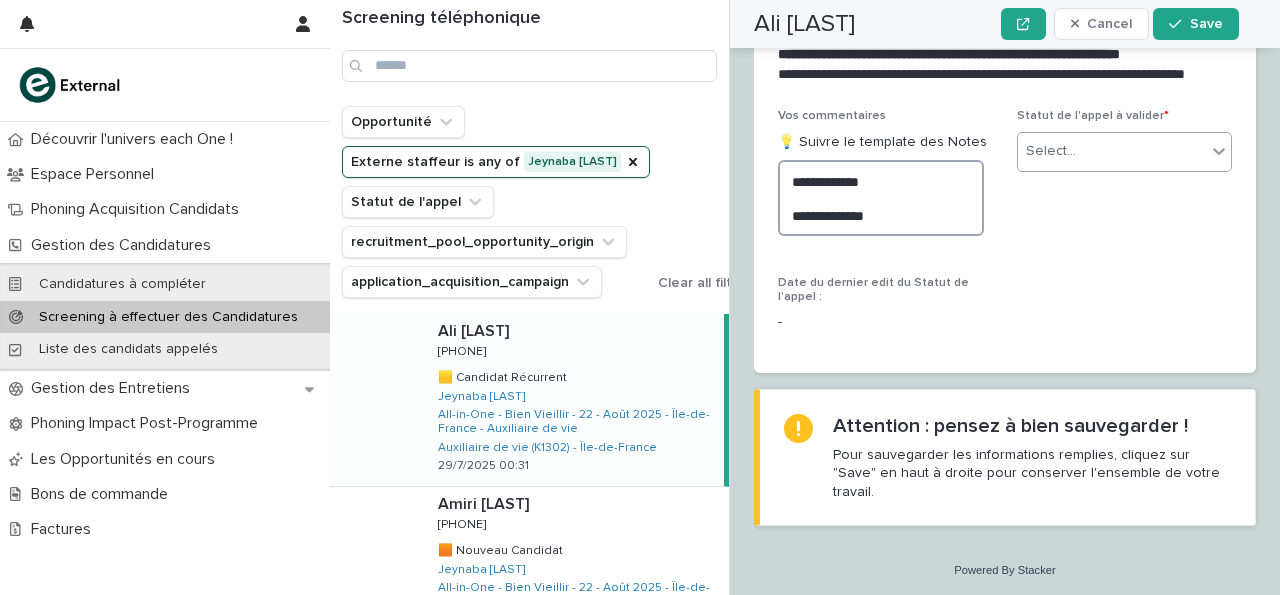 type on "**********" 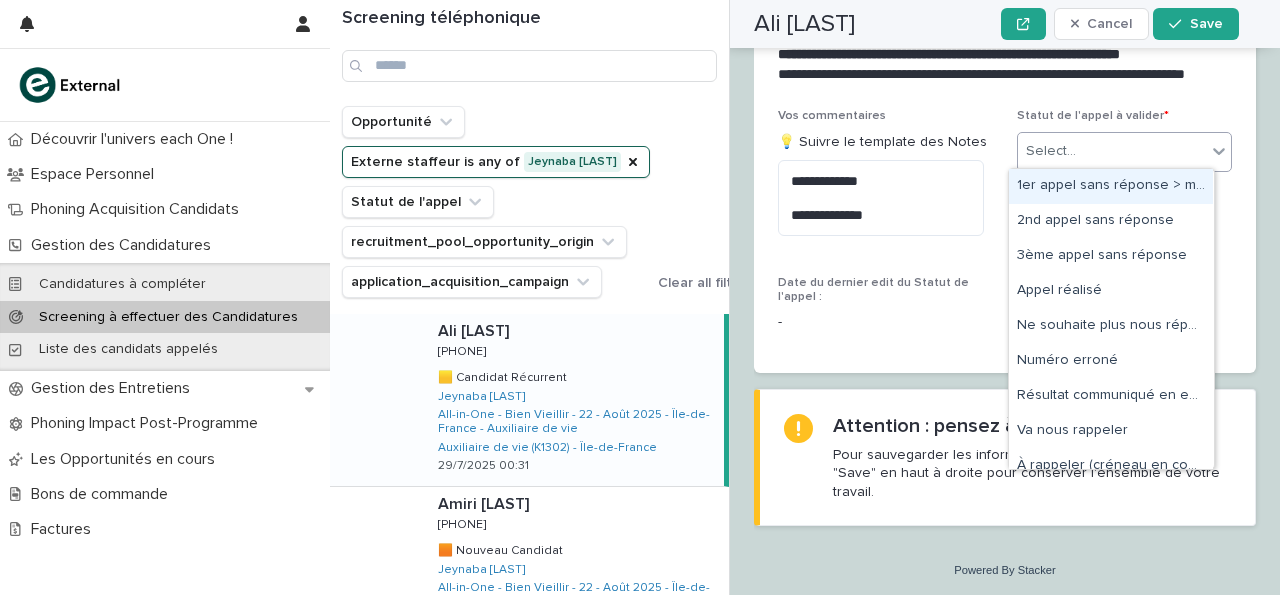 click on "Select..." at bounding box center (1051, 151) 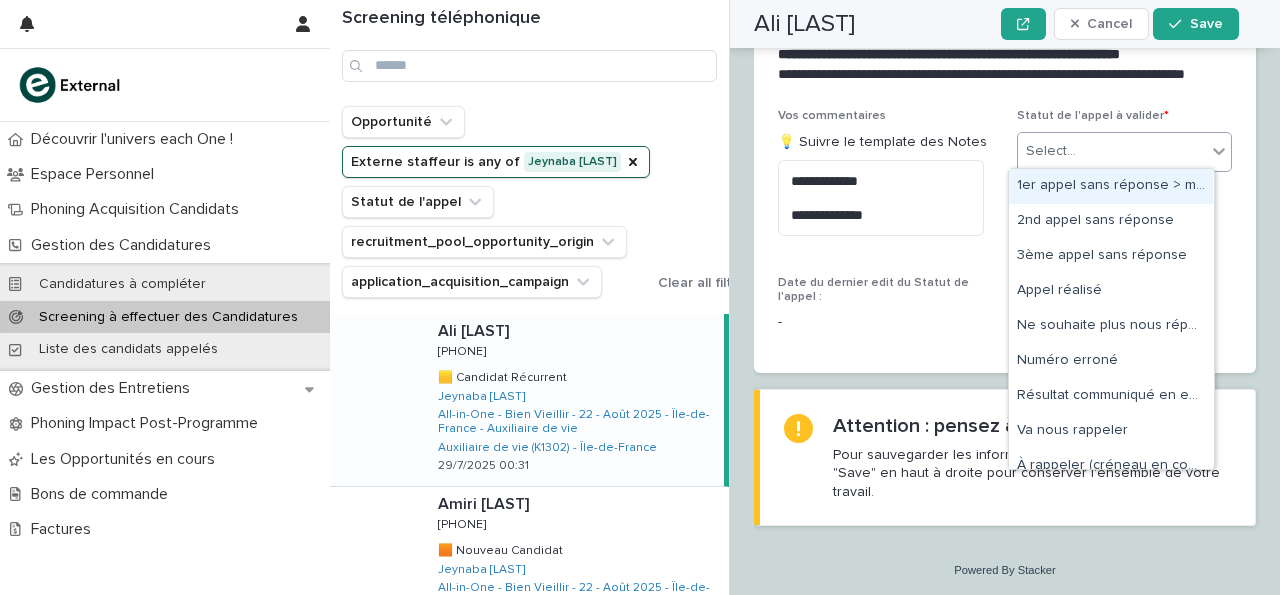 click on "1er appel sans réponse > message laissé" at bounding box center (1111, 186) 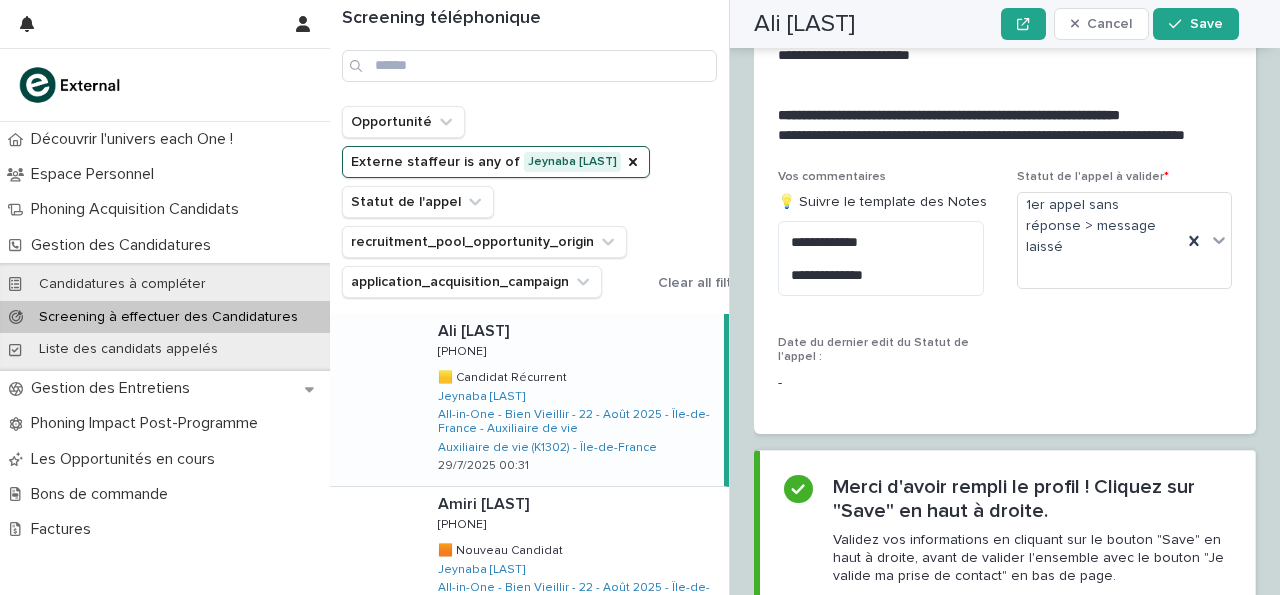 click on "[FIRST] Cancel Save" at bounding box center [996, 24] 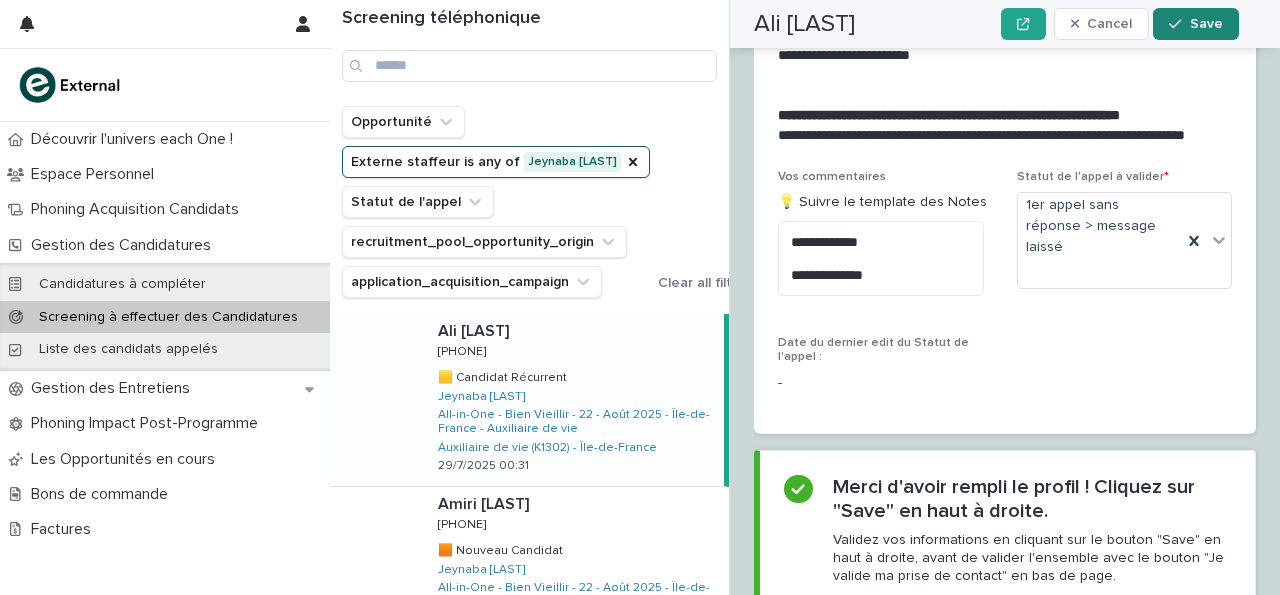click on "Save" at bounding box center (1206, 24) 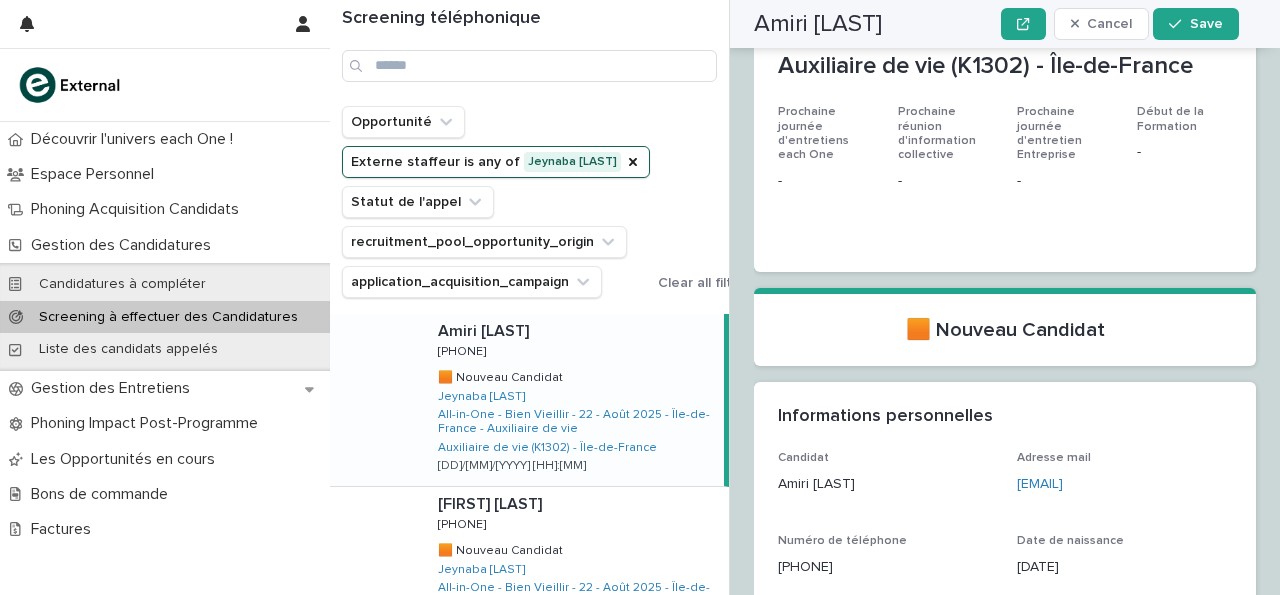 scroll, scrollTop: 0, scrollLeft: 0, axis: both 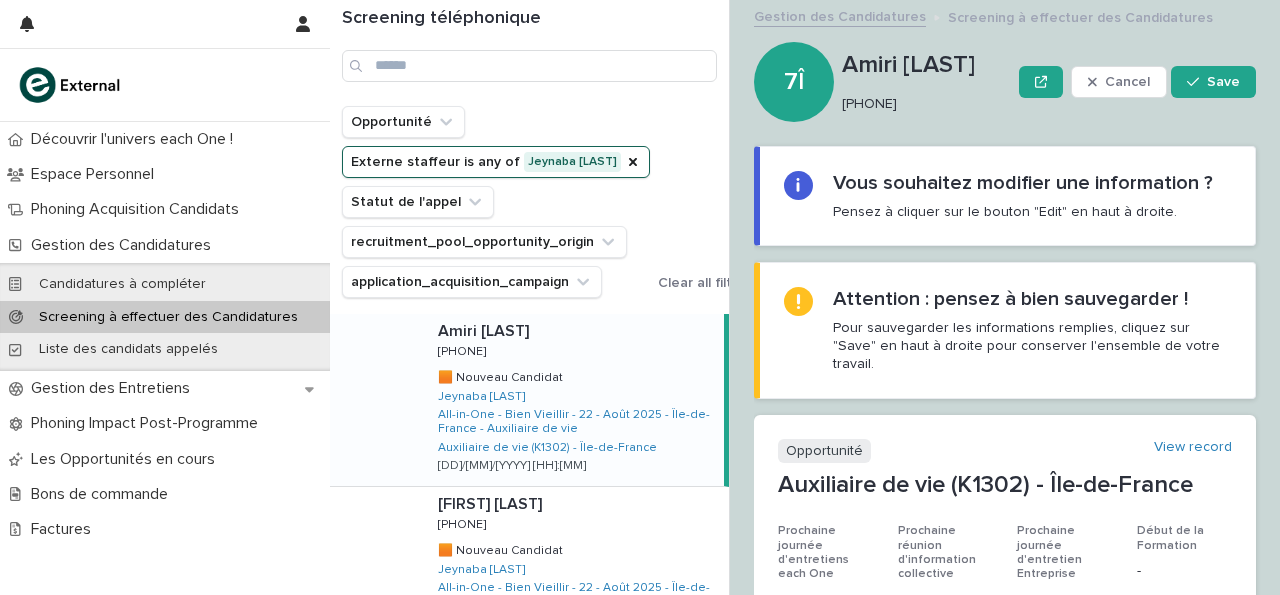 drag, startPoint x: 847, startPoint y: 105, endPoint x: 933, endPoint y: 107, distance: 86.023254 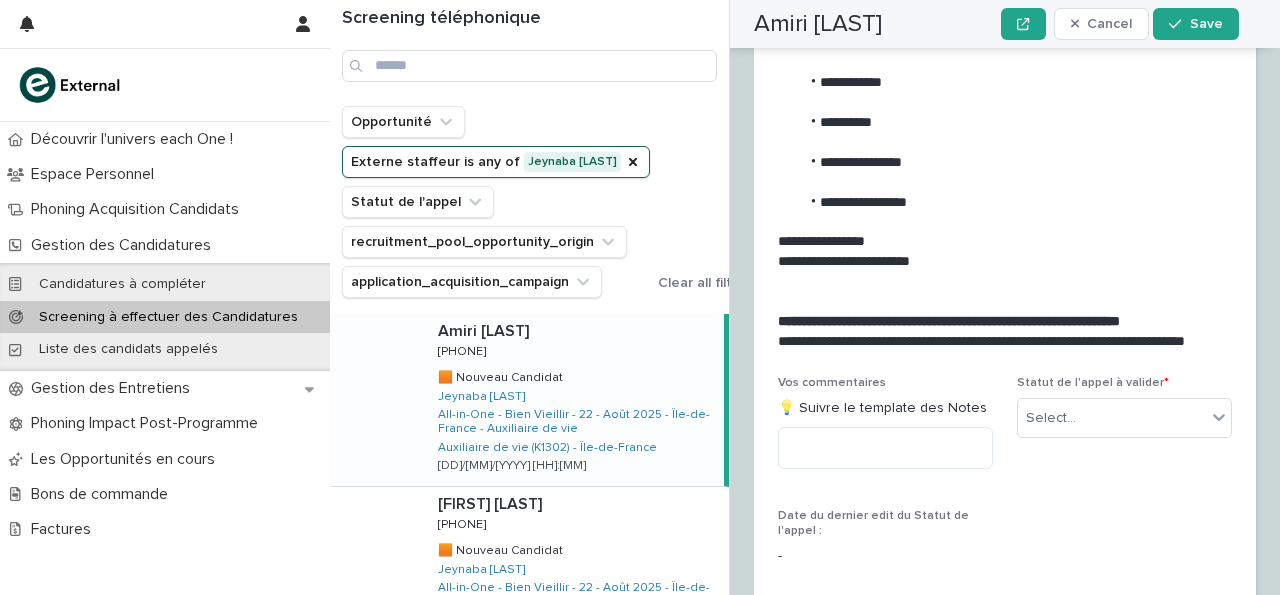 scroll, scrollTop: 2525, scrollLeft: 0, axis: vertical 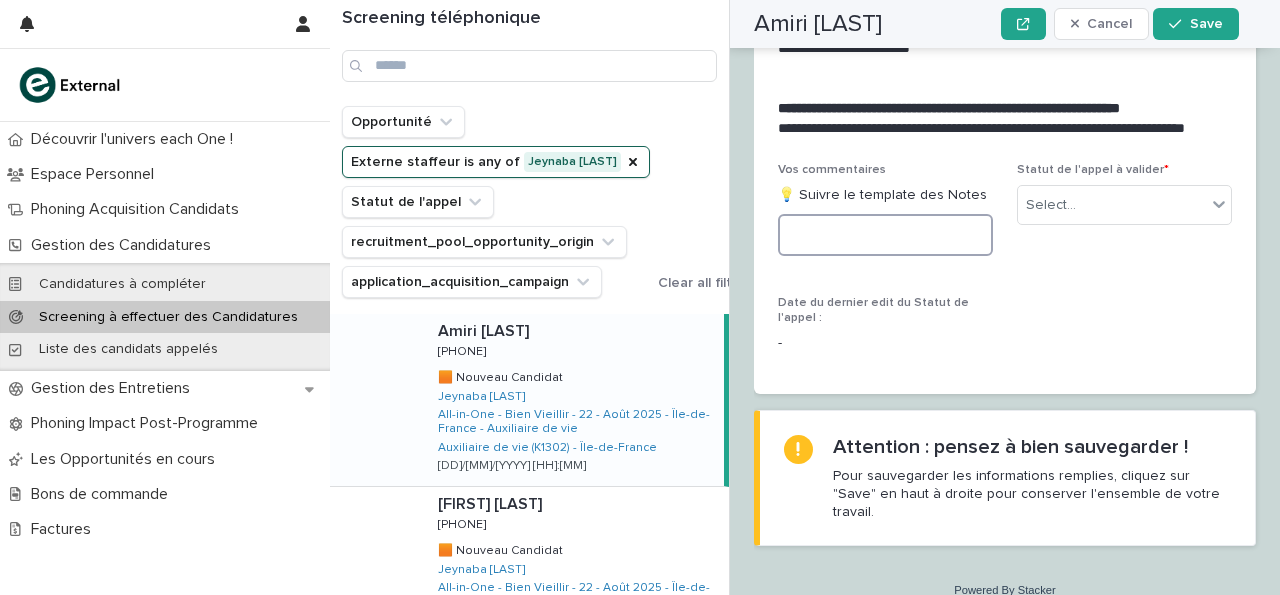 click at bounding box center (885, 235) 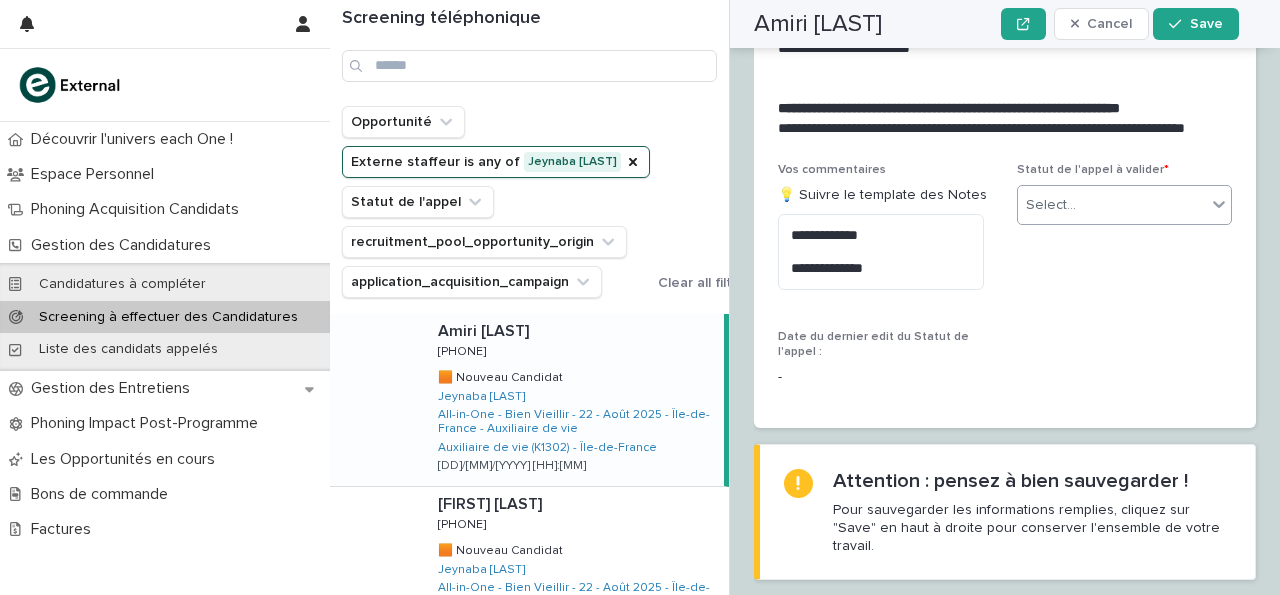 click on "Select..." at bounding box center (1051, 205) 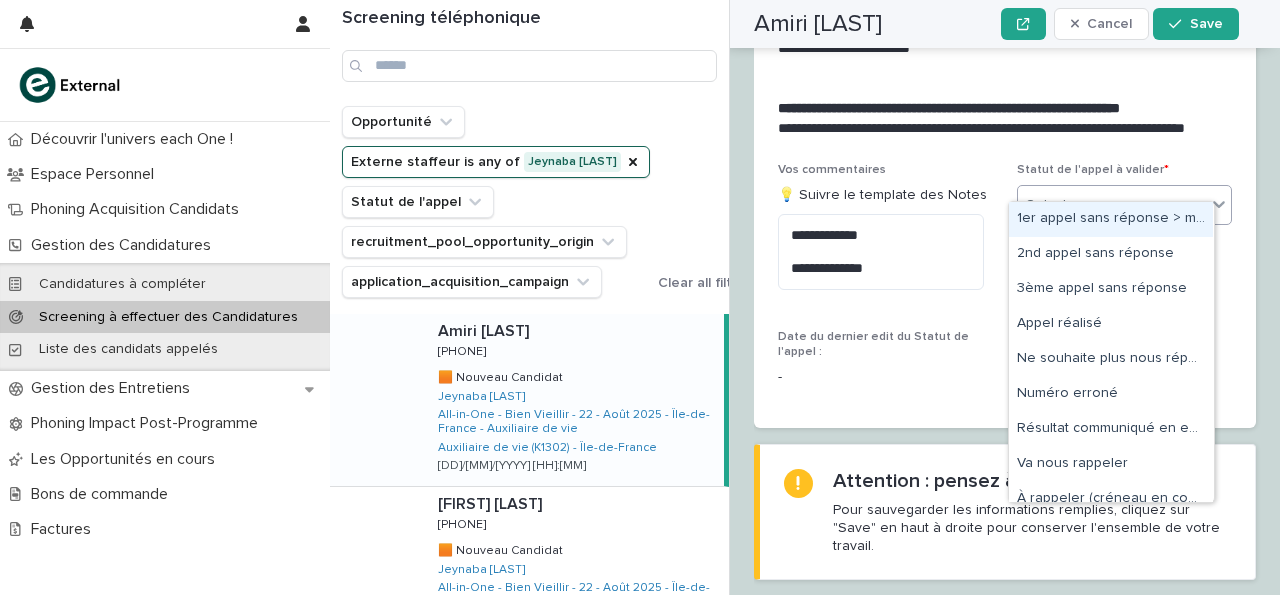 click on "1er appel sans réponse > message laissé" at bounding box center [1111, 219] 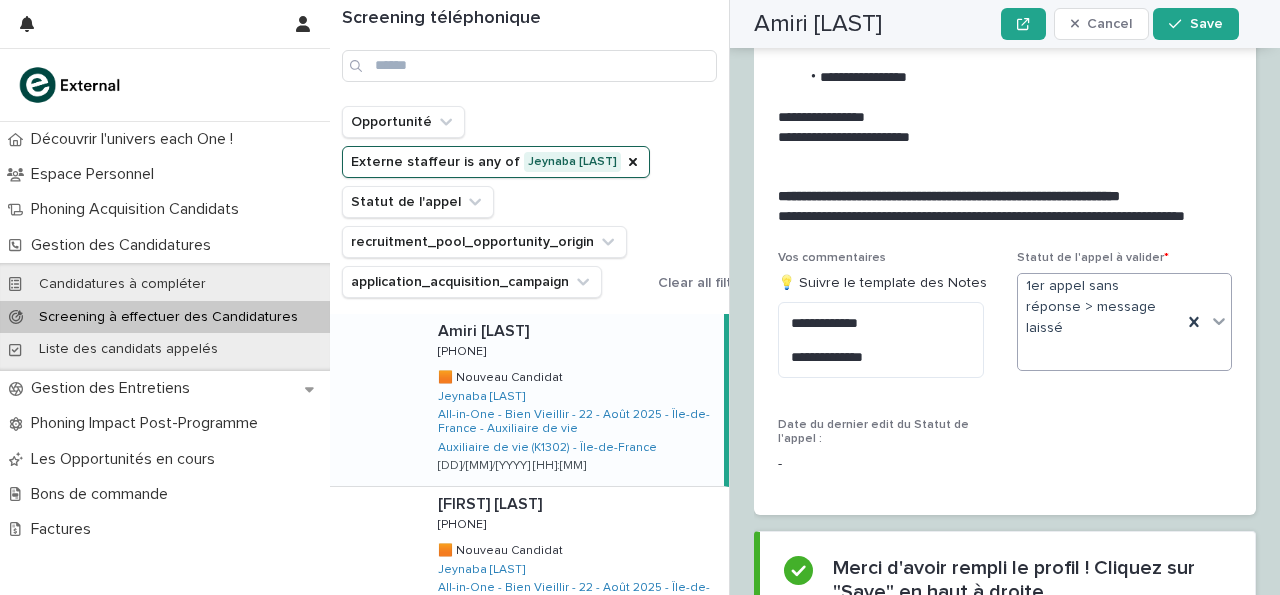 scroll, scrollTop: 2504, scrollLeft: 0, axis: vertical 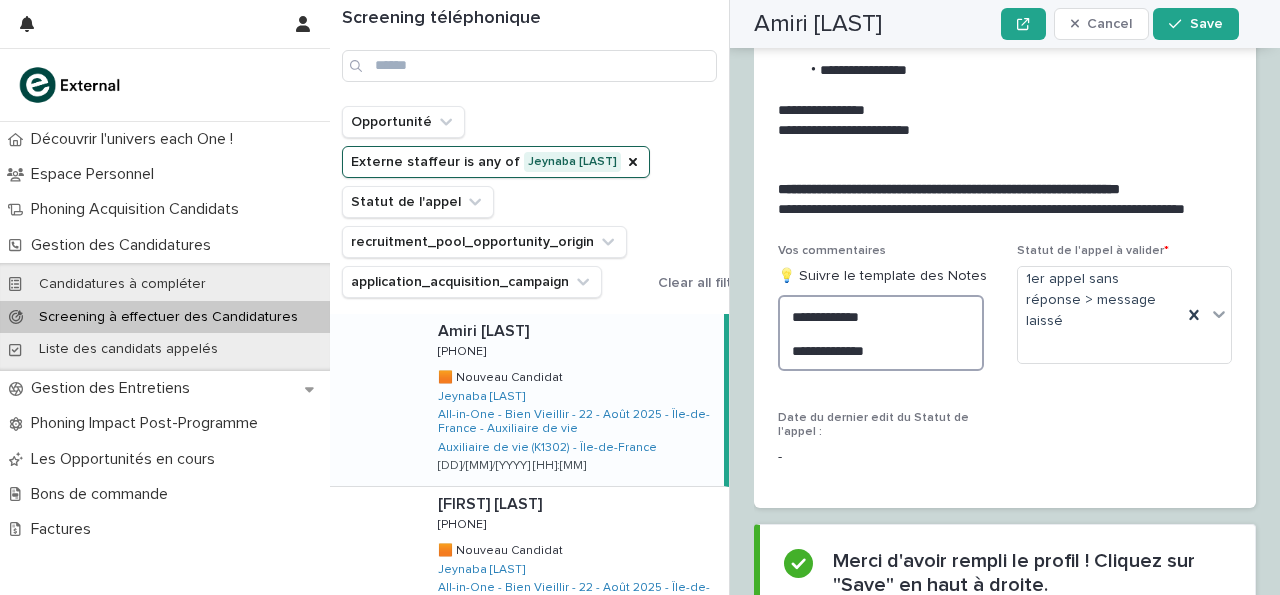 click on "**********" at bounding box center [881, 332] 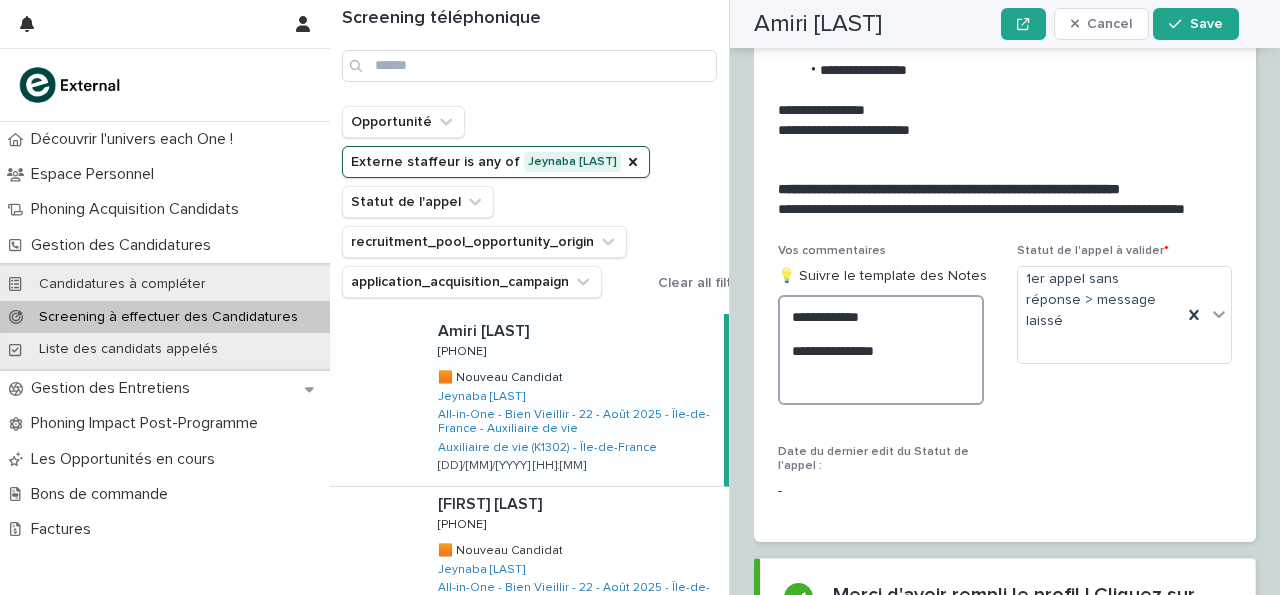 drag, startPoint x: 912, startPoint y: 319, endPoint x: 777, endPoint y: 338, distance: 136.33047 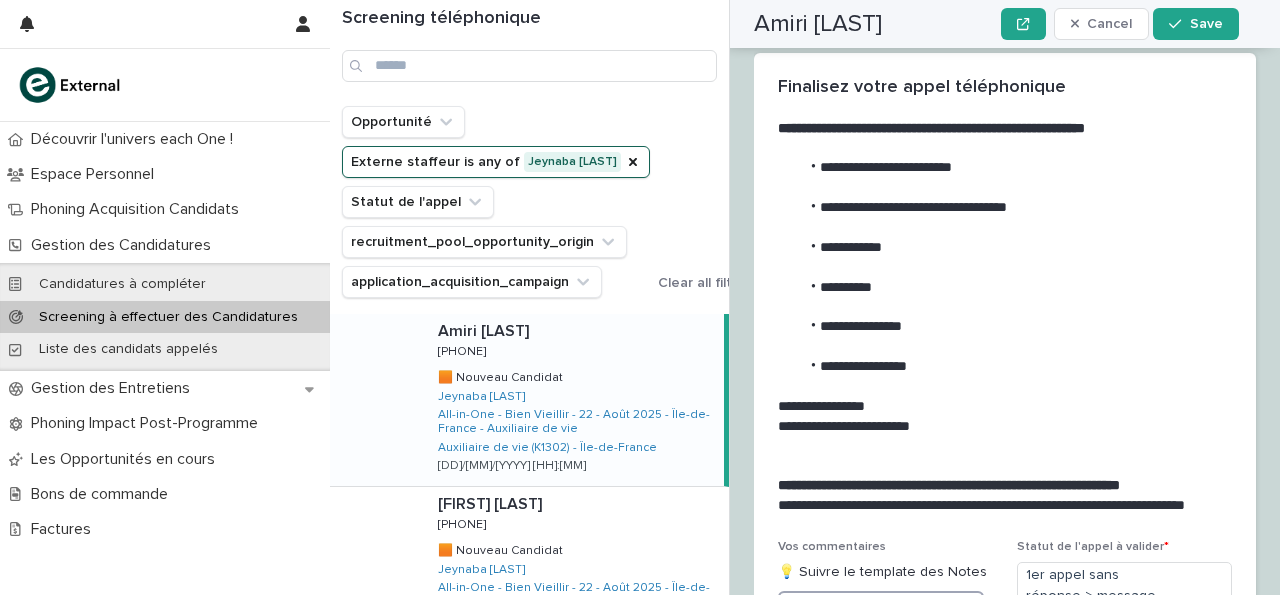 scroll, scrollTop: 2207, scrollLeft: 0, axis: vertical 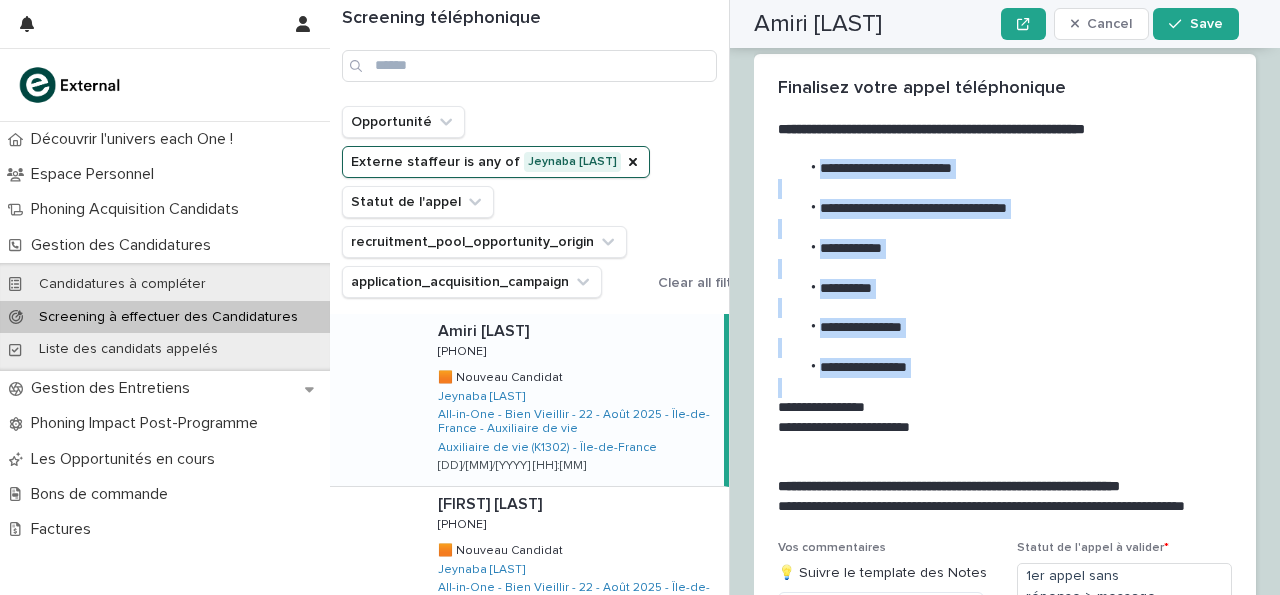 drag, startPoint x: 821, startPoint y: 148, endPoint x: 941, endPoint y: 365, distance: 247.96976 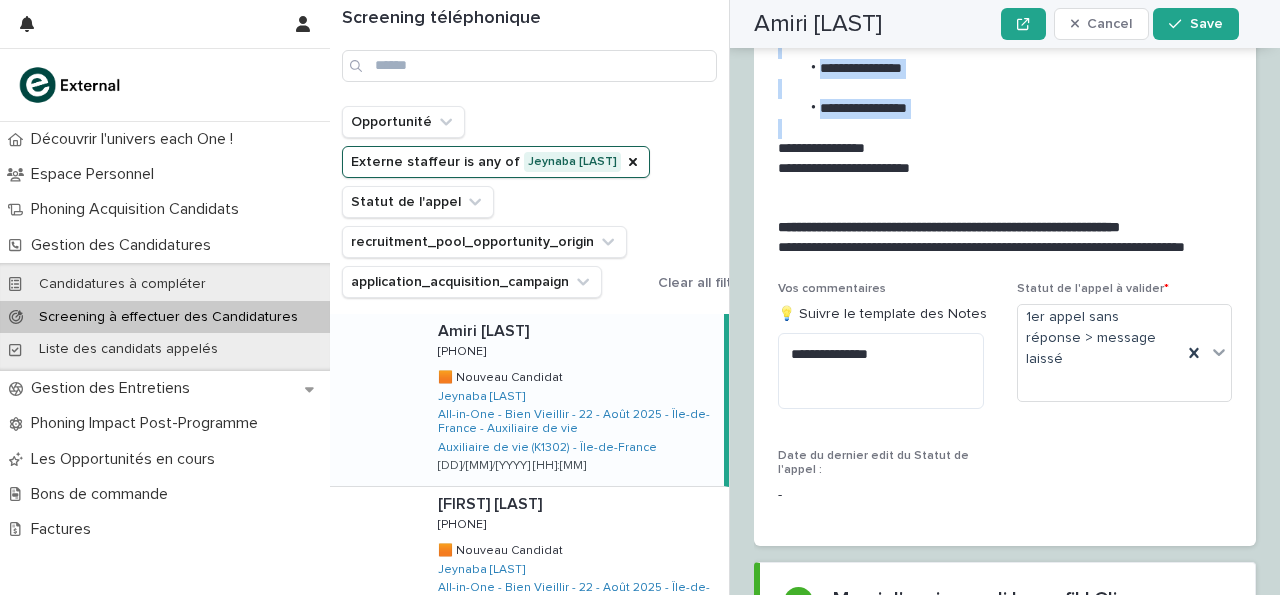 scroll, scrollTop: 2476, scrollLeft: 0, axis: vertical 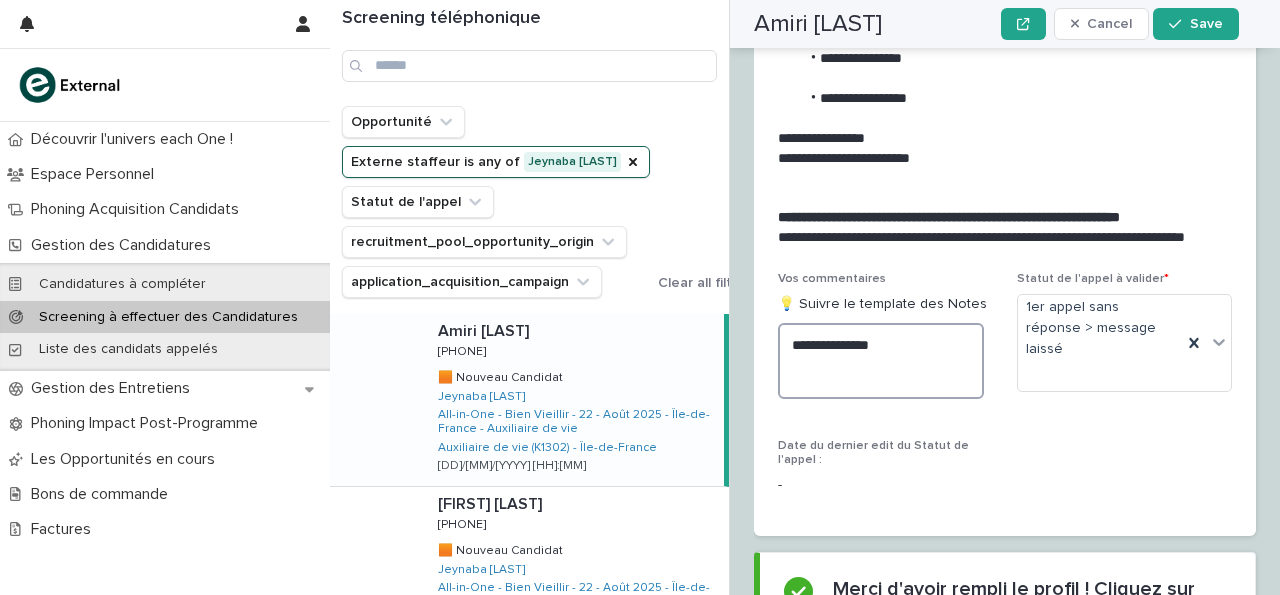 click on "**********" at bounding box center (881, 360) 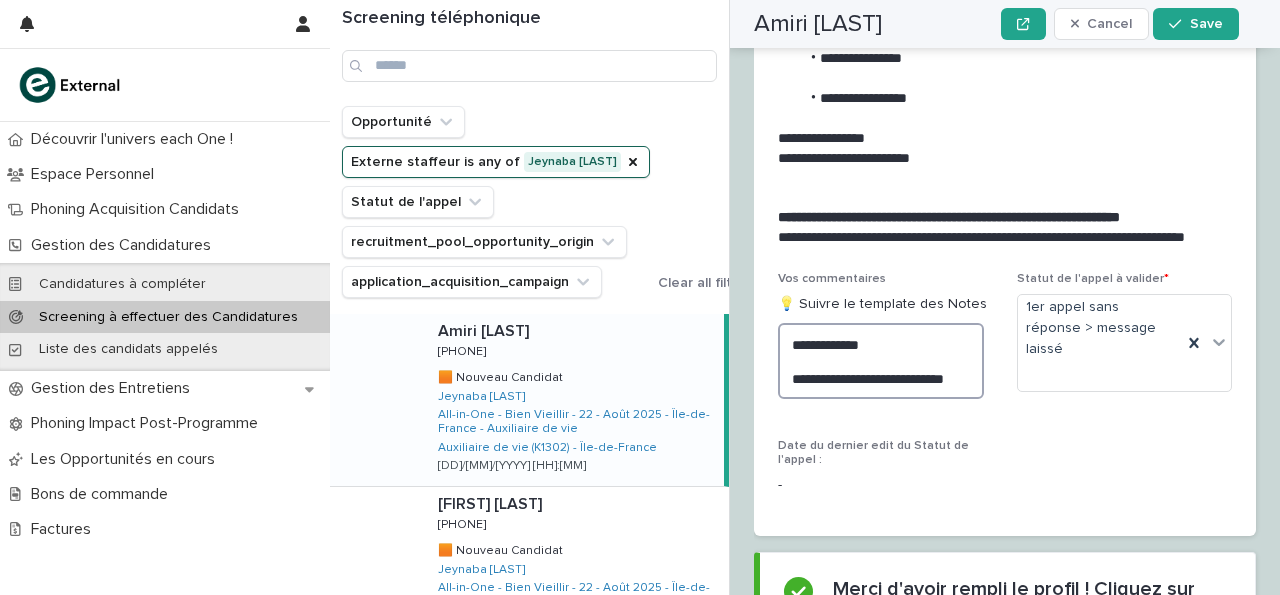 scroll, scrollTop: 2565, scrollLeft: 0, axis: vertical 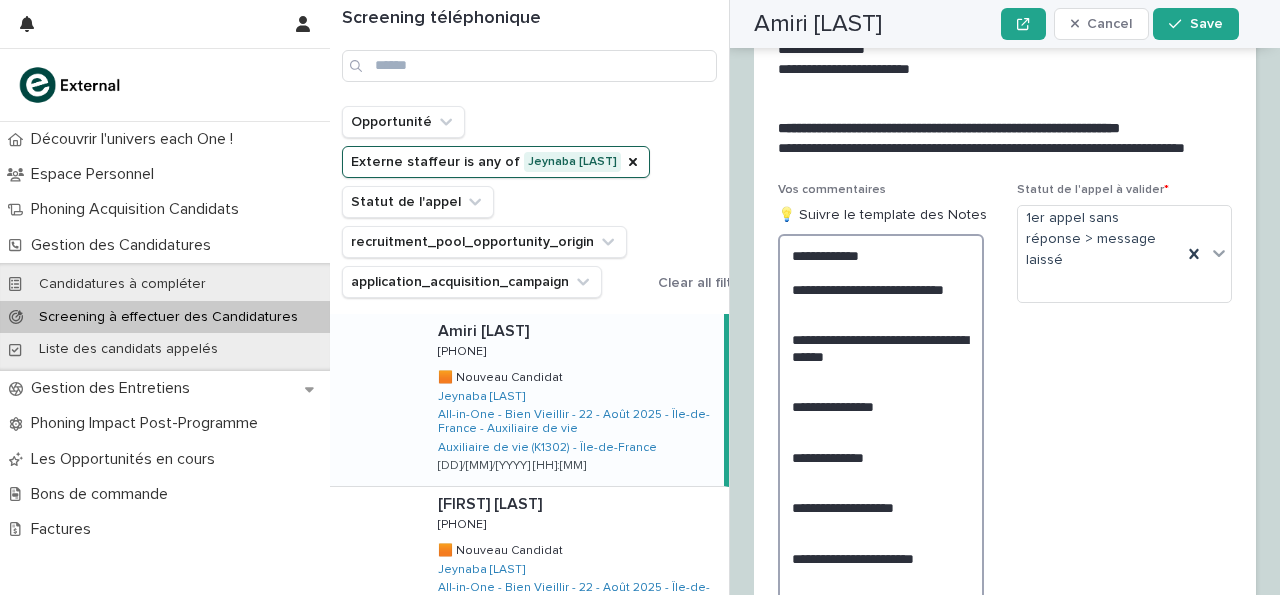 click on "**********" at bounding box center [881, 431] 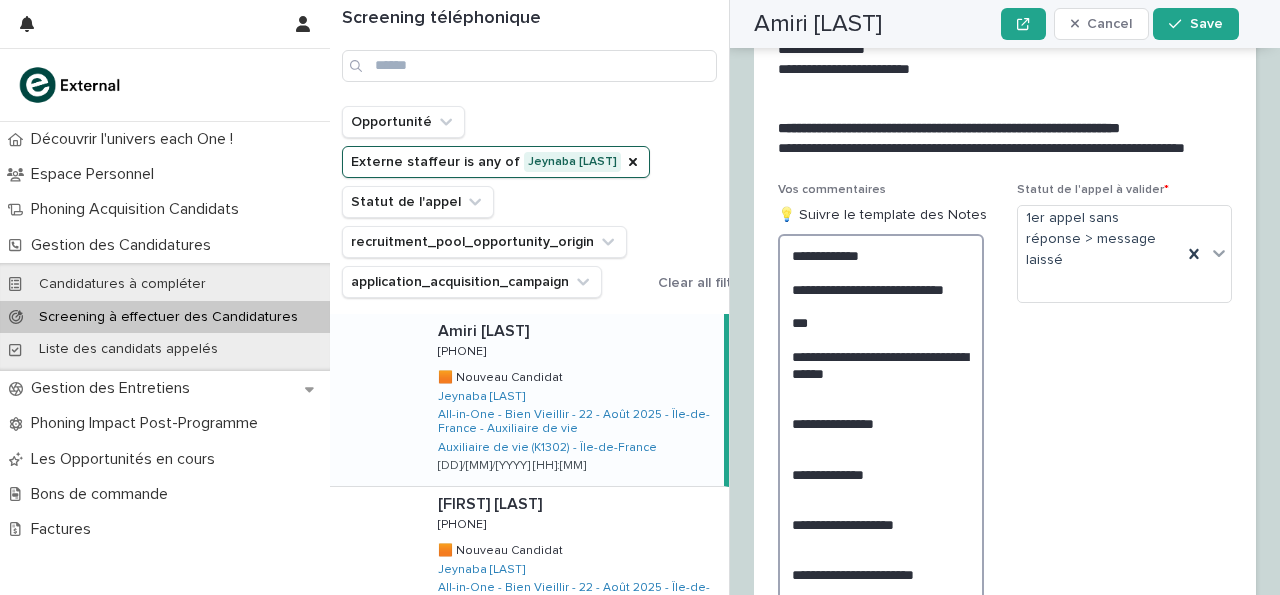 click on "**********" at bounding box center (881, 439) 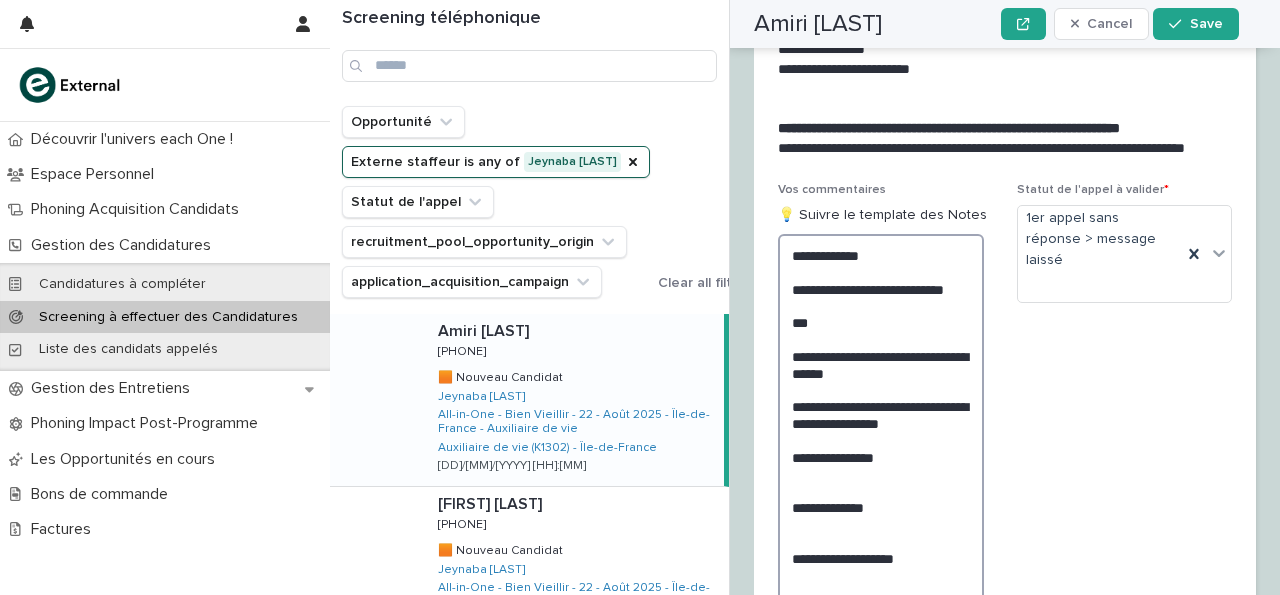 click on "**********" at bounding box center (881, 456) 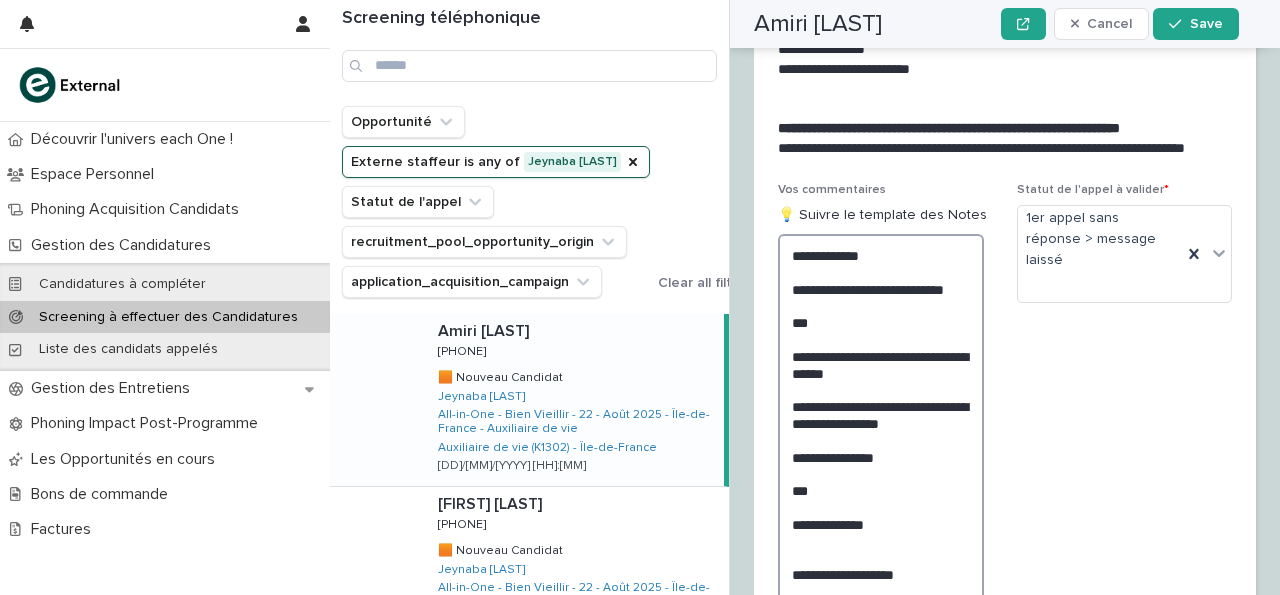 click on "**********" at bounding box center [881, 465] 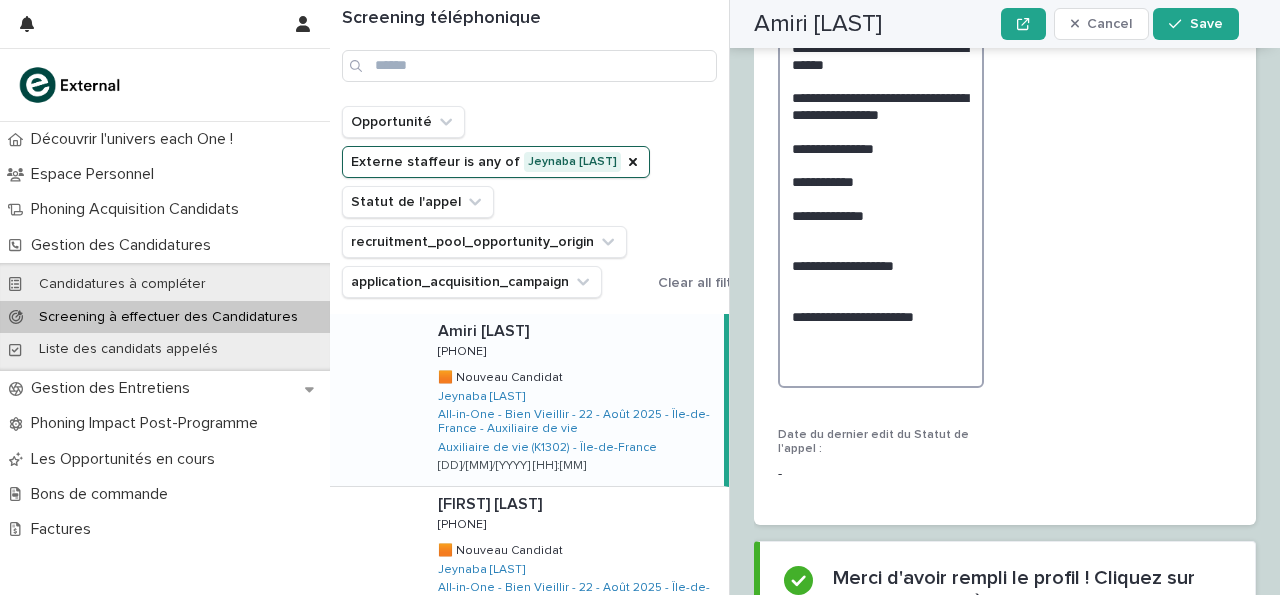 scroll, scrollTop: 2878, scrollLeft: 0, axis: vertical 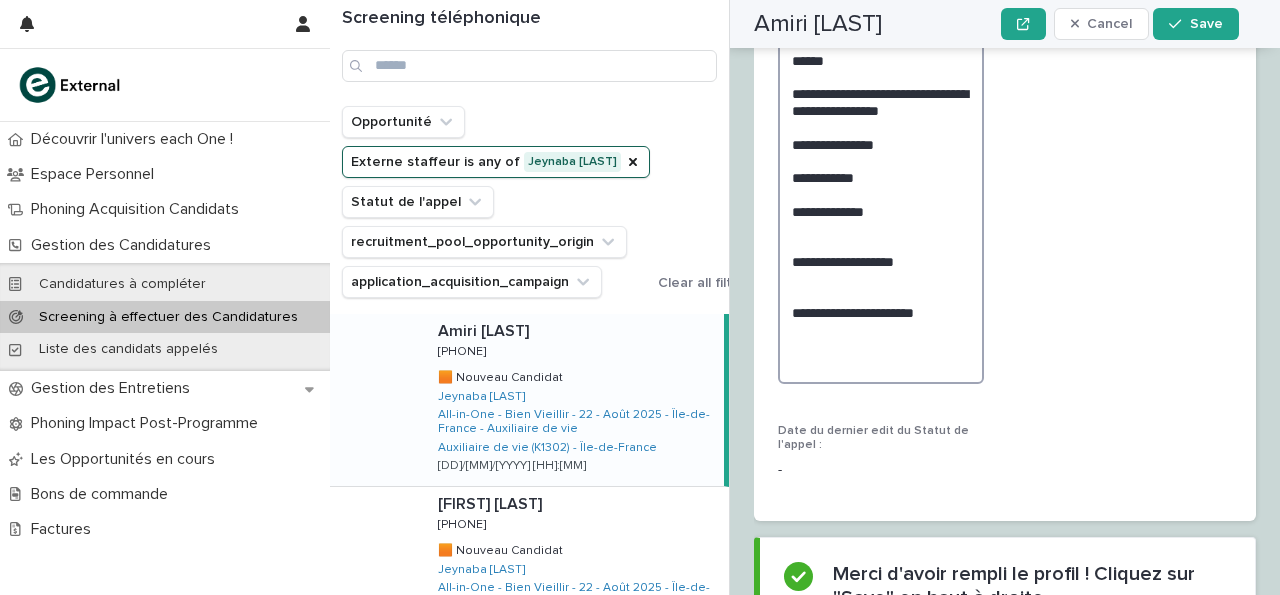 click on "**********" at bounding box center (881, 152) 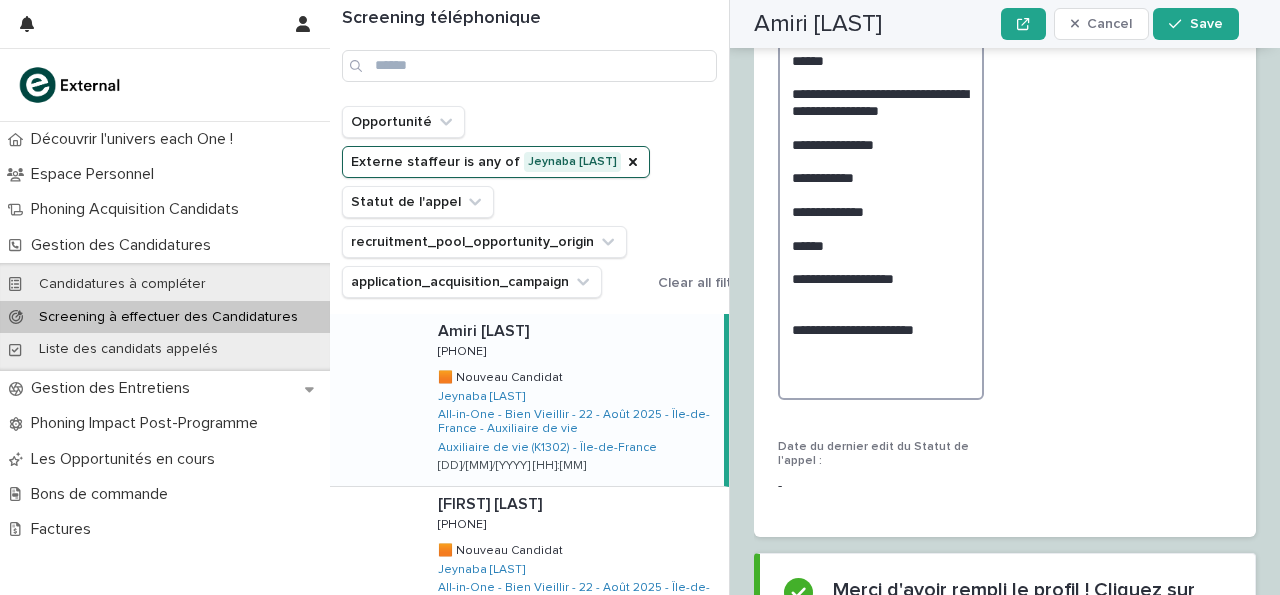 scroll, scrollTop: 2878, scrollLeft: 0, axis: vertical 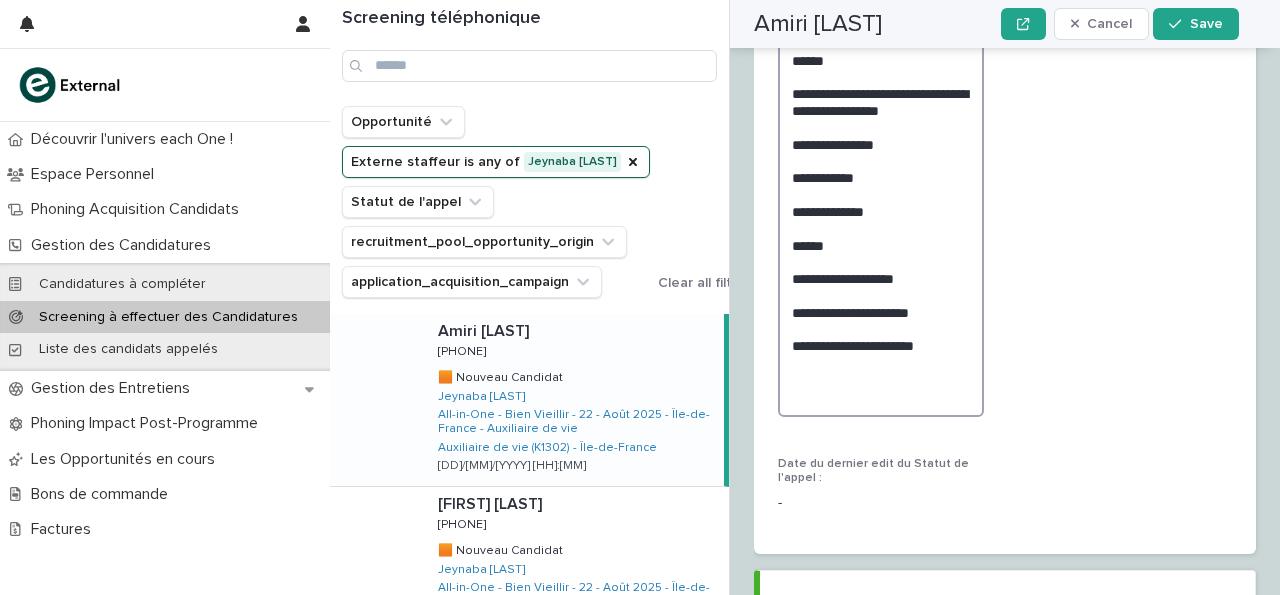 click on "**********" at bounding box center (881, 168) 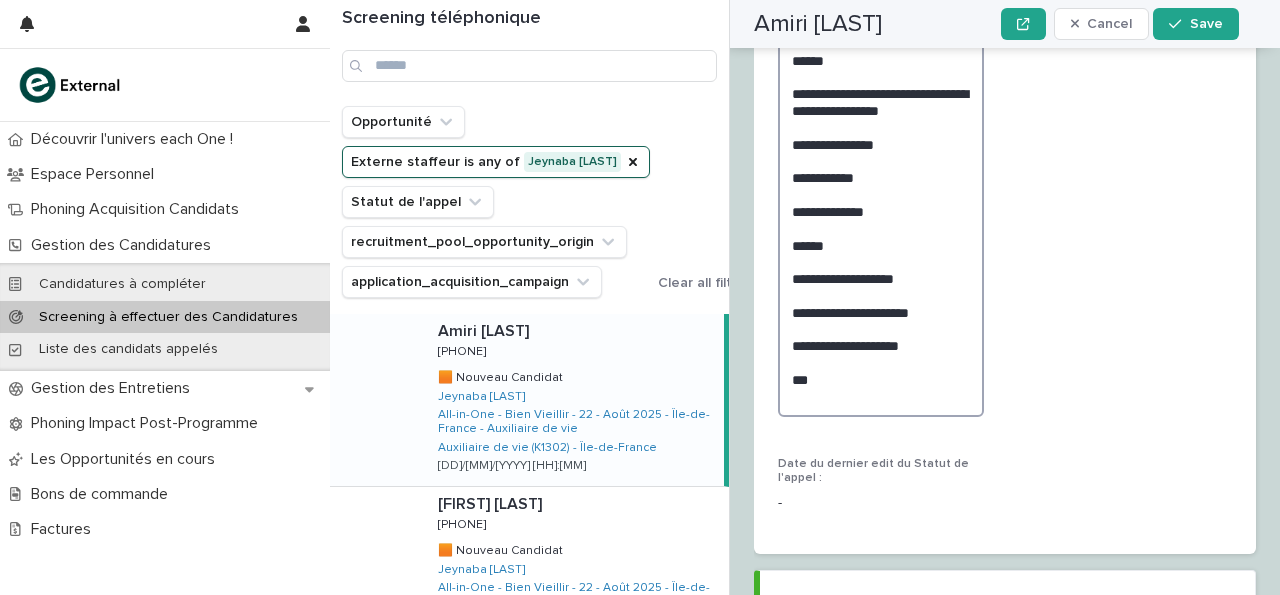 scroll, scrollTop: 2878, scrollLeft: 0, axis: vertical 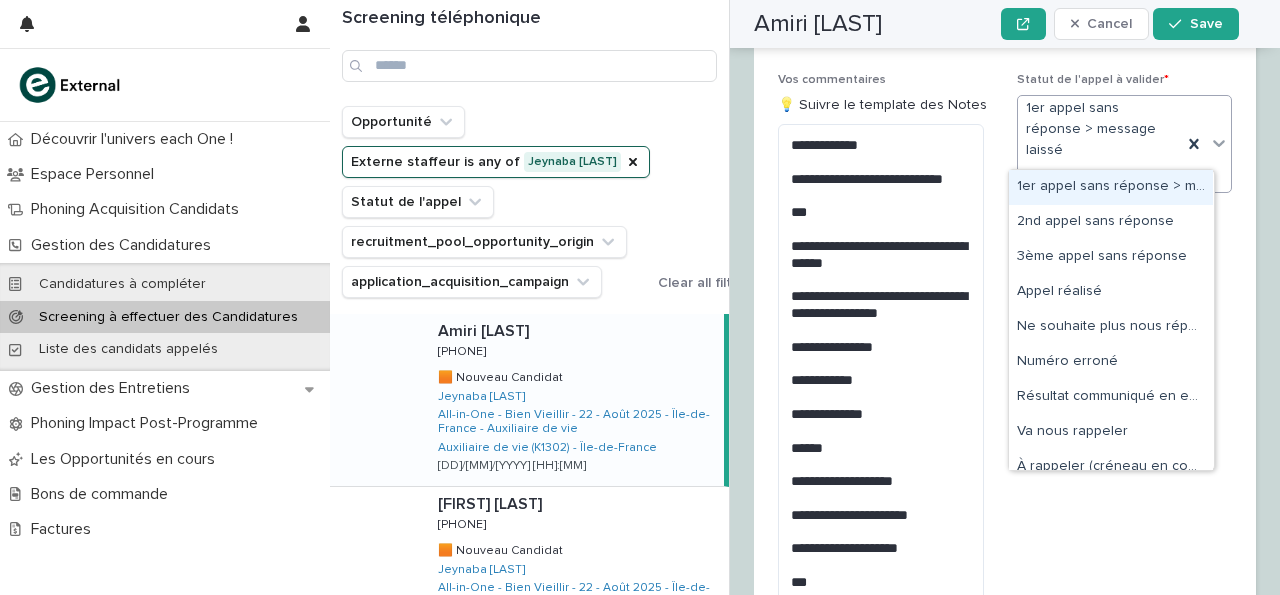 click at bounding box center (1219, 143) 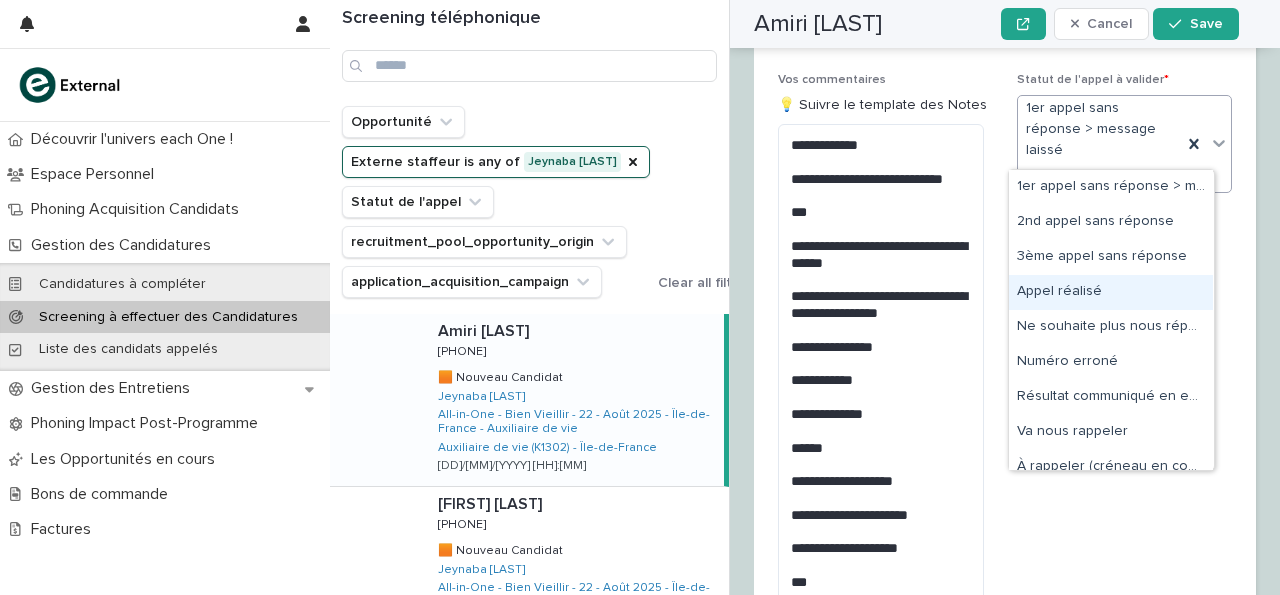 click on "Appel réalisé" at bounding box center [1111, 292] 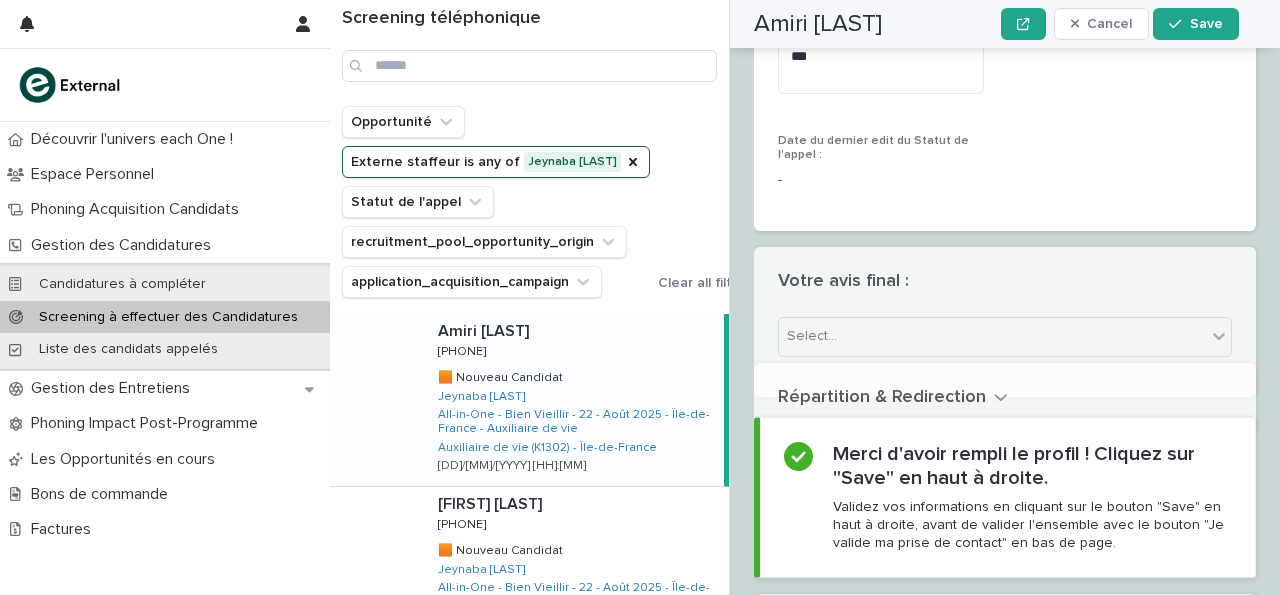 scroll, scrollTop: 3283, scrollLeft: 0, axis: vertical 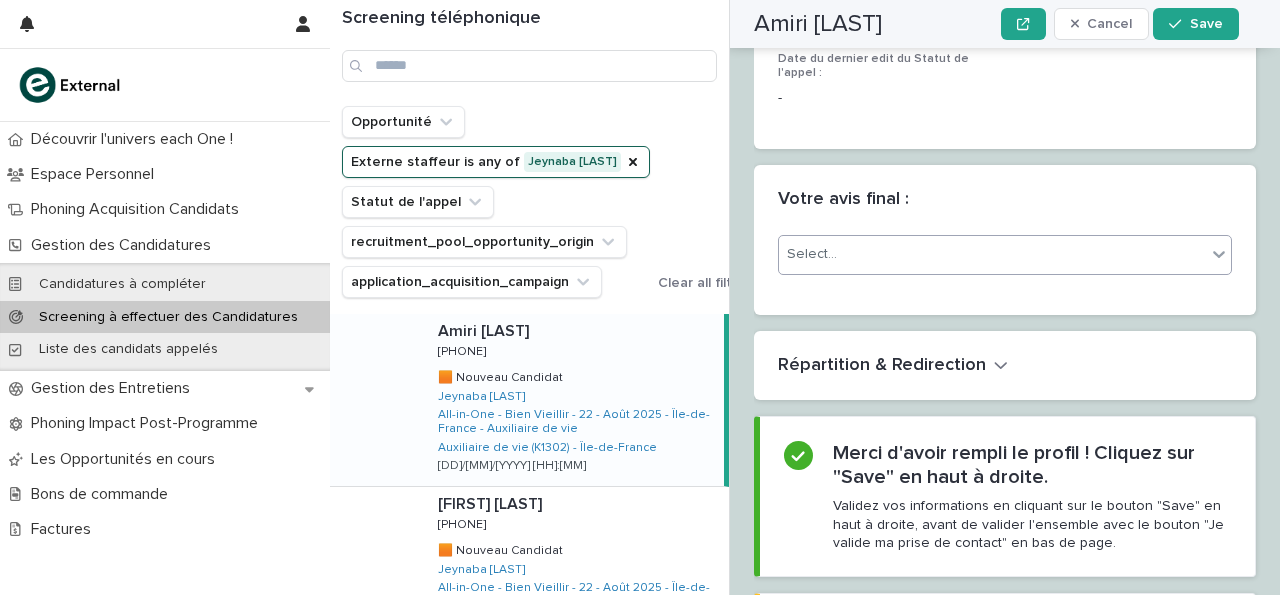 click on "Select..." at bounding box center [992, 254] 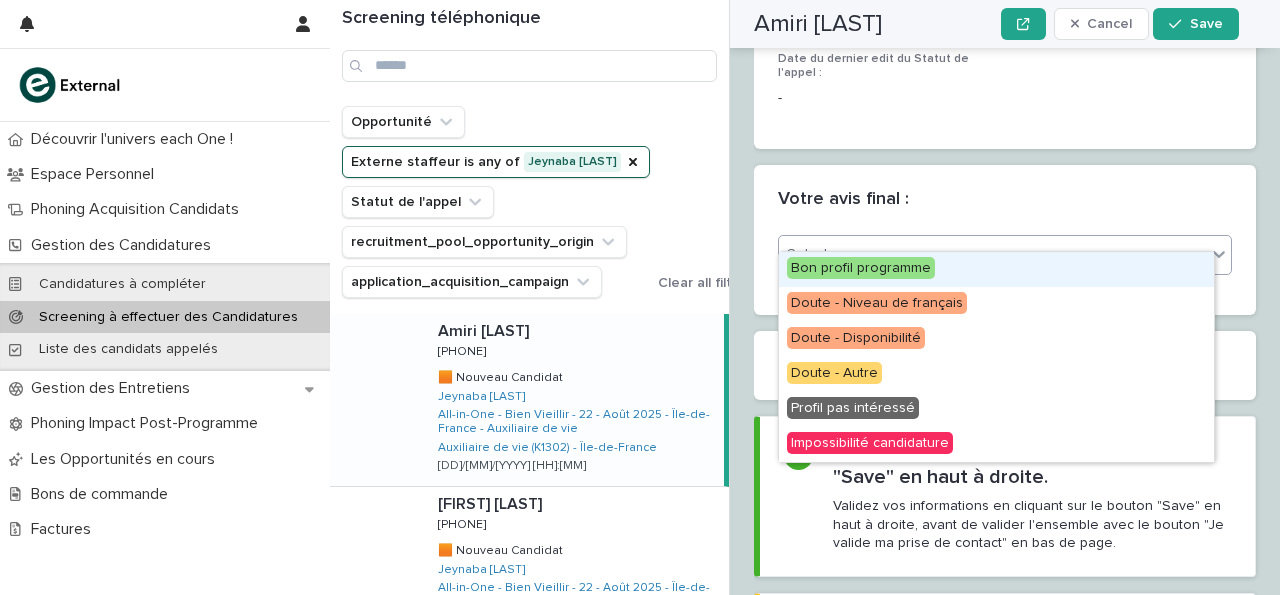 click on "Bon profil programme" at bounding box center [996, 269] 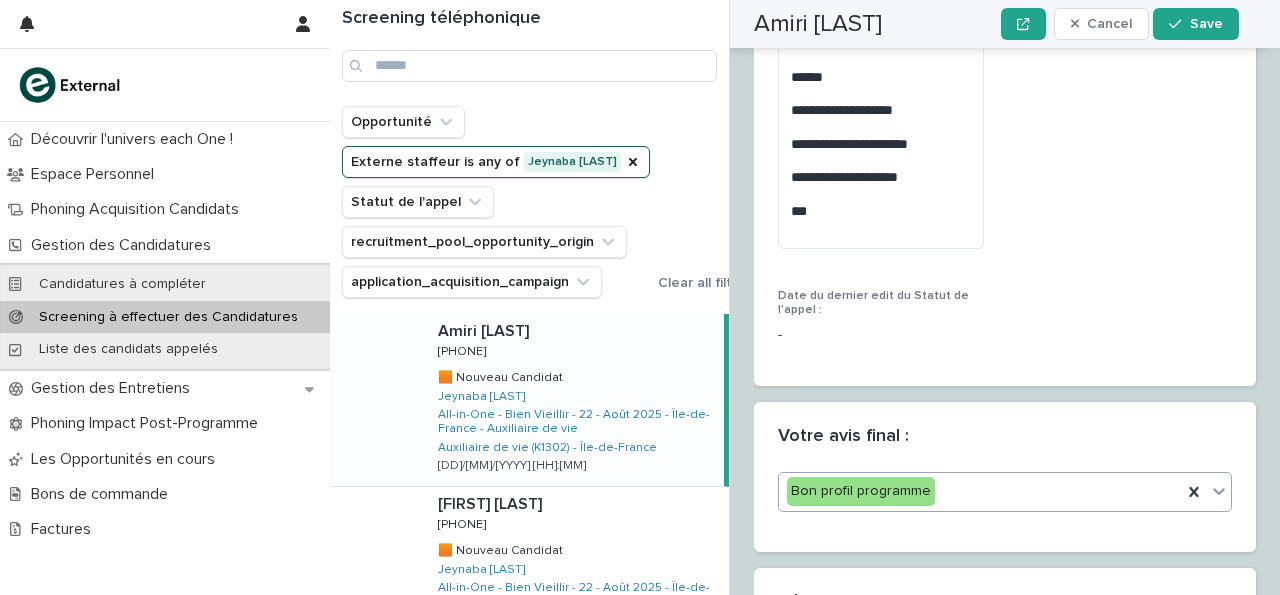 scroll, scrollTop: 3039, scrollLeft: 0, axis: vertical 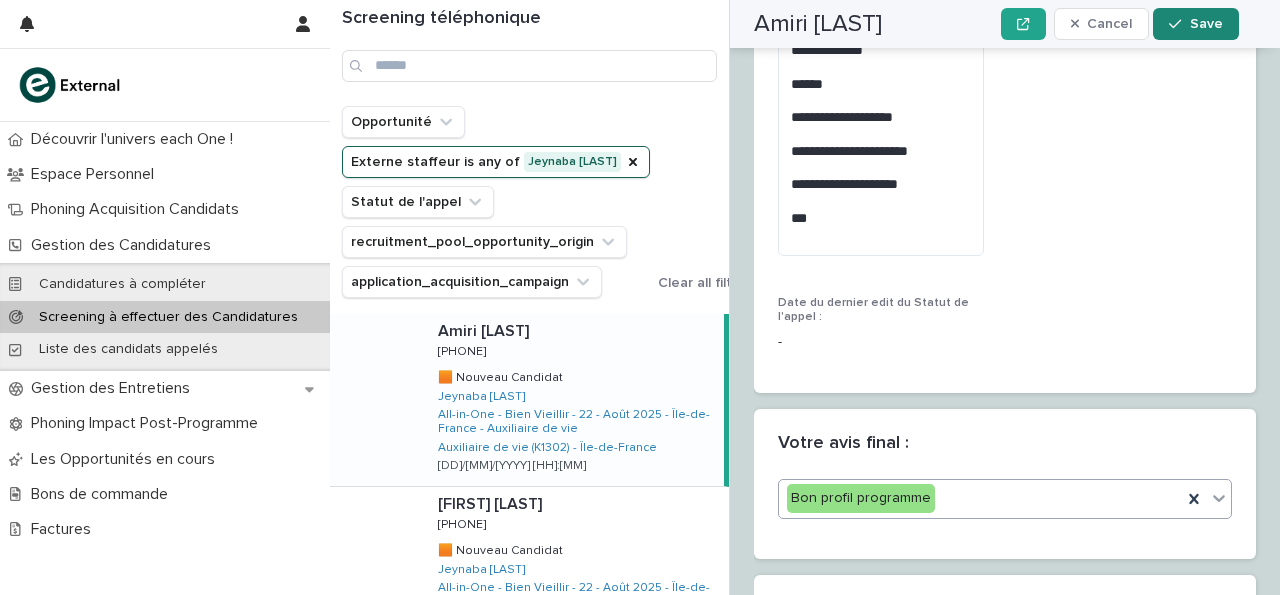 click on "Save" at bounding box center (1195, 24) 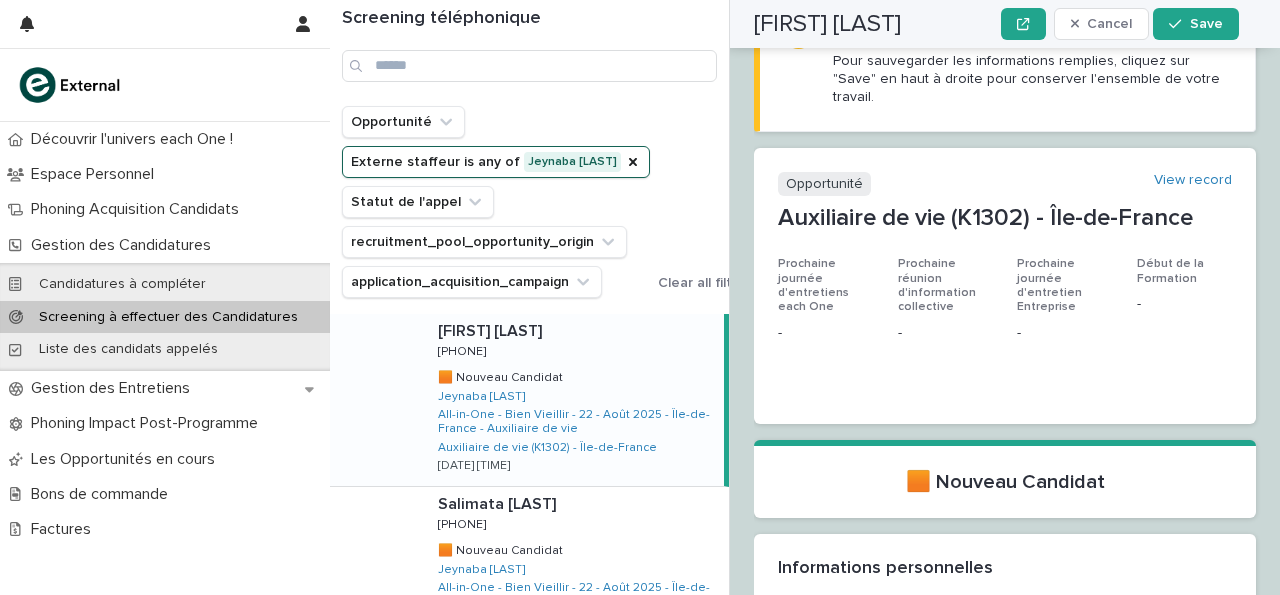 scroll, scrollTop: 0, scrollLeft: 0, axis: both 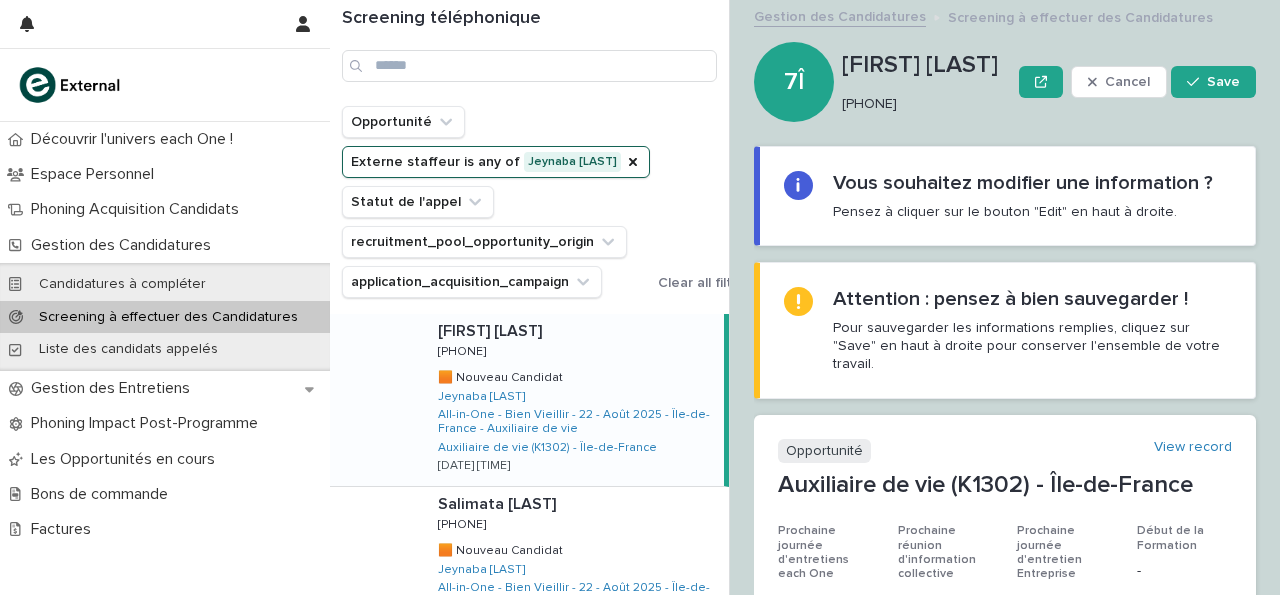 drag, startPoint x: 842, startPoint y: 101, endPoint x: 959, endPoint y: 102, distance: 117.00427 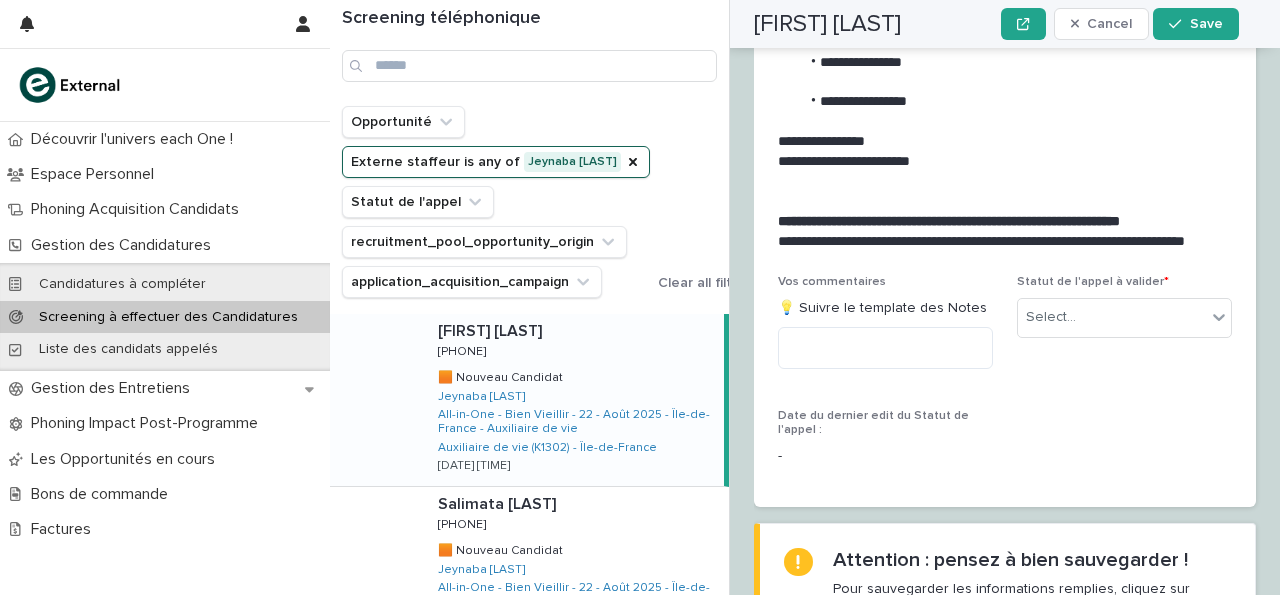 scroll, scrollTop: 2618, scrollLeft: 0, axis: vertical 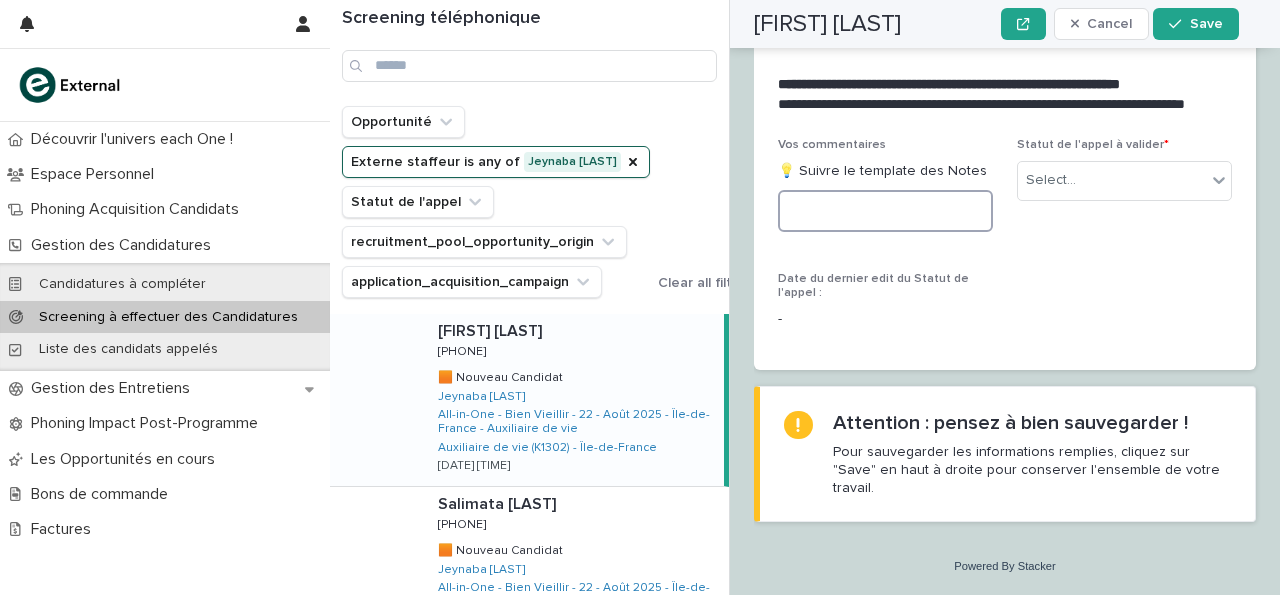 click at bounding box center [885, 211] 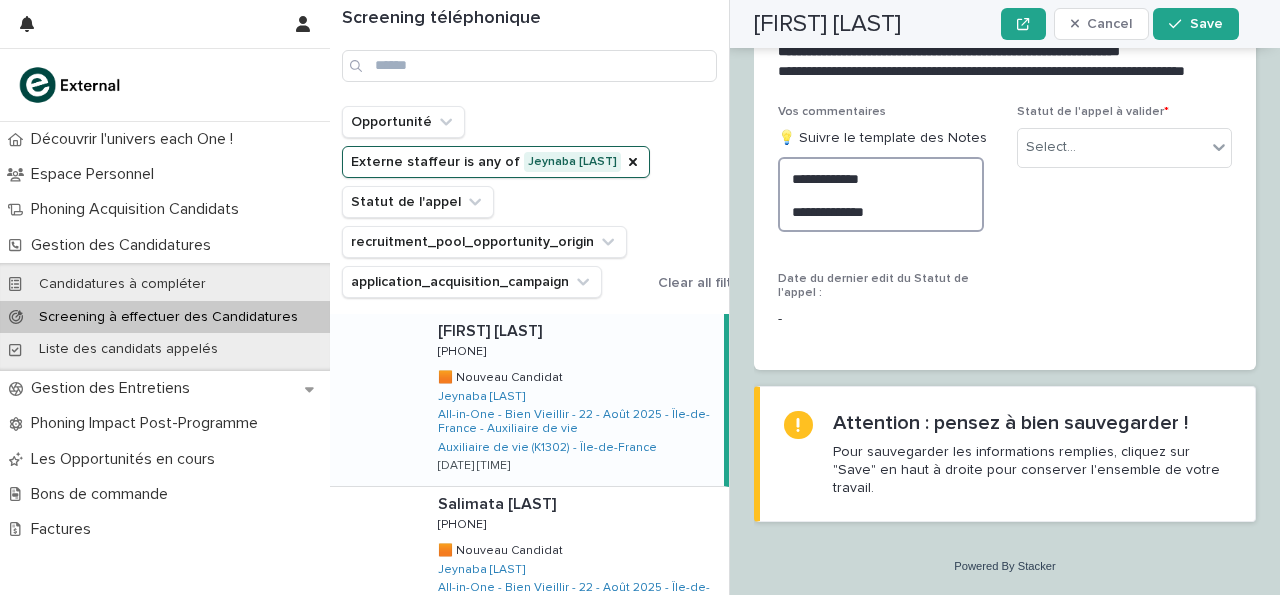 type on "**********" 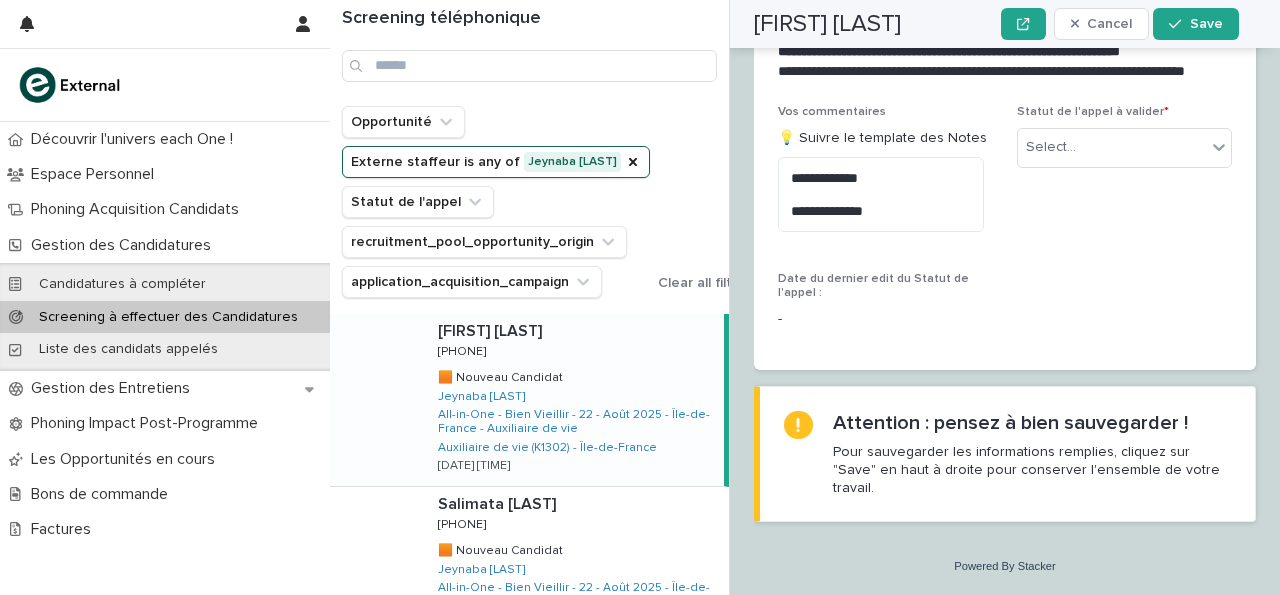 click on "Statut de l'appel à valider * Select..." at bounding box center (1124, 144) 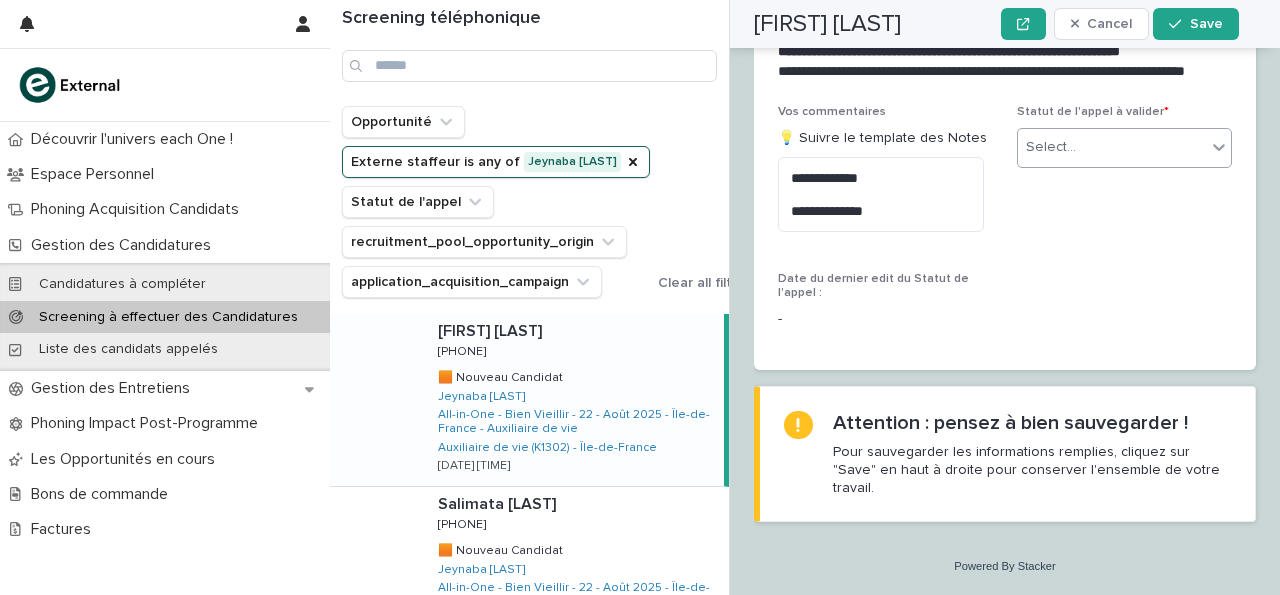 click on "Select..." at bounding box center [1112, 147] 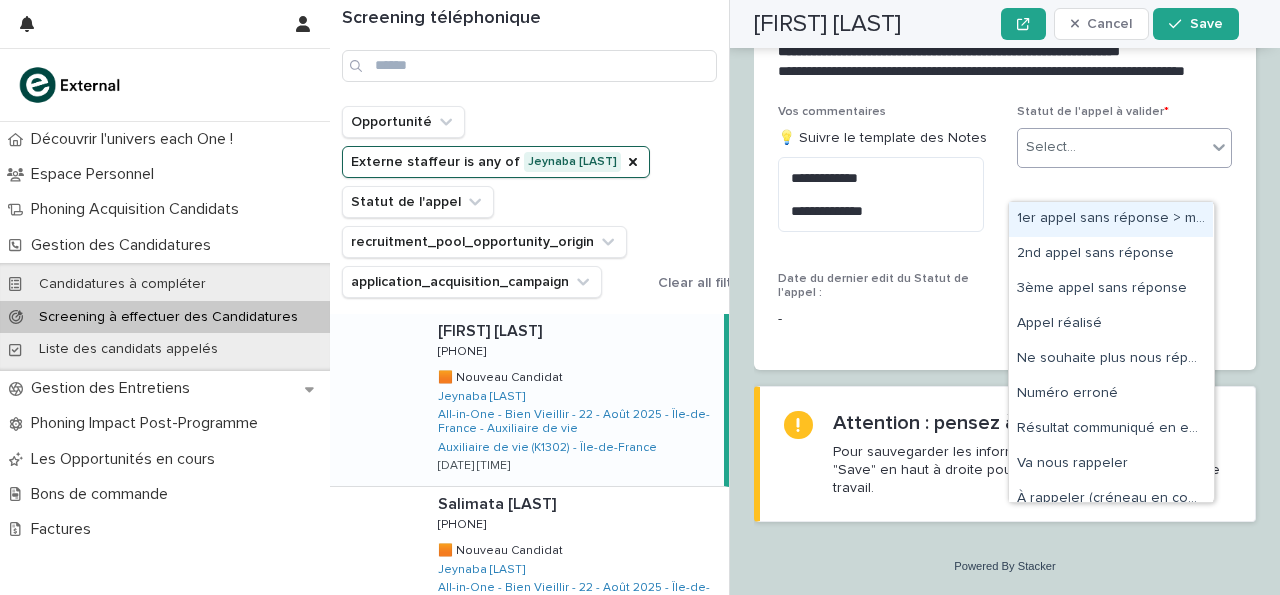 click on "1er appel sans réponse > message laissé" at bounding box center [1111, 219] 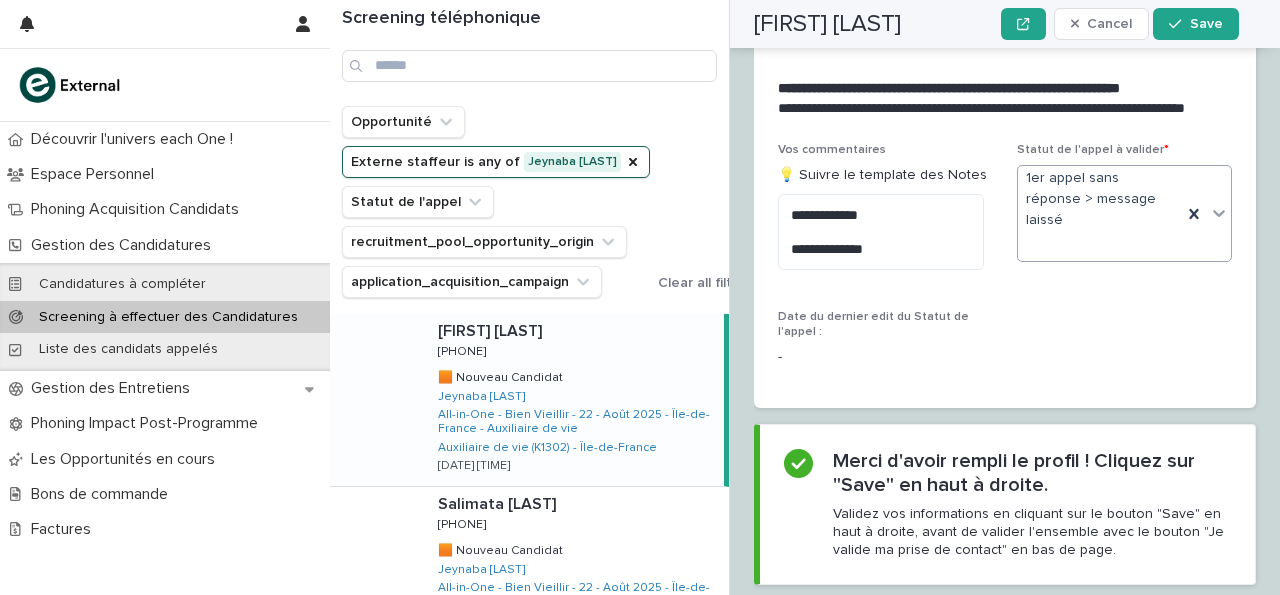 click on "Nacera [LAST] Cancel Save" at bounding box center (996, 24) 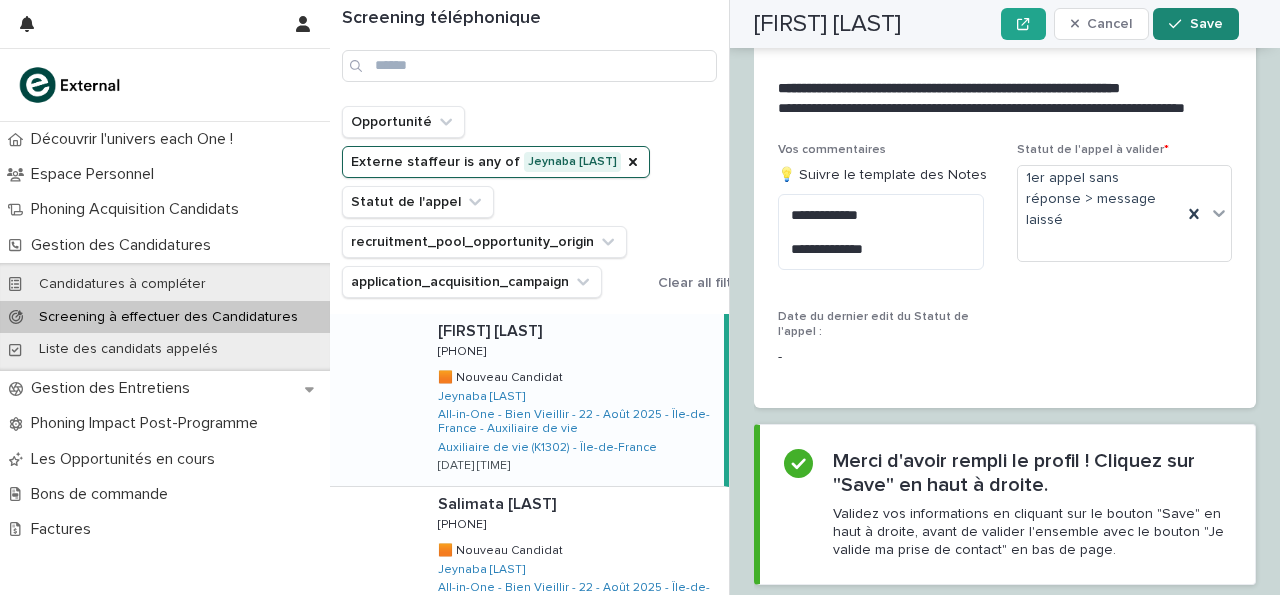 click on "Save" at bounding box center [1206, 24] 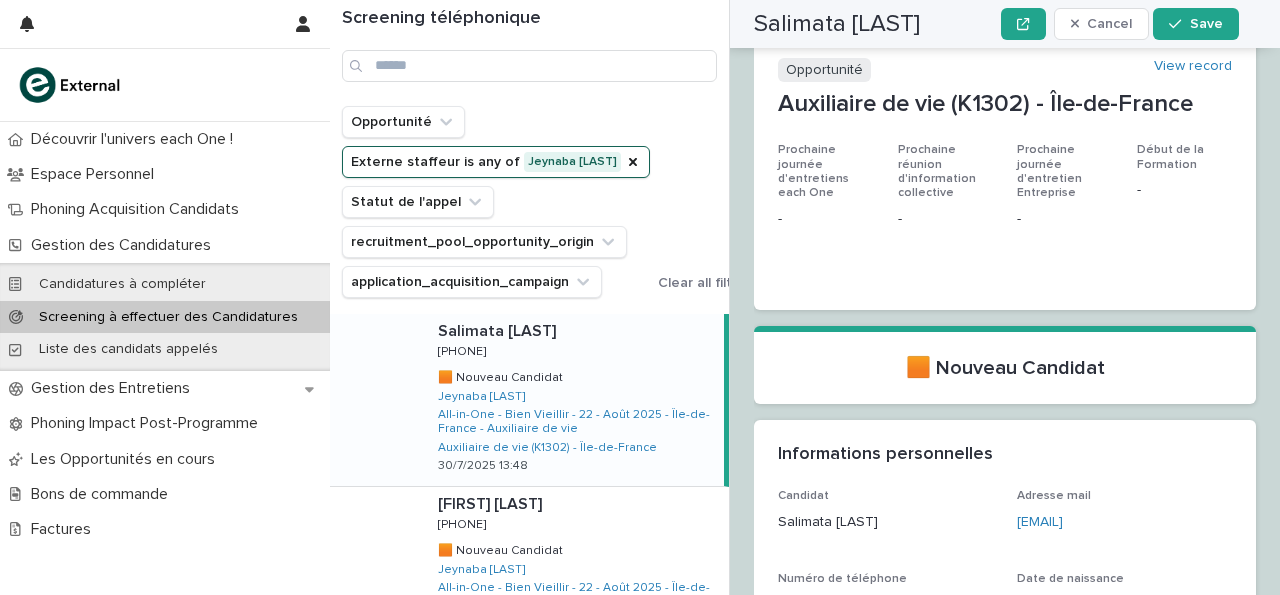 scroll, scrollTop: 0, scrollLeft: 0, axis: both 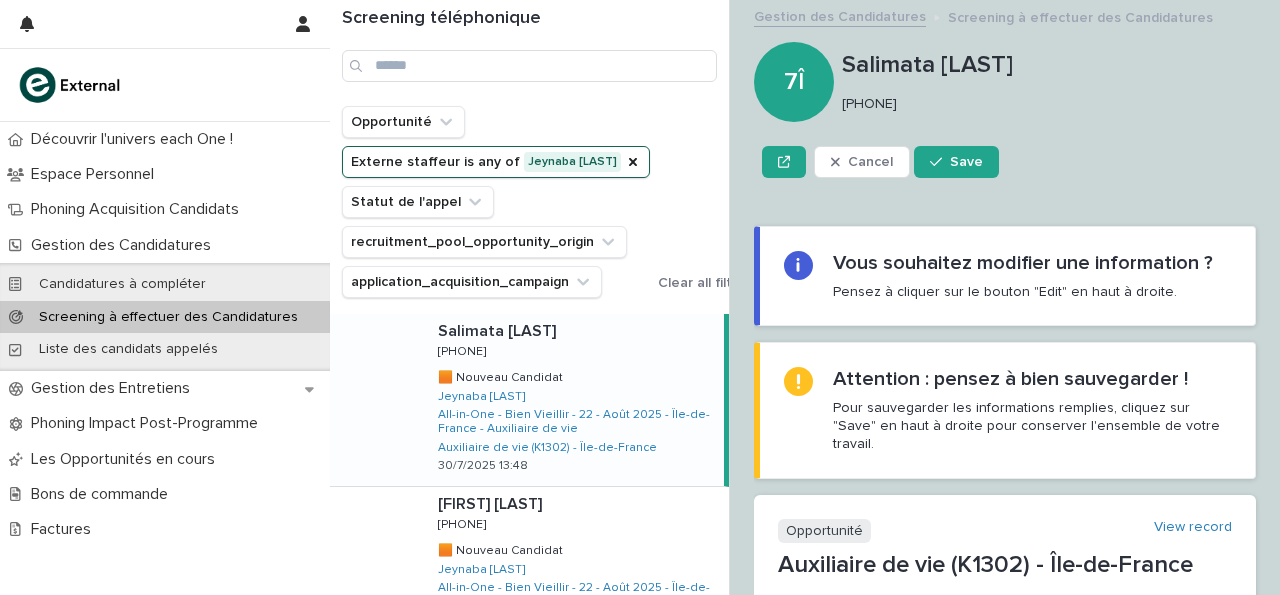 drag, startPoint x: 843, startPoint y: 105, endPoint x: 898, endPoint y: 95, distance: 55.9017 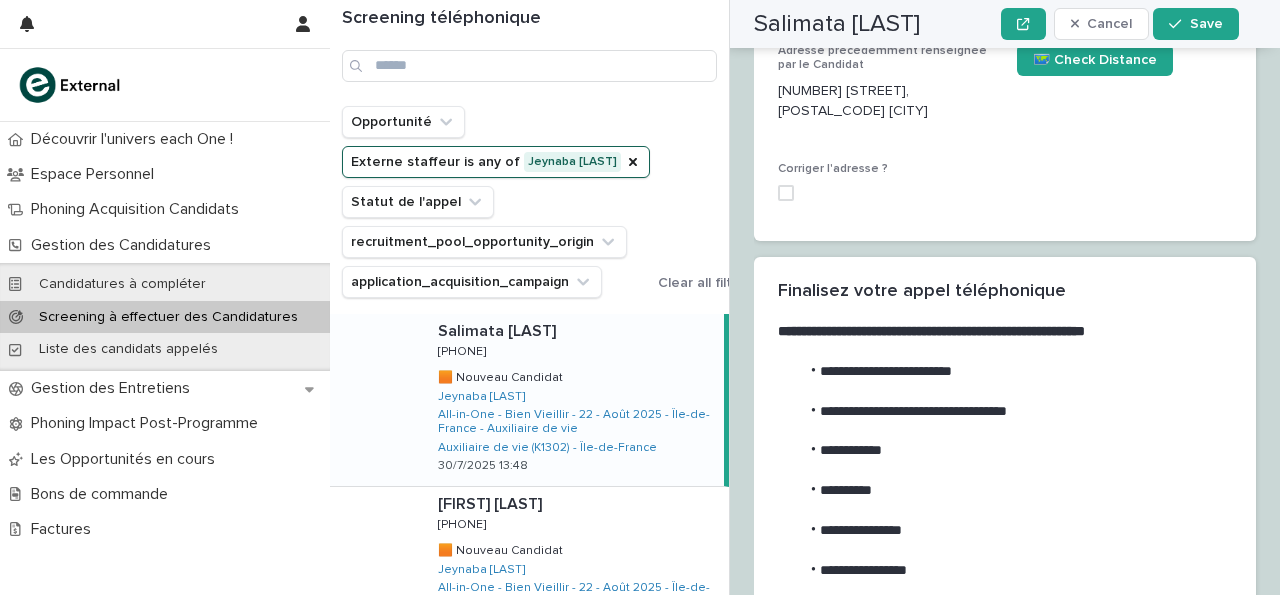 scroll, scrollTop: 2227, scrollLeft: 0, axis: vertical 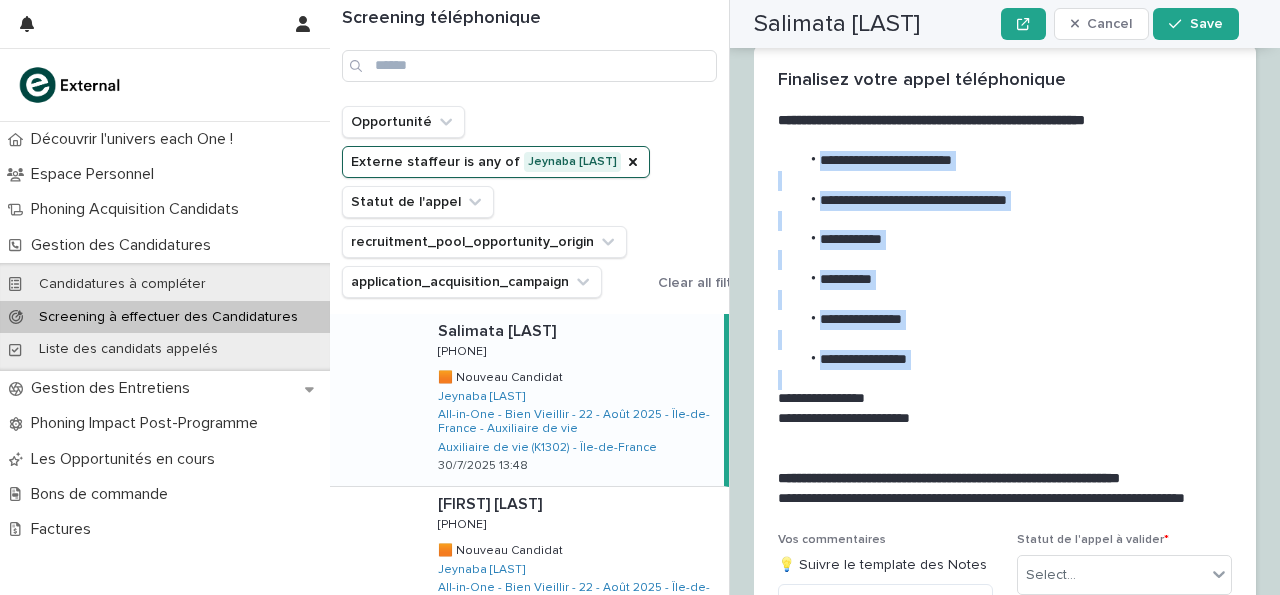 drag, startPoint x: 819, startPoint y: 155, endPoint x: 1003, endPoint y: 383, distance: 292.98465 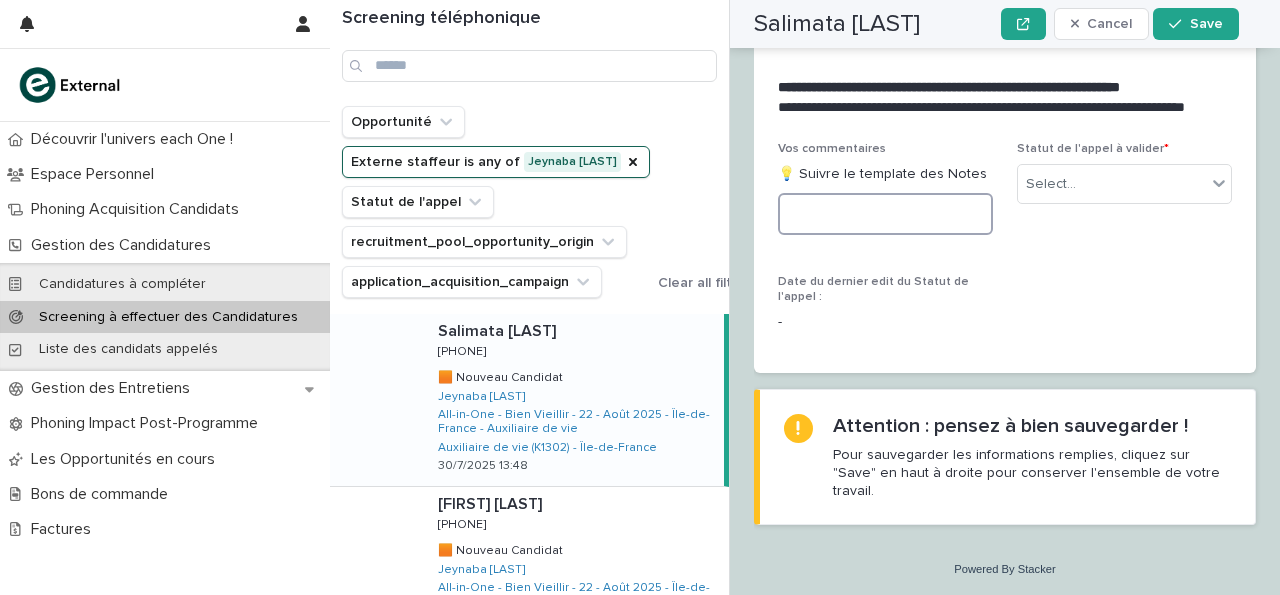 click at bounding box center [885, 214] 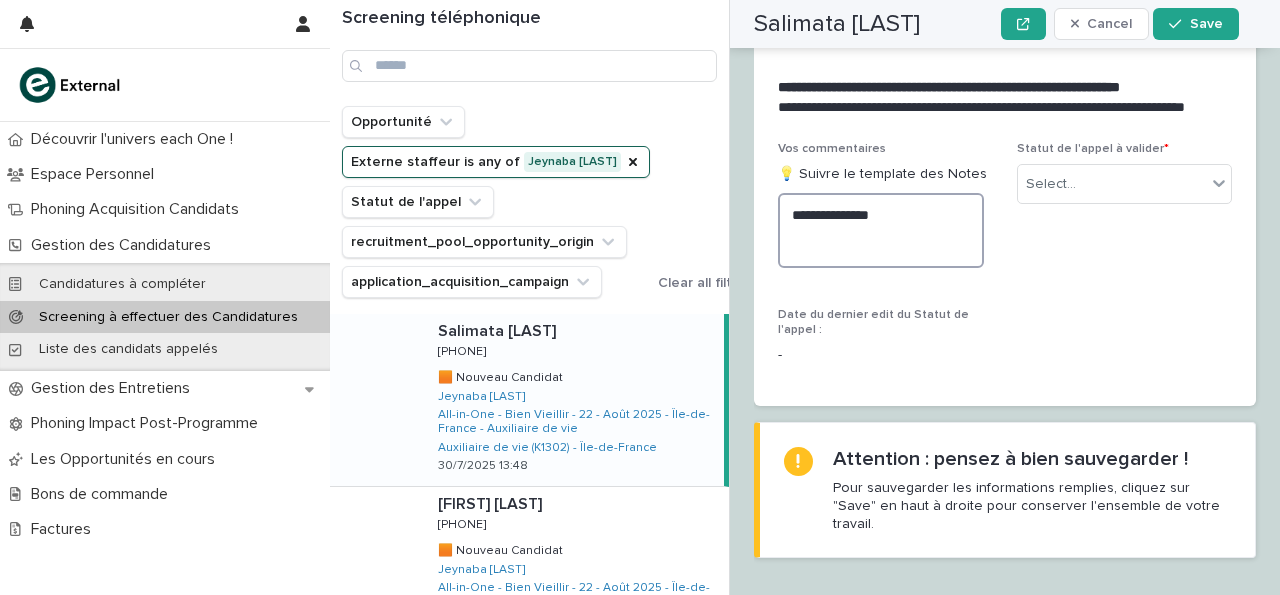 paste on "**********" 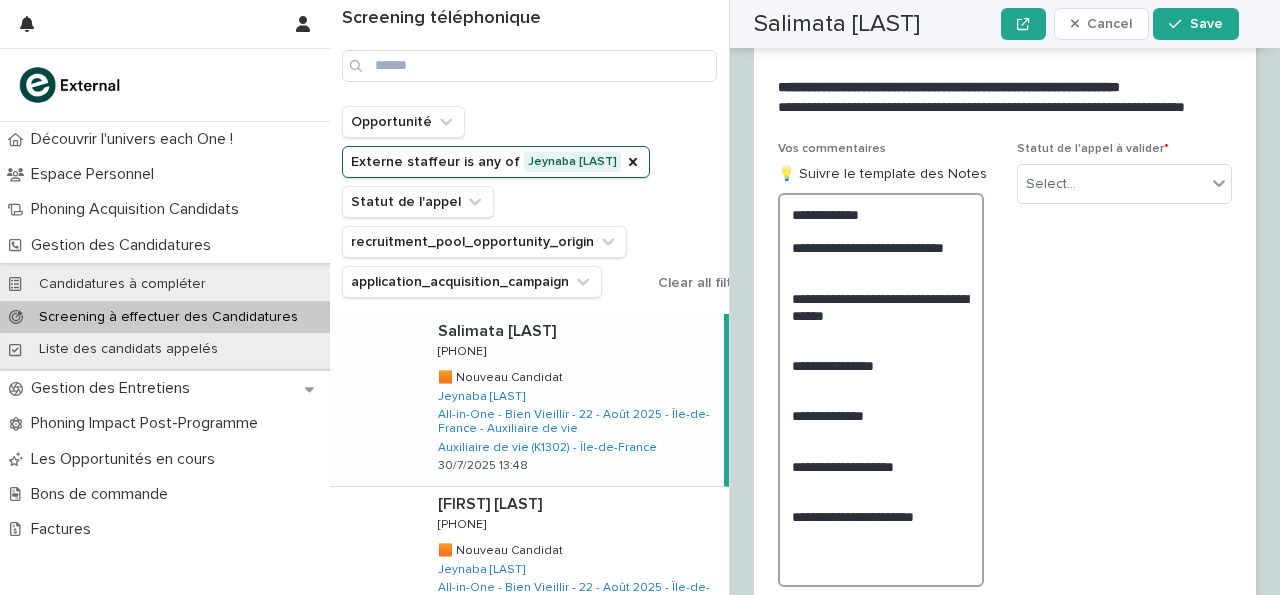 click on "**********" at bounding box center [881, 390] 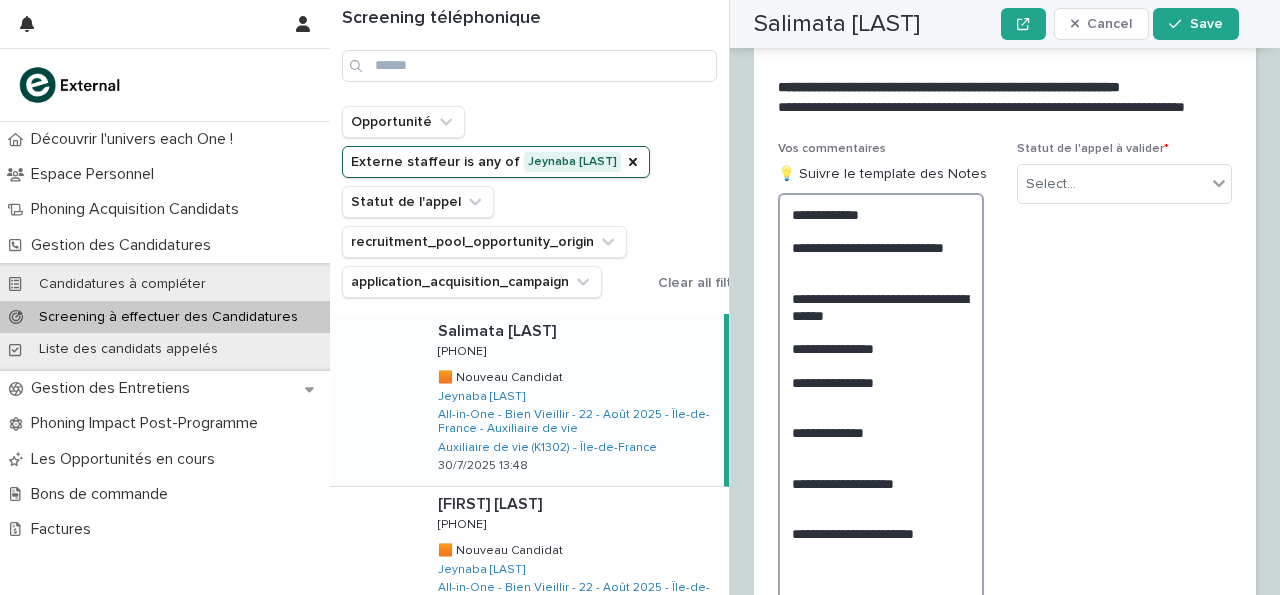 click on "**********" at bounding box center [881, 398] 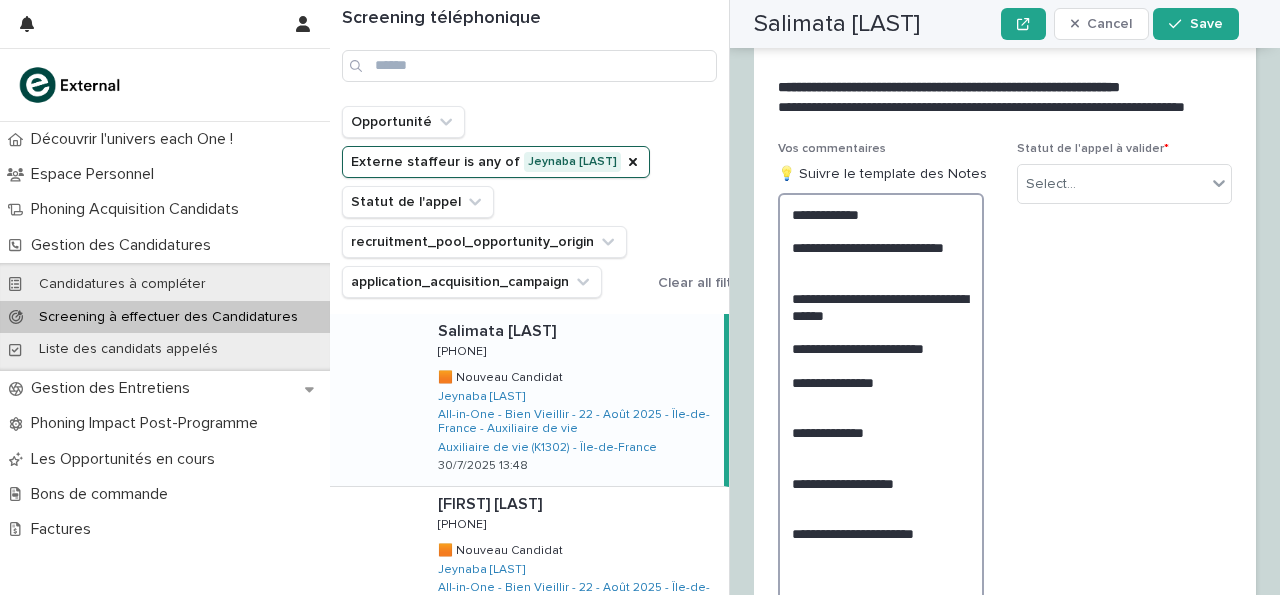 click on "**********" at bounding box center [881, 398] 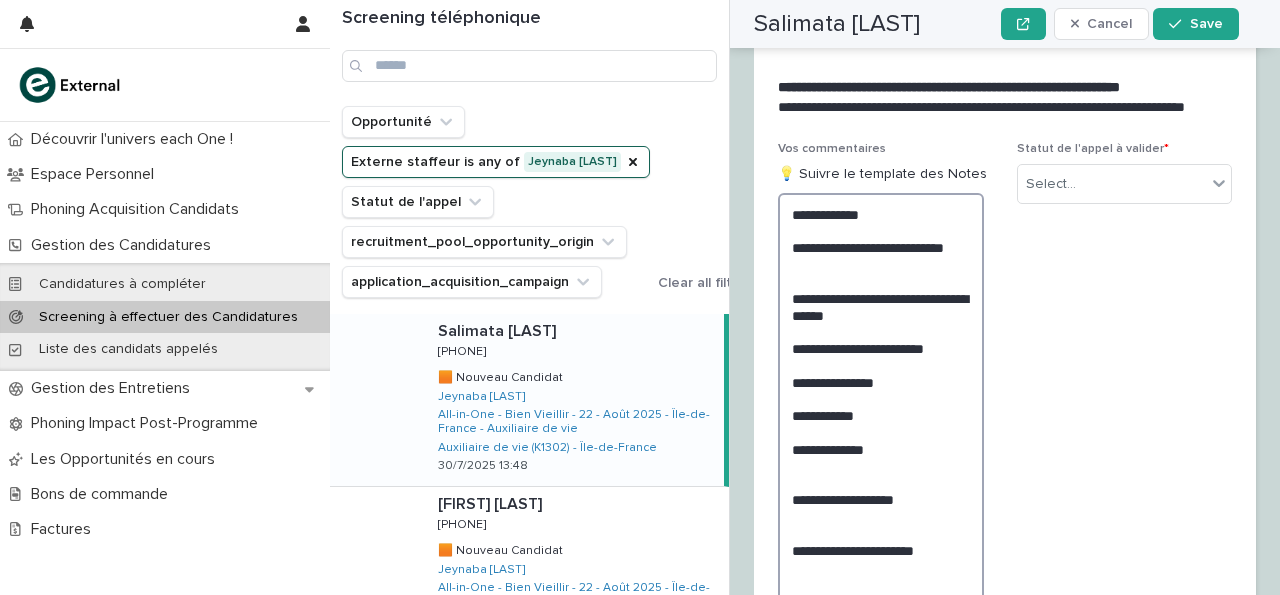 click on "**********" at bounding box center [881, 407] 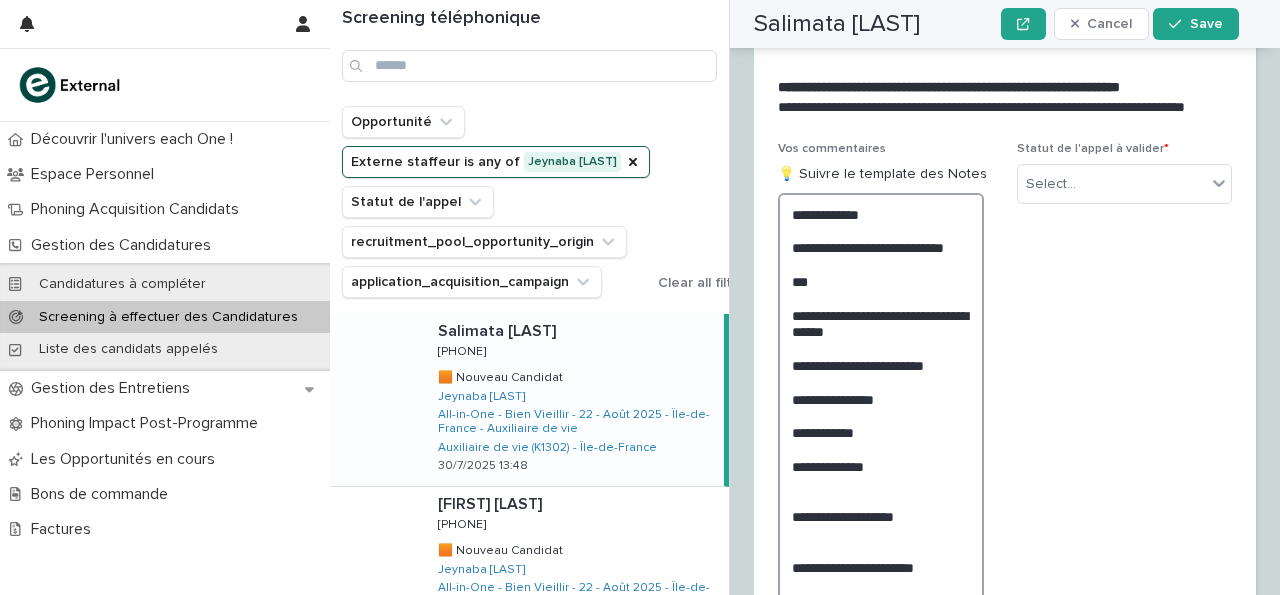 click on "**********" at bounding box center [881, 415] 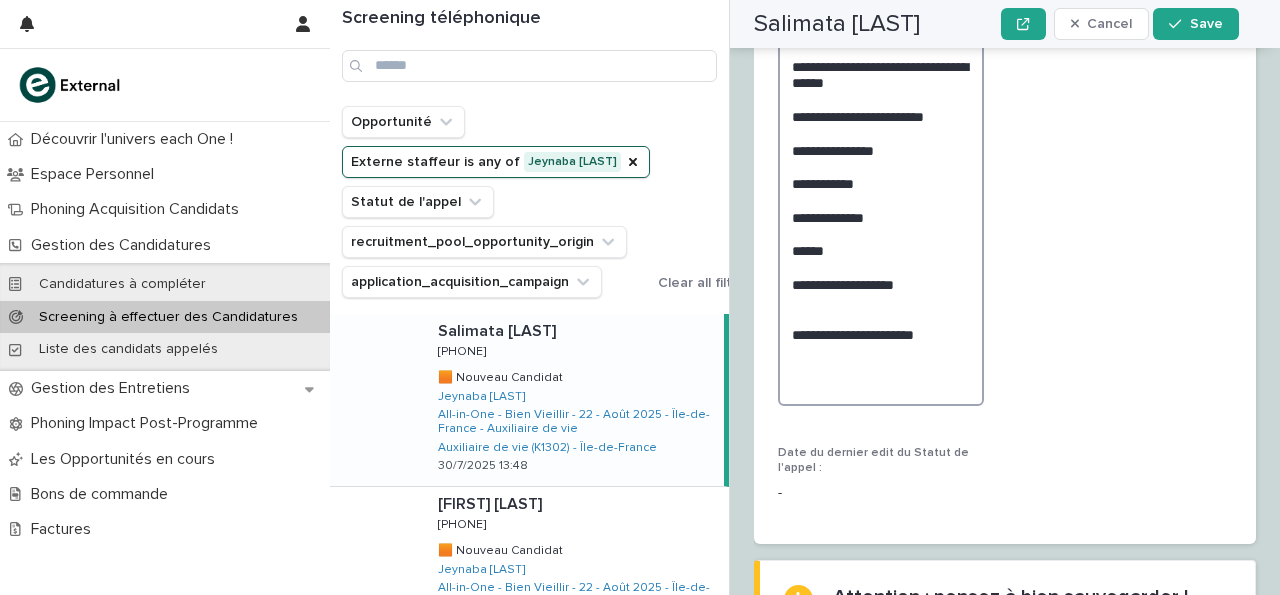 scroll, scrollTop: 2886, scrollLeft: 0, axis: vertical 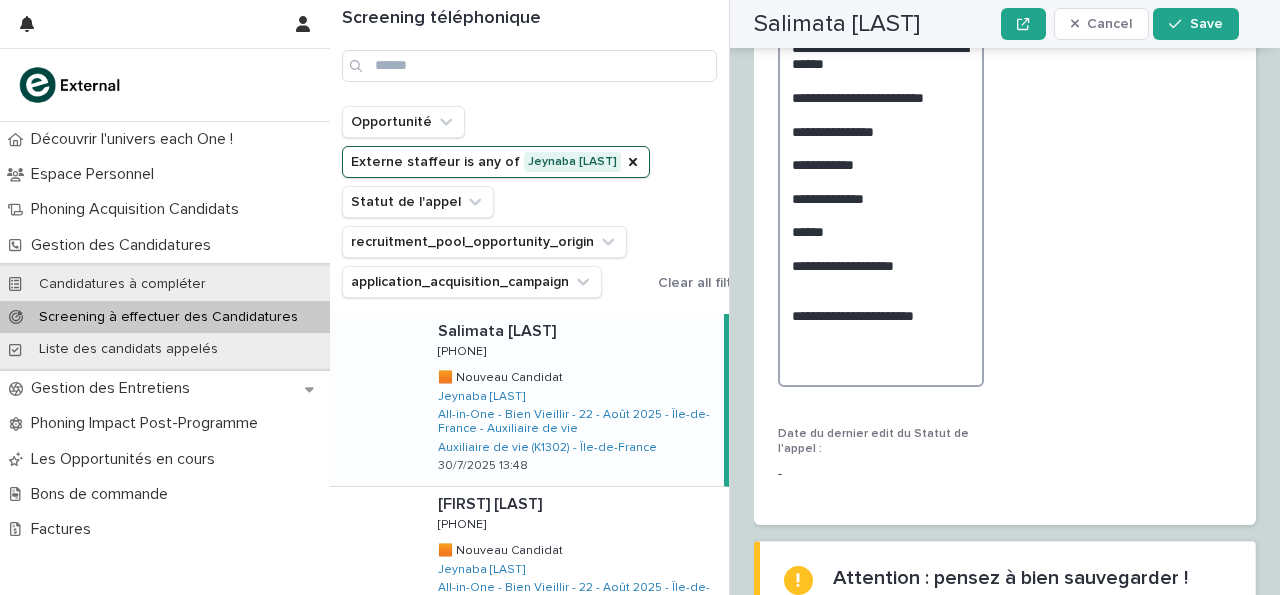 click on "**********" at bounding box center [881, 156] 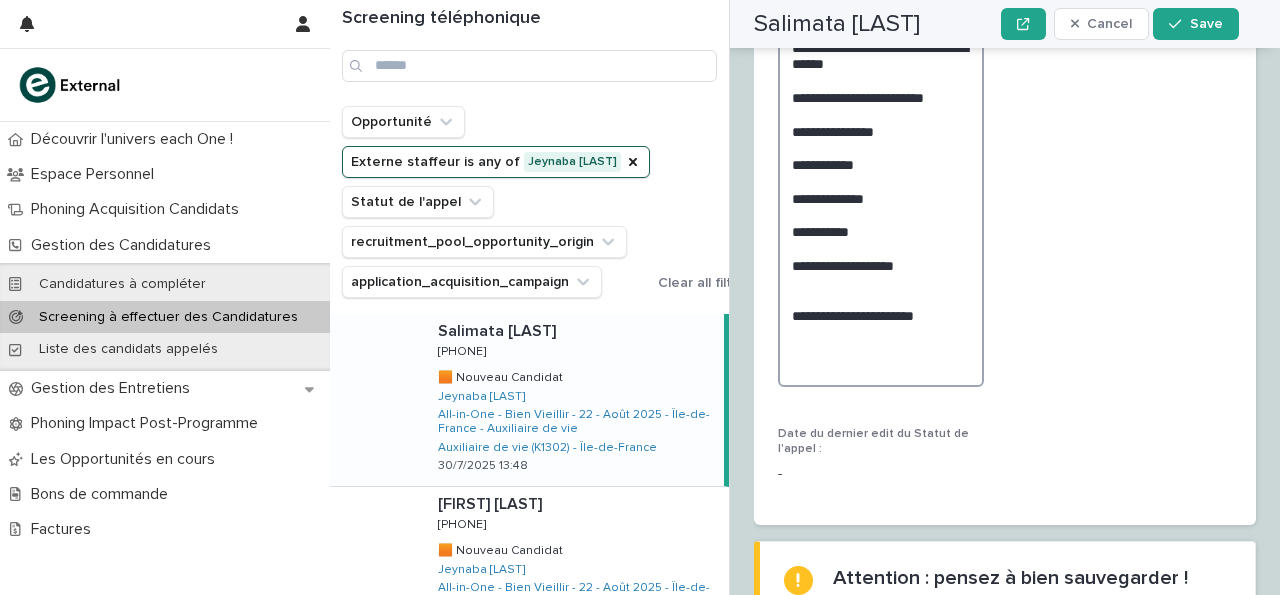 scroll, scrollTop: 2886, scrollLeft: 0, axis: vertical 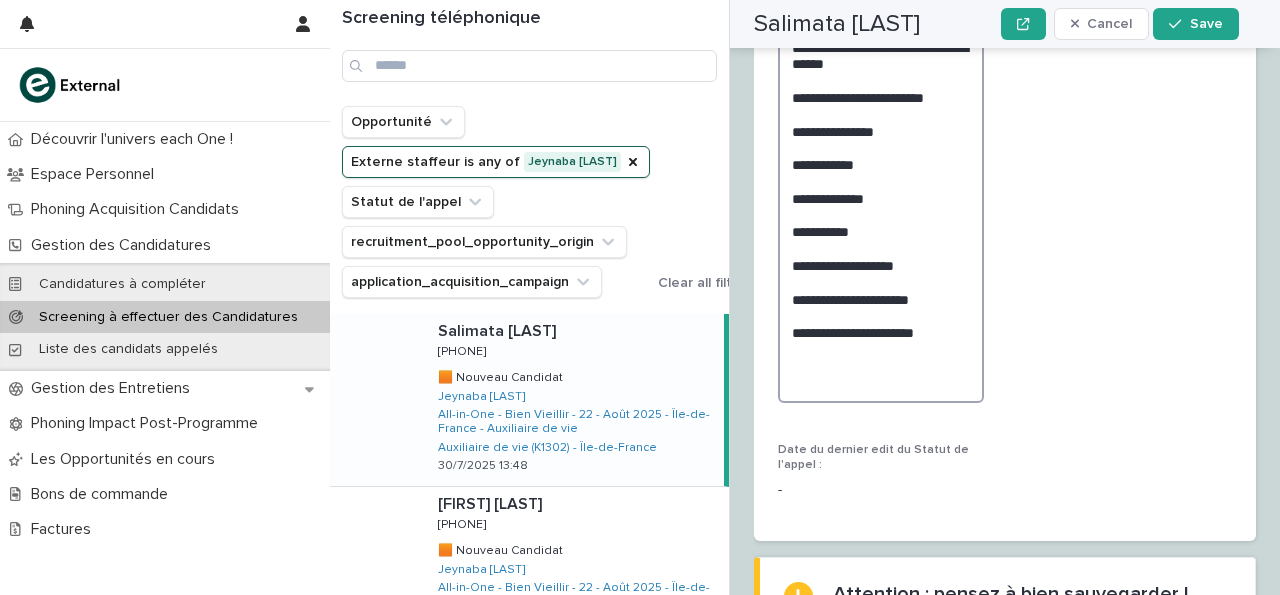 click on "**********" at bounding box center [881, 164] 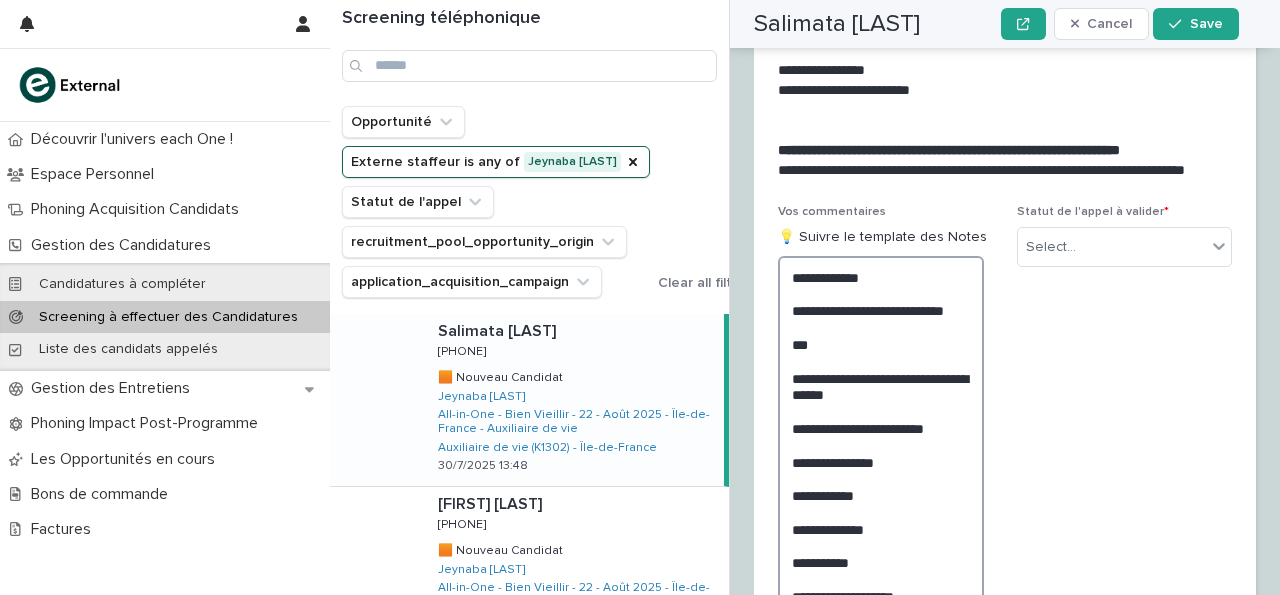 scroll, scrollTop: 2554, scrollLeft: 0, axis: vertical 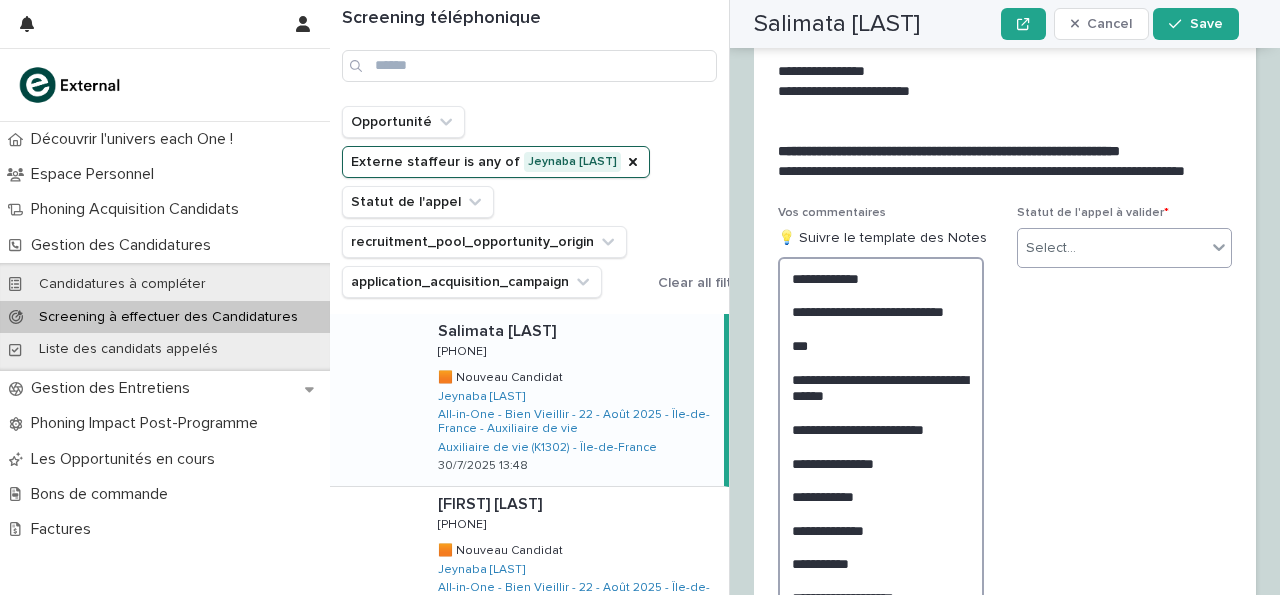 type on "**********" 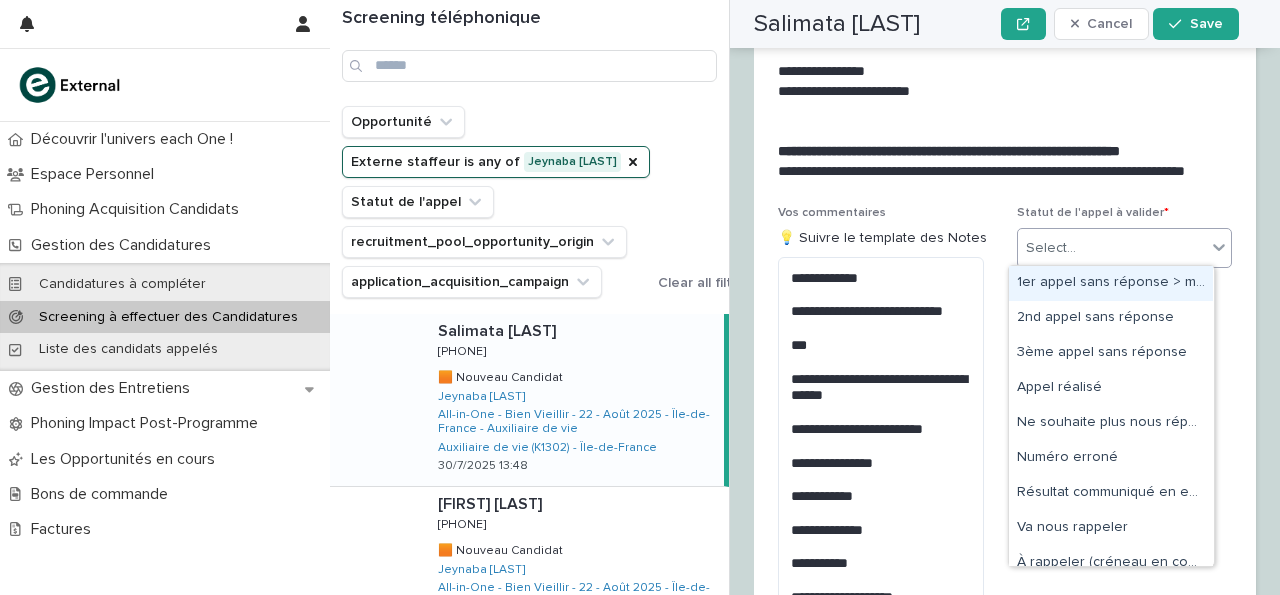click on "Select..." at bounding box center (1112, 248) 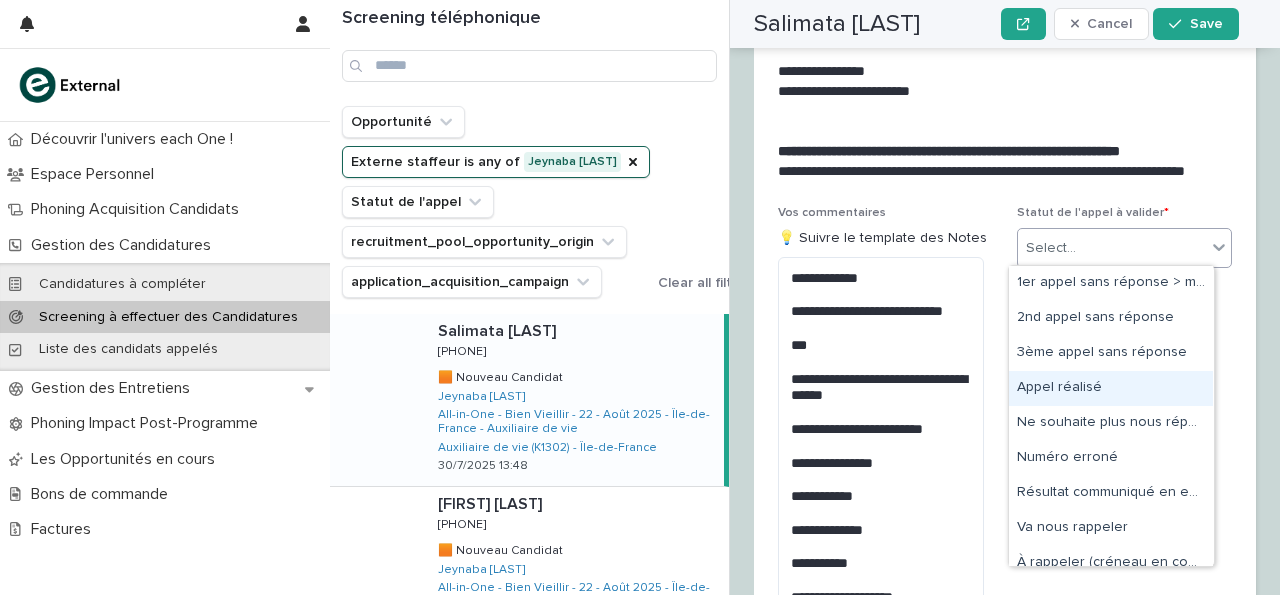 click on "Appel réalisé" at bounding box center [1111, 388] 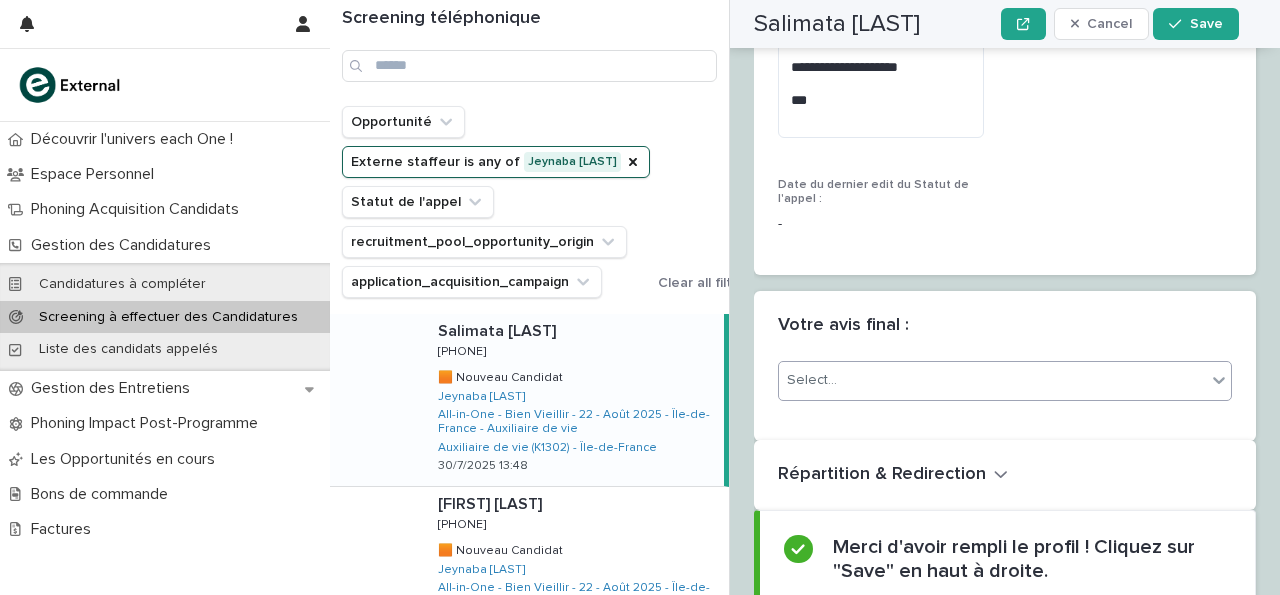 scroll, scrollTop: 3212, scrollLeft: 0, axis: vertical 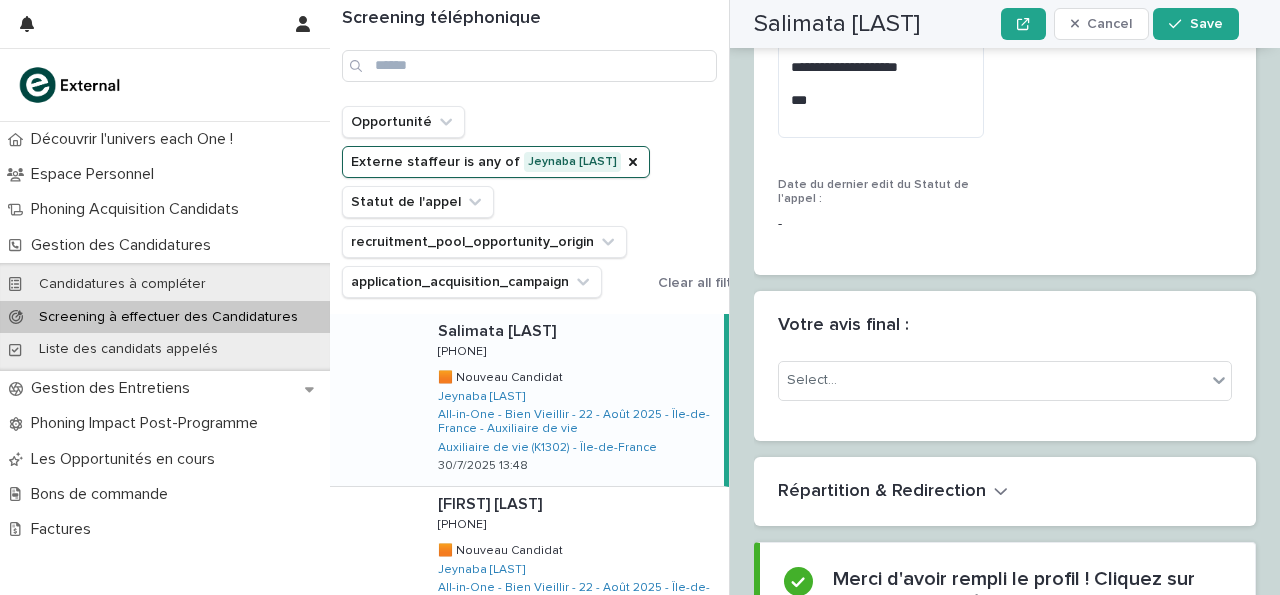 click on "Select..." at bounding box center (1005, 381) 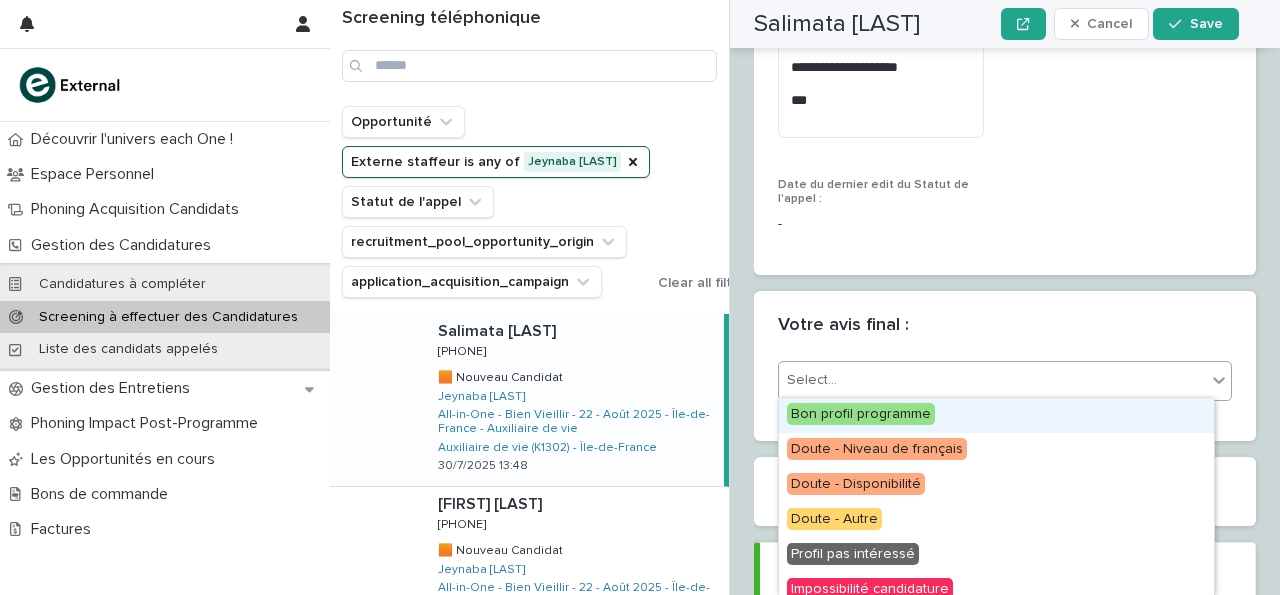 click on "Bon profil programme" at bounding box center (996, 415) 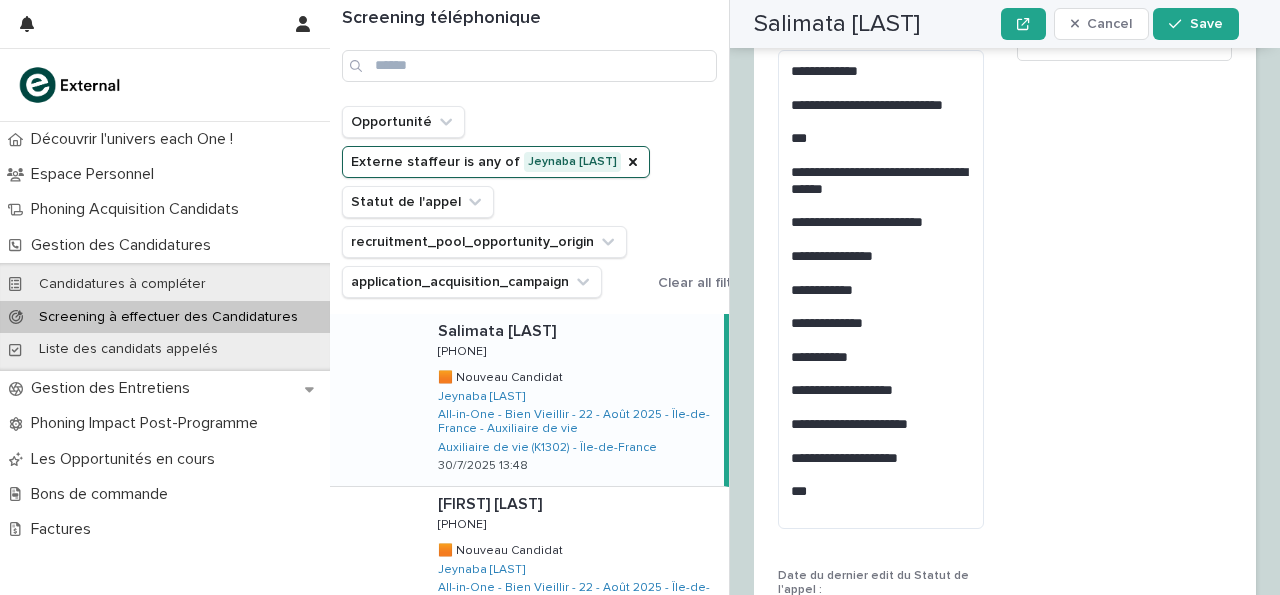 scroll, scrollTop: 2814, scrollLeft: 0, axis: vertical 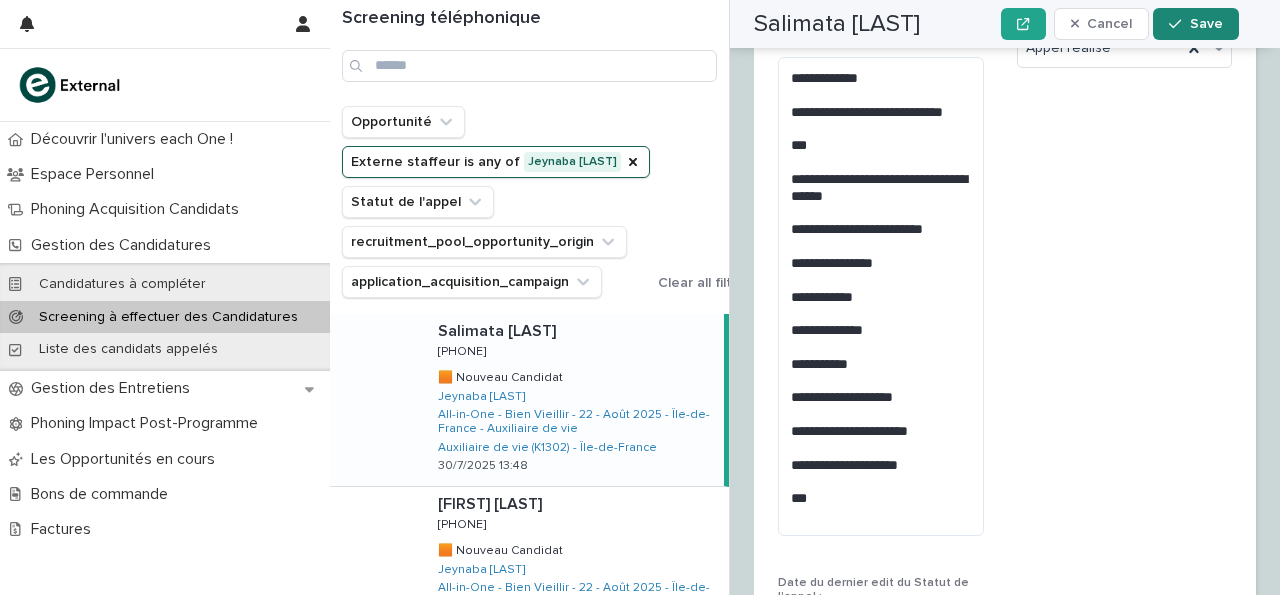 click on "Save" at bounding box center [1195, 24] 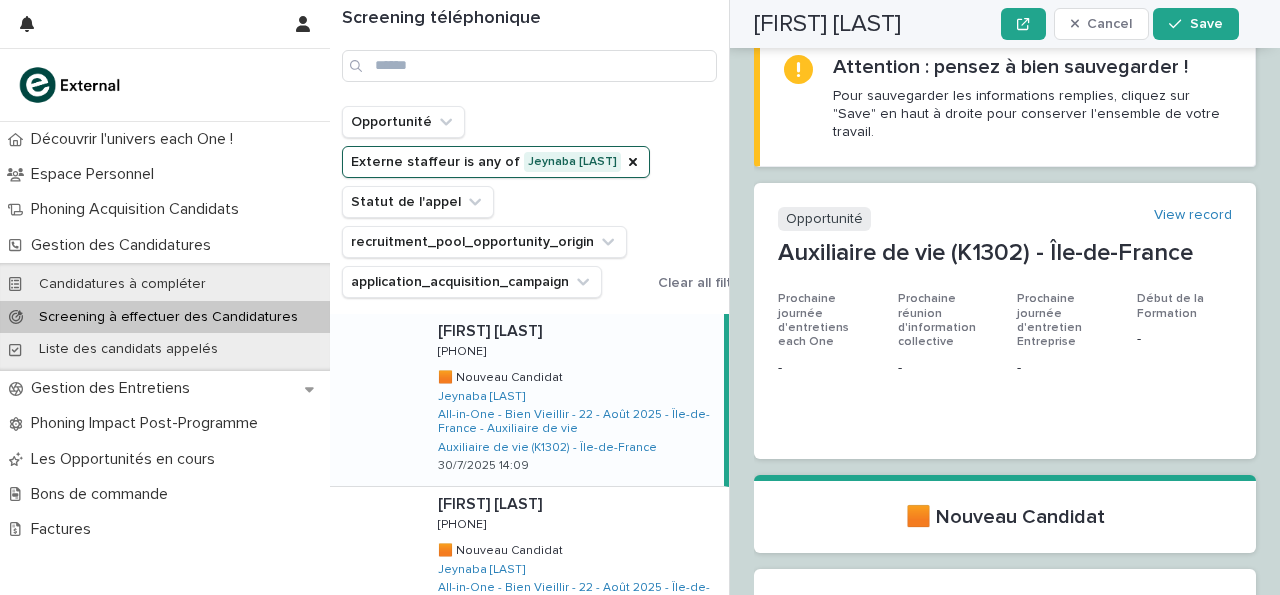 scroll, scrollTop: 0, scrollLeft: 0, axis: both 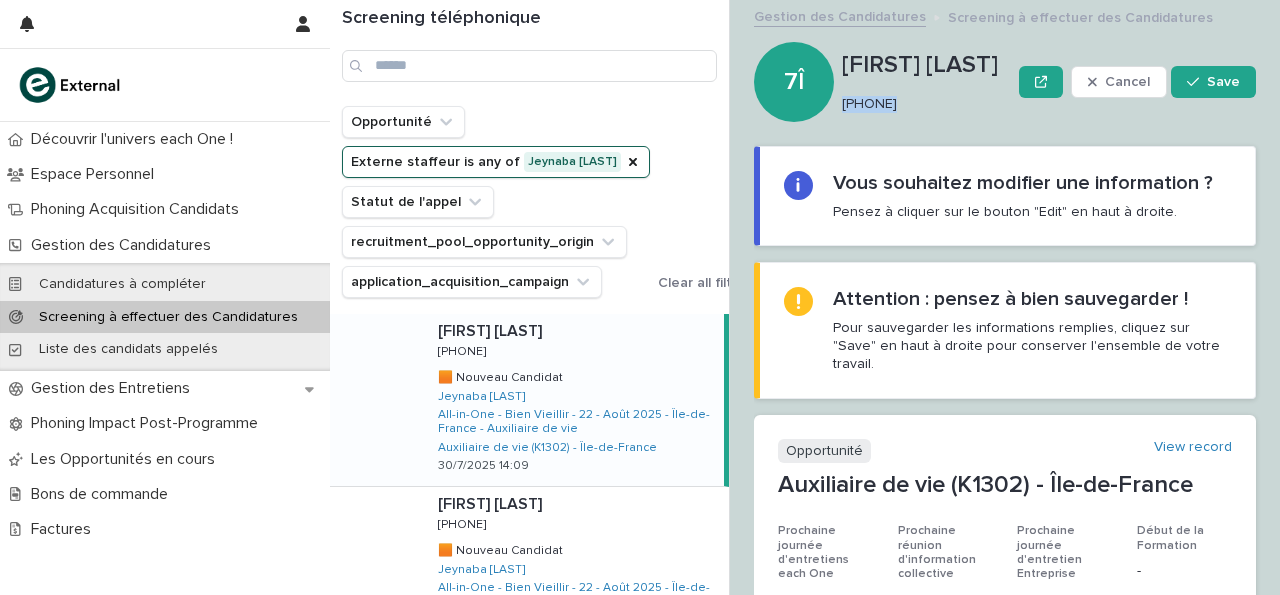 drag, startPoint x: 844, startPoint y: 101, endPoint x: 964, endPoint y: 130, distance: 123.454445 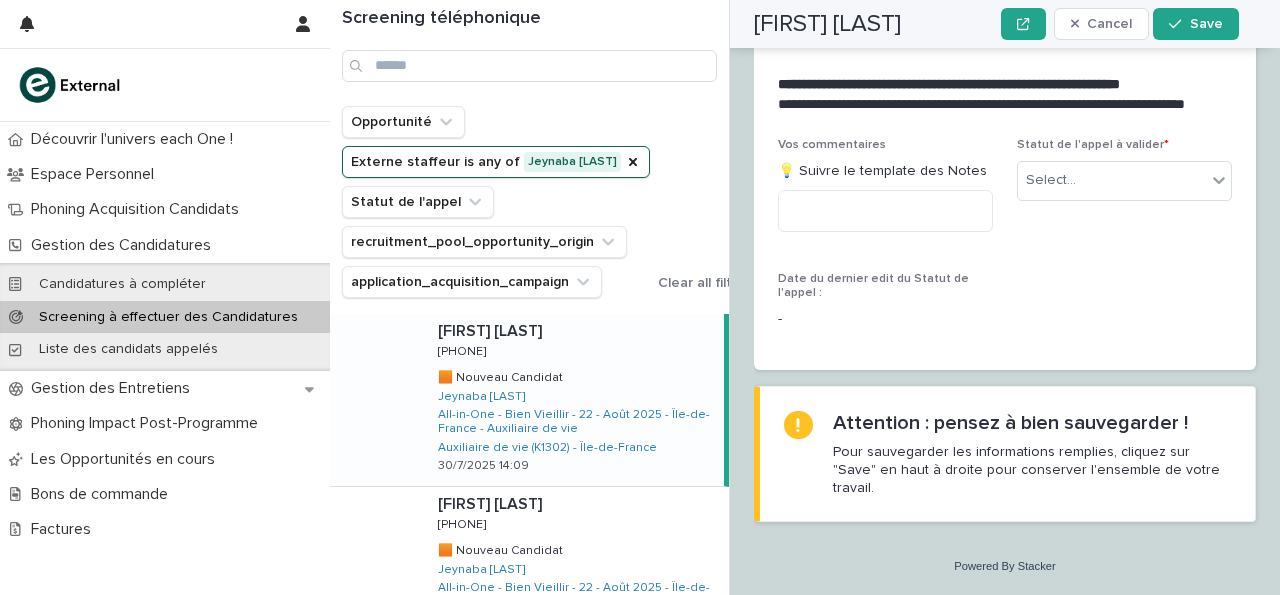 scroll, scrollTop: 2680, scrollLeft: 0, axis: vertical 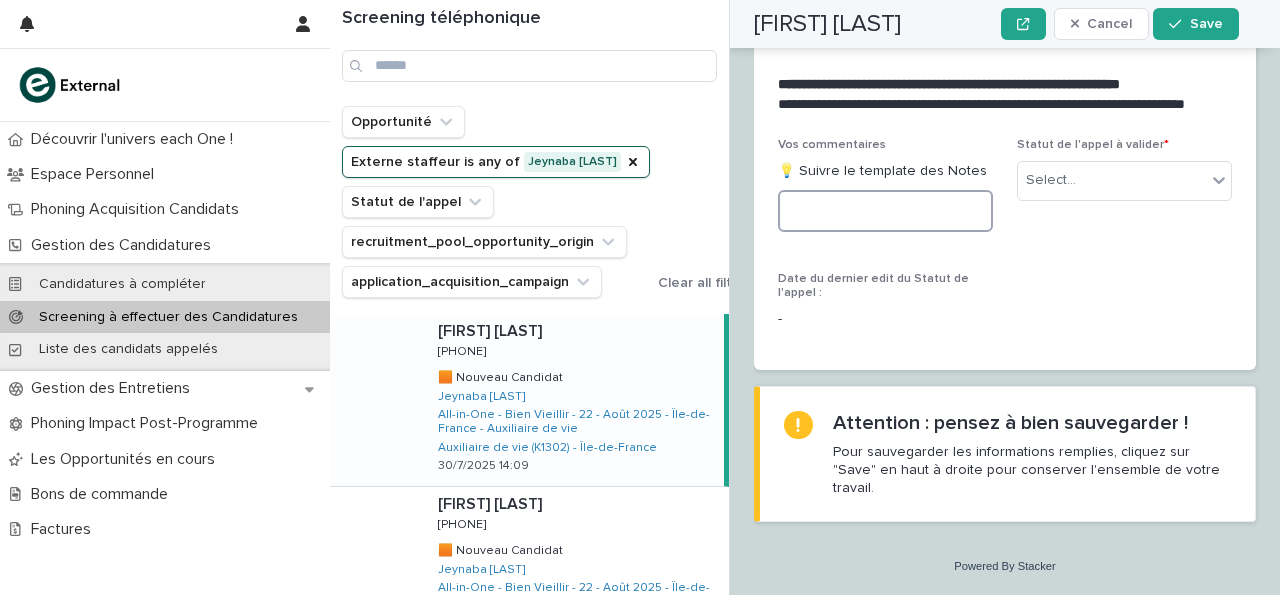click at bounding box center (885, 211) 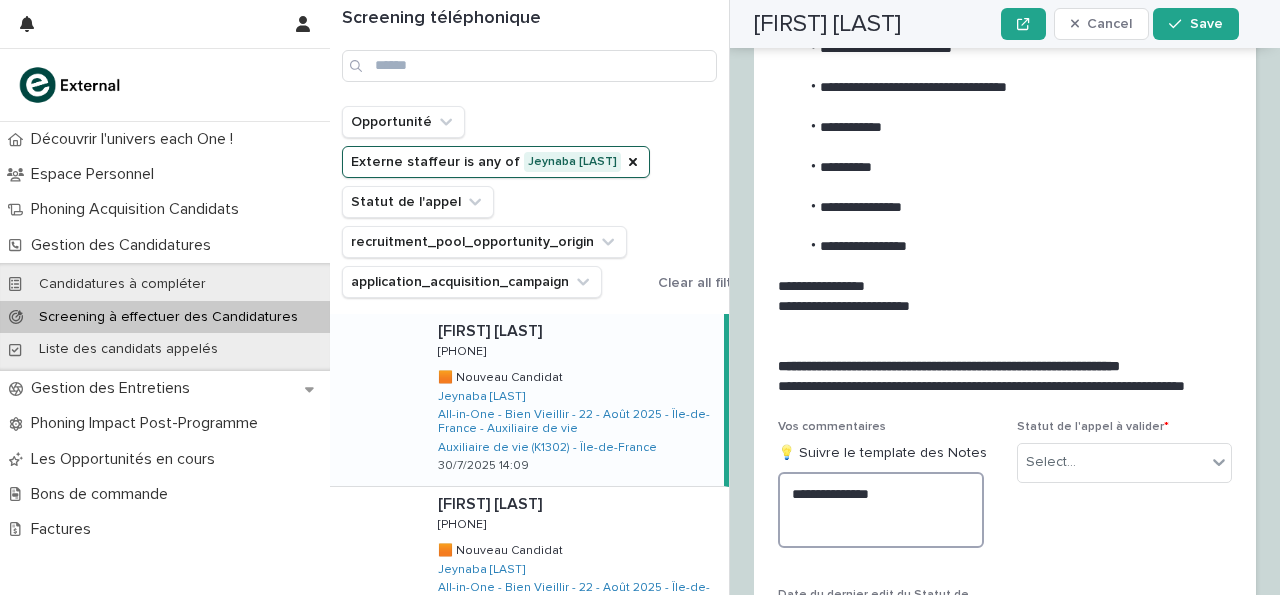 scroll, scrollTop: 2277, scrollLeft: 0, axis: vertical 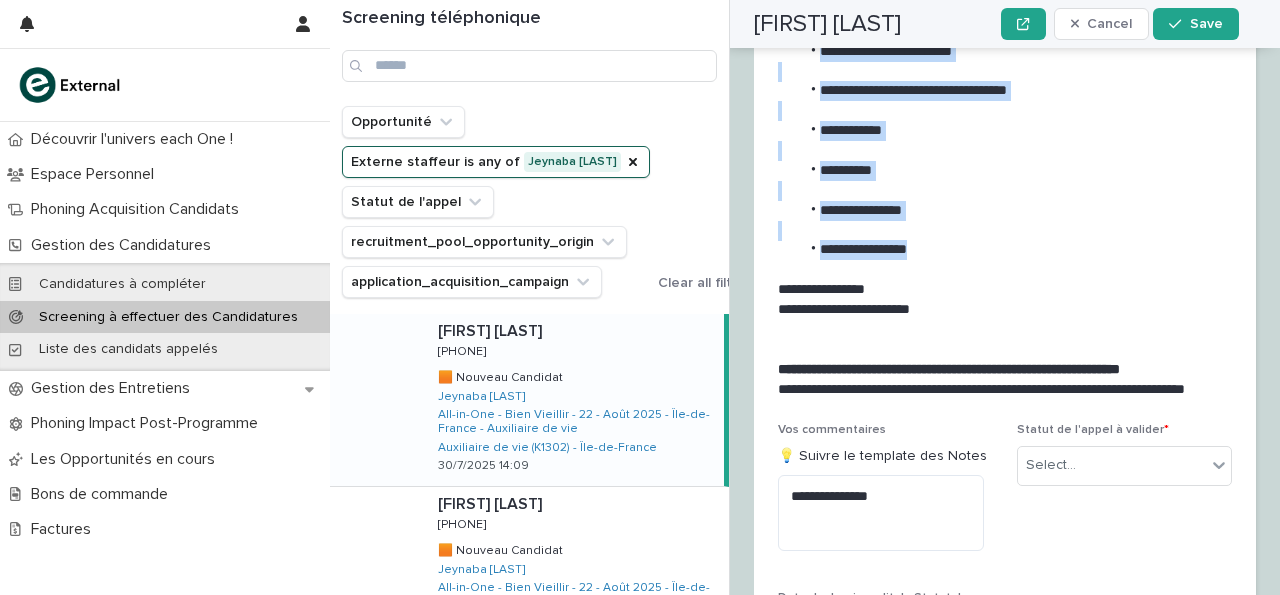 drag, startPoint x: 821, startPoint y: 163, endPoint x: 954, endPoint y: 379, distance: 253.66316 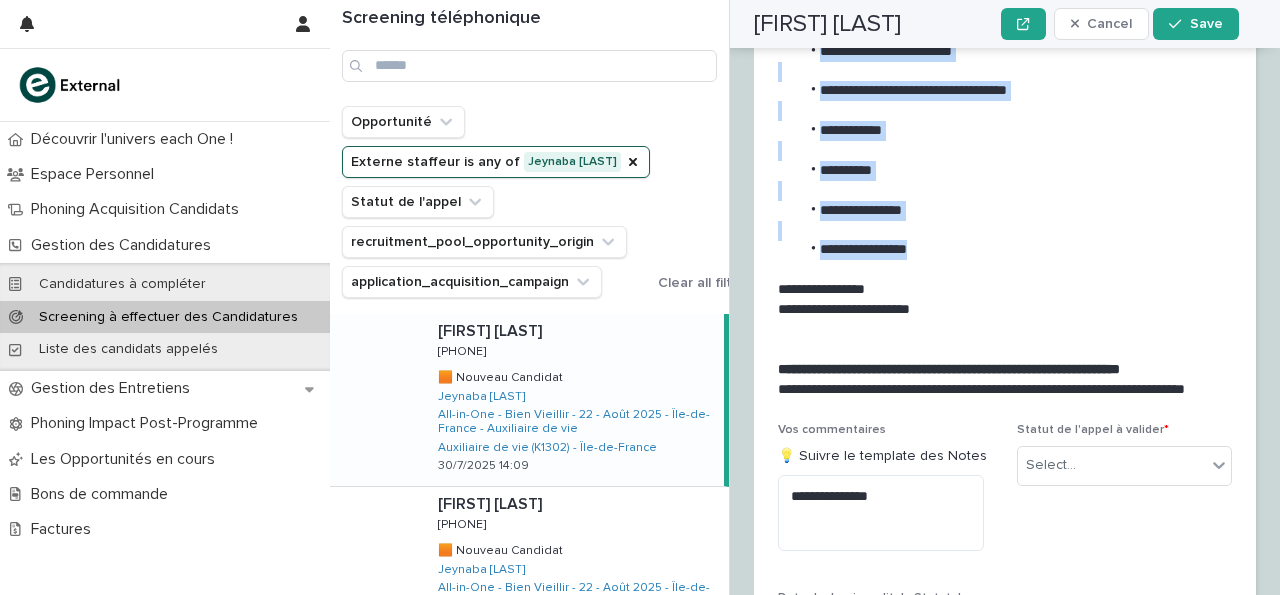 click on "**********" at bounding box center (1001, 190) 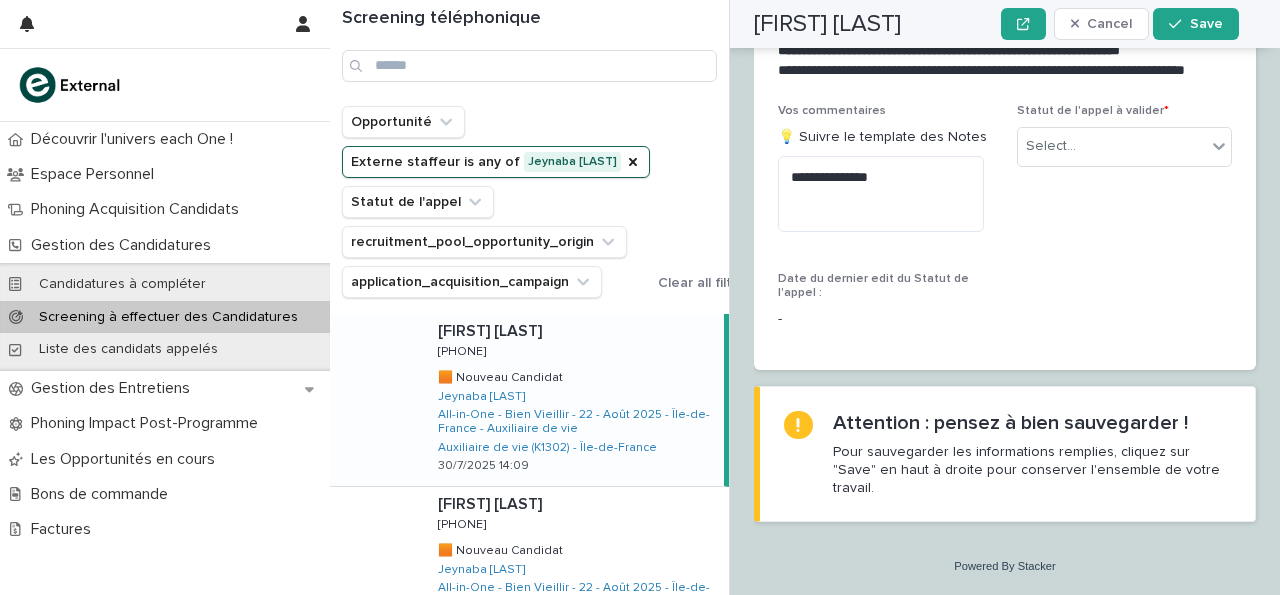 scroll, scrollTop: 2709, scrollLeft: 0, axis: vertical 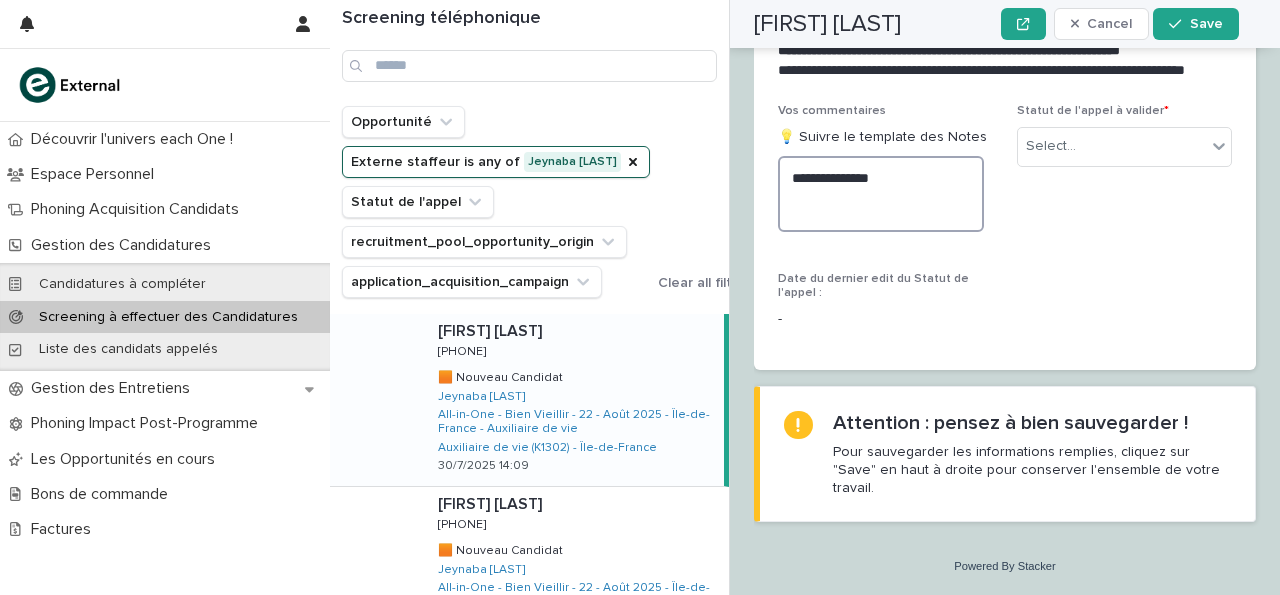 click on "**********" at bounding box center (881, 194) 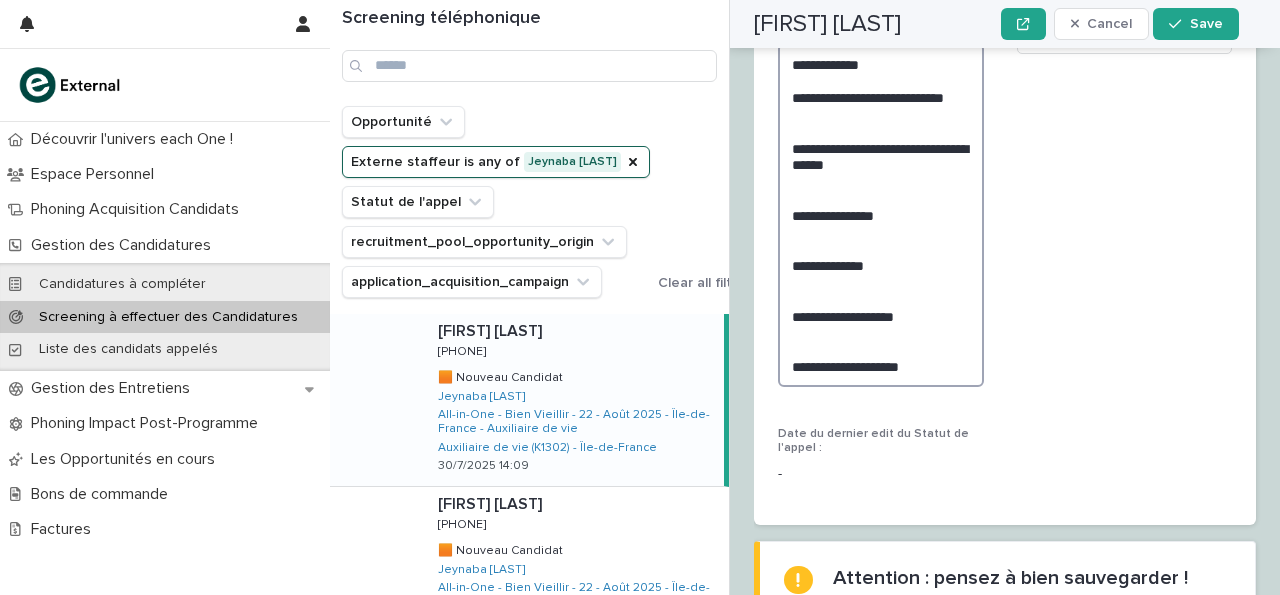 scroll, scrollTop: 2709, scrollLeft: 0, axis: vertical 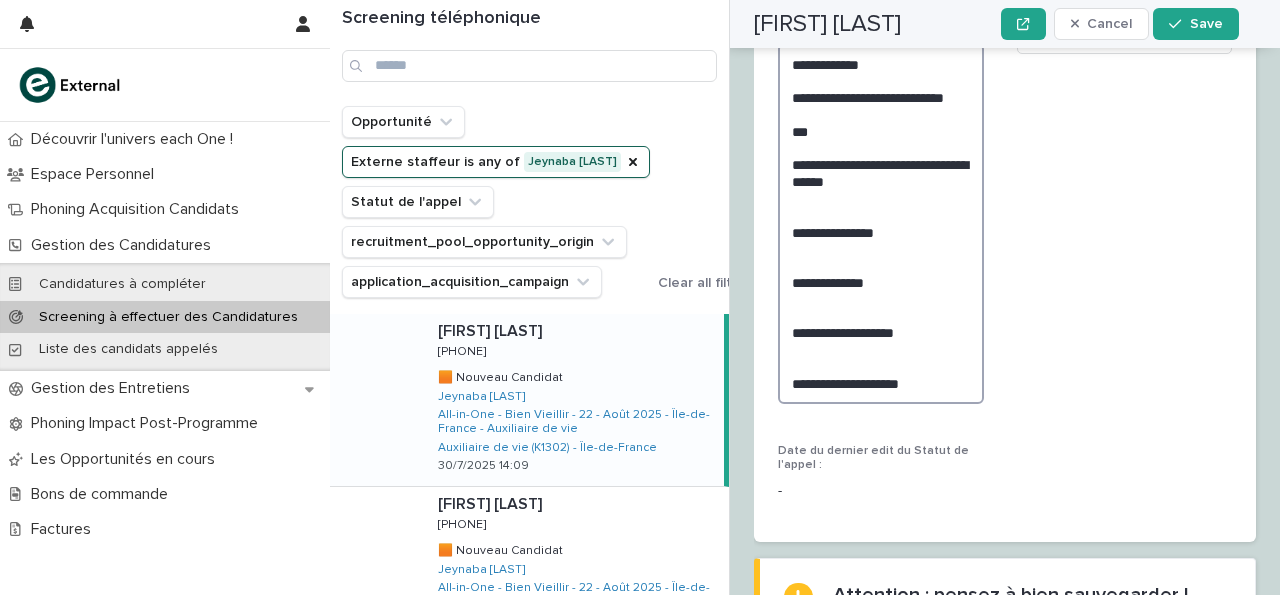 click on "**********" at bounding box center [881, 223] 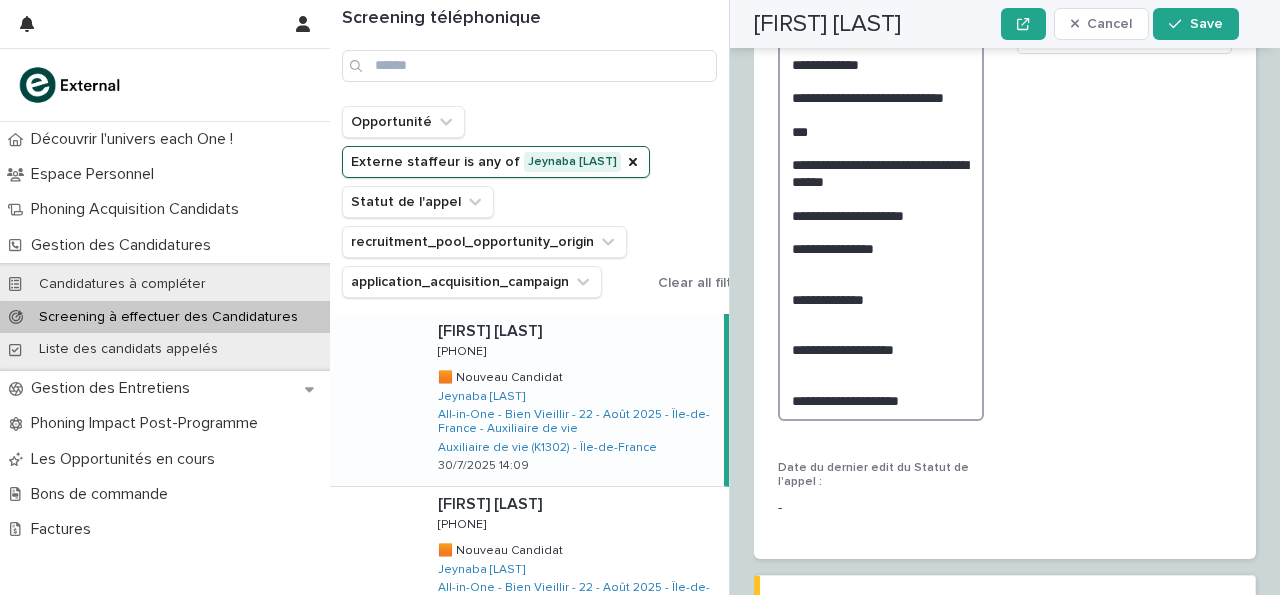 scroll, scrollTop: 2709, scrollLeft: 0, axis: vertical 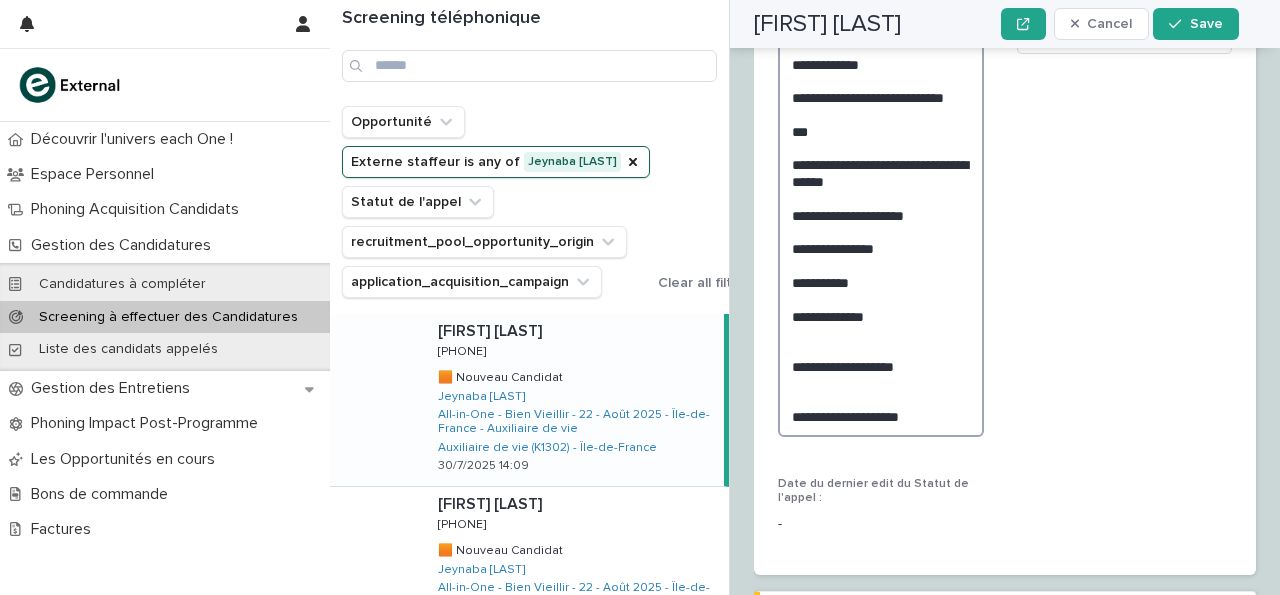 click on "**********" at bounding box center (881, 240) 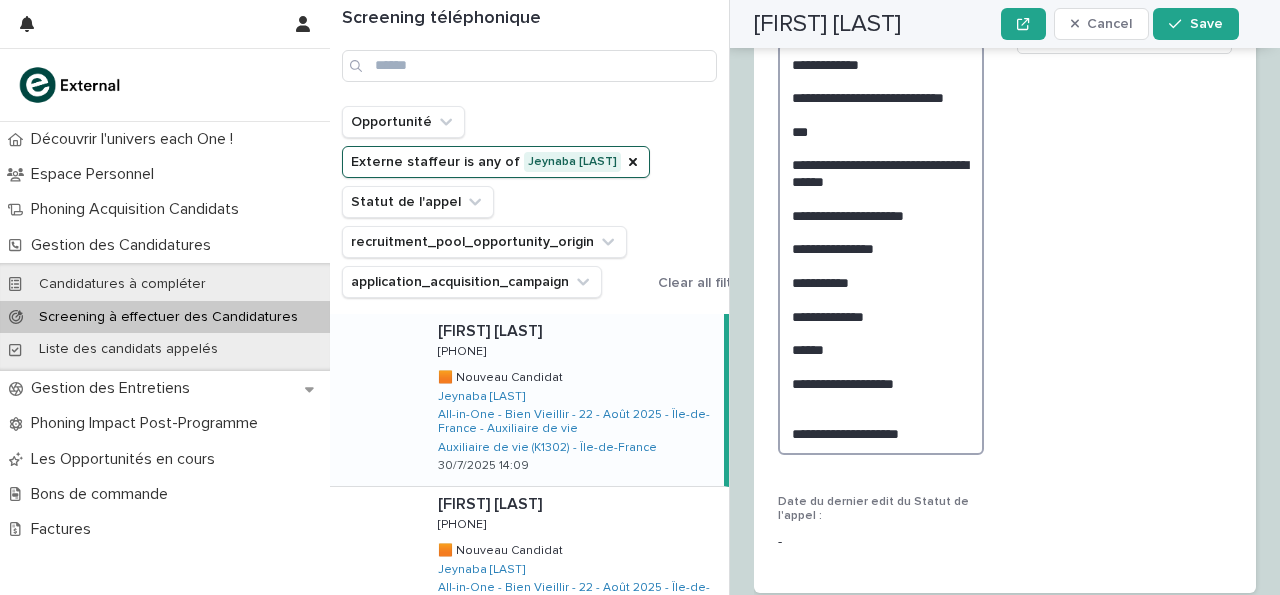 scroll, scrollTop: 2709, scrollLeft: 0, axis: vertical 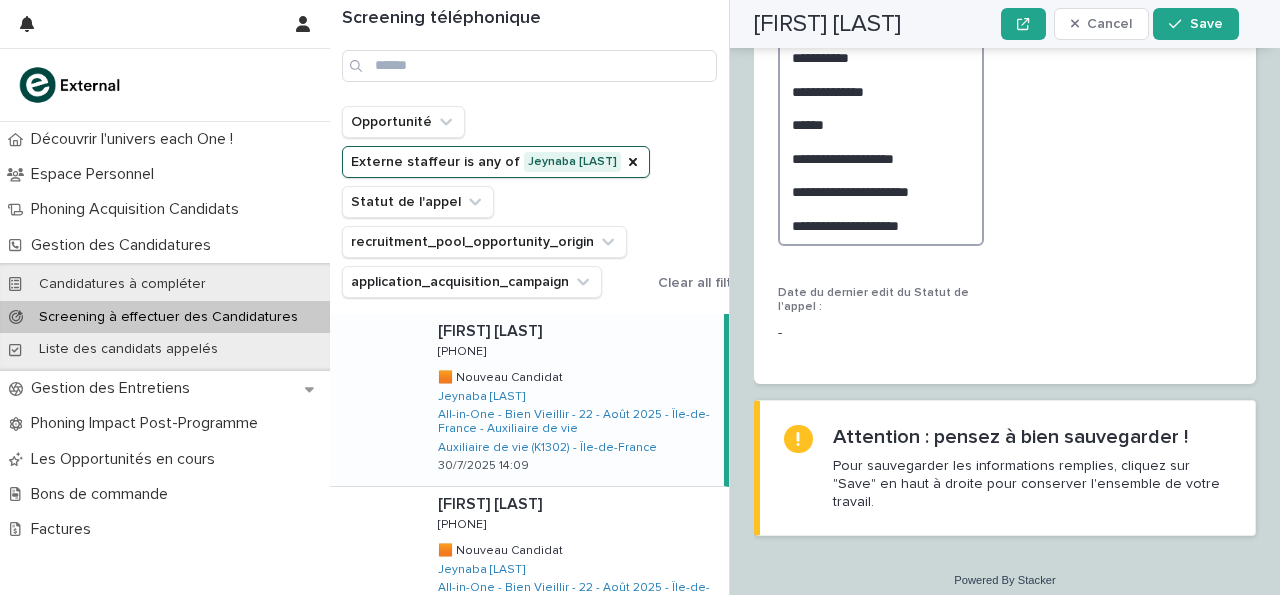 click on "**********" at bounding box center (881, 32) 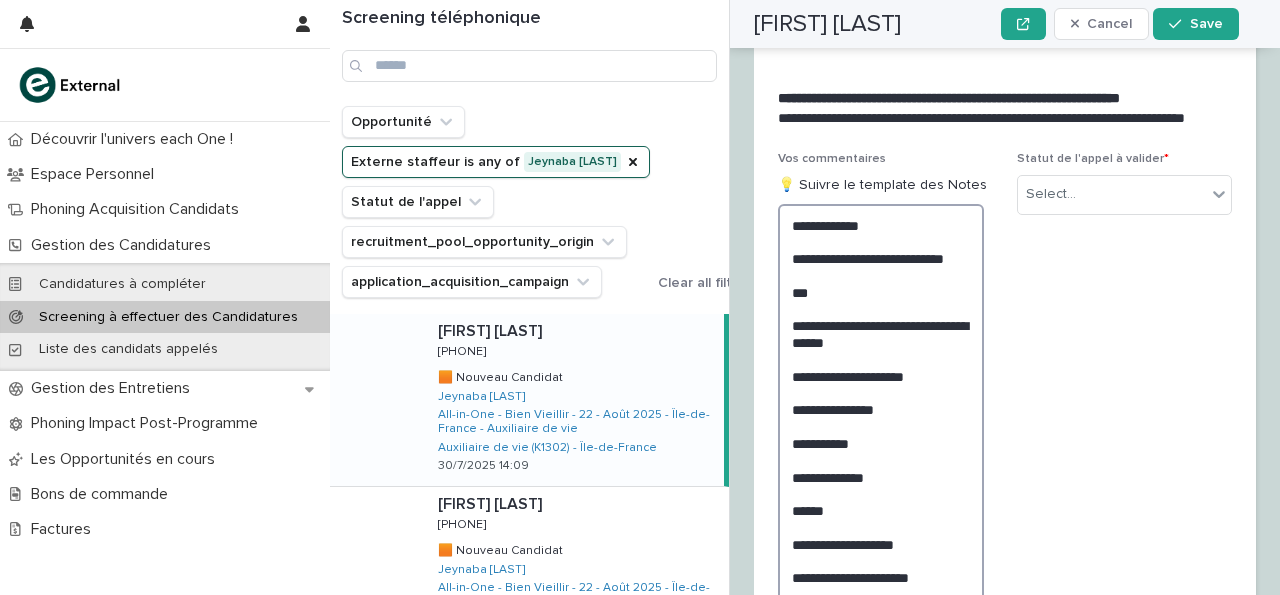 scroll, scrollTop: 2548, scrollLeft: 0, axis: vertical 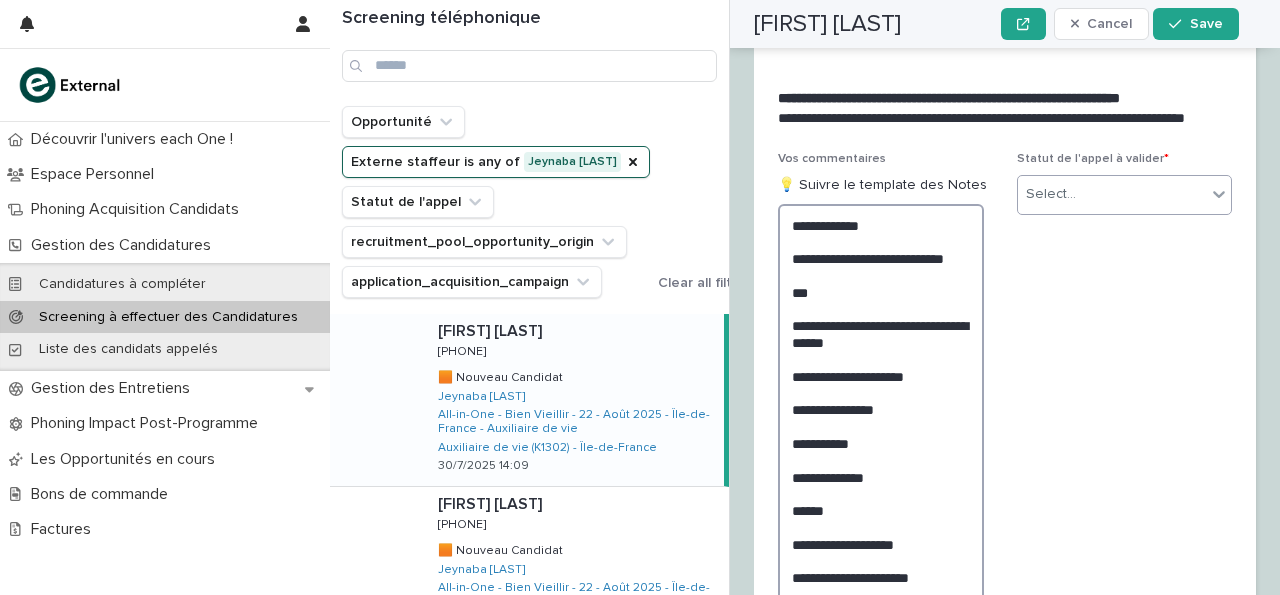 type on "**********" 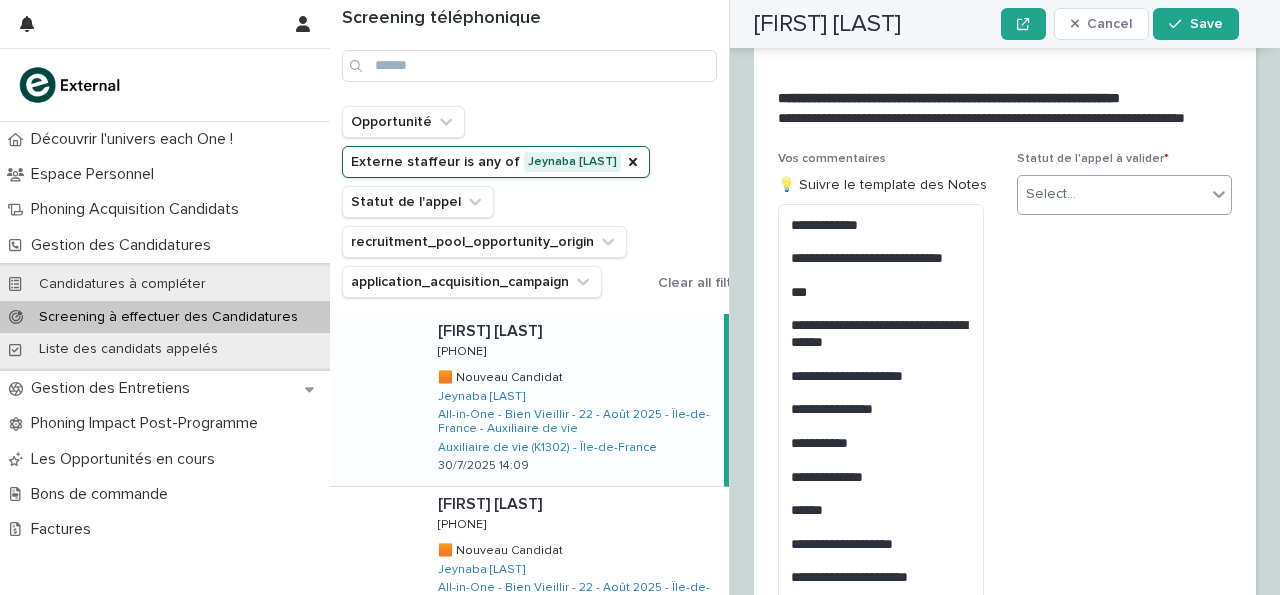click on "Select..." at bounding box center [1112, 194] 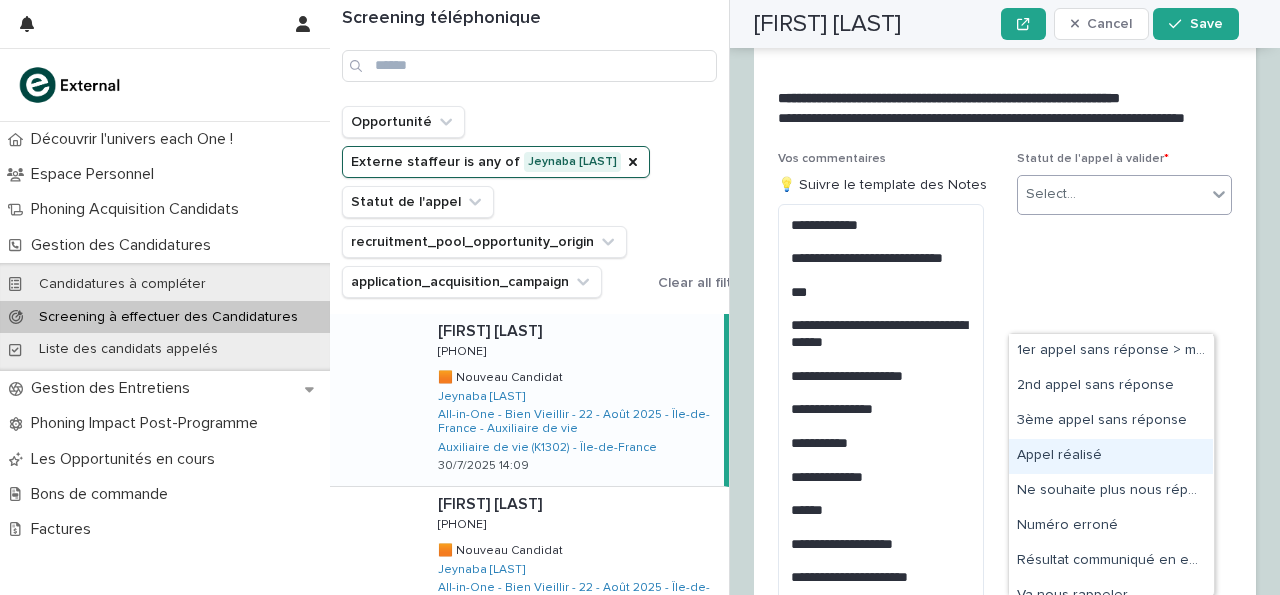 click on "Appel réalisé" at bounding box center (1111, 456) 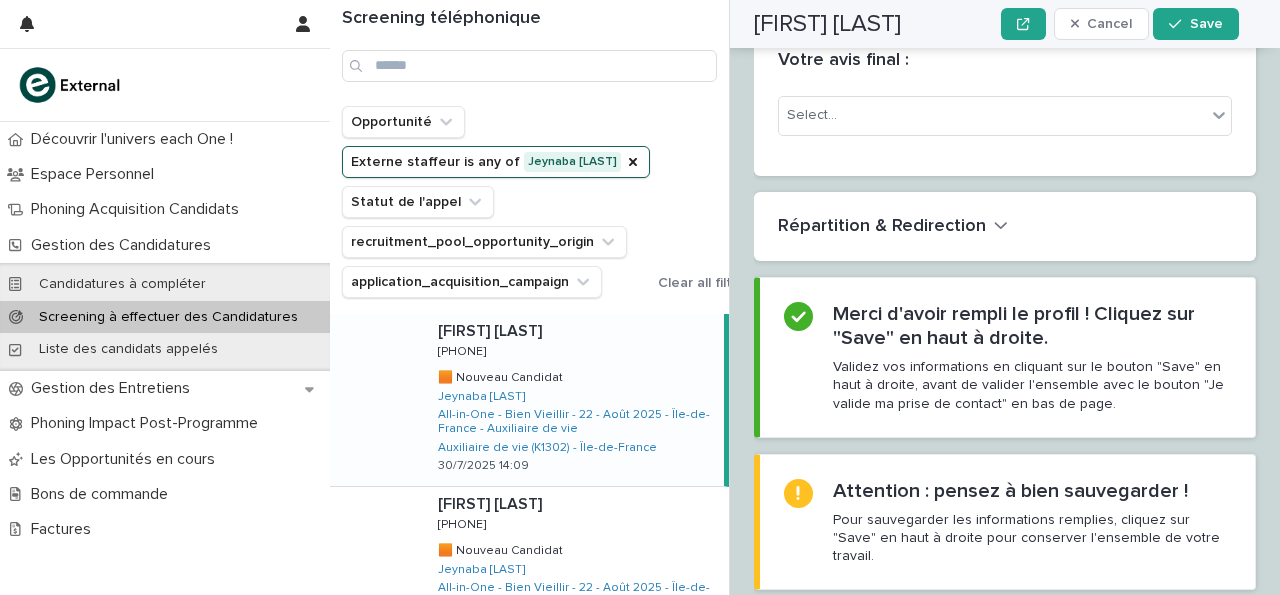 scroll, scrollTop: 3405, scrollLeft: 0, axis: vertical 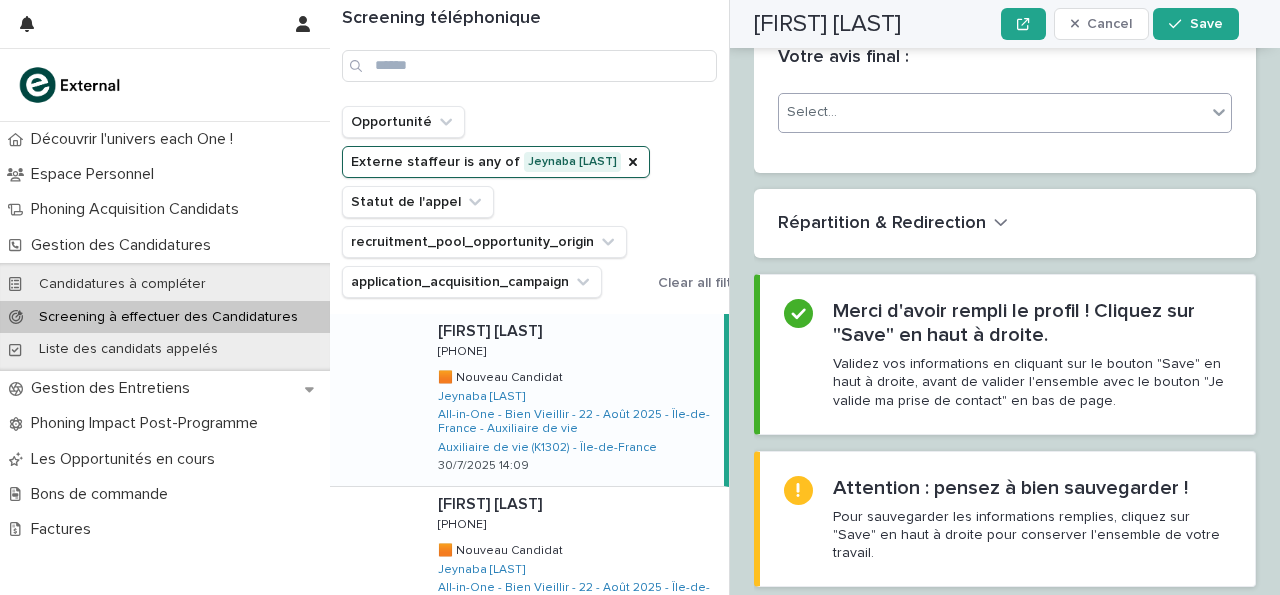 click on "Select..." at bounding box center (992, 112) 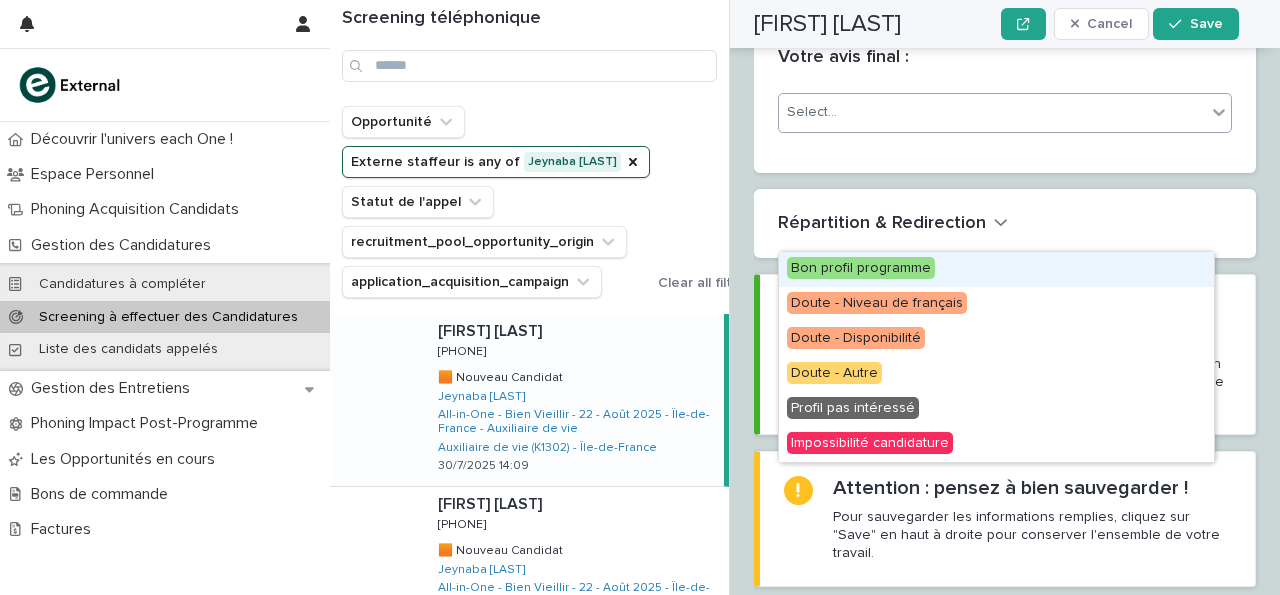 click on "Bon profil programme" at bounding box center (996, 269) 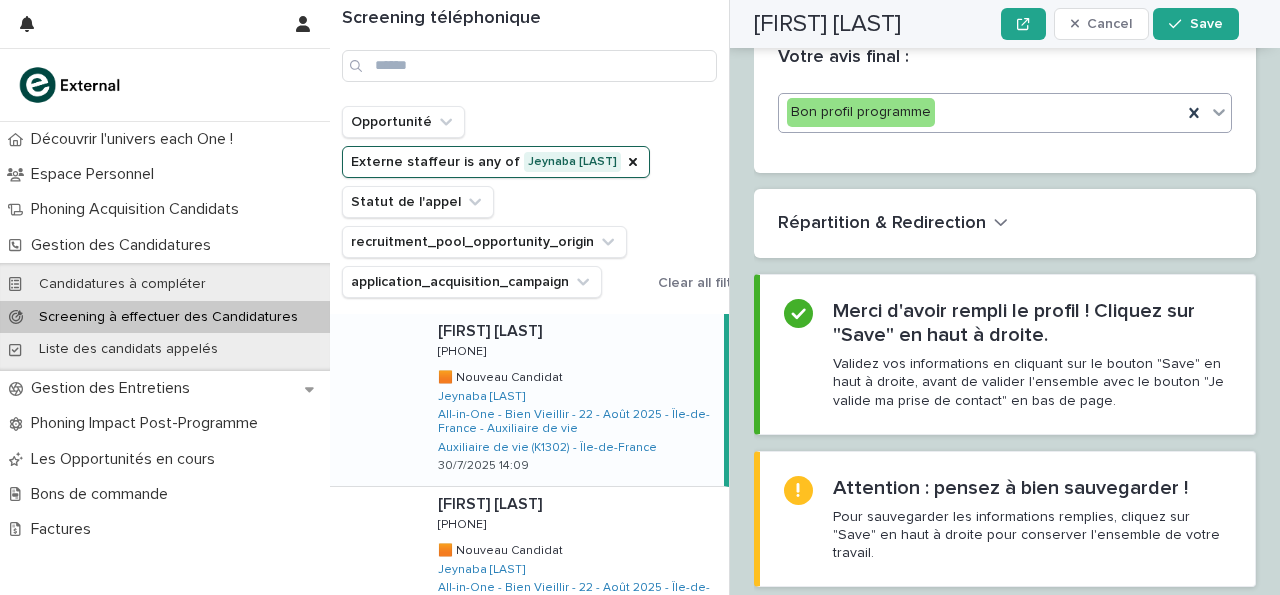 scroll, scrollTop: 3405, scrollLeft: 0, axis: vertical 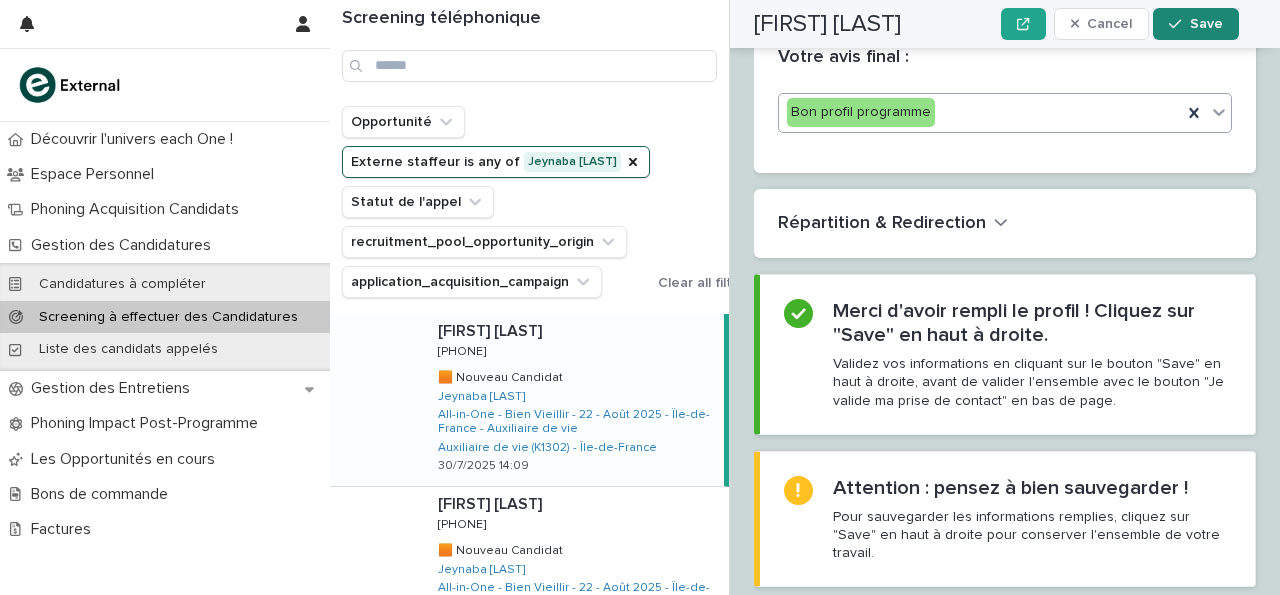 click 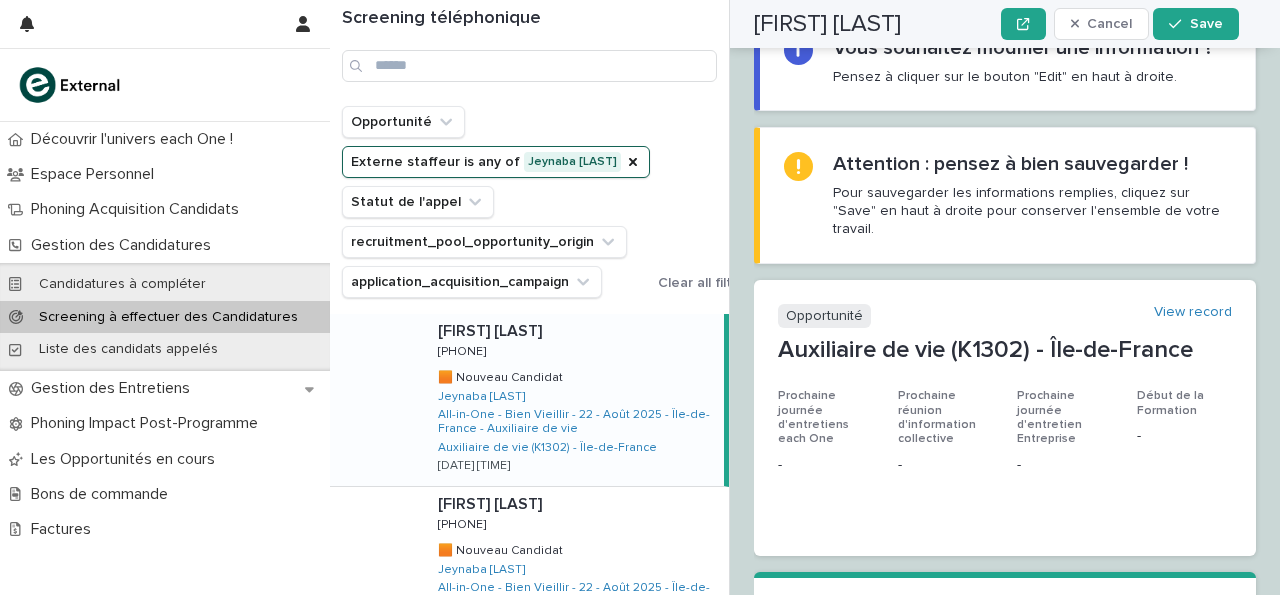 scroll, scrollTop: 0, scrollLeft: 0, axis: both 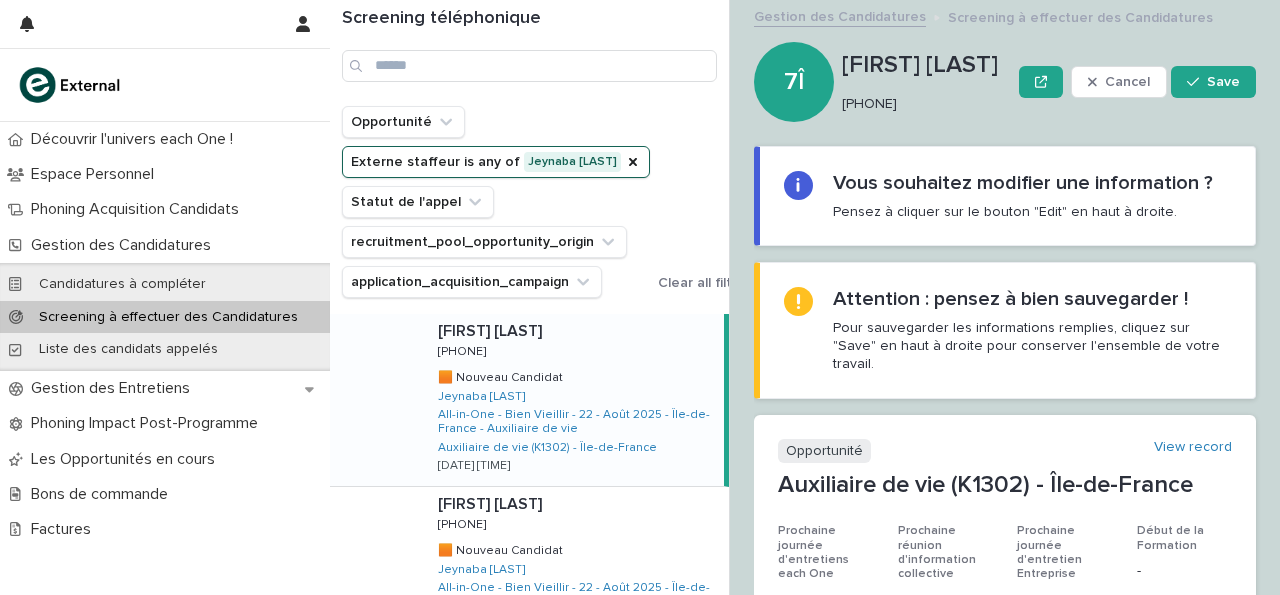 drag, startPoint x: 847, startPoint y: 98, endPoint x: 929, endPoint y: 106, distance: 82.38932 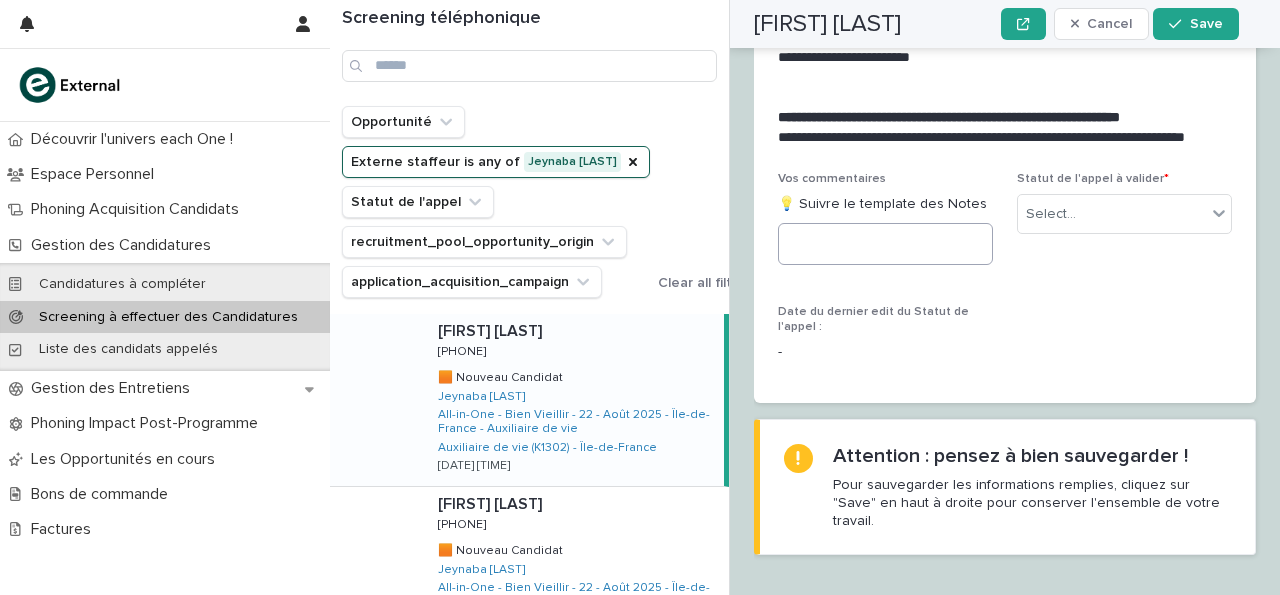 scroll, scrollTop: 2528, scrollLeft: 0, axis: vertical 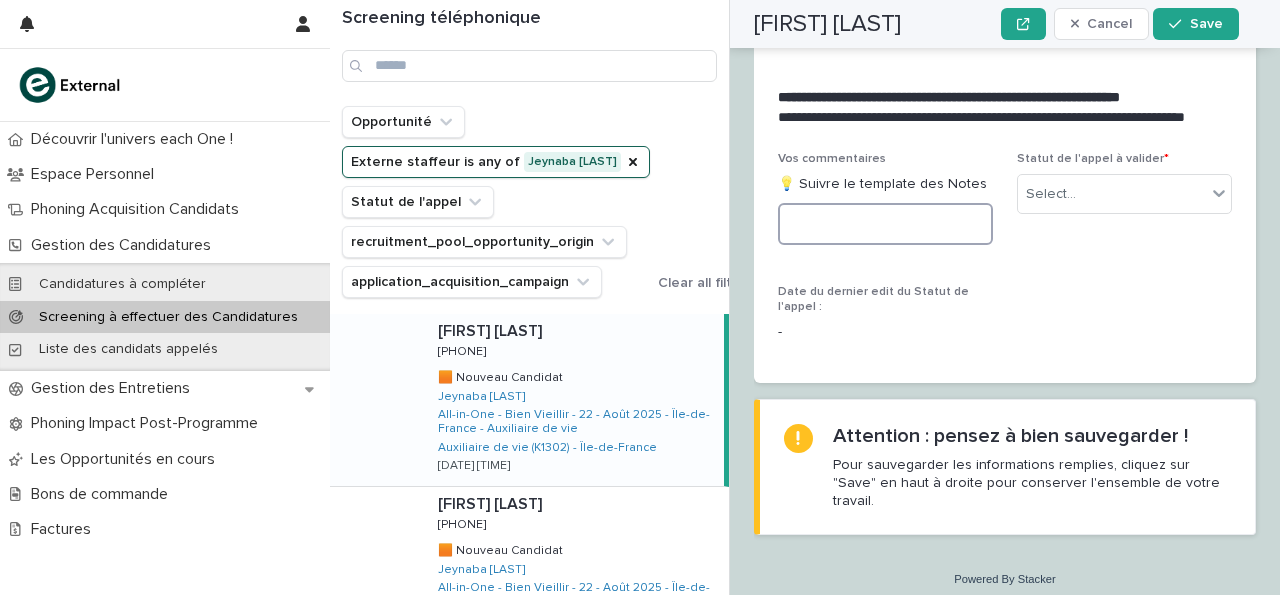 click at bounding box center (885, 224) 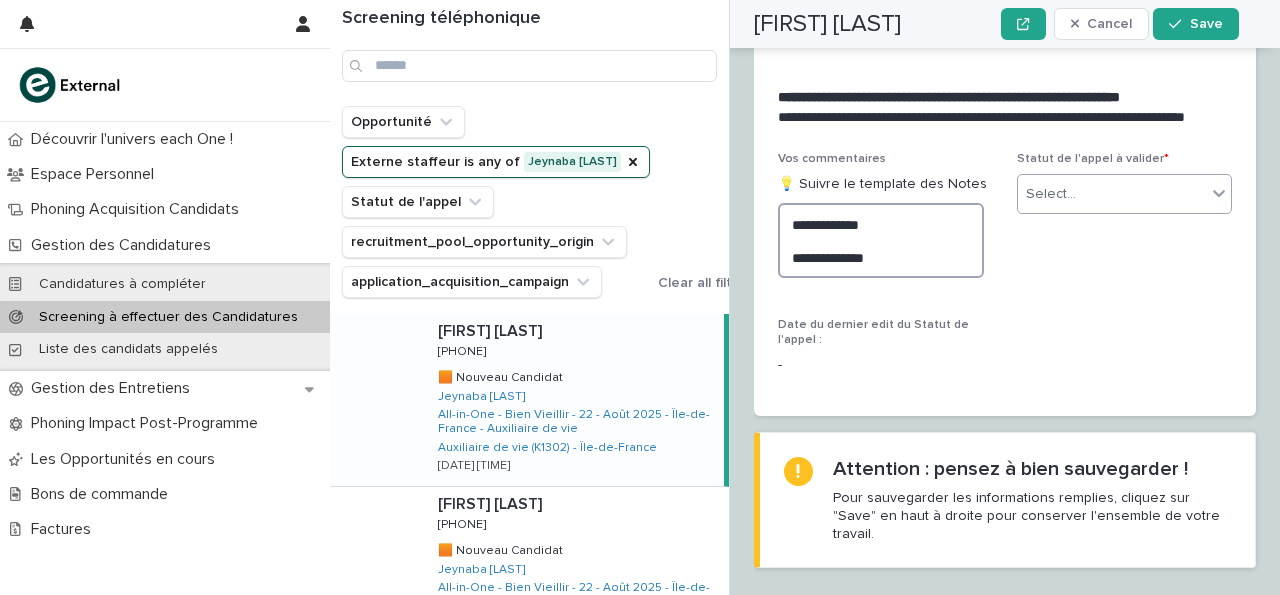 type on "**********" 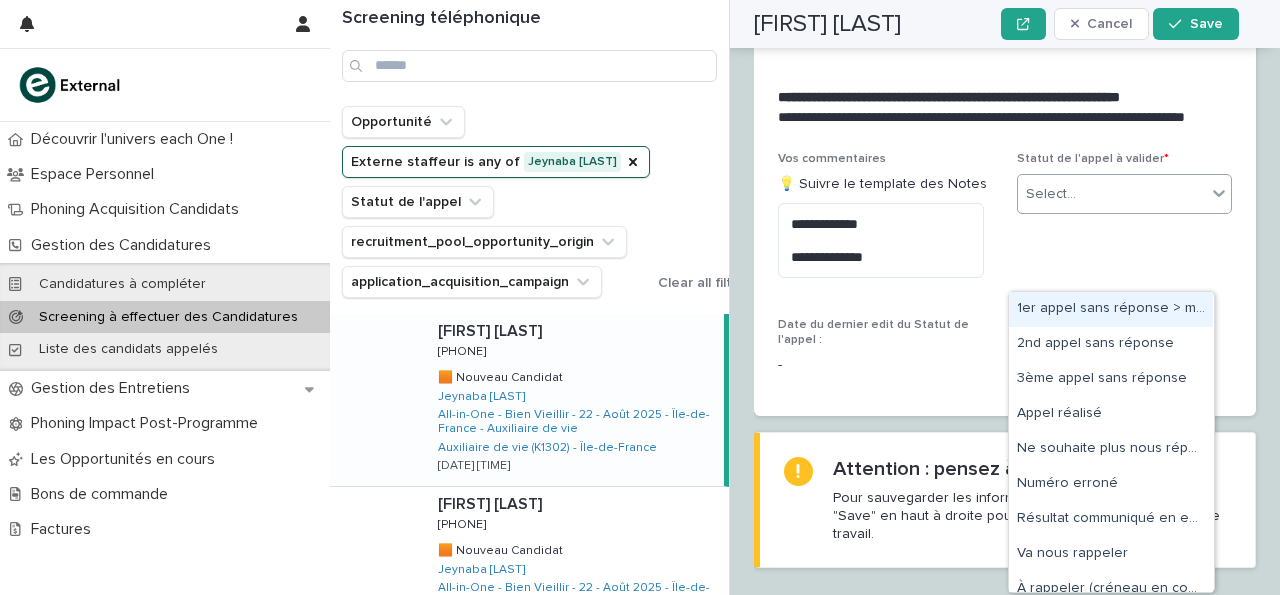 click on "Select..." at bounding box center [1112, 194] 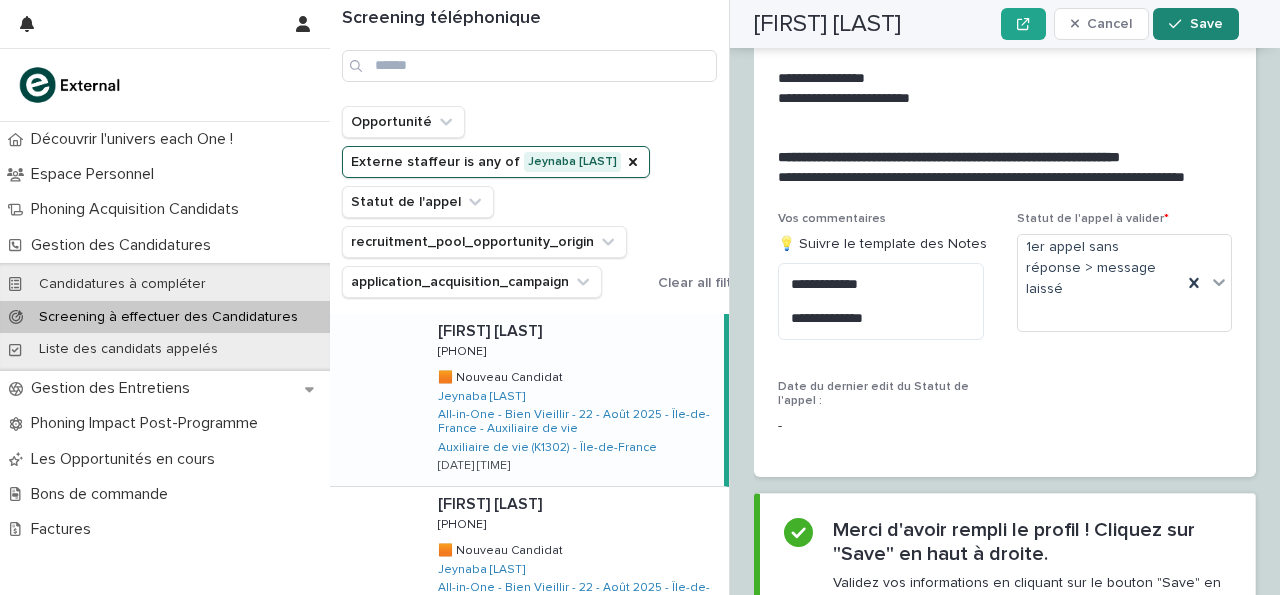 click at bounding box center (1179, 24) 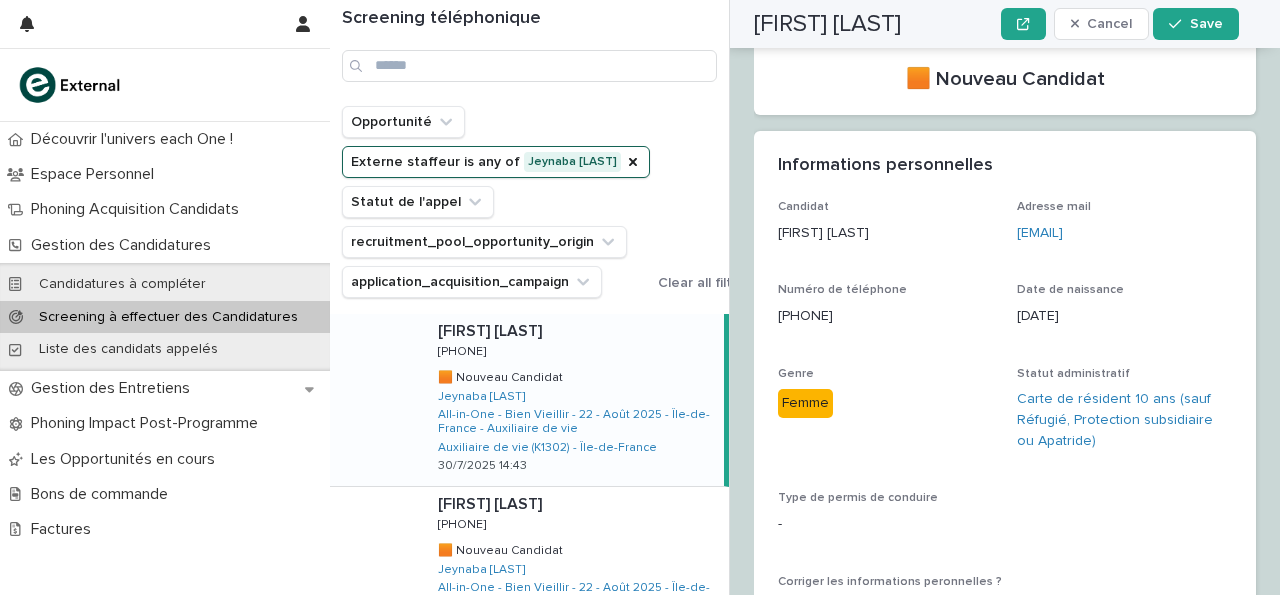 scroll, scrollTop: 0, scrollLeft: 0, axis: both 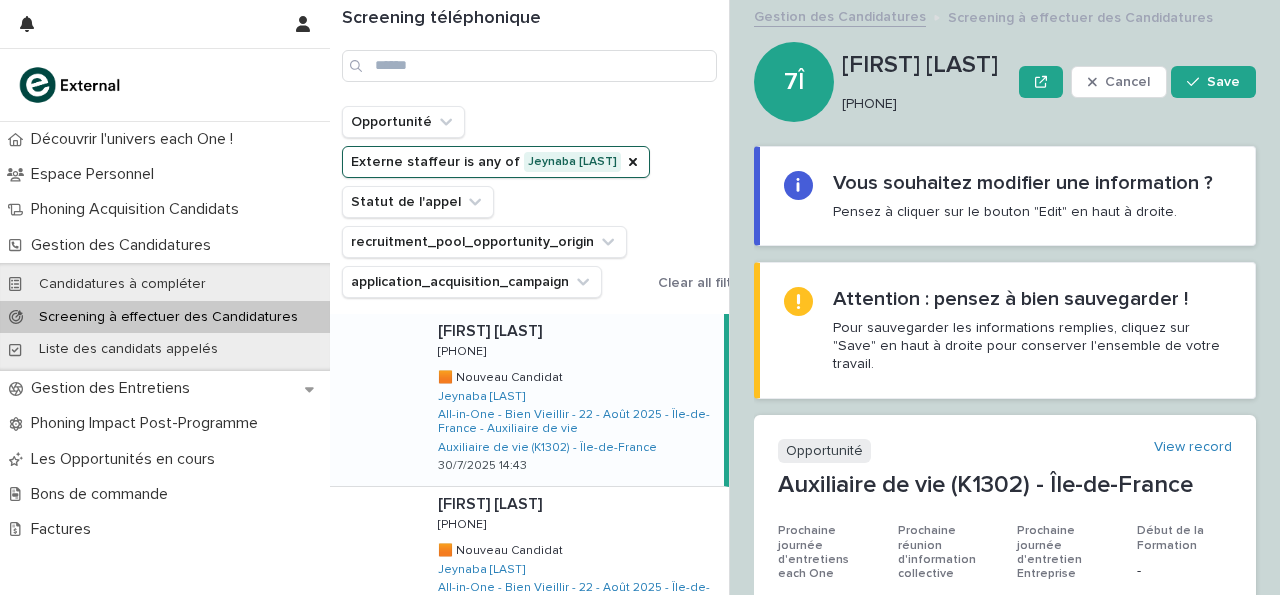 drag, startPoint x: 843, startPoint y: 103, endPoint x: 954, endPoint y: 104, distance: 111.0045 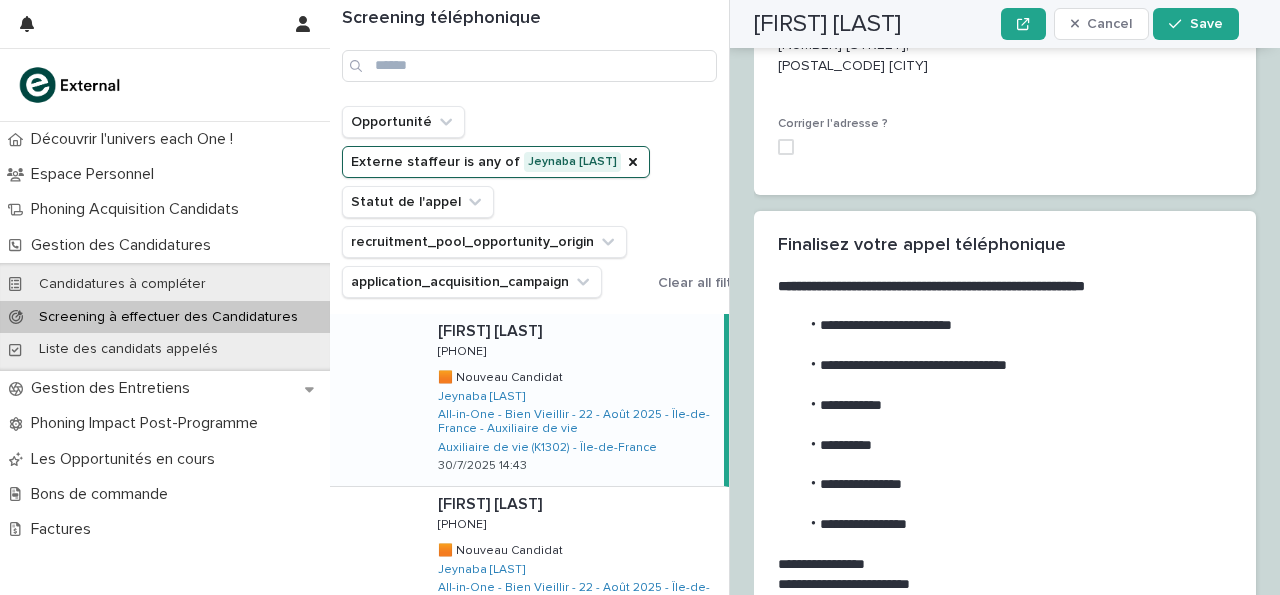 scroll, scrollTop: 2660, scrollLeft: 0, axis: vertical 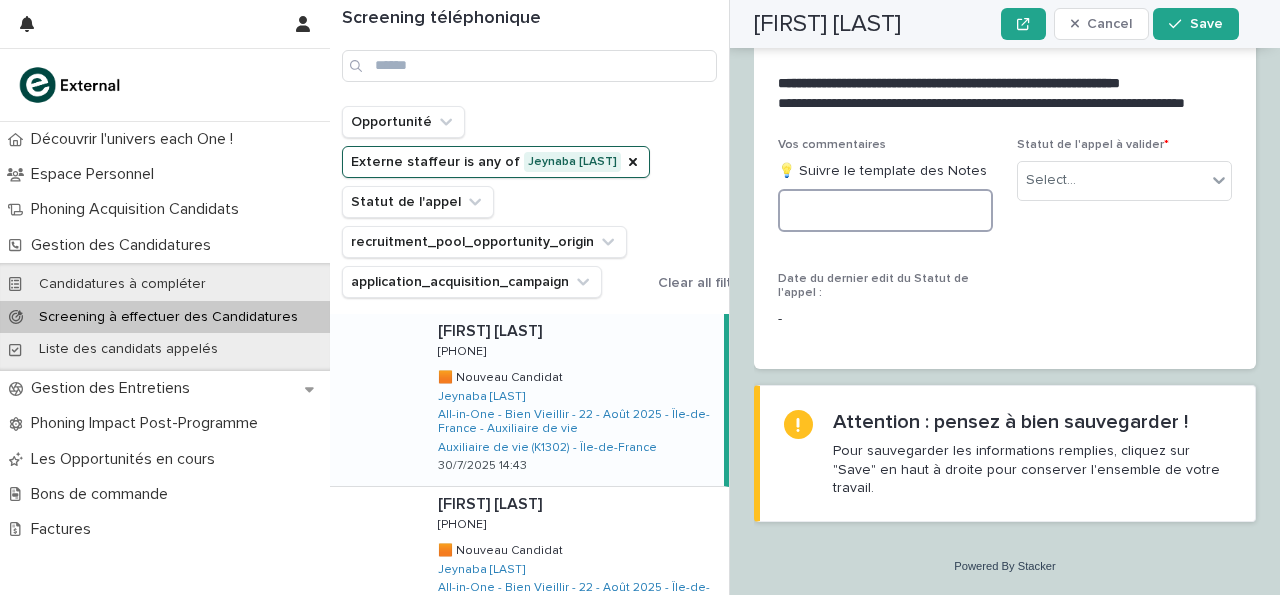 click at bounding box center [885, 210] 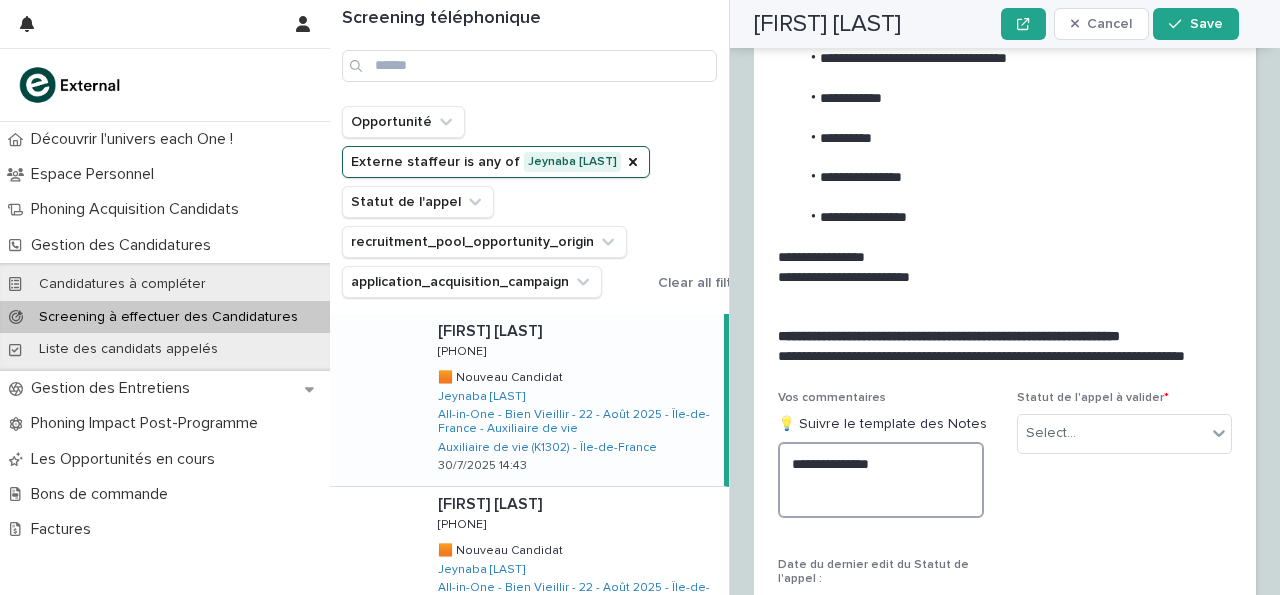 scroll, scrollTop: 2330, scrollLeft: 0, axis: vertical 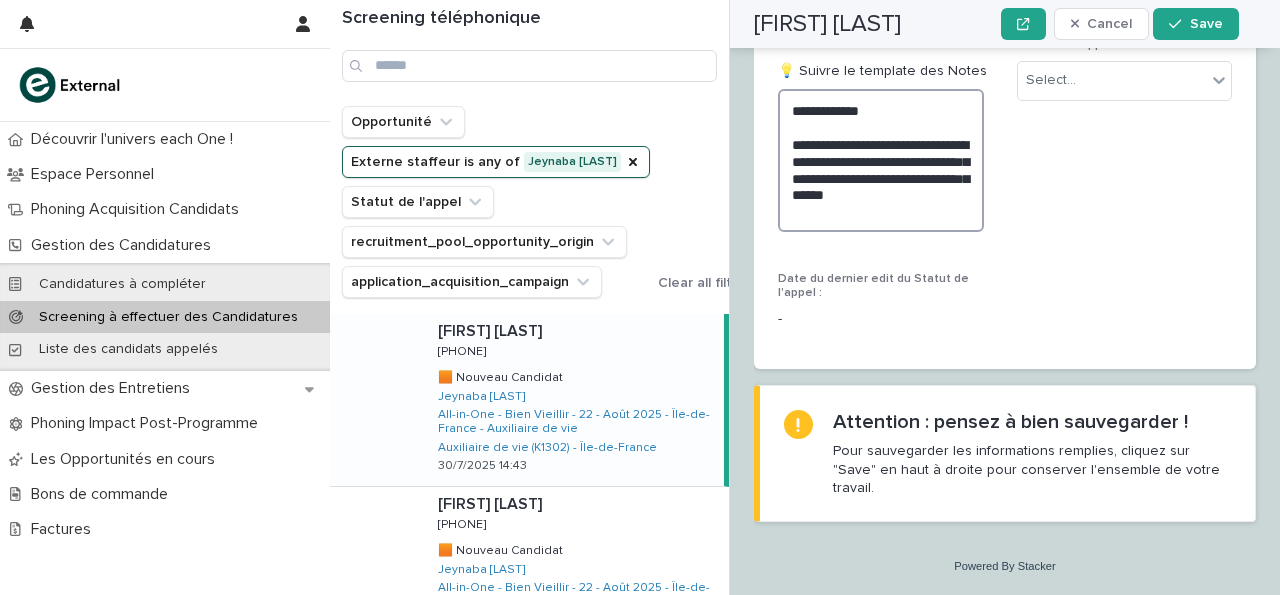 drag, startPoint x: 861, startPoint y: 250, endPoint x: 871, endPoint y: 258, distance: 12.806249 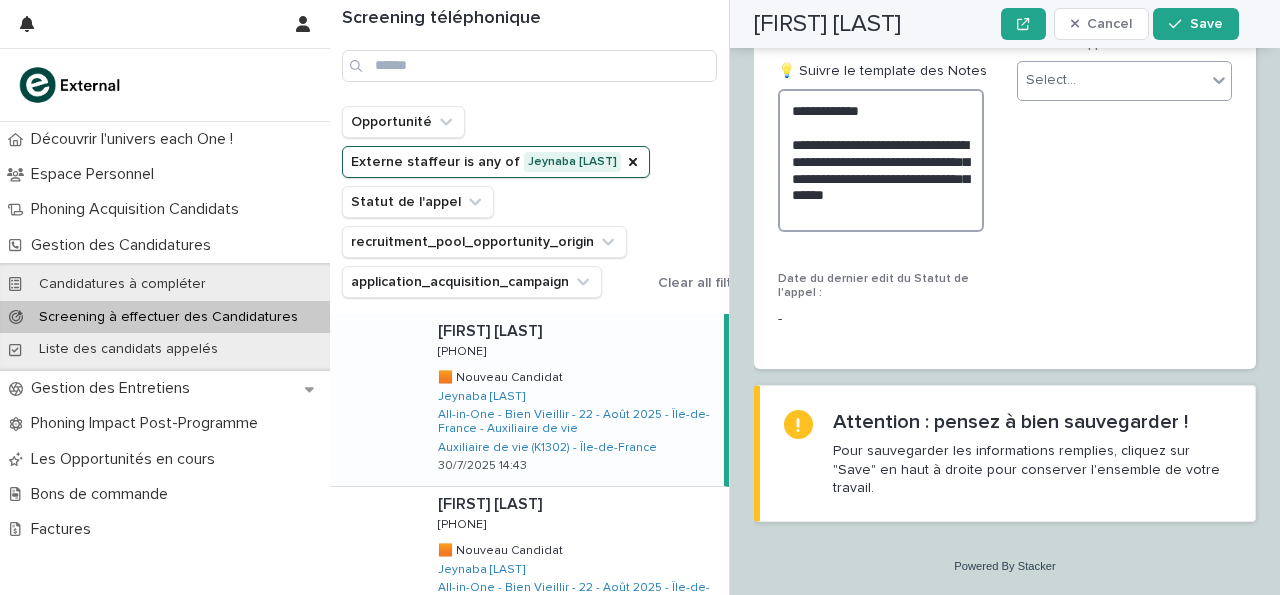 scroll, scrollTop: 2726, scrollLeft: 0, axis: vertical 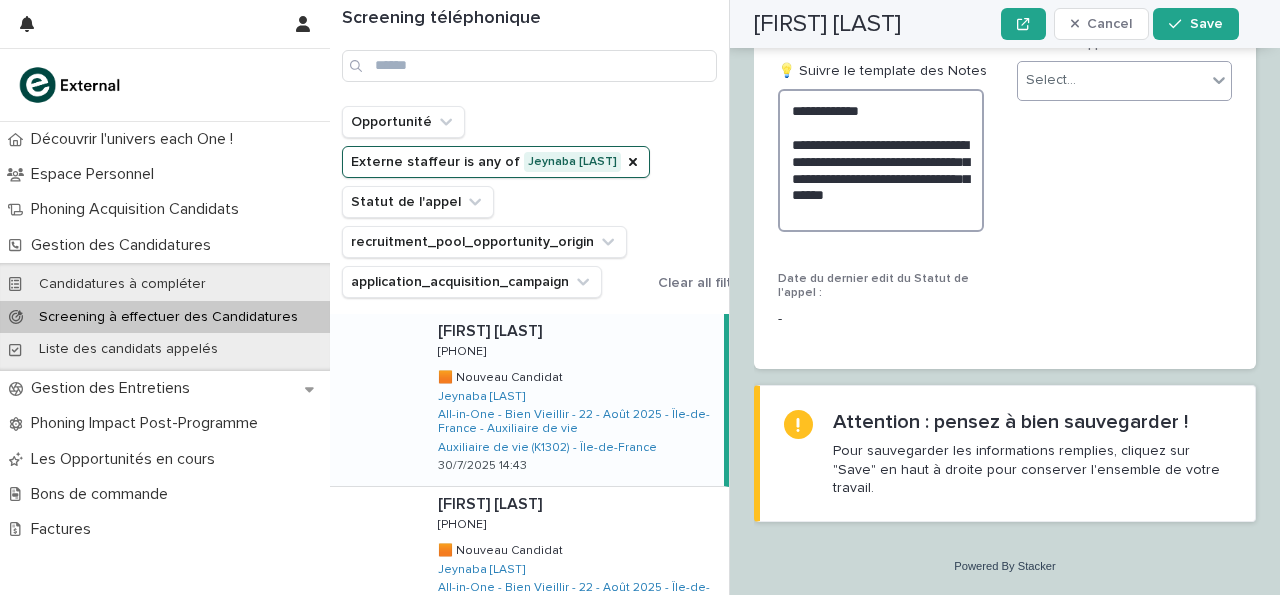 type on "**********" 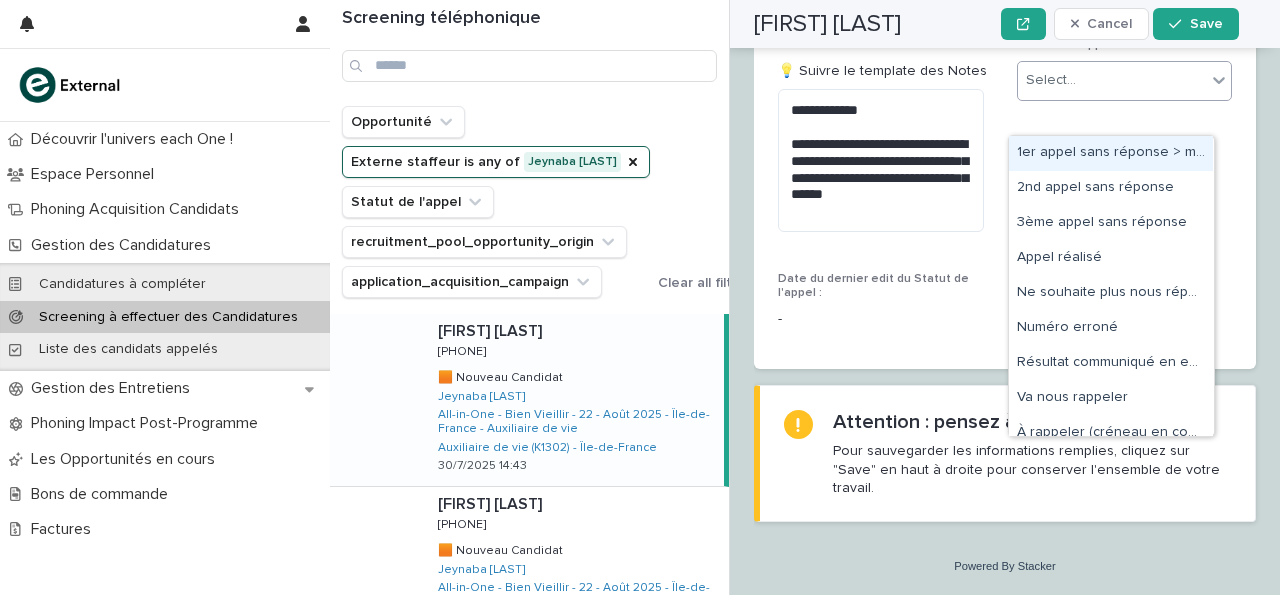 click on "Select..." at bounding box center (1112, 80) 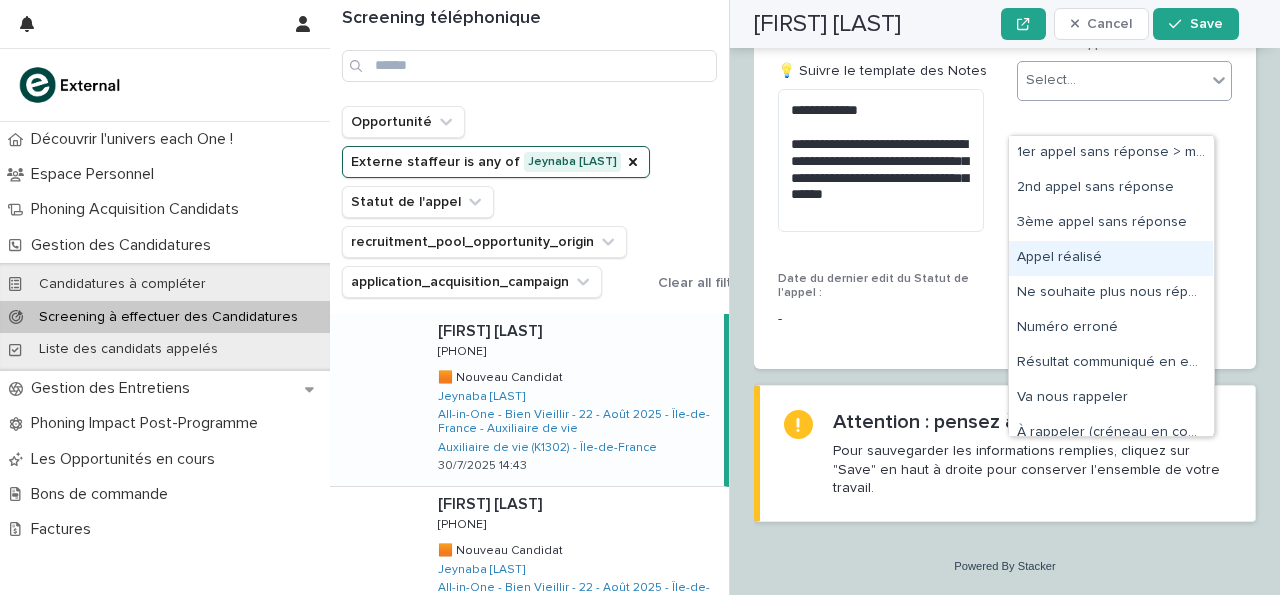 click on "Appel réalisé" at bounding box center [1111, 258] 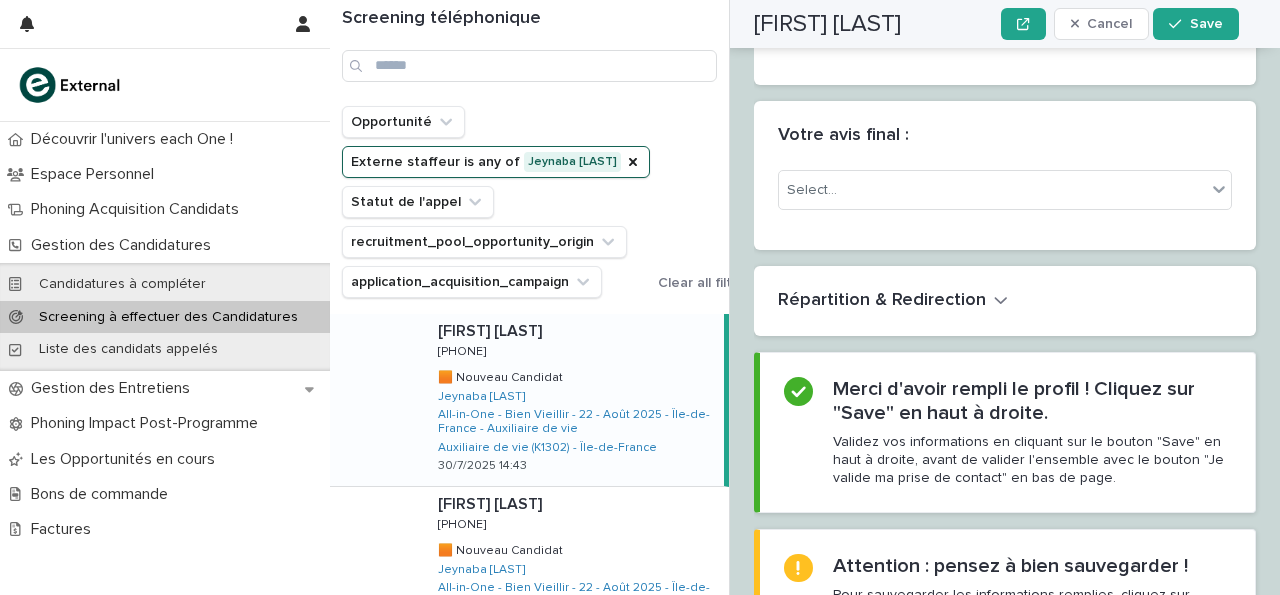 scroll, scrollTop: 3032, scrollLeft: 0, axis: vertical 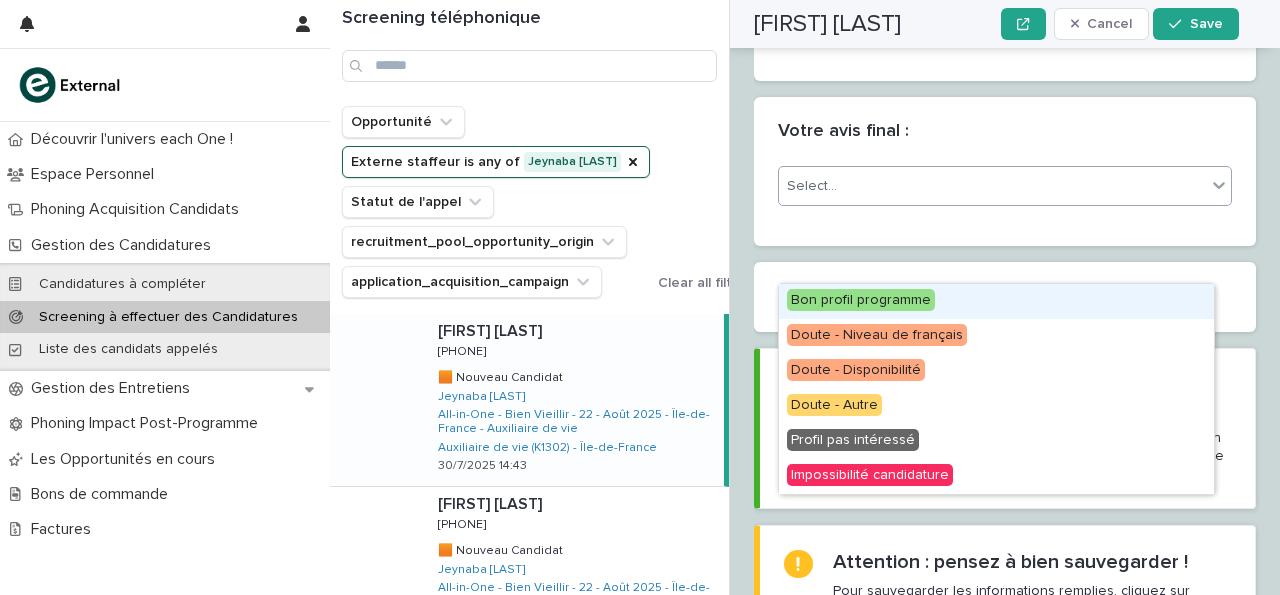 click on "Select..." at bounding box center [992, 186] 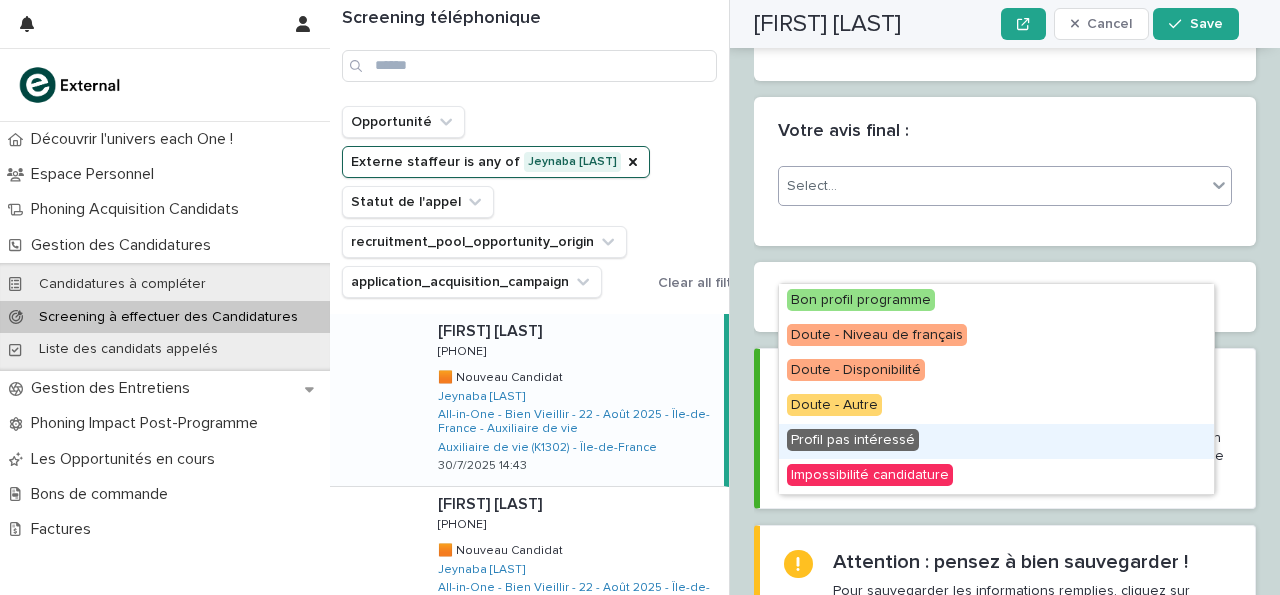 click on "Profil pas intéressé" at bounding box center [996, 441] 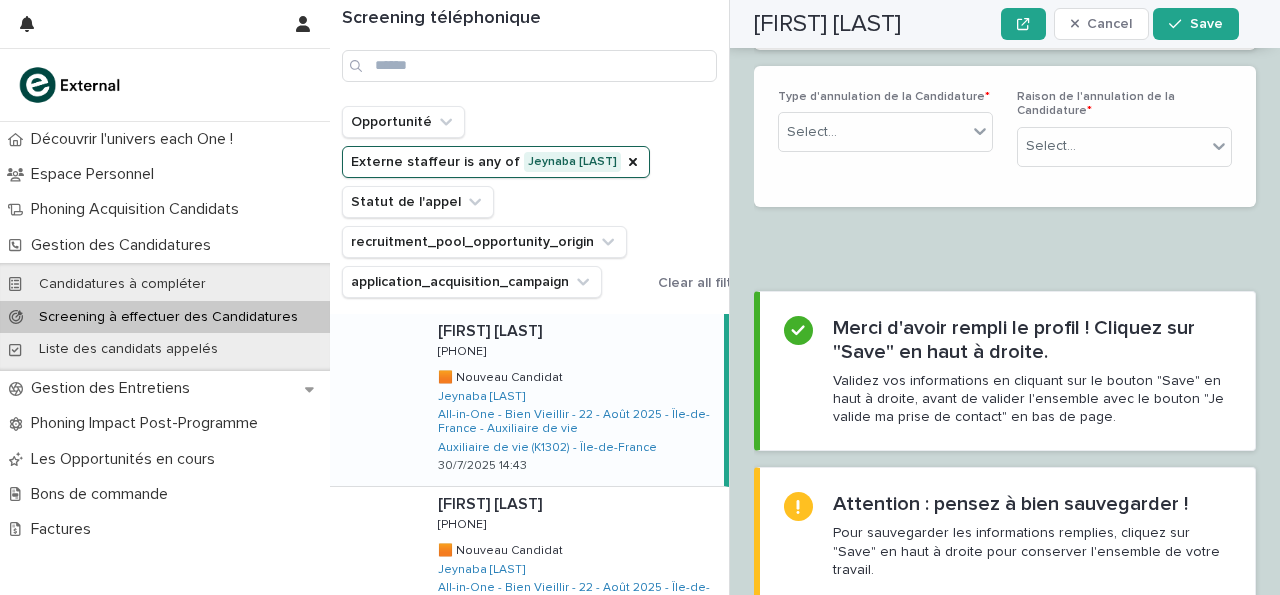 scroll, scrollTop: 3320, scrollLeft: 0, axis: vertical 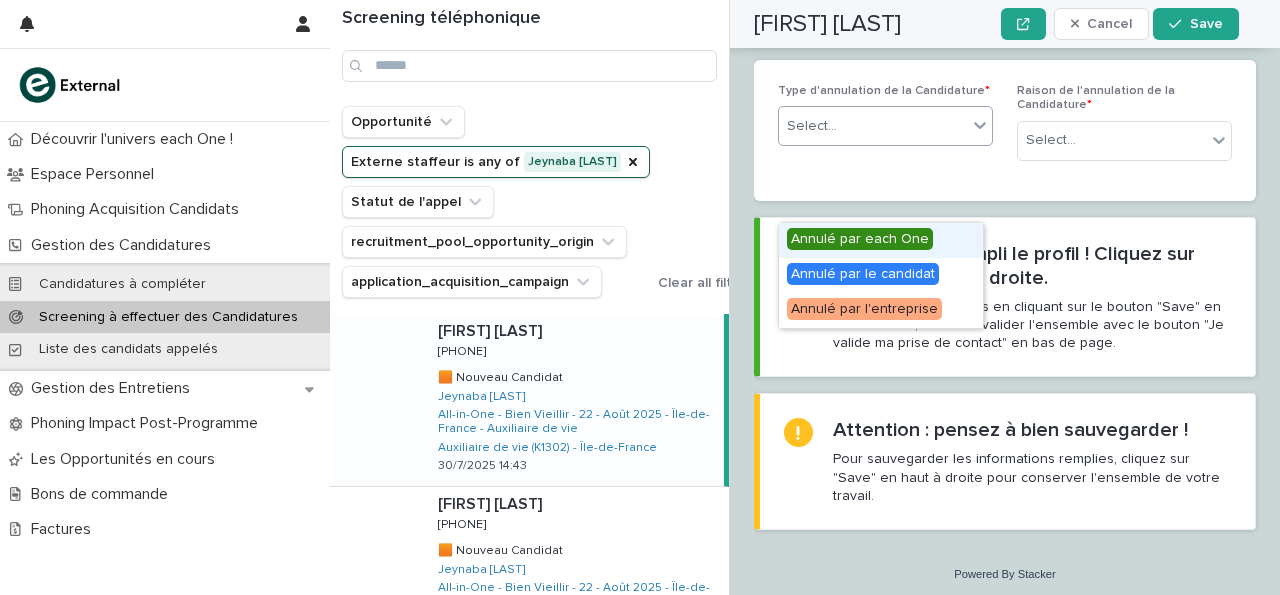 click on "Select..." at bounding box center (873, 126) 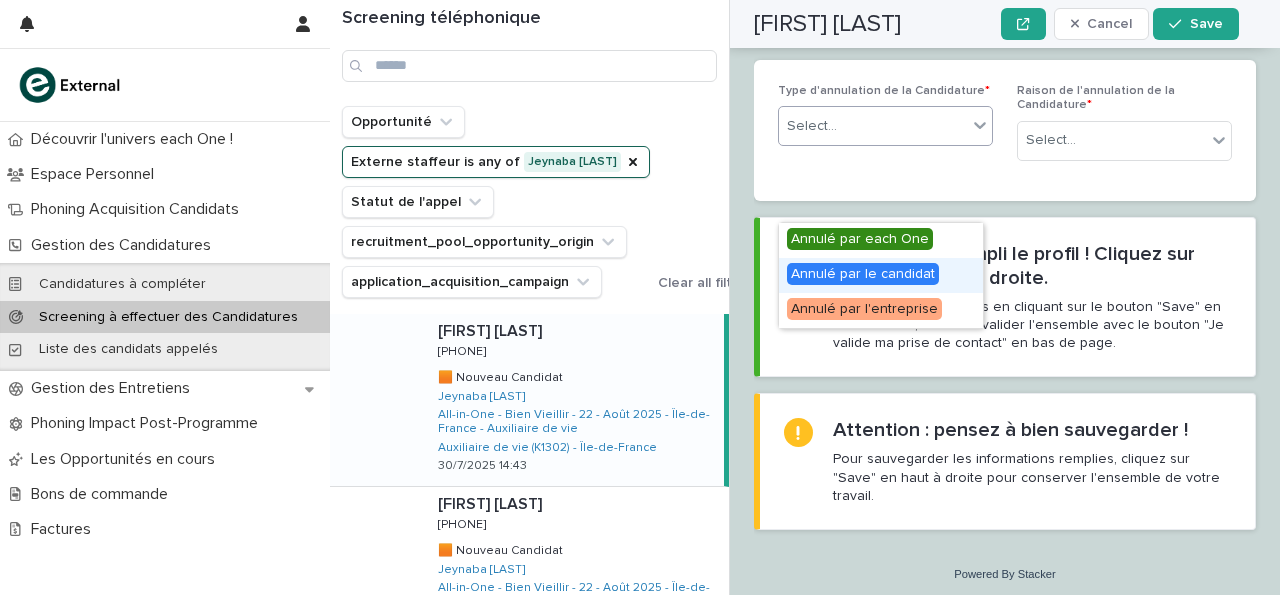 click on "Annulé par le candidat" at bounding box center (863, 274) 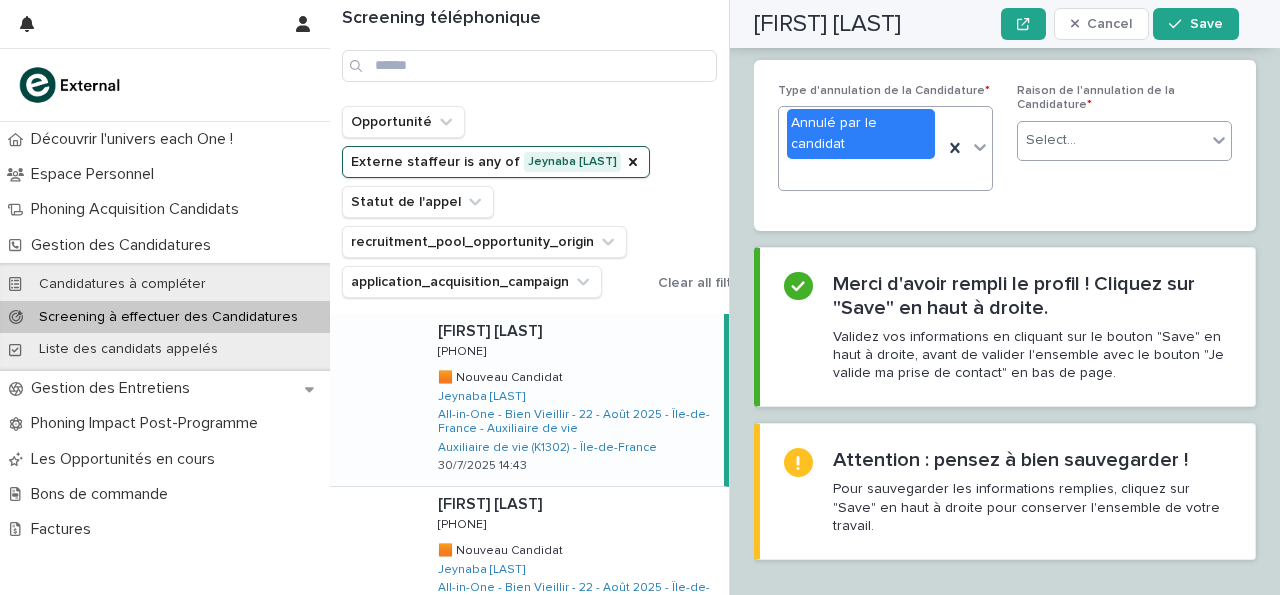 scroll, scrollTop: 3320, scrollLeft: 0, axis: vertical 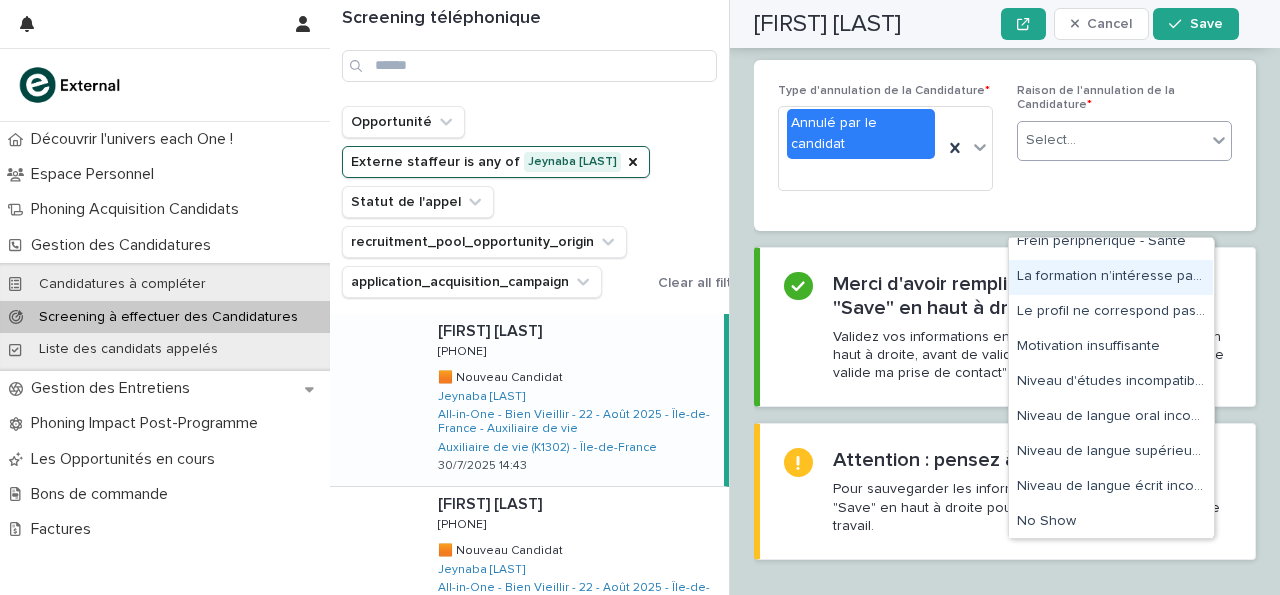 click on "La formation n’intéresse pas la personne" at bounding box center (1111, 277) 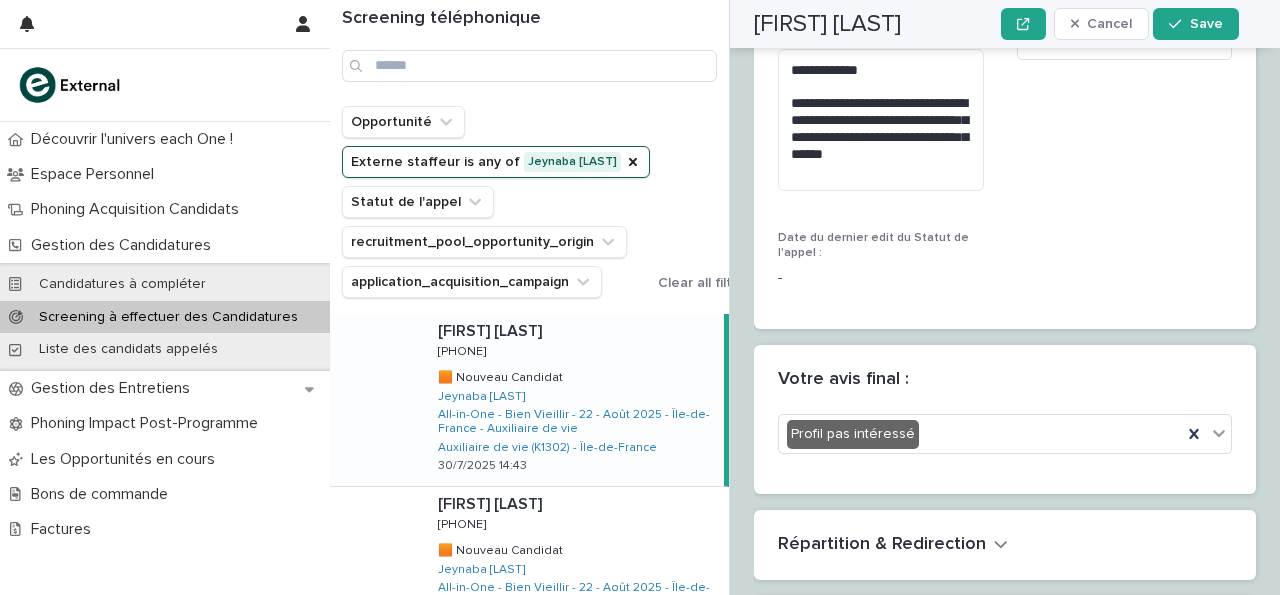 scroll, scrollTop: 2781, scrollLeft: 0, axis: vertical 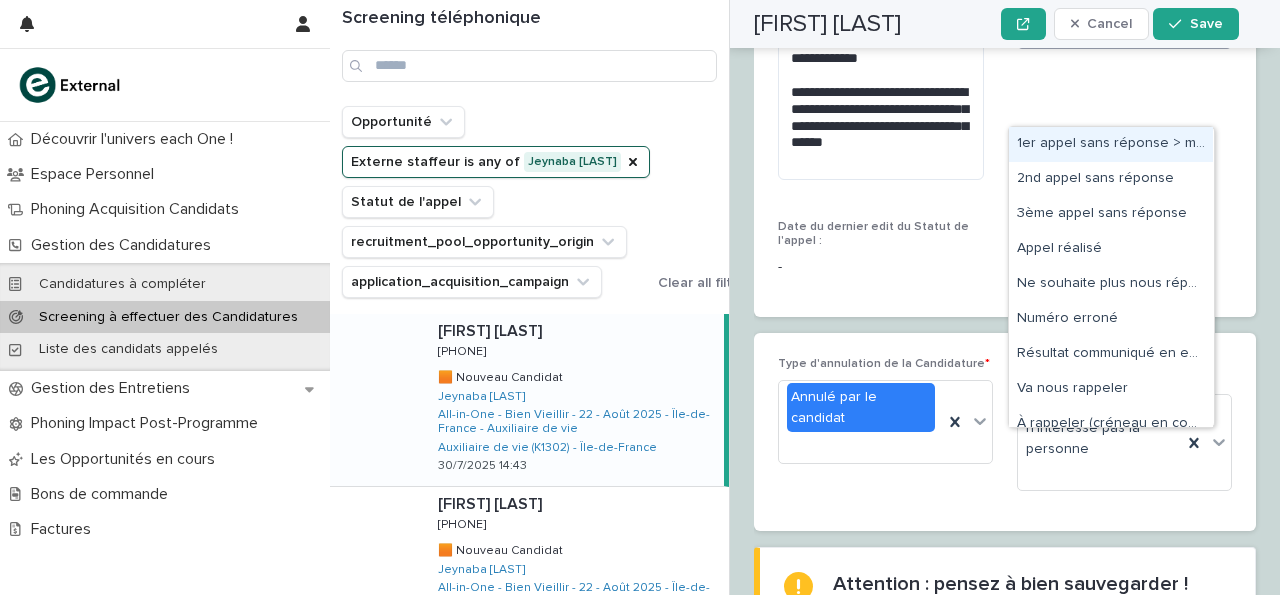 click on "Select..." at bounding box center (1112, 28) 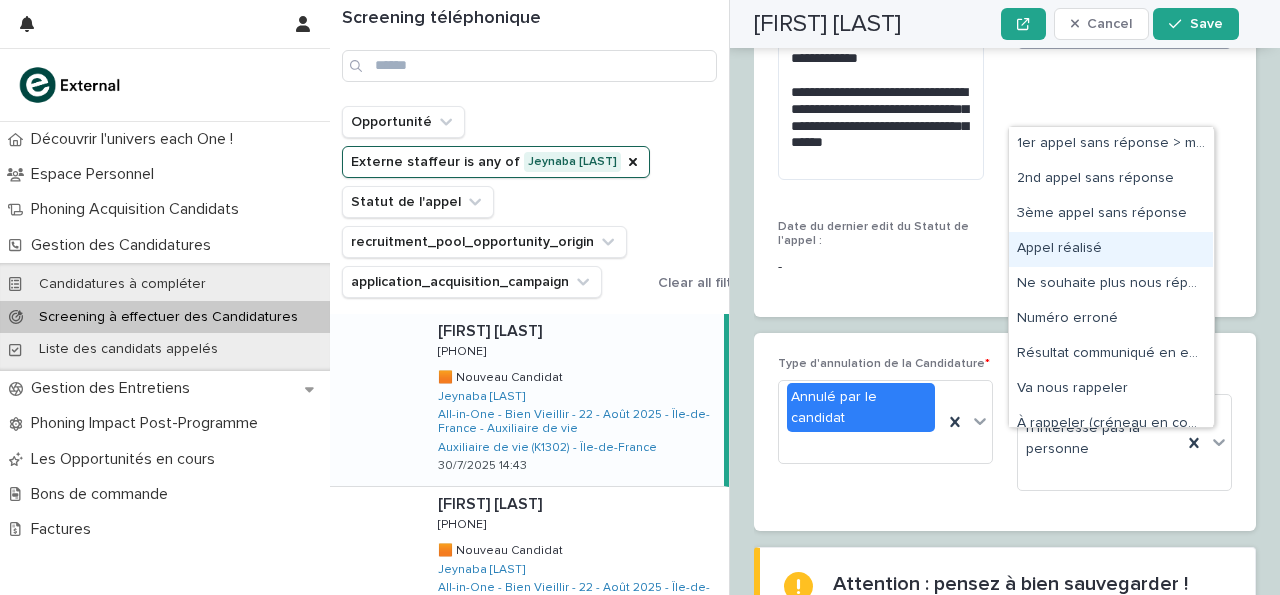 click on "Appel réalisé" at bounding box center [1111, 249] 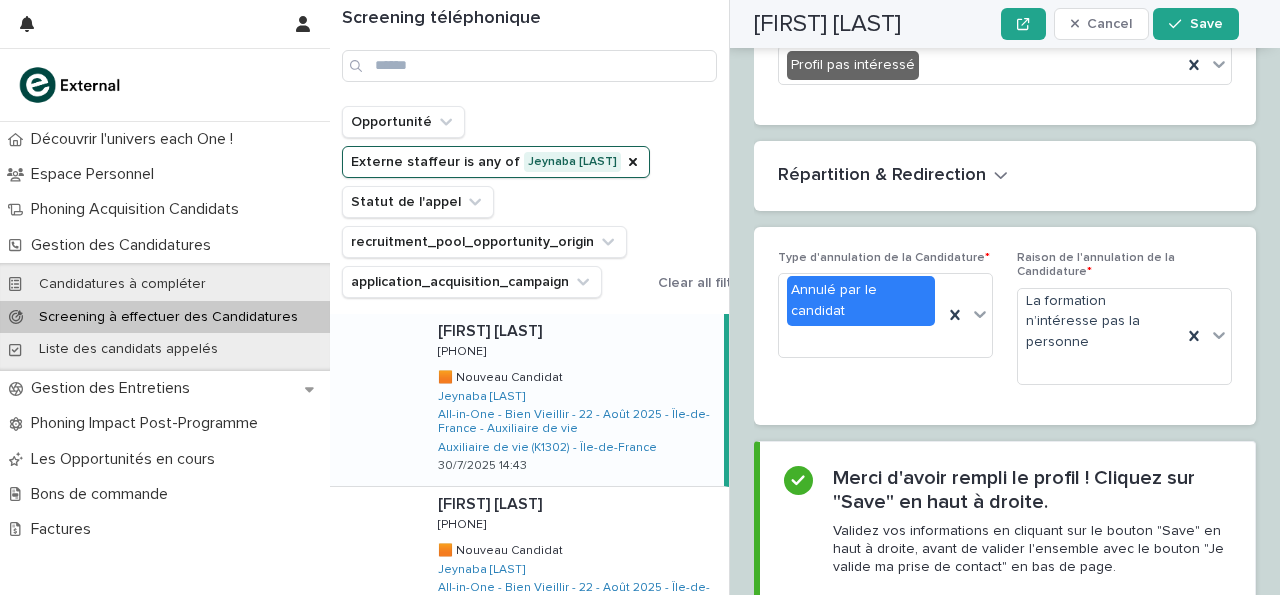 scroll, scrollTop: 3254, scrollLeft: 0, axis: vertical 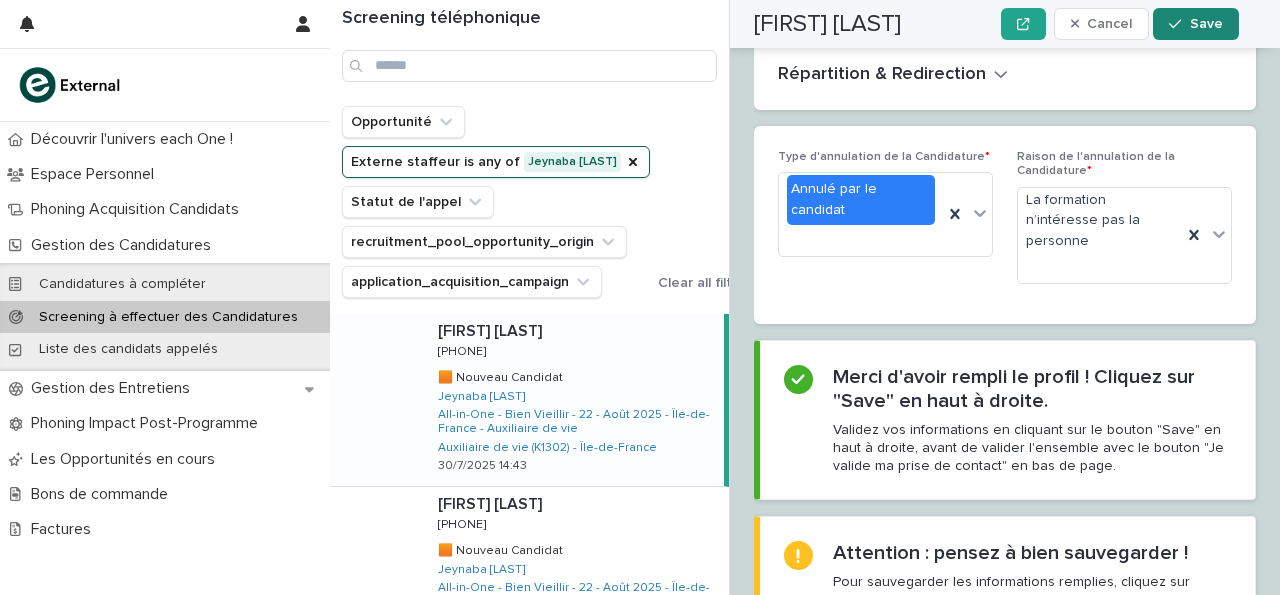 click at bounding box center (1179, 24) 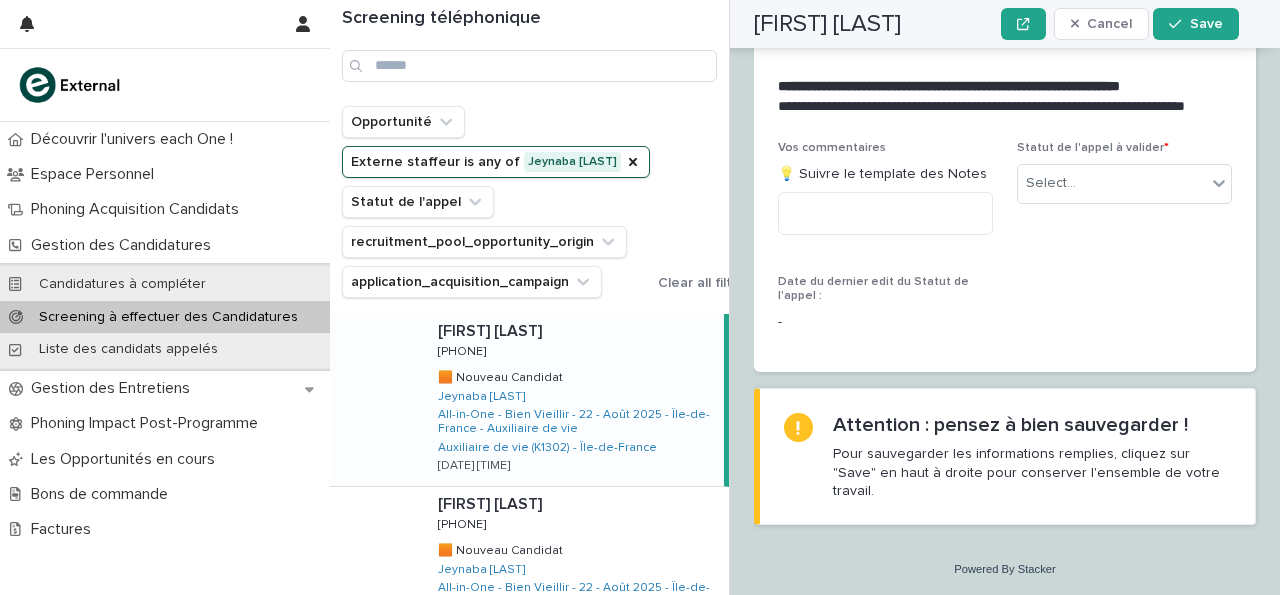 scroll, scrollTop: 0, scrollLeft: 0, axis: both 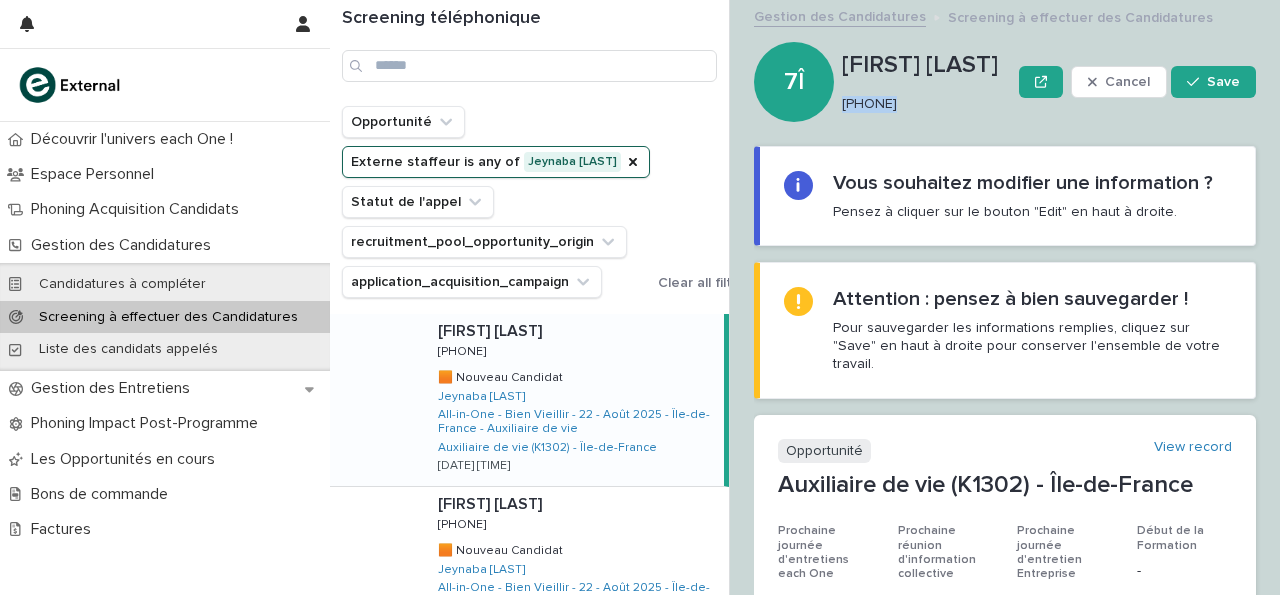 drag, startPoint x: 845, startPoint y: 106, endPoint x: 967, endPoint y: 122, distance: 123.04471 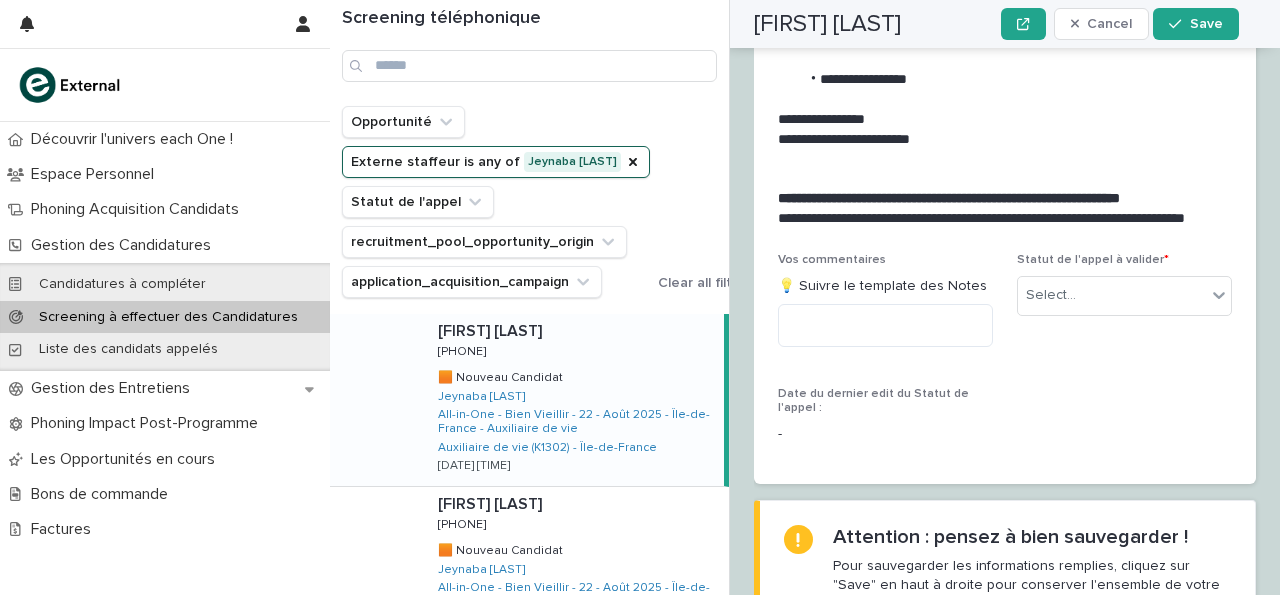 scroll, scrollTop: 2660, scrollLeft: 0, axis: vertical 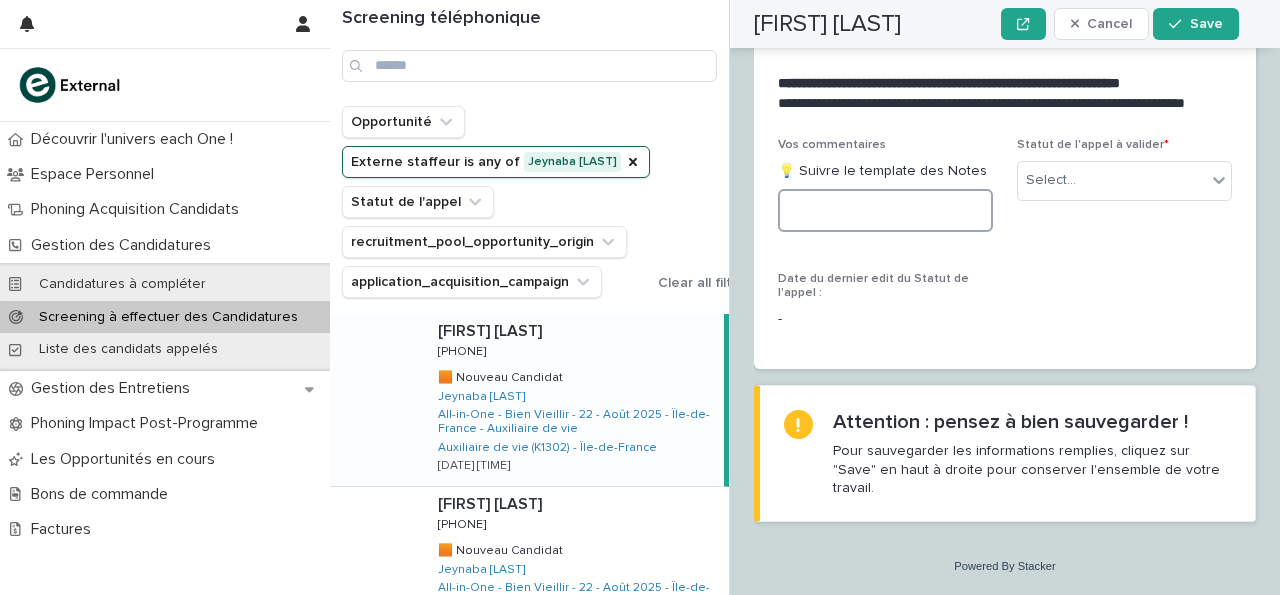 click at bounding box center (885, 210) 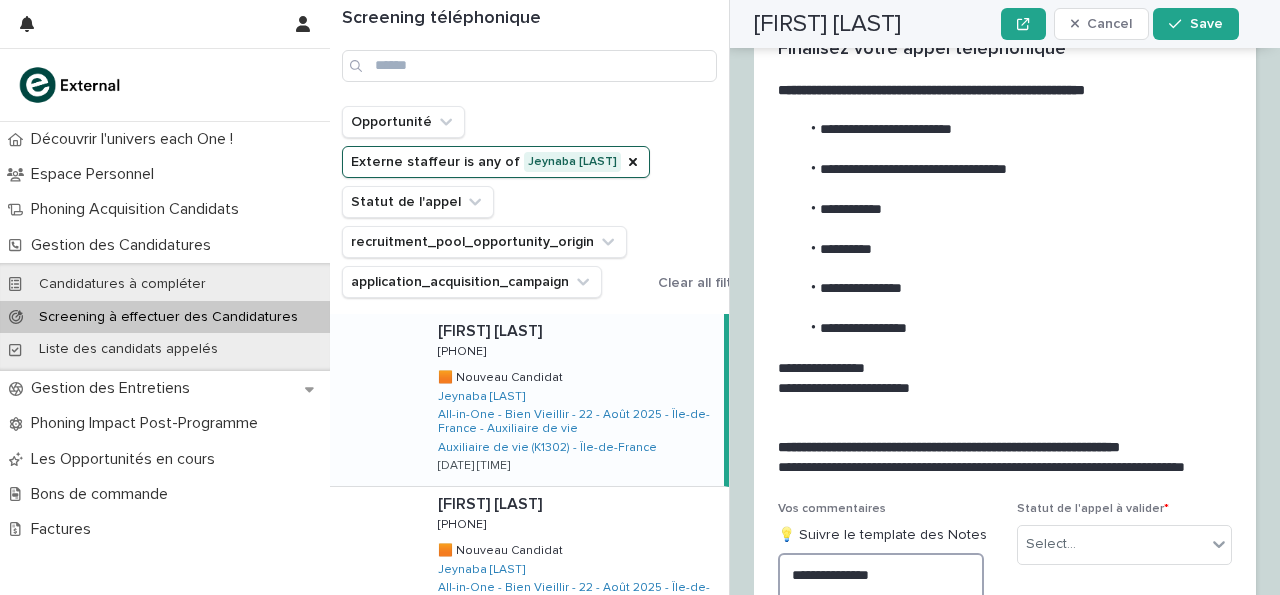 scroll, scrollTop: 2216, scrollLeft: 0, axis: vertical 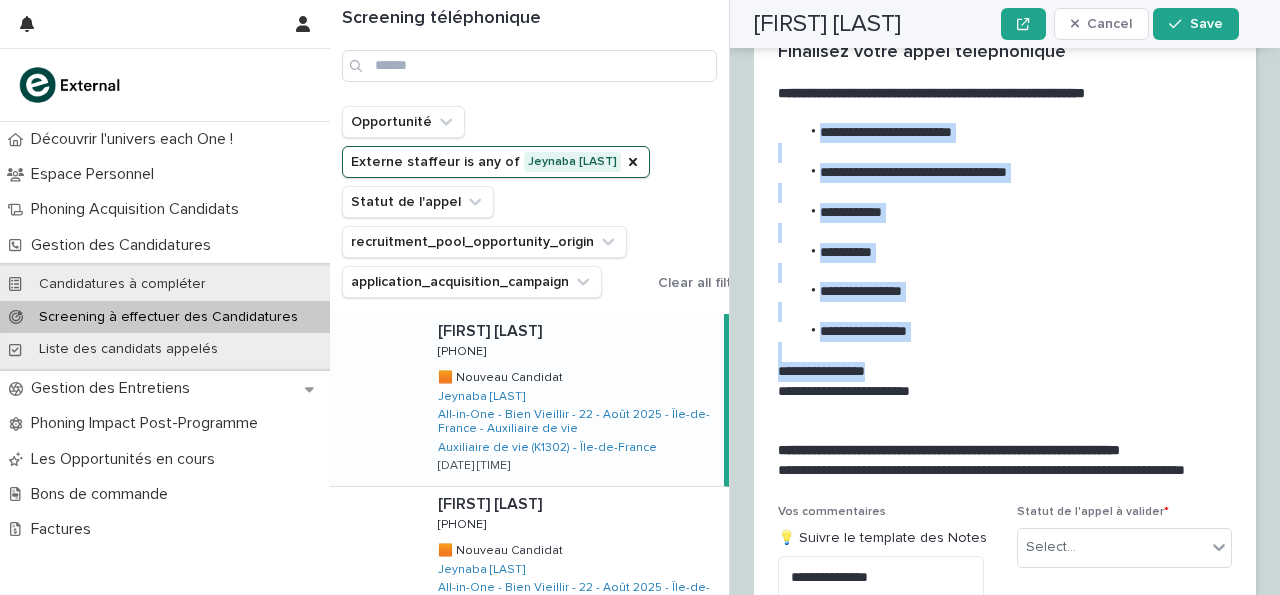 drag, startPoint x: 817, startPoint y: 207, endPoint x: 996, endPoint y: 446, distance: 298.60007 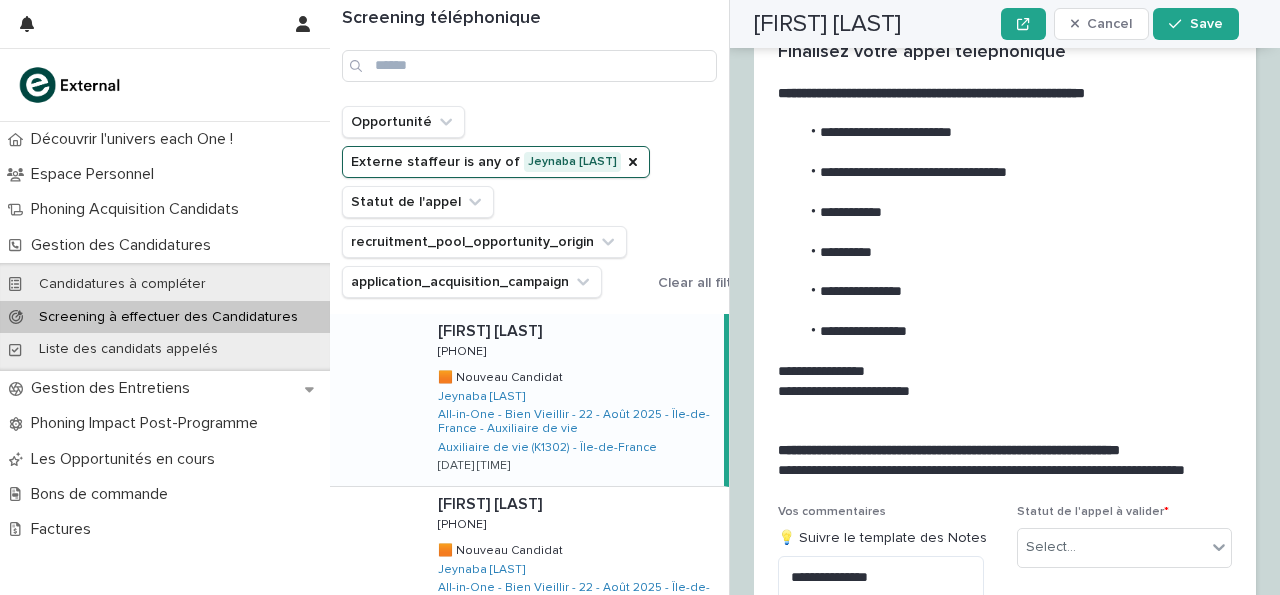 drag, startPoint x: 937, startPoint y: 411, endPoint x: 811, endPoint y: 237, distance: 214.83017 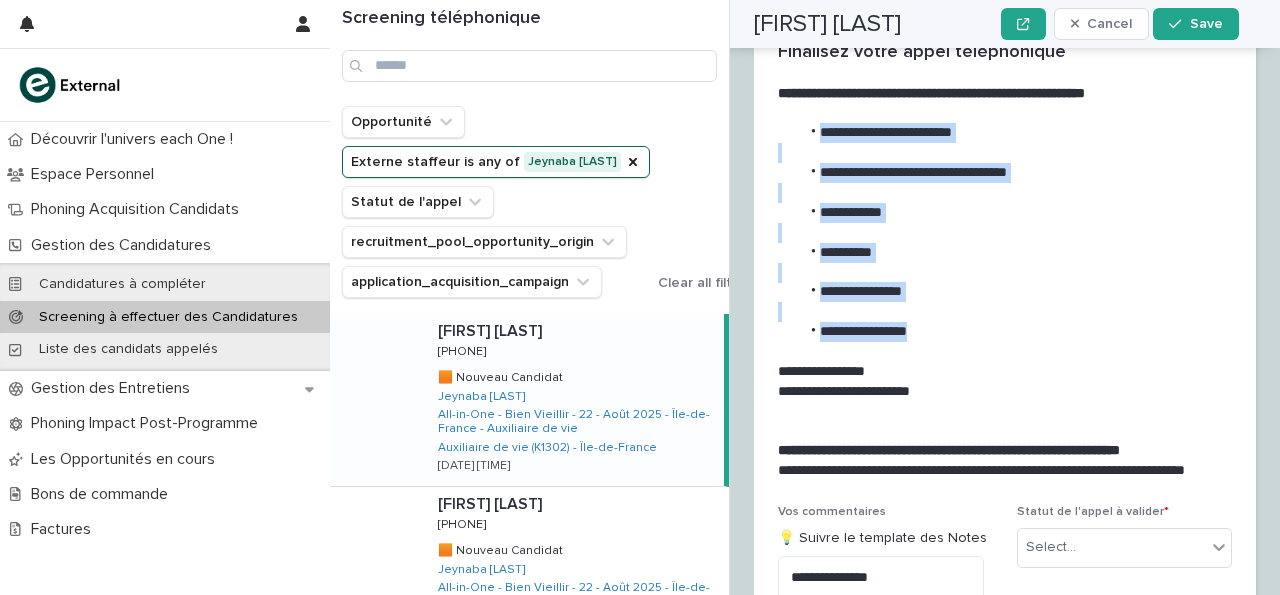 drag, startPoint x: 821, startPoint y: 205, endPoint x: 965, endPoint y: 410, distance: 250.52145 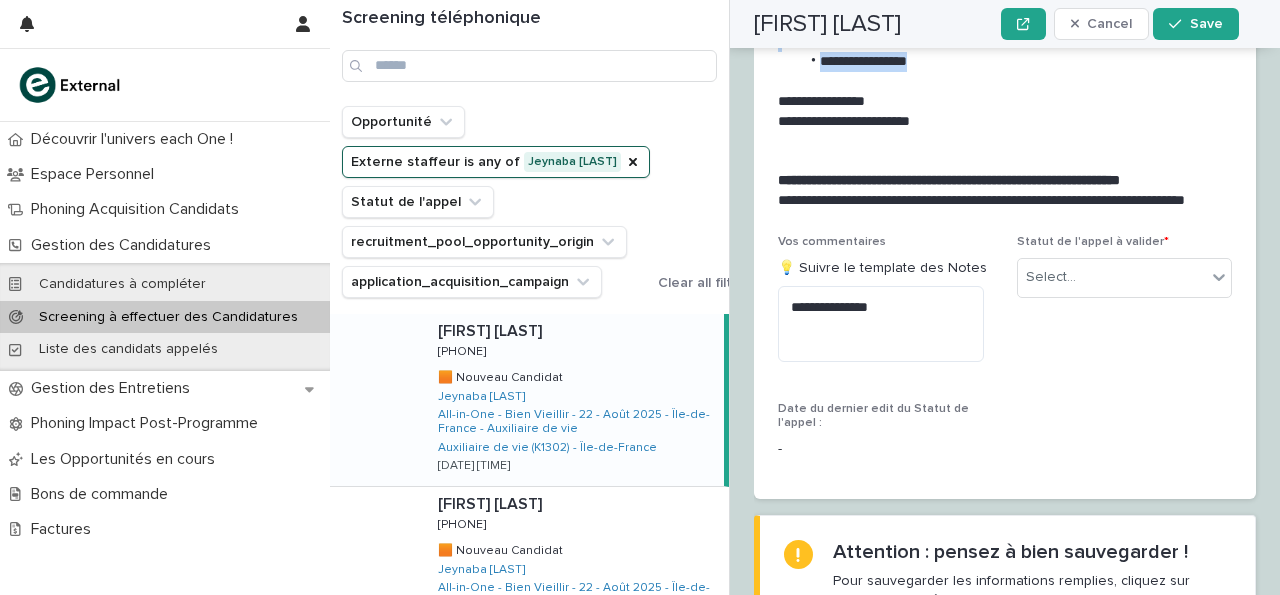 scroll, scrollTop: 2486, scrollLeft: 0, axis: vertical 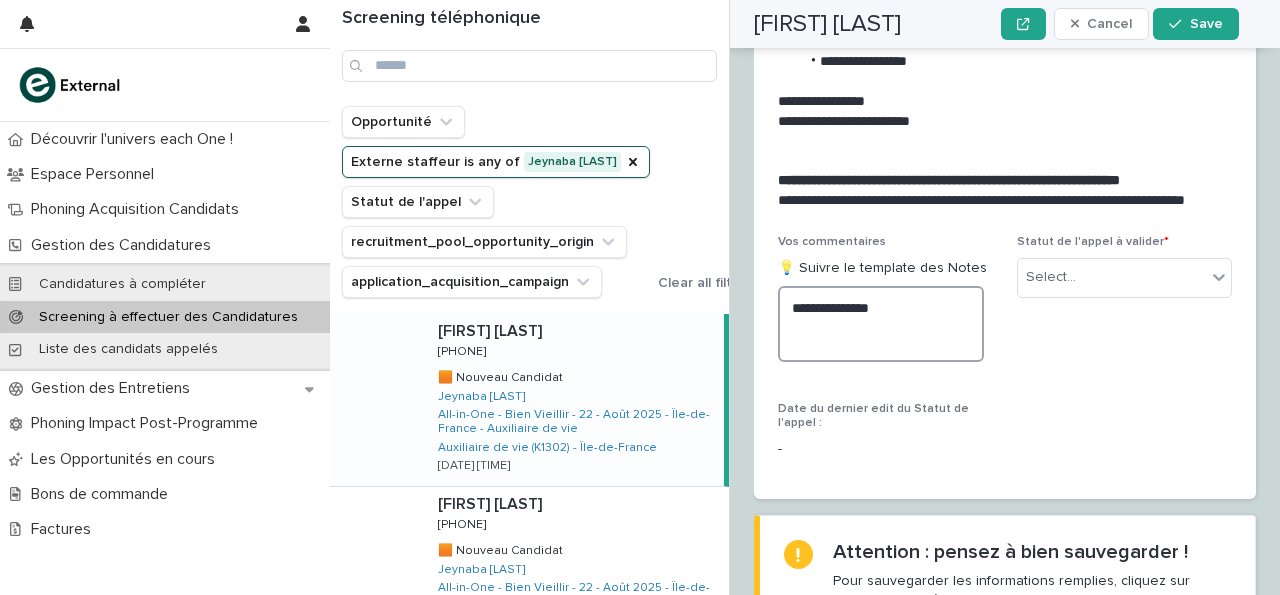click on "**********" at bounding box center (881, 323) 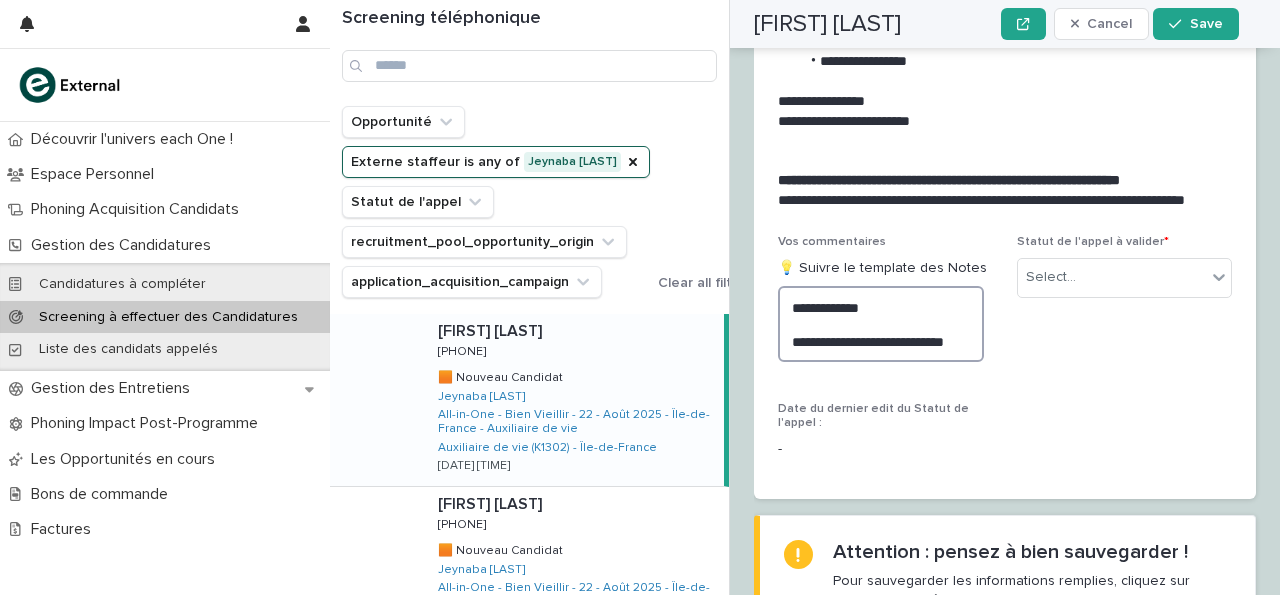 scroll, scrollTop: 2587, scrollLeft: 0, axis: vertical 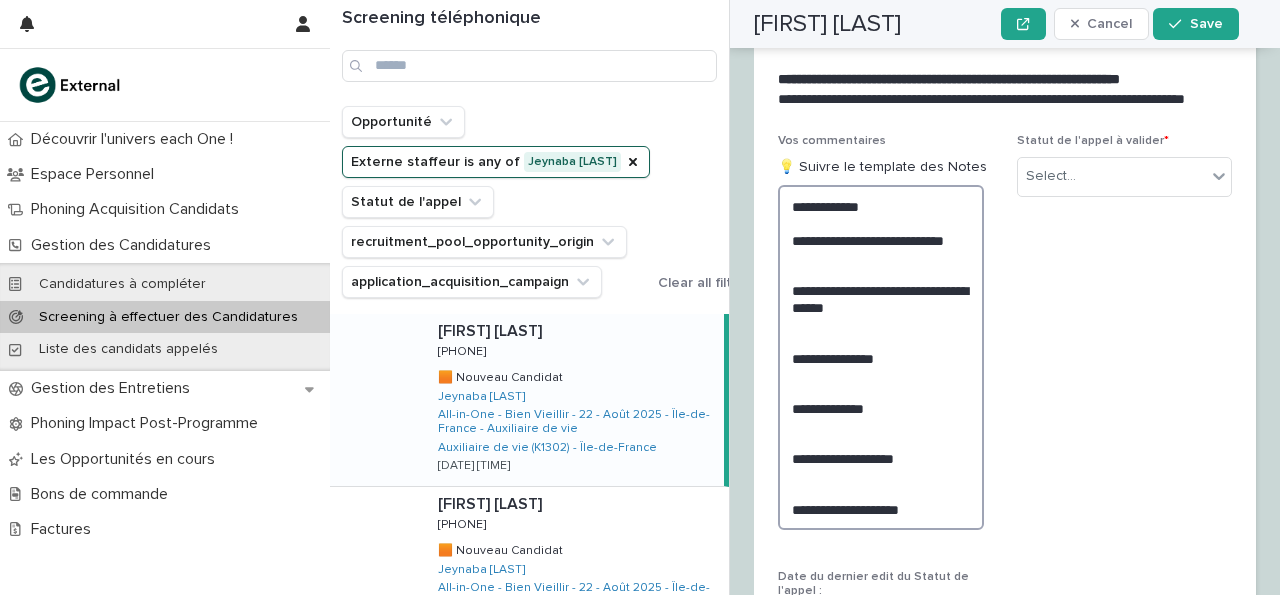 click on "**********" at bounding box center [881, 357] 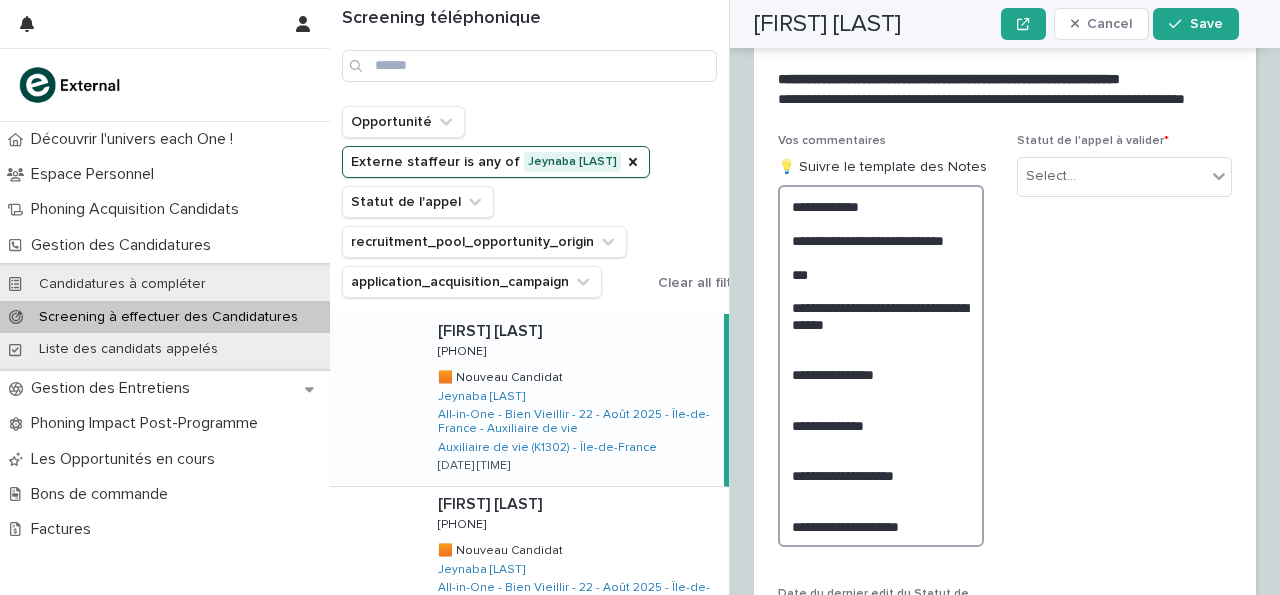 click on "**********" at bounding box center (881, 365) 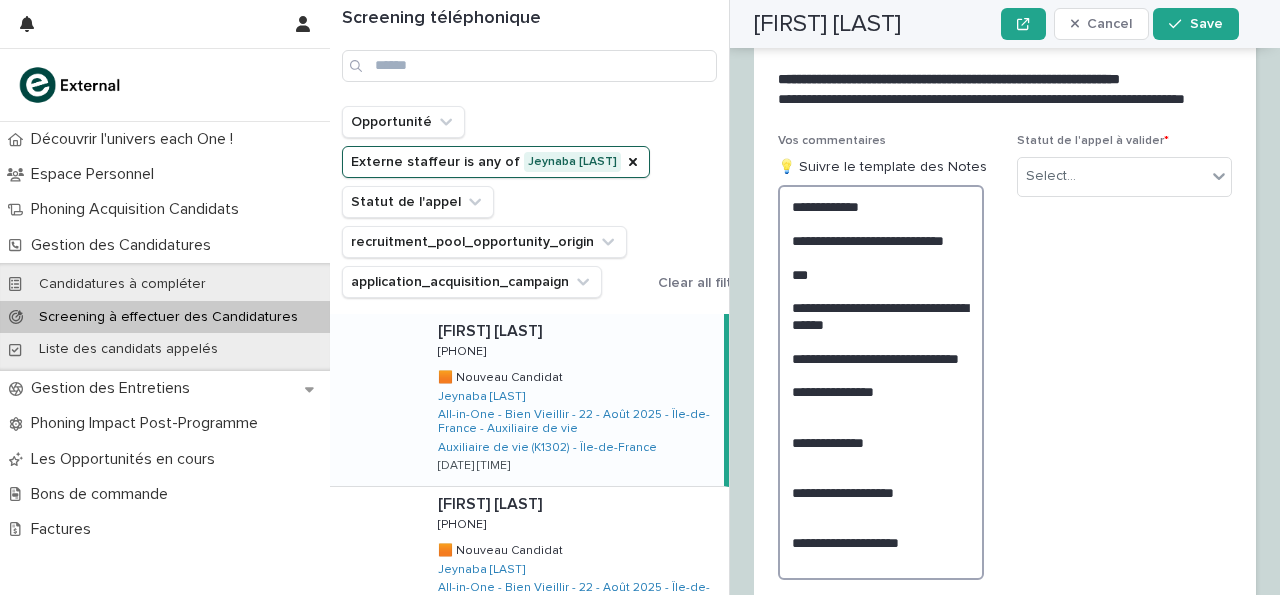 click on "**********" at bounding box center (881, 382) 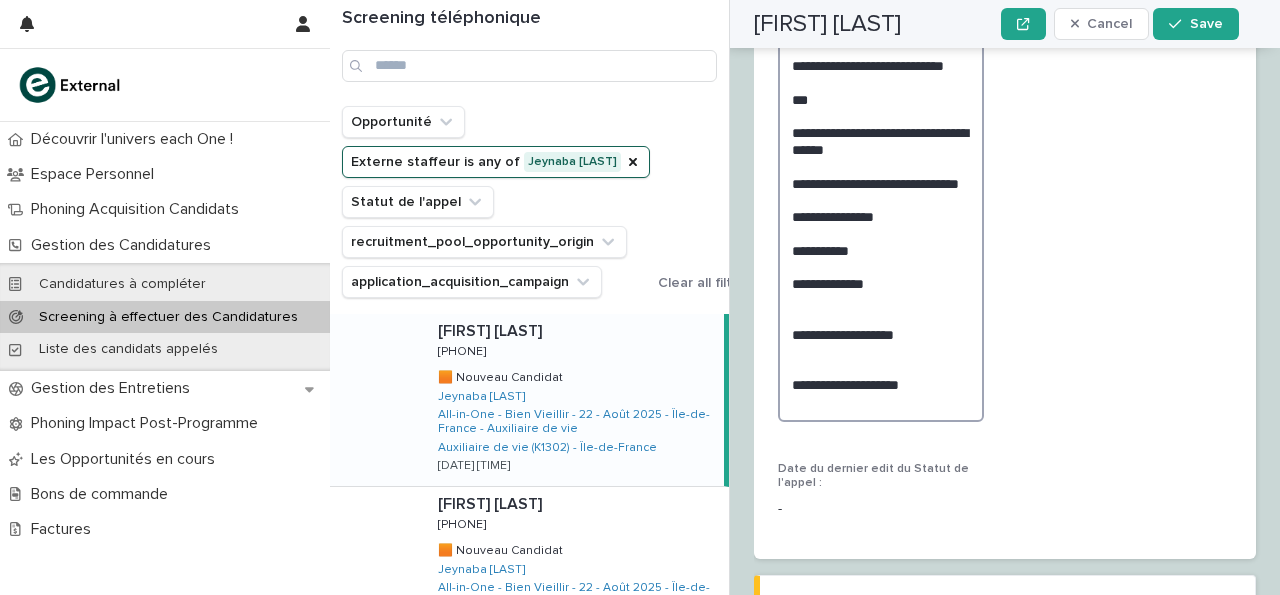 scroll, scrollTop: 2762, scrollLeft: 0, axis: vertical 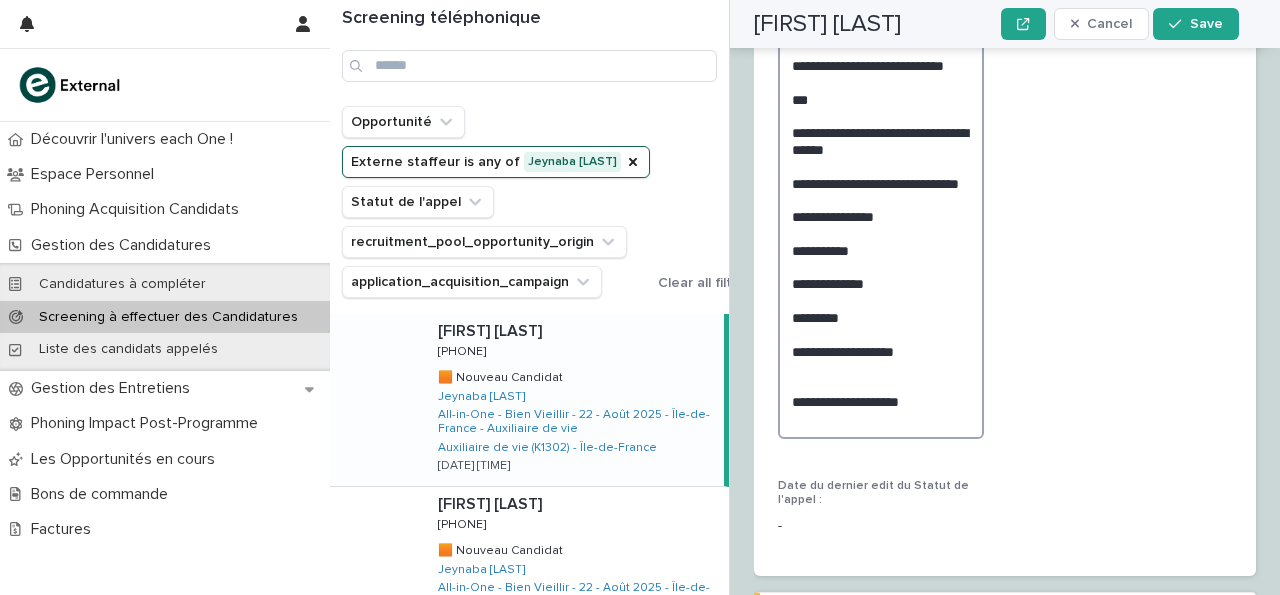 click on "**********" at bounding box center [881, 224] 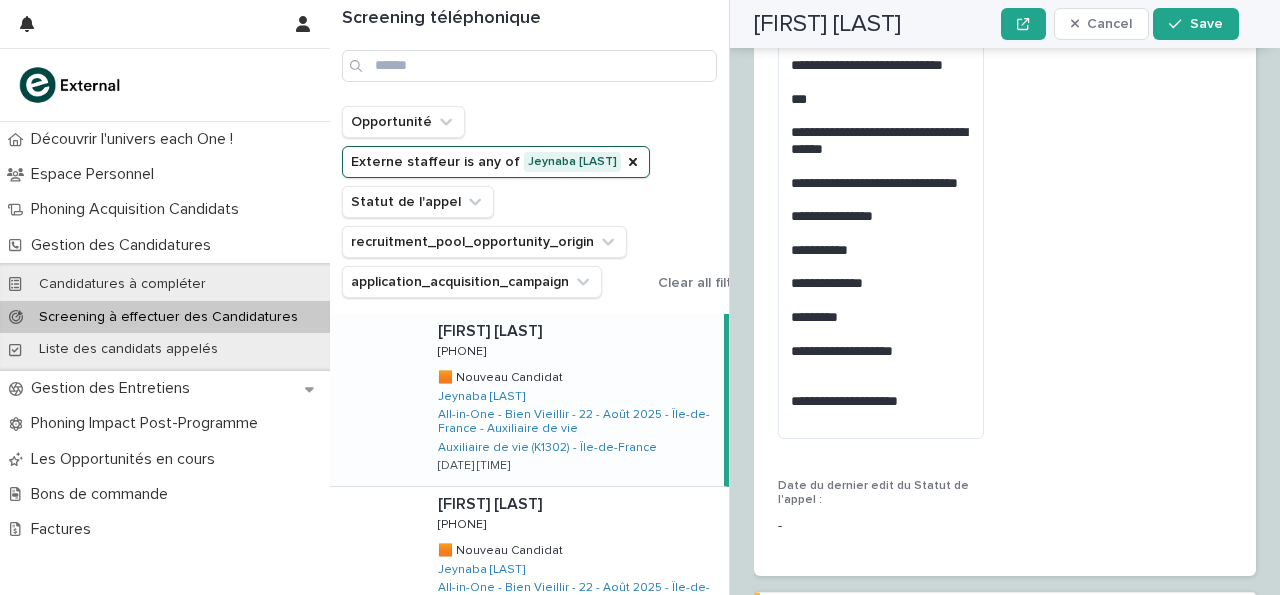 click on "Select..." at bounding box center (1112, 1) 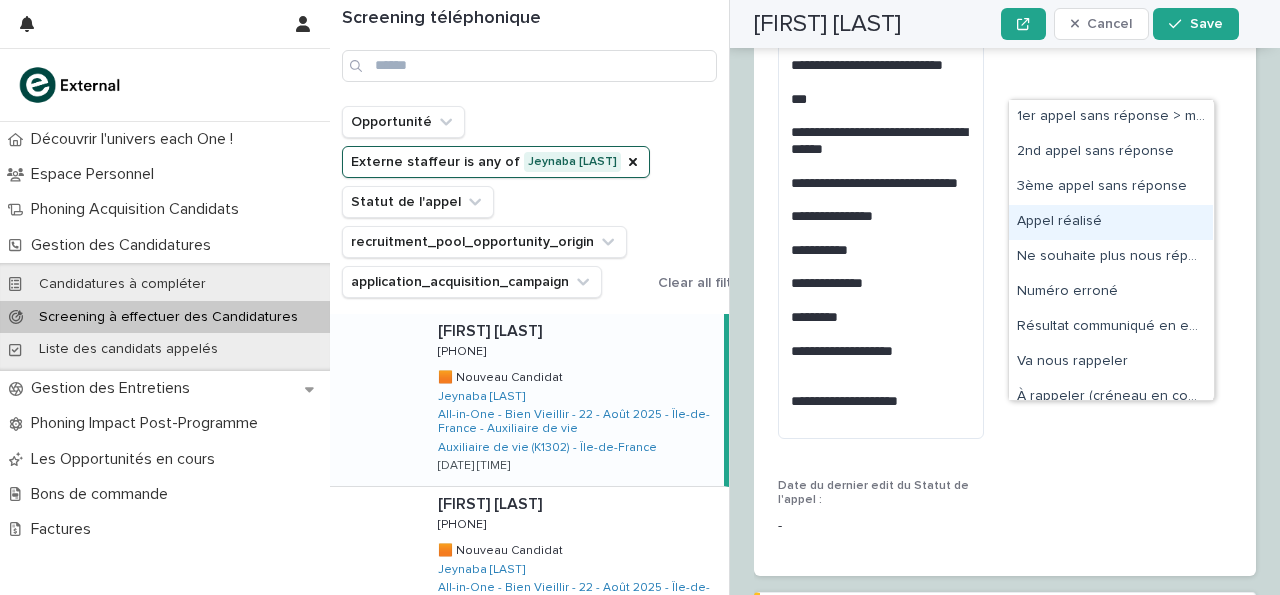 click on "Appel réalisé" at bounding box center [1111, 222] 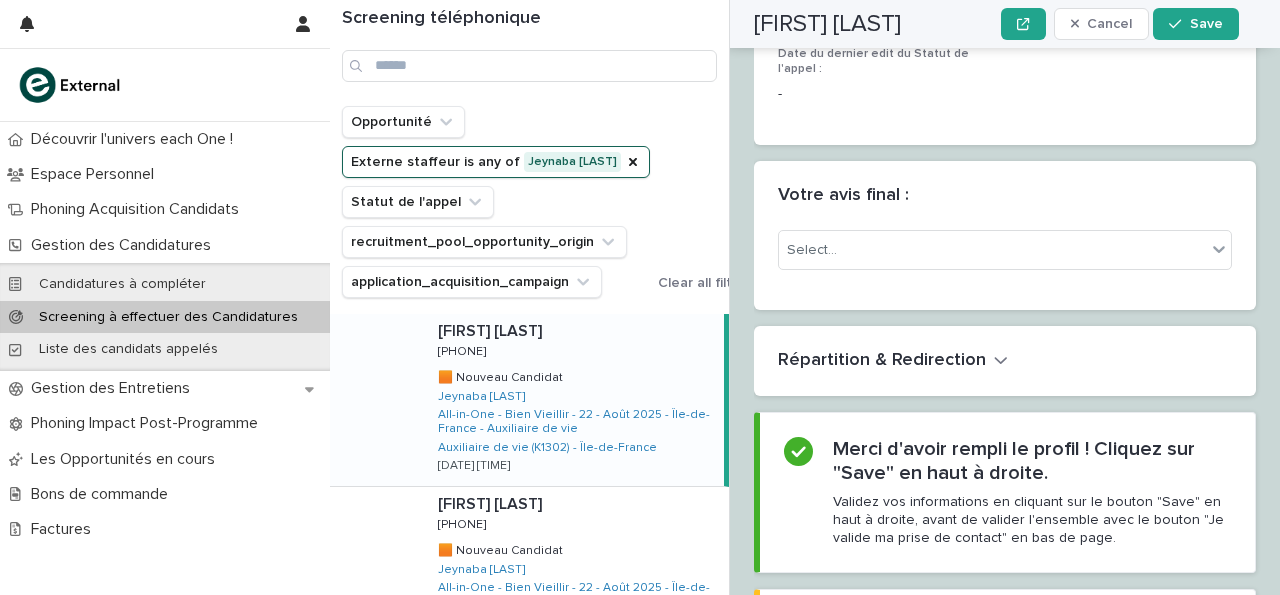 scroll, scrollTop: 3254, scrollLeft: 0, axis: vertical 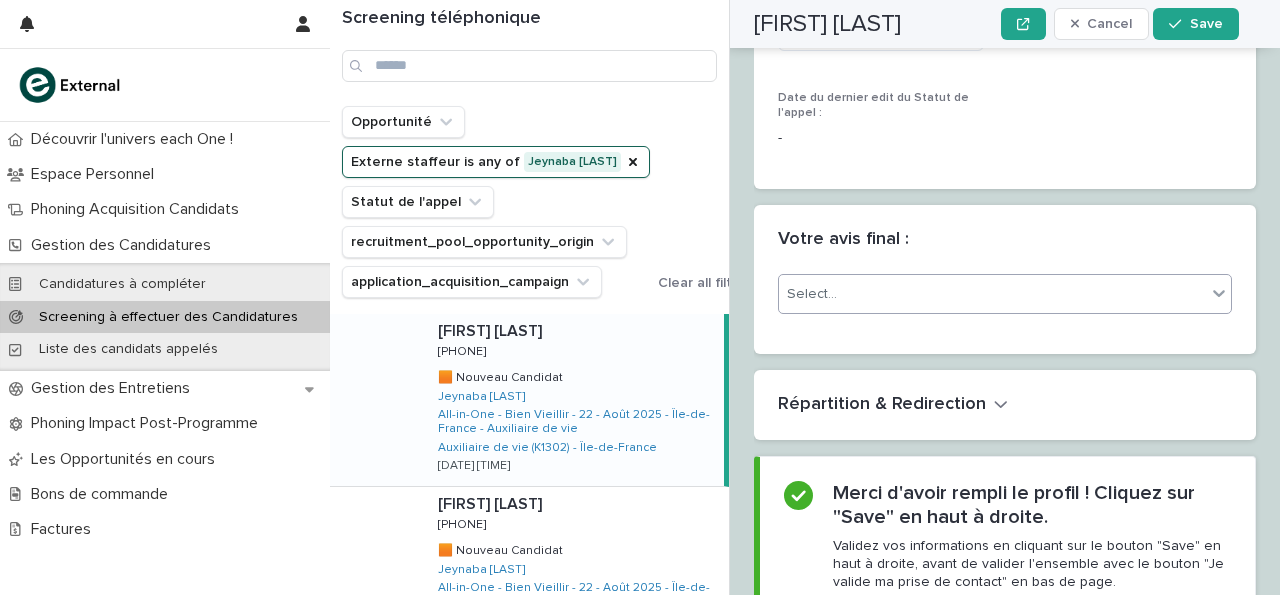 click on "Select..." at bounding box center (992, 294) 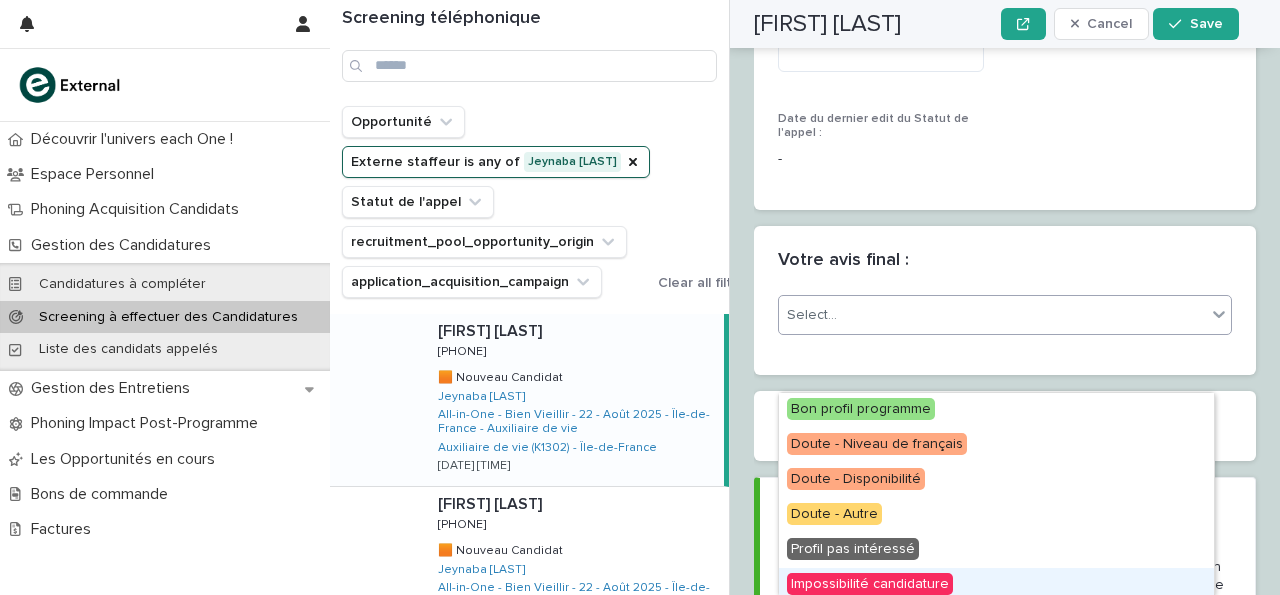 click on "Impossibilité candidature" at bounding box center [870, 584] 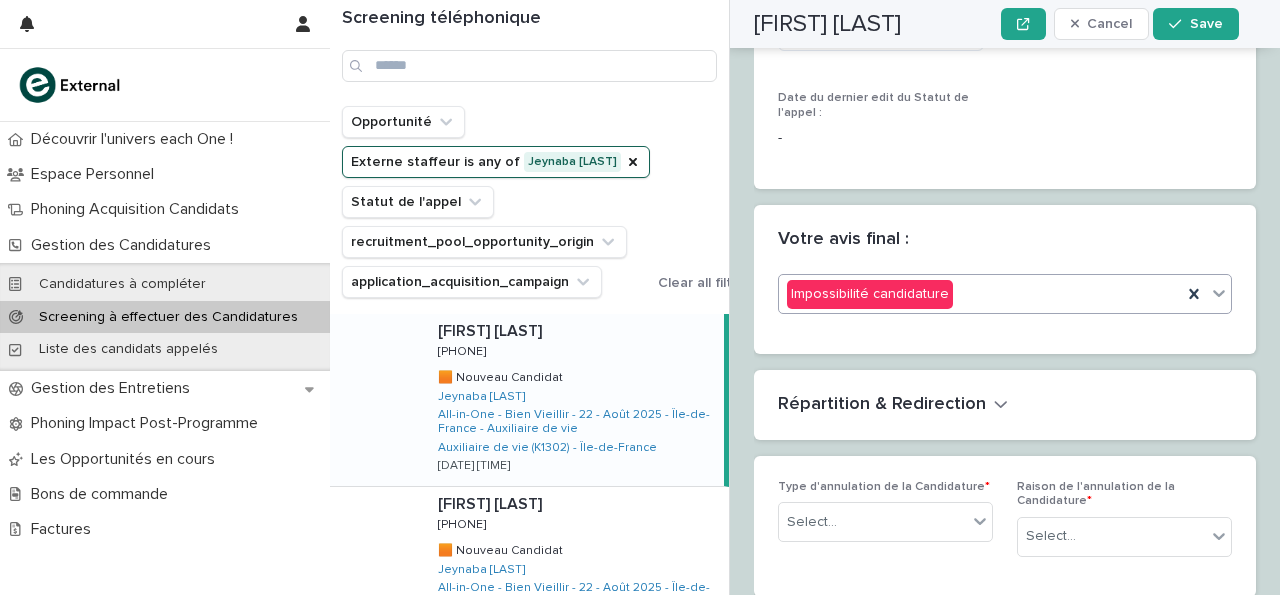 scroll, scrollTop: 3514, scrollLeft: 0, axis: vertical 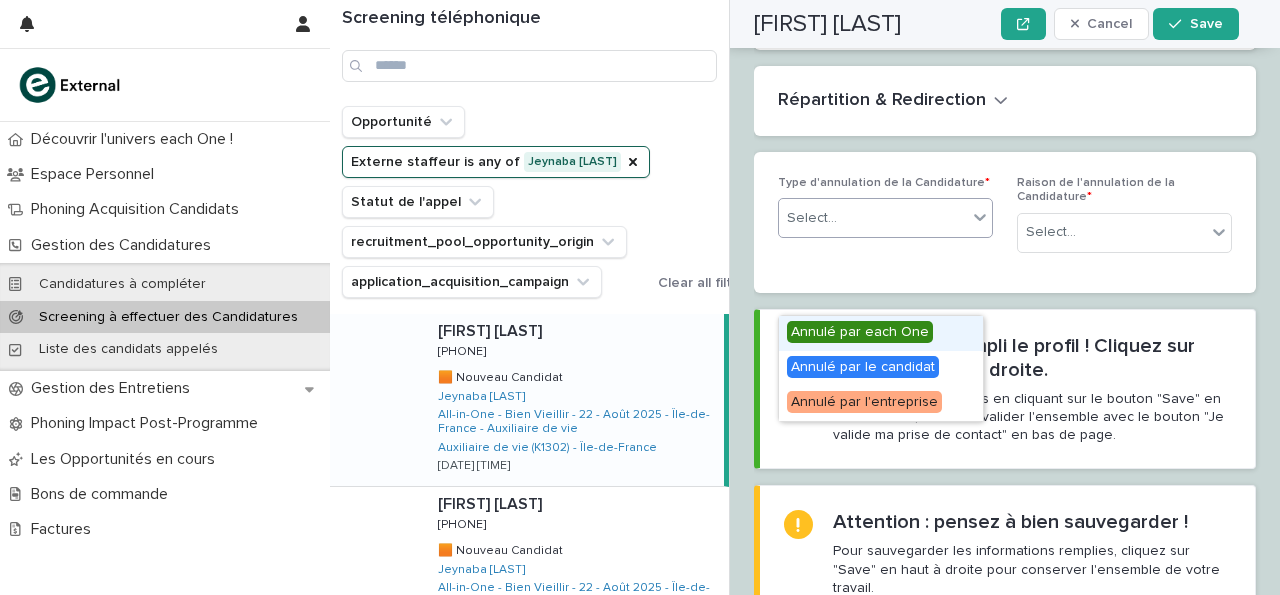 click on "Select..." at bounding box center [873, 218] 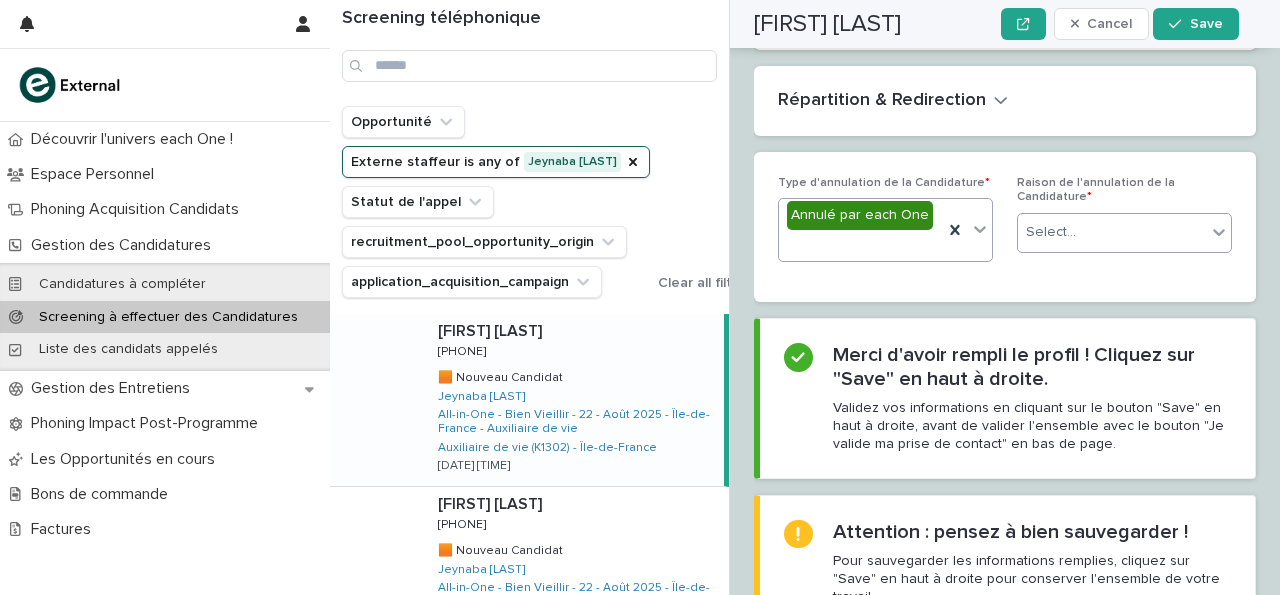 scroll, scrollTop: 3514, scrollLeft: 0, axis: vertical 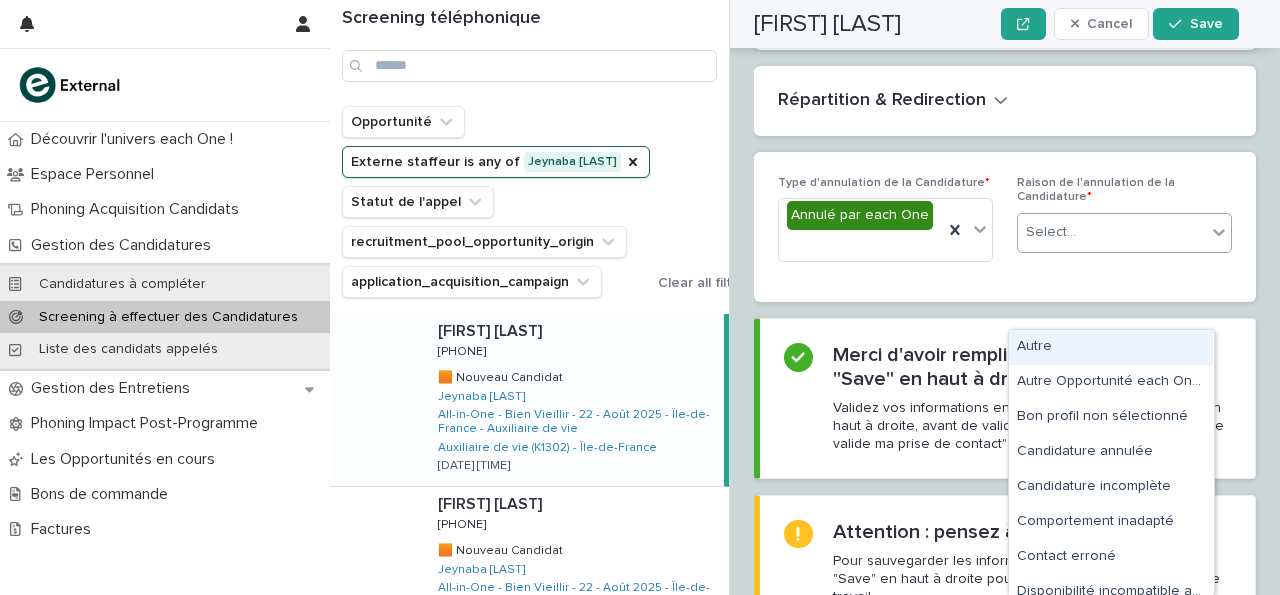 click on "Select..." at bounding box center [1112, 232] 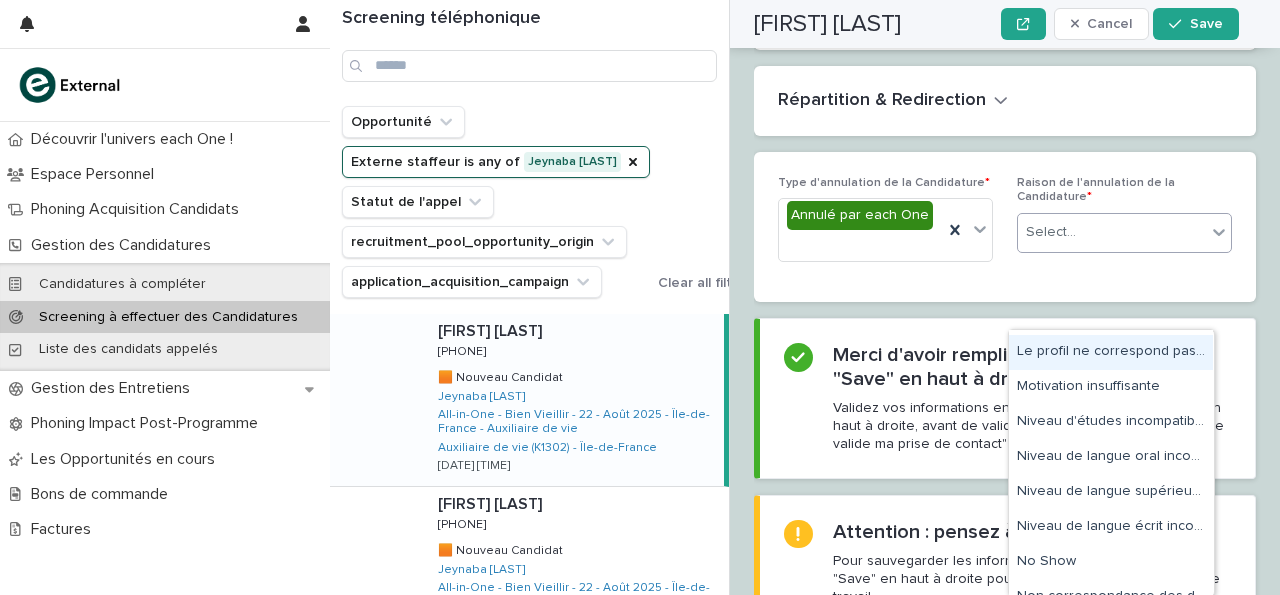 scroll, scrollTop: 521, scrollLeft: 0, axis: vertical 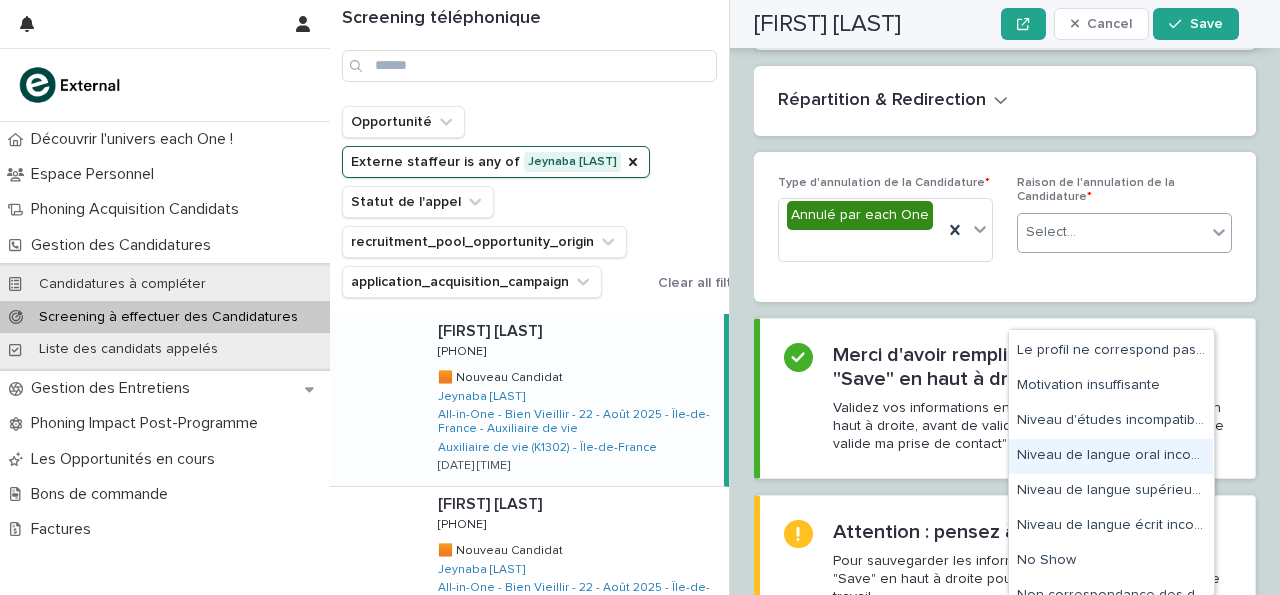 click on "Niveau de langue oral incompatible avec la formation" at bounding box center (1111, 456) 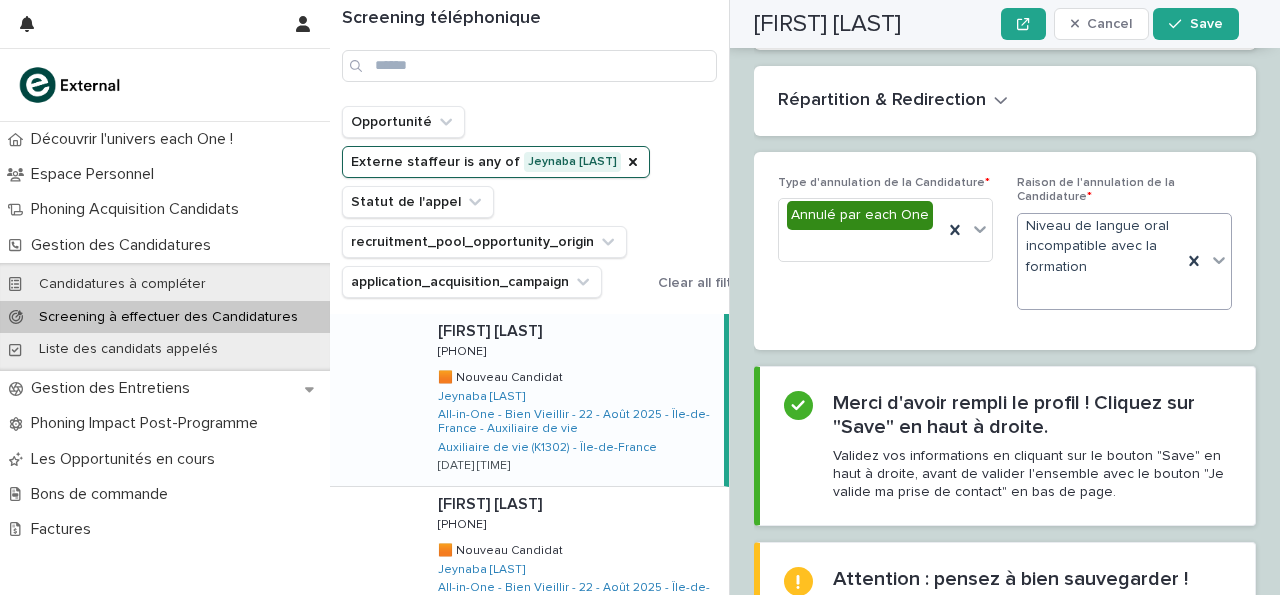 scroll, scrollTop: 3514, scrollLeft: 0, axis: vertical 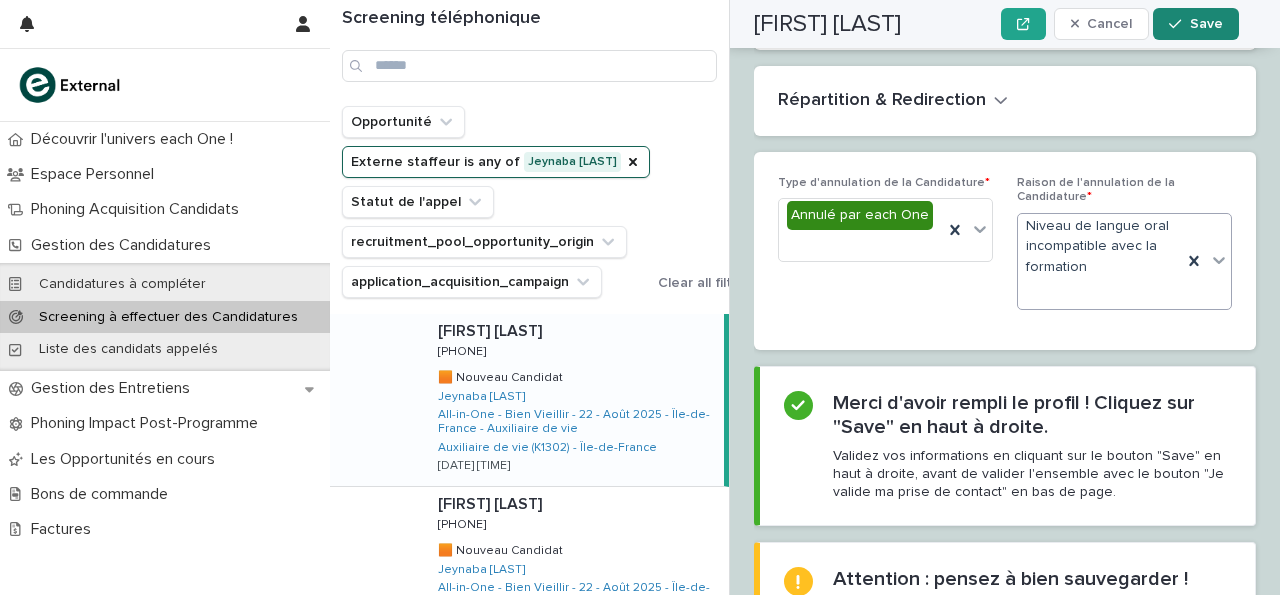 click on "Save" at bounding box center (1195, 24) 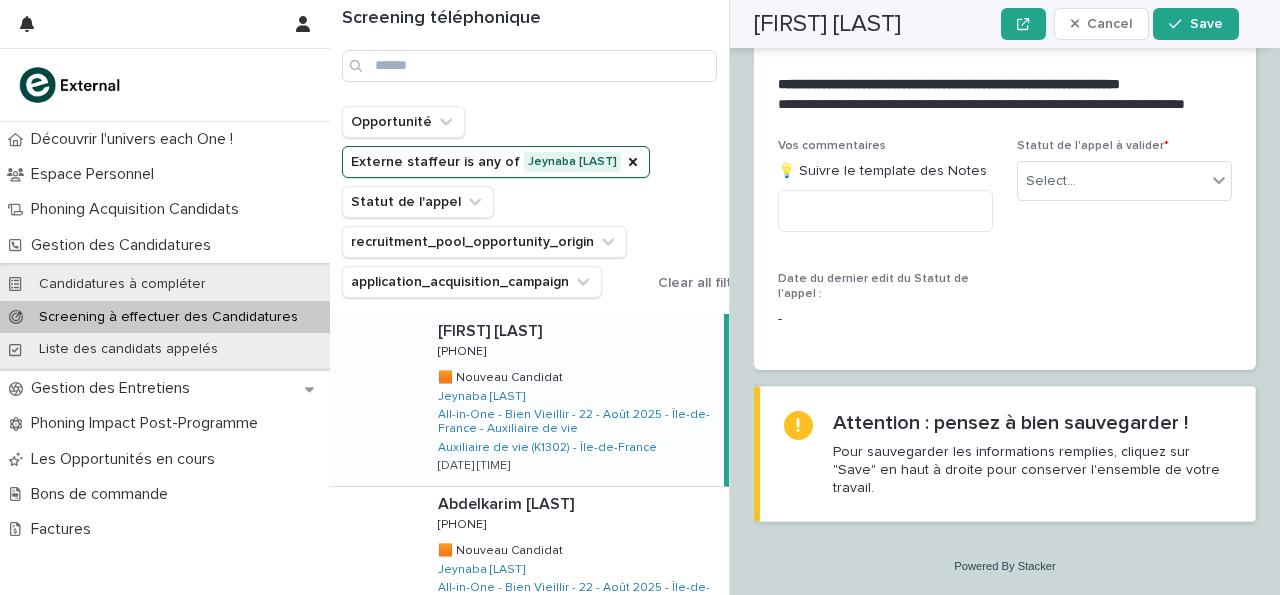 scroll, scrollTop: 2502, scrollLeft: 0, axis: vertical 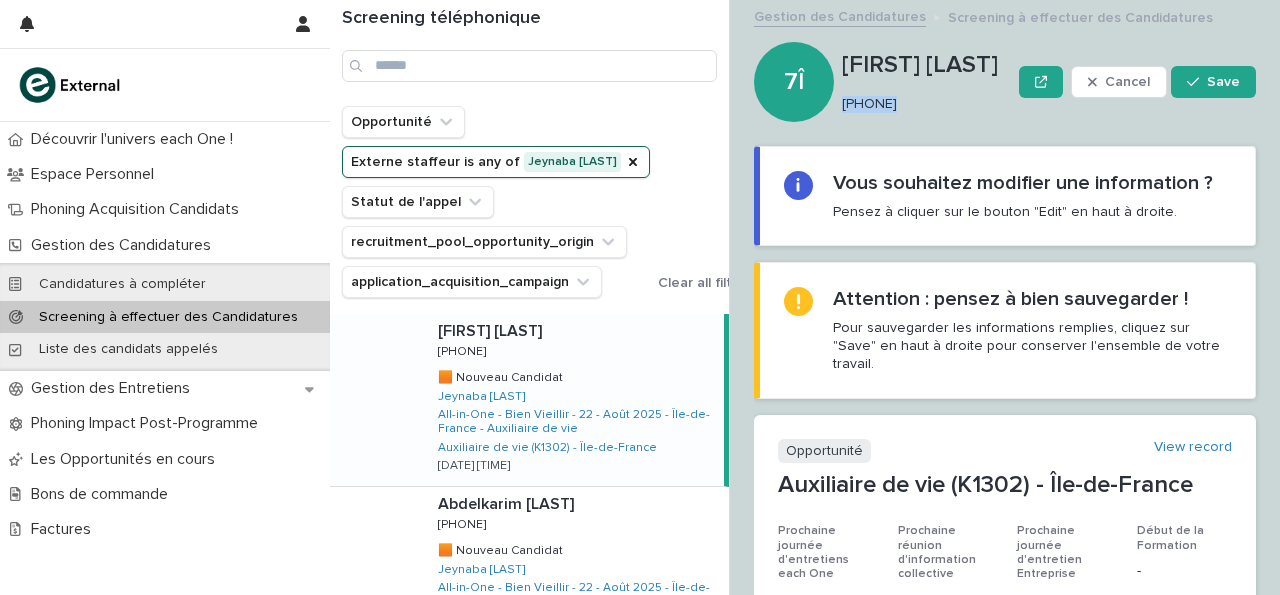 drag, startPoint x: 843, startPoint y: 105, endPoint x: 947, endPoint y: 130, distance: 106.96261 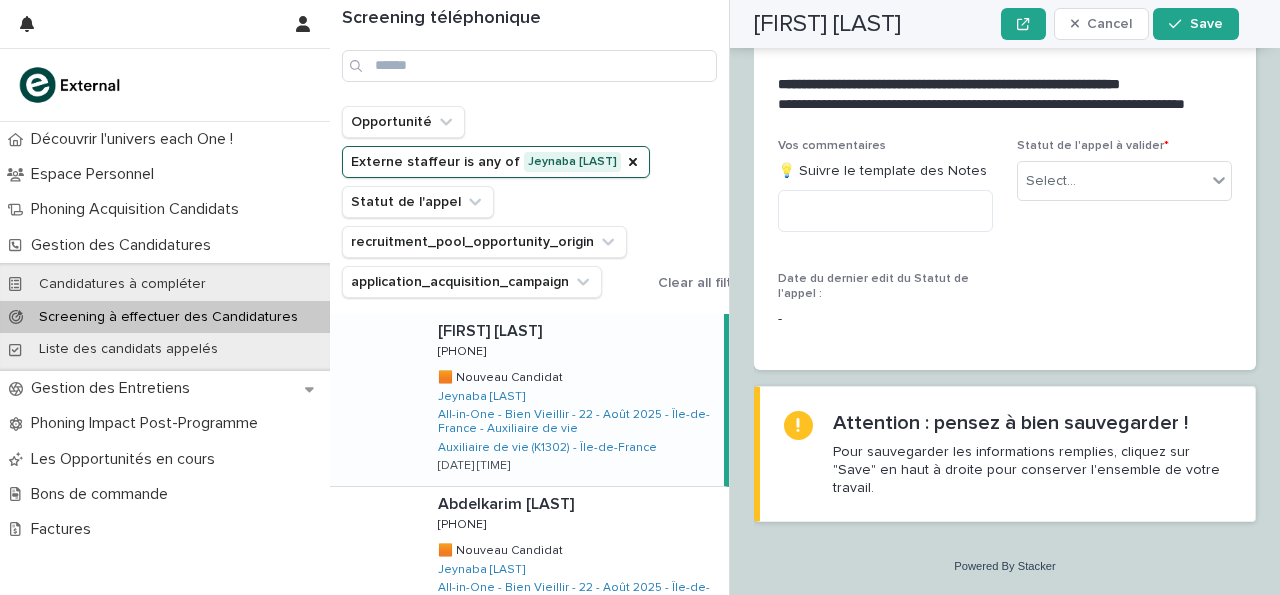 scroll, scrollTop: 2618, scrollLeft: 0, axis: vertical 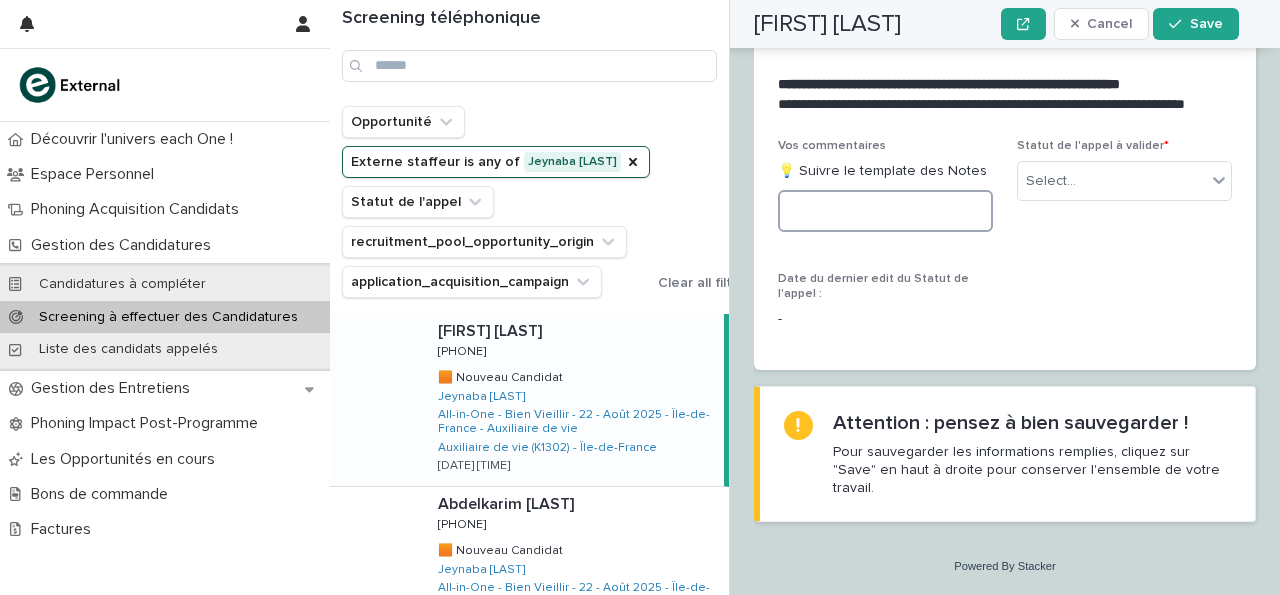 click at bounding box center [885, 211] 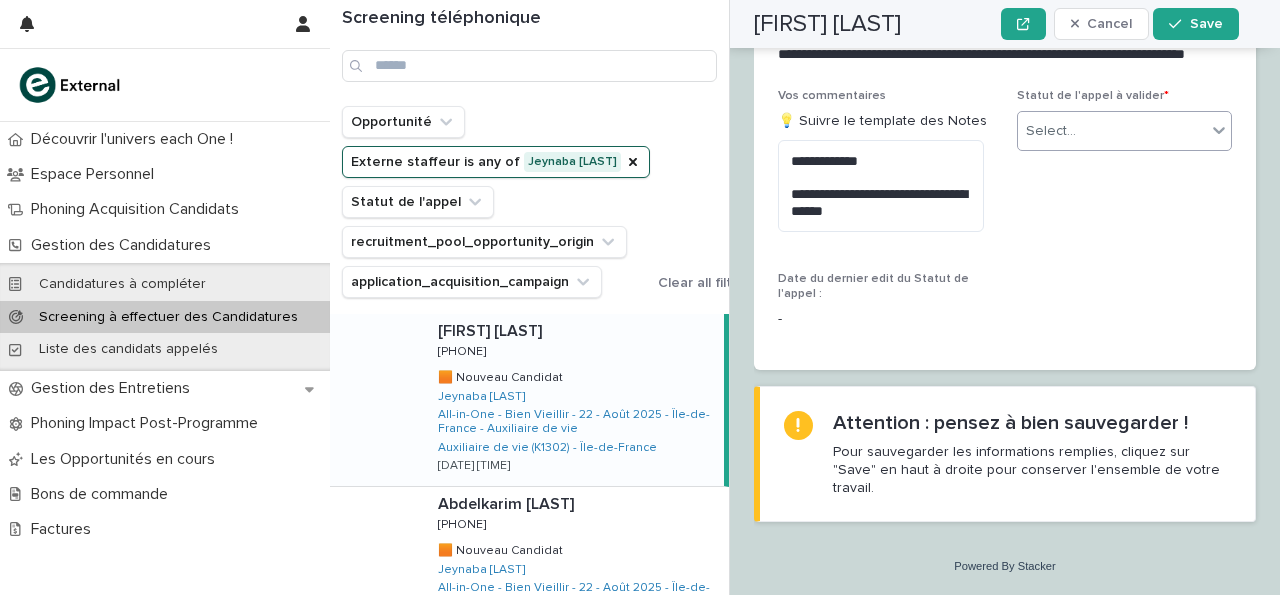 click at bounding box center [1206, 131] 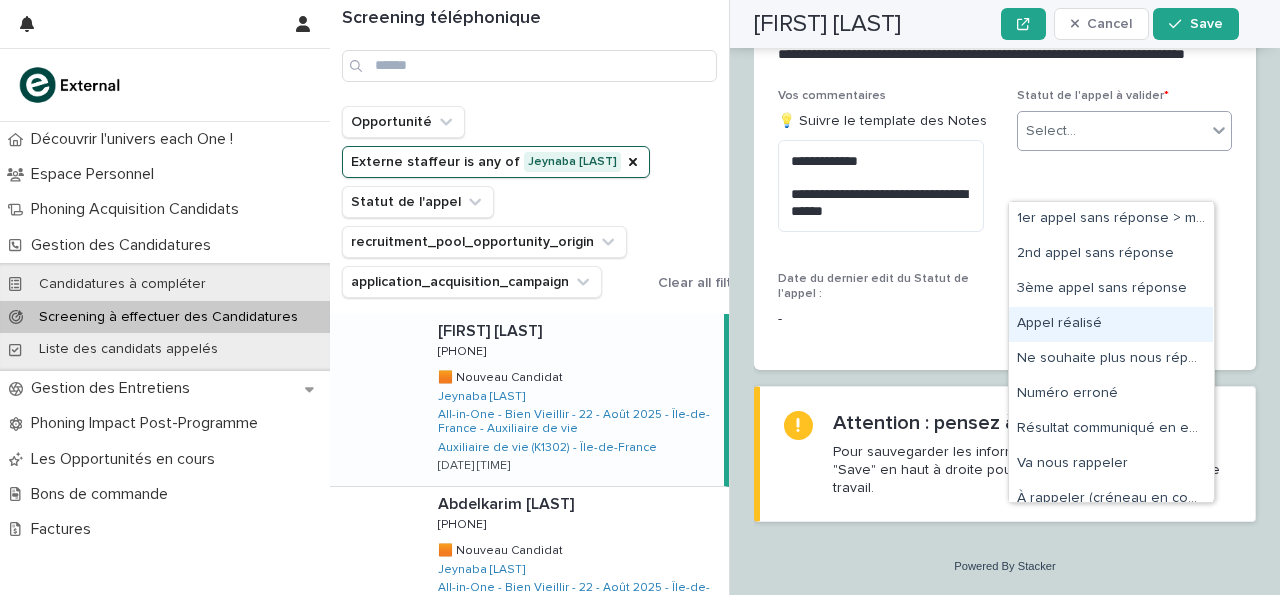 click on "Appel réalisé" at bounding box center [1111, 324] 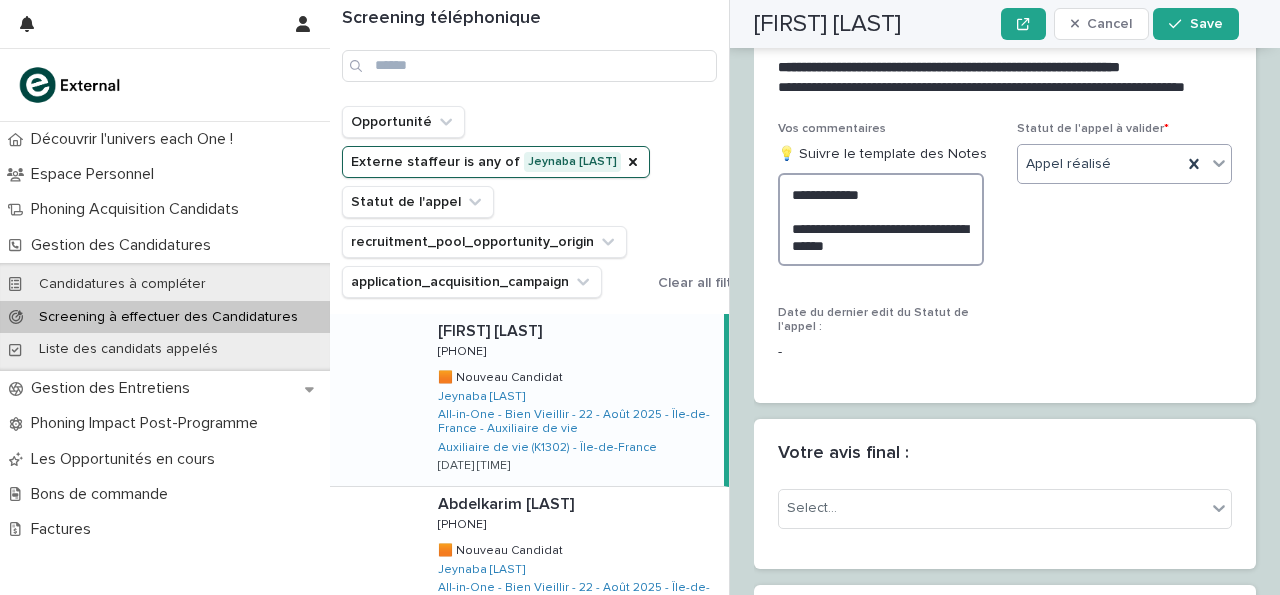 click on "**********" at bounding box center [881, 219] 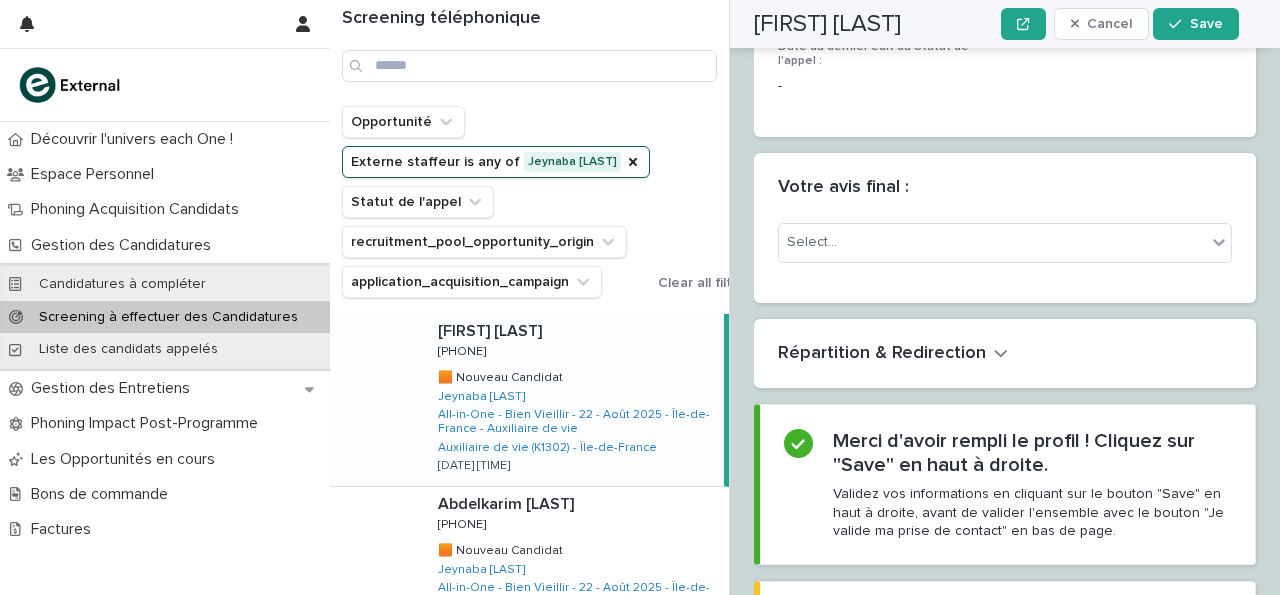 scroll, scrollTop: 2887, scrollLeft: 0, axis: vertical 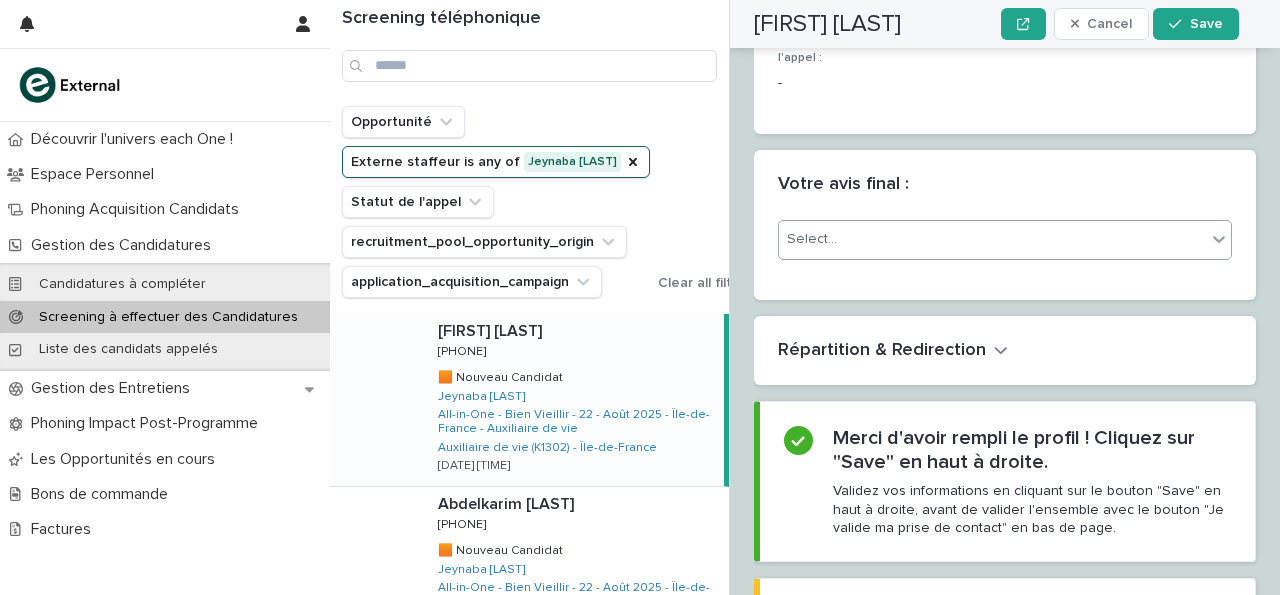 type on "**********" 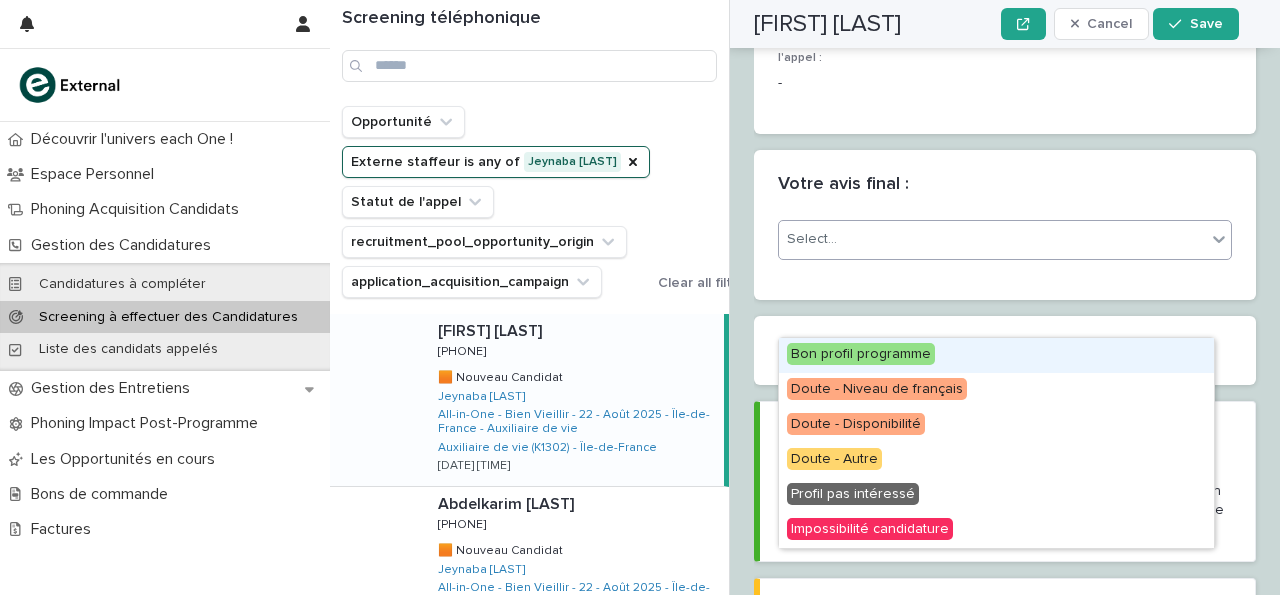 click on "Select..." at bounding box center (812, 239) 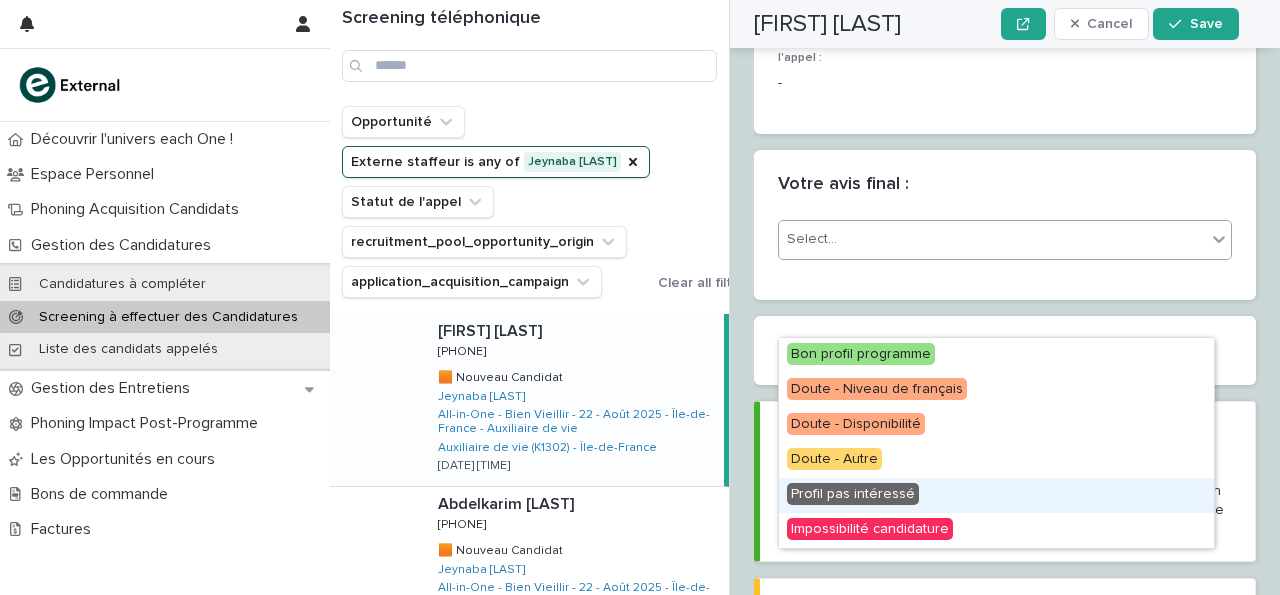 click on "Profil pas intéressé" at bounding box center (853, 494) 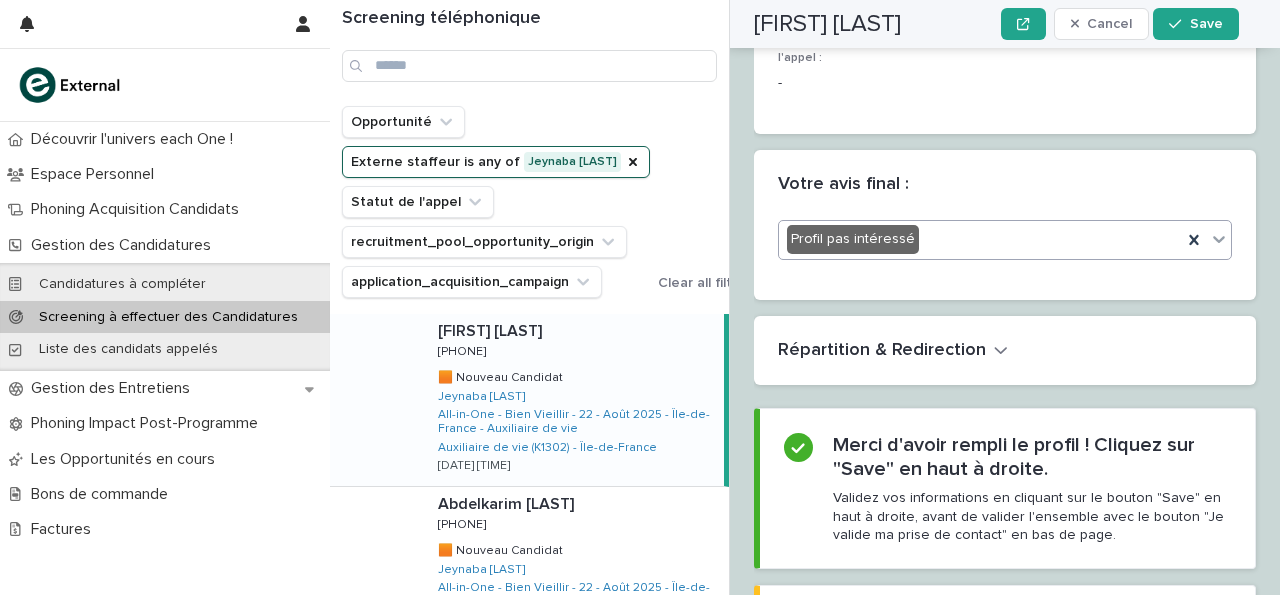 scroll, scrollTop: 3156, scrollLeft: 0, axis: vertical 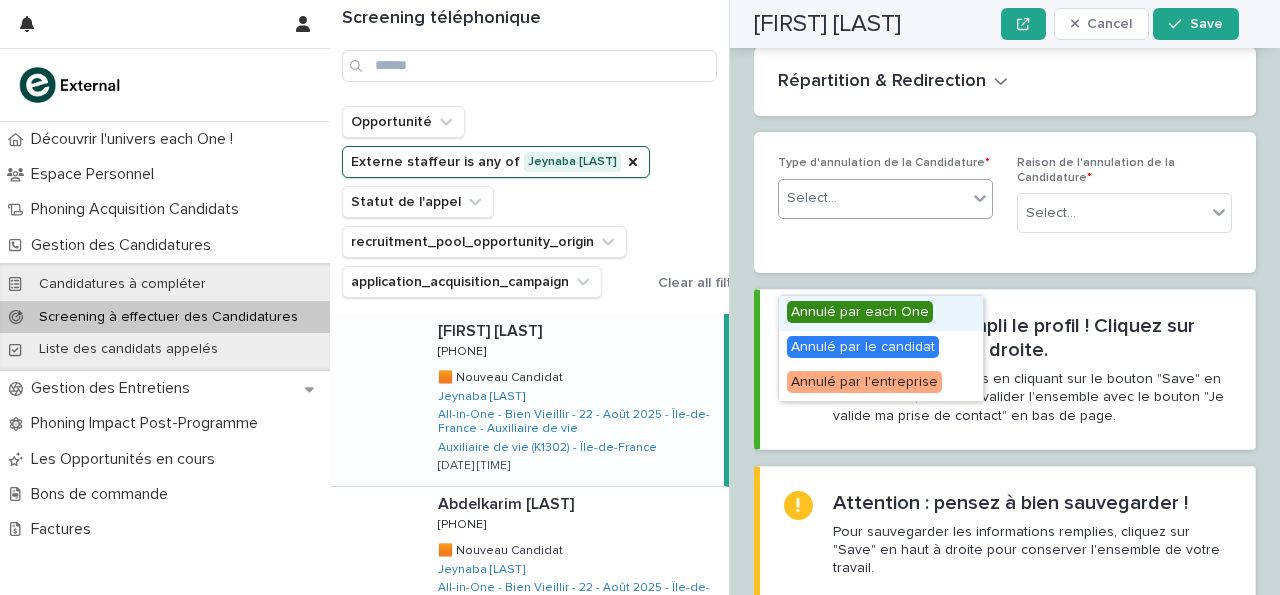 click on "Select..." at bounding box center (885, 199) 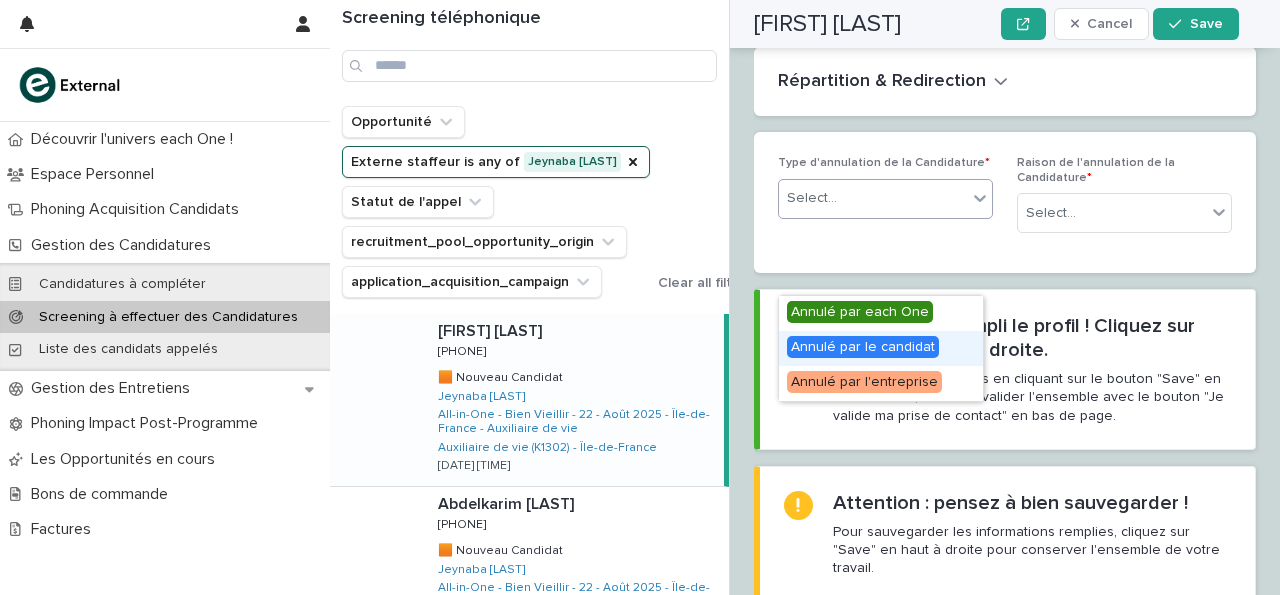click on "Annulé par le candidat" at bounding box center [881, 348] 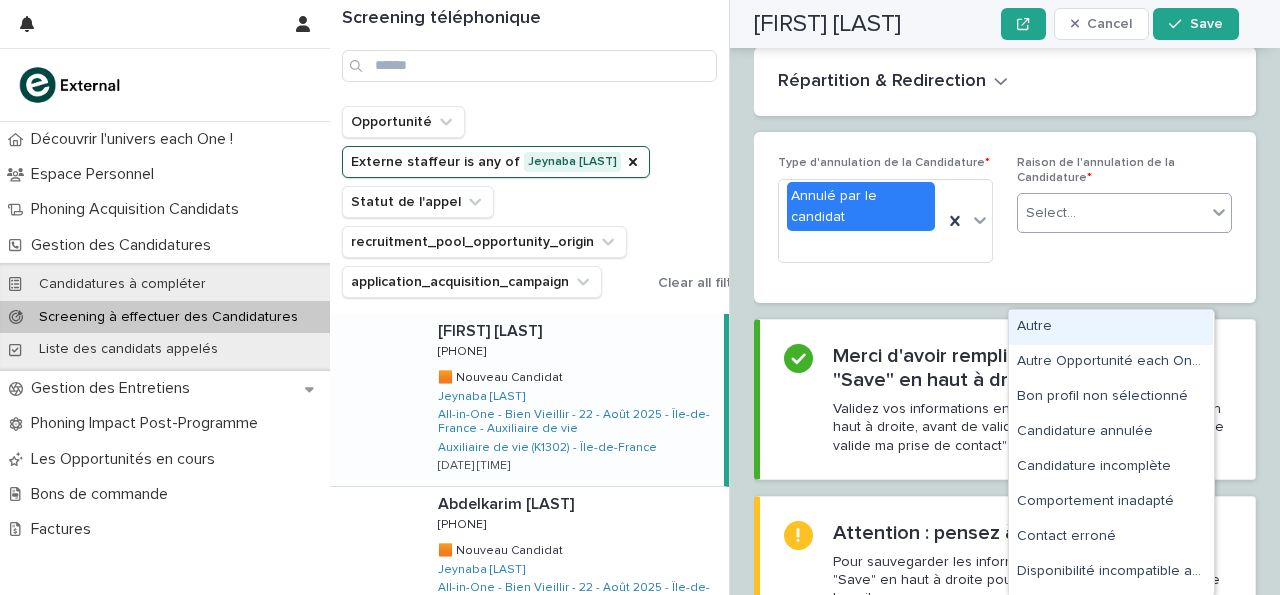 click on "Select..." at bounding box center (1112, 213) 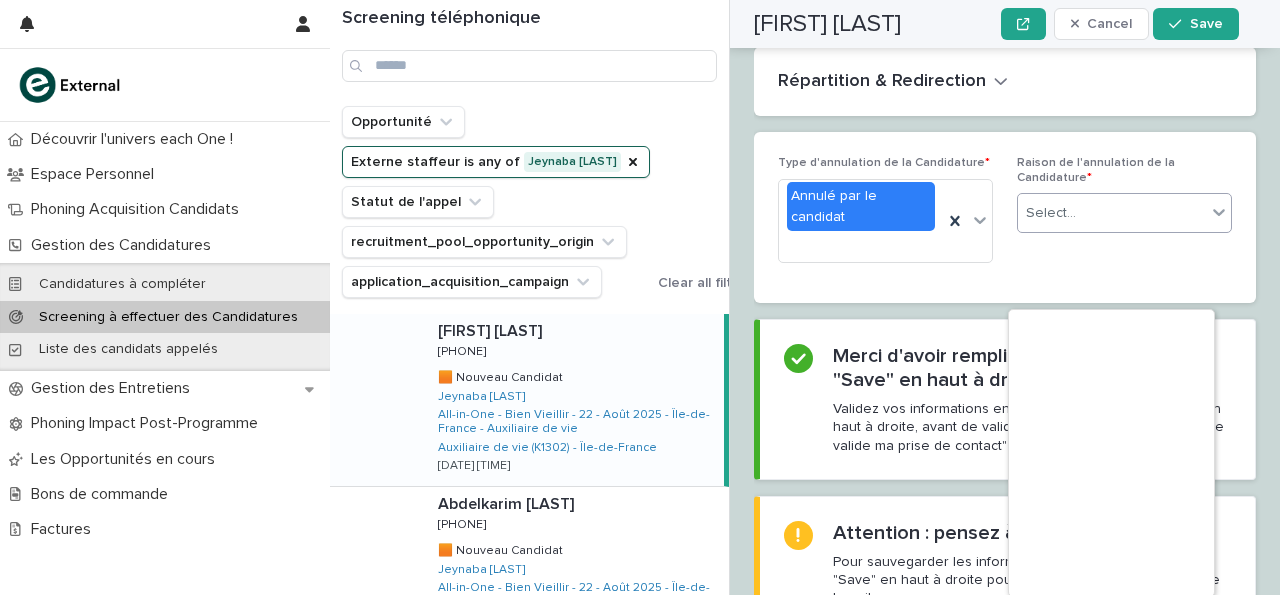 scroll, scrollTop: 0, scrollLeft: 0, axis: both 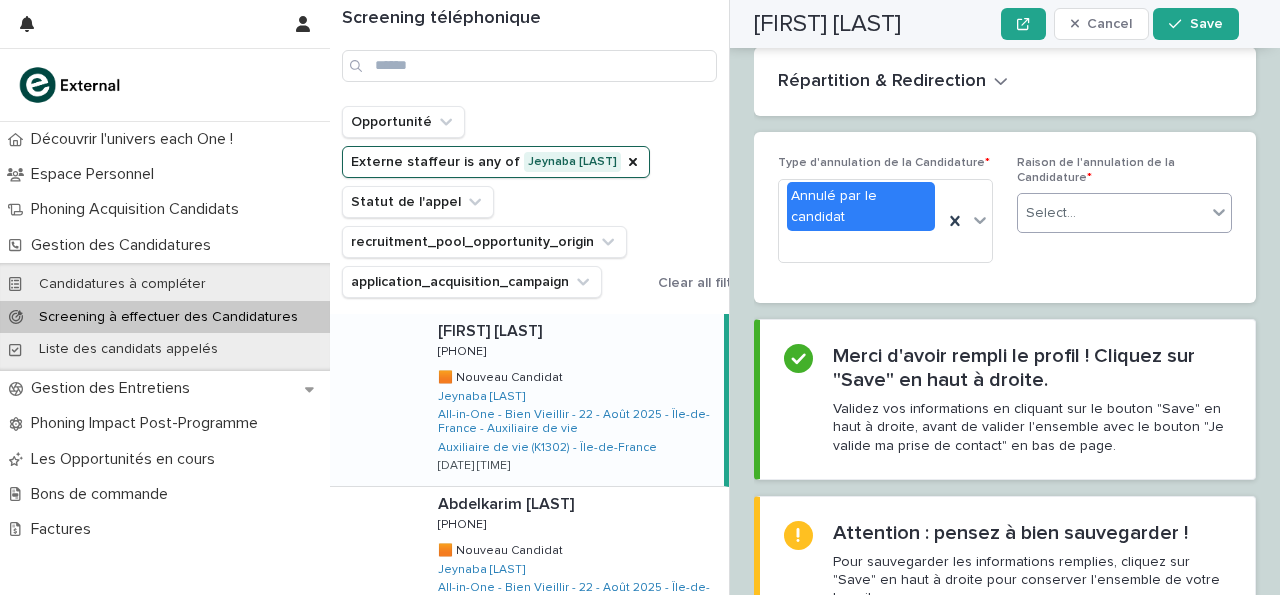 click on "Select..." at bounding box center [1124, 213] 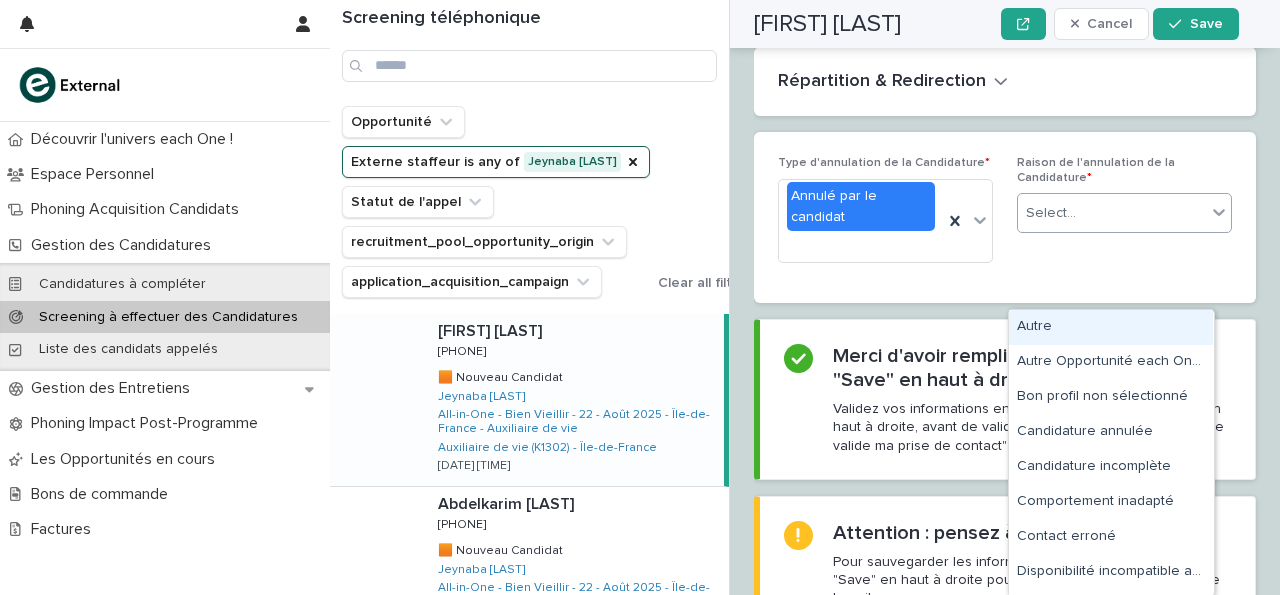click on "Autre" at bounding box center [1111, 327] 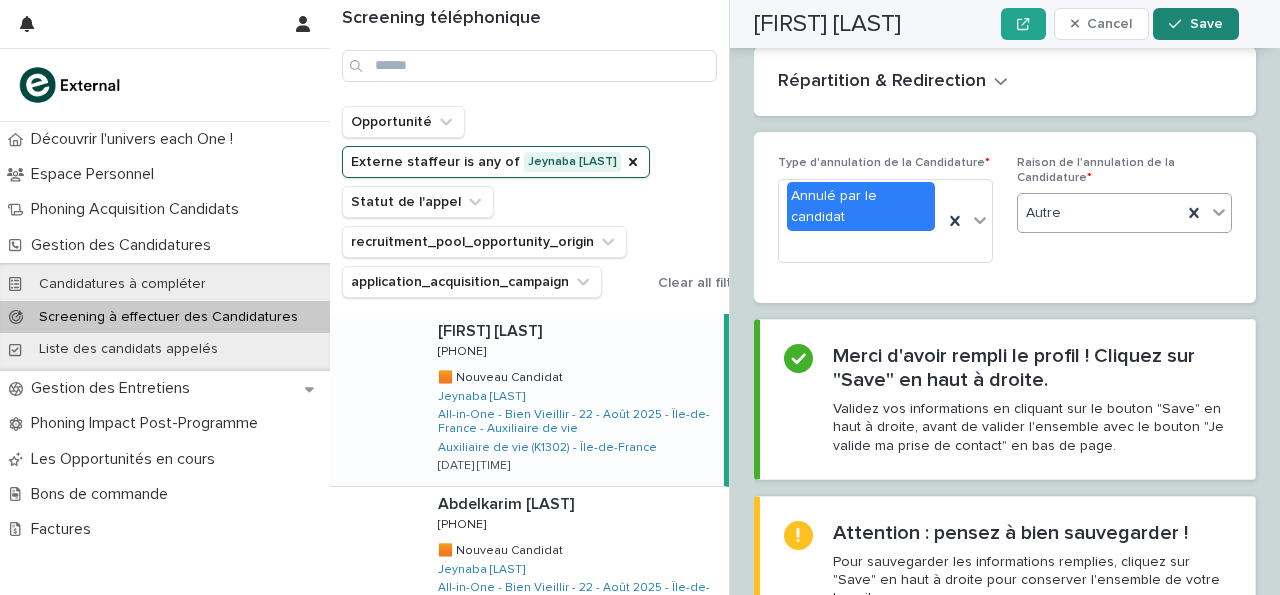 click 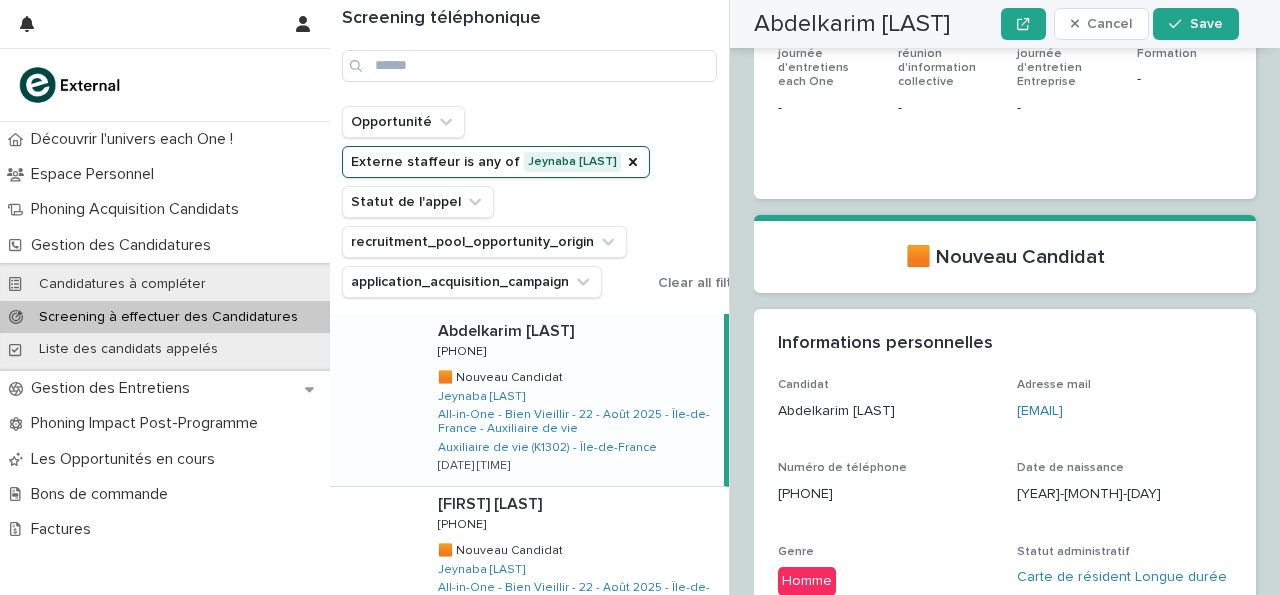 scroll, scrollTop: 0, scrollLeft: 0, axis: both 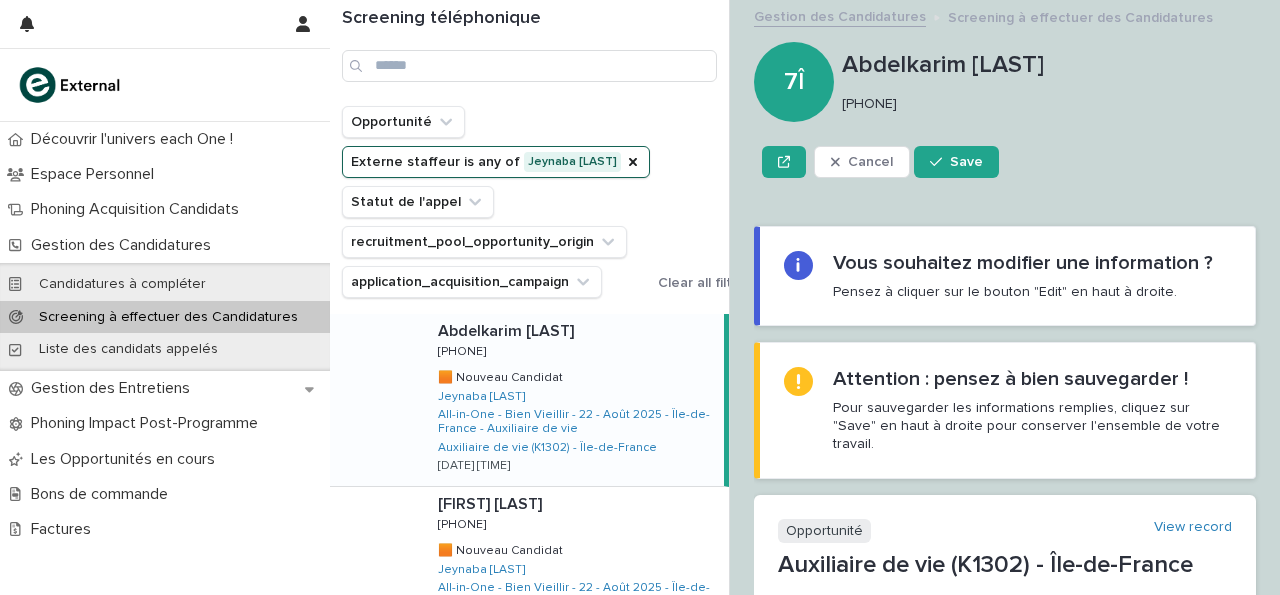 drag, startPoint x: 846, startPoint y: 105, endPoint x: 953, endPoint y: 98, distance: 107.22873 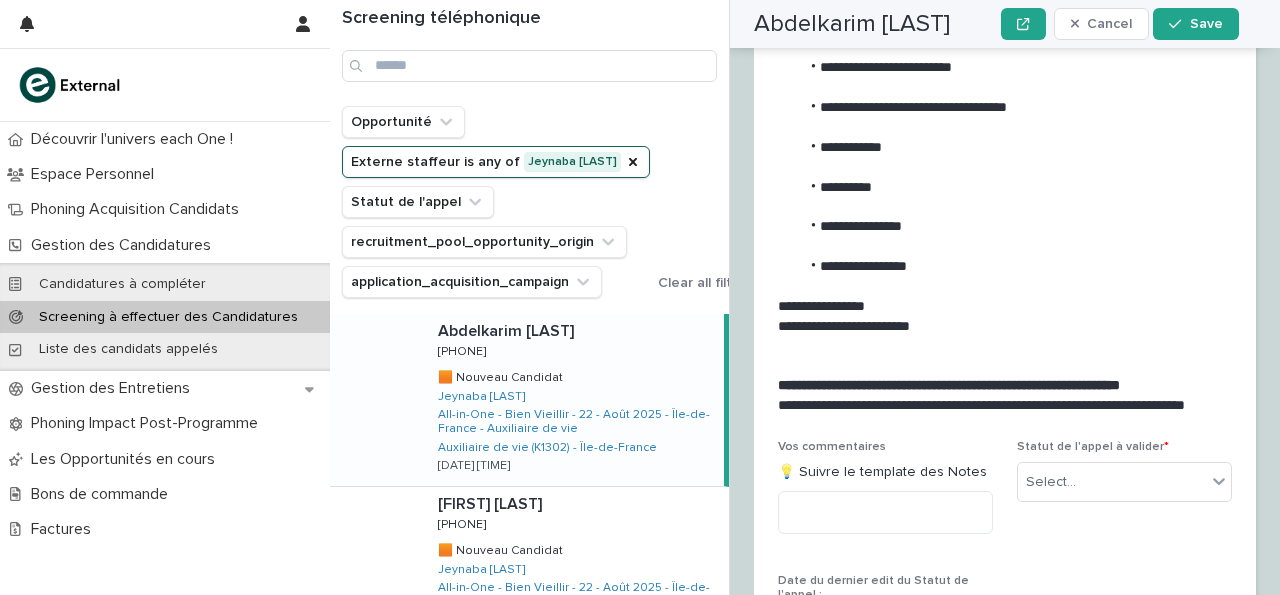 scroll, scrollTop: 2365, scrollLeft: 0, axis: vertical 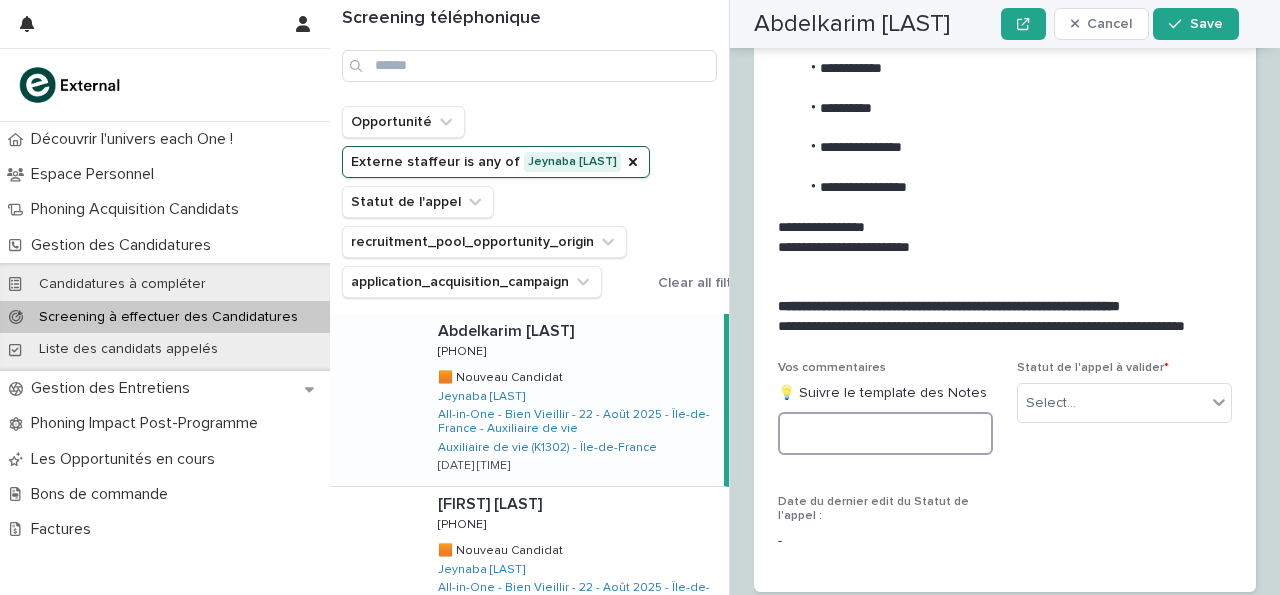 click at bounding box center [885, 433] 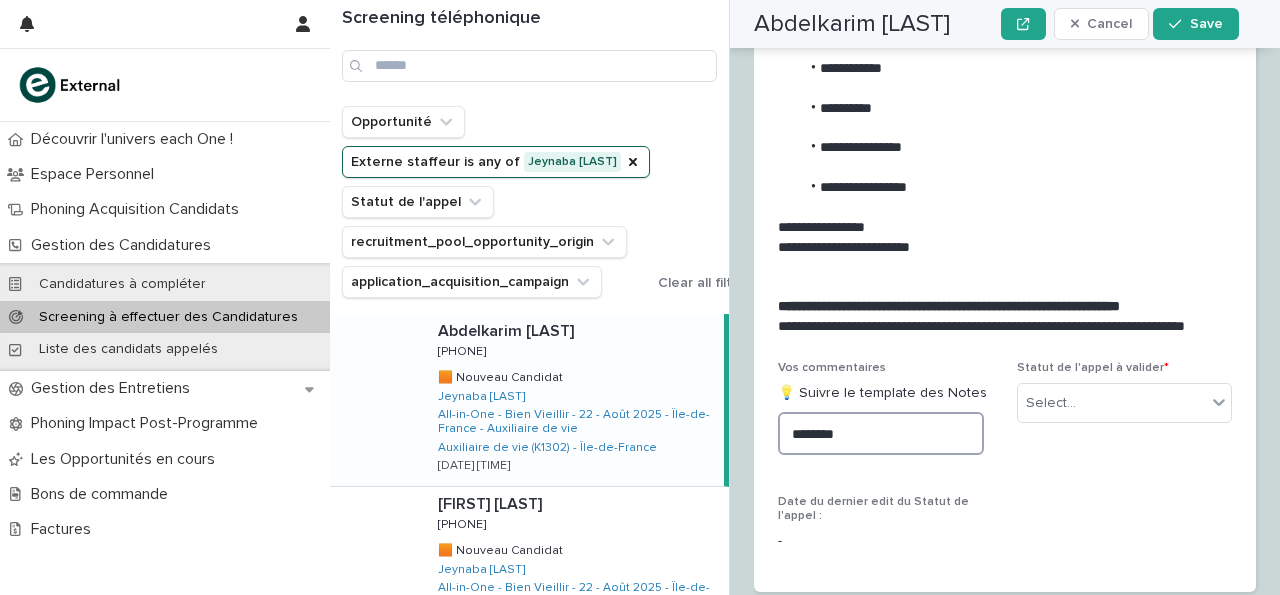 click on "*******" at bounding box center (881, 433) 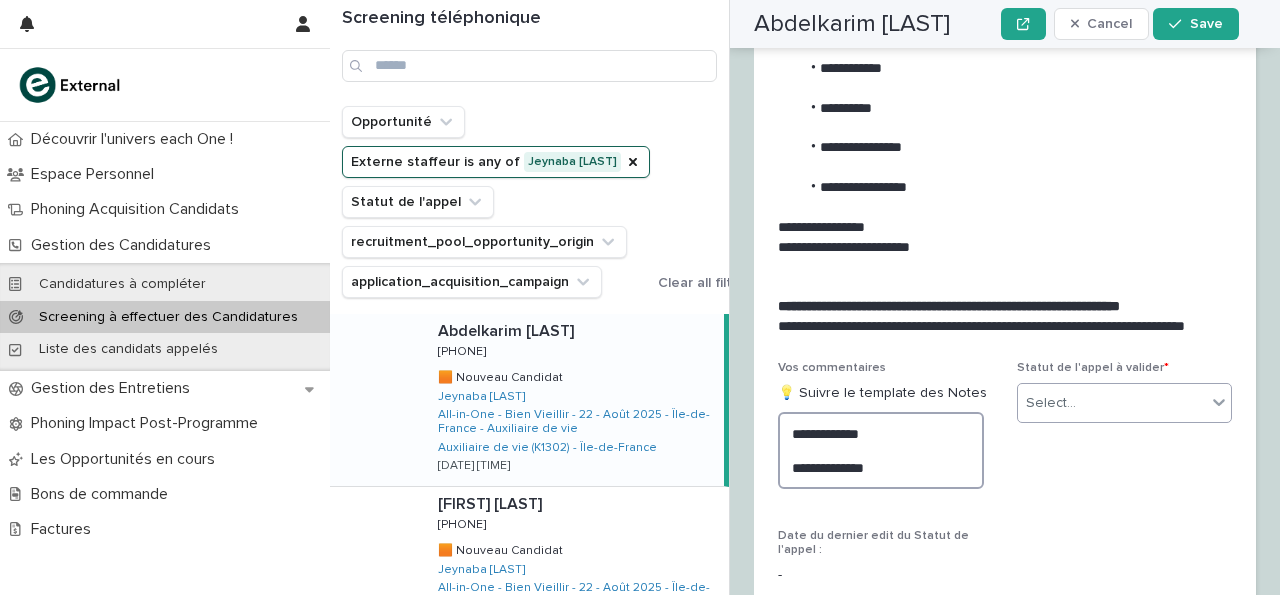 type on "**********" 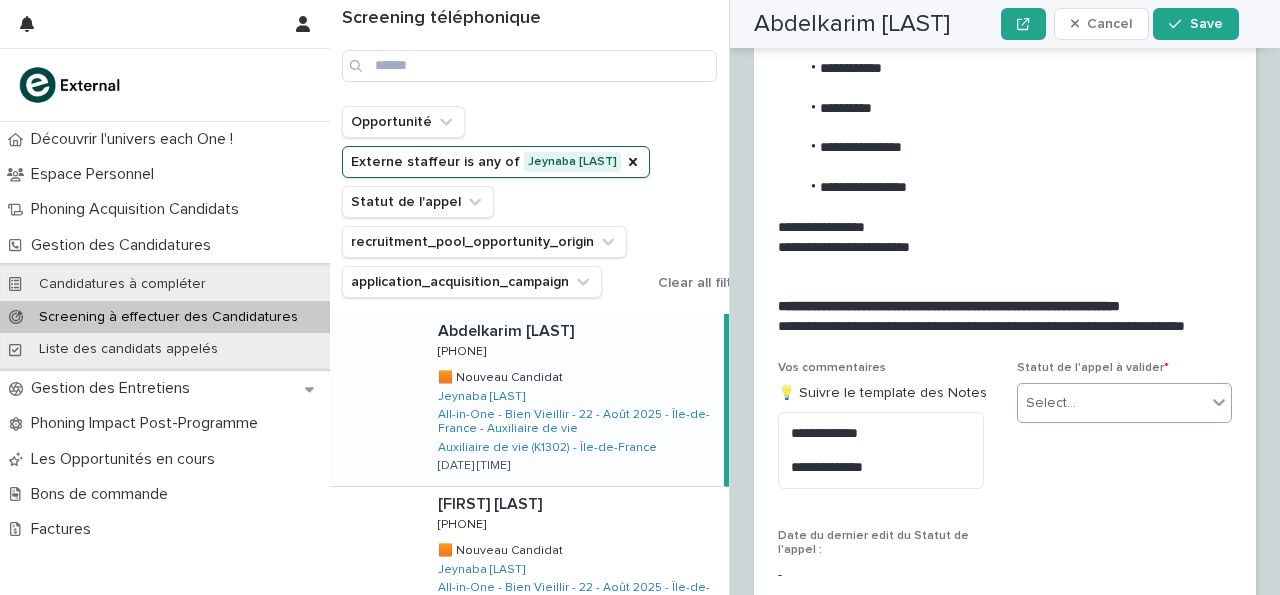 click on "Select..." at bounding box center (1051, 403) 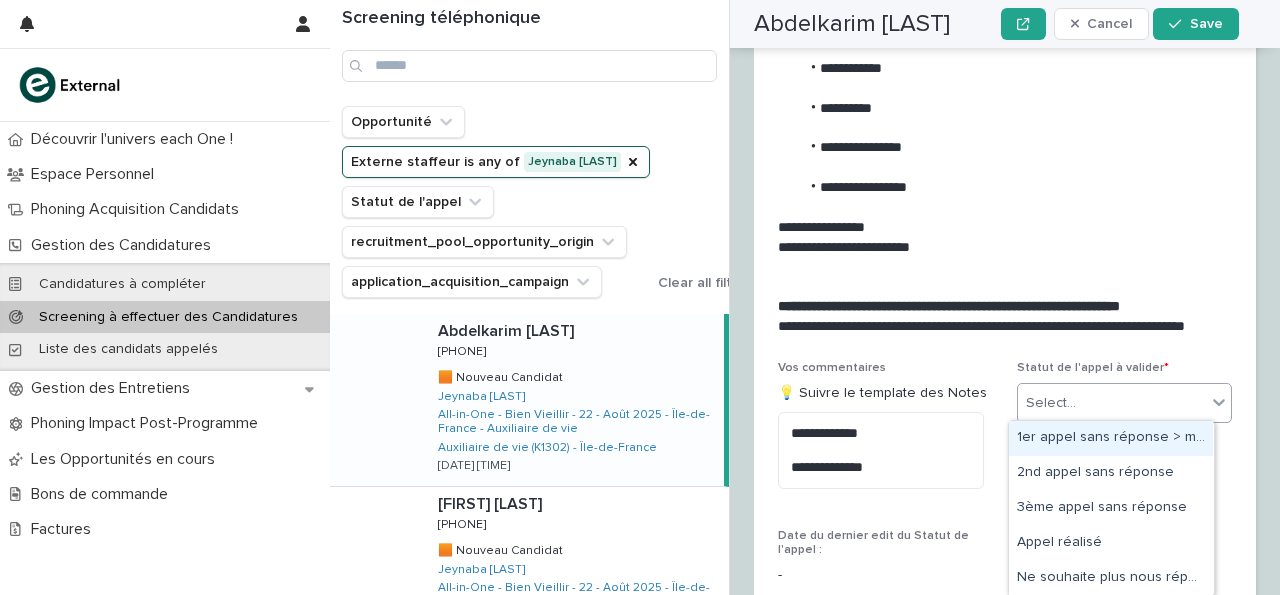 click on "1er appel sans réponse > message laissé" at bounding box center (1111, 438) 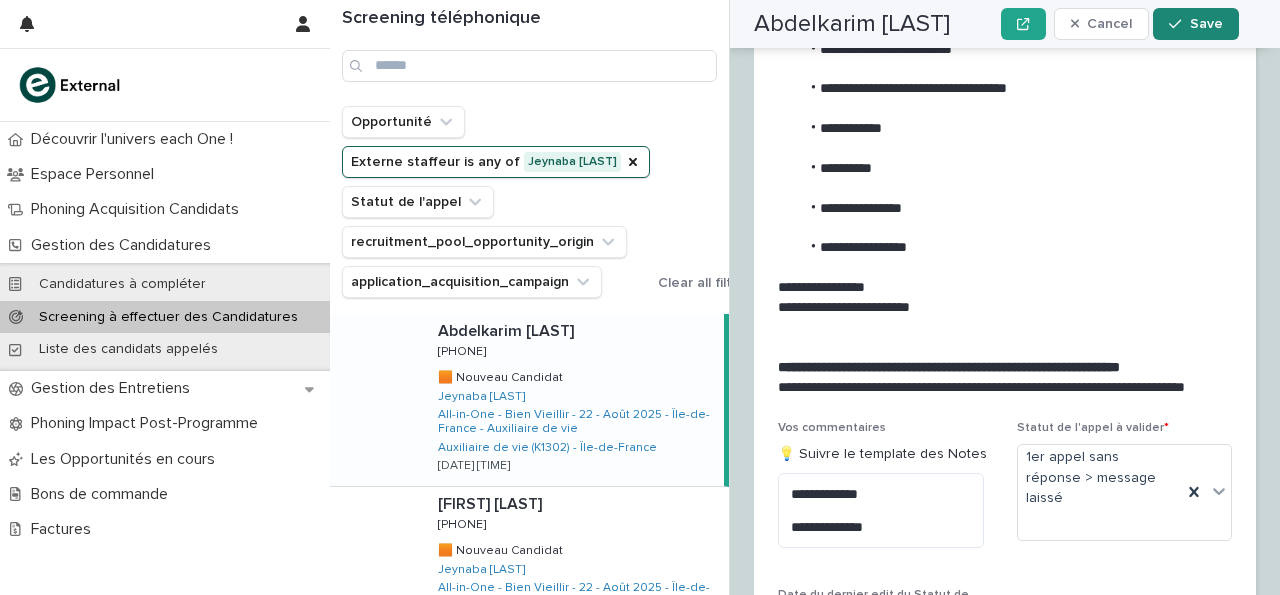 click 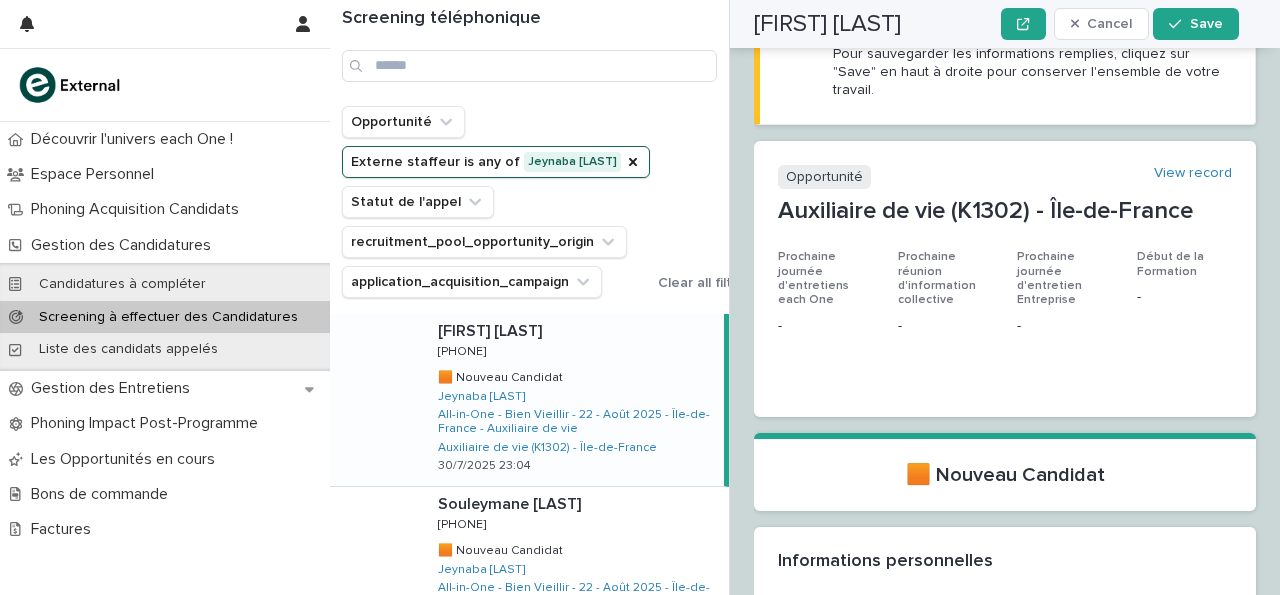 scroll, scrollTop: 0, scrollLeft: 0, axis: both 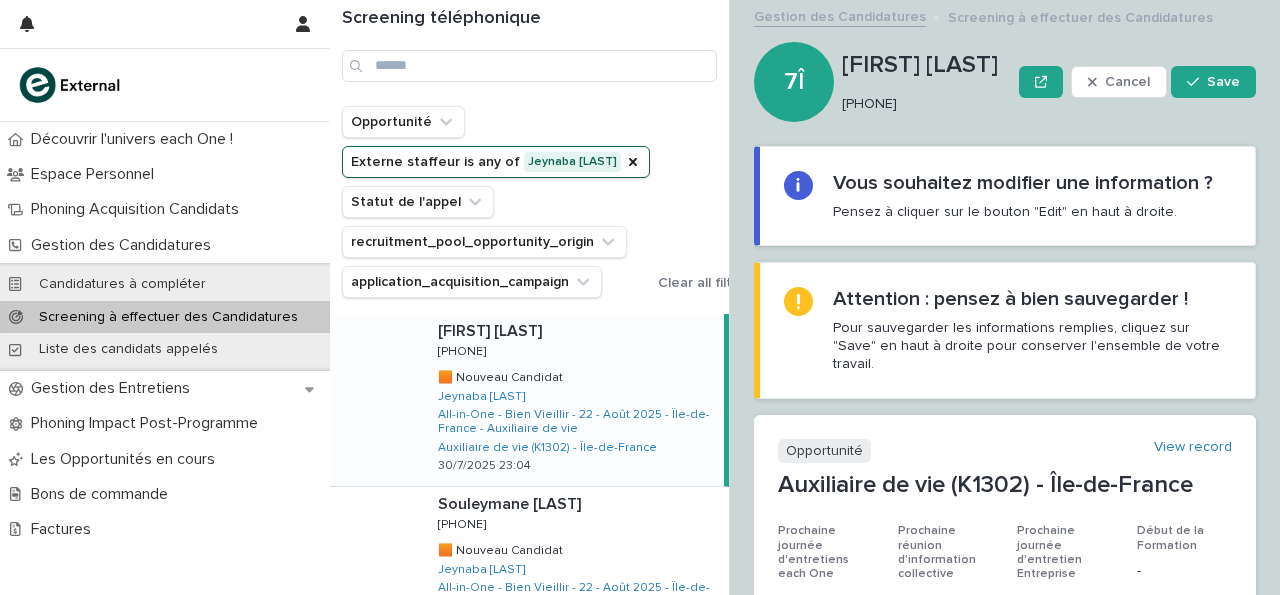 drag, startPoint x: 849, startPoint y: 107, endPoint x: 946, endPoint y: 106, distance: 97.00516 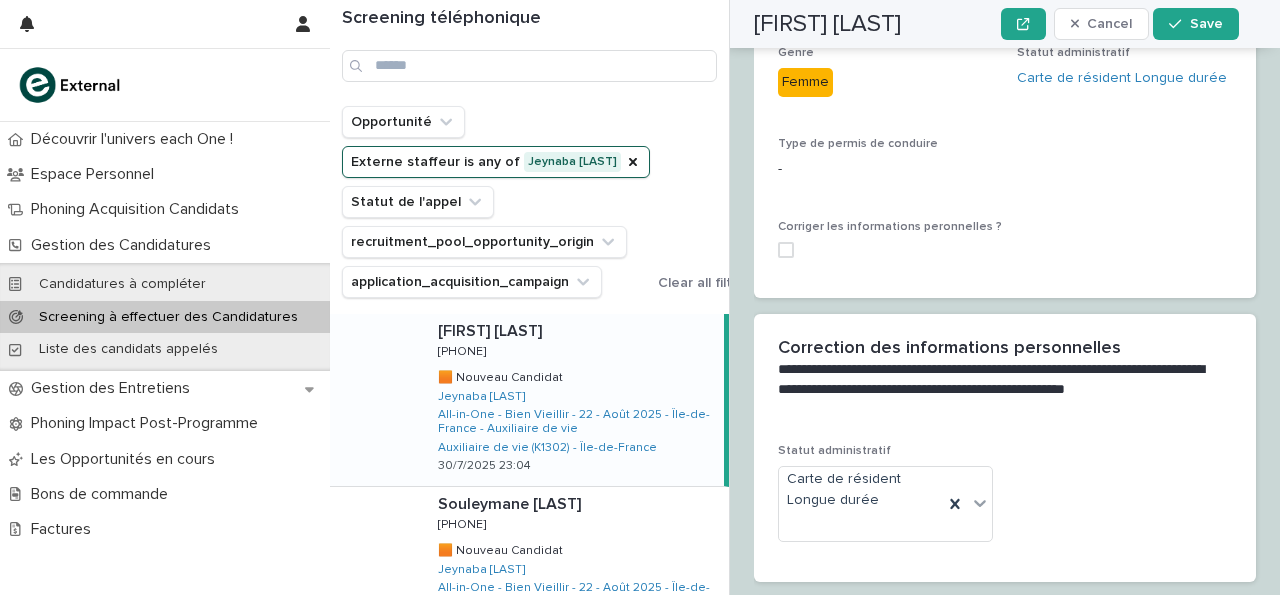 scroll, scrollTop: 992, scrollLeft: 0, axis: vertical 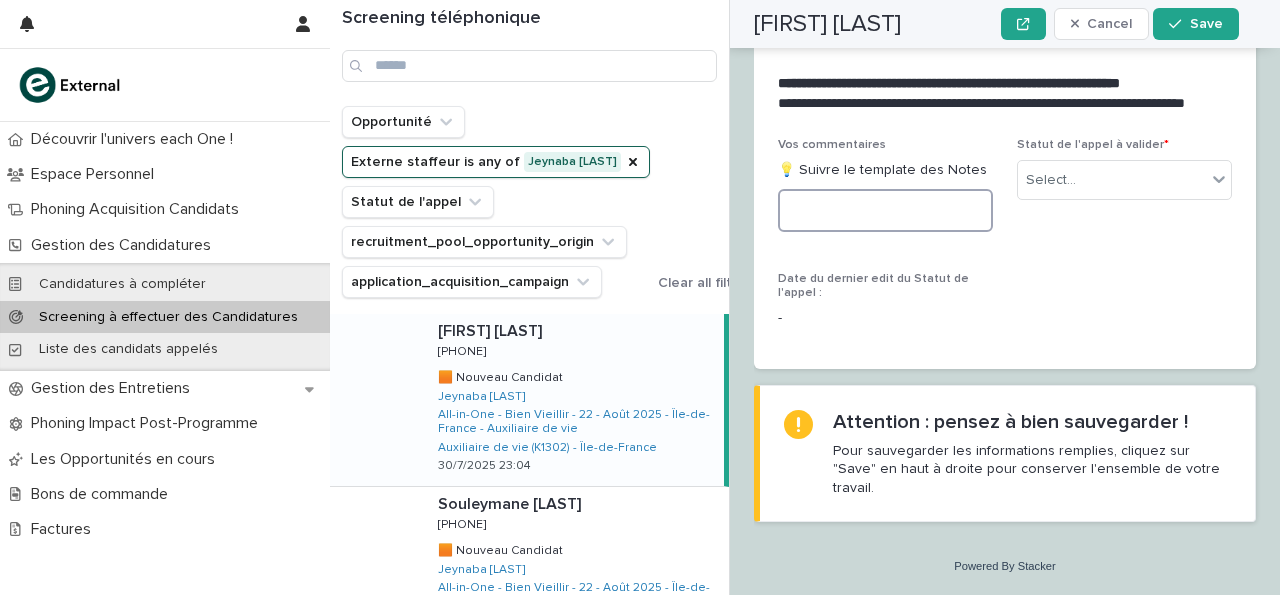 click at bounding box center (885, 210) 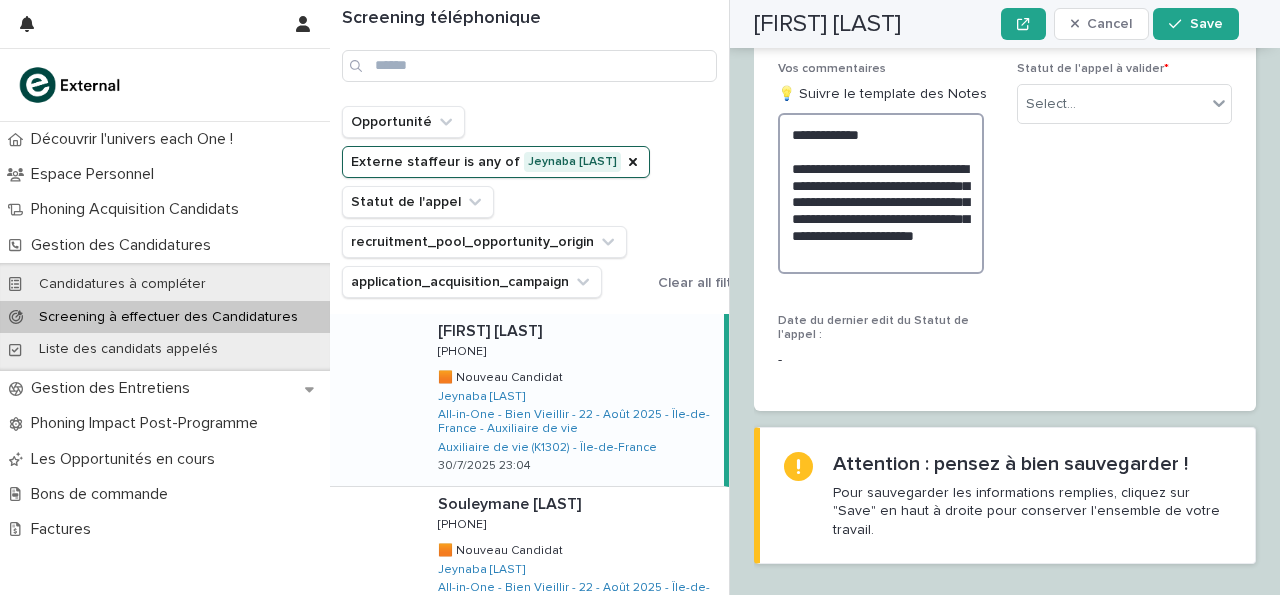 drag, startPoint x: 784, startPoint y: 246, endPoint x: 986, endPoint y: 379, distance: 241.85326 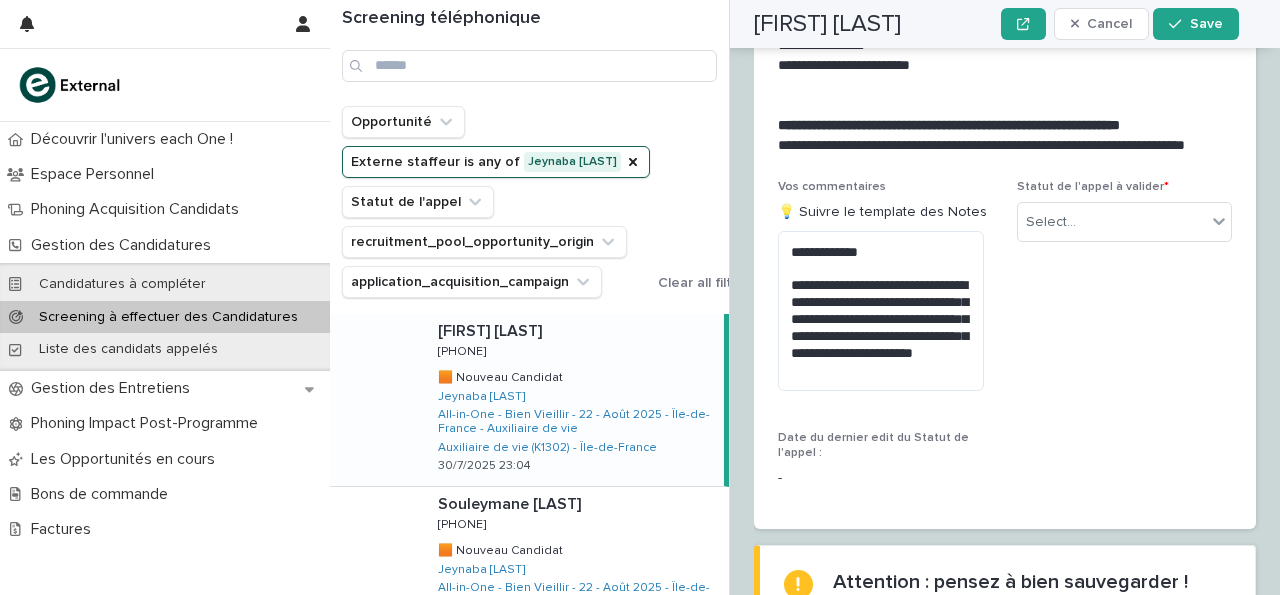 scroll, scrollTop: 2702, scrollLeft: 0, axis: vertical 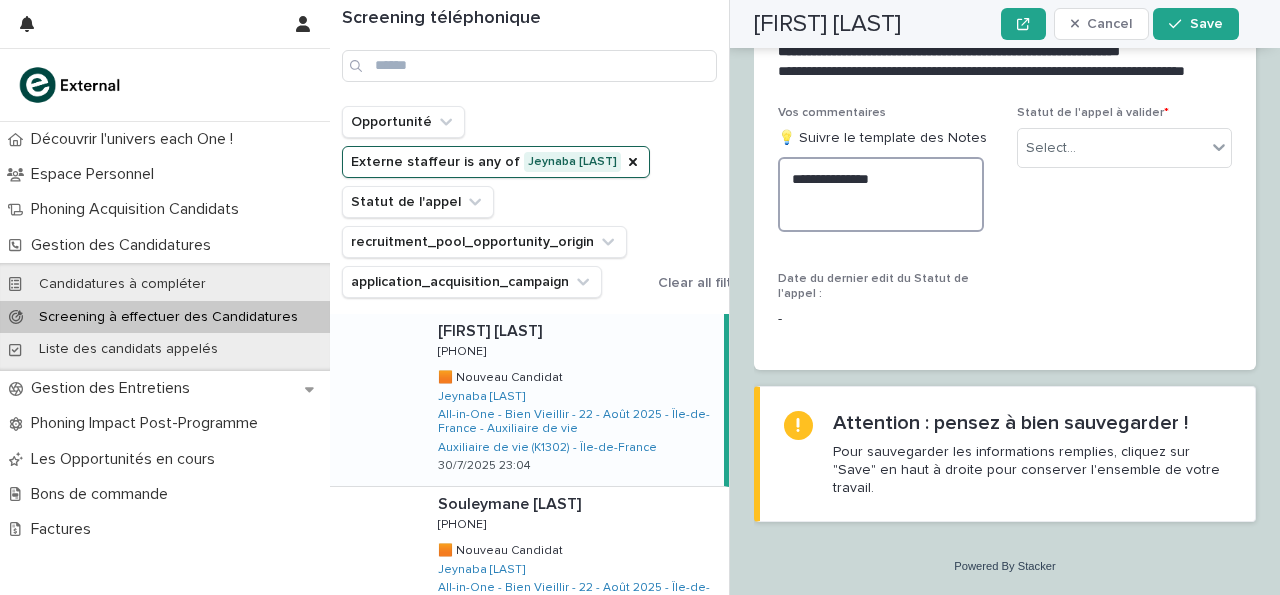paste on "**********" 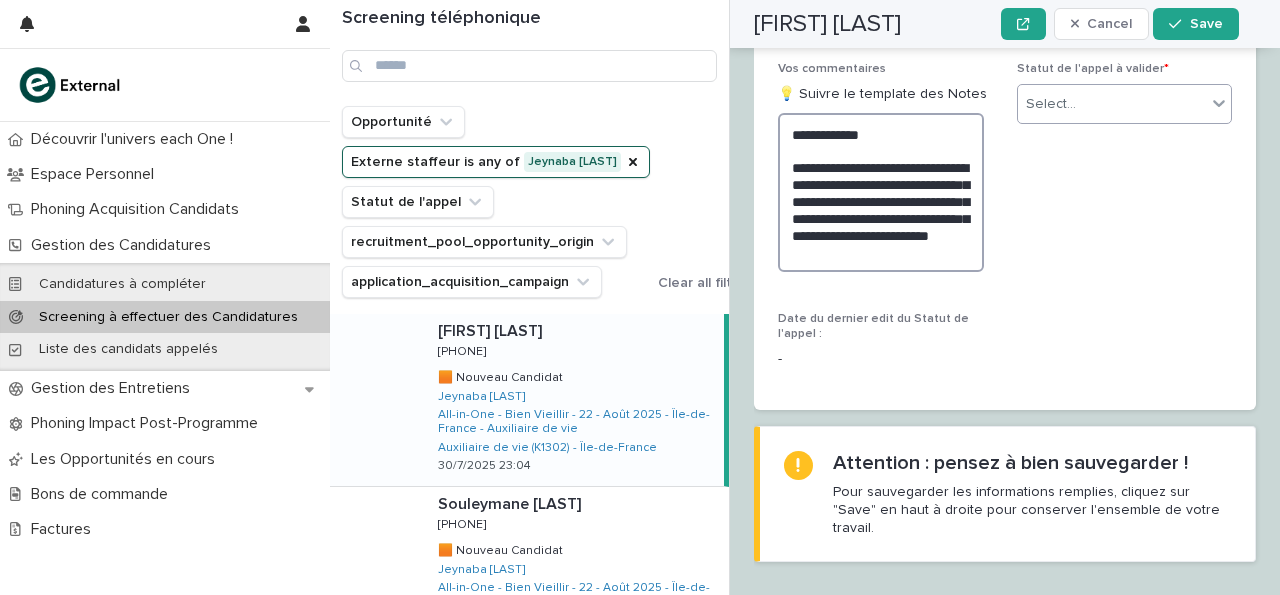 type on "**********" 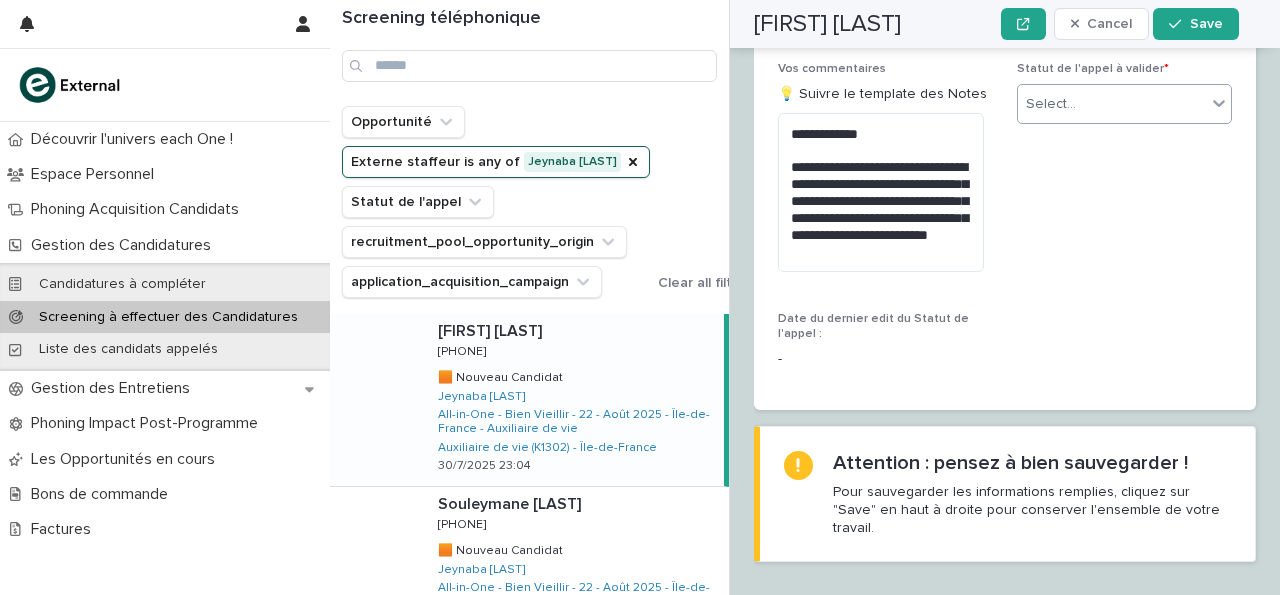 click on "Select..." at bounding box center [1124, 104] 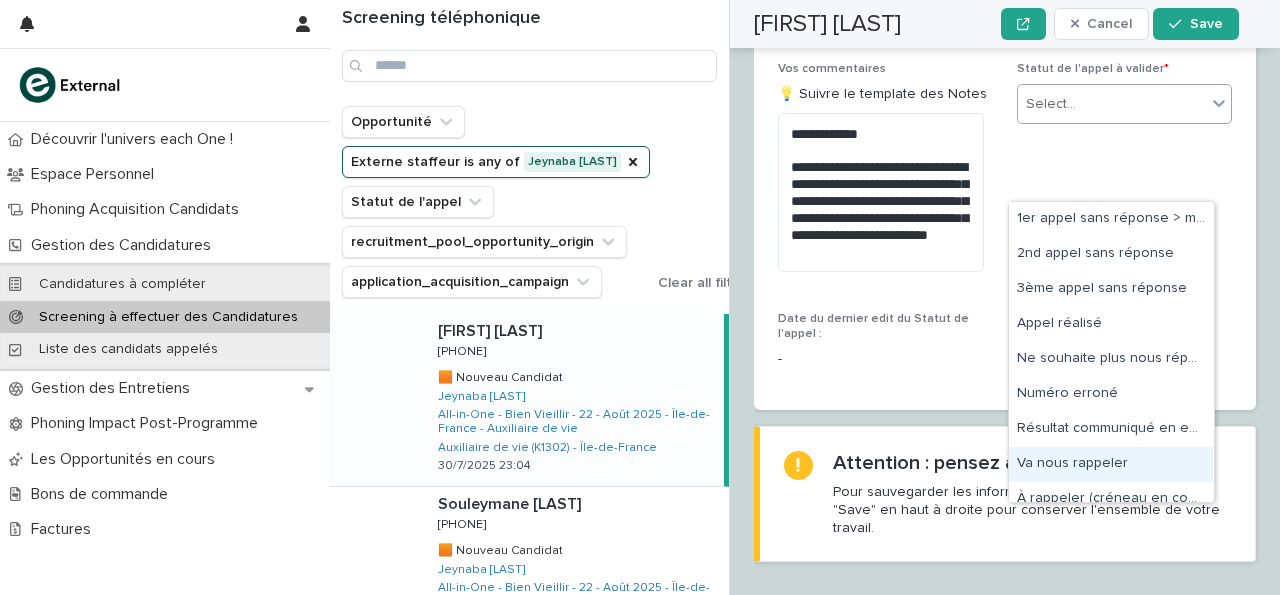 click on "Va nous rappeler" at bounding box center [1111, 464] 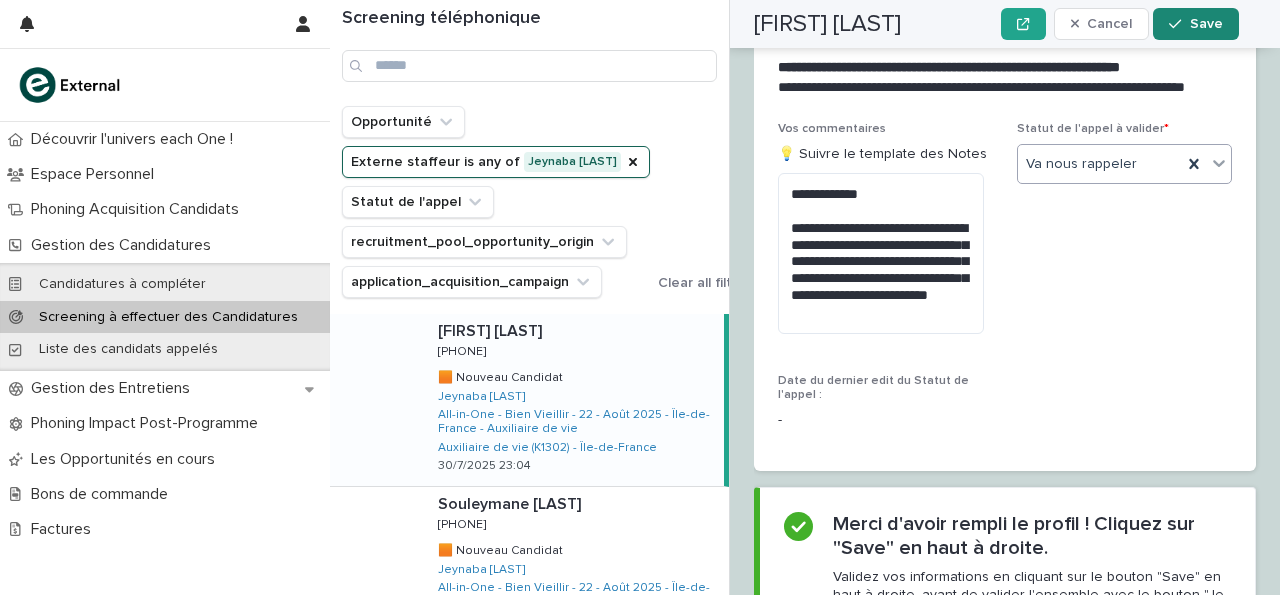 click on "Save" at bounding box center (1195, 24) 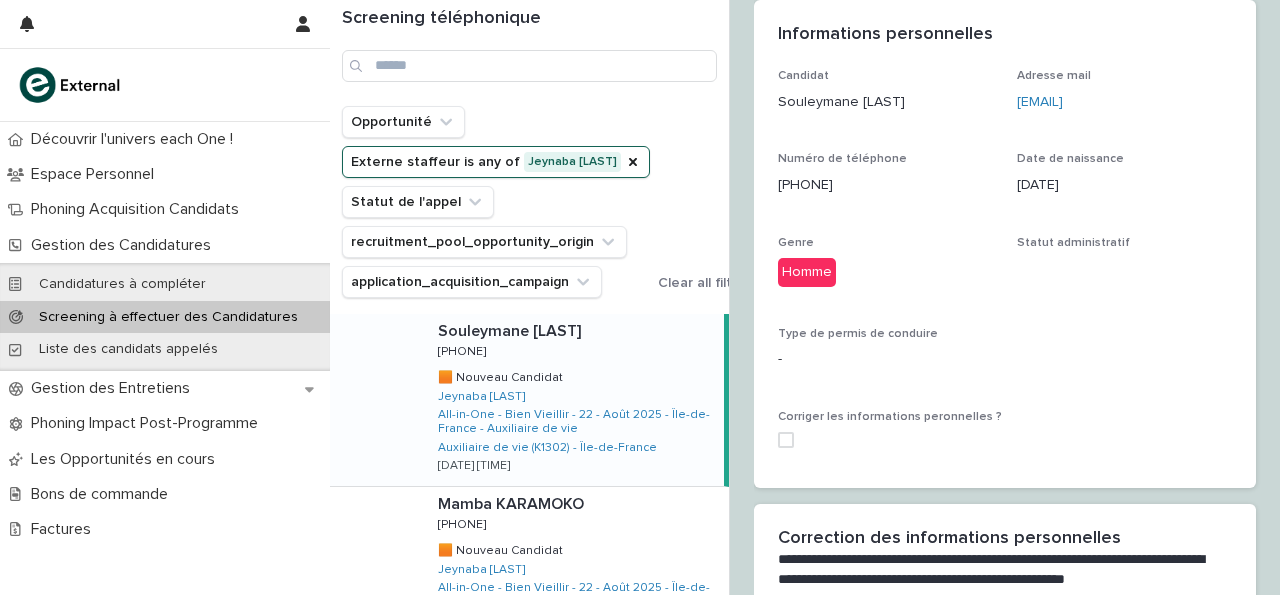 scroll, scrollTop: 0, scrollLeft: 0, axis: both 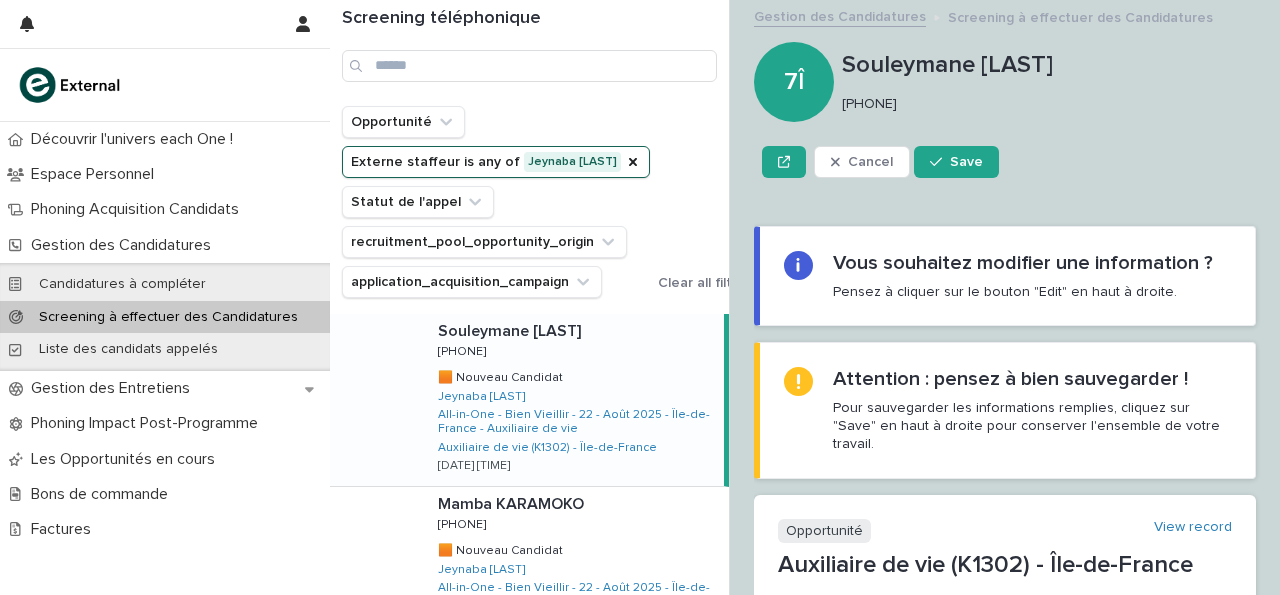 drag, startPoint x: 844, startPoint y: 103, endPoint x: 959, endPoint y: 101, distance: 115.01739 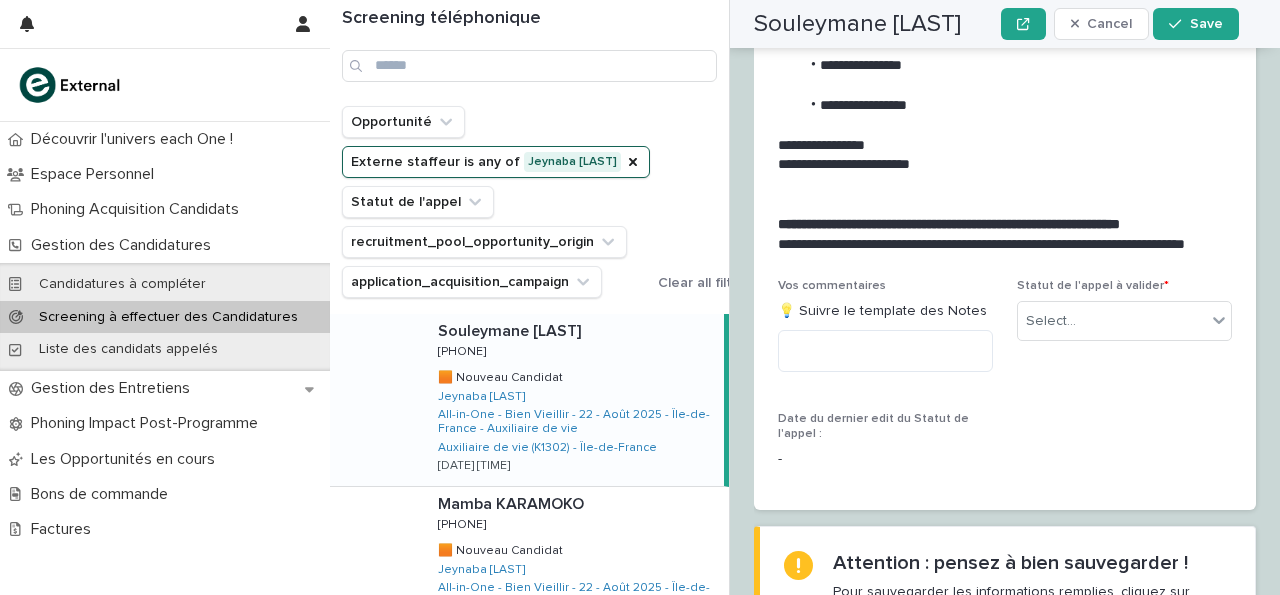 scroll, scrollTop: 2480, scrollLeft: 0, axis: vertical 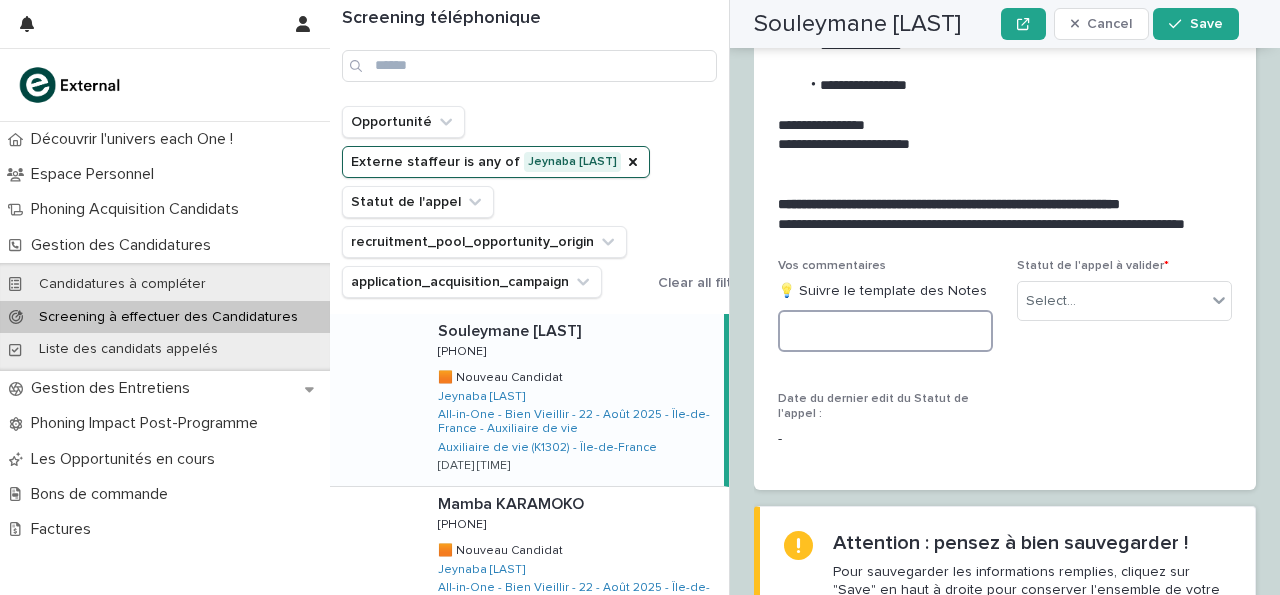 click at bounding box center (885, 331) 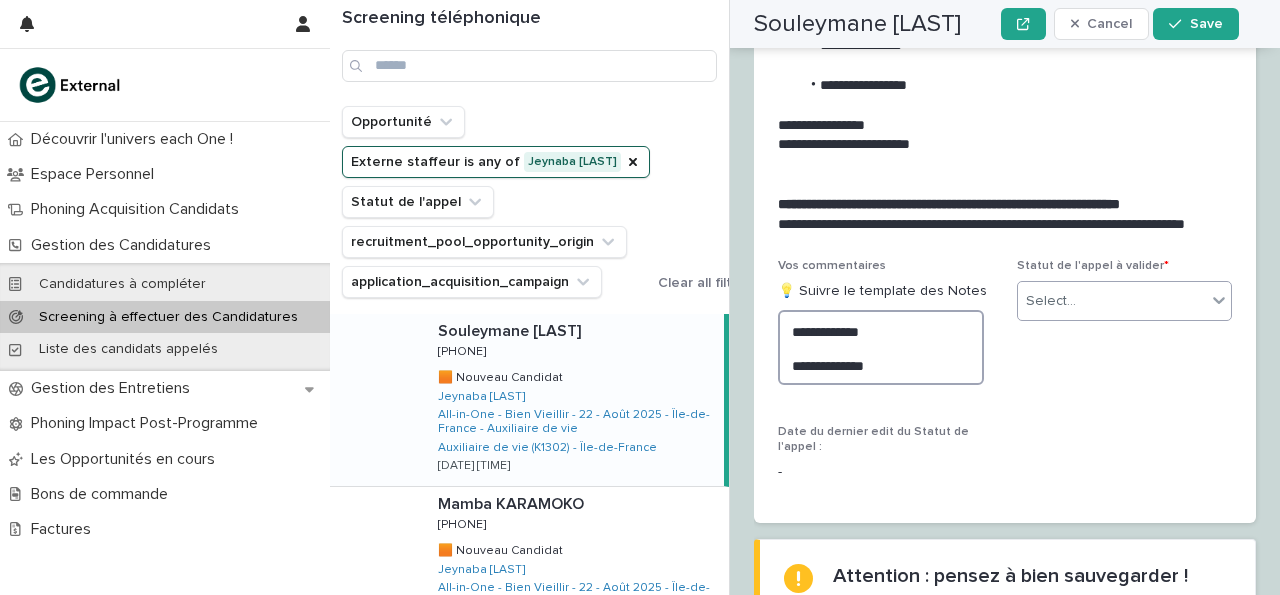 type on "**********" 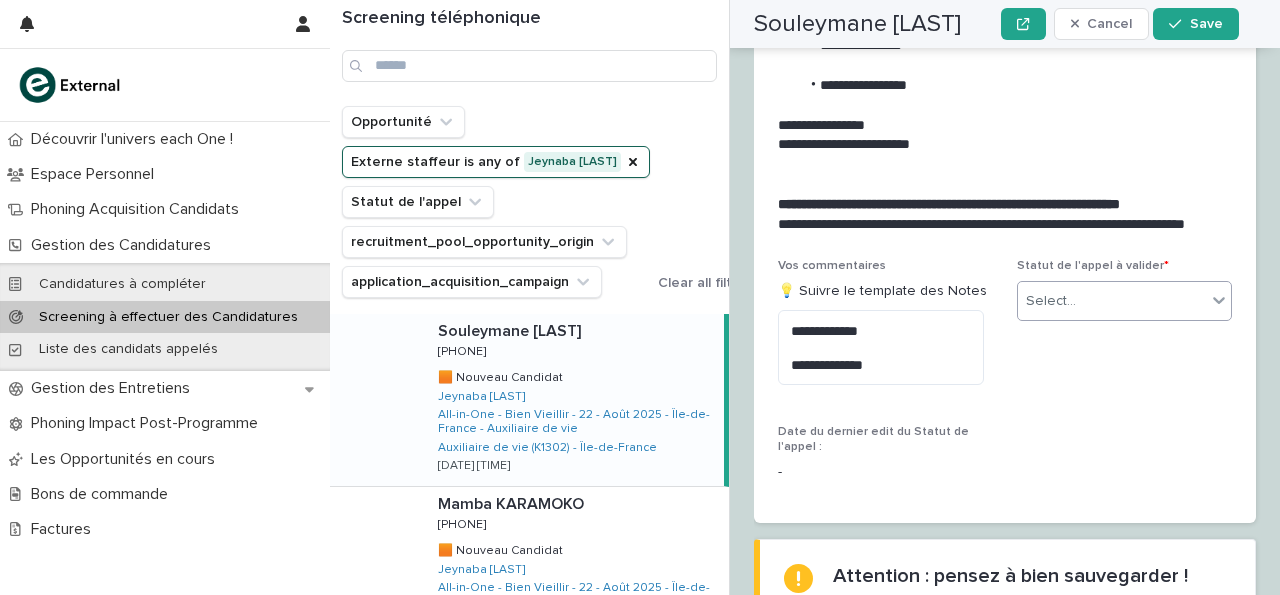 click on "Select..." at bounding box center [1112, 301] 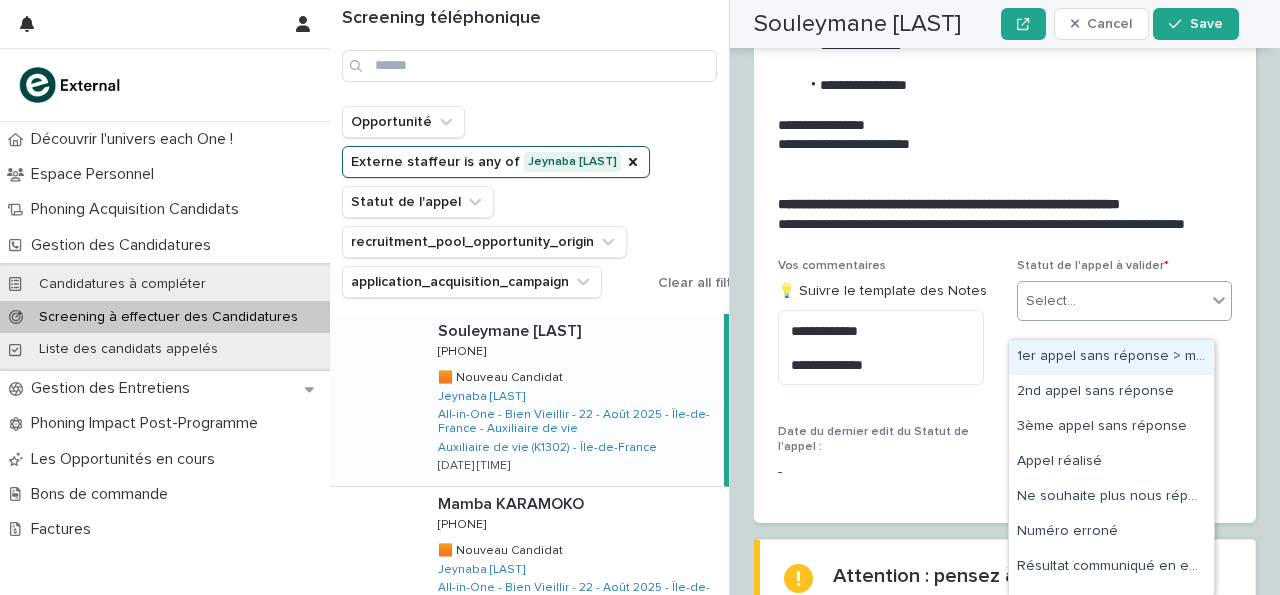 click on "1er appel sans réponse > message laissé" at bounding box center [1111, 357] 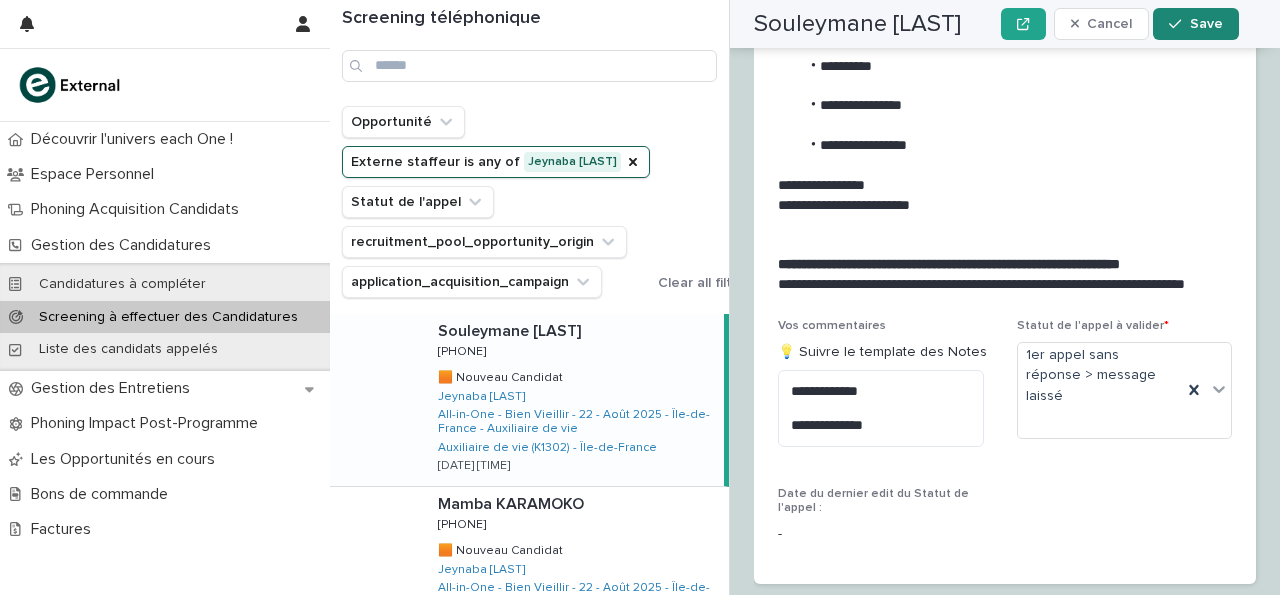 click on "Save" at bounding box center (1195, 24) 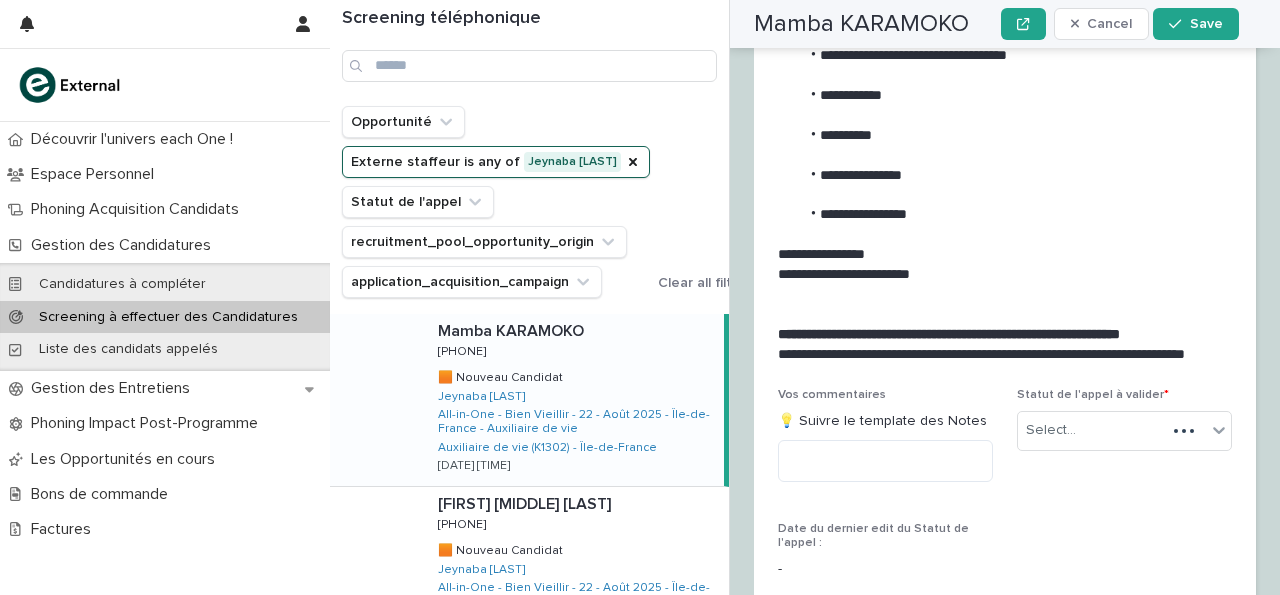 scroll, scrollTop: 2470, scrollLeft: 0, axis: vertical 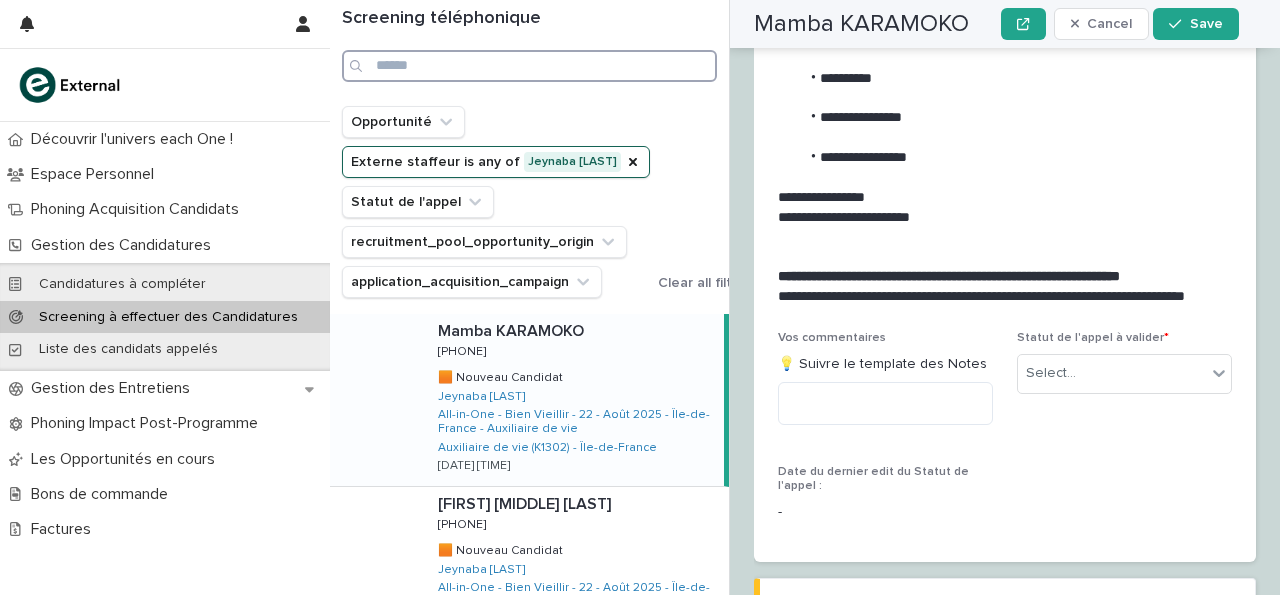 click at bounding box center [529, 66] 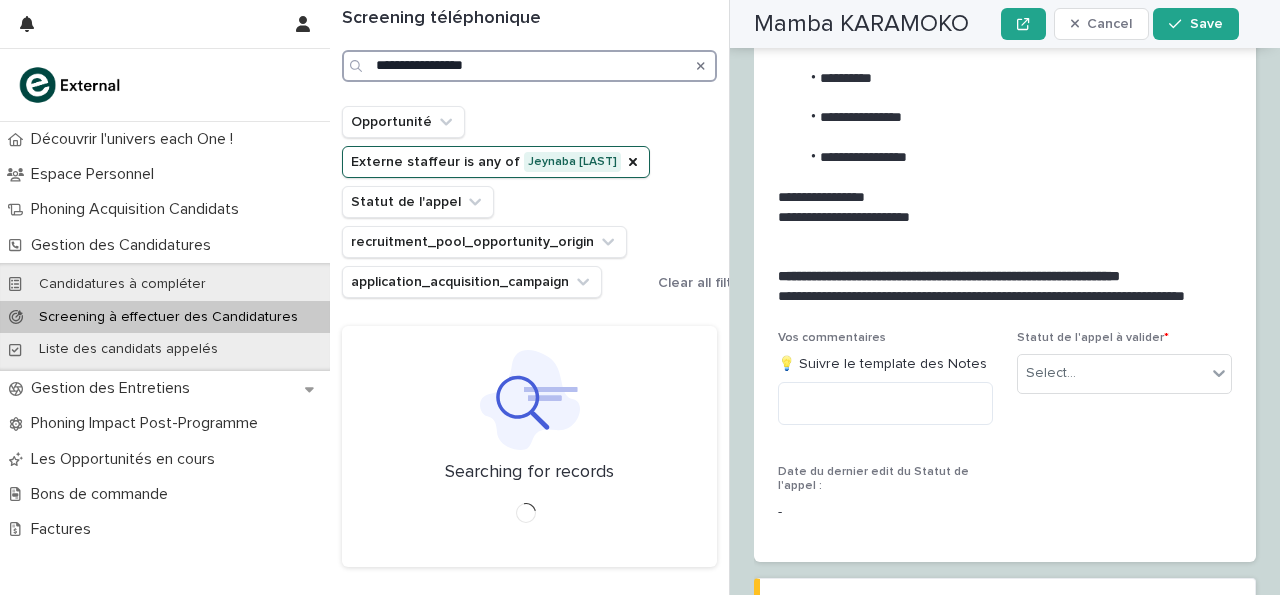 type on "**********" 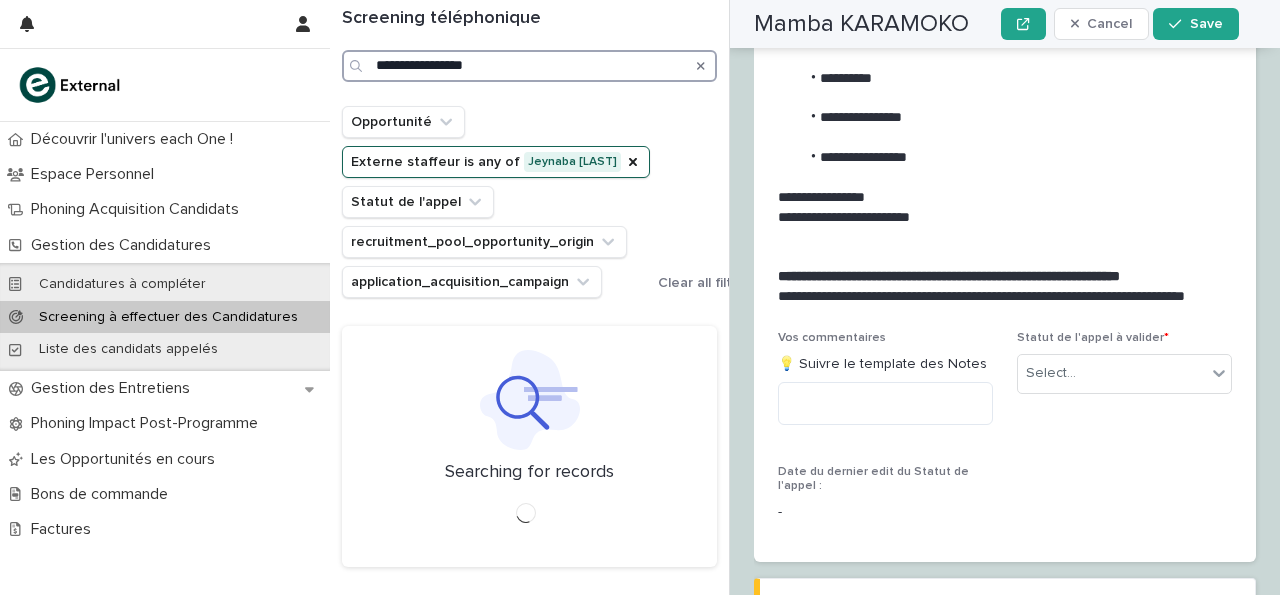 scroll, scrollTop: 0, scrollLeft: 0, axis: both 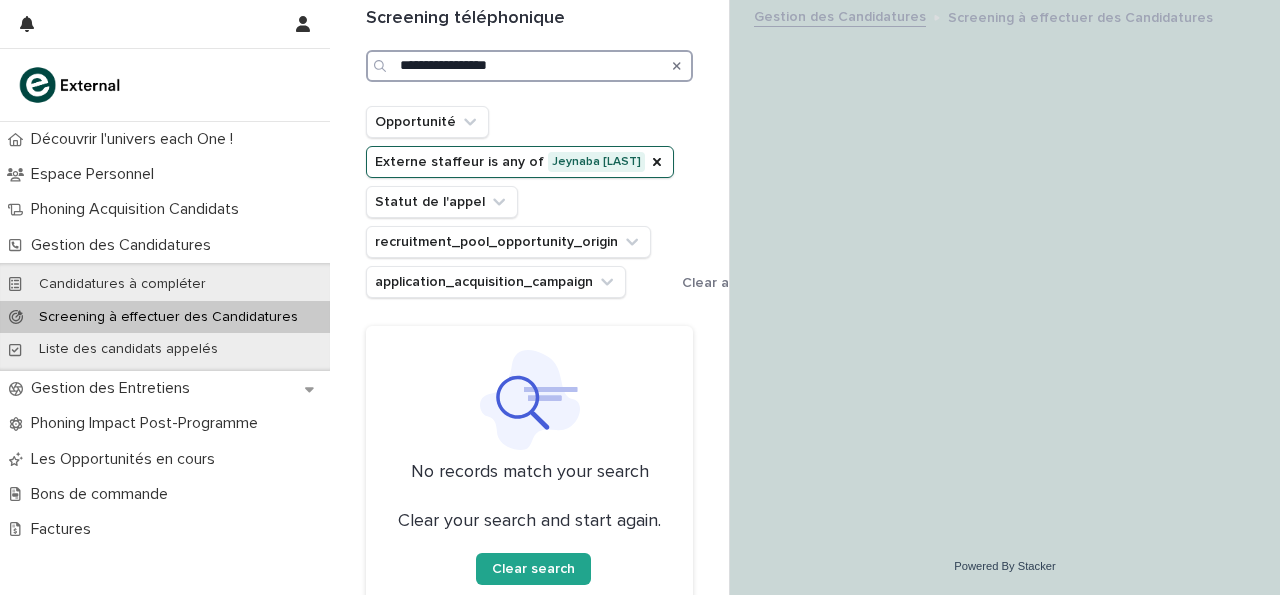 drag, startPoint x: 571, startPoint y: 73, endPoint x: 213, endPoint y: 97, distance: 358.80356 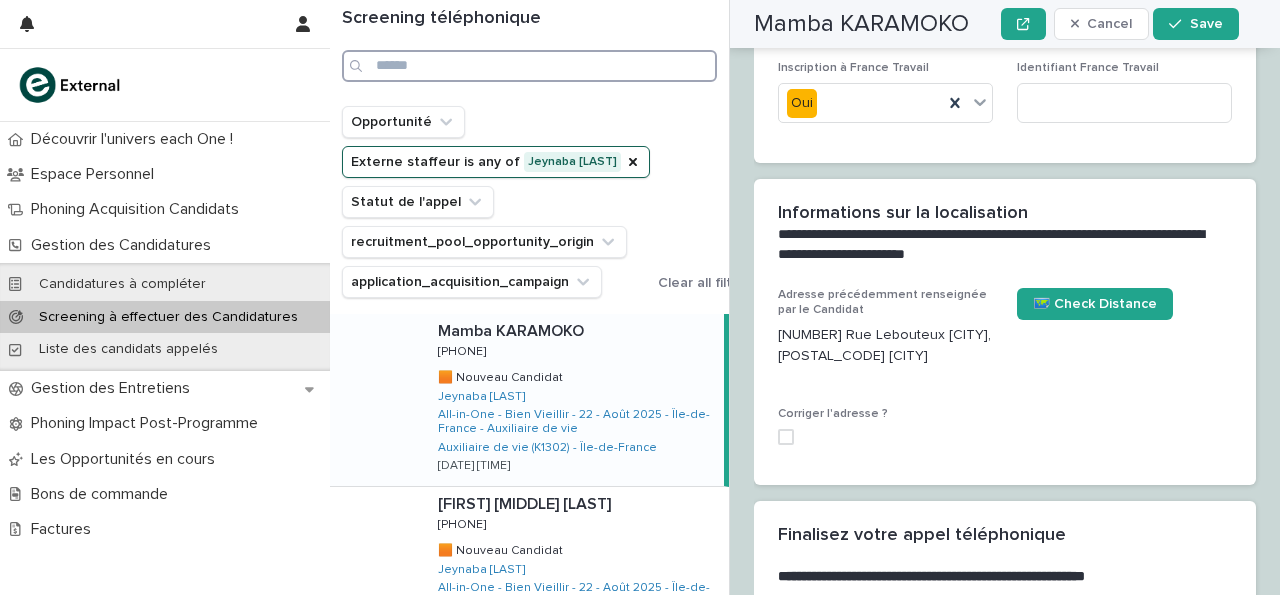 scroll, scrollTop: 1868, scrollLeft: 0, axis: vertical 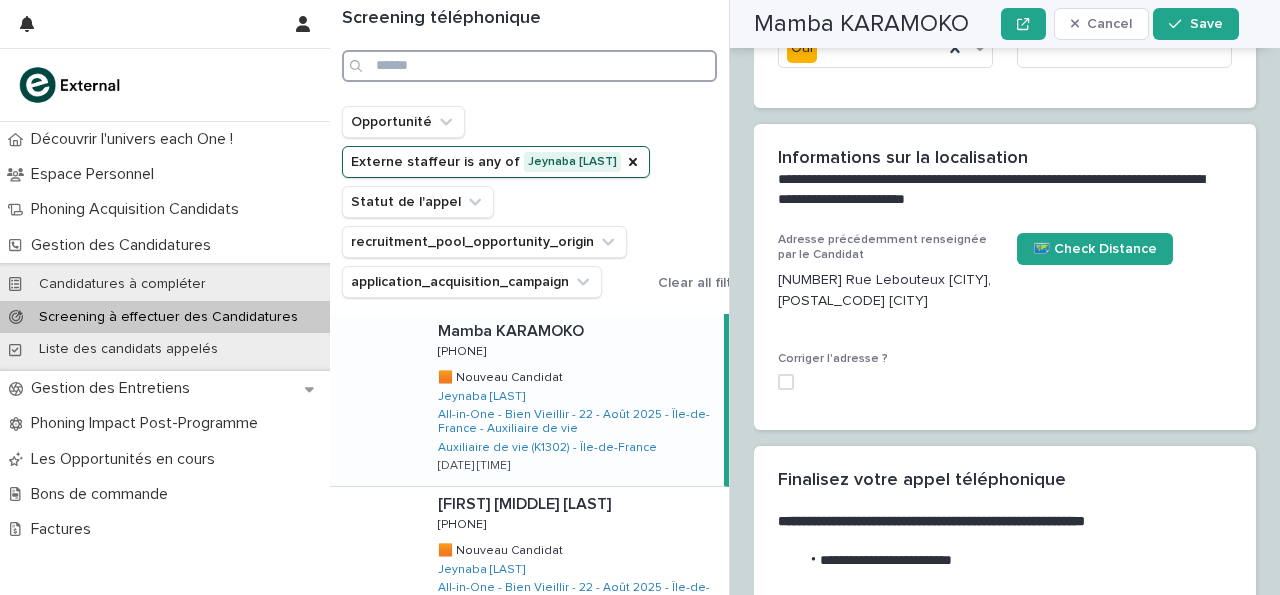 click at bounding box center (529, 66) 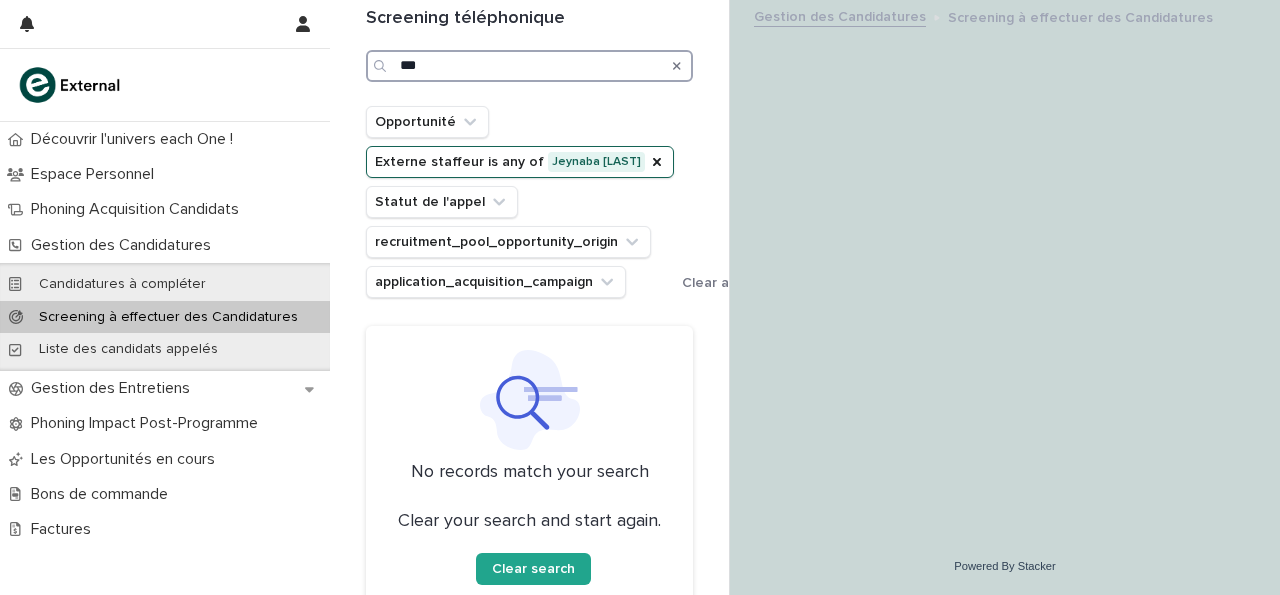 scroll, scrollTop: 0, scrollLeft: 0, axis: both 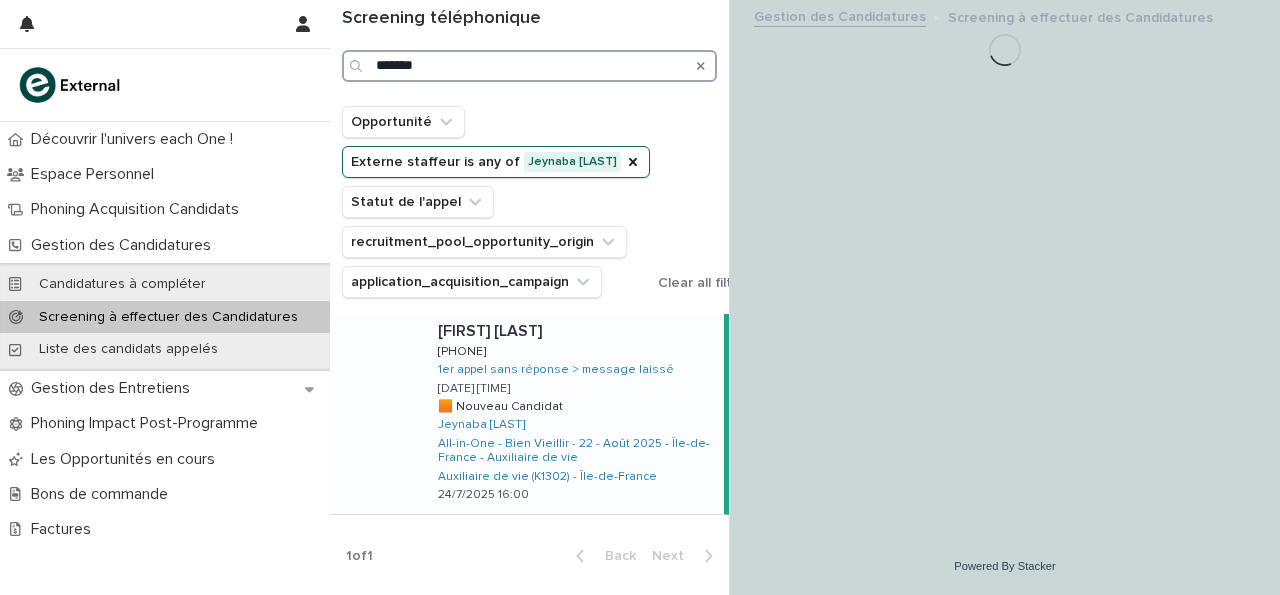 type on "*******" 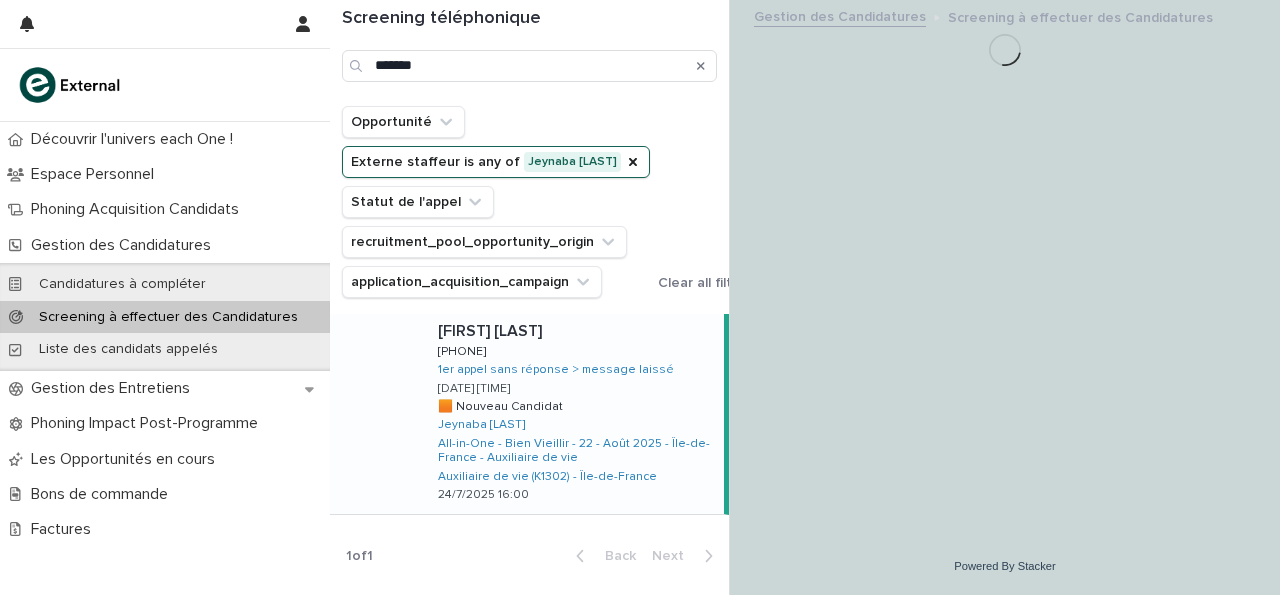 click on "[FIRST] [LAST]" at bounding box center (492, 329) 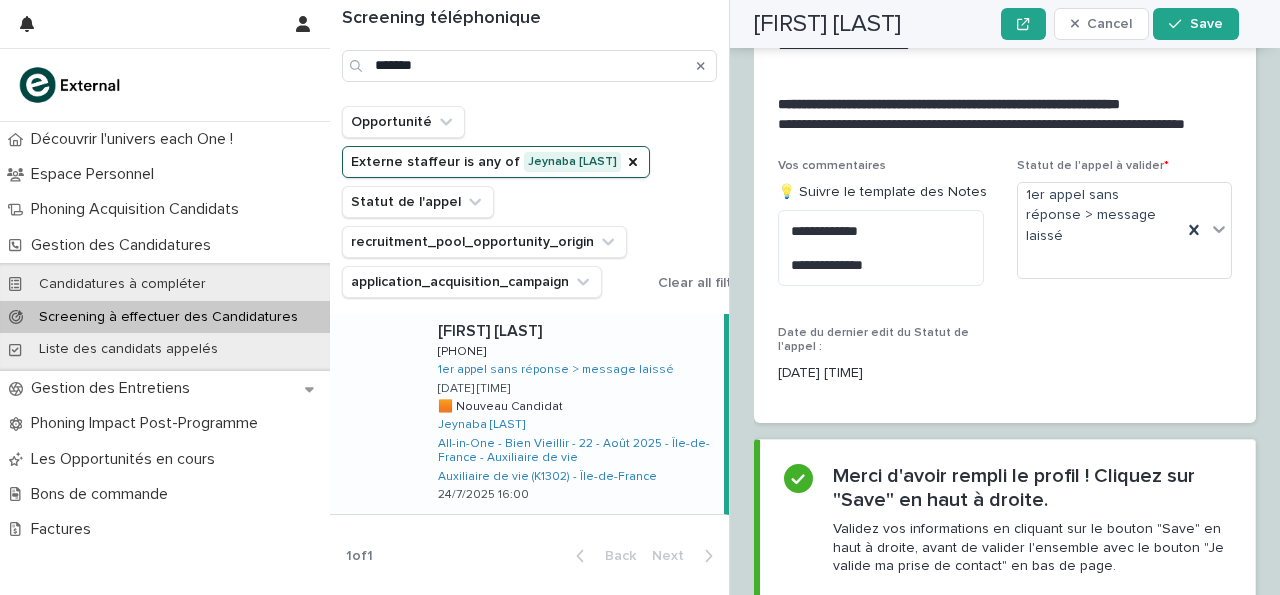 scroll, scrollTop: 2592, scrollLeft: 0, axis: vertical 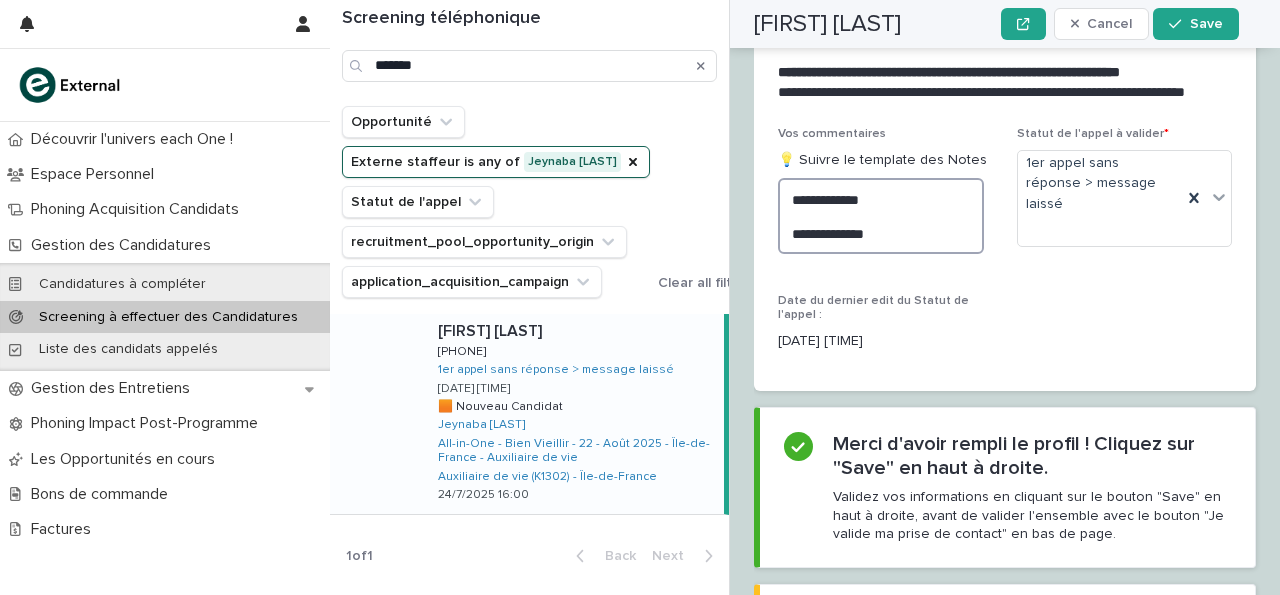 click on "**********" at bounding box center (881, 215) 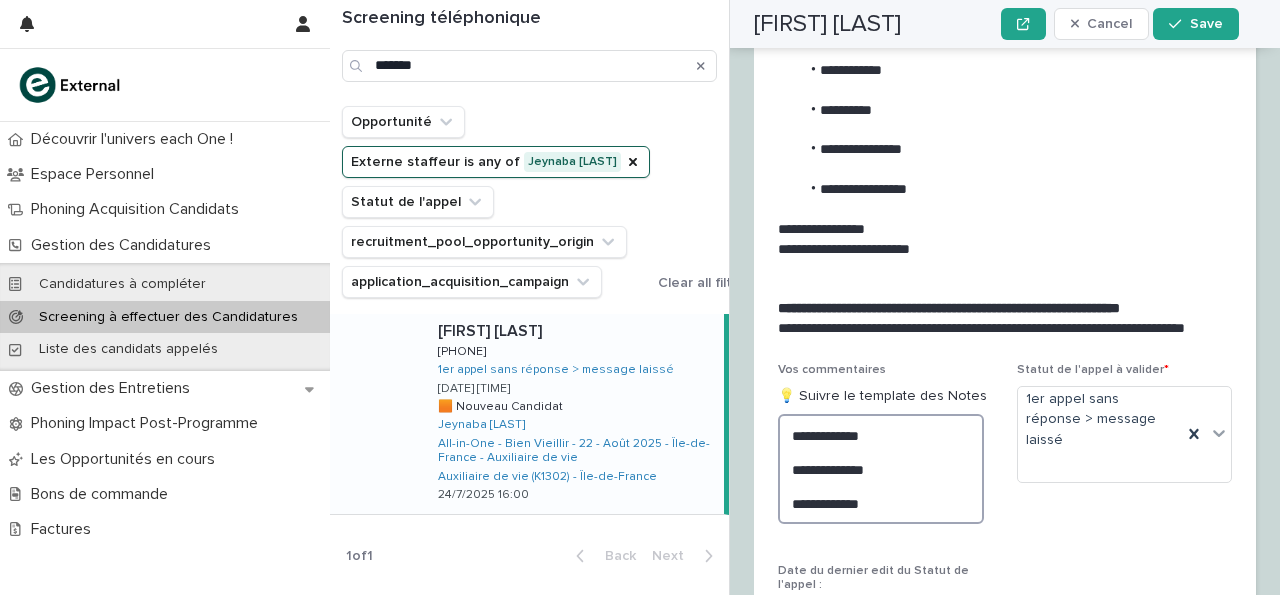 scroll, scrollTop: 2353, scrollLeft: 0, axis: vertical 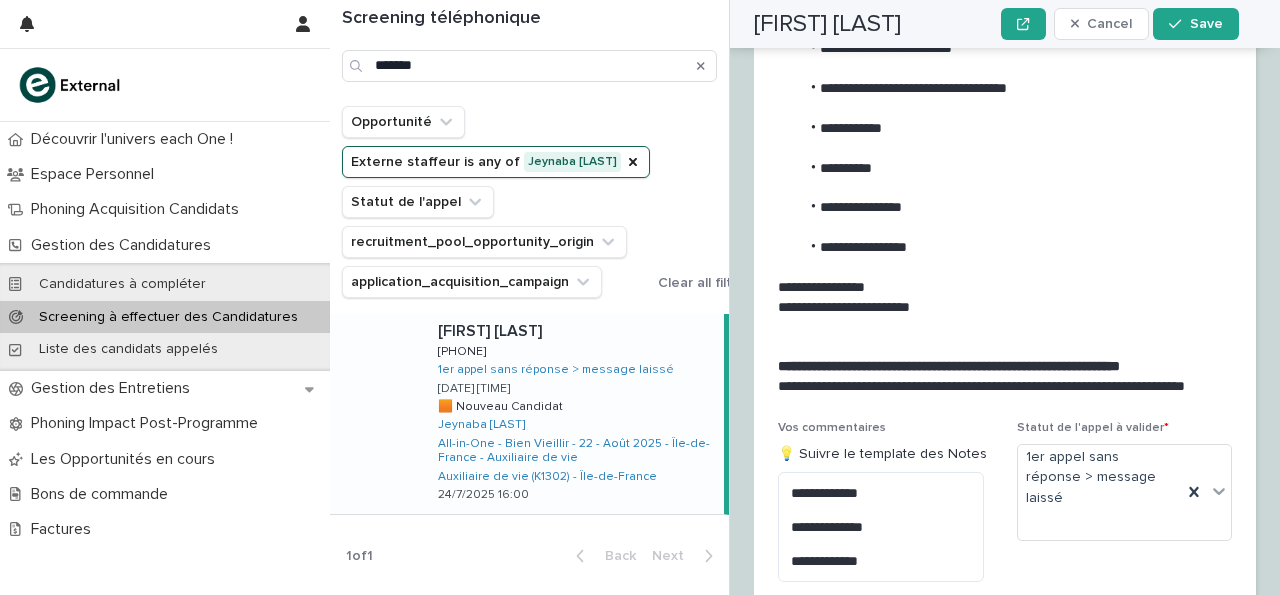 click at bounding box center (1001, 69) 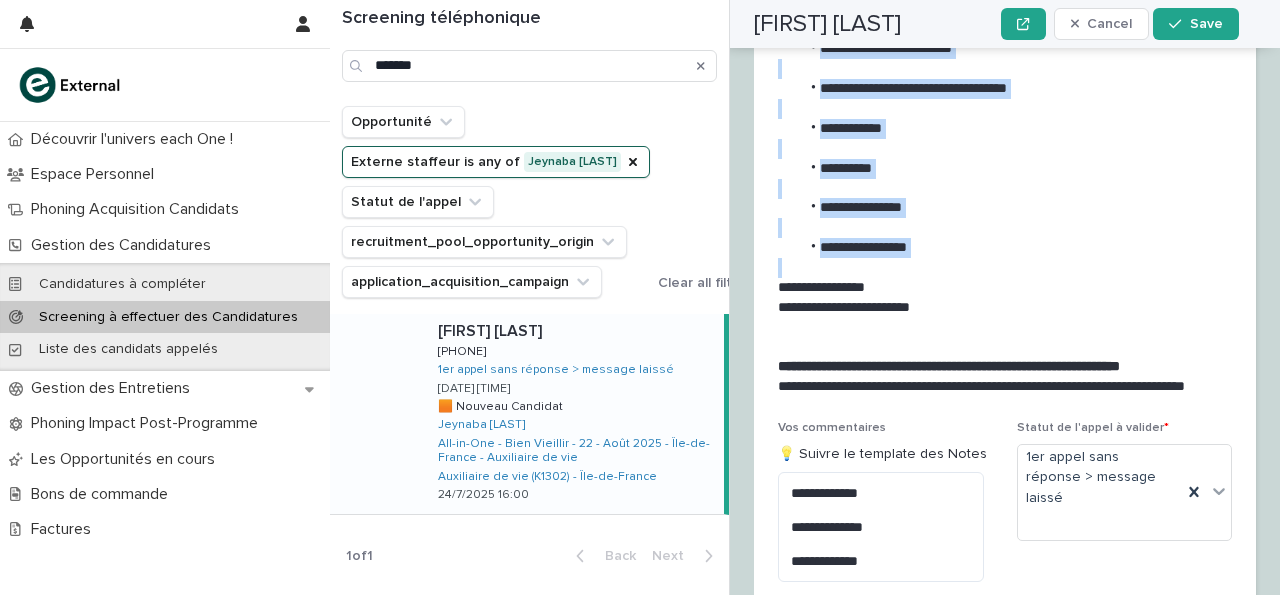 drag, startPoint x: 818, startPoint y: 118, endPoint x: 975, endPoint y: 337, distance: 269.46243 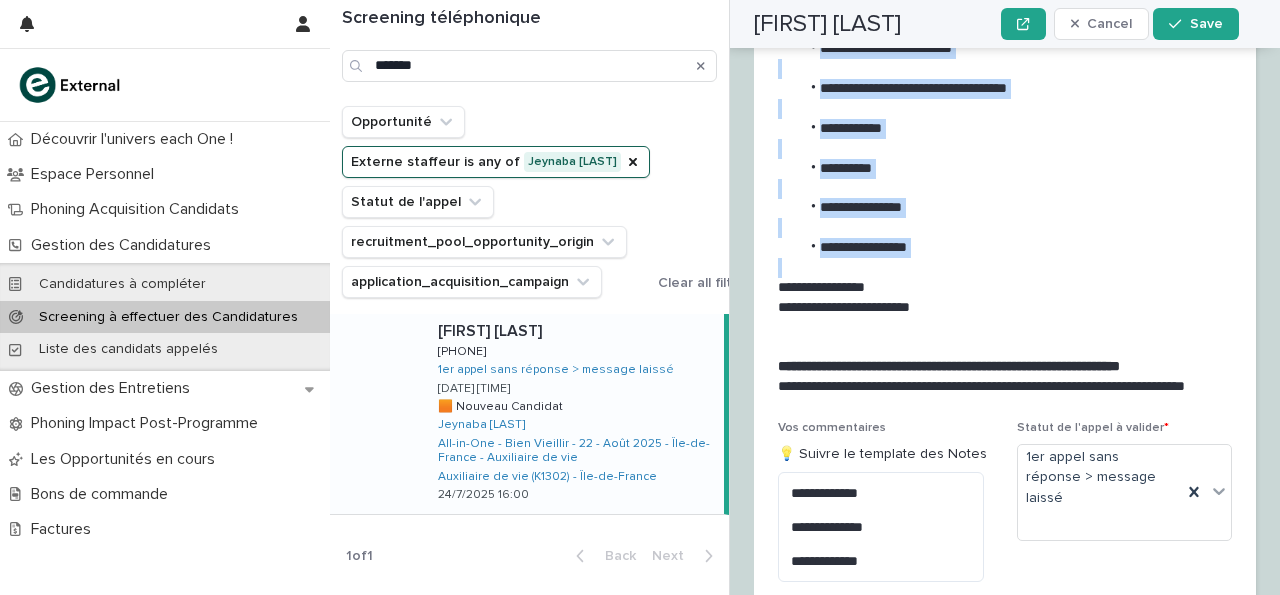 click on "**********" at bounding box center [1001, 188] 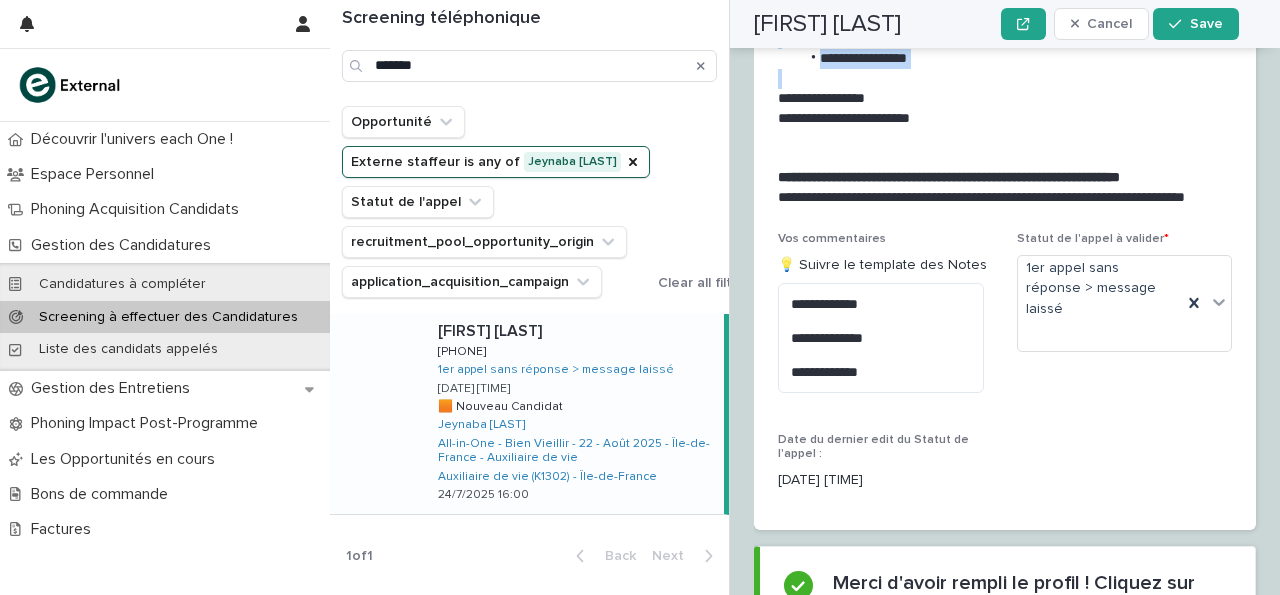 scroll, scrollTop: 2488, scrollLeft: 0, axis: vertical 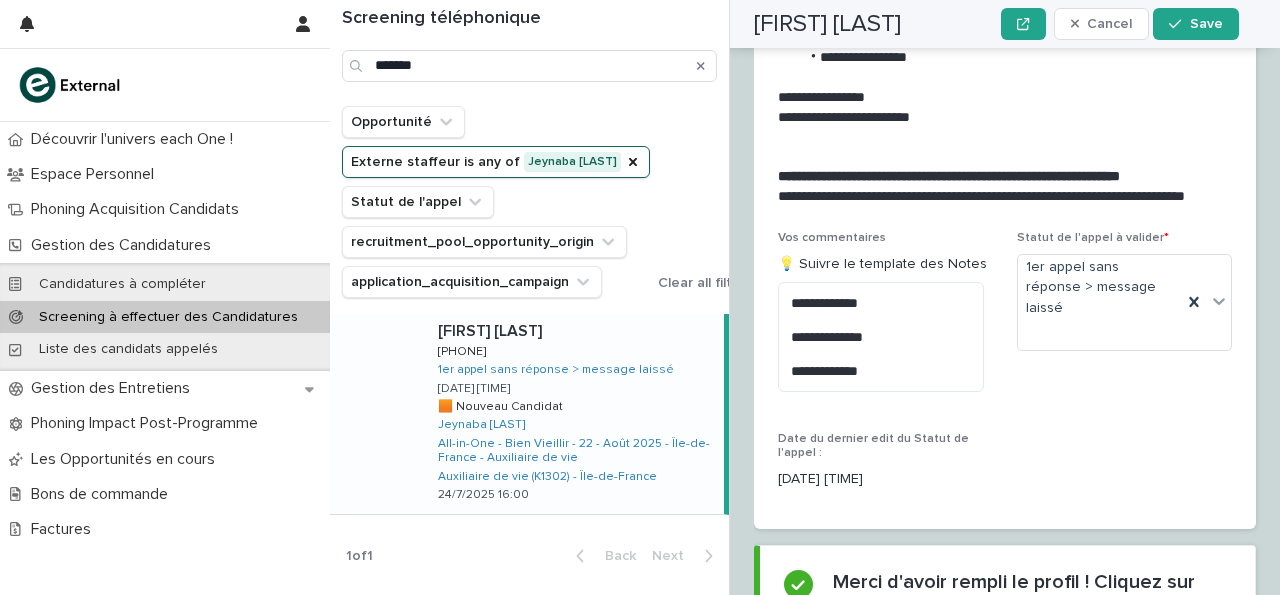 click on "**********" at bounding box center [885, 319] 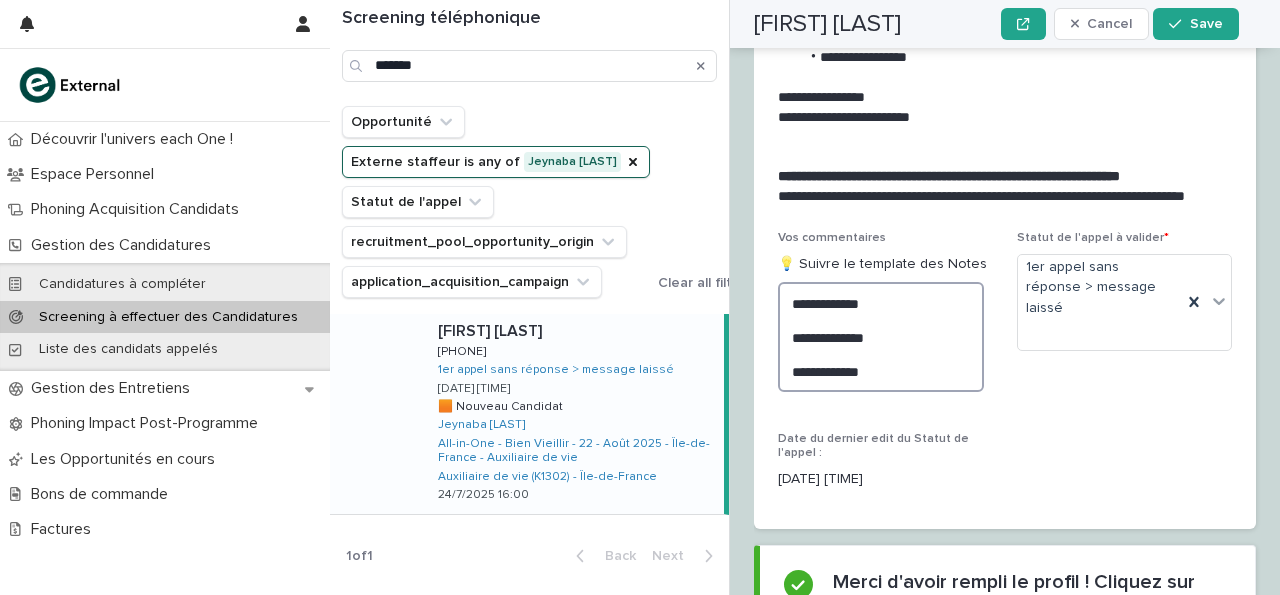 click on "**********" at bounding box center (881, 336) 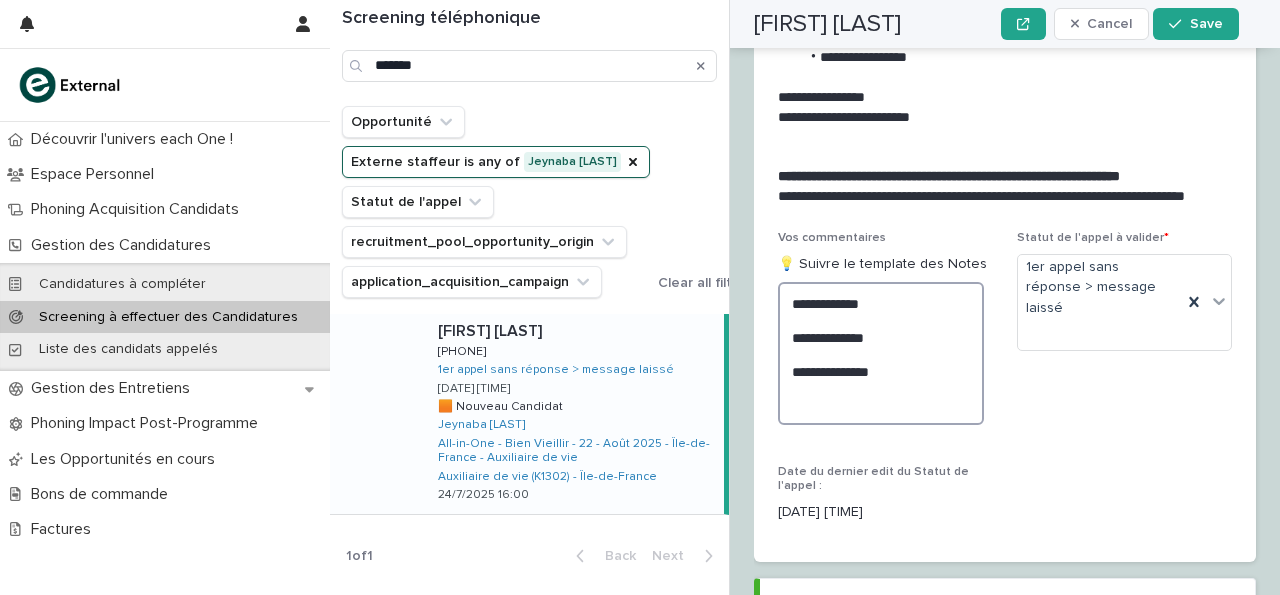 paste on "**********" 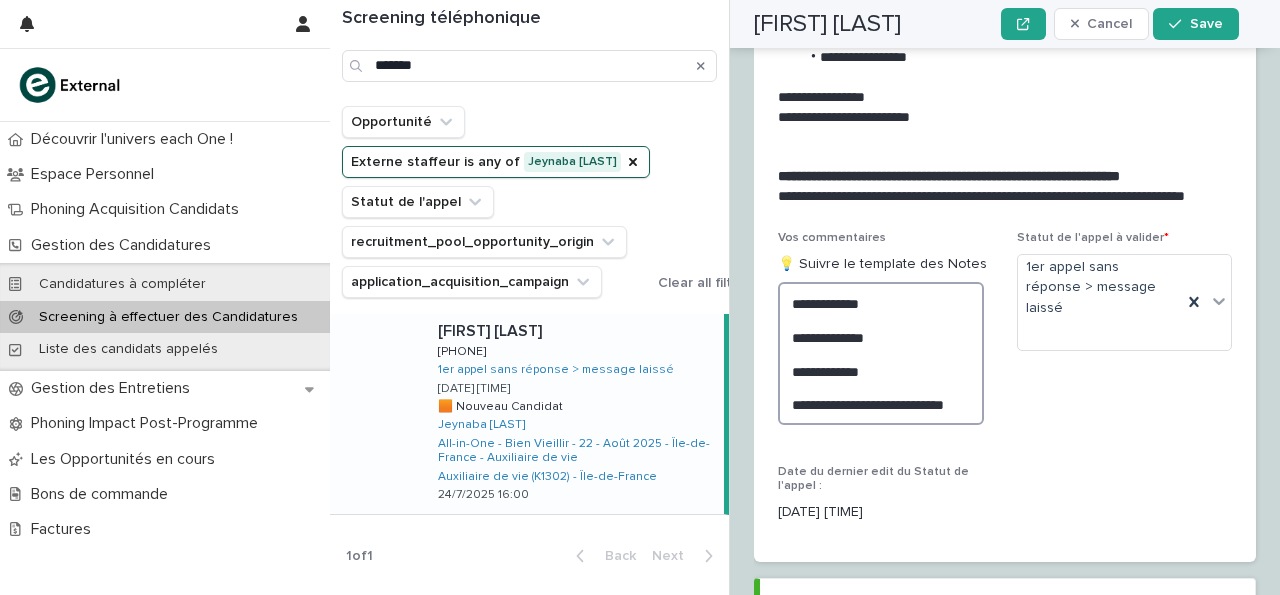 scroll, scrollTop: 2704, scrollLeft: 0, axis: vertical 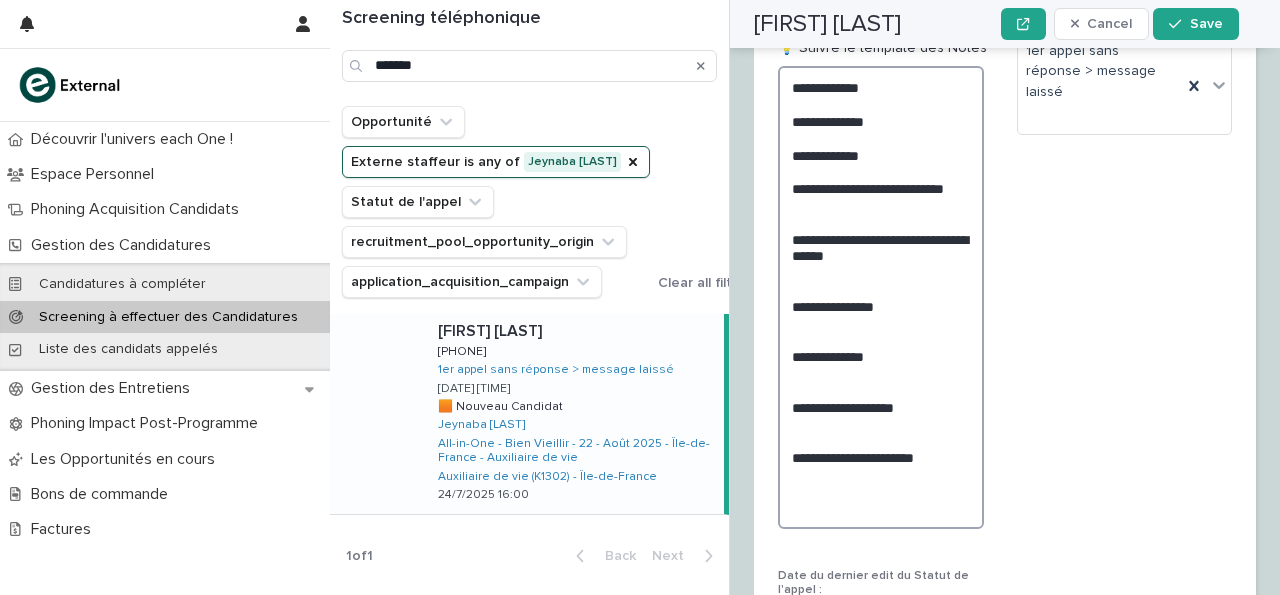 click on "**********" at bounding box center [881, 297] 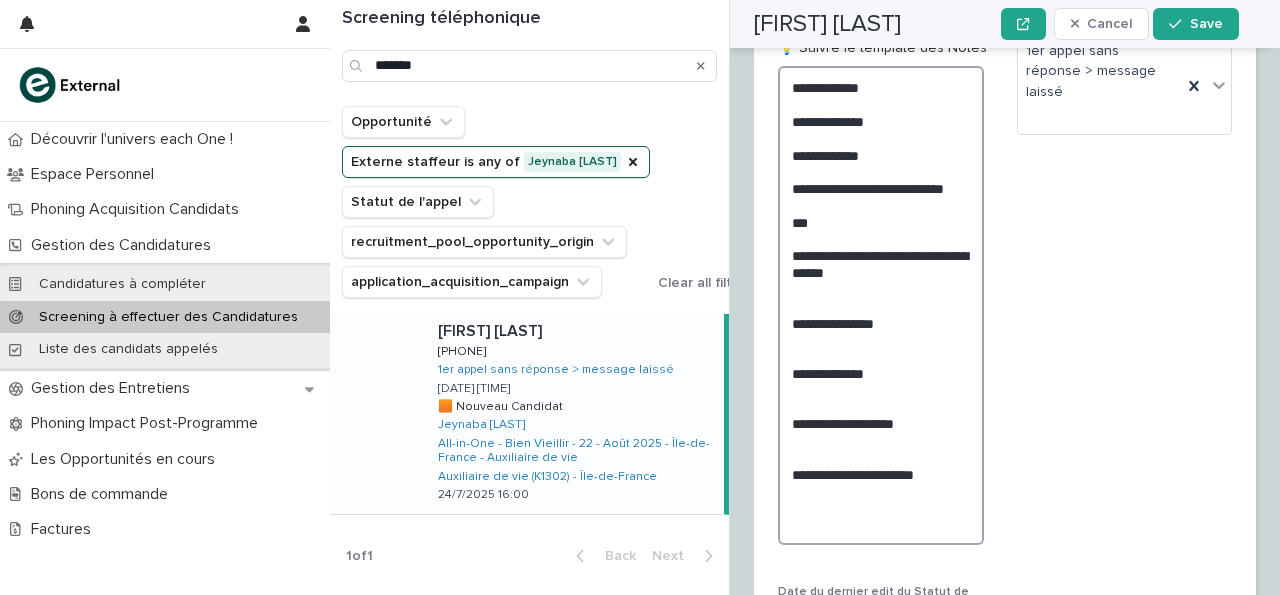 click on "**********" at bounding box center (881, 305) 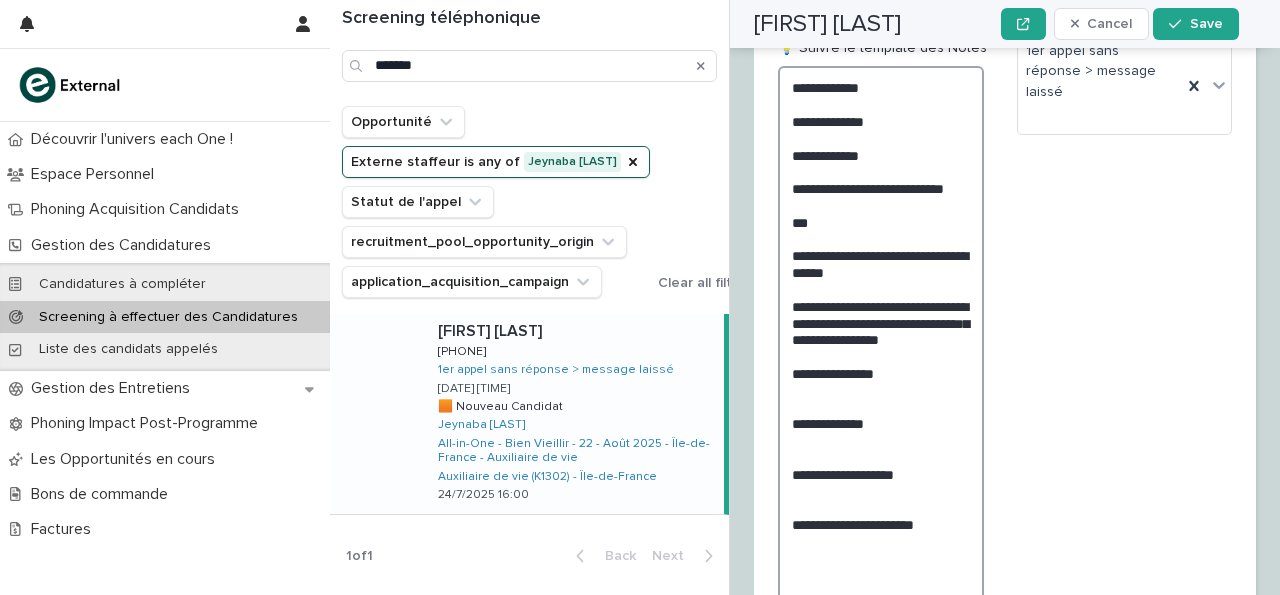 click on "**********" at bounding box center [881, 339] 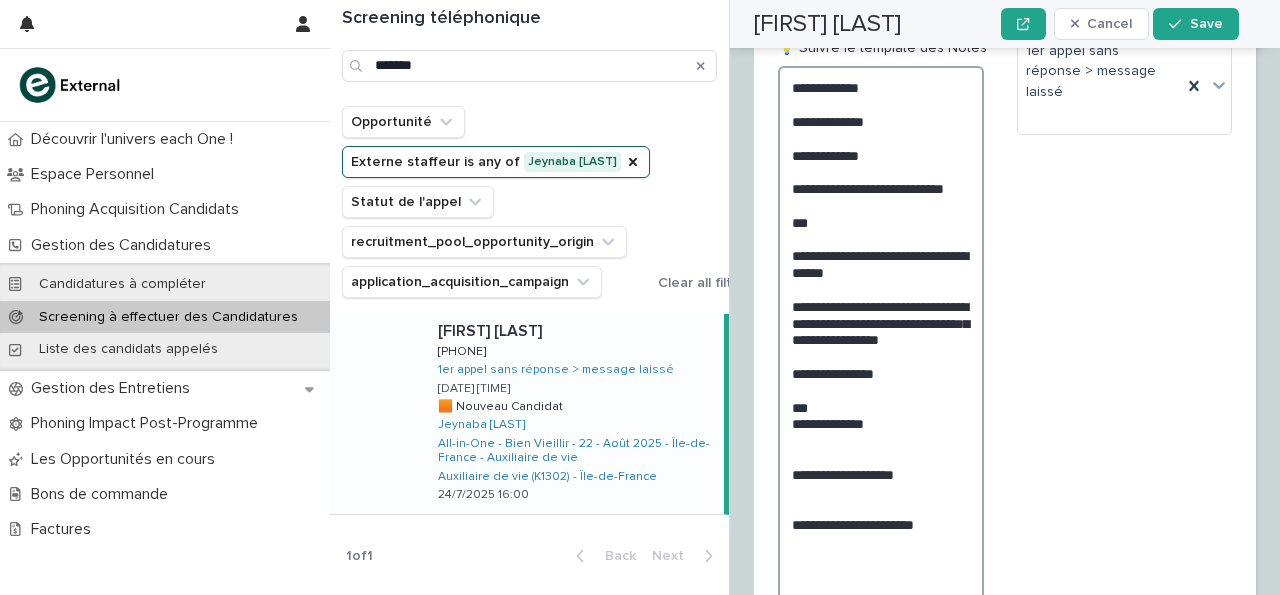 click on "**********" at bounding box center [881, 339] 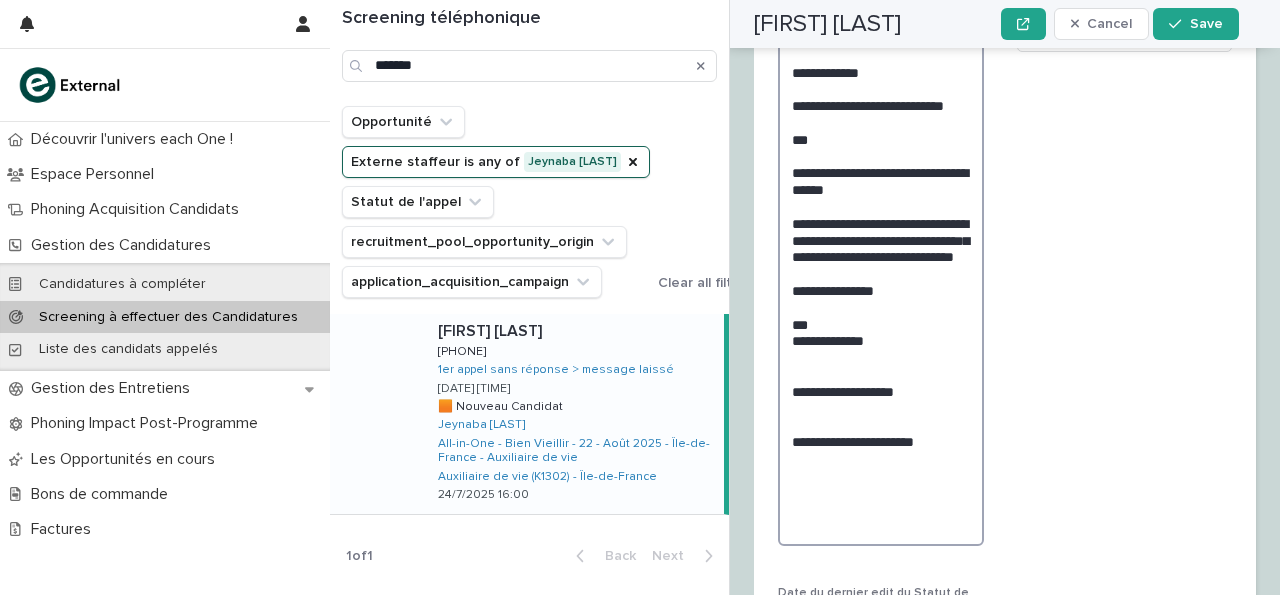 scroll, scrollTop: 2797, scrollLeft: 0, axis: vertical 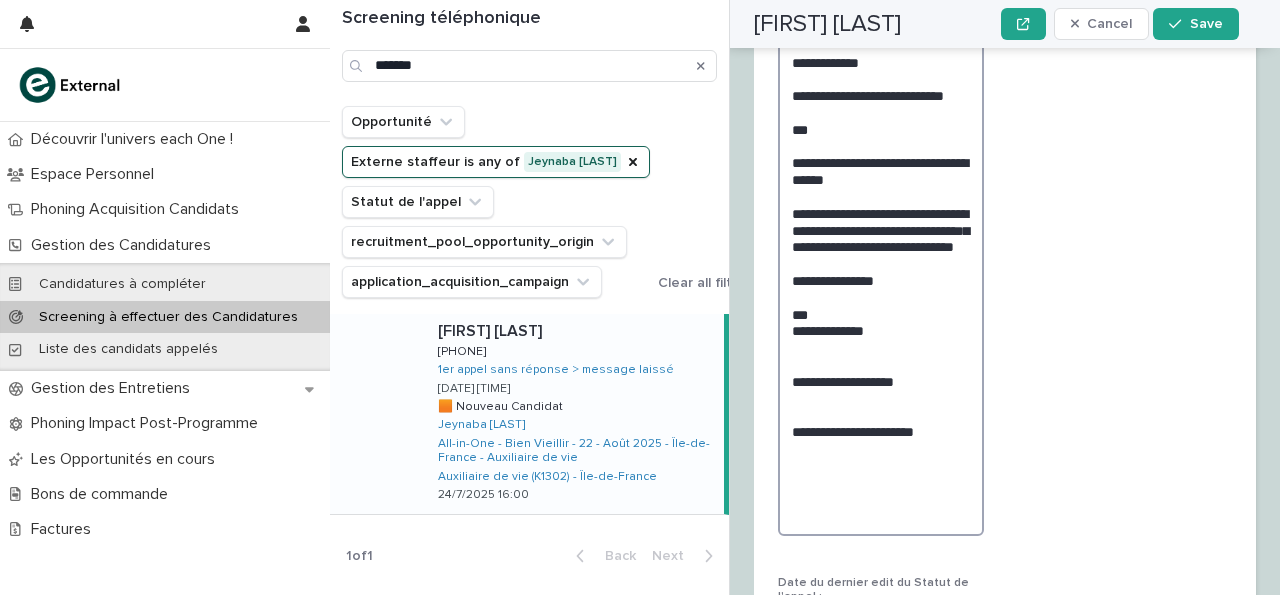 click on "**********" at bounding box center [881, 254] 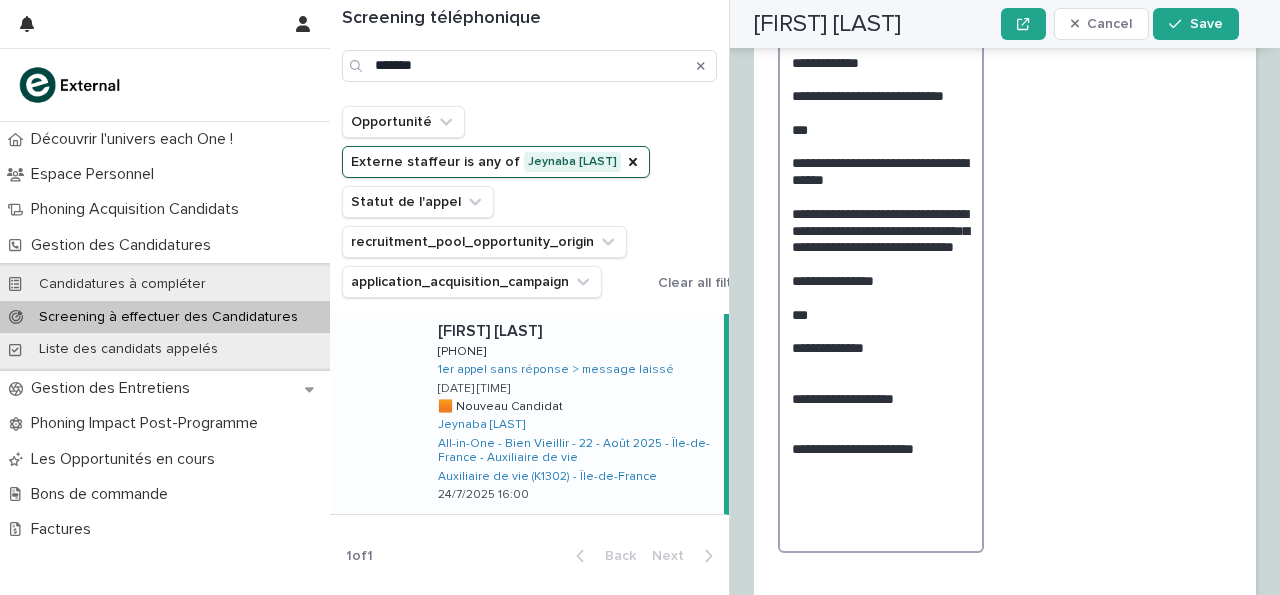 click on "**********" at bounding box center [881, 262] 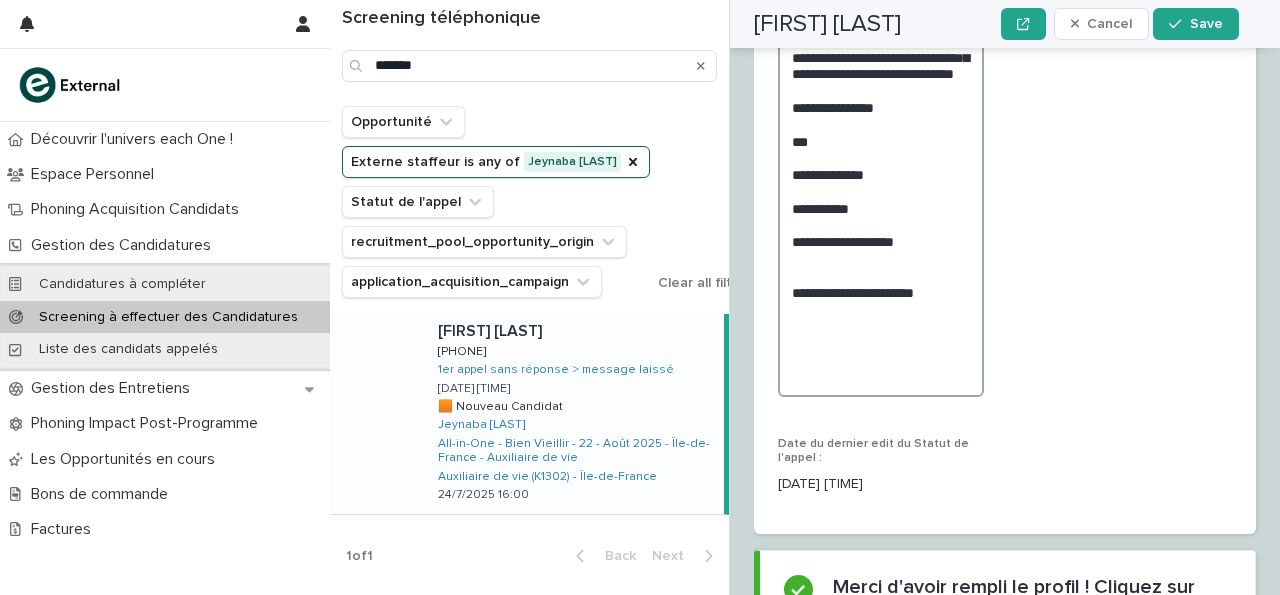 scroll, scrollTop: 2990, scrollLeft: 0, axis: vertical 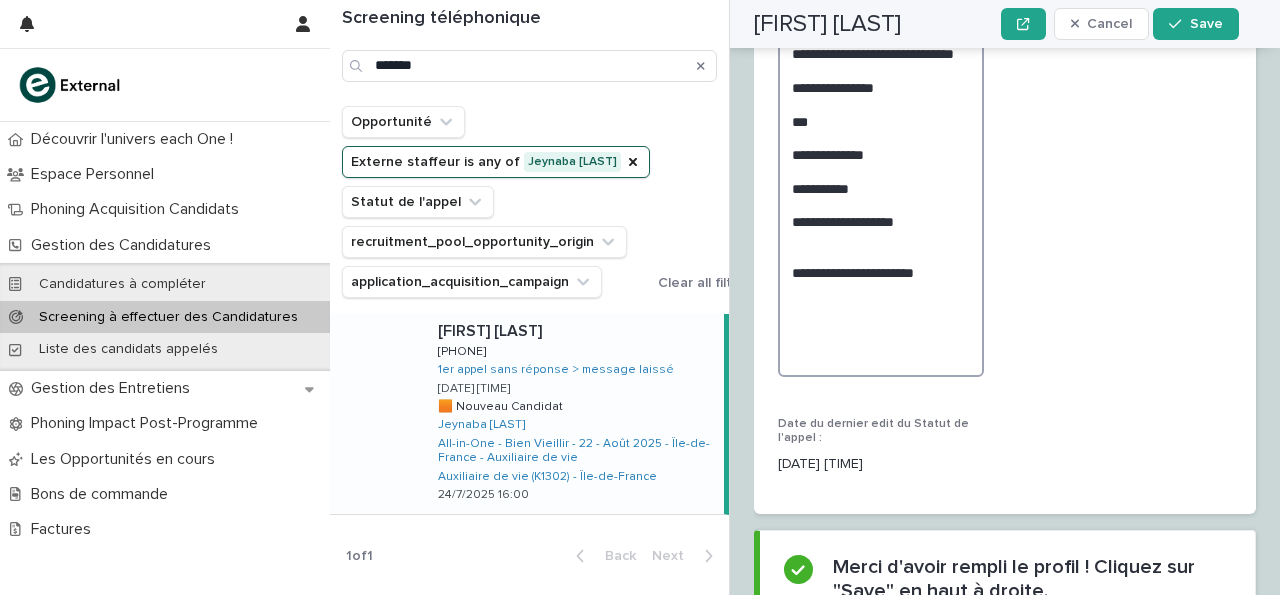 click on "**********" at bounding box center (881, 78) 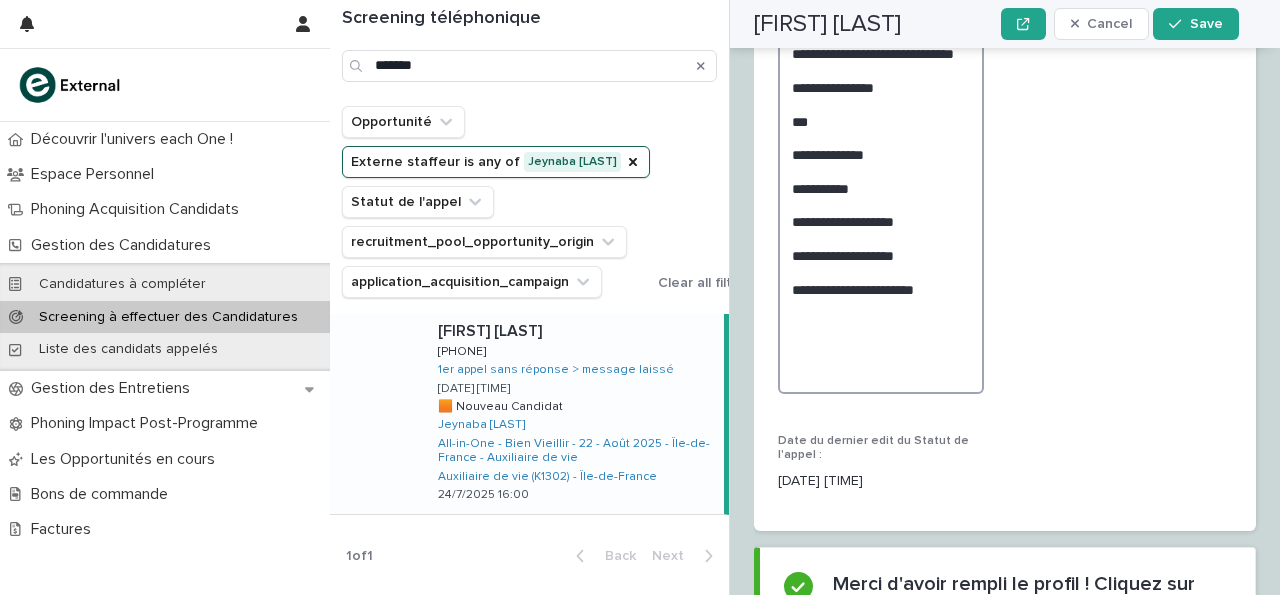 scroll, scrollTop: 2990, scrollLeft: 0, axis: vertical 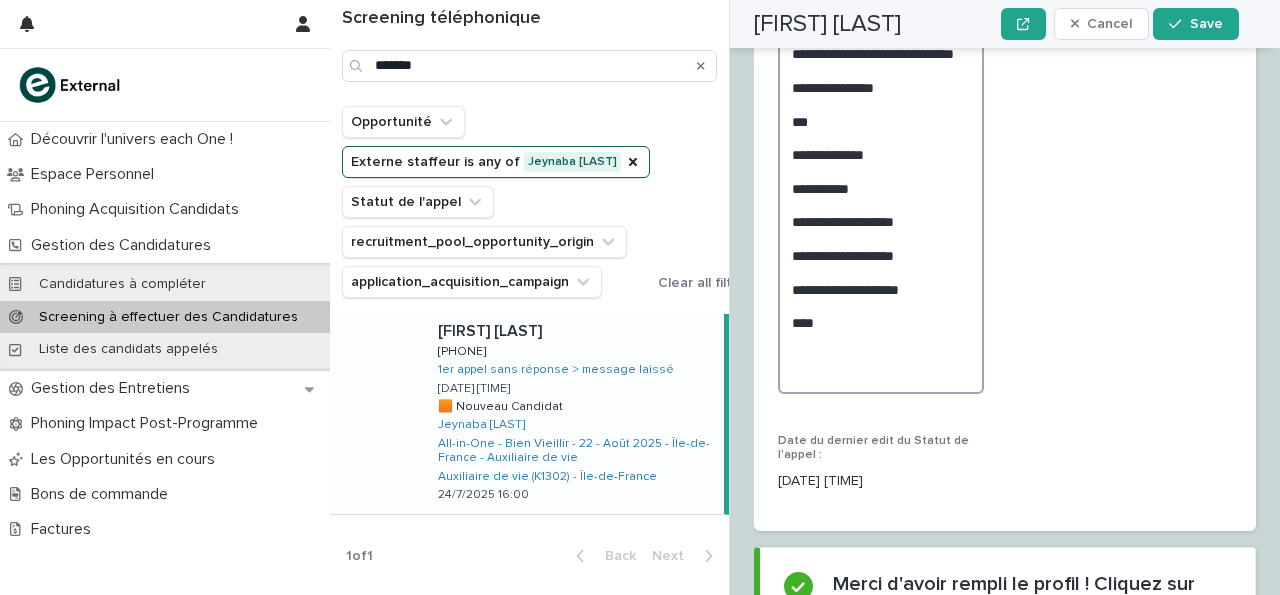 click on "**********" at bounding box center (881, 86) 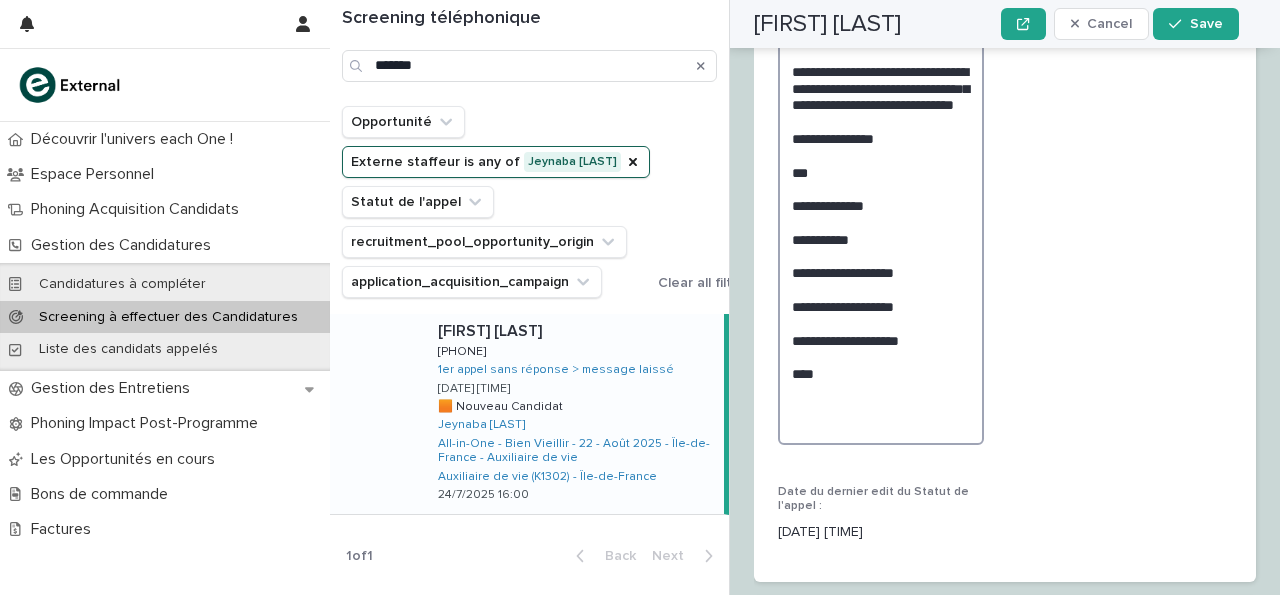 scroll, scrollTop: 2937, scrollLeft: 0, axis: vertical 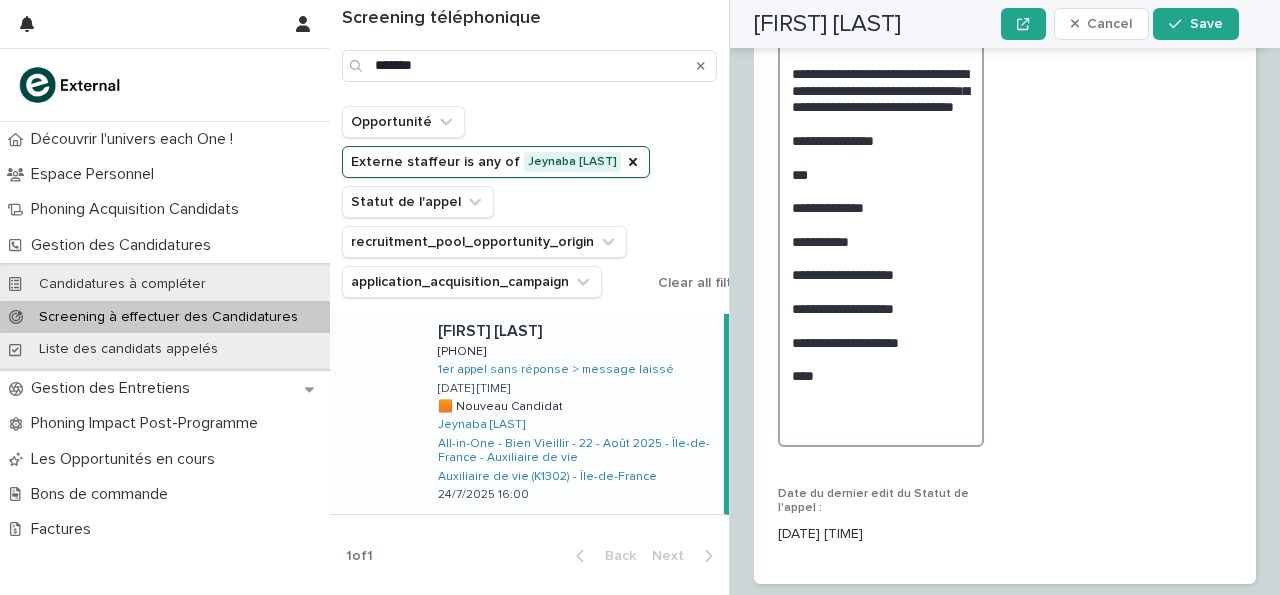 click on "**********" at bounding box center [881, 139] 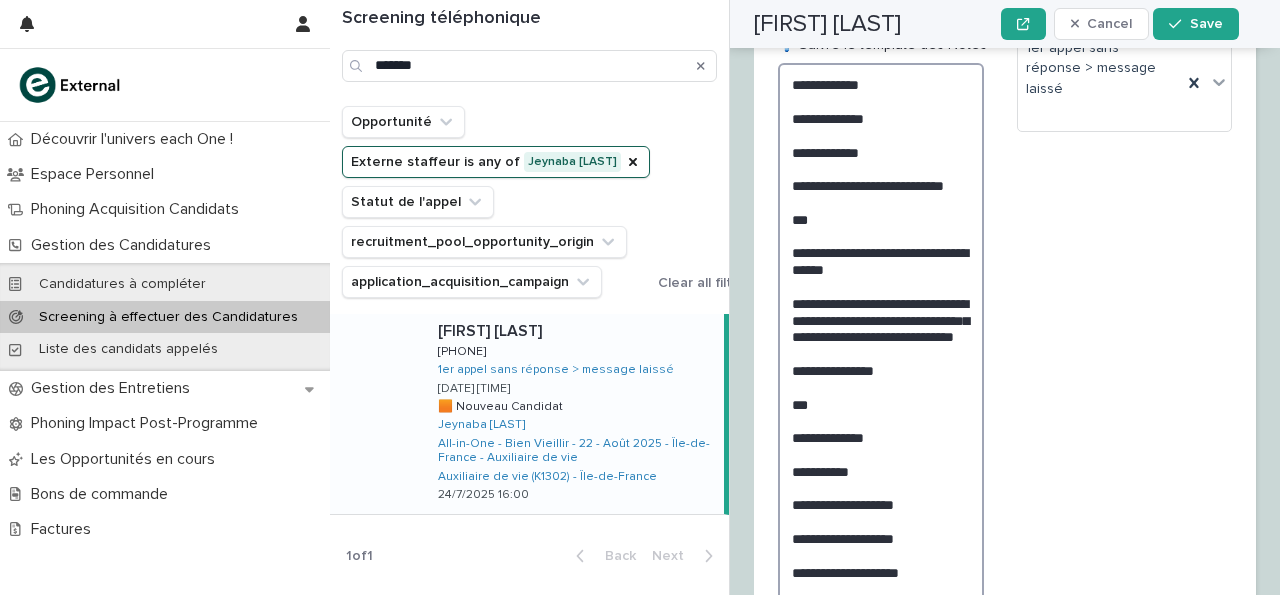 scroll, scrollTop: 2702, scrollLeft: 0, axis: vertical 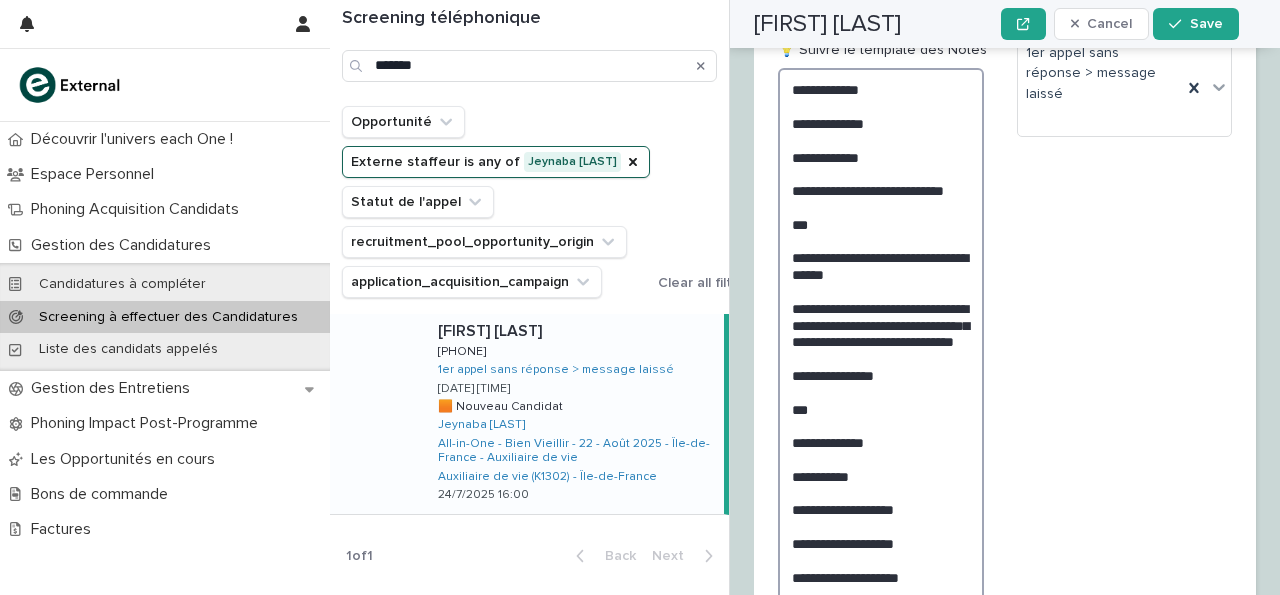 type on "**********" 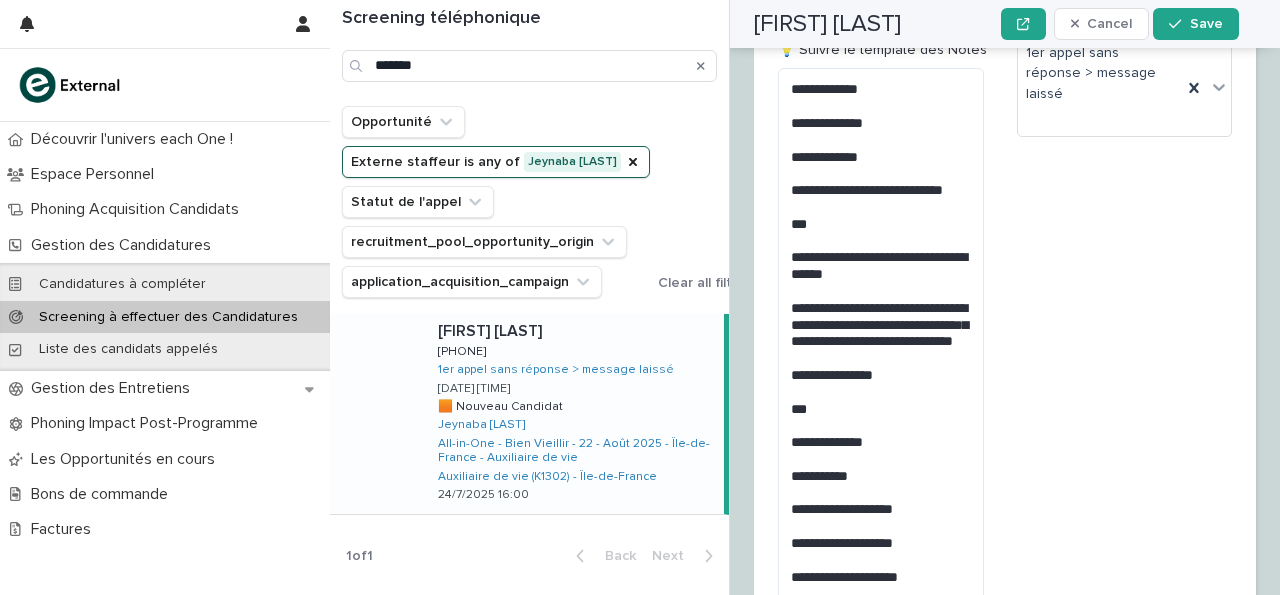 click on "**********" at bounding box center [1005, 418] 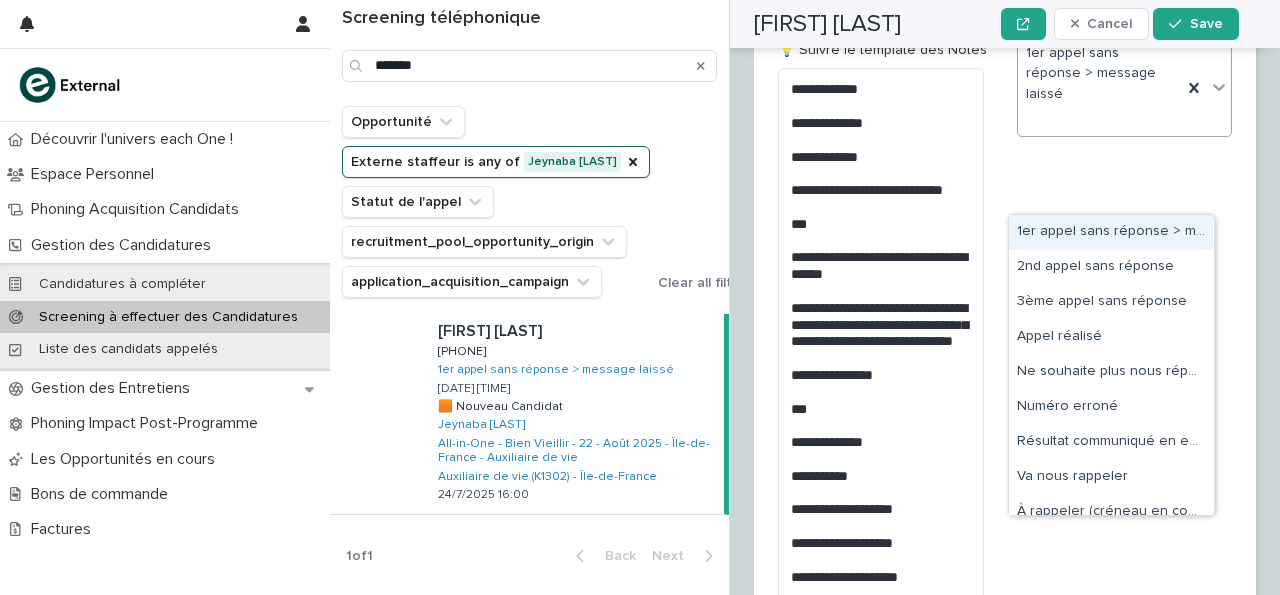 click 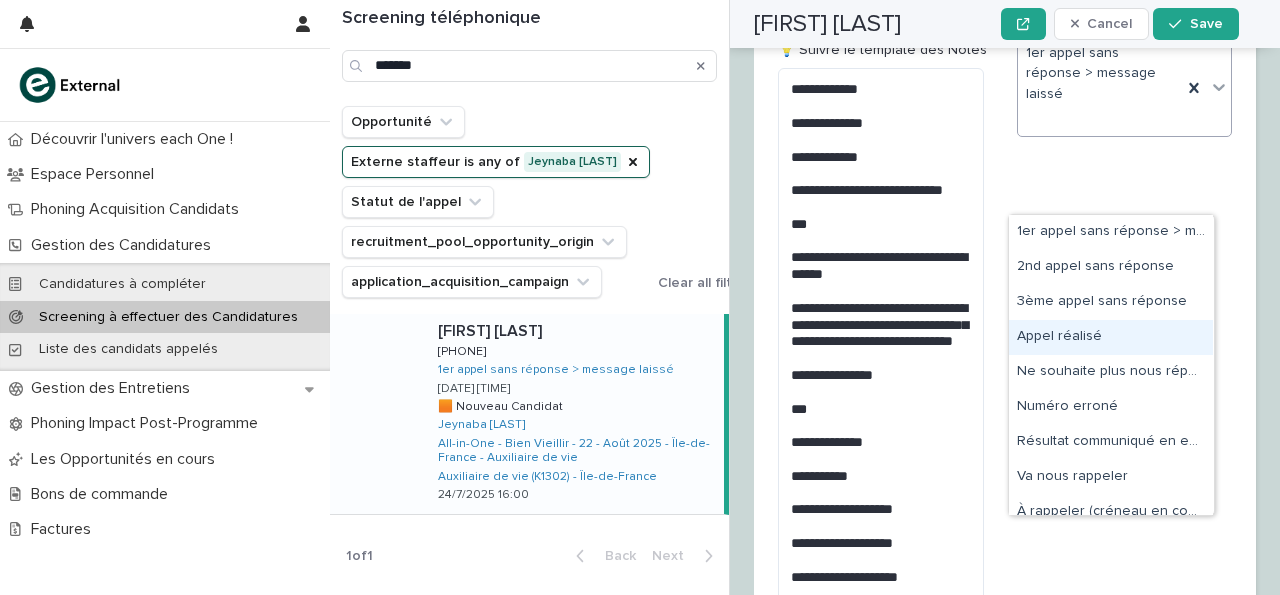 click on "Appel réalisé" at bounding box center (1111, 337) 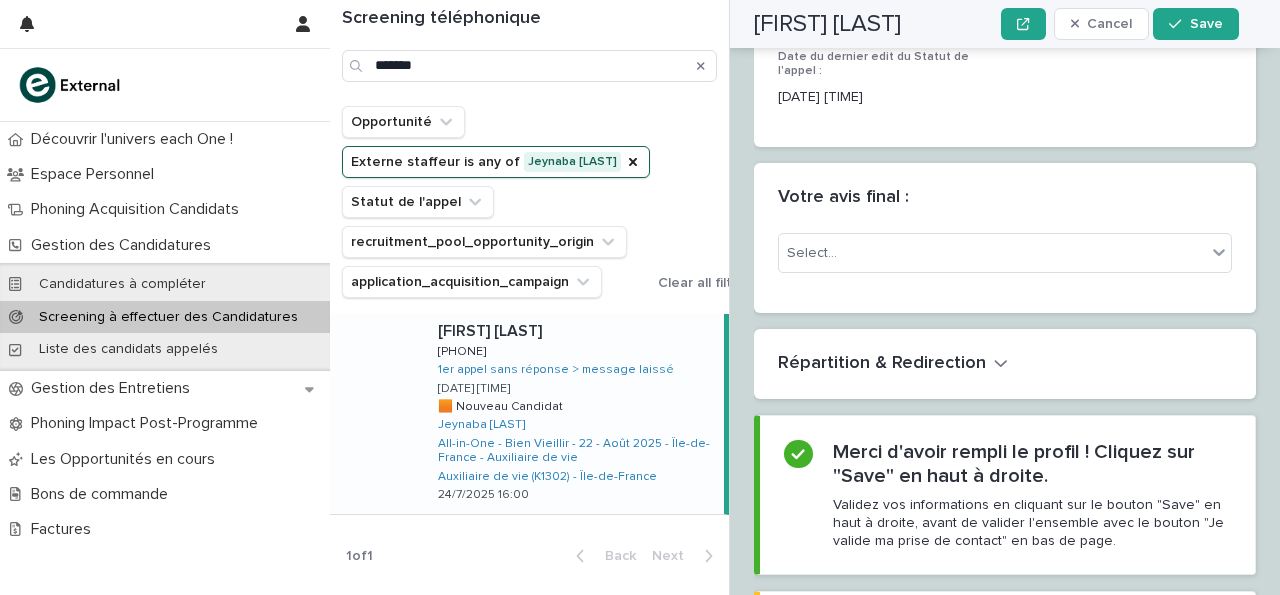 scroll, scrollTop: 3376, scrollLeft: 0, axis: vertical 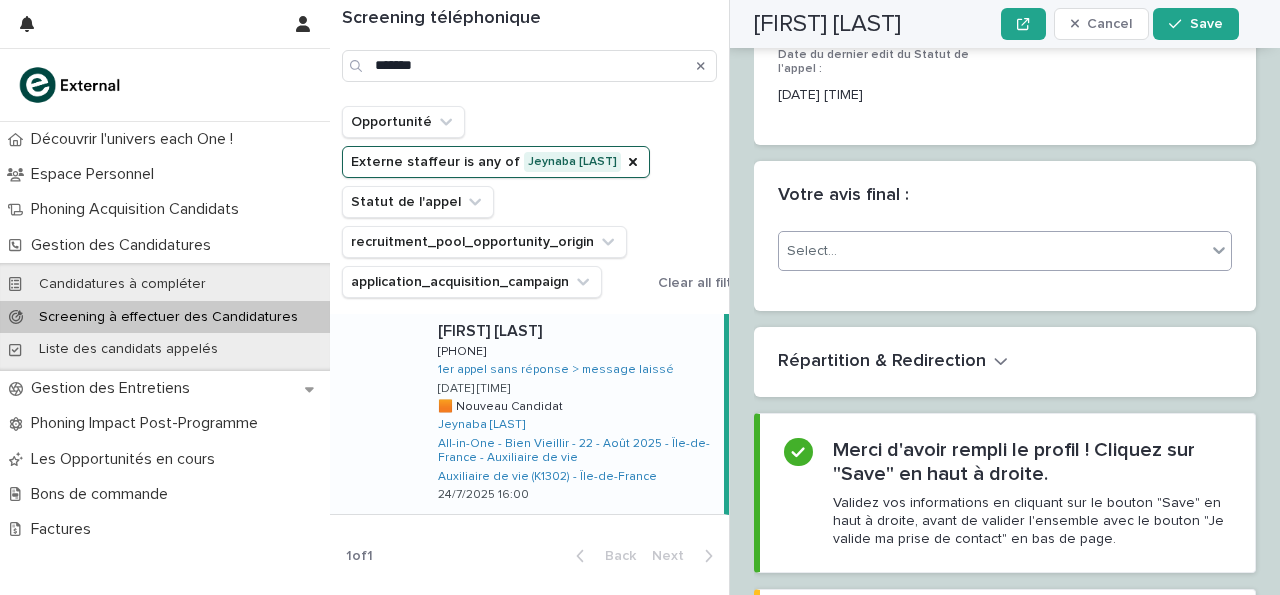 click on "Select..." at bounding box center (992, 251) 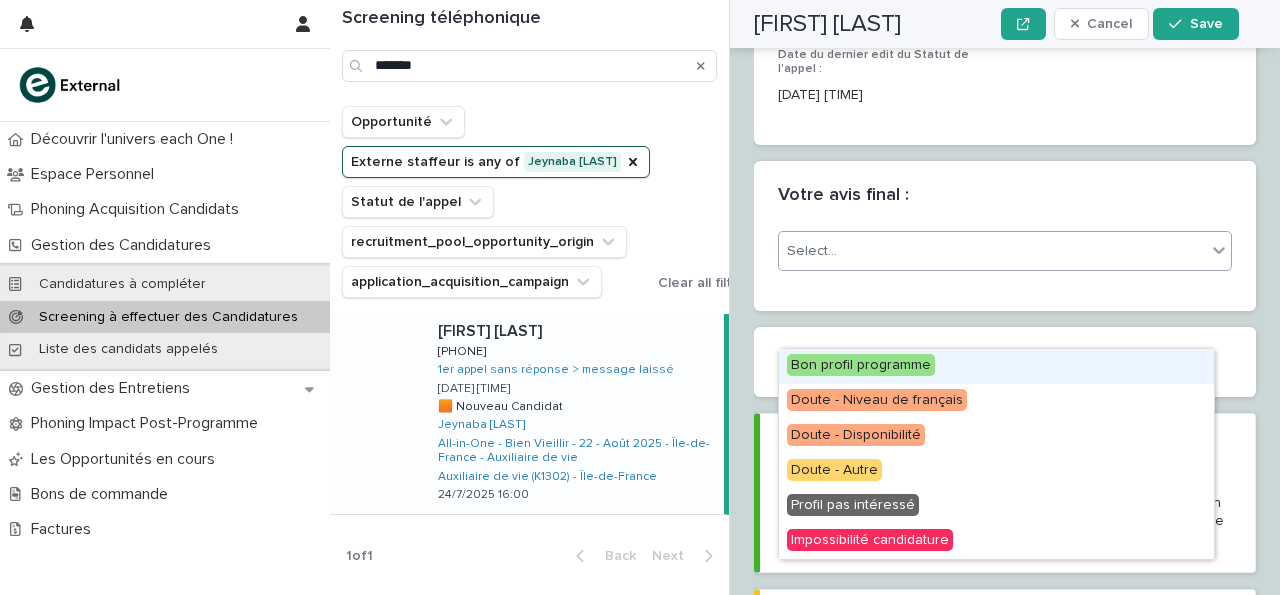 click on "Bon profil programme" at bounding box center (996, 366) 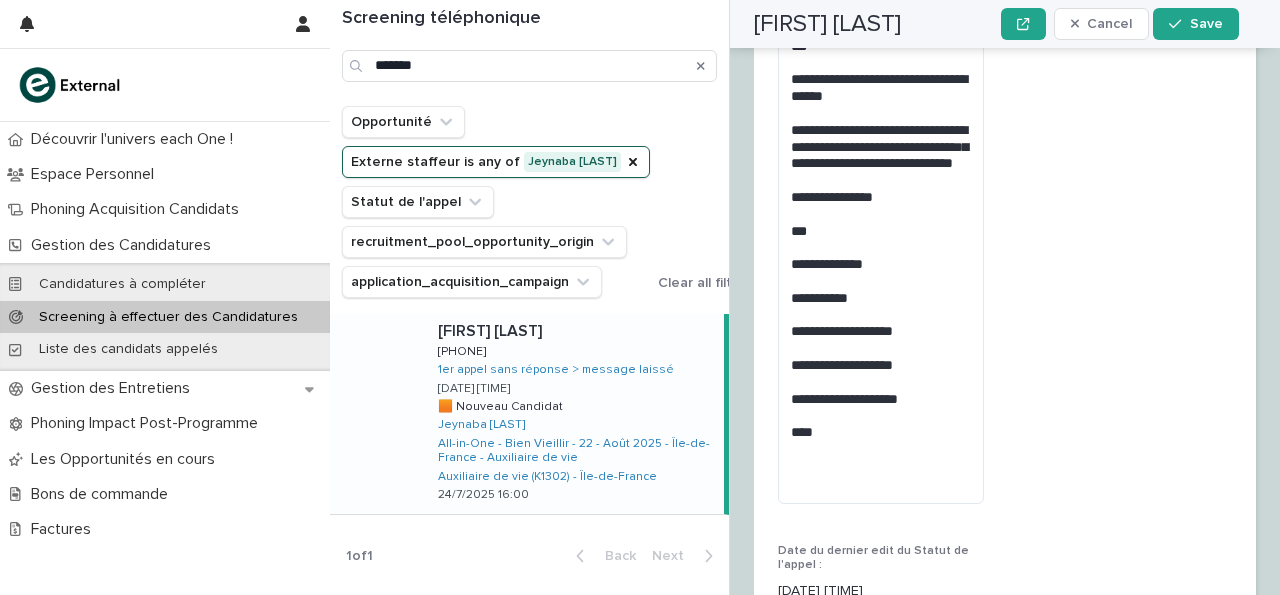 scroll, scrollTop: 2879, scrollLeft: 0, axis: vertical 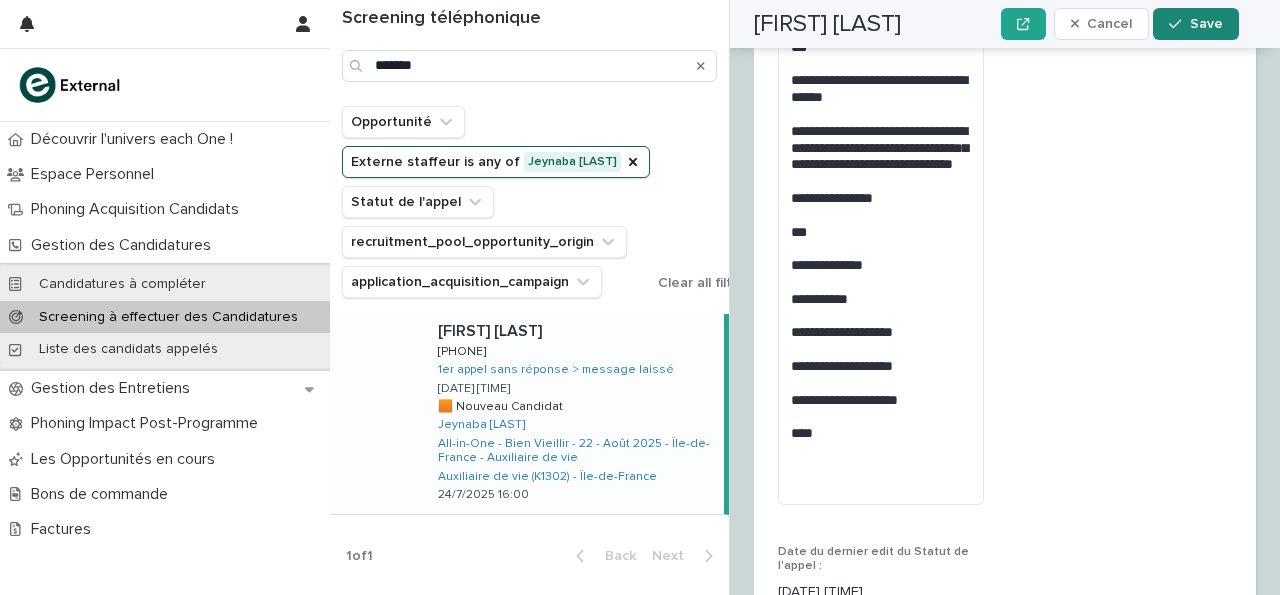 click on "Save" at bounding box center [1195, 24] 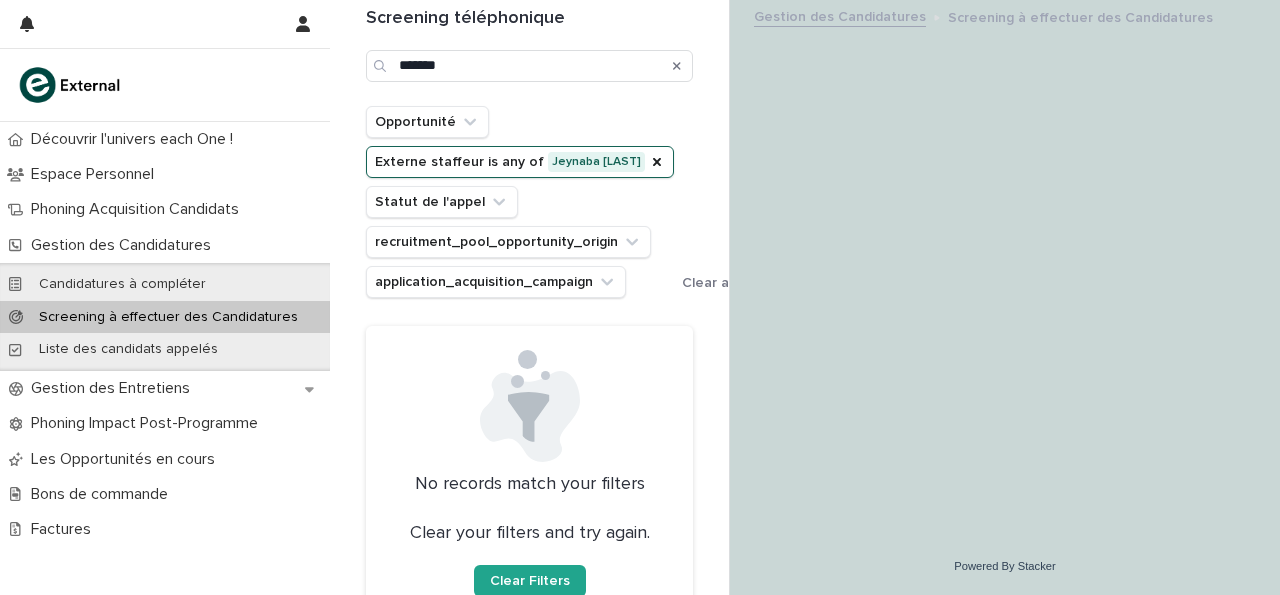 scroll, scrollTop: 0, scrollLeft: 0, axis: both 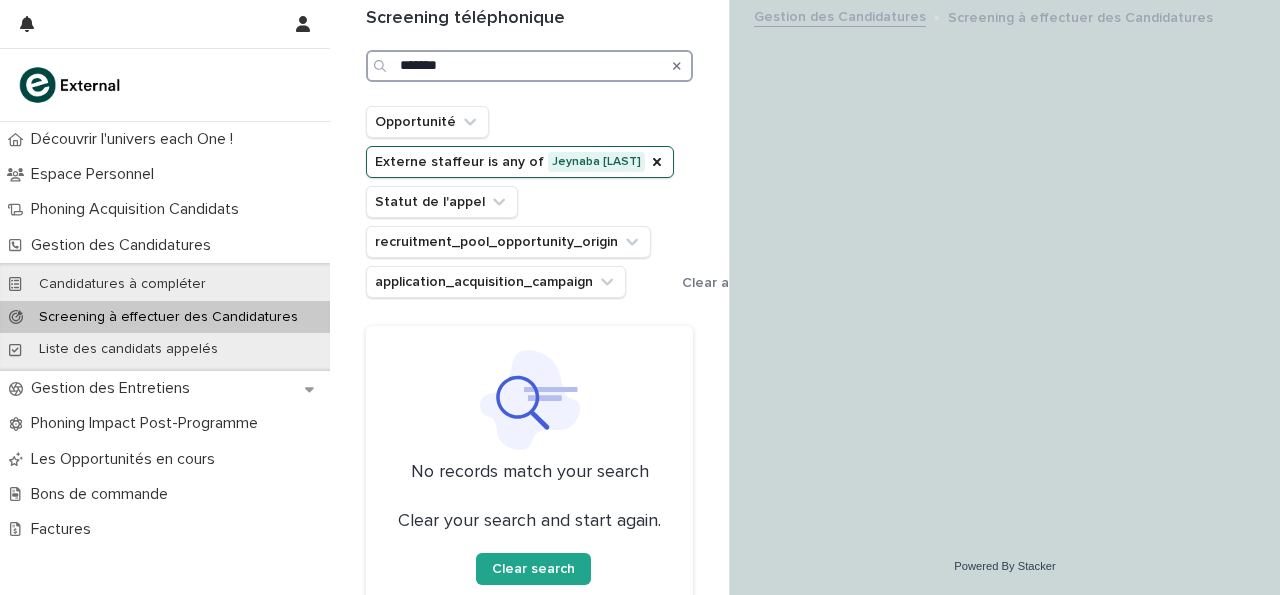 drag, startPoint x: 521, startPoint y: 65, endPoint x: 250, endPoint y: 82, distance: 271.53268 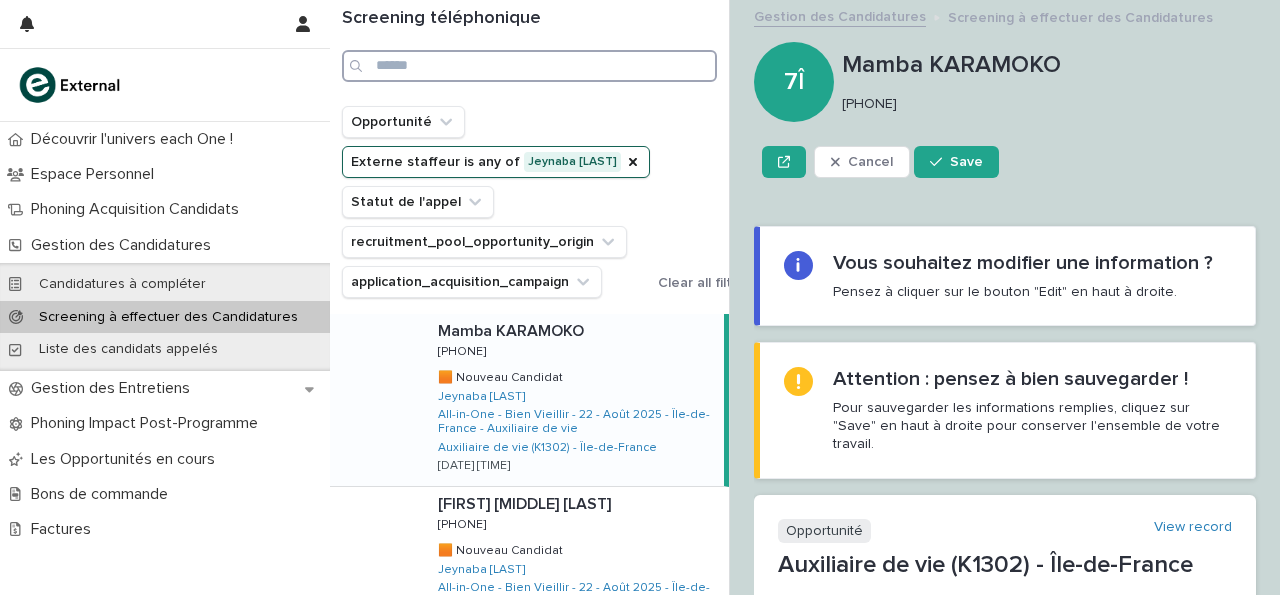 type 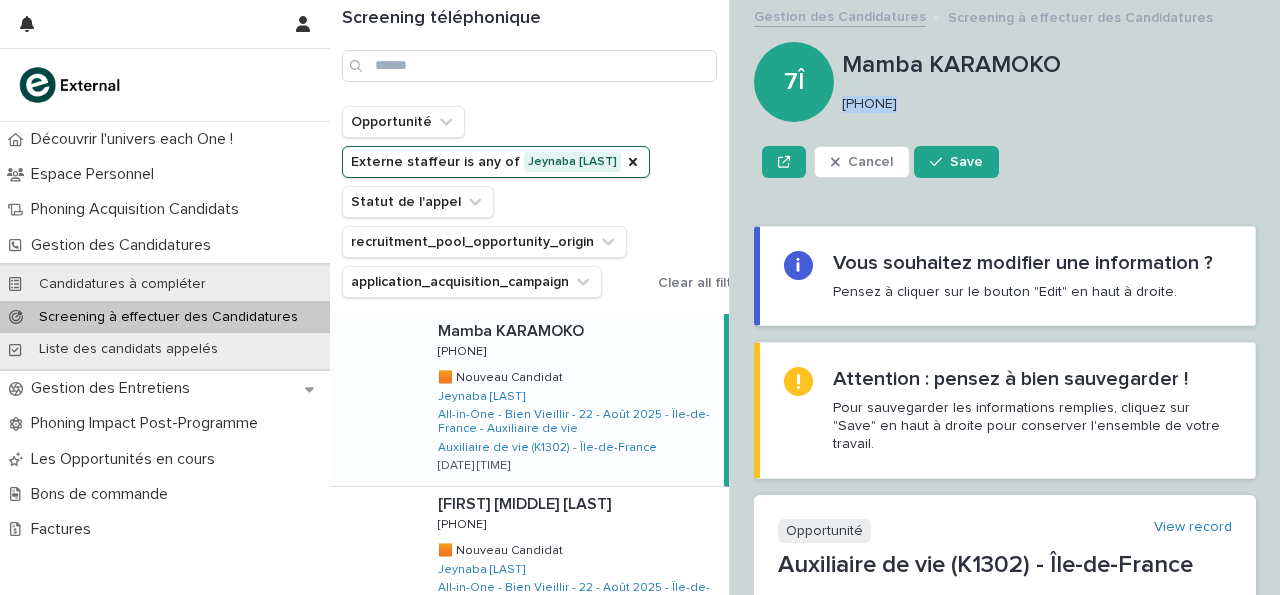 drag, startPoint x: 845, startPoint y: 100, endPoint x: 995, endPoint y: 133, distance: 153.58711 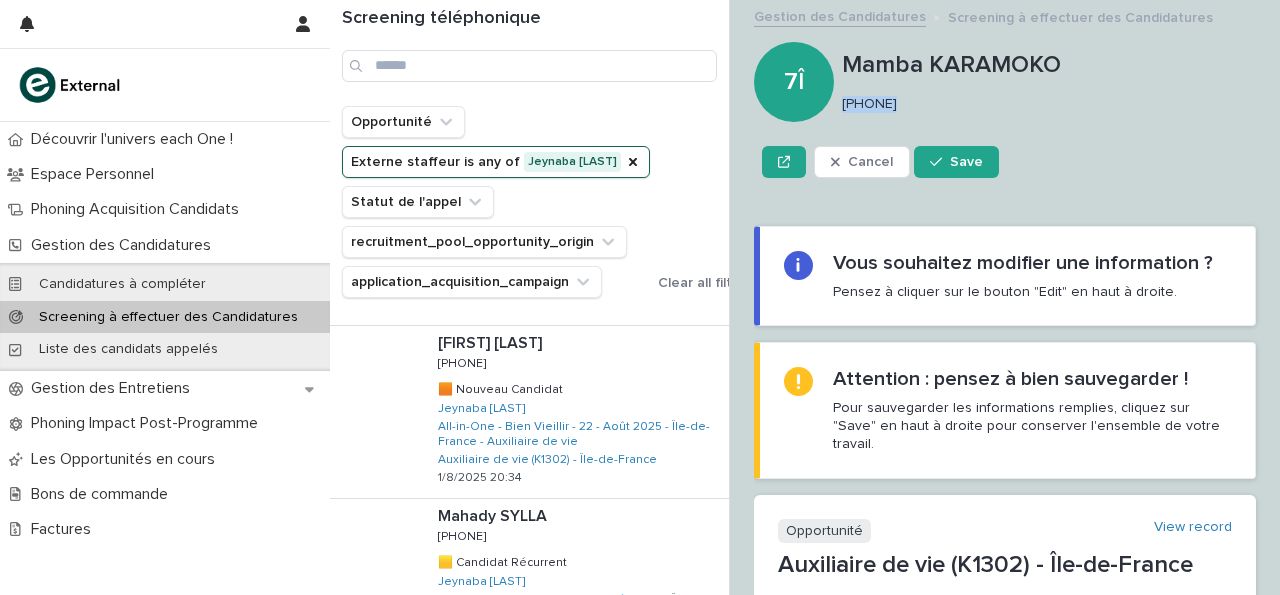 scroll, scrollTop: 1514, scrollLeft: 0, axis: vertical 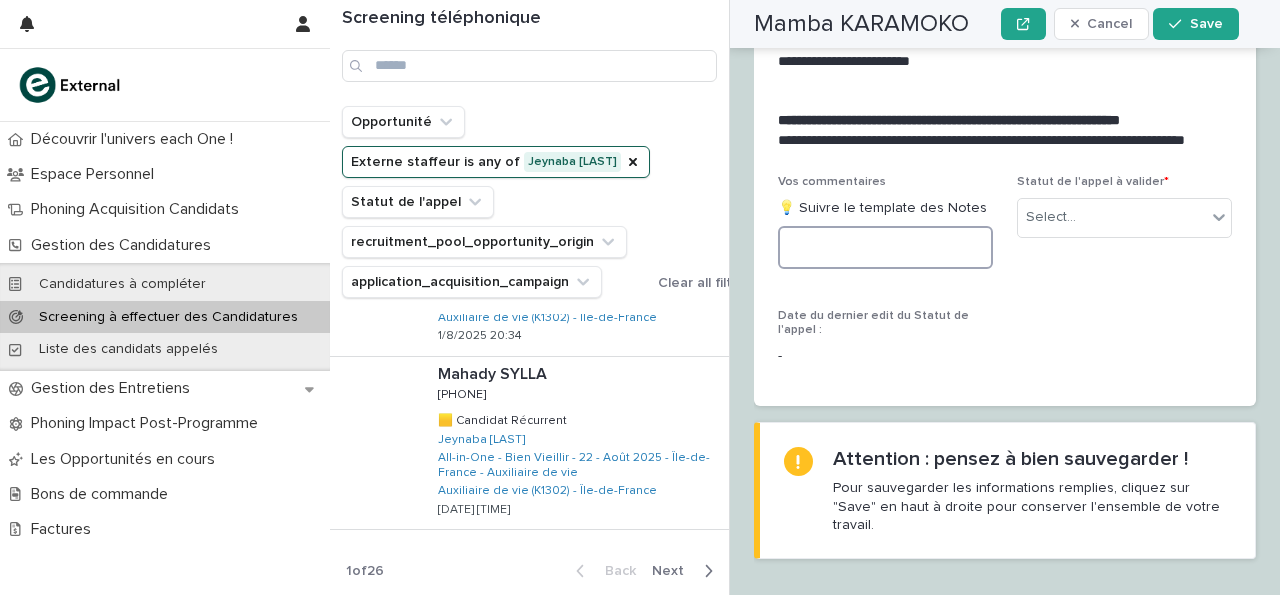 click at bounding box center (885, 247) 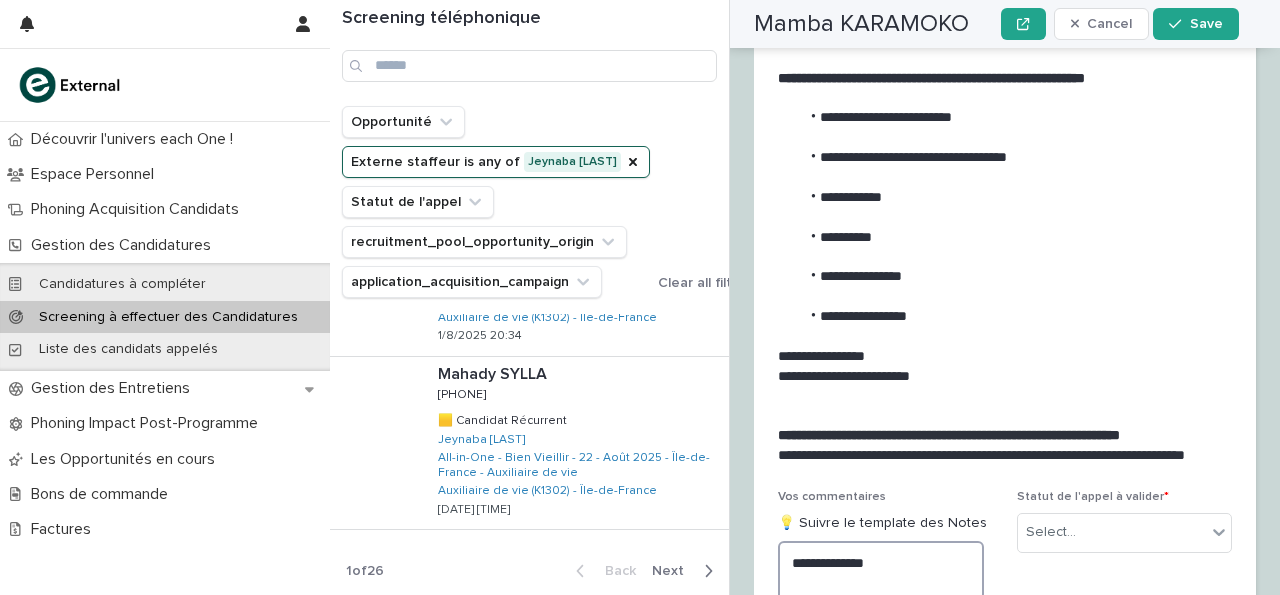 scroll, scrollTop: 2312, scrollLeft: 0, axis: vertical 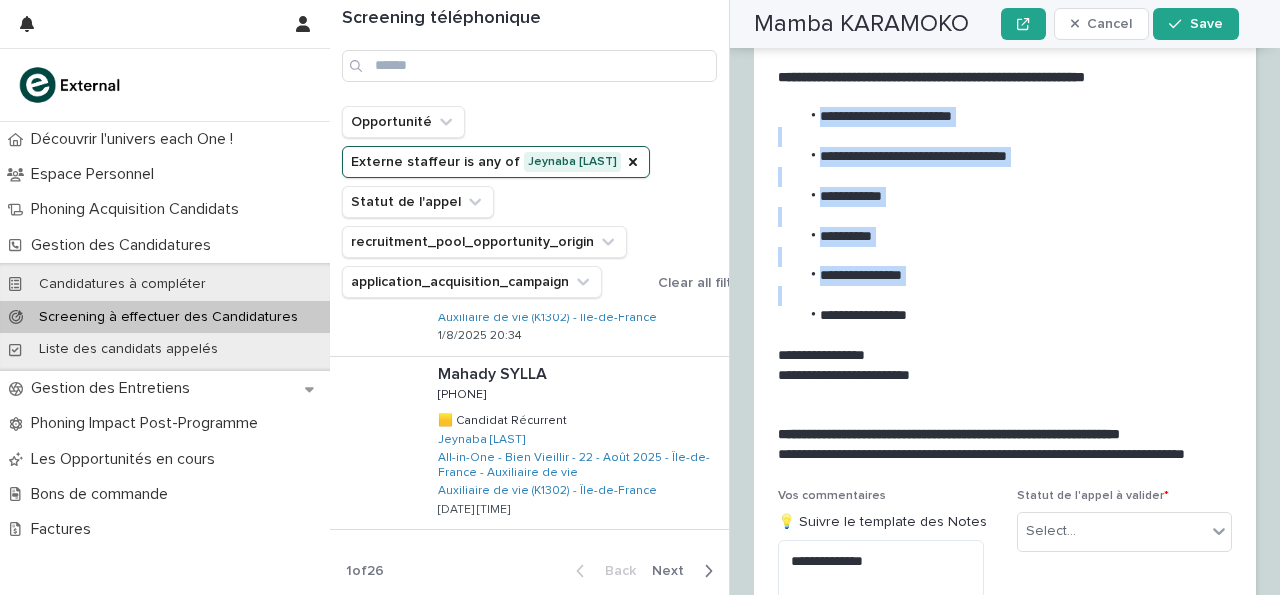 drag, startPoint x: 819, startPoint y: 116, endPoint x: 973, endPoint y: 296, distance: 236.88815 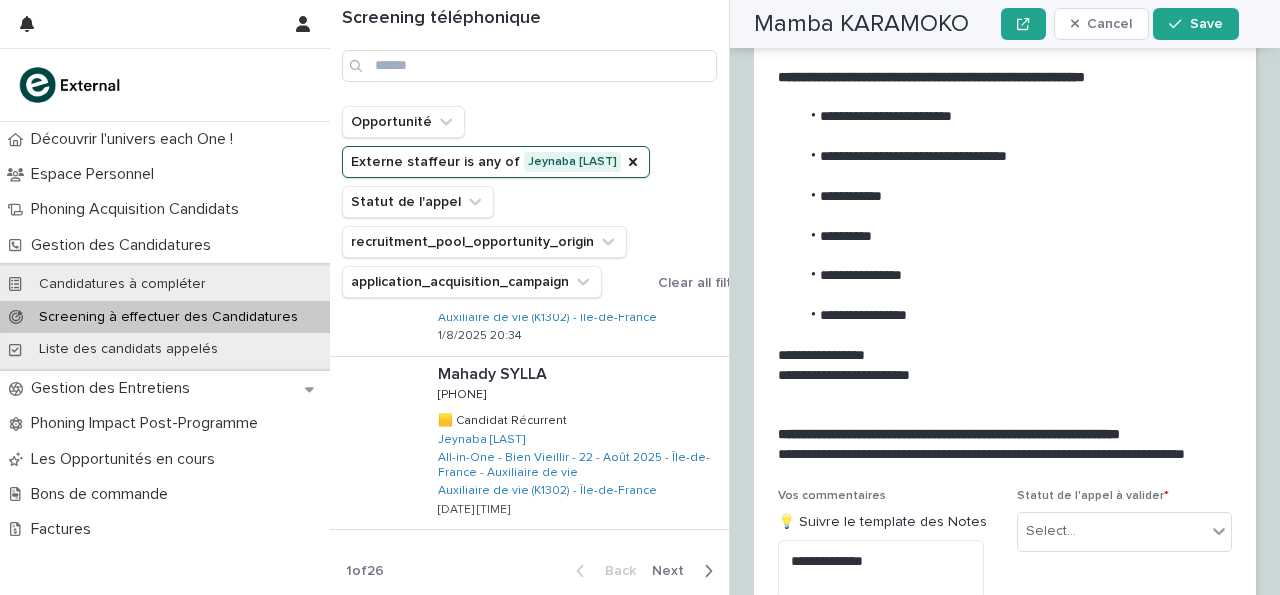 click on "**********" at bounding box center [1003, 316] 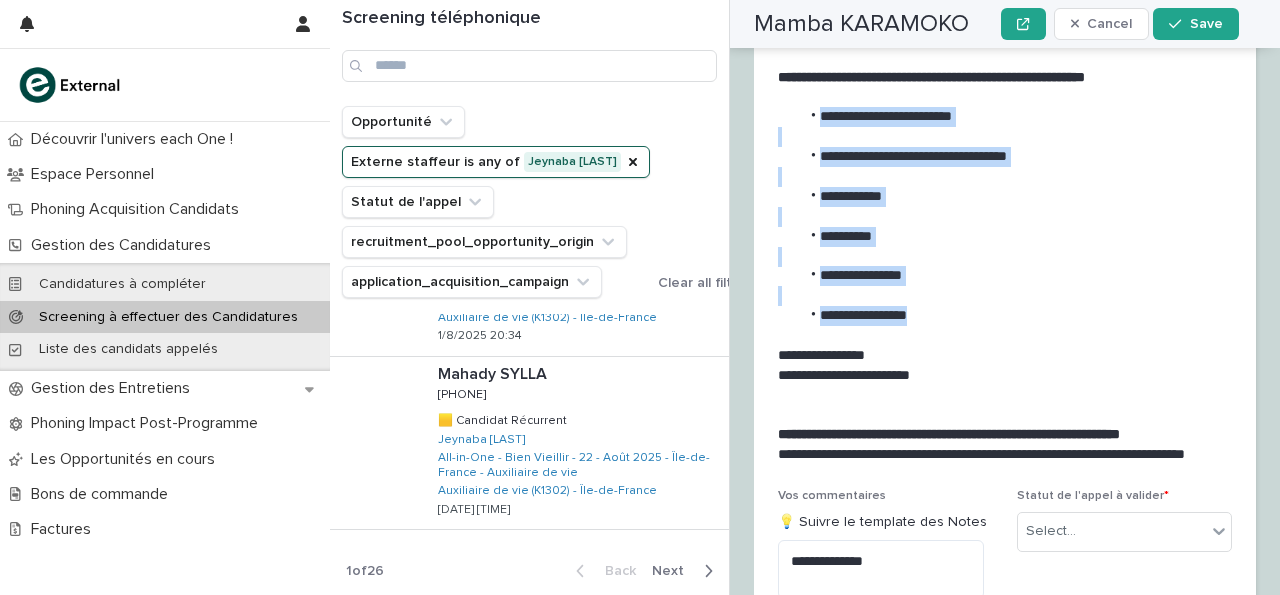 drag, startPoint x: 969, startPoint y: 312, endPoint x: 824, endPoint y: 111, distance: 247.8427 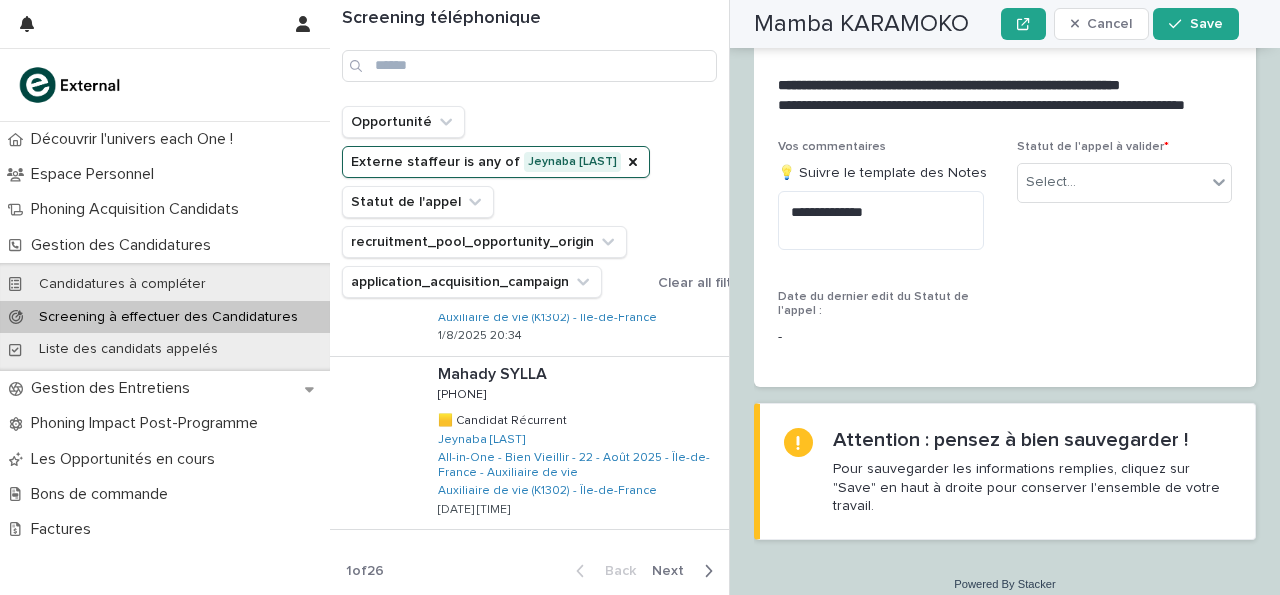 scroll, scrollTop: 2667, scrollLeft: 0, axis: vertical 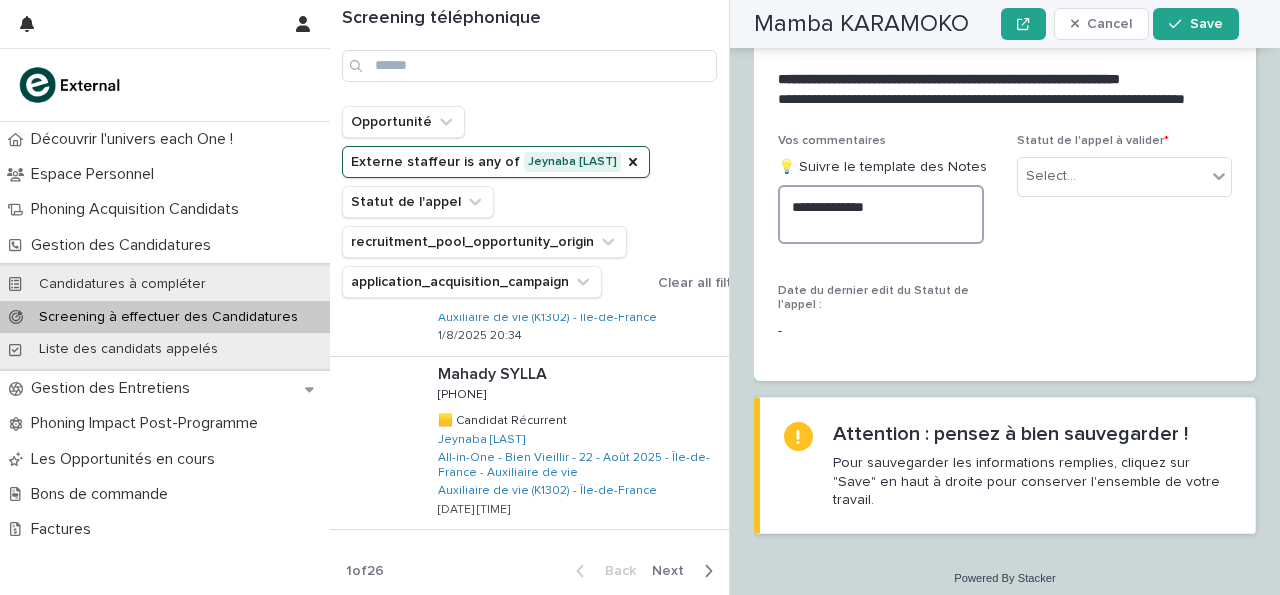 click on "**********" at bounding box center [881, 214] 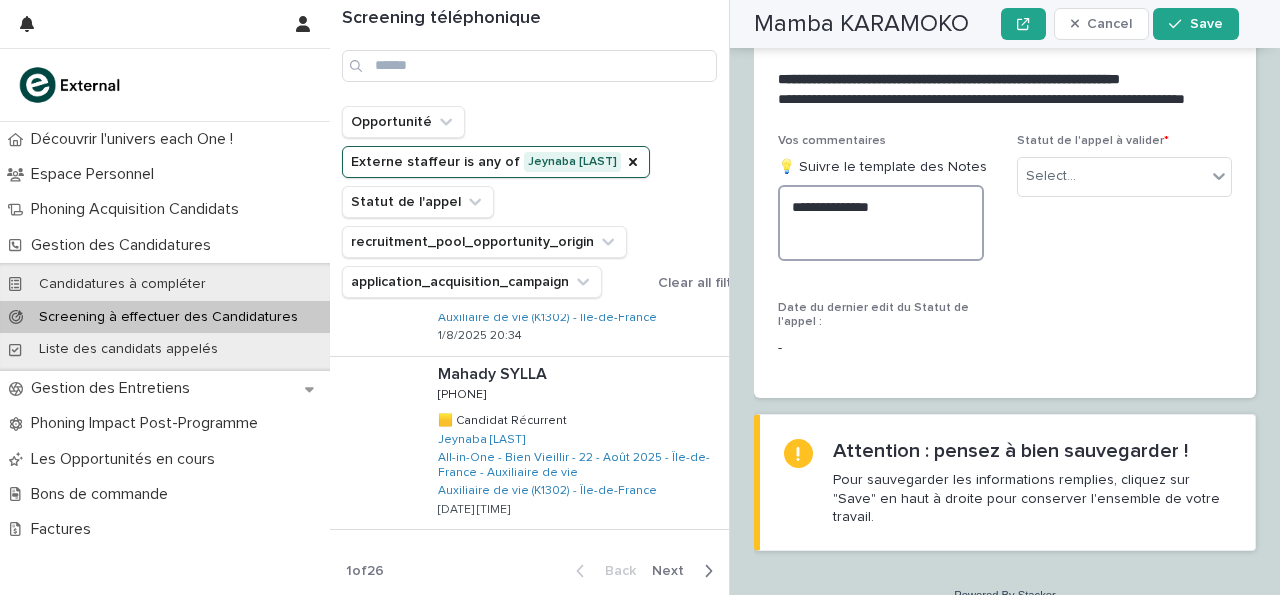 scroll, scrollTop: 2667, scrollLeft: 0, axis: vertical 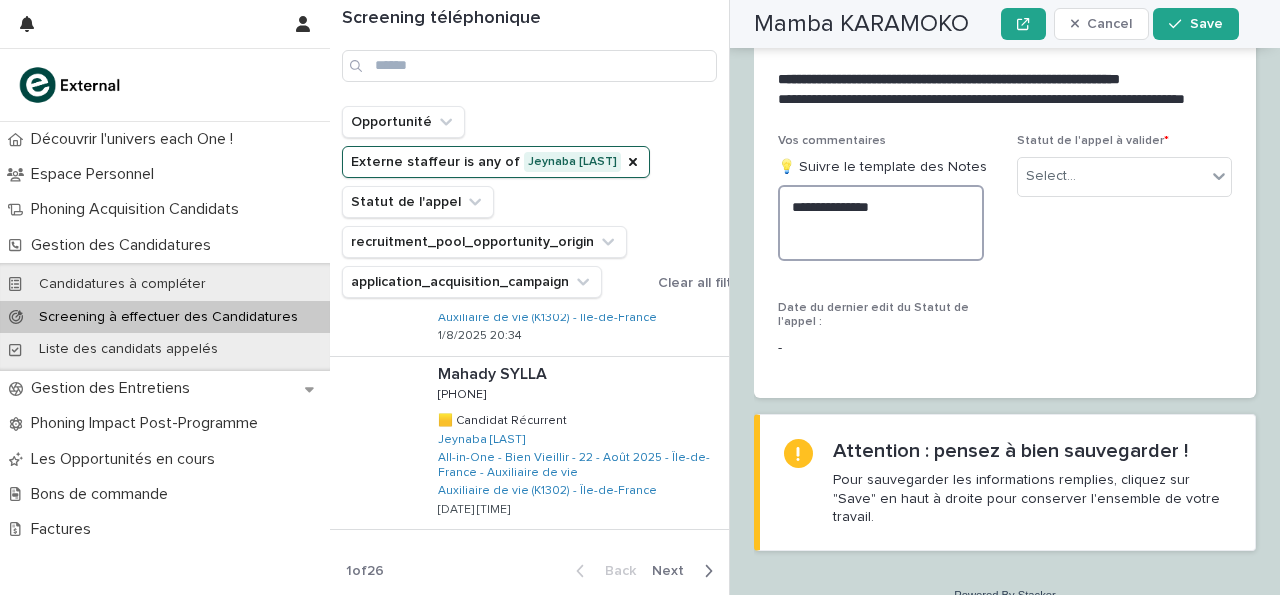 paste on "**********" 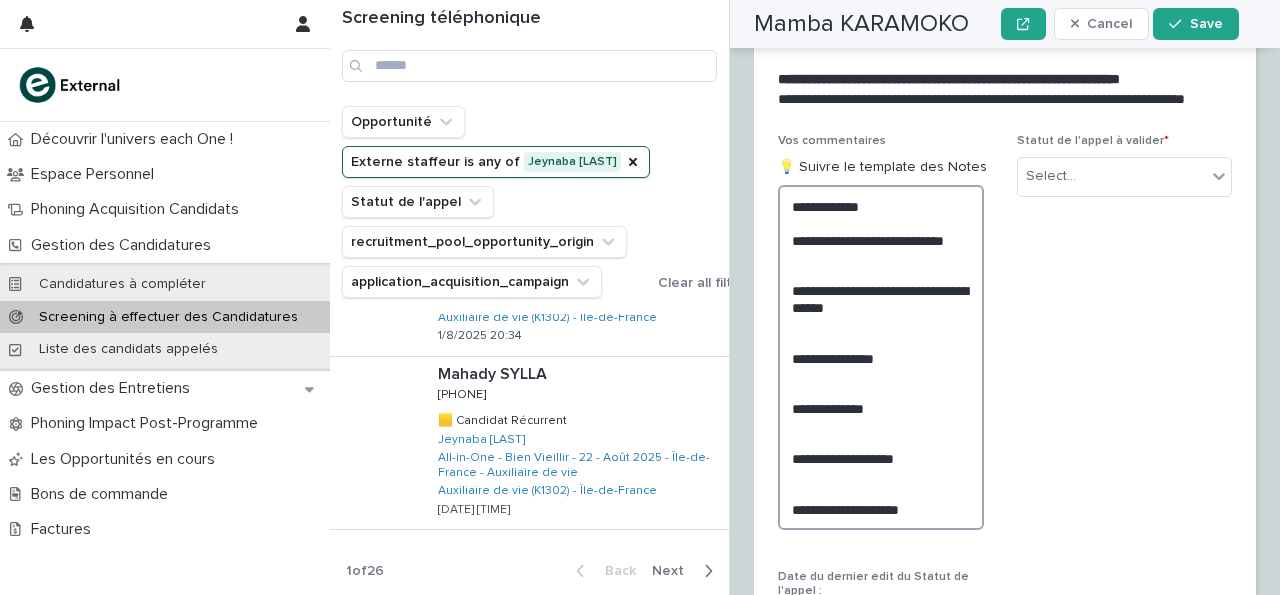 scroll, scrollTop: 2667, scrollLeft: 0, axis: vertical 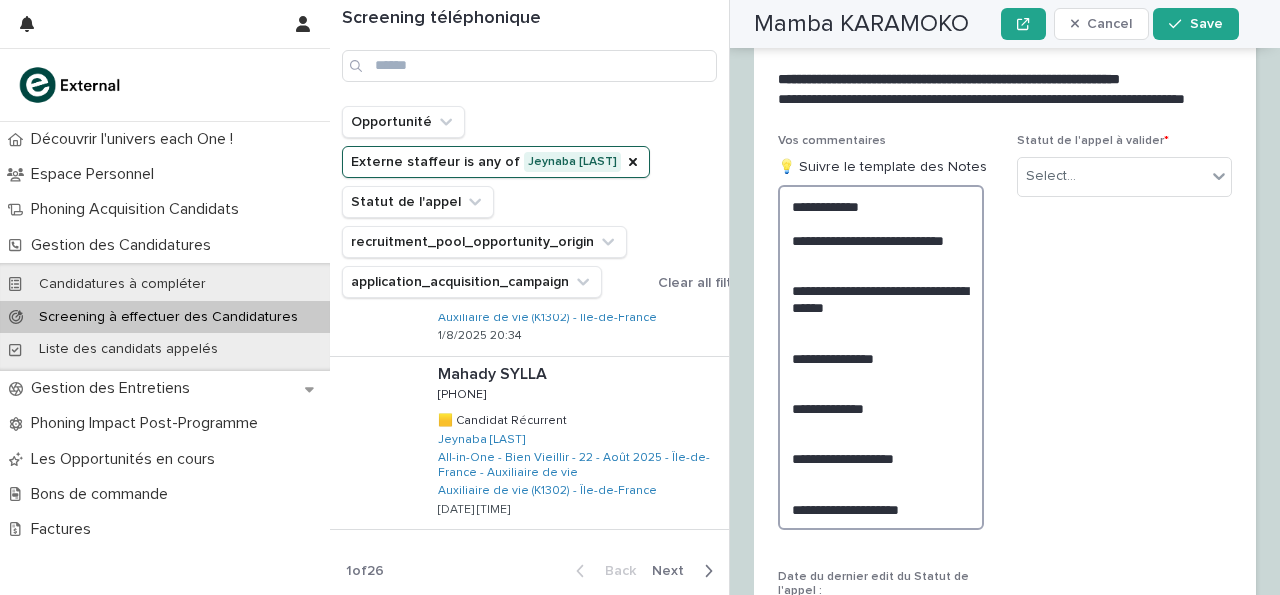 click on "**********" at bounding box center [881, 357] 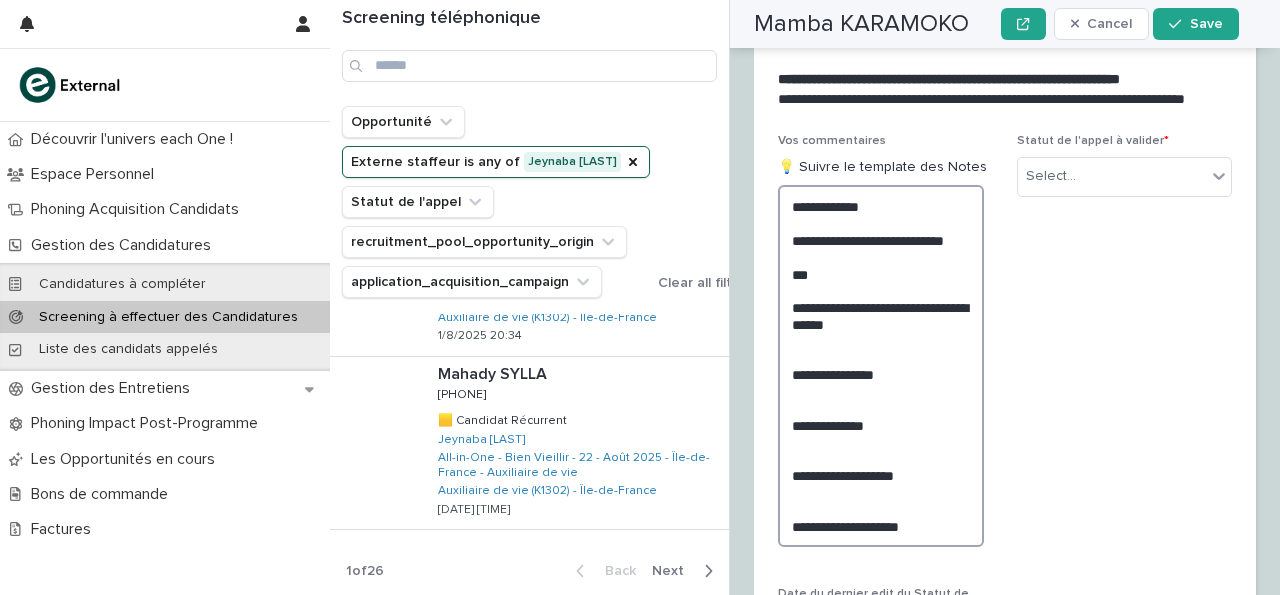 scroll, scrollTop: 2667, scrollLeft: 0, axis: vertical 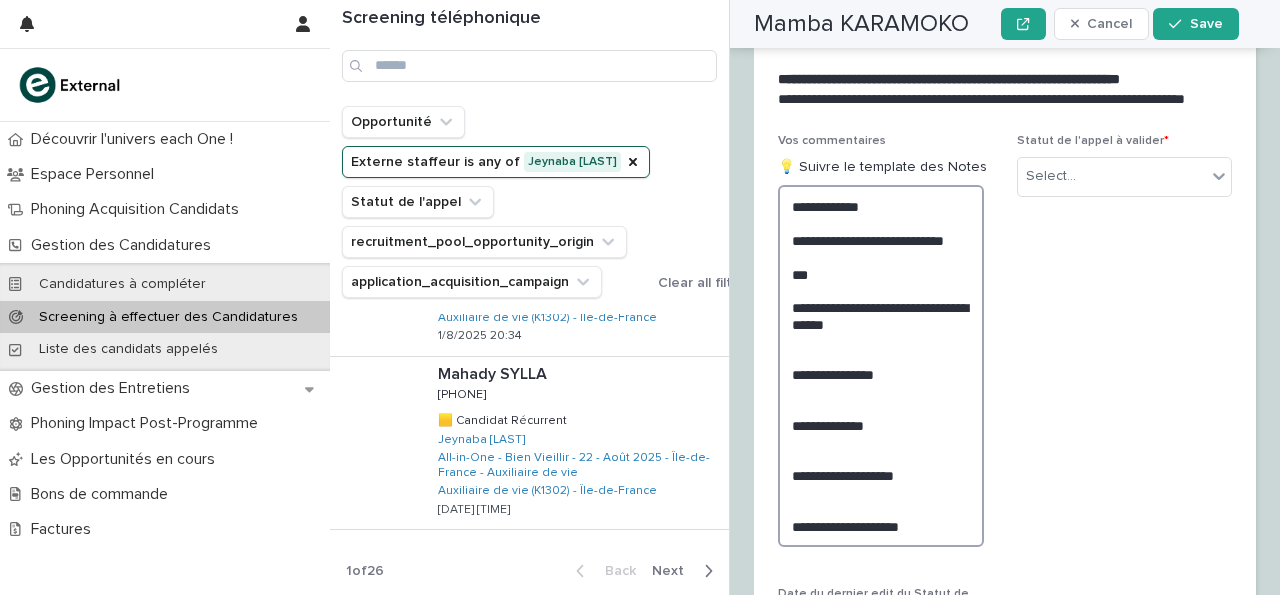 click on "**********" at bounding box center [881, 365] 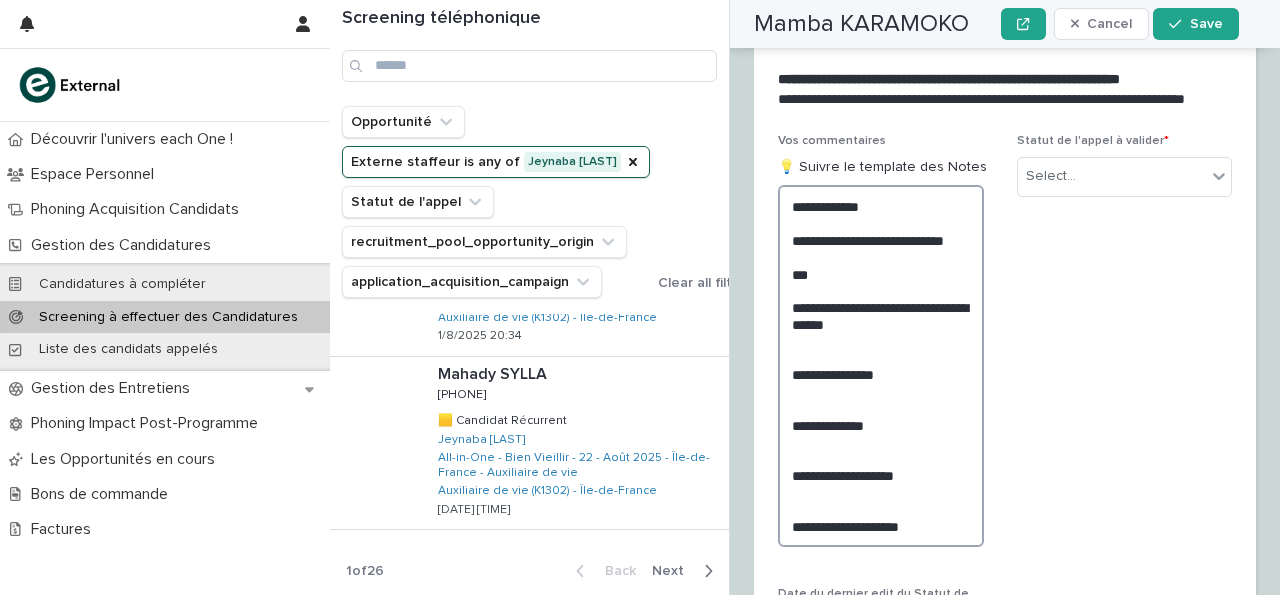 scroll, scrollTop: 2667, scrollLeft: 0, axis: vertical 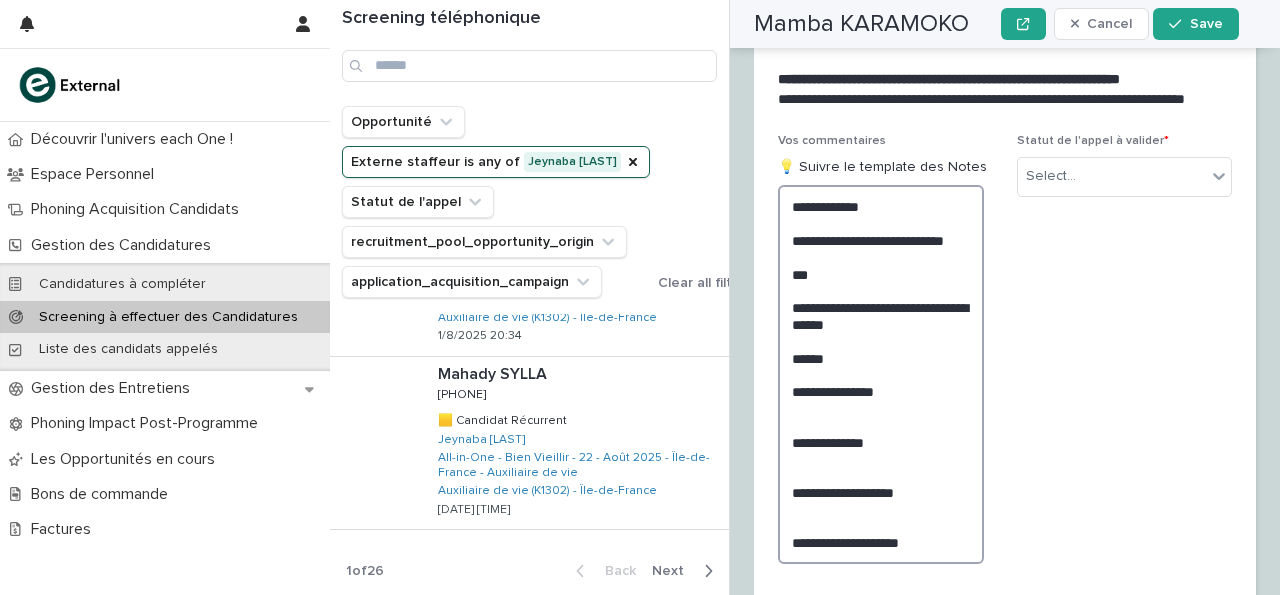 click on "**********" at bounding box center (881, 374) 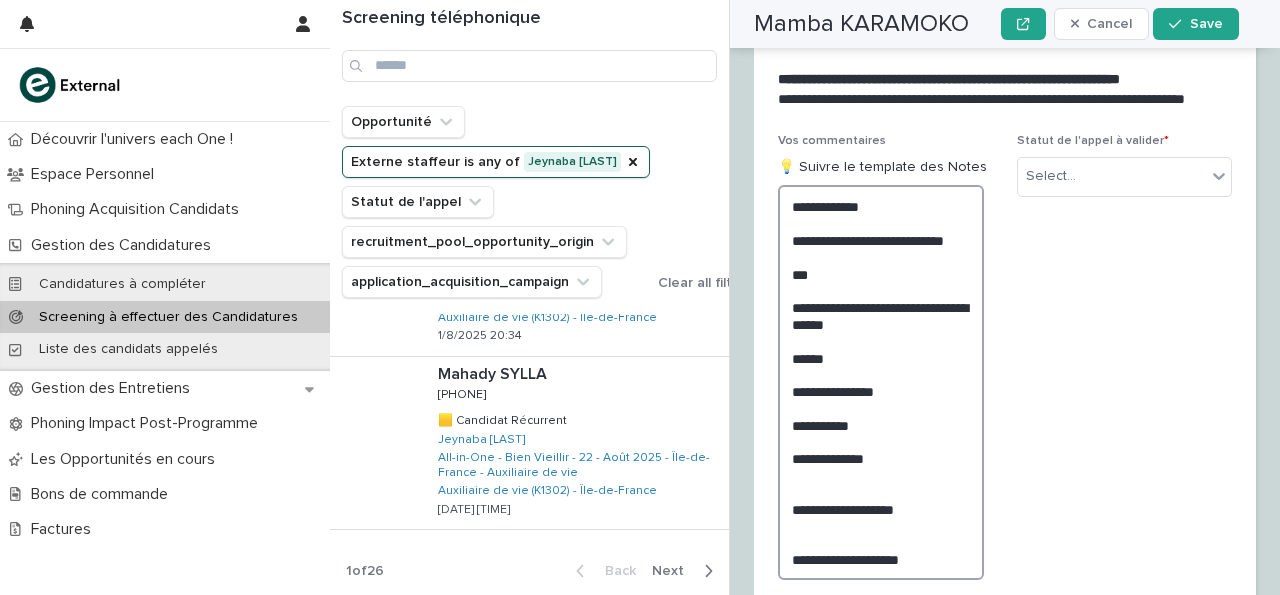 scroll, scrollTop: 2667, scrollLeft: 0, axis: vertical 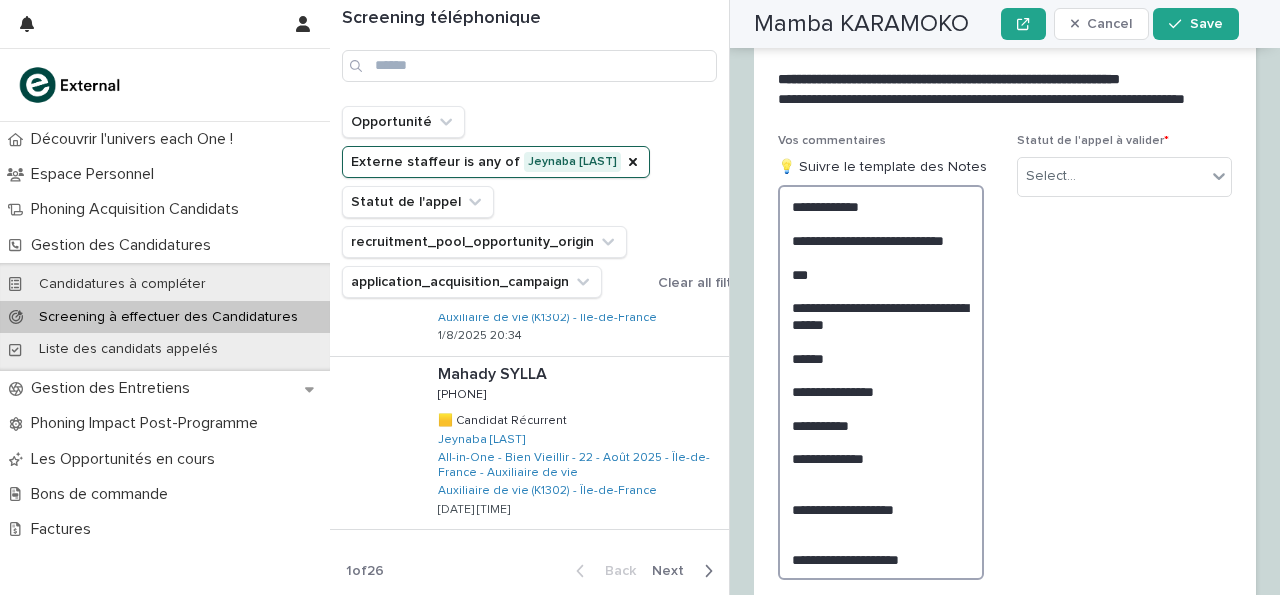 click on "**********" at bounding box center [881, 382] 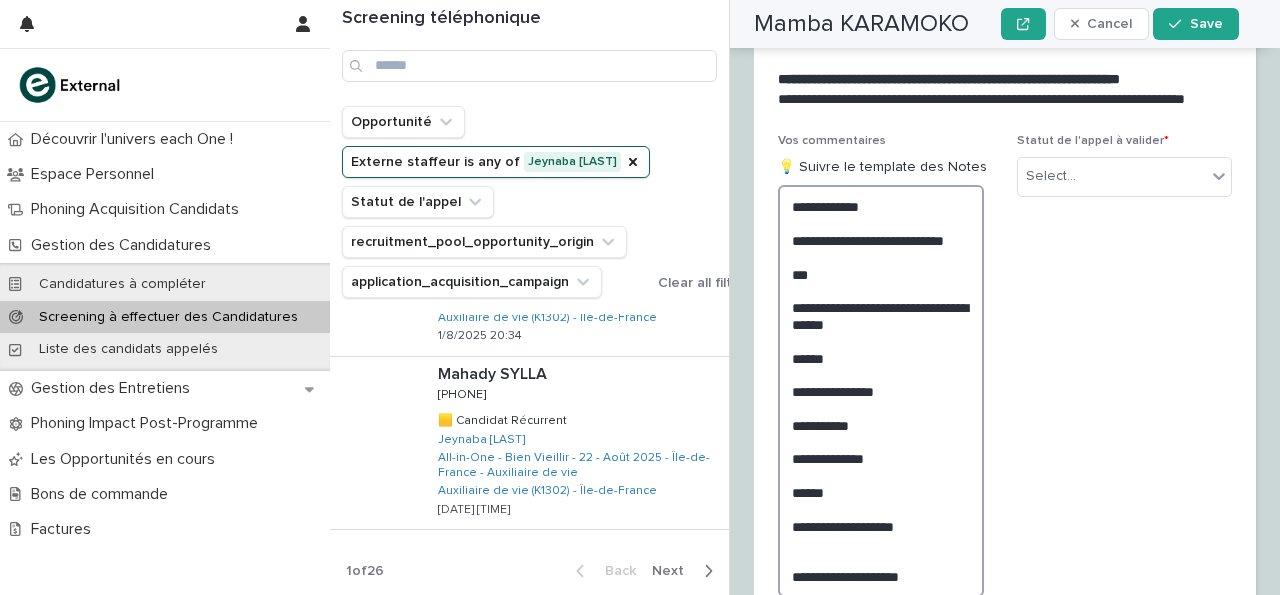 scroll, scrollTop: 2667, scrollLeft: 0, axis: vertical 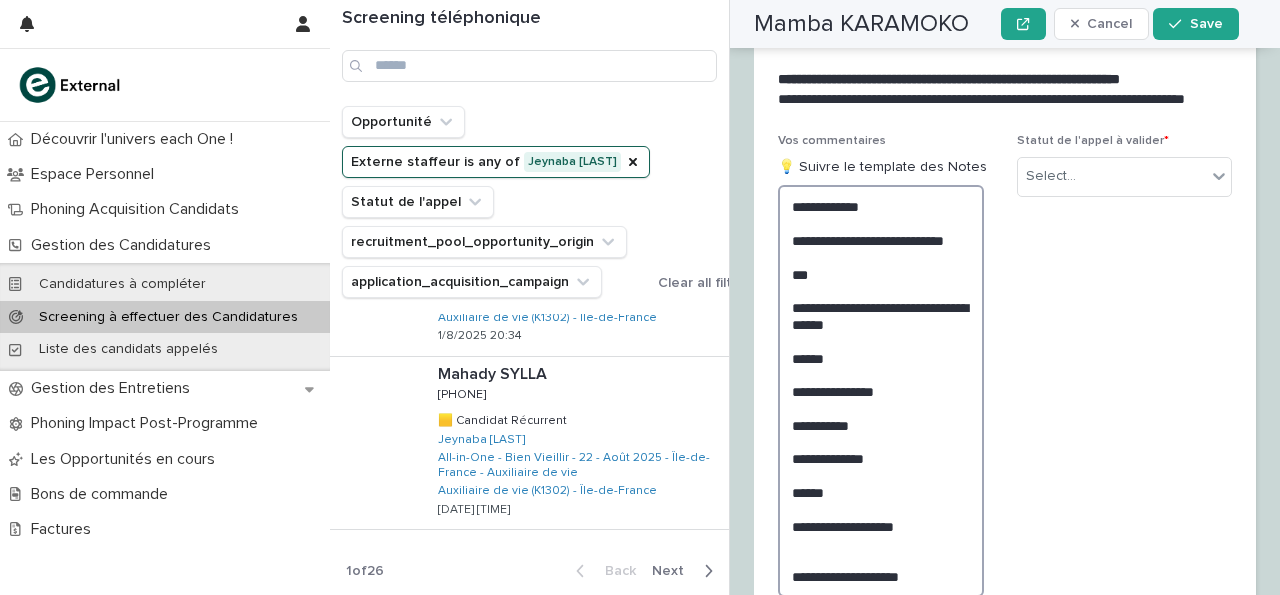 click on "**********" at bounding box center (881, 390) 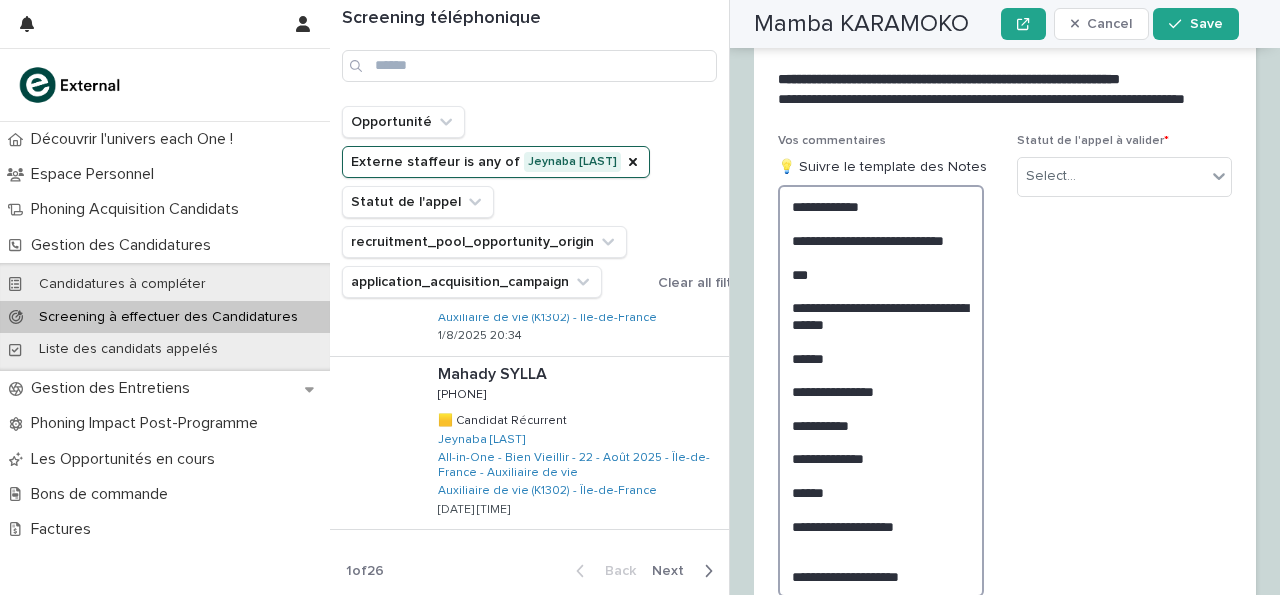 scroll, scrollTop: 2818, scrollLeft: 0, axis: vertical 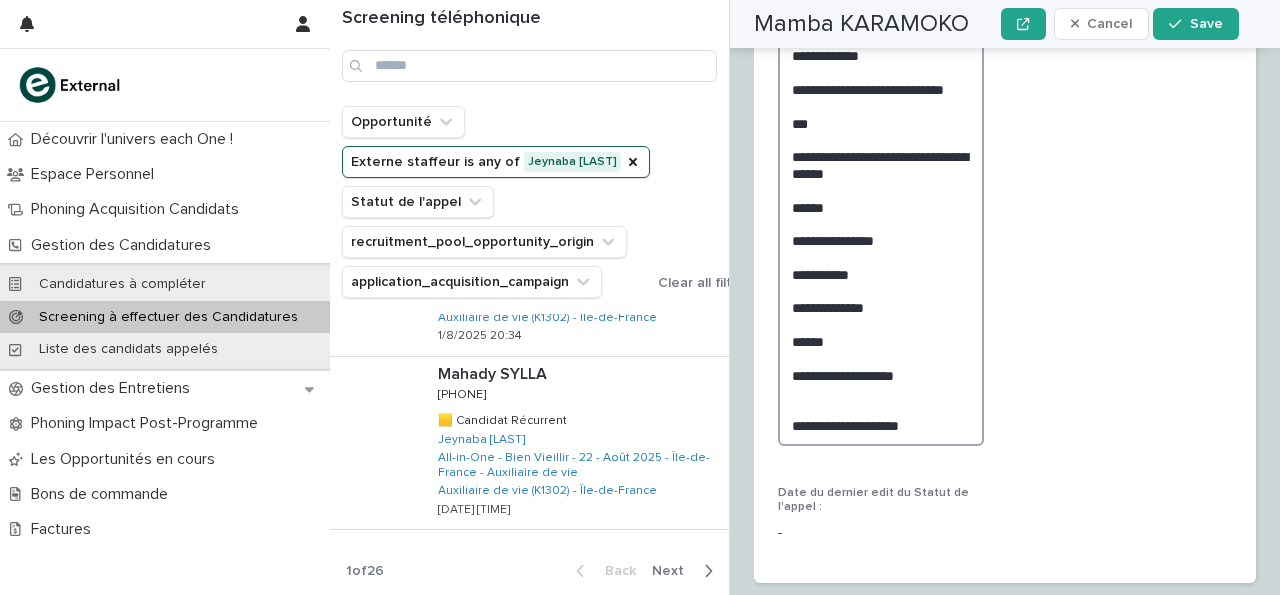 click on "**********" at bounding box center [881, 239] 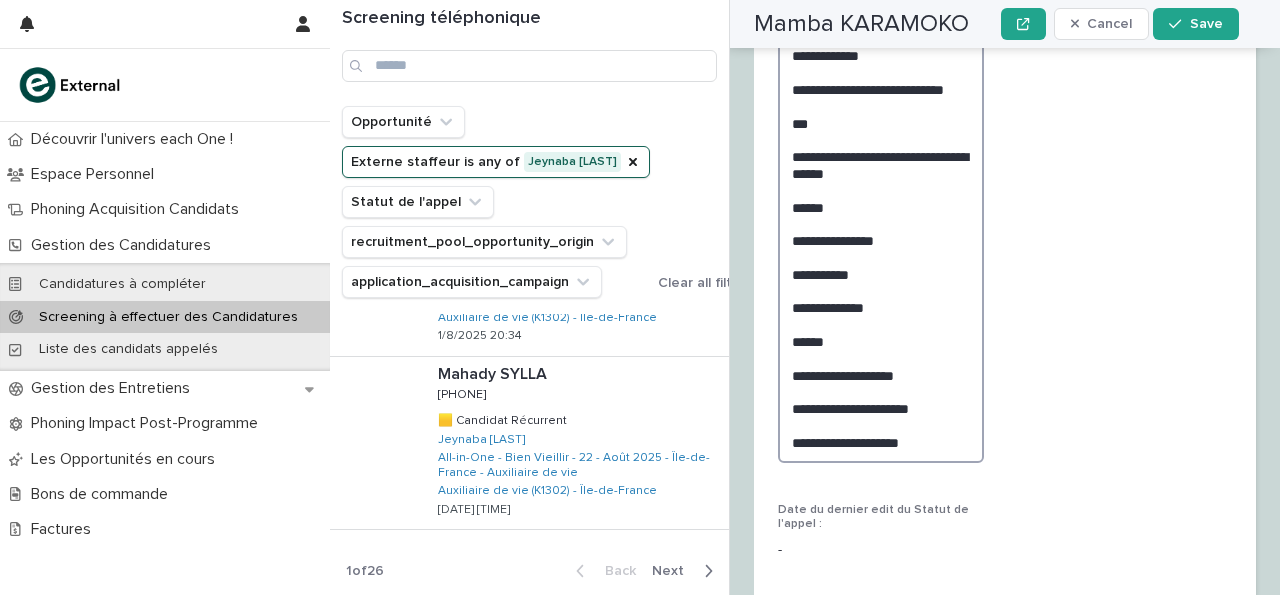scroll, scrollTop: 2912, scrollLeft: 0, axis: vertical 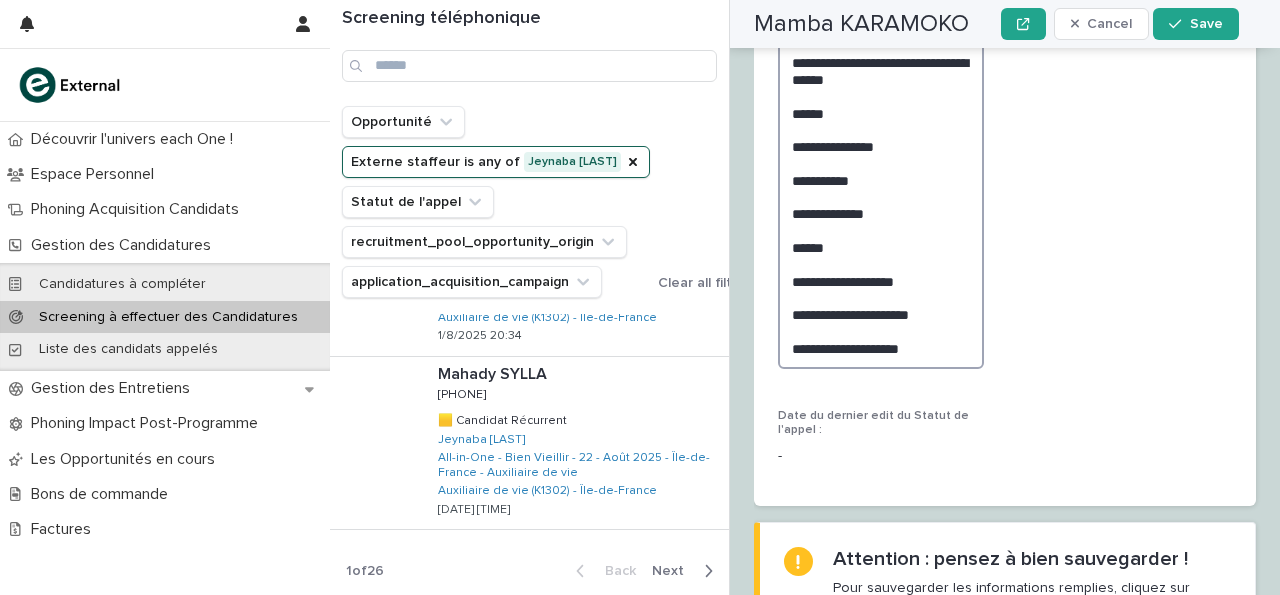 click on "**********" at bounding box center [881, 154] 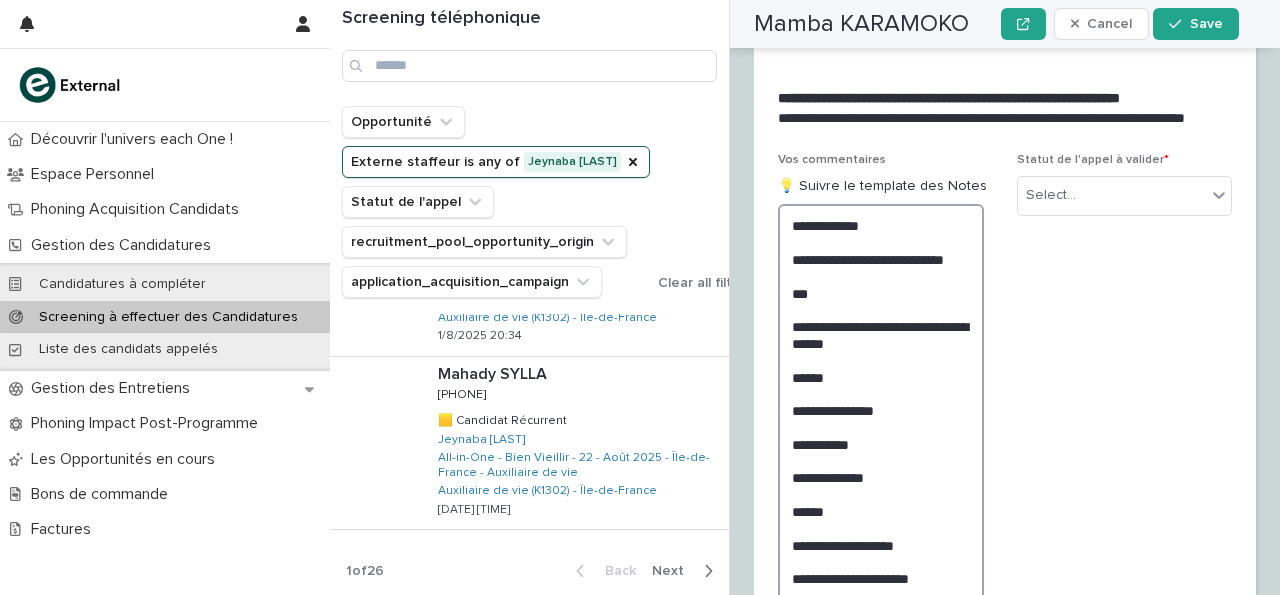 scroll, scrollTop: 2647, scrollLeft: 0, axis: vertical 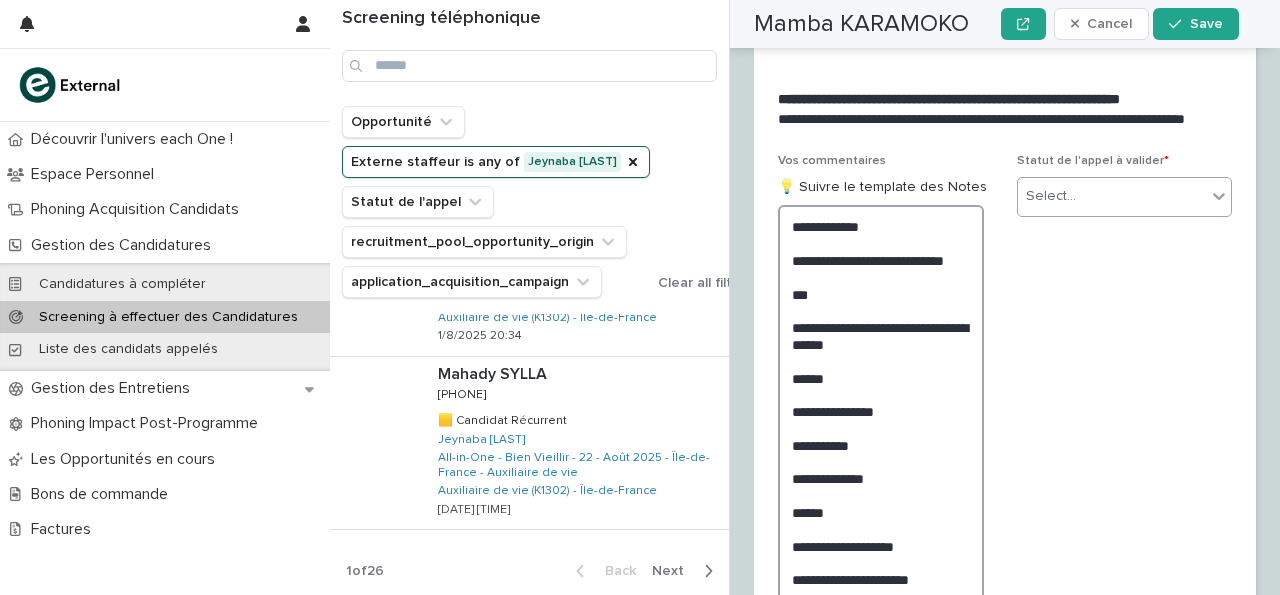 type on "**********" 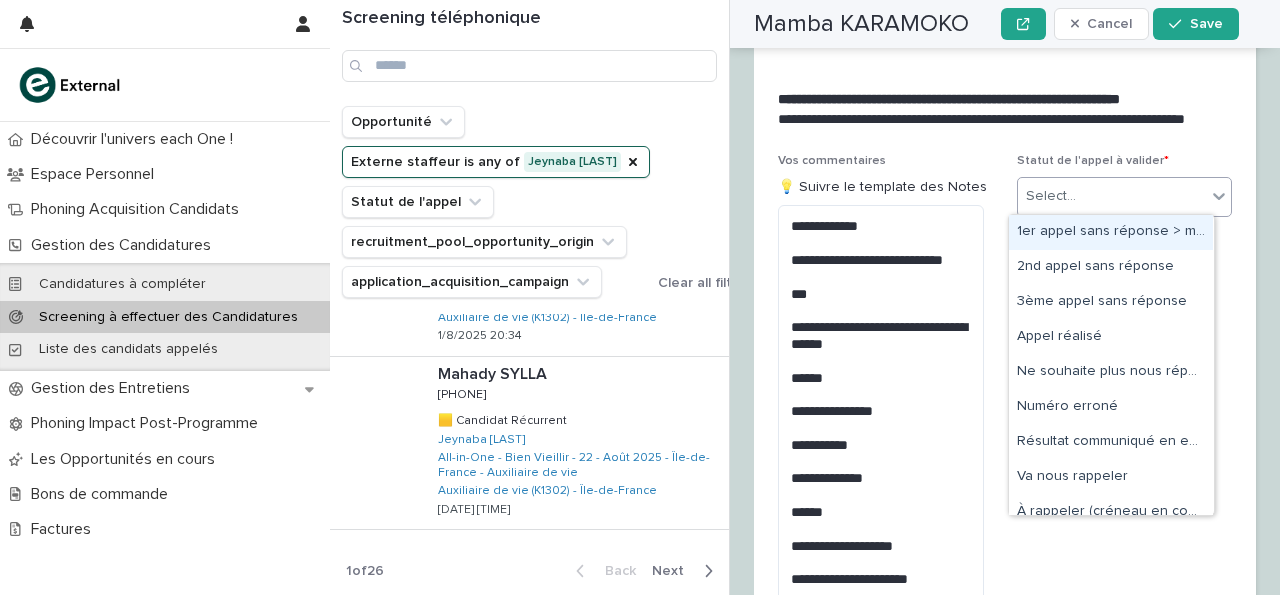 click on "Select..." at bounding box center (1112, 196) 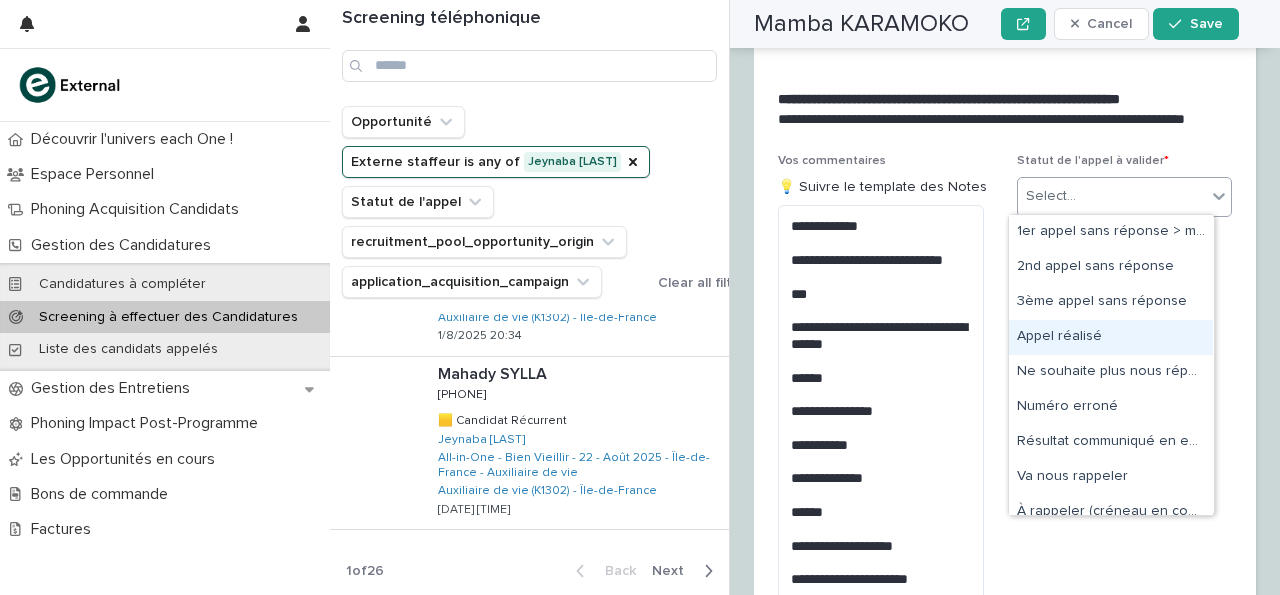 click on "Appel réalisé" at bounding box center (1111, 337) 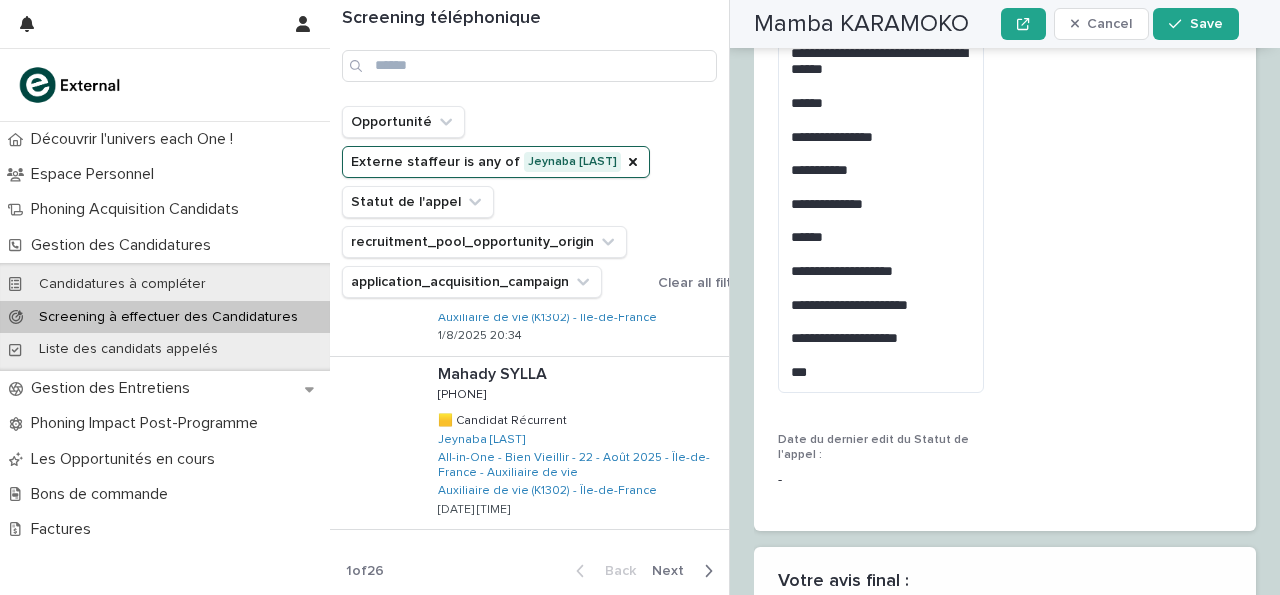 scroll, scrollTop: 3247, scrollLeft: 0, axis: vertical 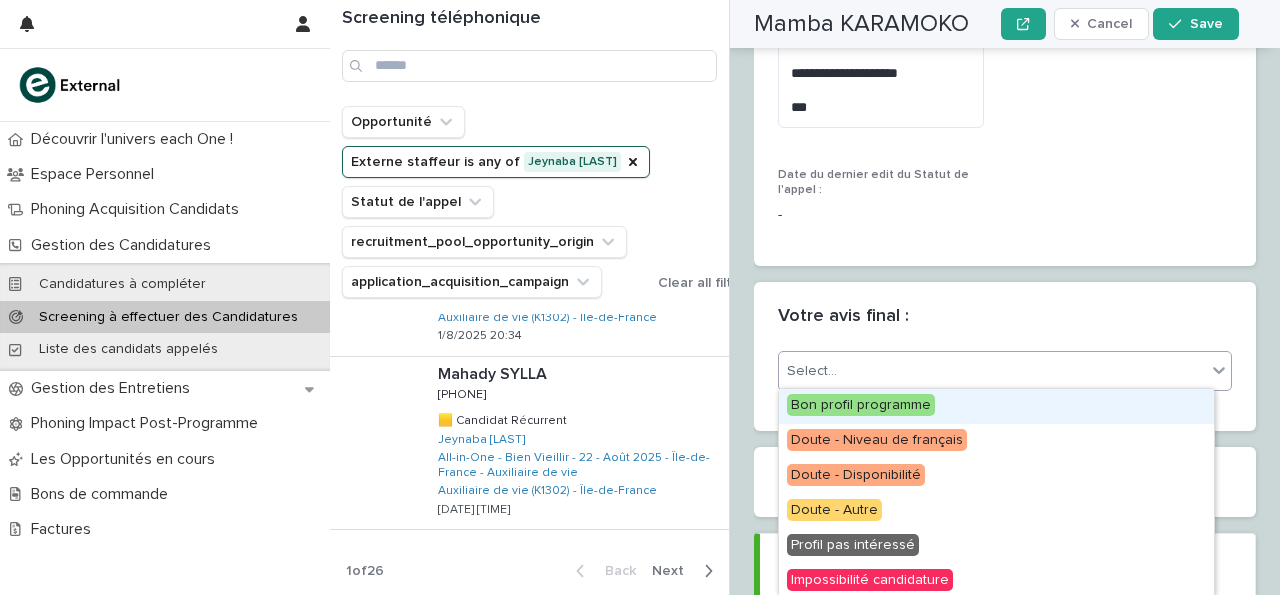 click on "Select..." at bounding box center (992, 371) 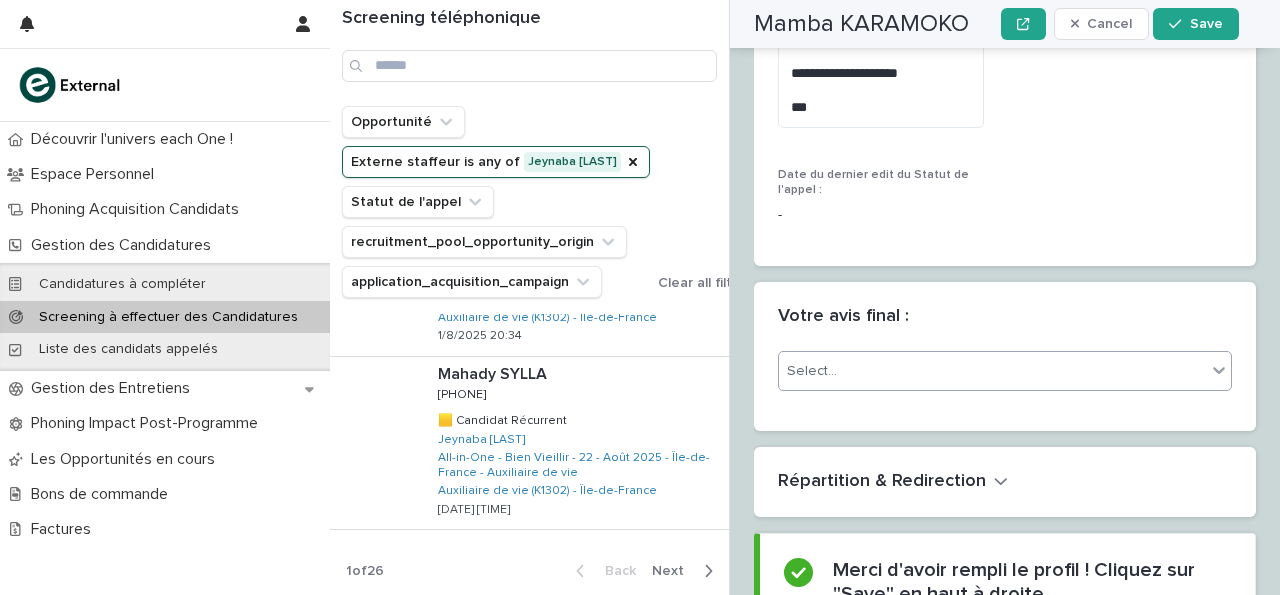 click on "Select..." at bounding box center [1005, 371] 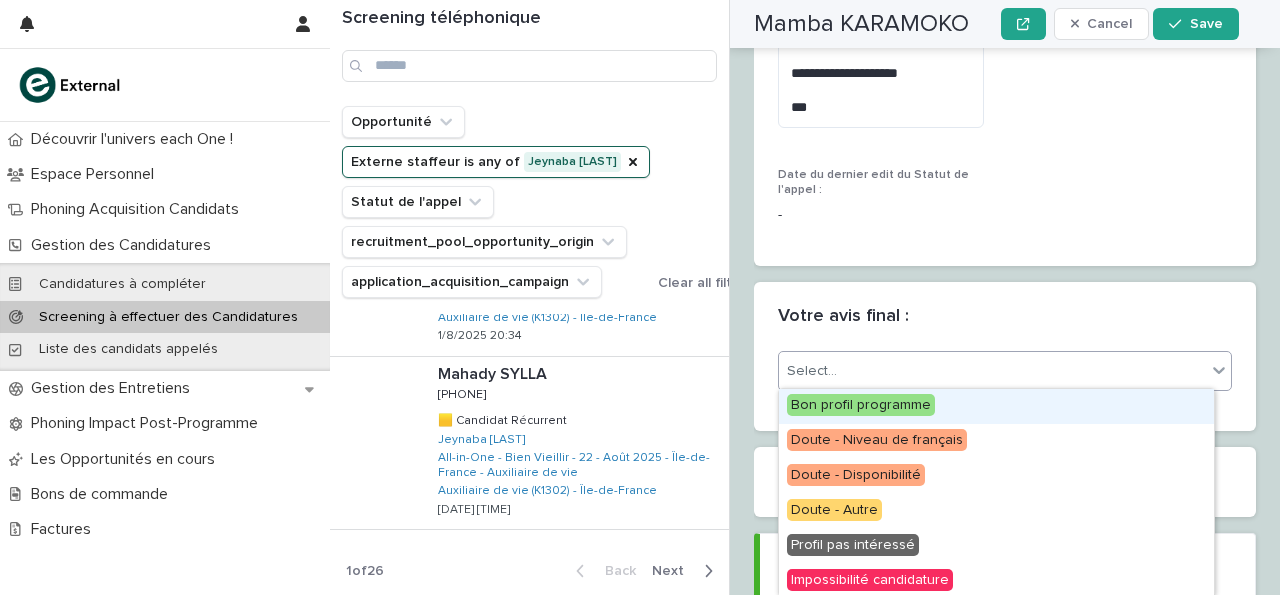 click on "Bon profil programme" at bounding box center (861, 405) 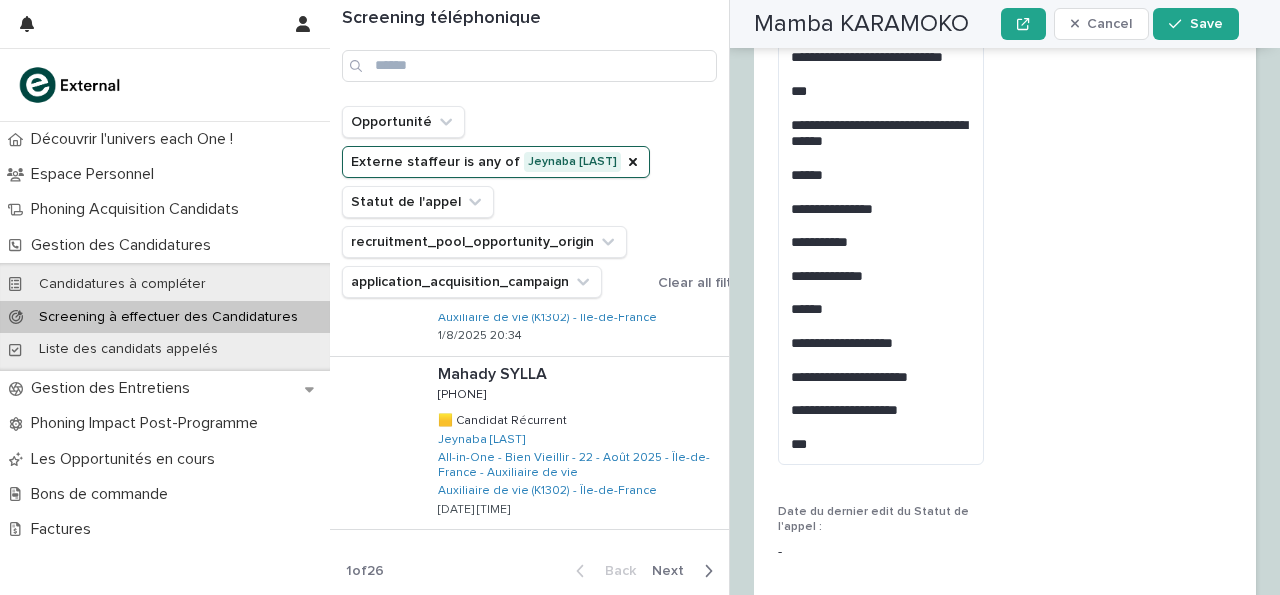 scroll, scrollTop: 2910, scrollLeft: 0, axis: vertical 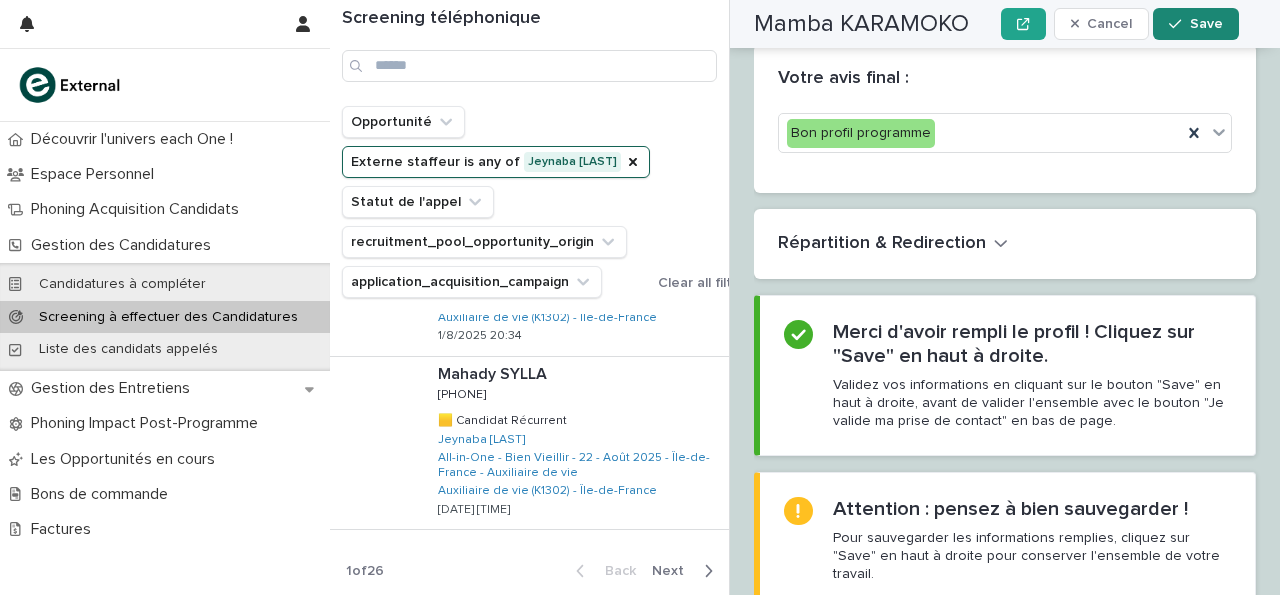 click on "Save" at bounding box center [1206, 24] 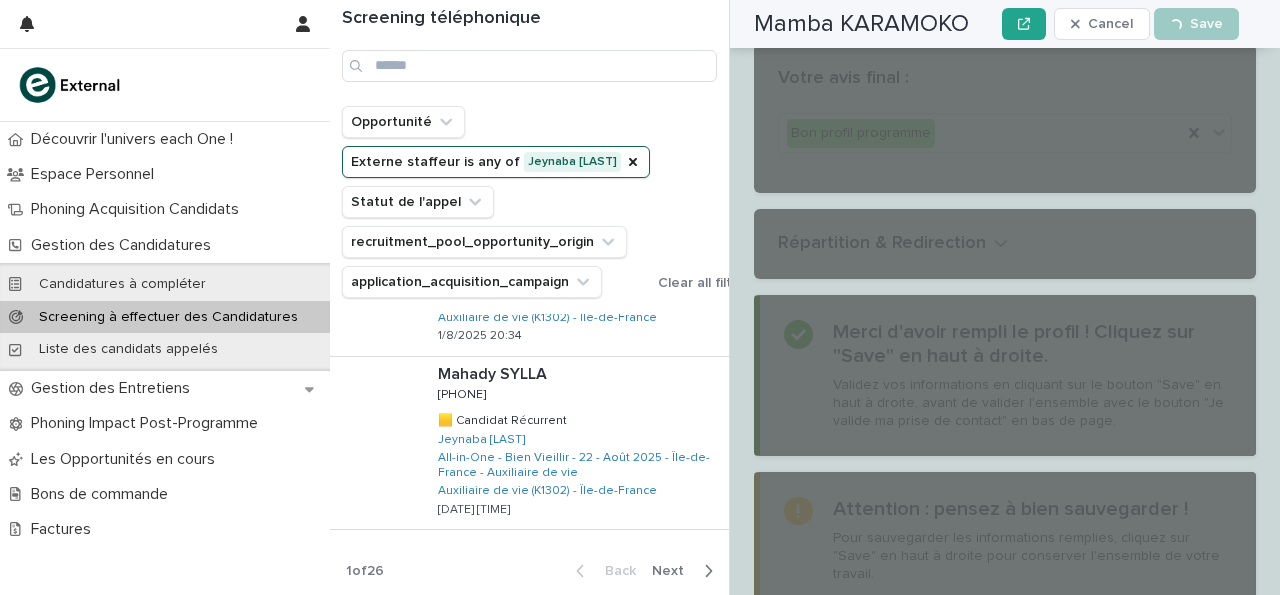 scroll, scrollTop: 3485, scrollLeft: 0, axis: vertical 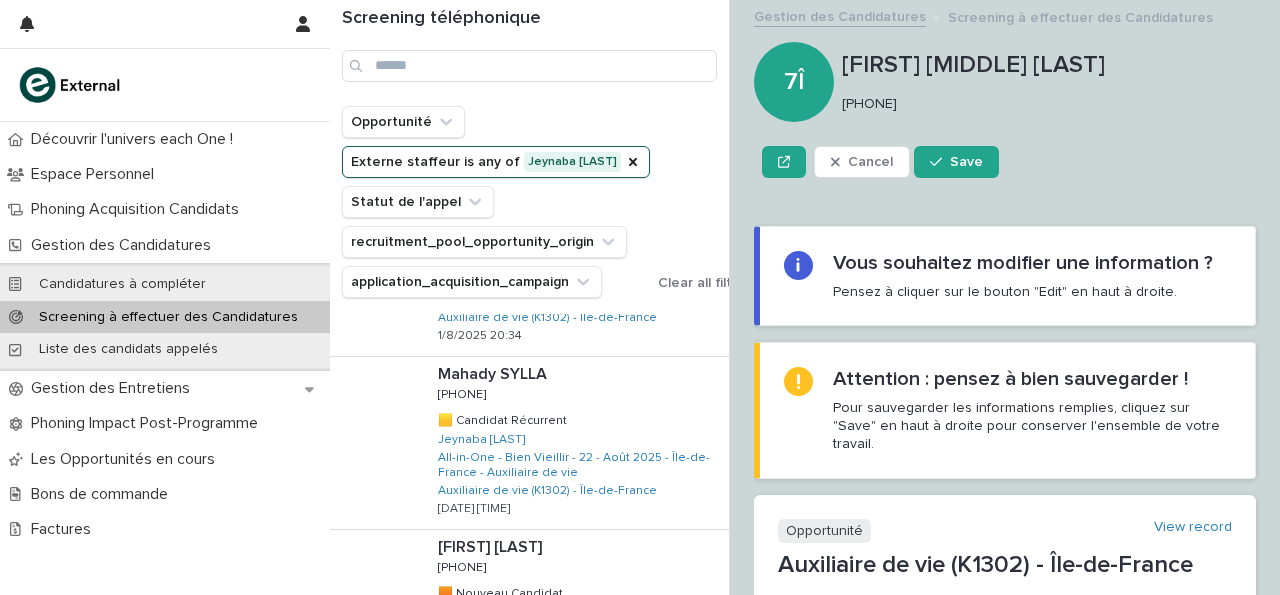 drag, startPoint x: 843, startPoint y: 102, endPoint x: 958, endPoint y: 109, distance: 115.212845 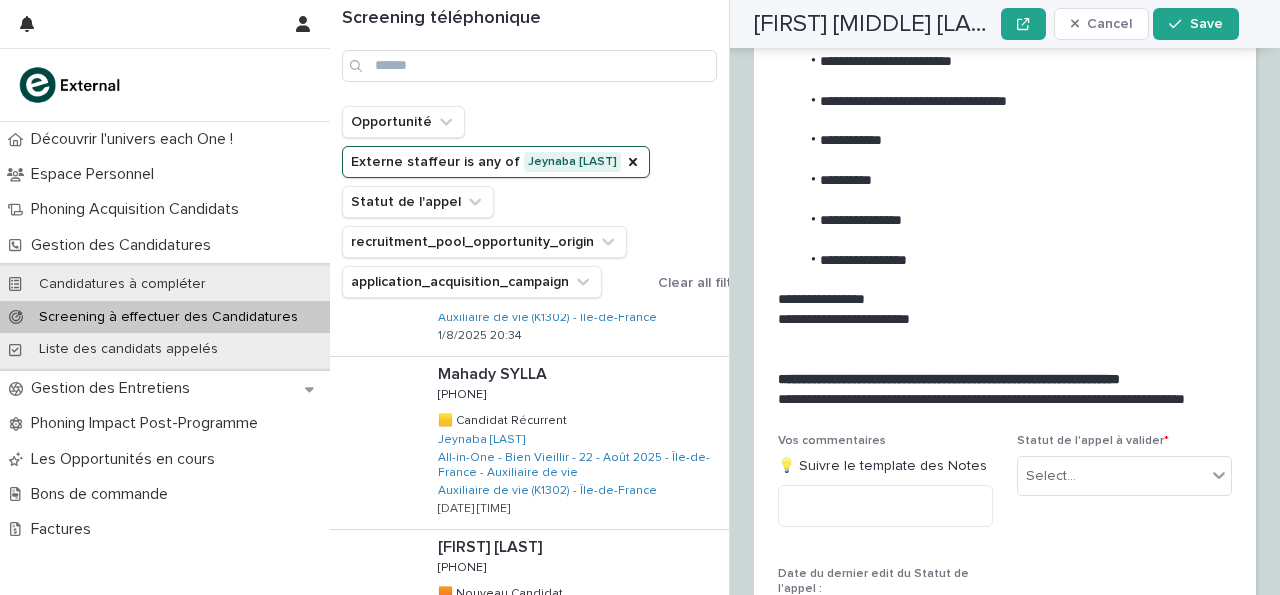 scroll, scrollTop: 2618, scrollLeft: 0, axis: vertical 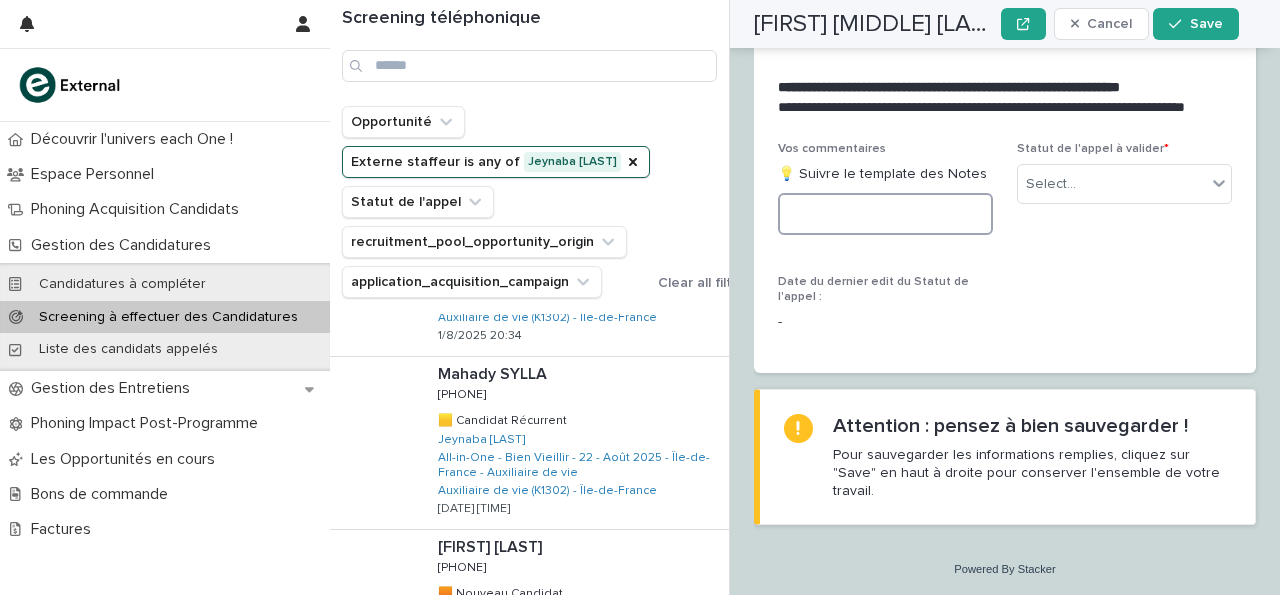 click at bounding box center (885, 214) 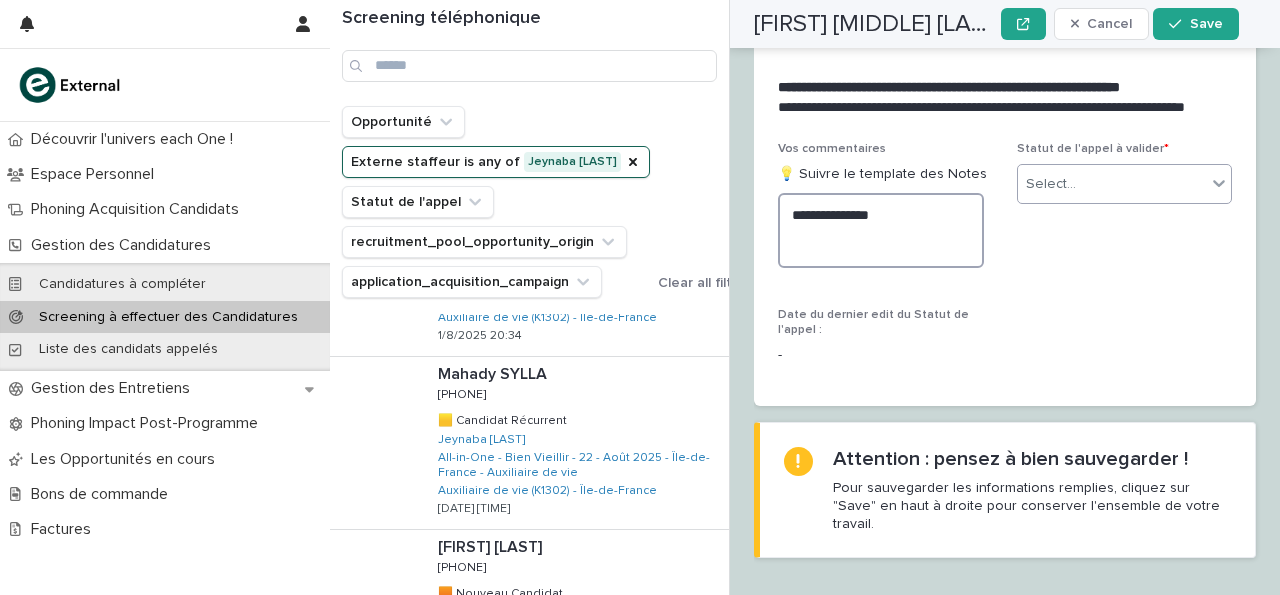 scroll, scrollTop: 2361, scrollLeft: 0, axis: vertical 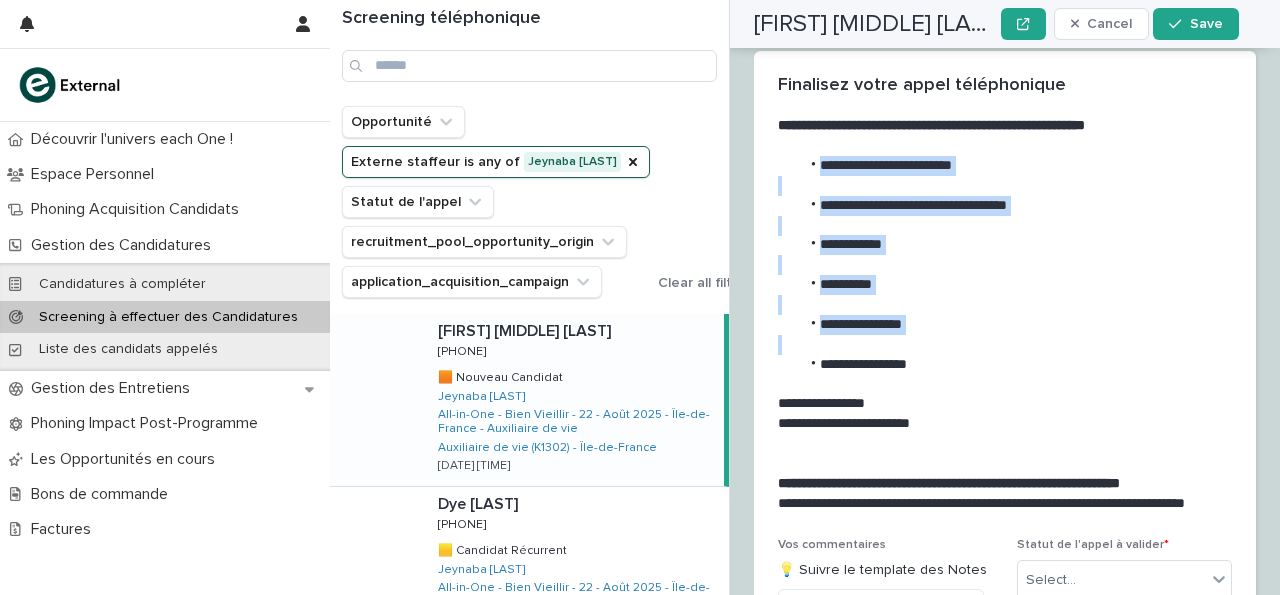 drag, startPoint x: 819, startPoint y: 163, endPoint x: 993, endPoint y: 351, distance: 256.164 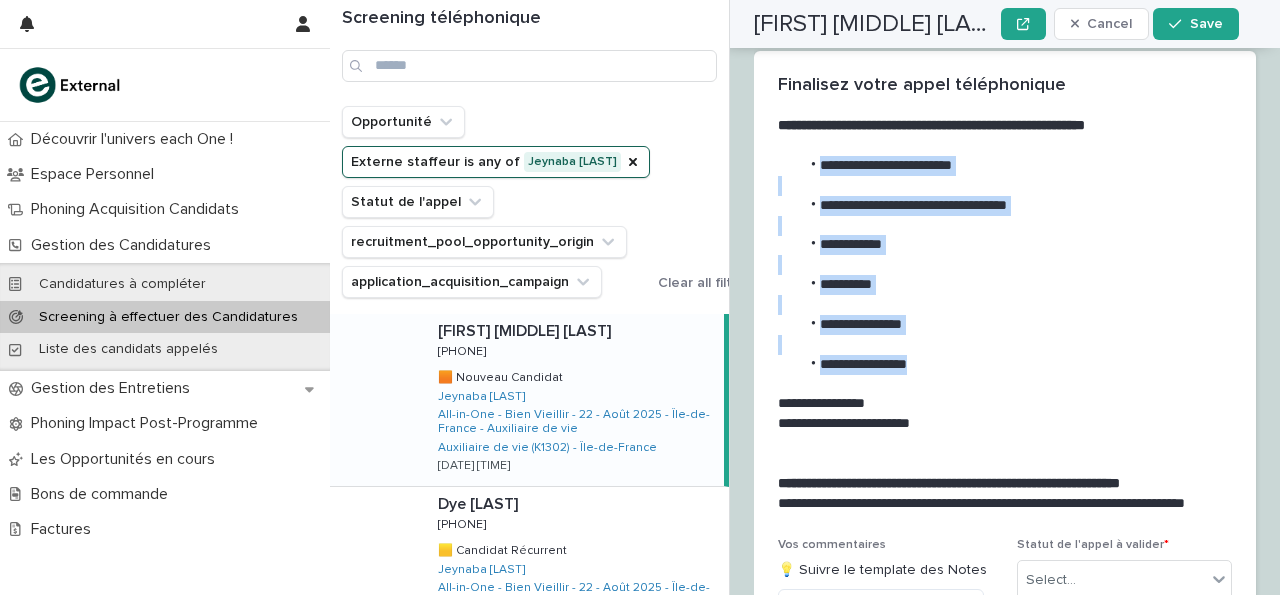 drag, startPoint x: 949, startPoint y: 367, endPoint x: 815, endPoint y: 159, distance: 247.42676 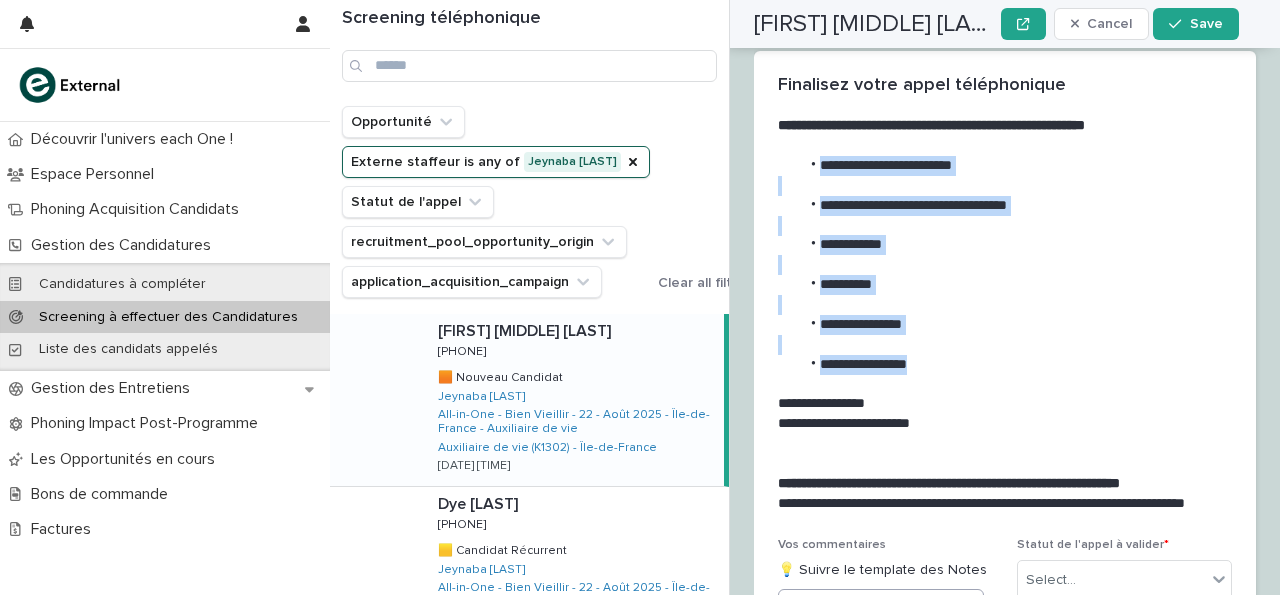 scroll, scrollTop: 2588, scrollLeft: 0, axis: vertical 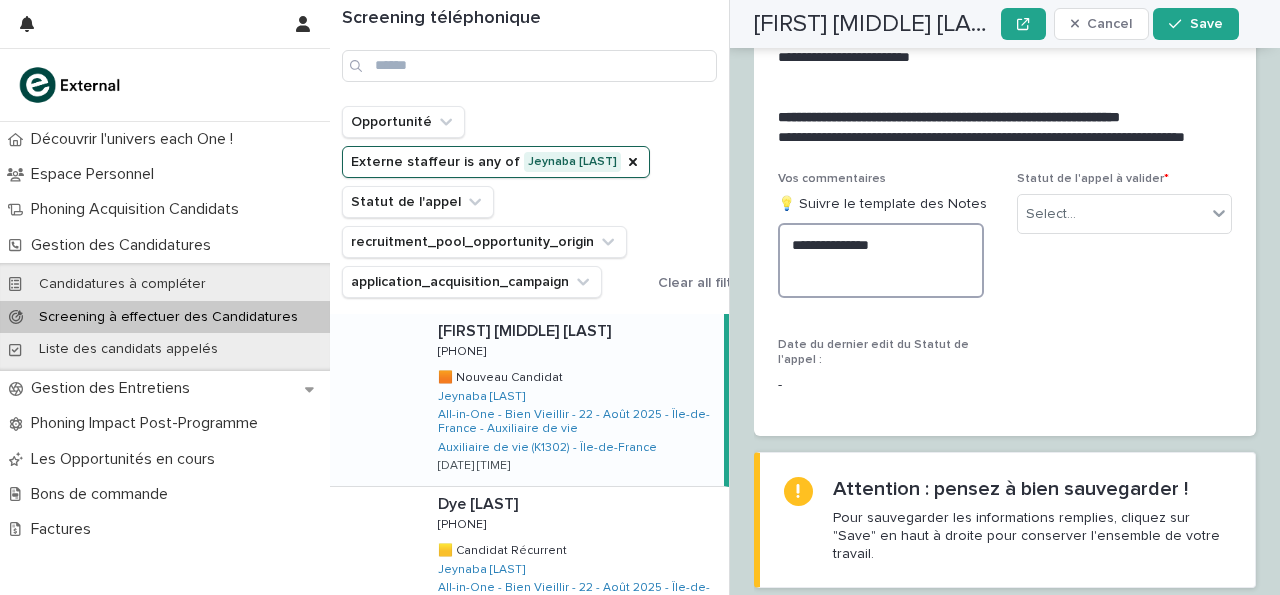 click on "**********" at bounding box center (881, 260) 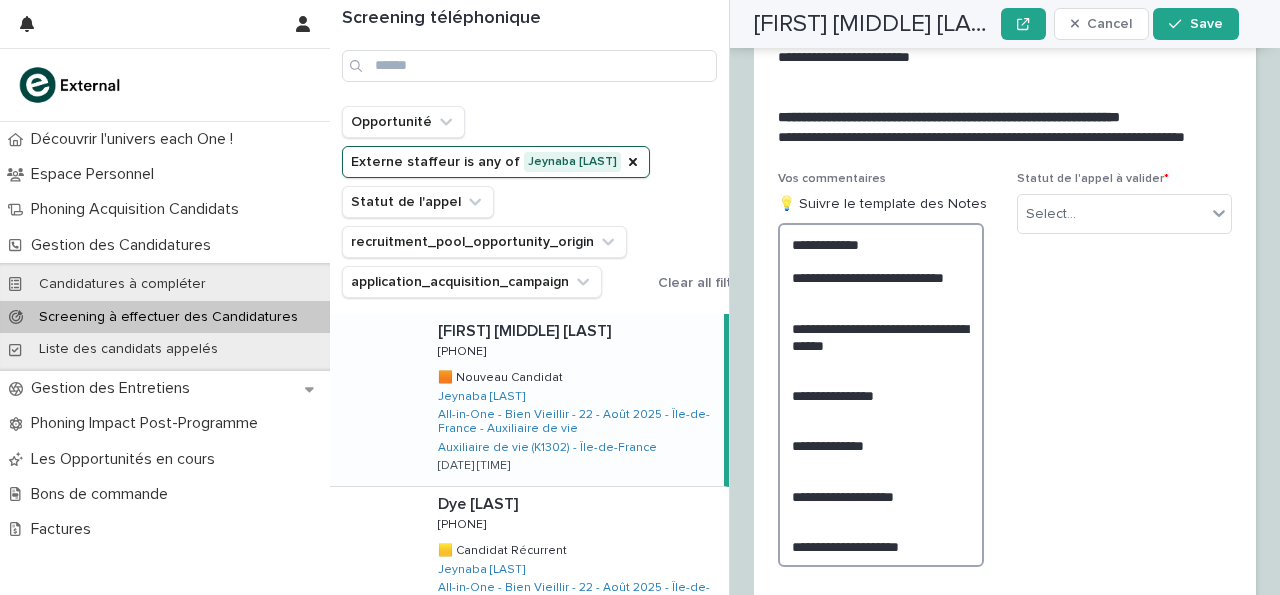 click on "**********" at bounding box center [881, 395] 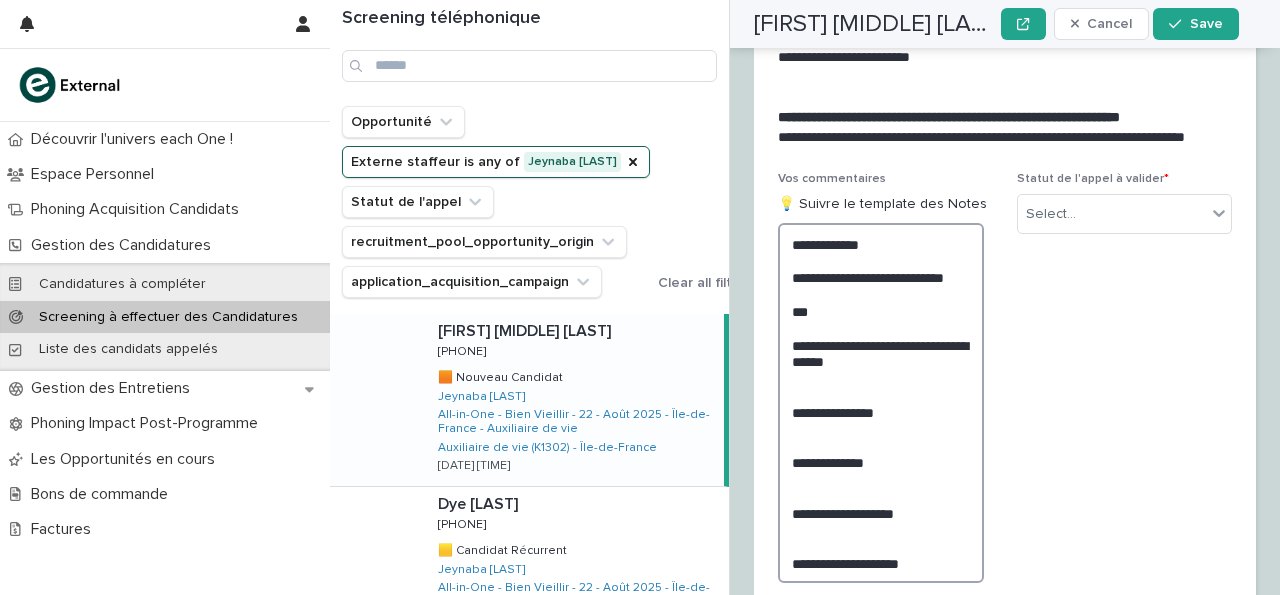 click on "**********" at bounding box center [881, 403] 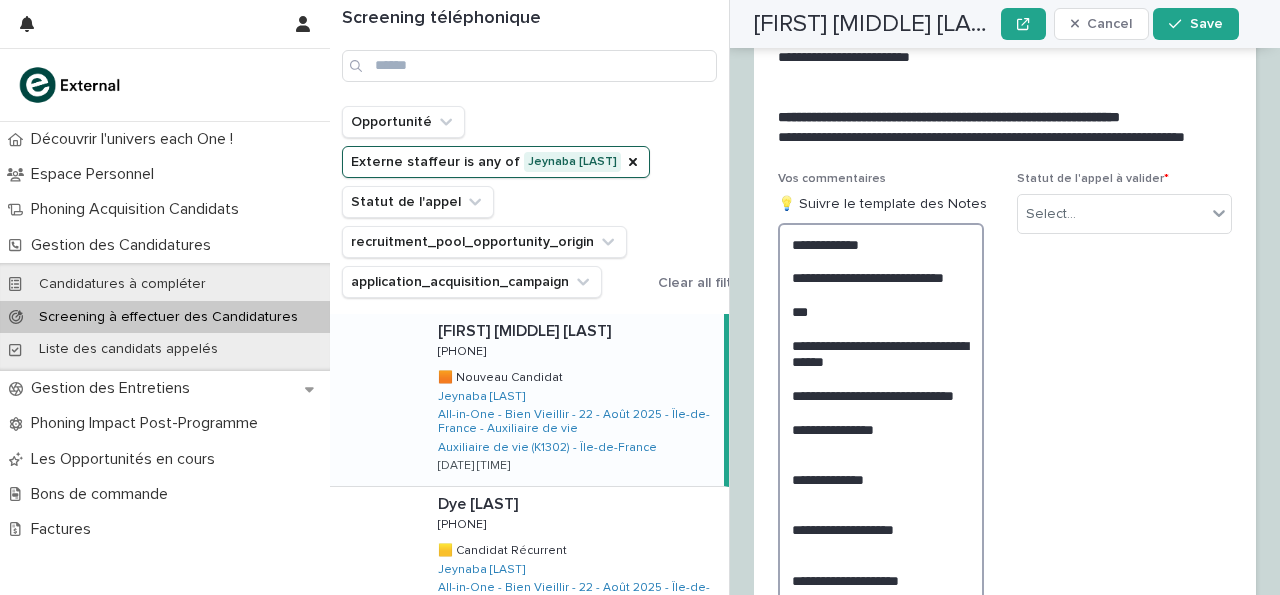click on "**********" at bounding box center [881, 420] 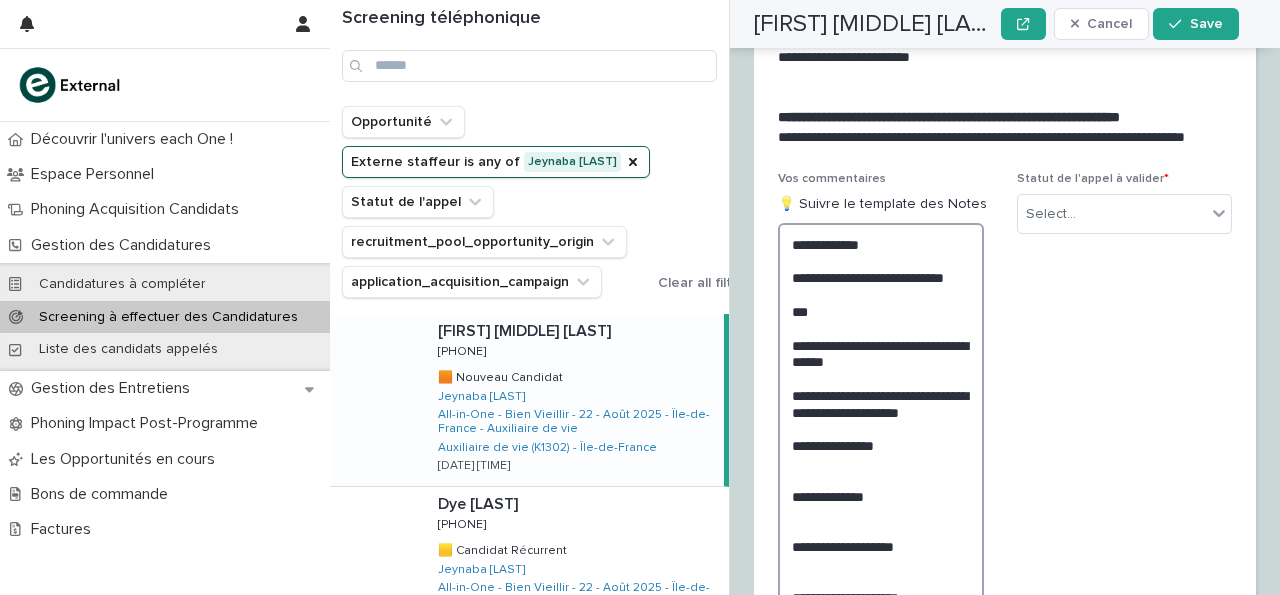 click on "**********" at bounding box center [881, 428] 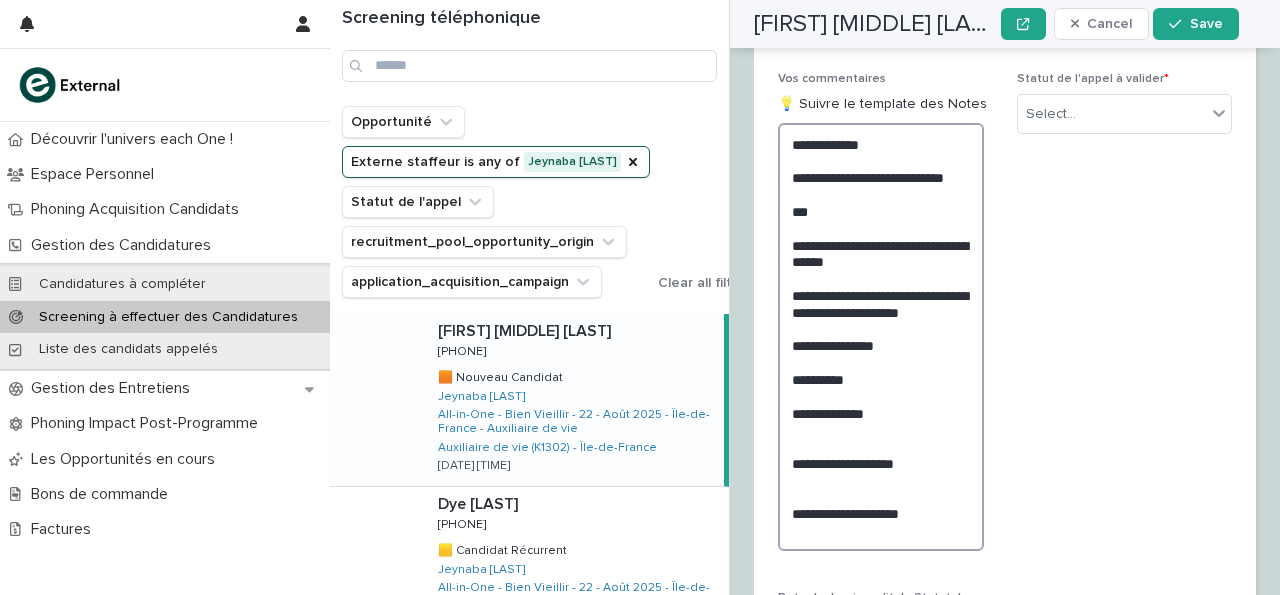scroll, scrollTop: 2694, scrollLeft: 0, axis: vertical 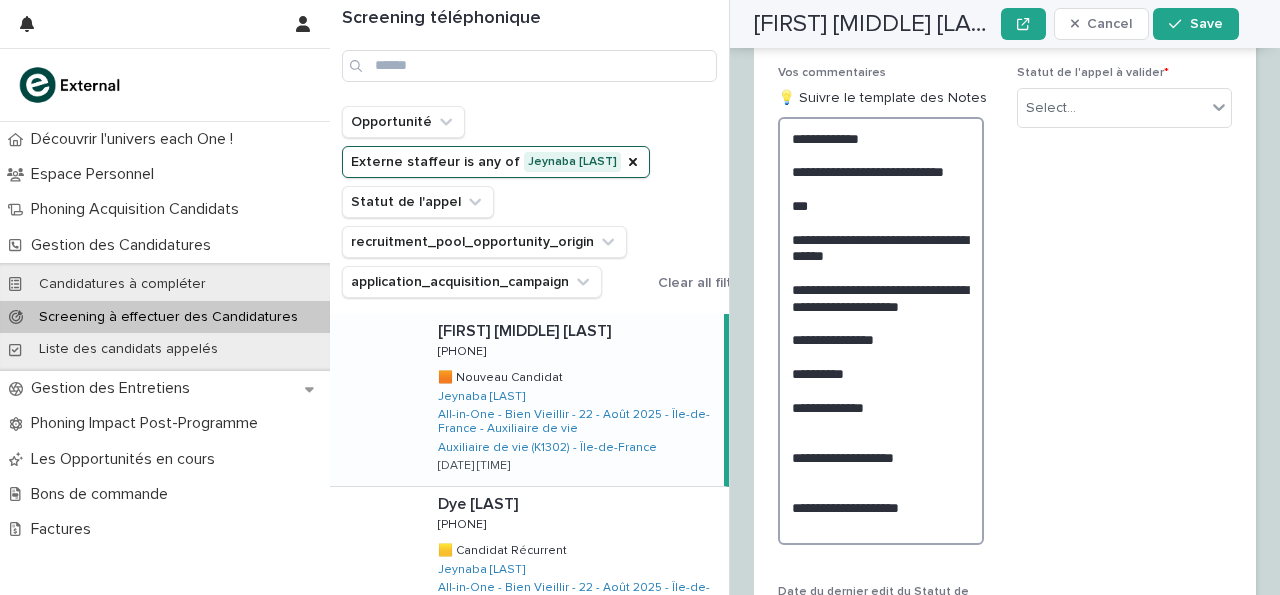 click on "**********" at bounding box center (881, 331) 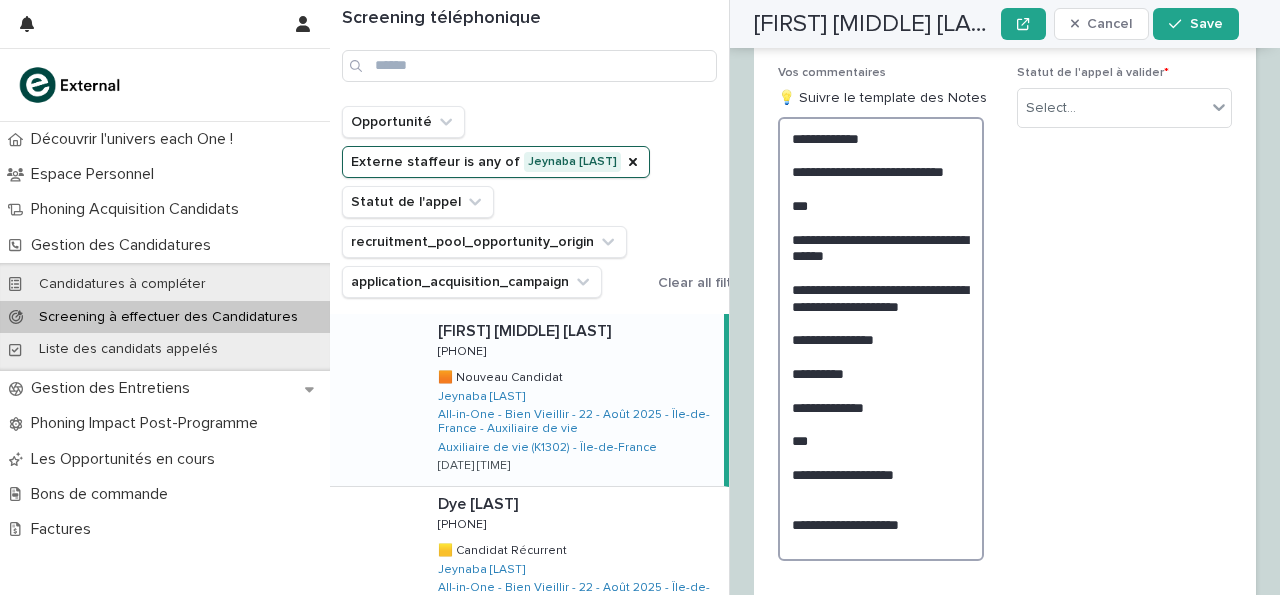 scroll, scrollTop: 2694, scrollLeft: 0, axis: vertical 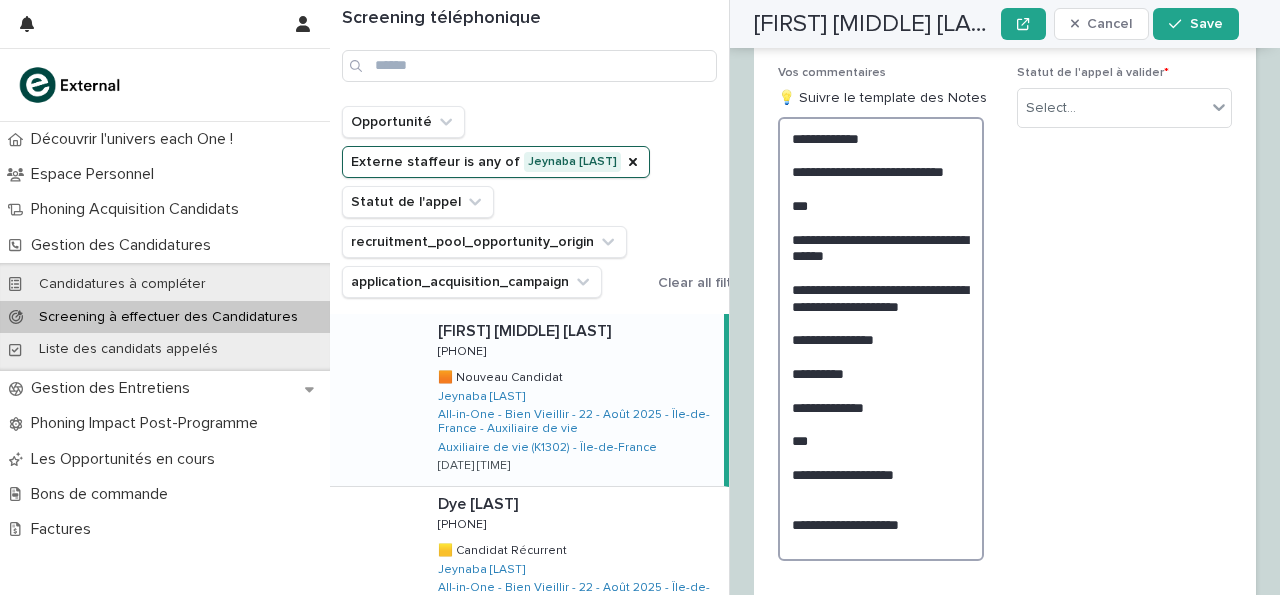 click on "**********" at bounding box center (881, 339) 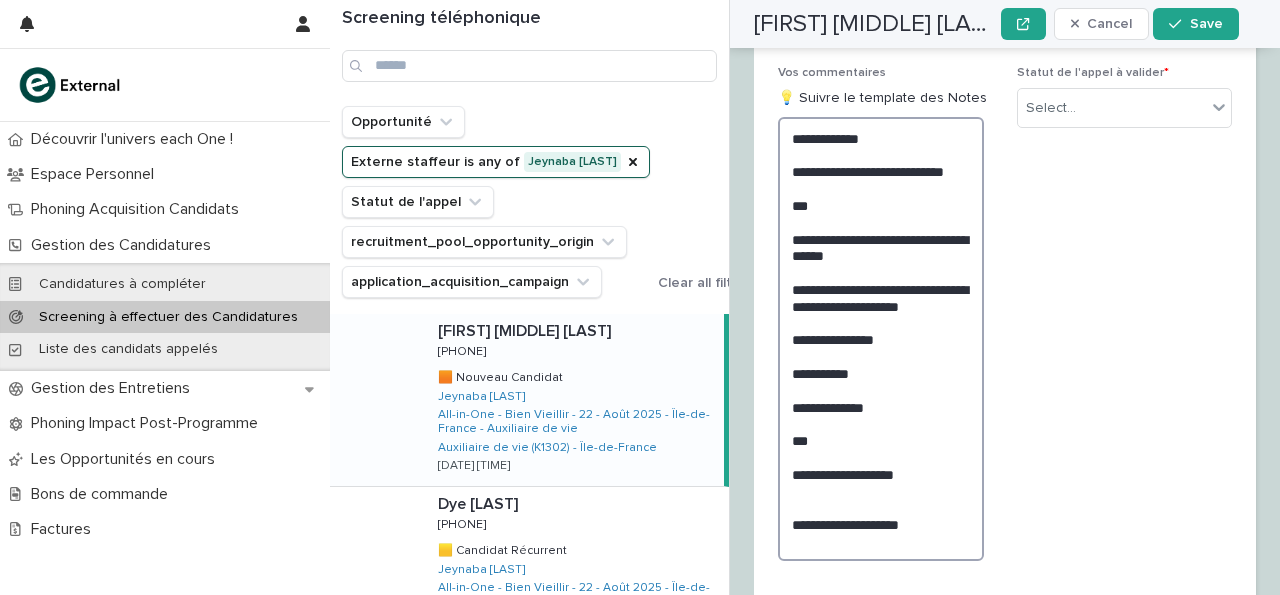 scroll, scrollTop: 2694, scrollLeft: 0, axis: vertical 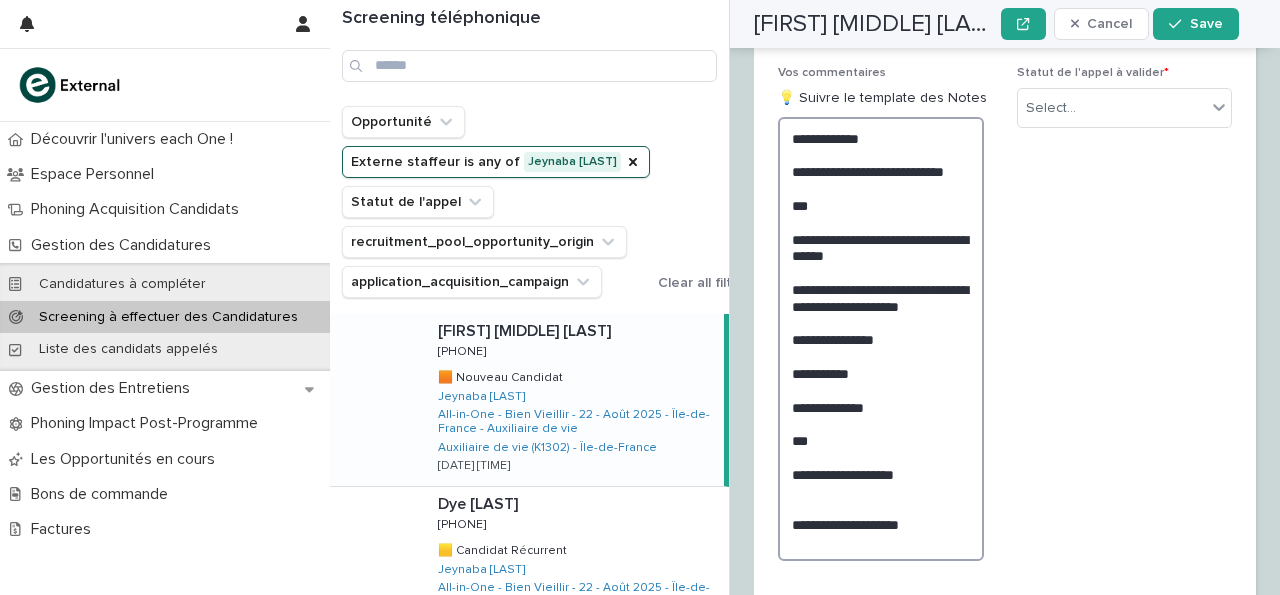 click on "**********" at bounding box center [881, 339] 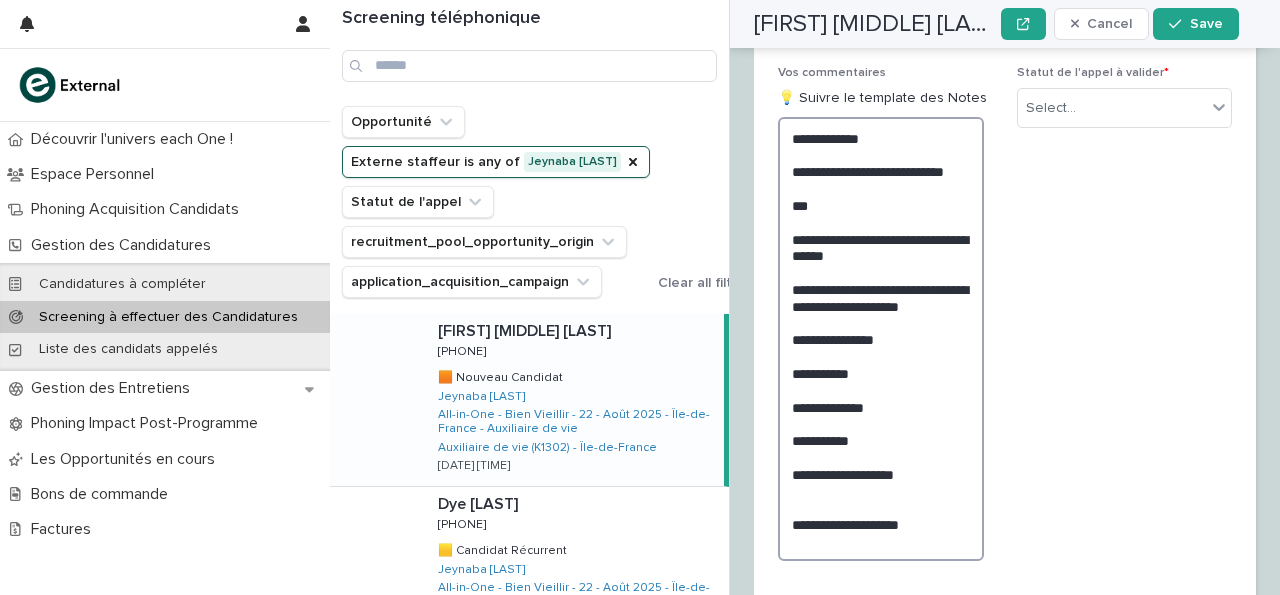 scroll, scrollTop: 2694, scrollLeft: 0, axis: vertical 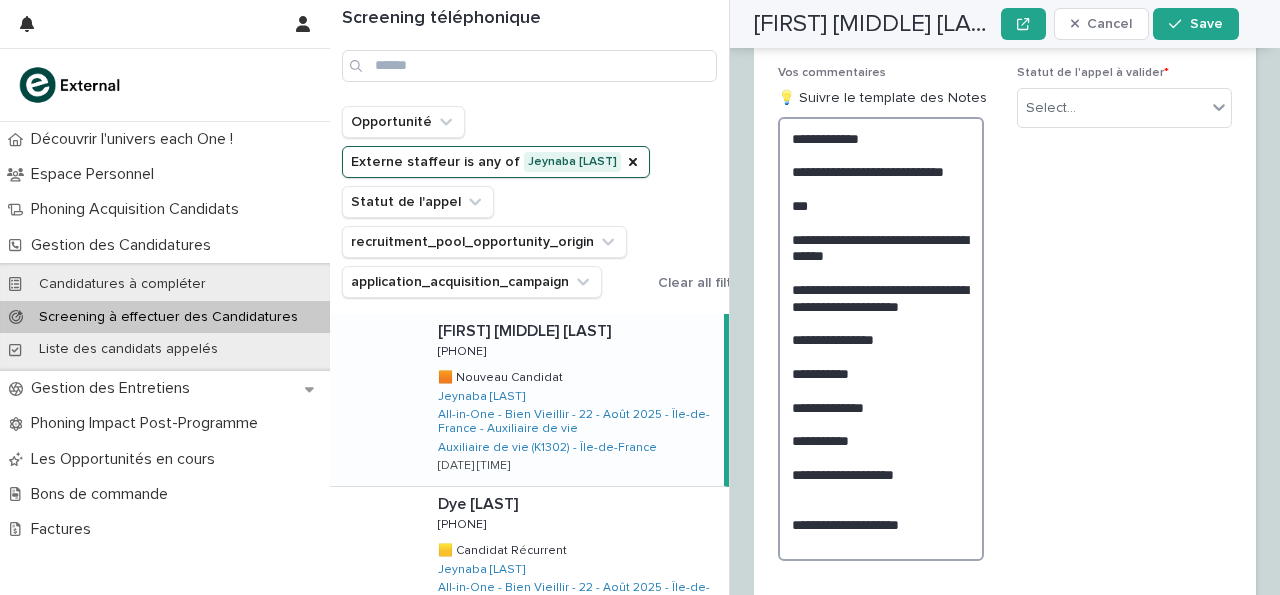 click on "**********" at bounding box center (881, 339) 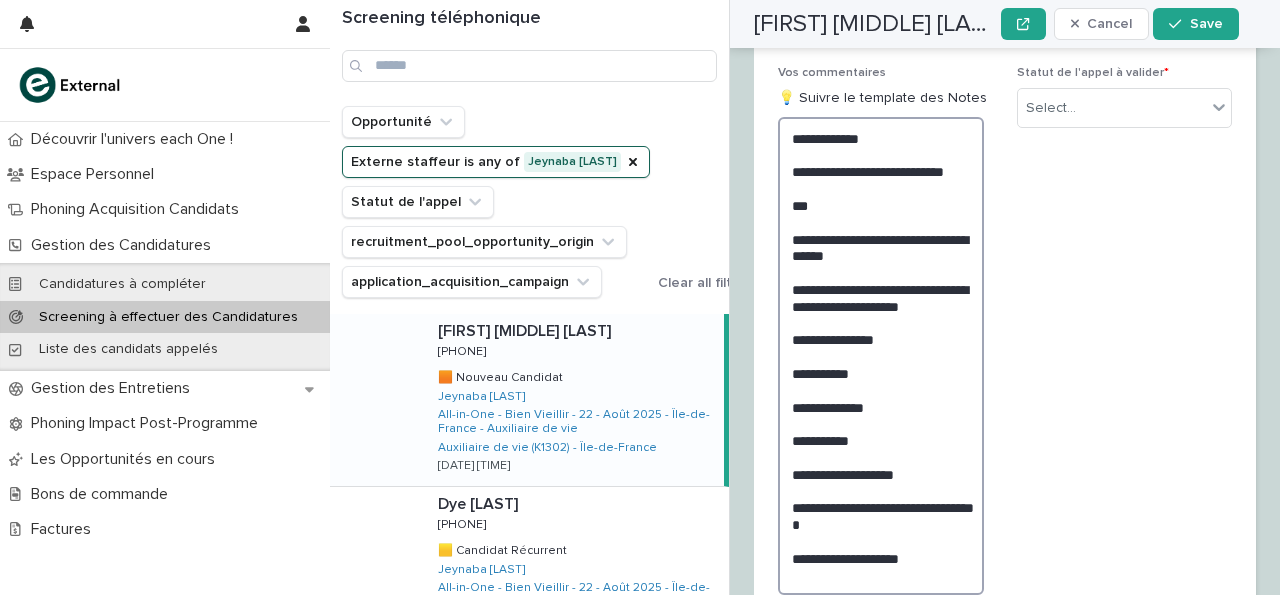 scroll, scrollTop: 2756, scrollLeft: 0, axis: vertical 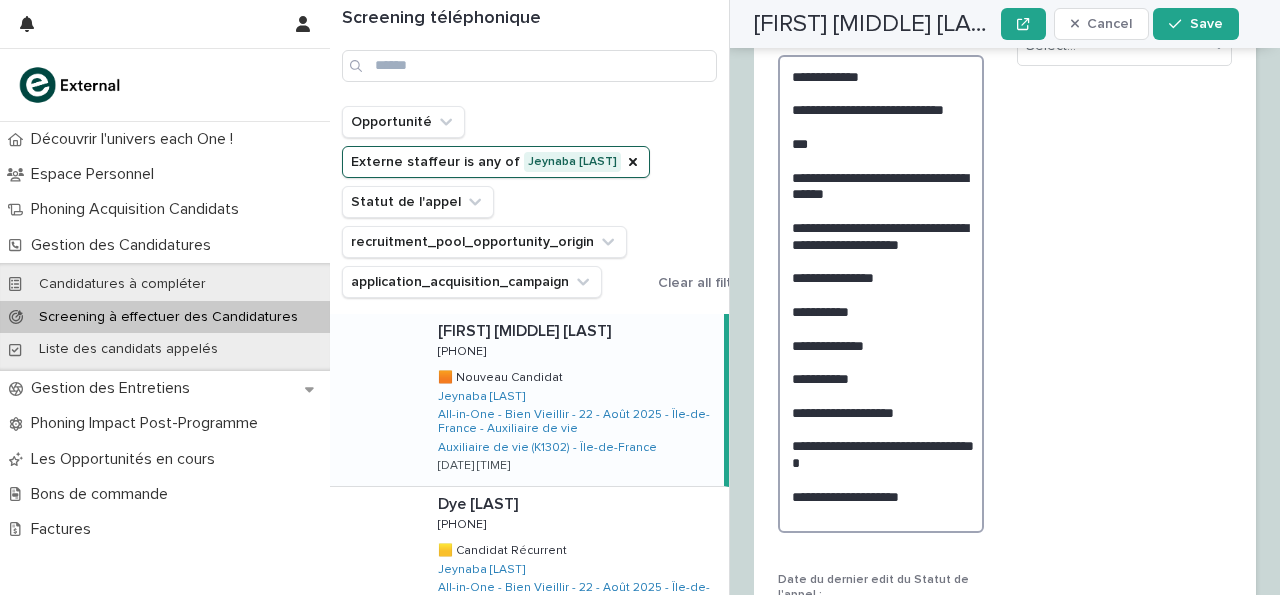 click on "**********" at bounding box center [881, 294] 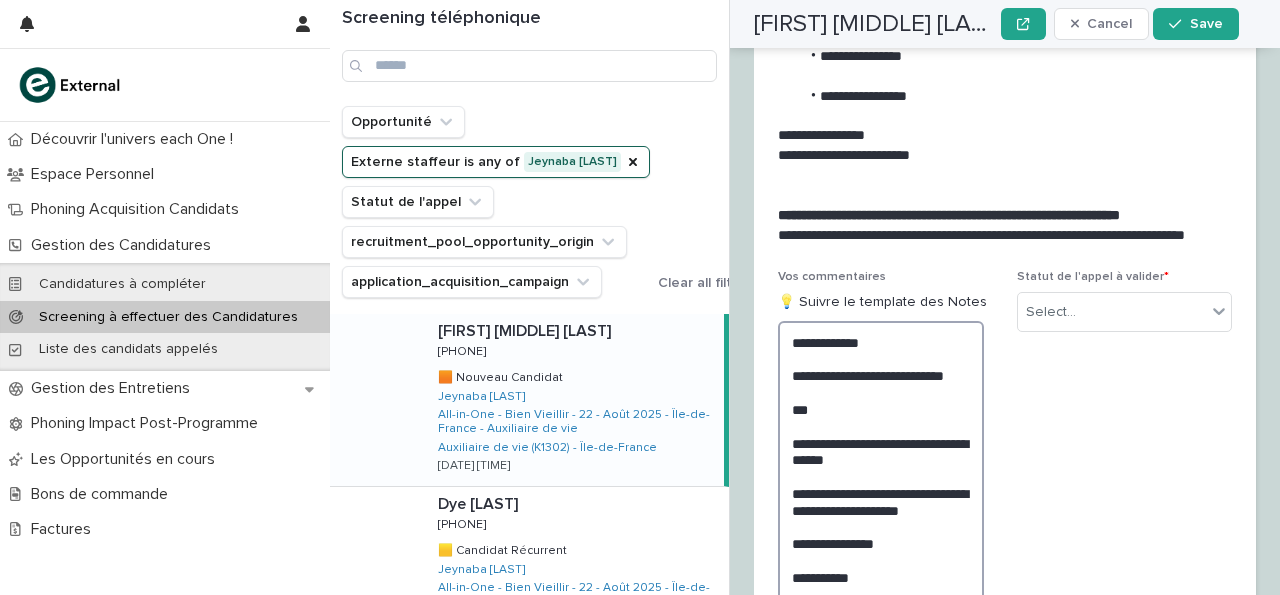 scroll, scrollTop: 2488, scrollLeft: 0, axis: vertical 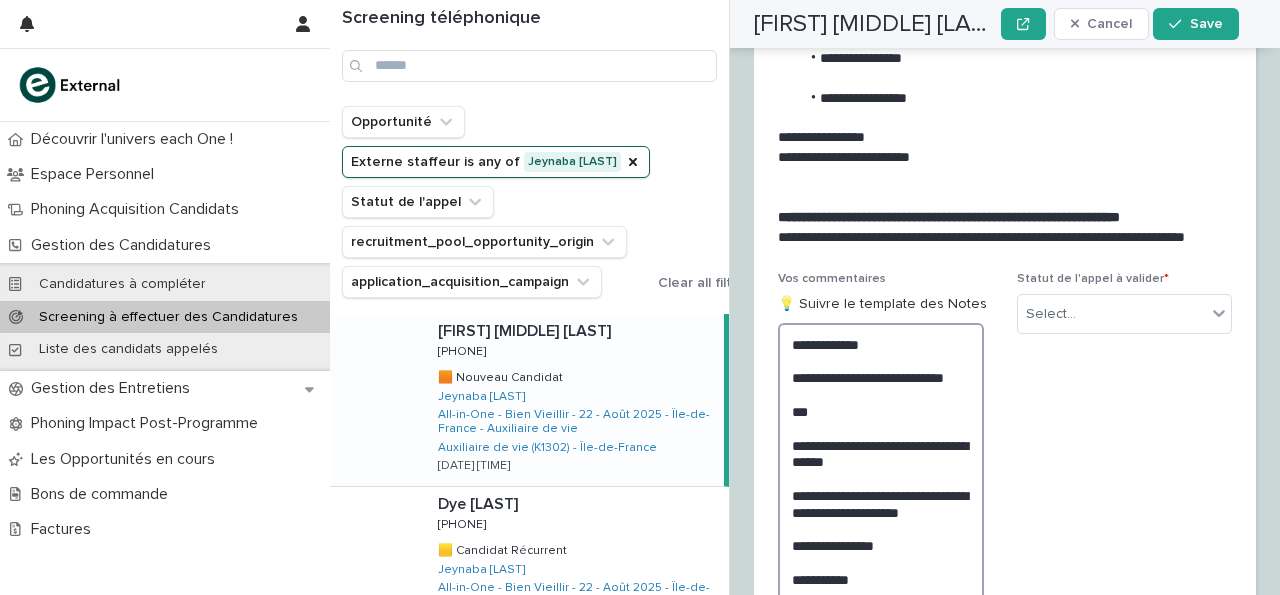 type on "**********" 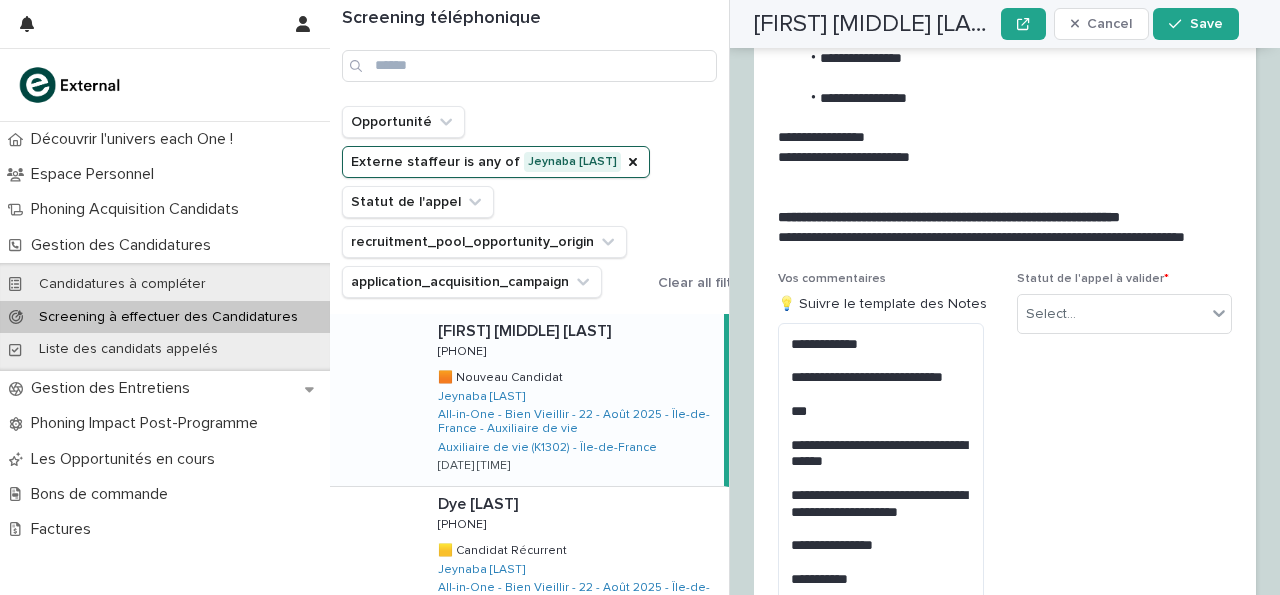 click on "Statut de l'appel à valider * Select..." at bounding box center [1124, 311] 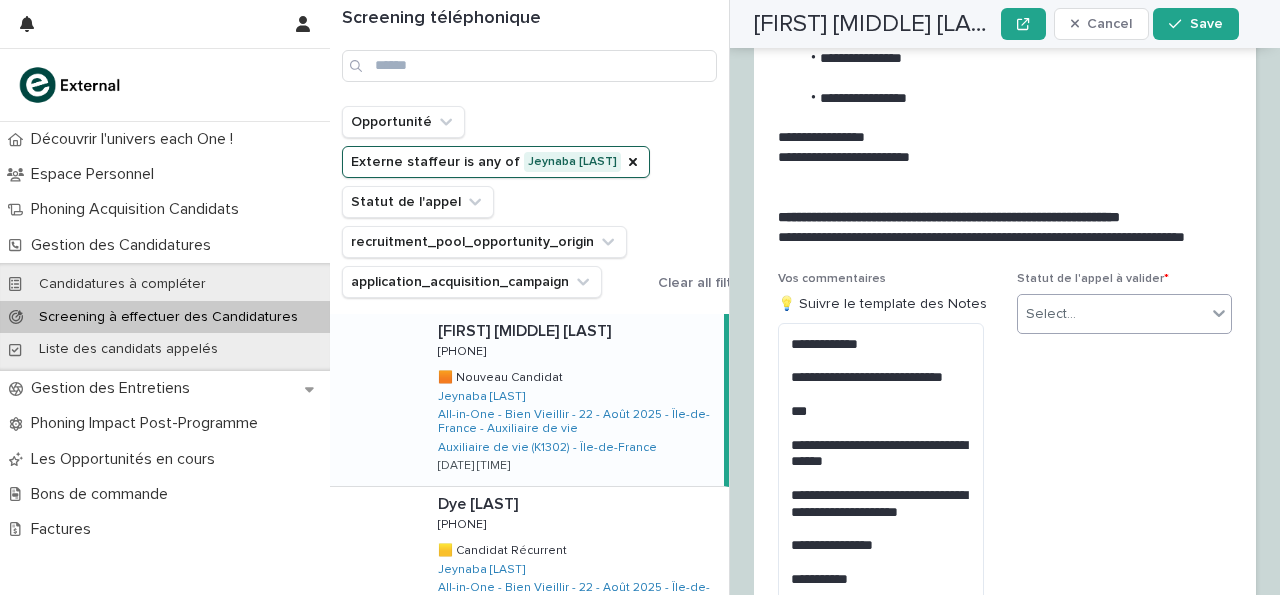 click on "Select..." at bounding box center (1112, 314) 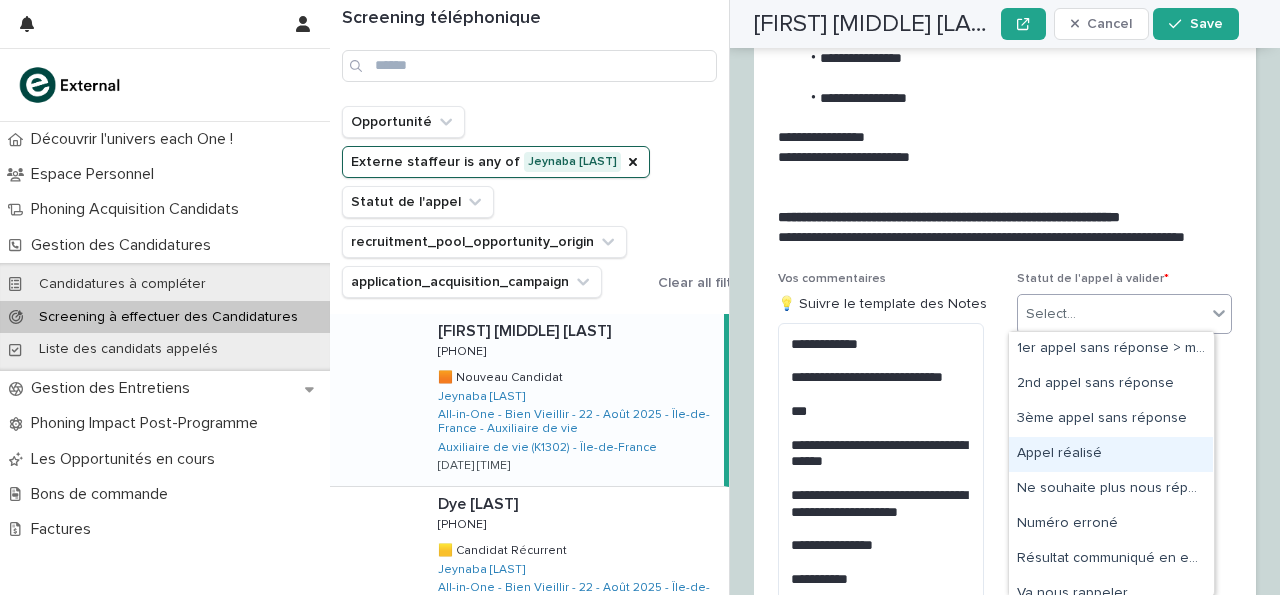 click on "Appel réalisé" at bounding box center [1111, 454] 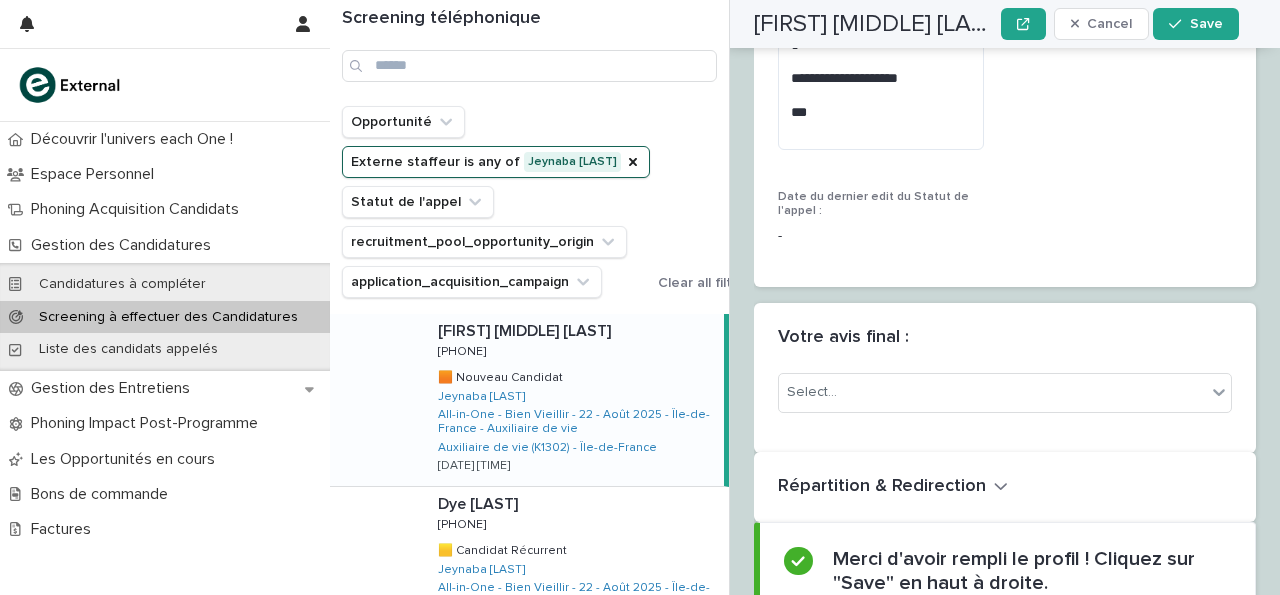 scroll, scrollTop: 3250, scrollLeft: 0, axis: vertical 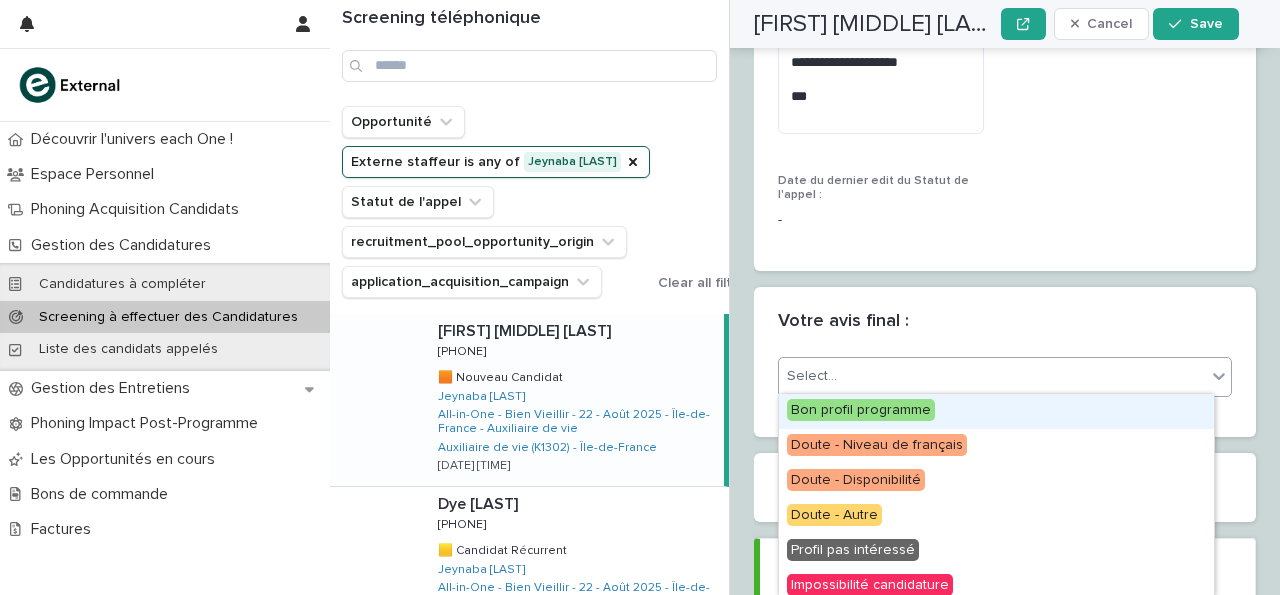 click on "Select..." at bounding box center (992, 376) 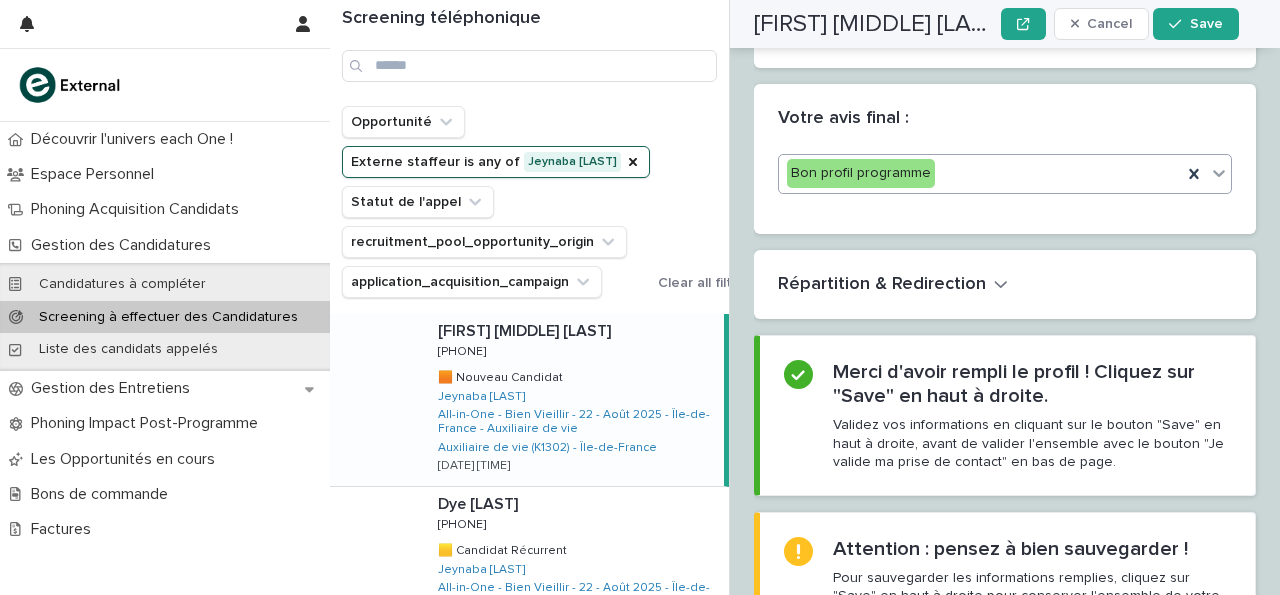 scroll, scrollTop: 3455, scrollLeft: 0, axis: vertical 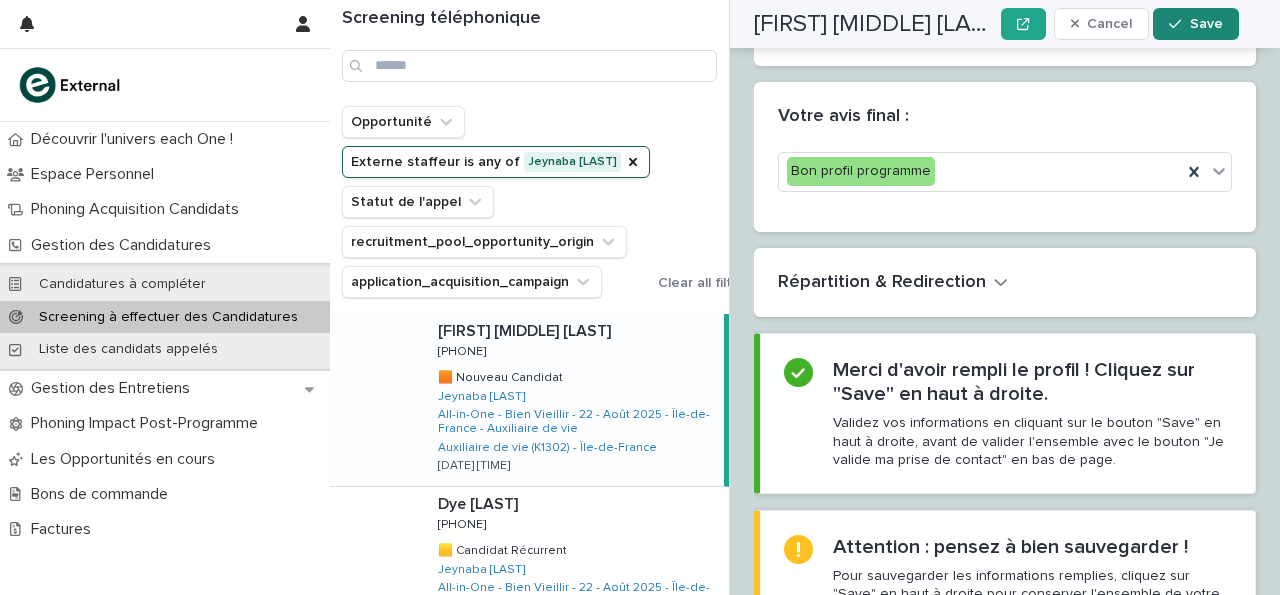 click on "Save" at bounding box center (1206, 24) 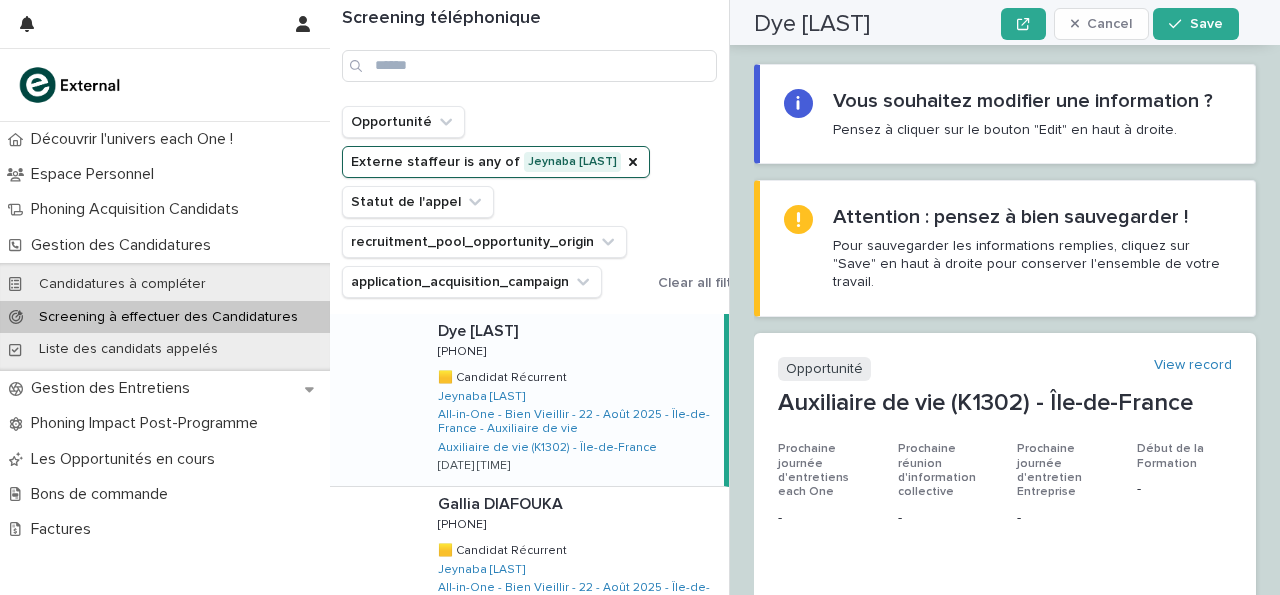 scroll, scrollTop: 0, scrollLeft: 0, axis: both 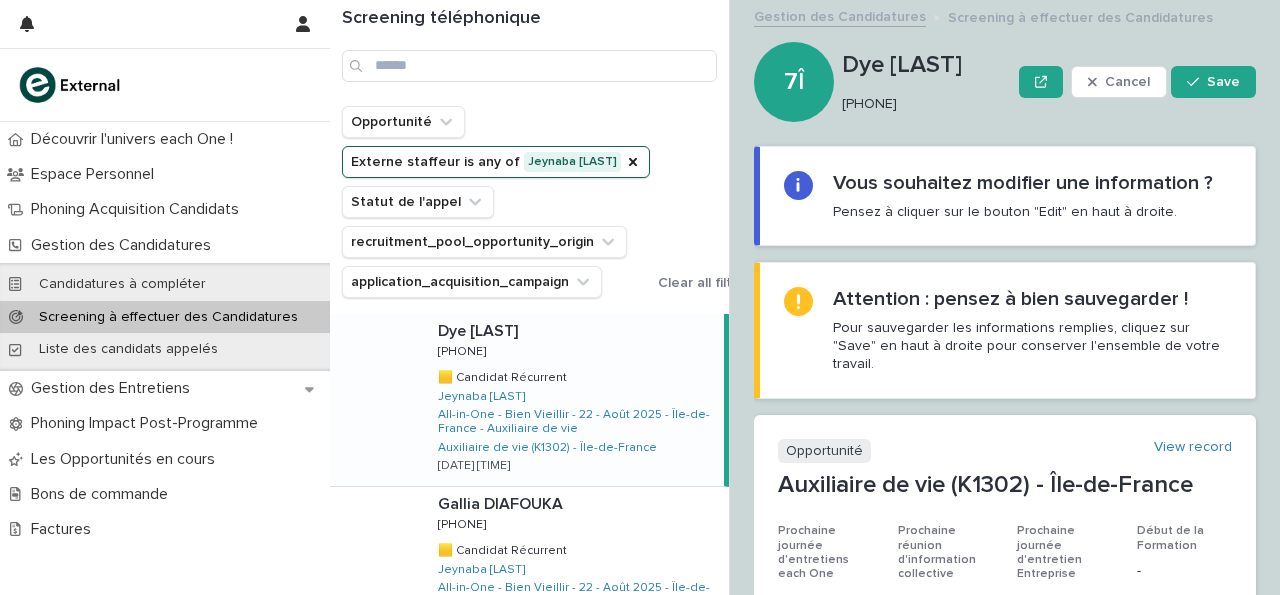 click on "[PHONE]" at bounding box center (922, 104) 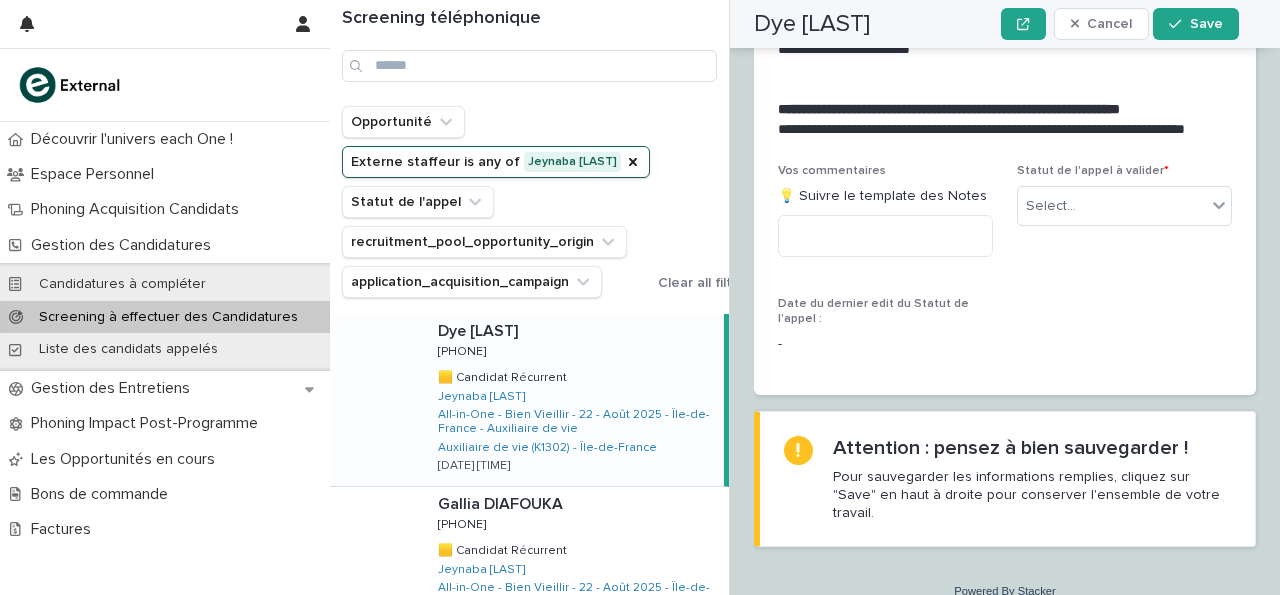 scroll, scrollTop: 2529, scrollLeft: 0, axis: vertical 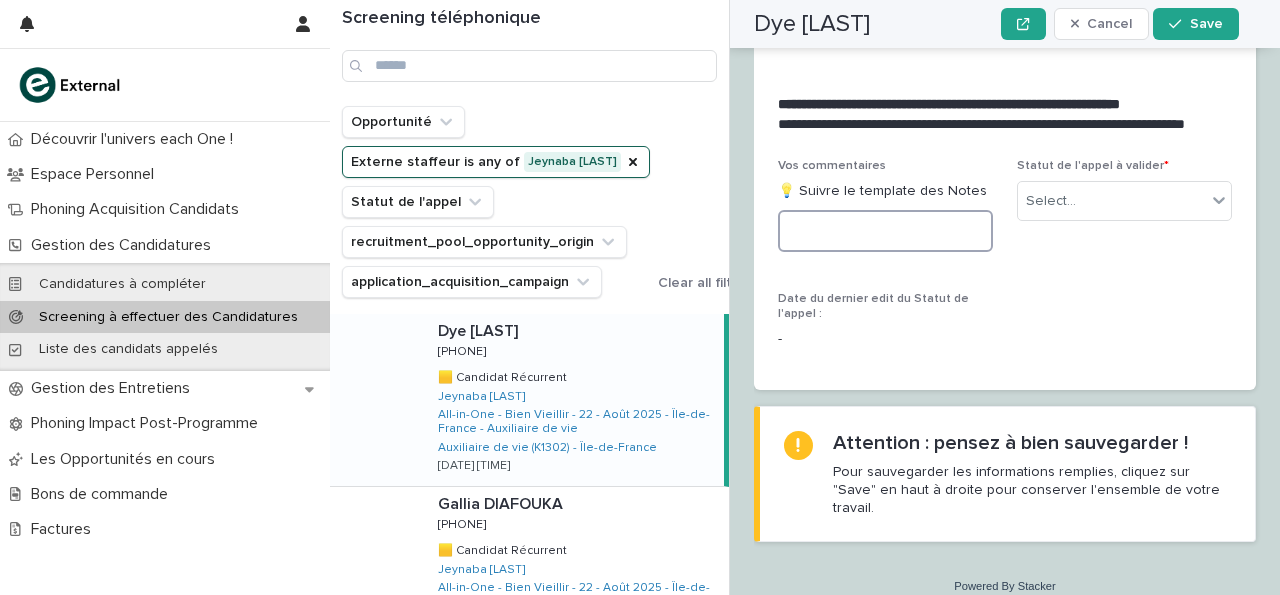 click at bounding box center [885, 231] 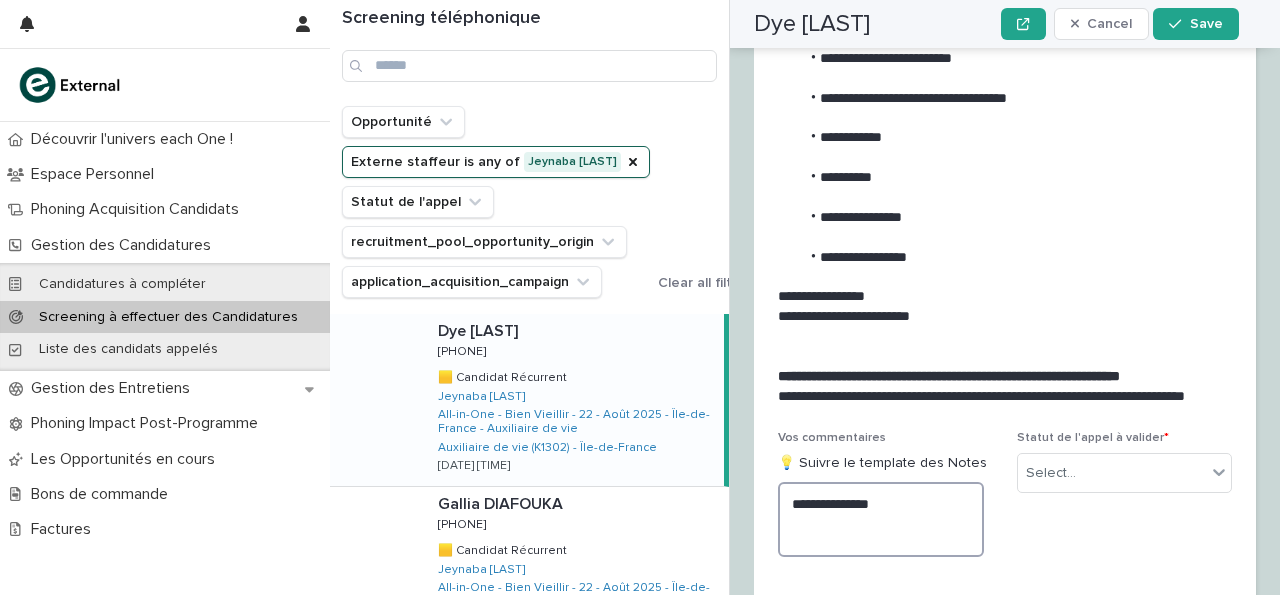 scroll, scrollTop: 2255, scrollLeft: 0, axis: vertical 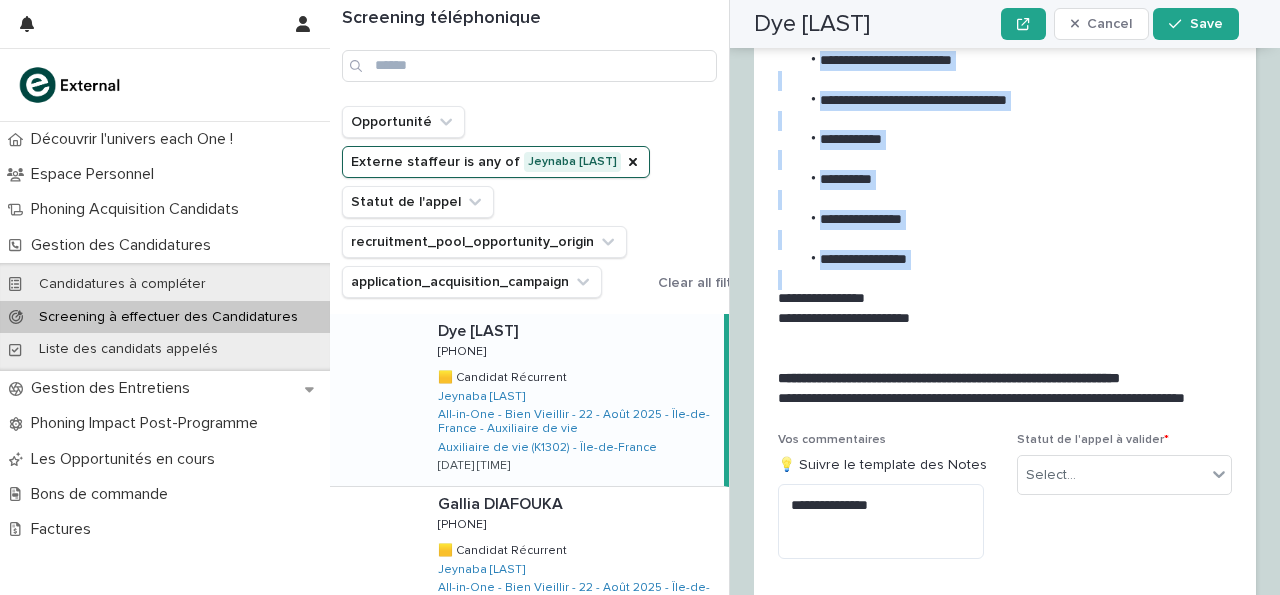 drag, startPoint x: 818, startPoint y: 139, endPoint x: 960, endPoint y: 361, distance: 263.52988 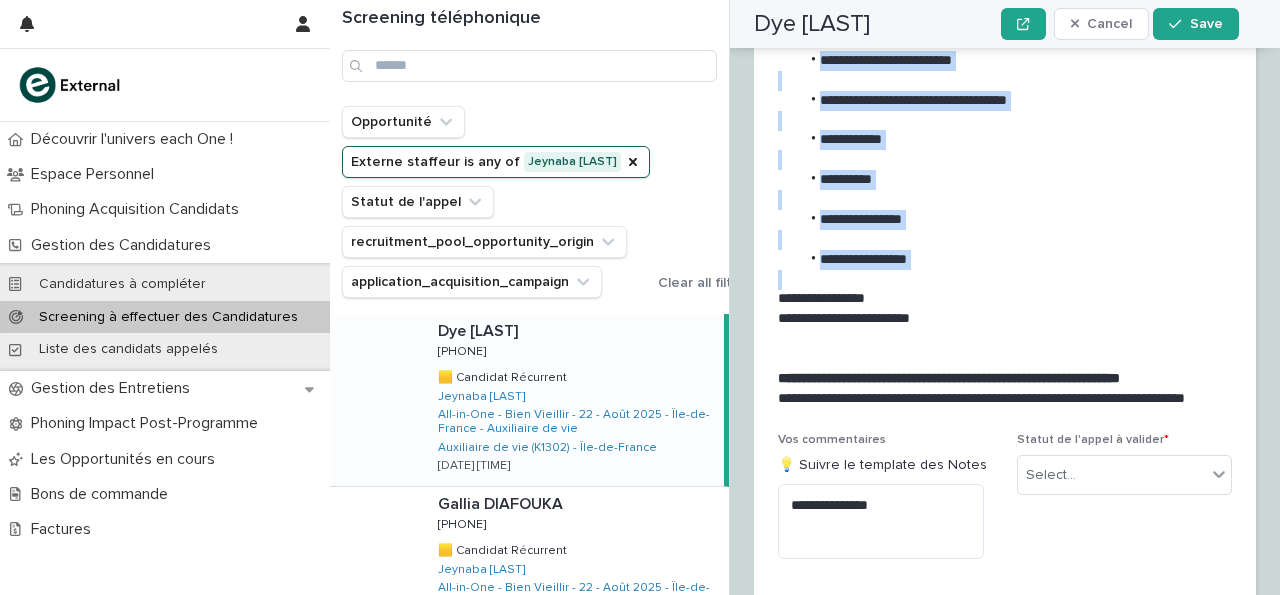 click on "**********" at bounding box center (1001, 199) 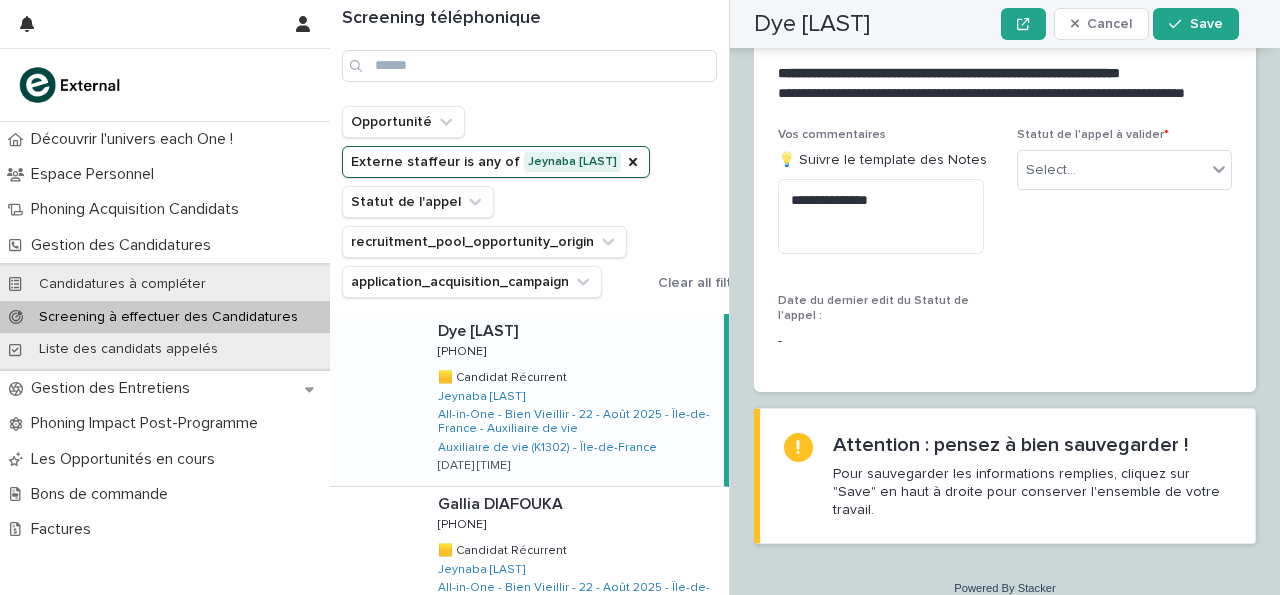 scroll, scrollTop: 2561, scrollLeft: 0, axis: vertical 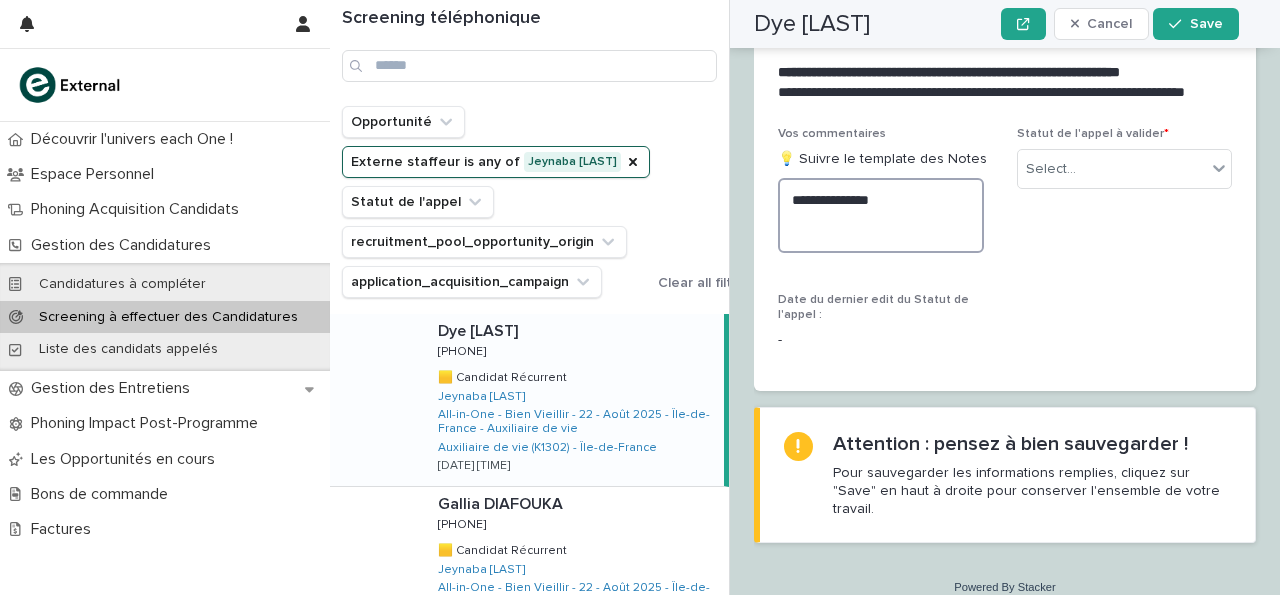 click on "**********" at bounding box center (881, 215) 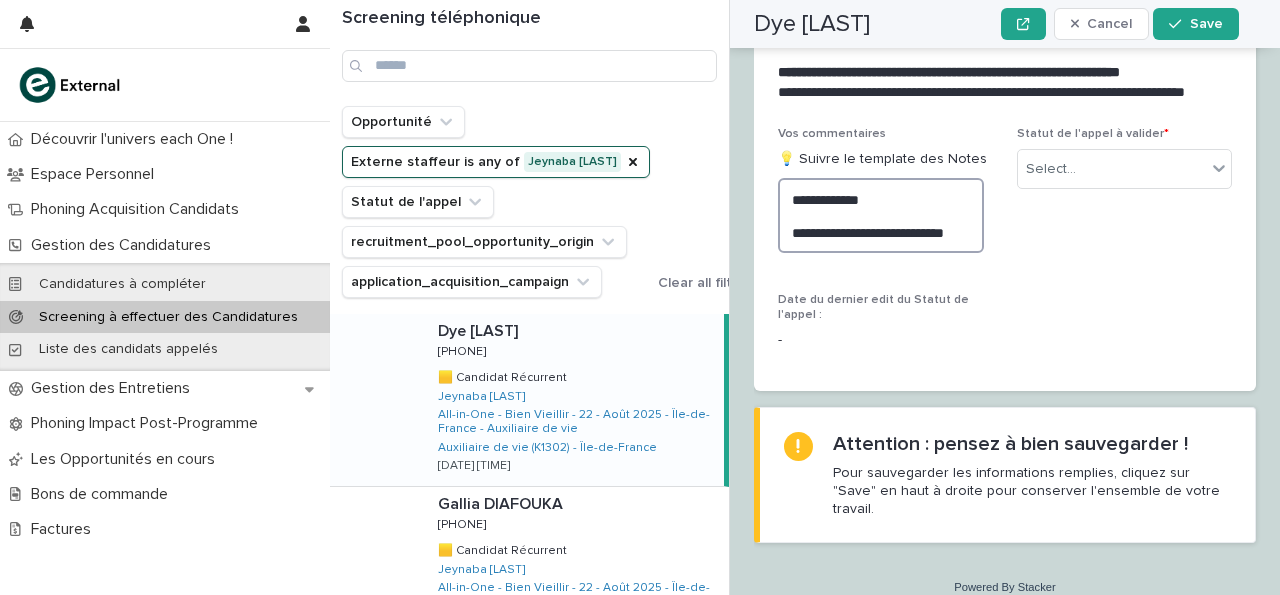 scroll, scrollTop: 2605, scrollLeft: 0, axis: vertical 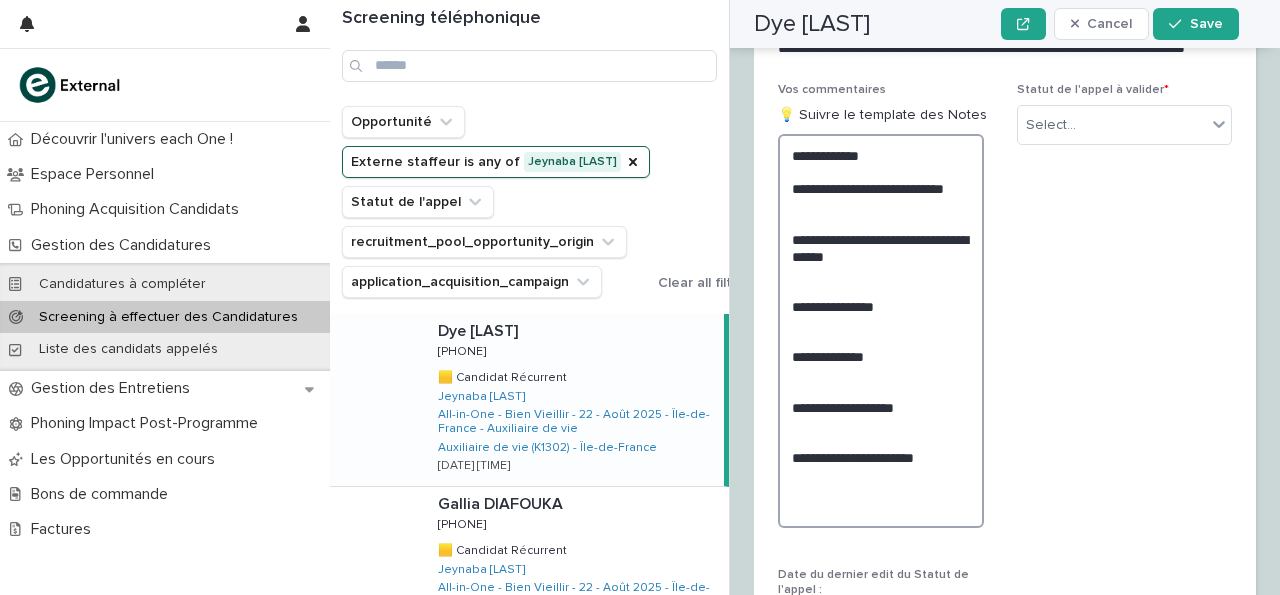 click on "**********" at bounding box center (881, 331) 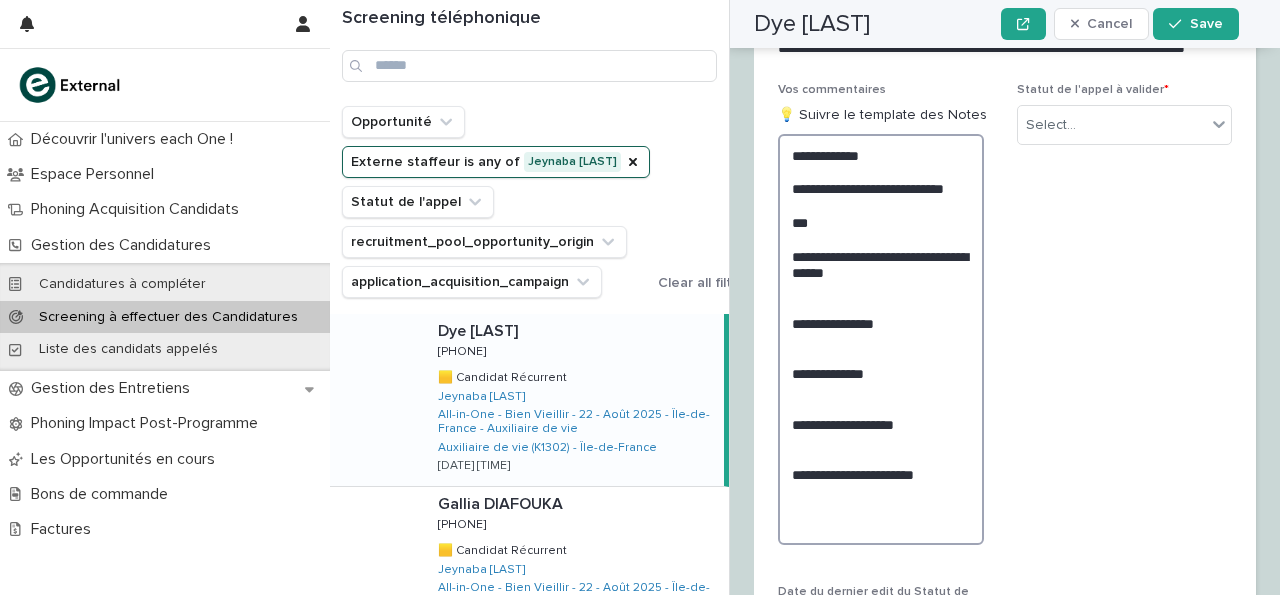 click on "**********" at bounding box center [881, 339] 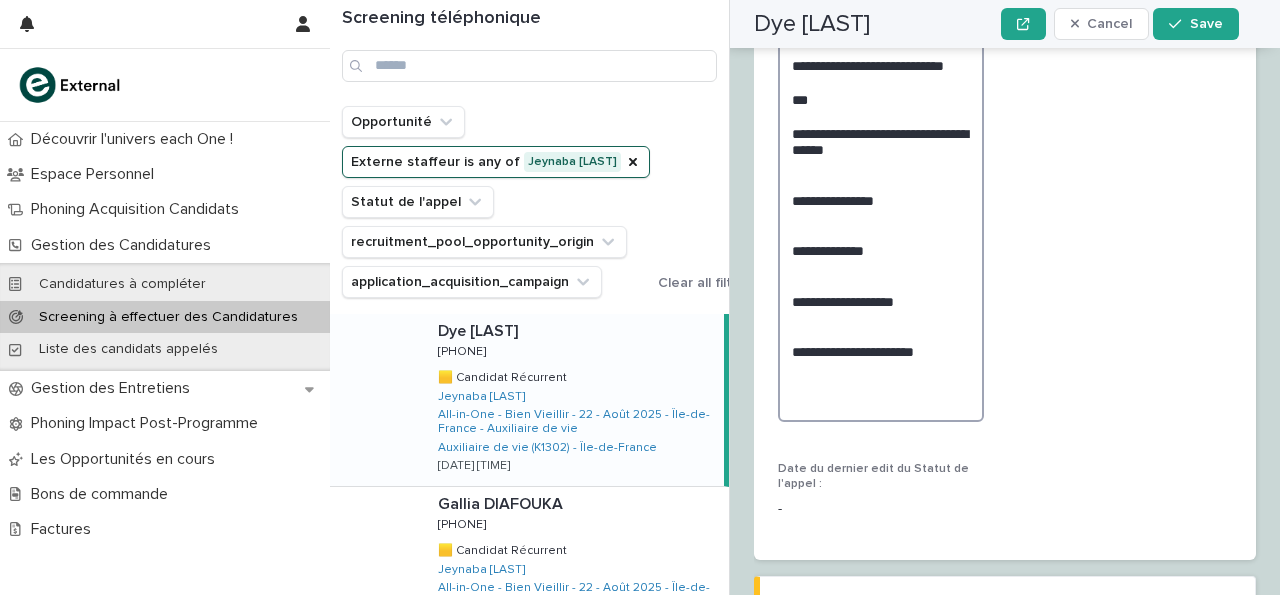 scroll, scrollTop: 2730, scrollLeft: 0, axis: vertical 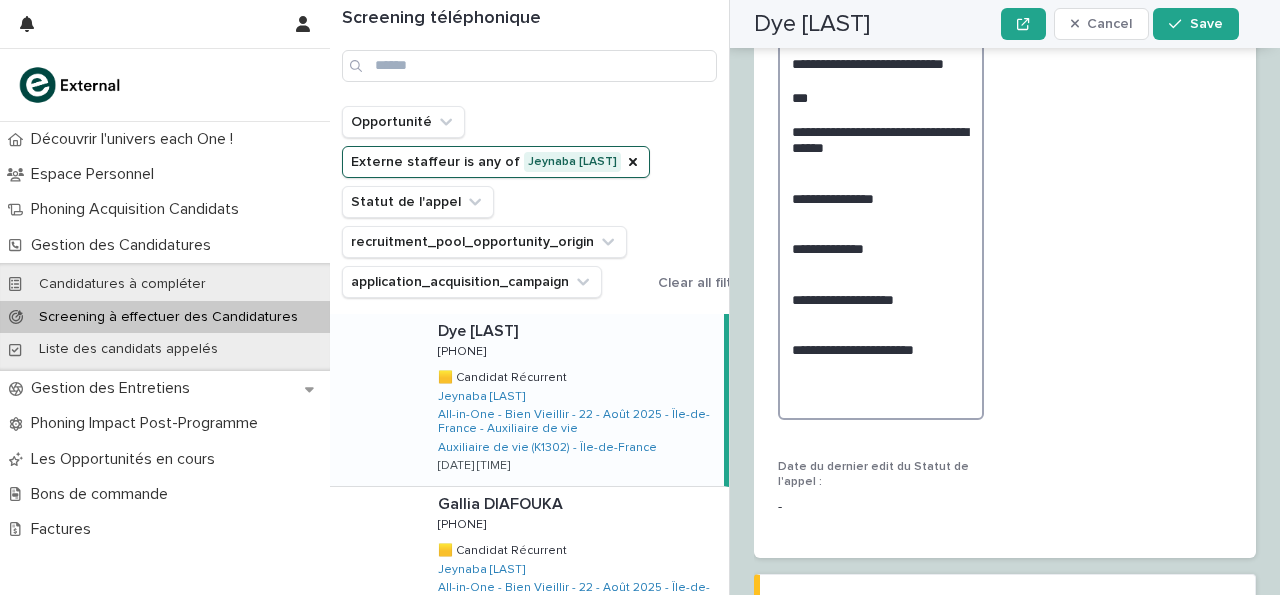 click on "**********" at bounding box center [881, 214] 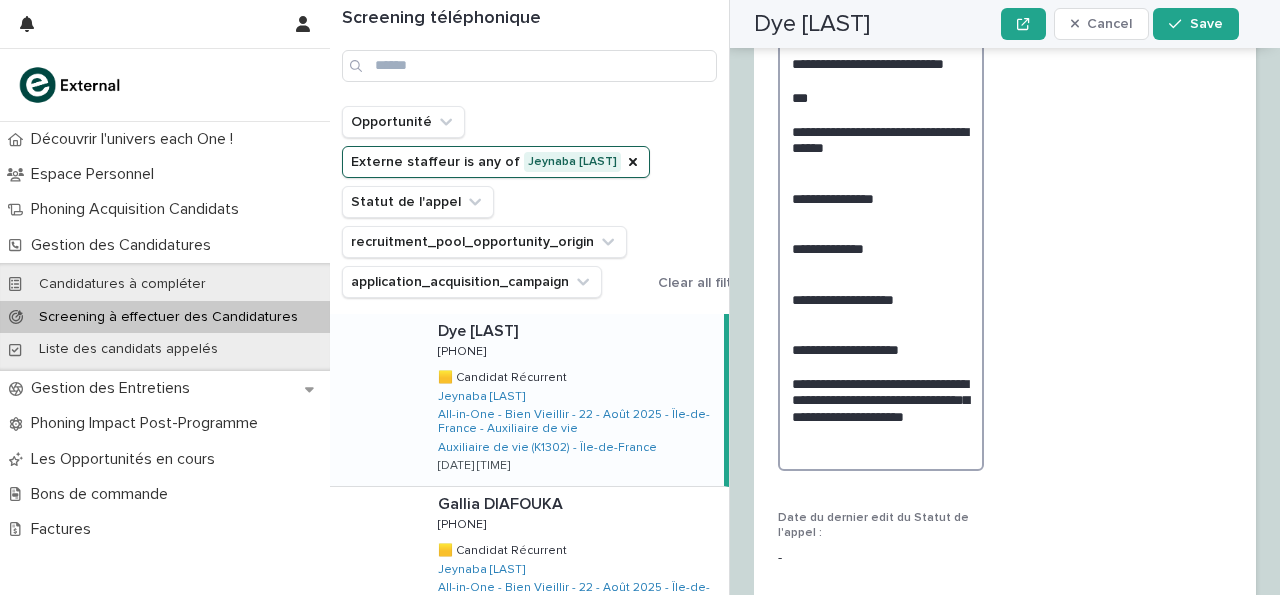 scroll, scrollTop: 2730, scrollLeft: 0, axis: vertical 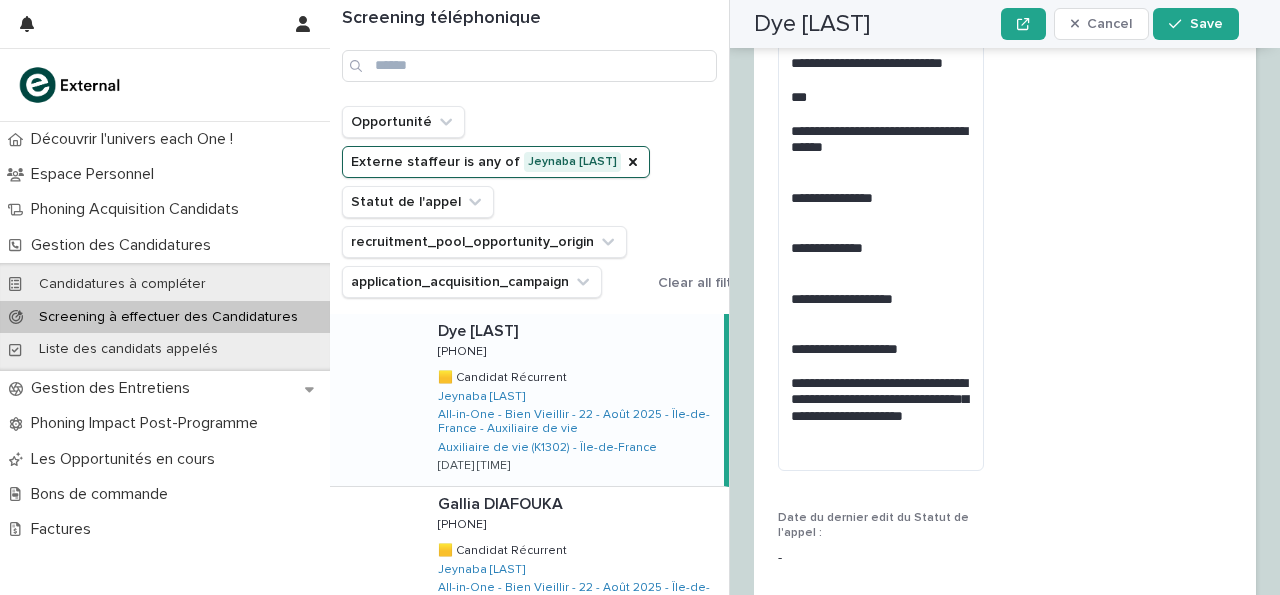 click on "Select..." at bounding box center [1112, 0] 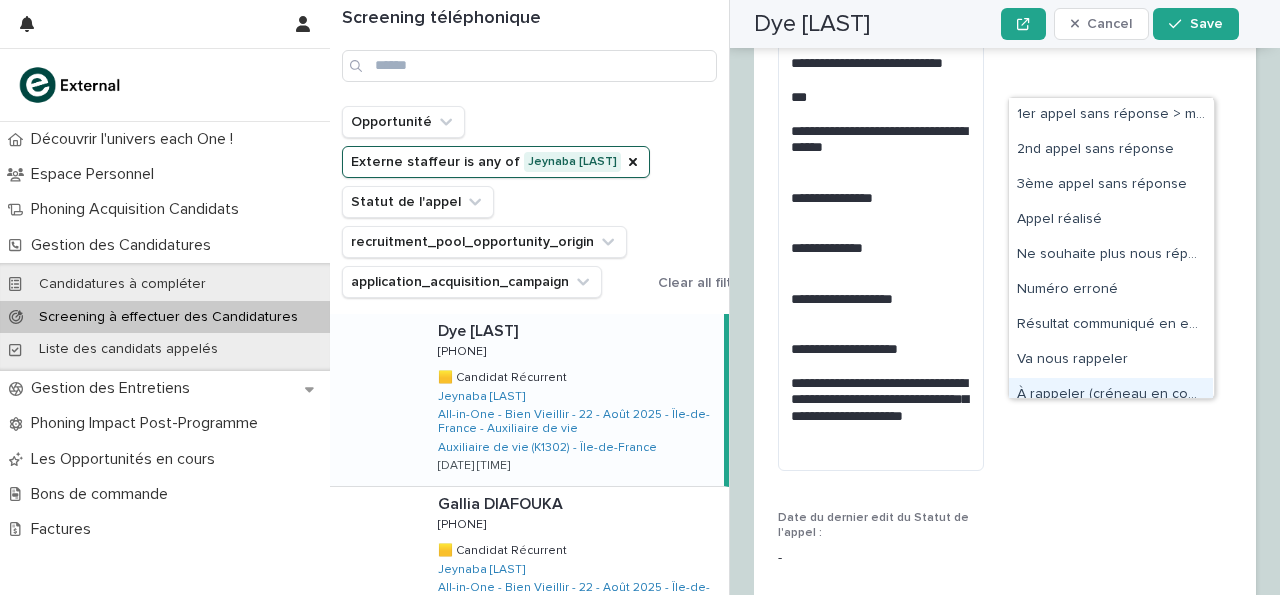 click on "À rappeler (créneau en commentaire)" at bounding box center (1111, 395) 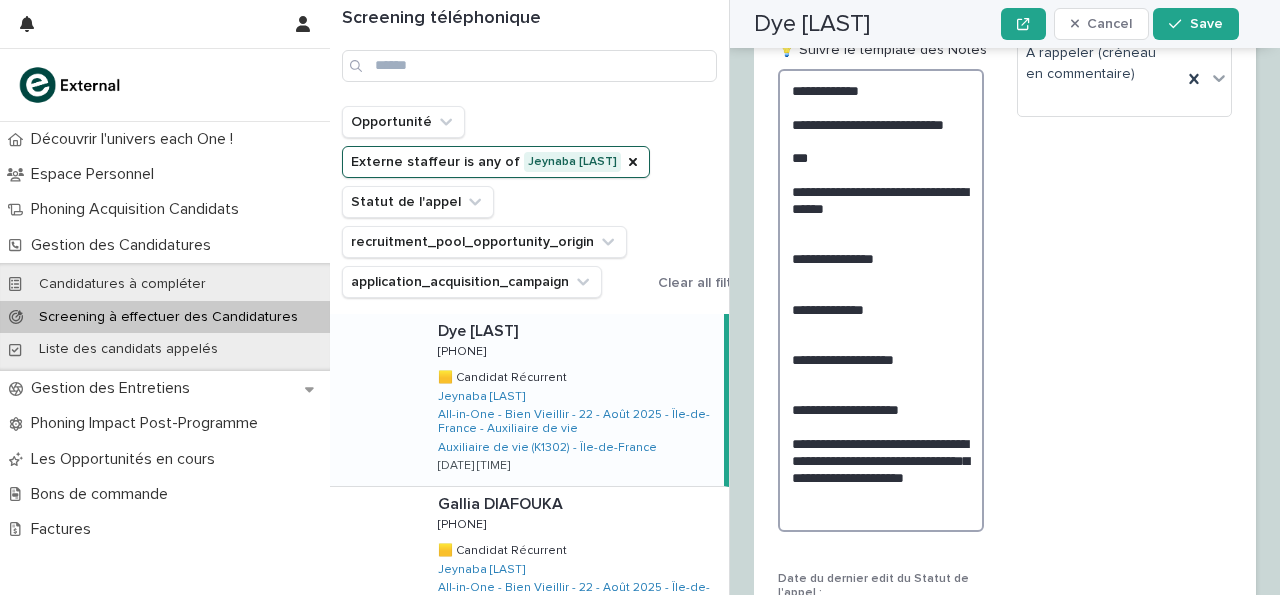 click on "**********" at bounding box center (881, 300) 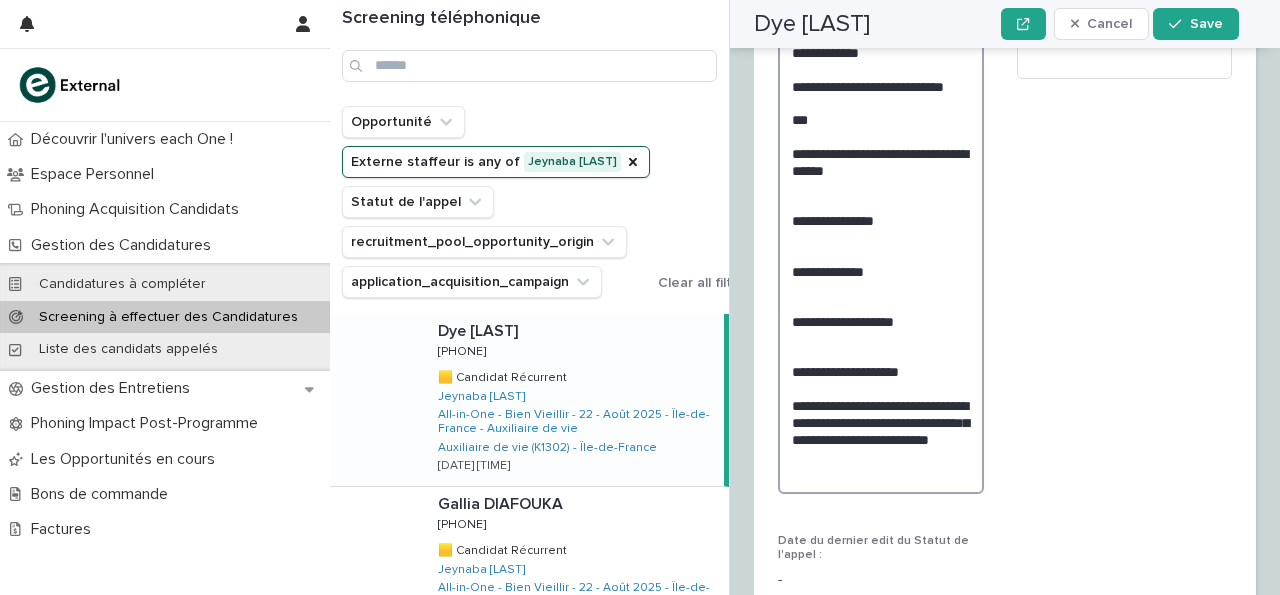 scroll, scrollTop: 2768, scrollLeft: 0, axis: vertical 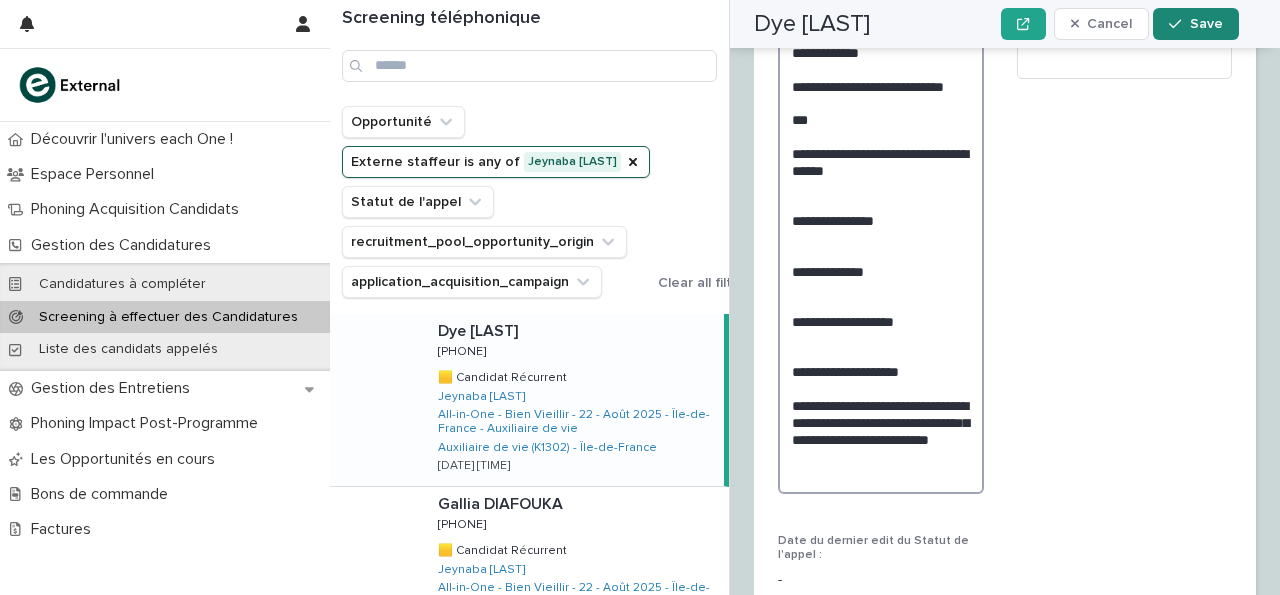 type on "**********" 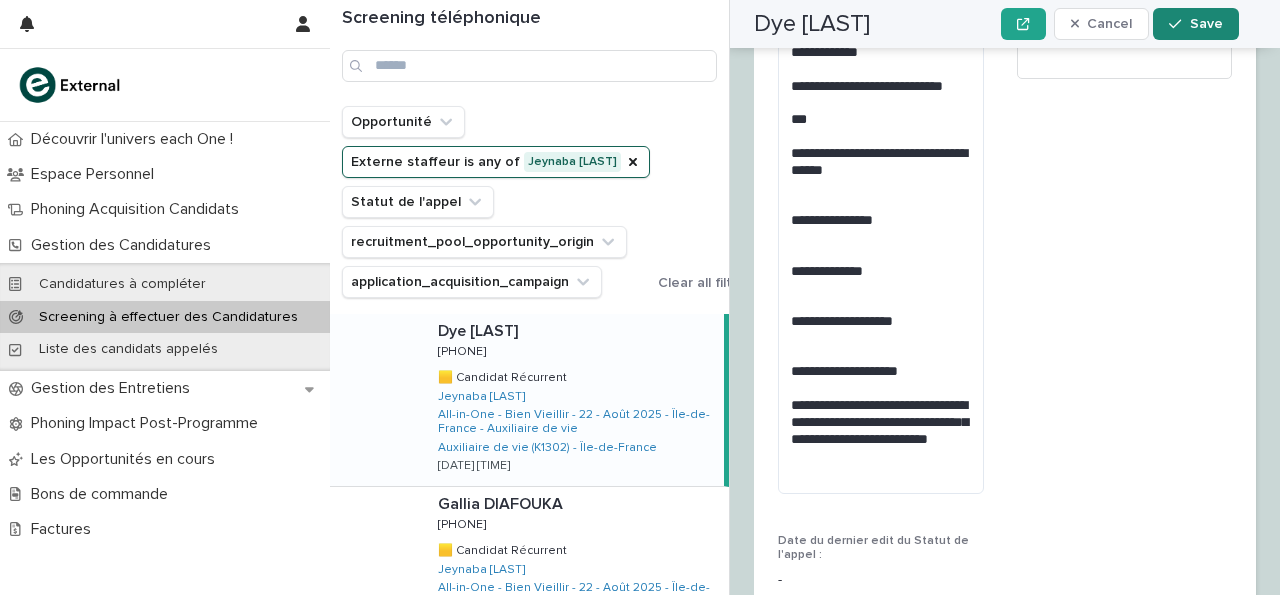 click at bounding box center (1179, 24) 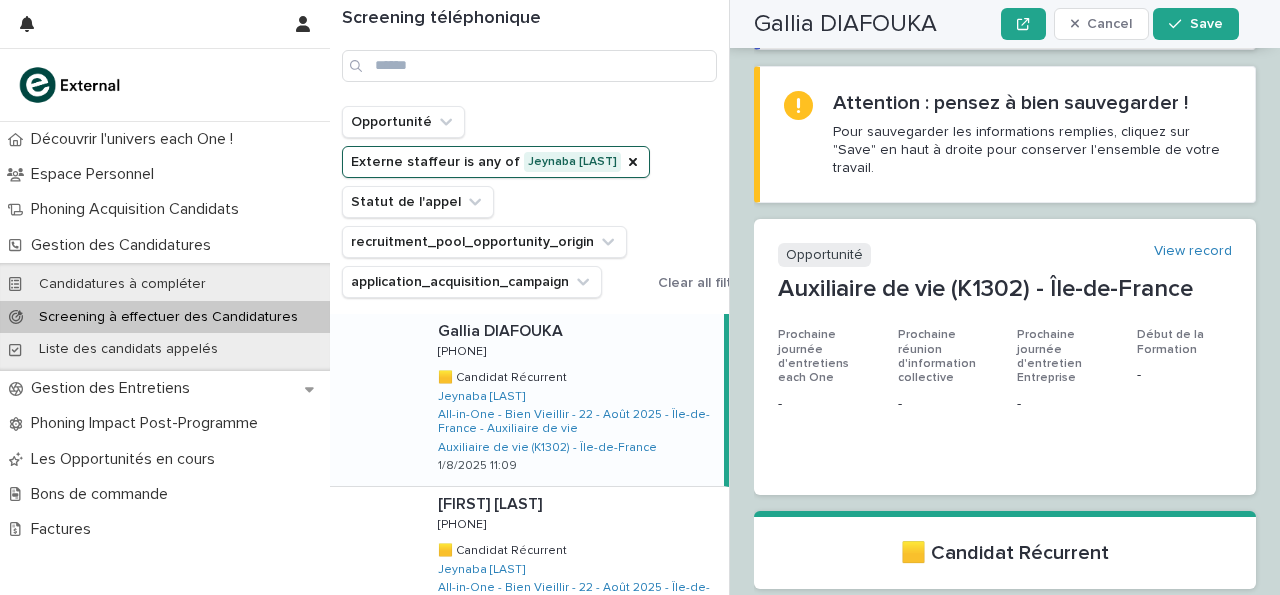 scroll, scrollTop: 0, scrollLeft: 0, axis: both 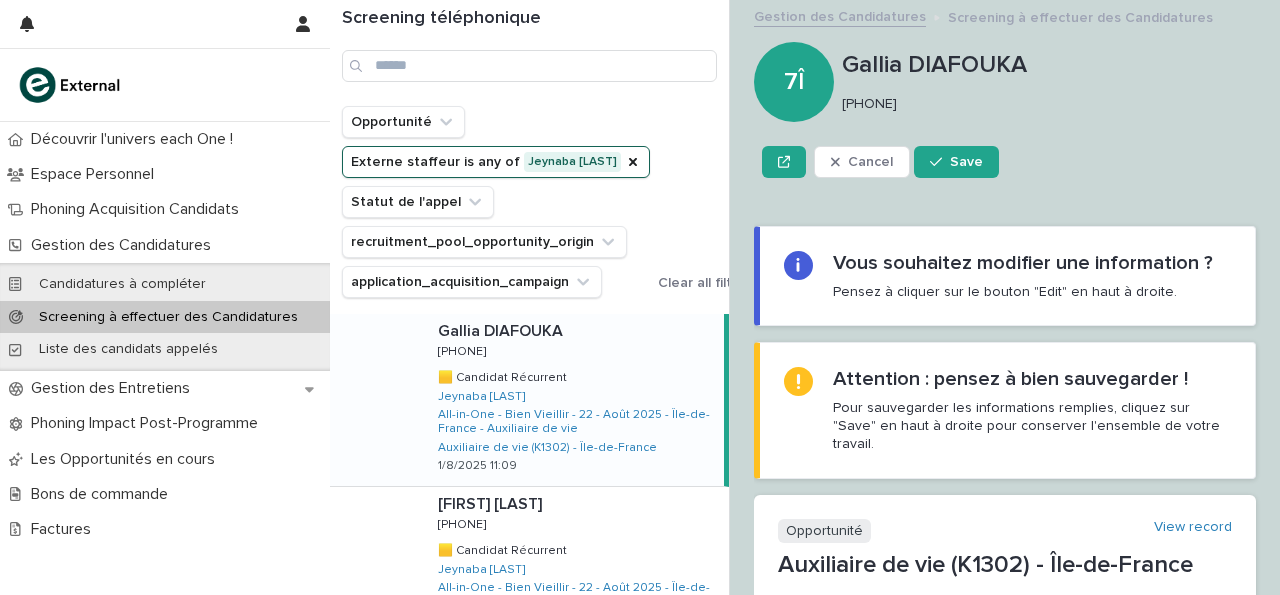 drag, startPoint x: 846, startPoint y: 104, endPoint x: 1021, endPoint y: 105, distance: 175.00285 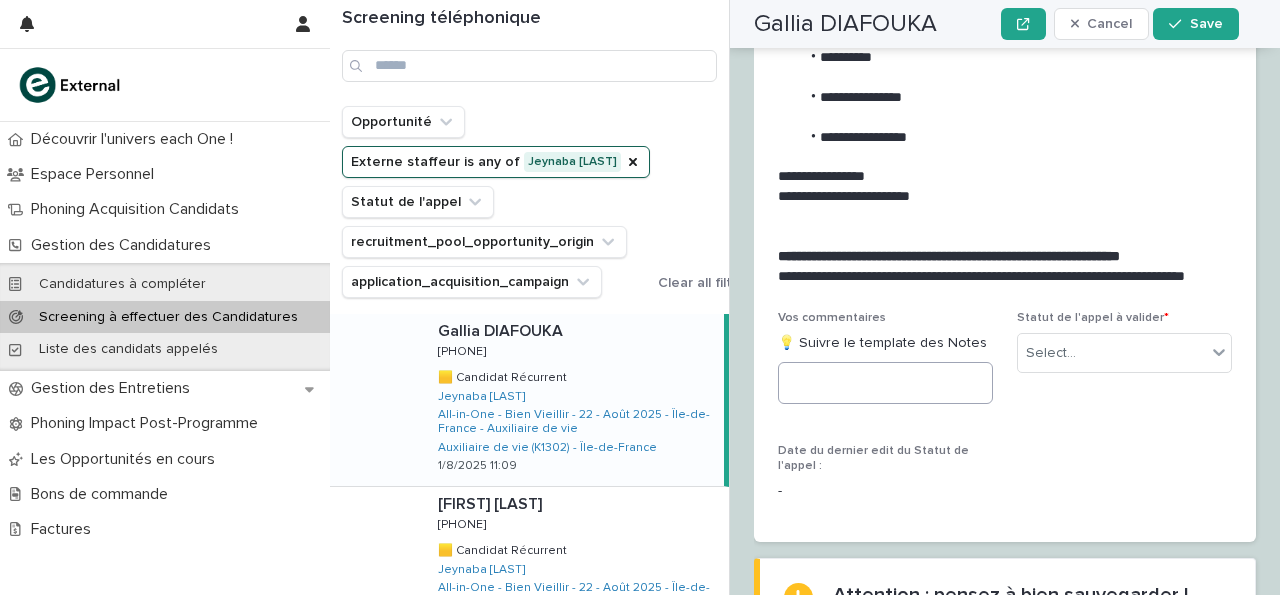 scroll, scrollTop: 2451, scrollLeft: 0, axis: vertical 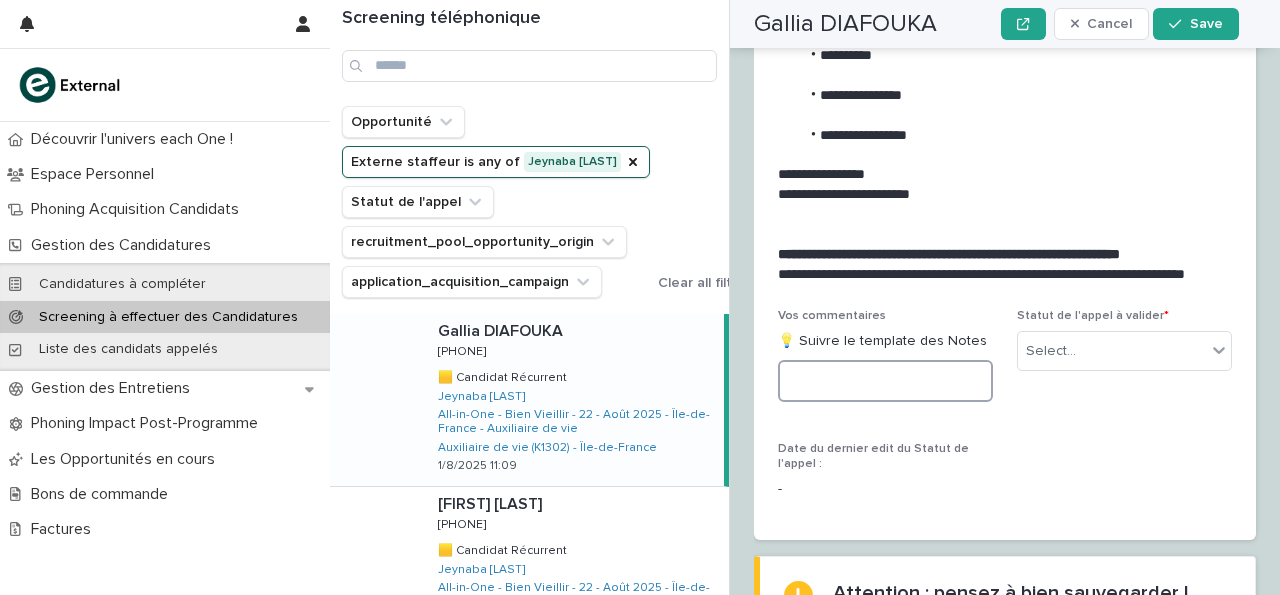 click at bounding box center [885, 381] 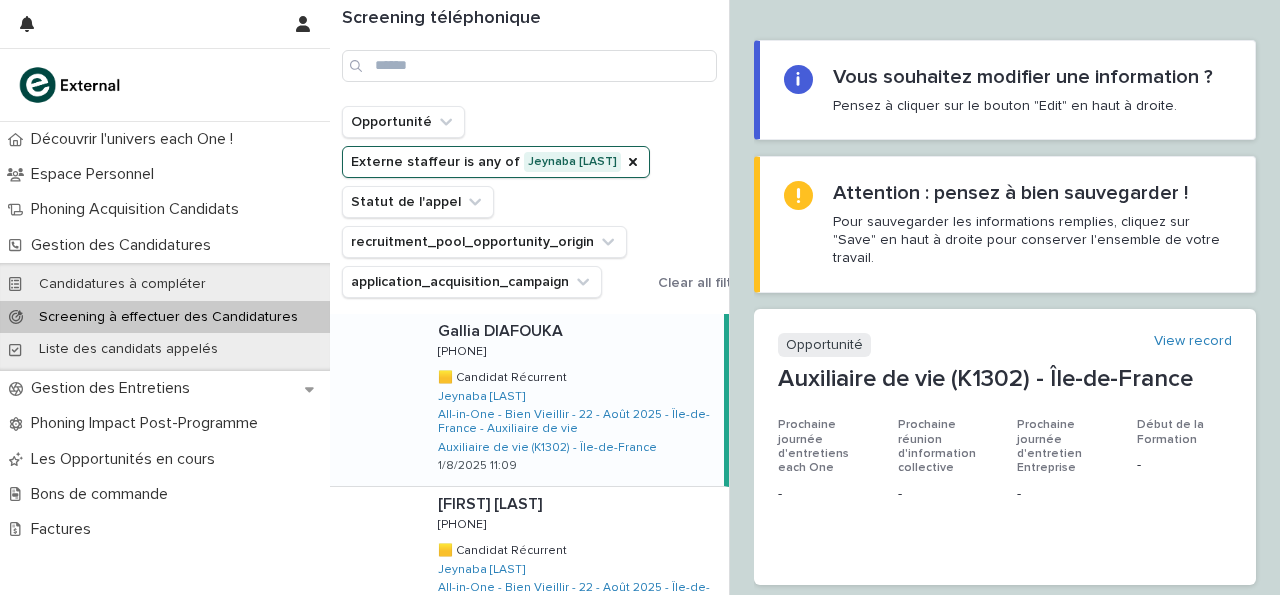 scroll, scrollTop: 202, scrollLeft: 0, axis: vertical 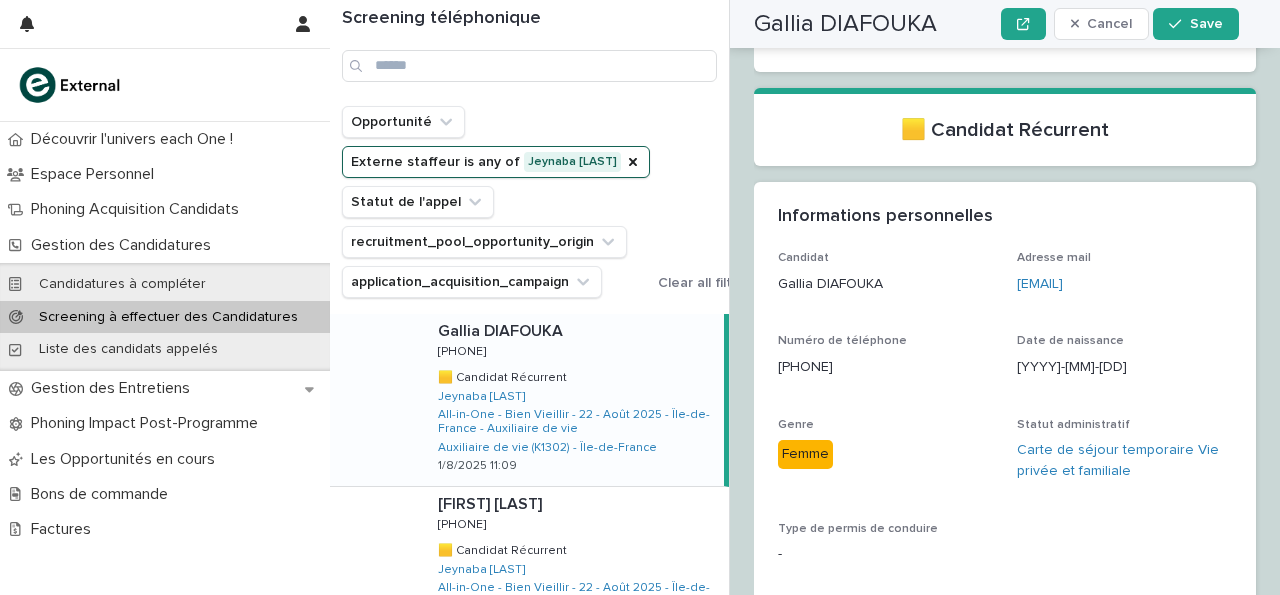 type on "**********" 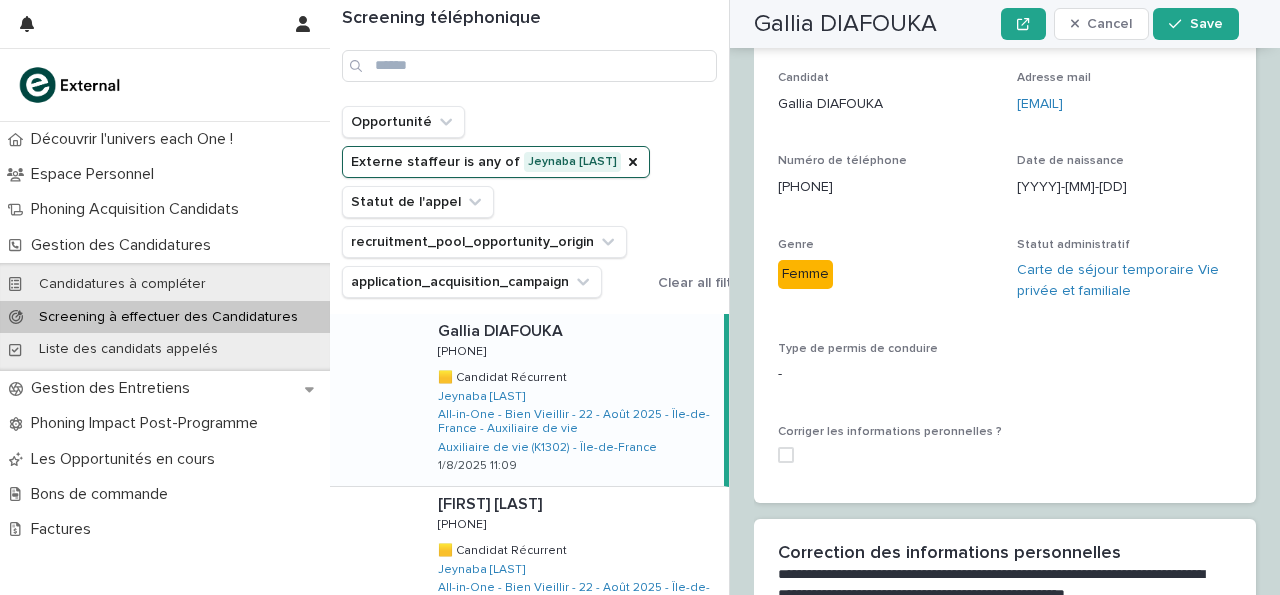 scroll, scrollTop: 878, scrollLeft: 0, axis: vertical 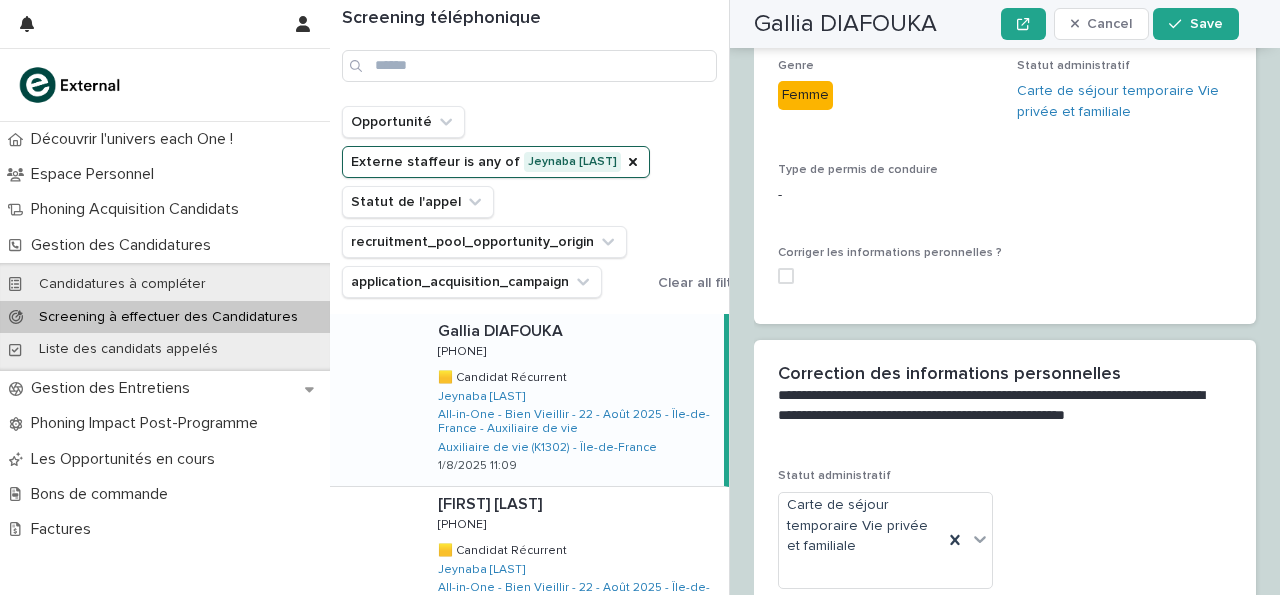 click at bounding box center [786, 276] 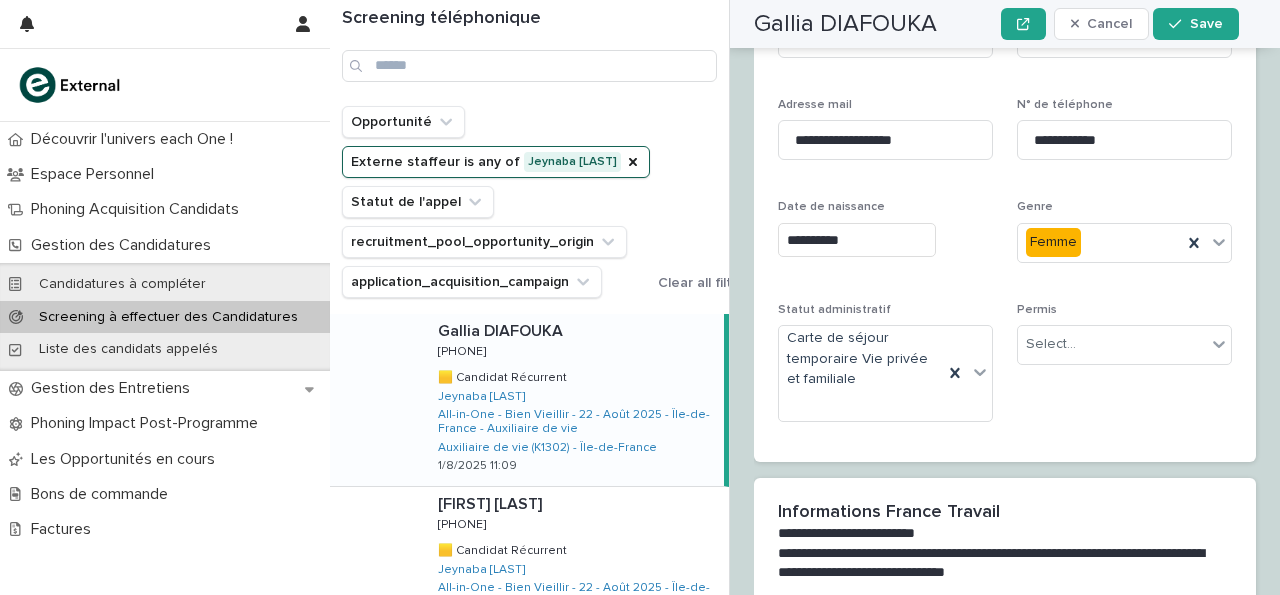 scroll, scrollTop: 1538, scrollLeft: 0, axis: vertical 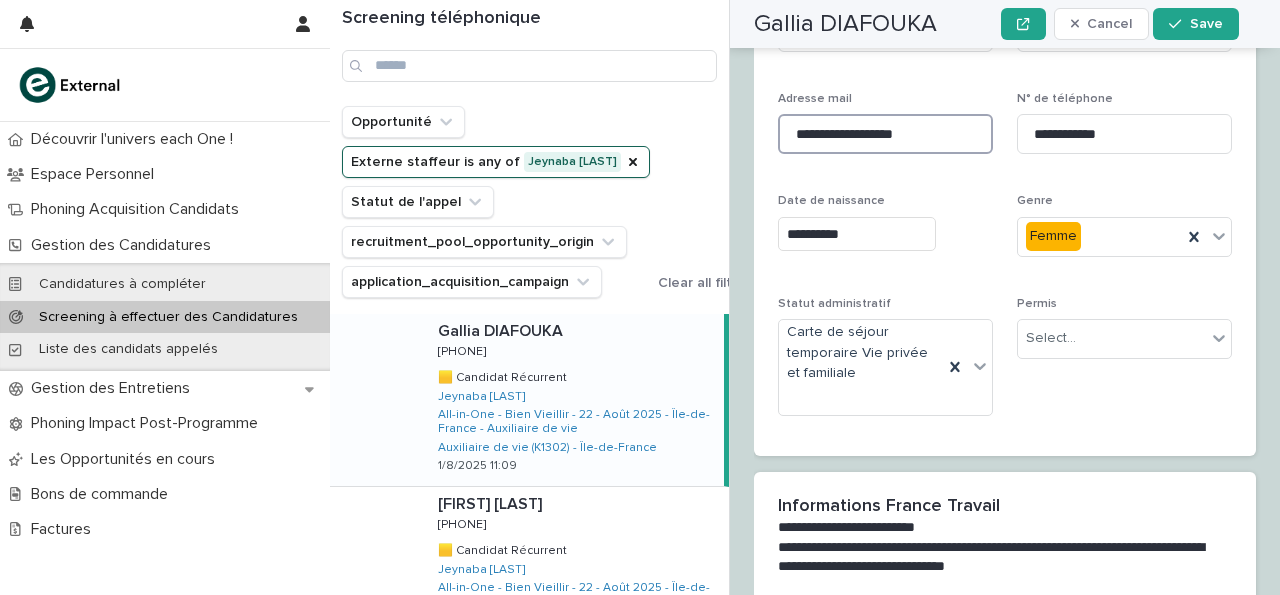 click on "**********" at bounding box center [885, 134] 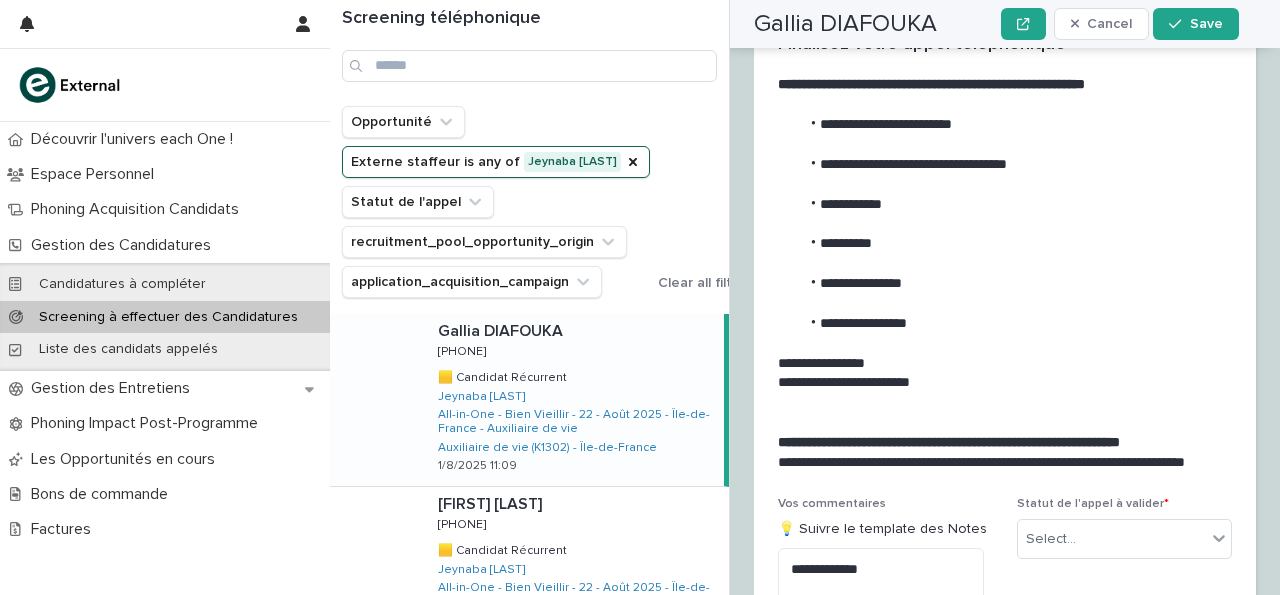 scroll, scrollTop: 2958, scrollLeft: 0, axis: vertical 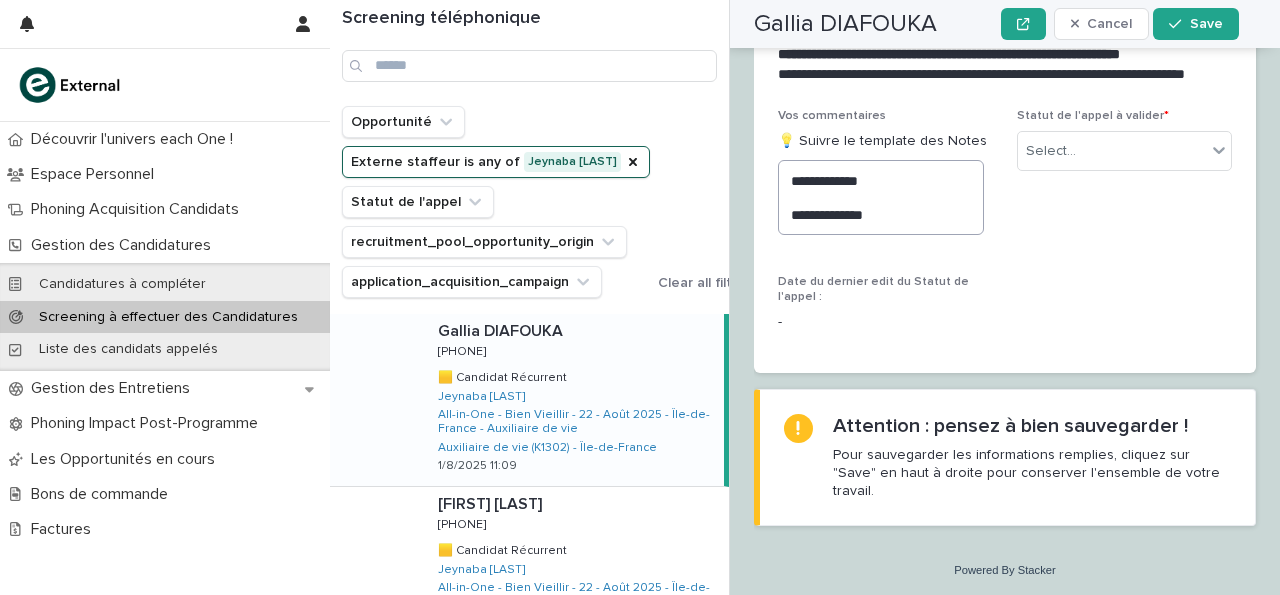 type on "**********" 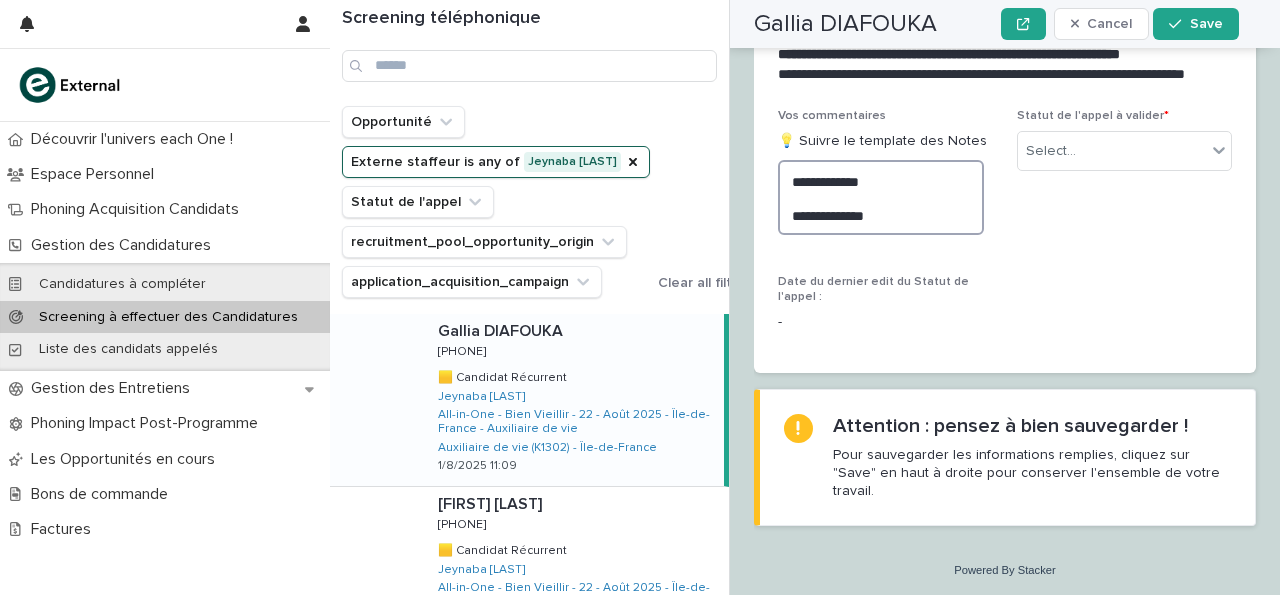 click on "**********" at bounding box center (881, 197) 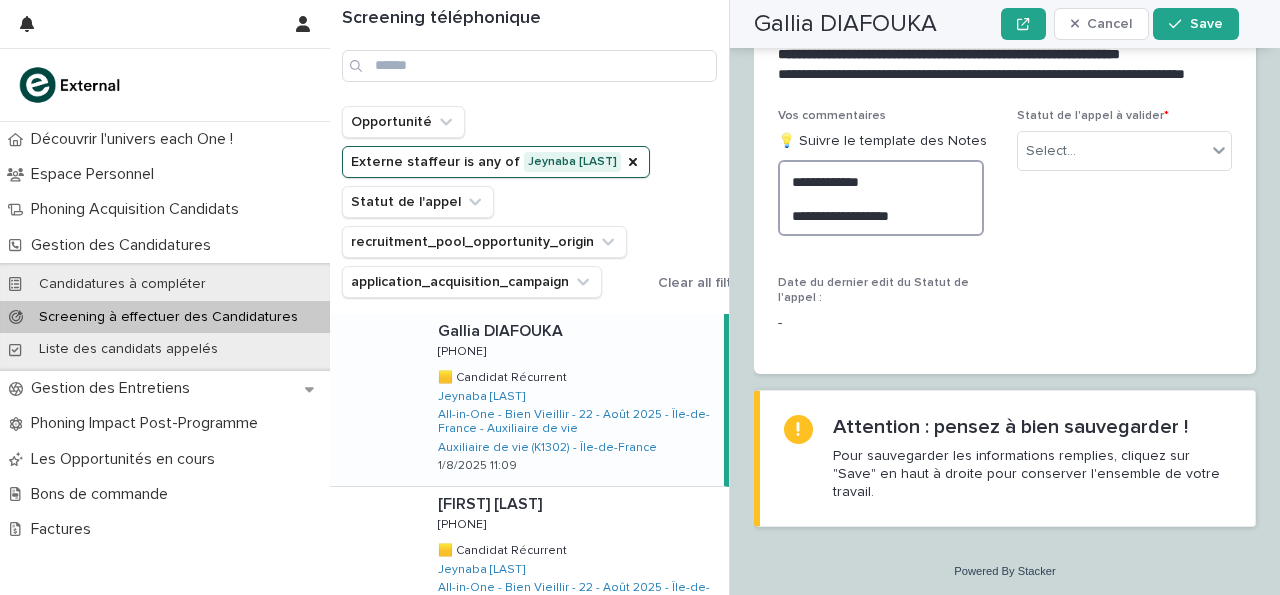 scroll, scrollTop: 2958, scrollLeft: 0, axis: vertical 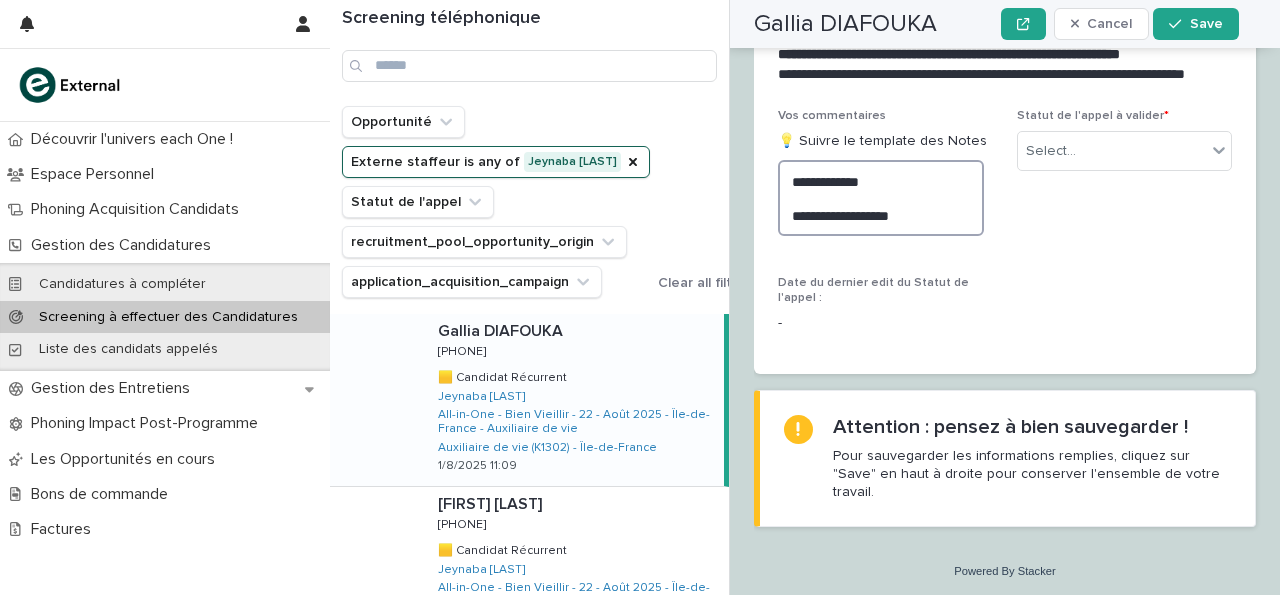 click on "**********" at bounding box center [881, 198] 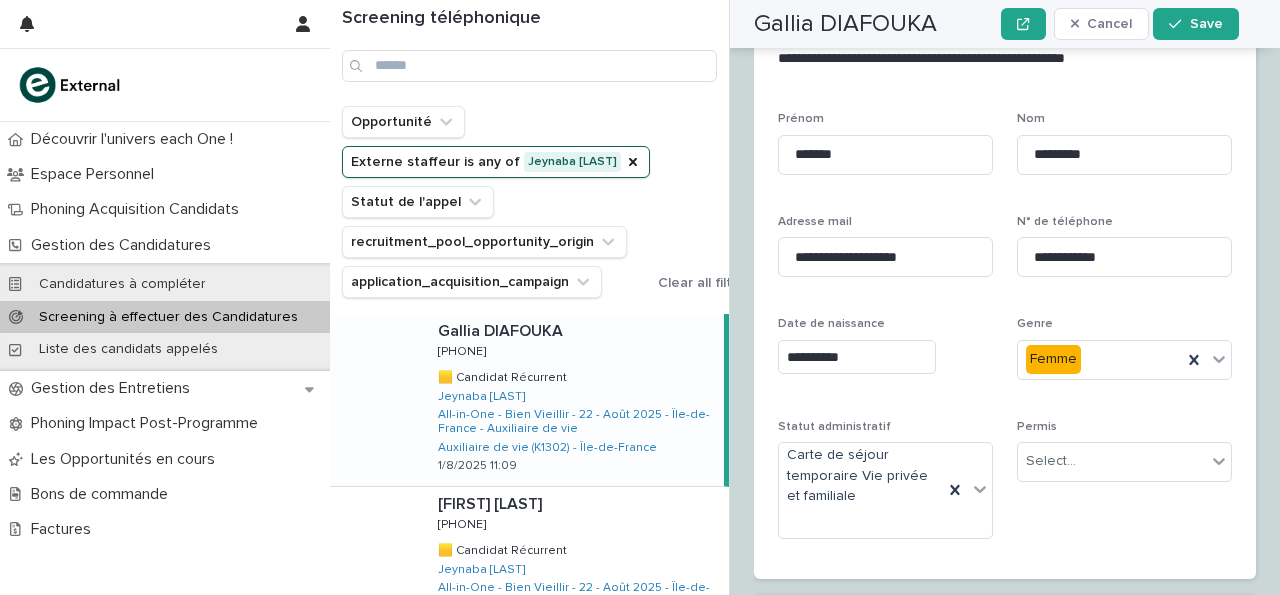 scroll, scrollTop: 1411, scrollLeft: 0, axis: vertical 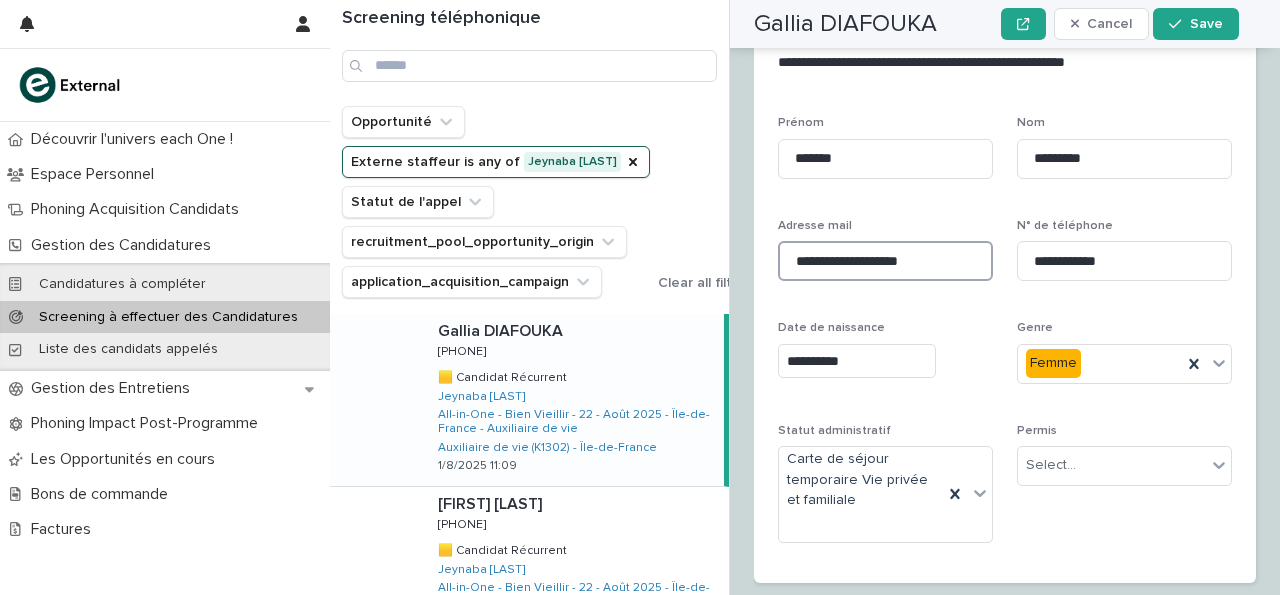 drag, startPoint x: 797, startPoint y: 259, endPoint x: 966, endPoint y: 254, distance: 169.07394 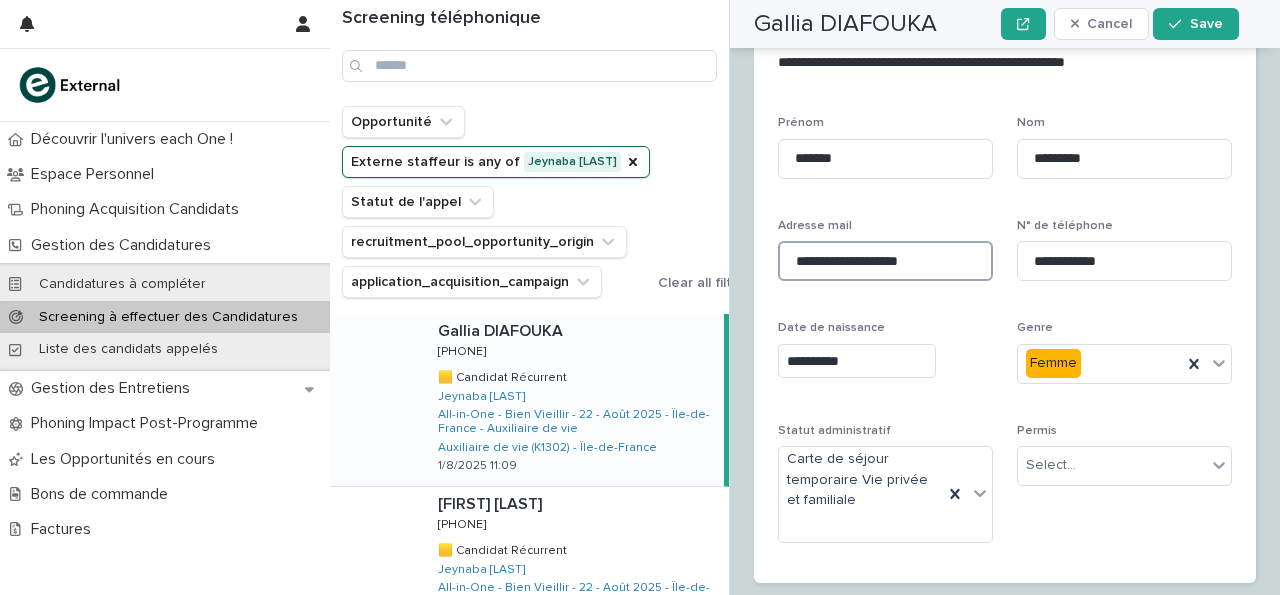 click on "**********" at bounding box center [885, 261] 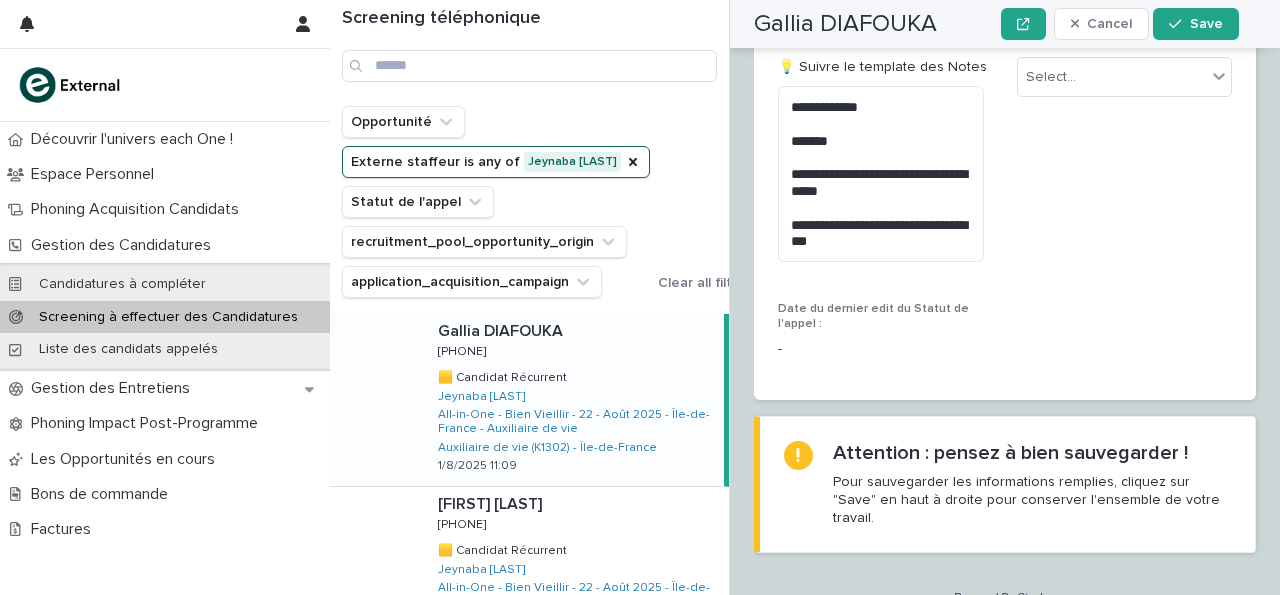 scroll, scrollTop: 3029, scrollLeft: 0, axis: vertical 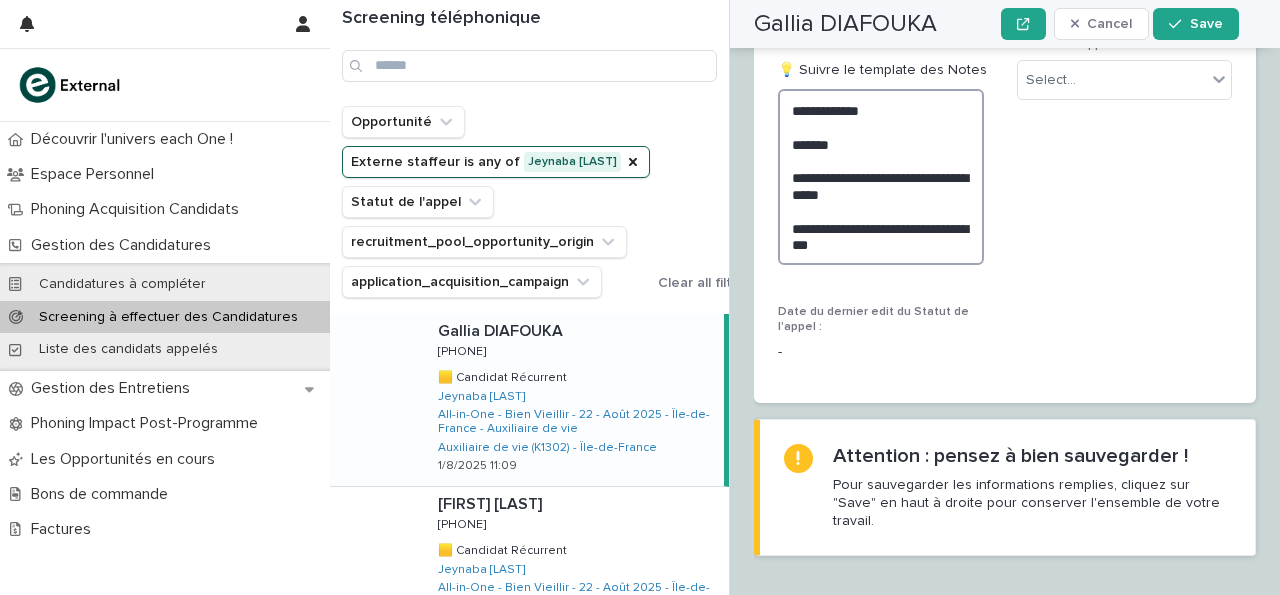 click on "**********" at bounding box center [881, 177] 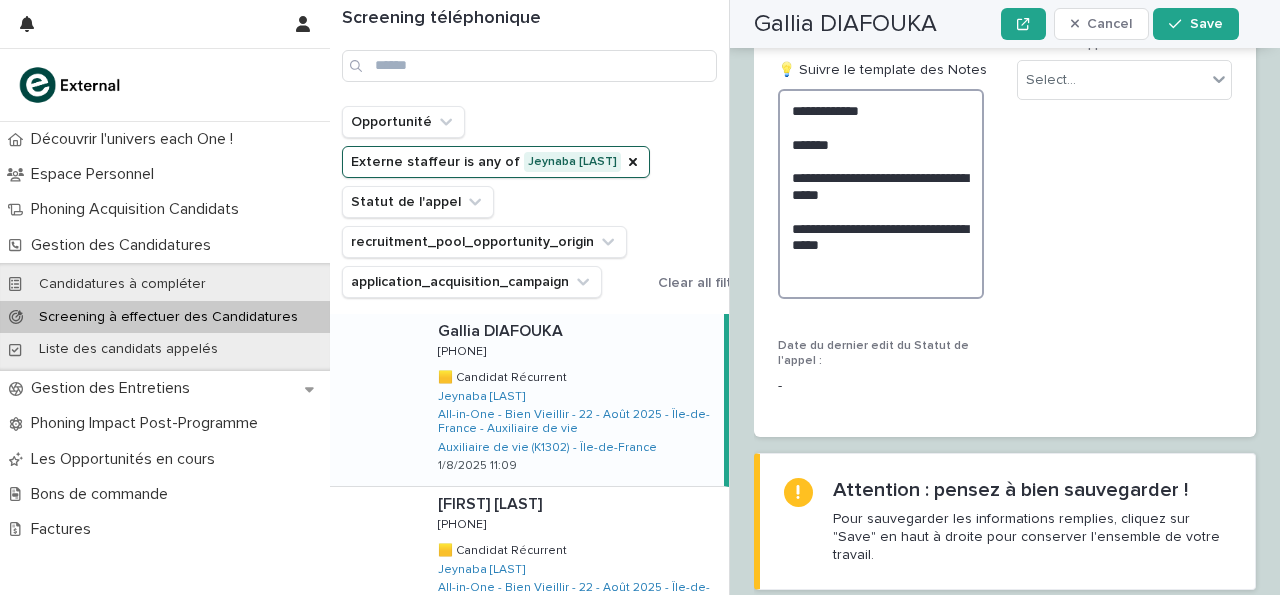 paste on "**********" 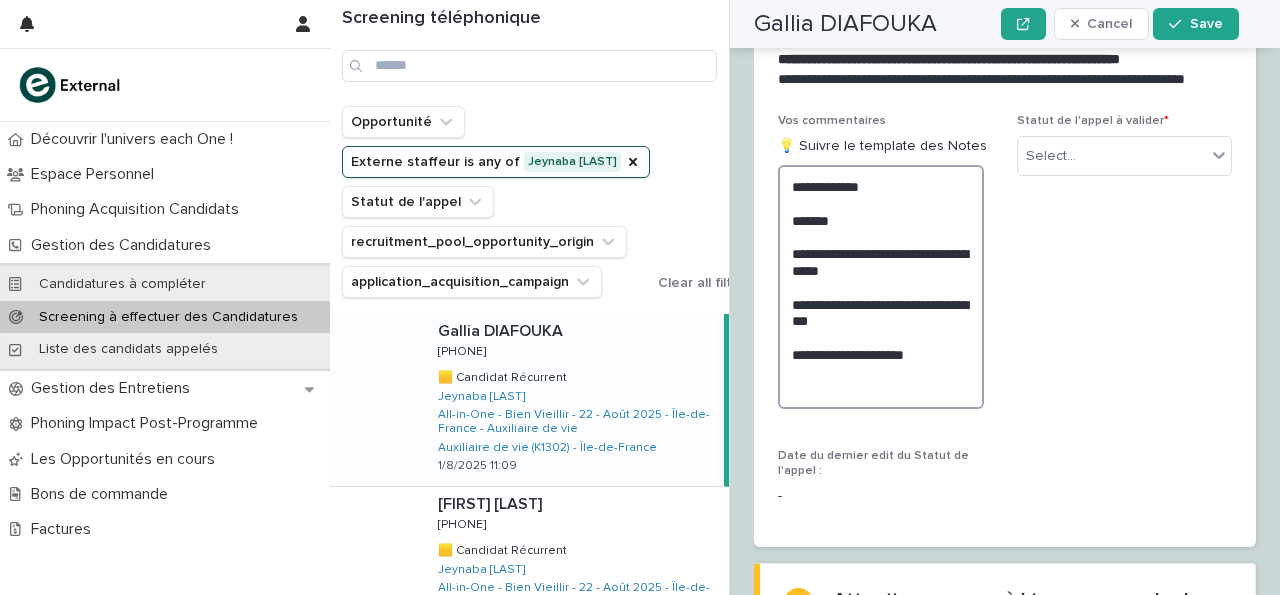 scroll, scrollTop: 2953, scrollLeft: 0, axis: vertical 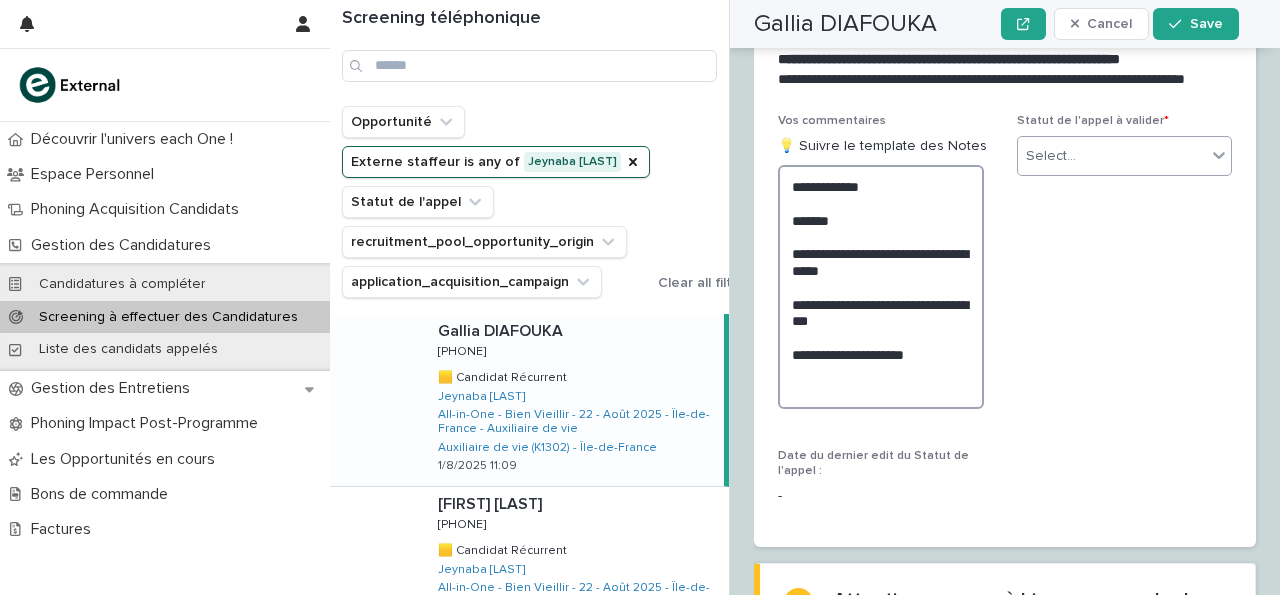 type on "**********" 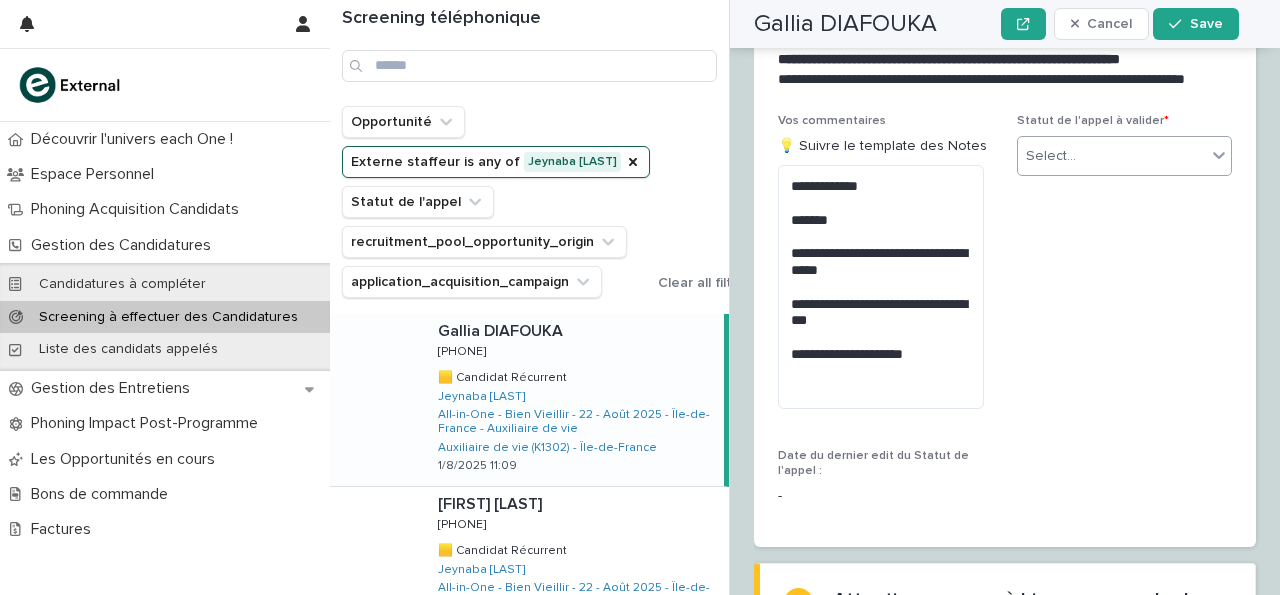 click on "Select..." at bounding box center (1112, 156) 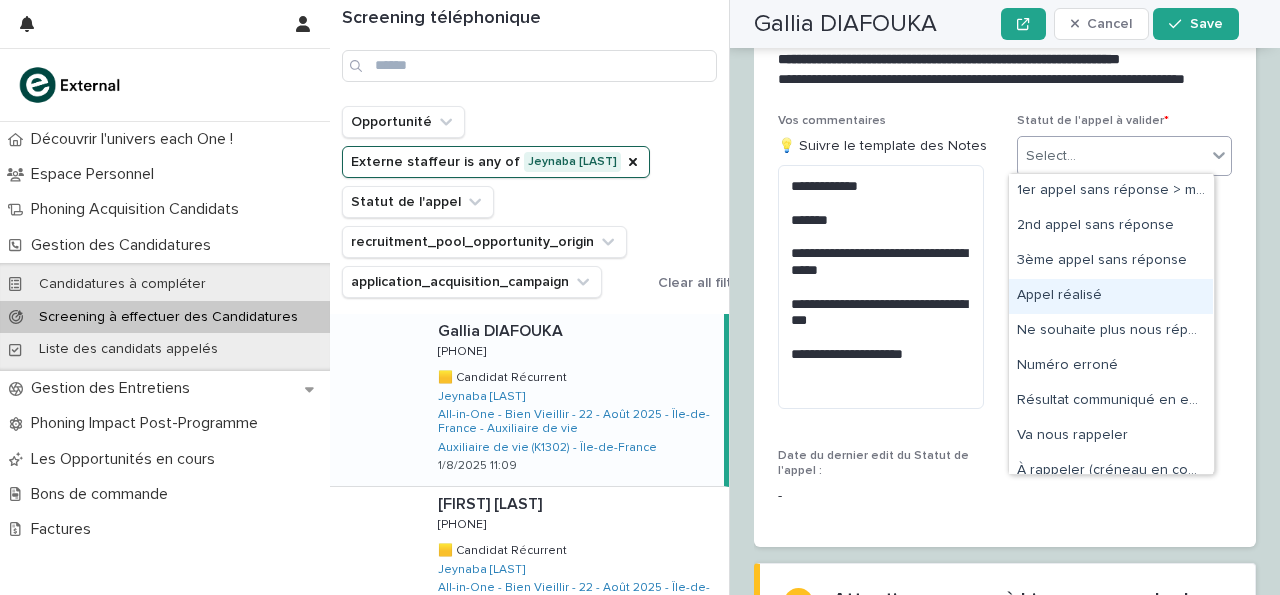 click on "Appel réalisé" at bounding box center [1111, 296] 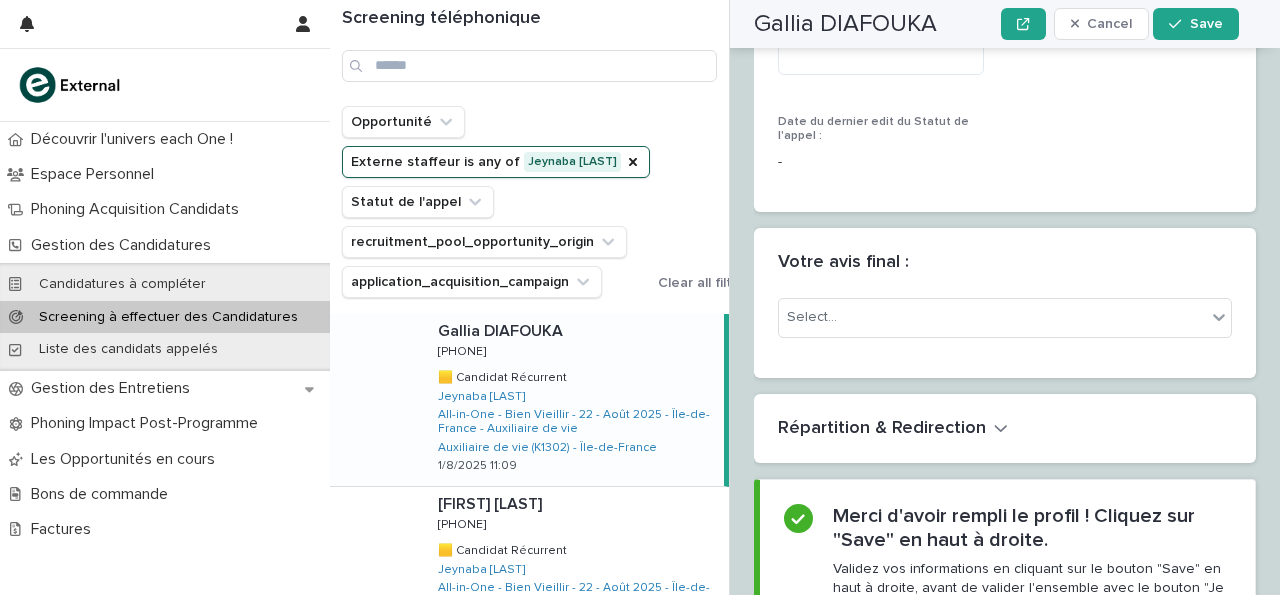 scroll, scrollTop: 3351, scrollLeft: 0, axis: vertical 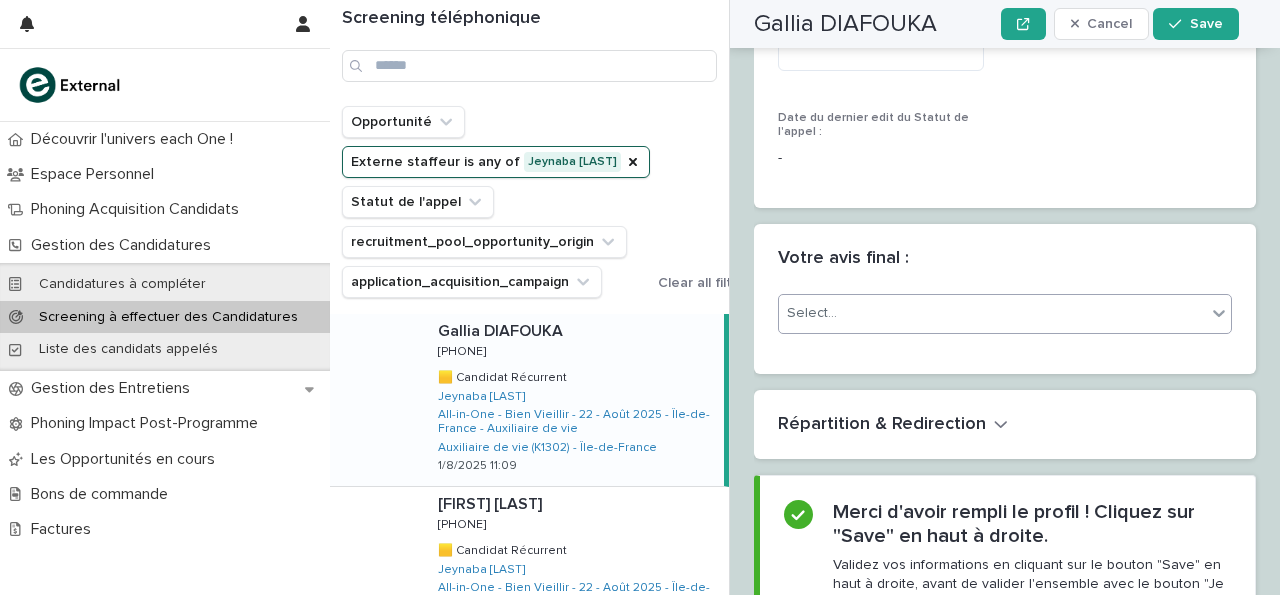 click on "Select..." at bounding box center [992, 313] 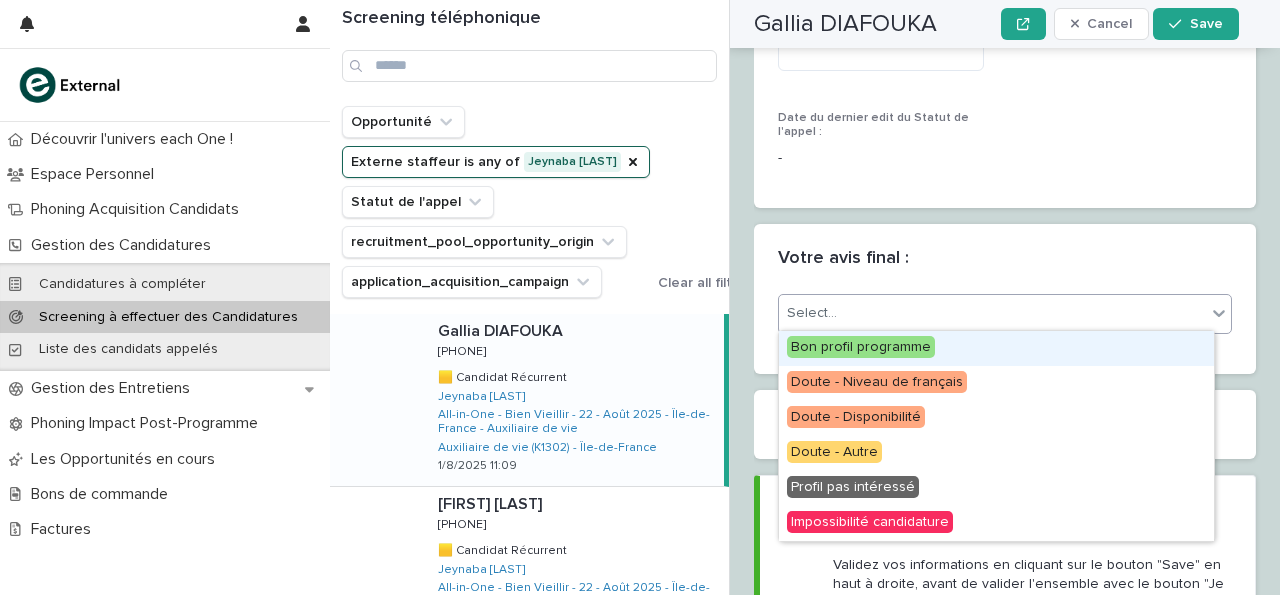 click on "Bon profil programme" at bounding box center (996, 348) 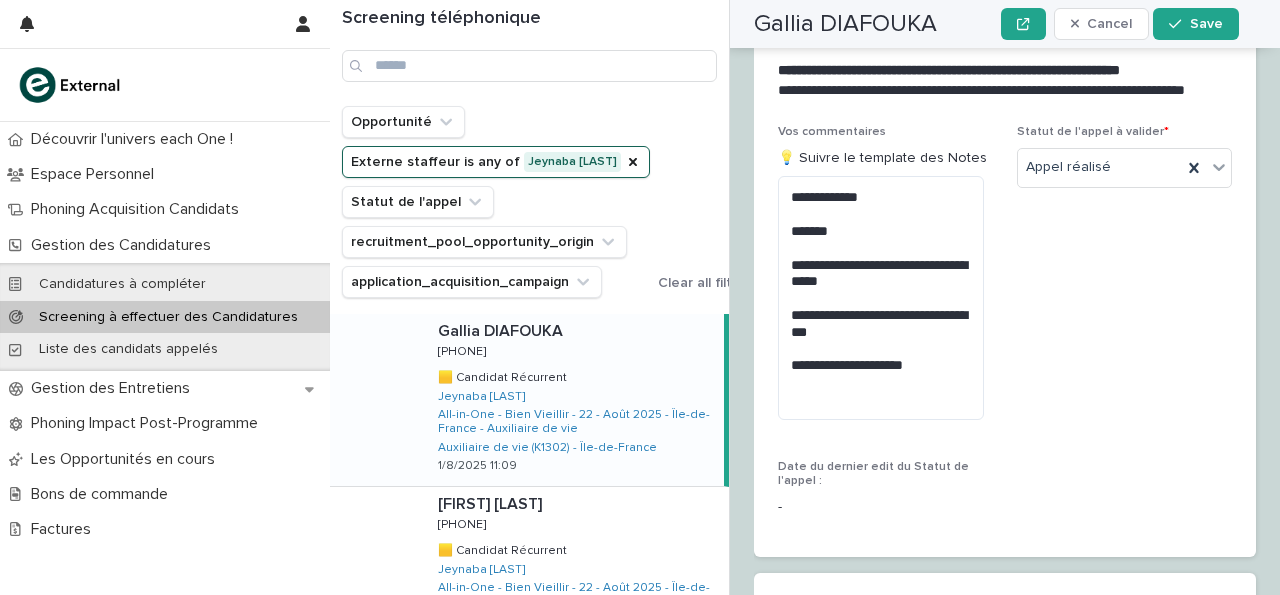 scroll, scrollTop: 2990, scrollLeft: 0, axis: vertical 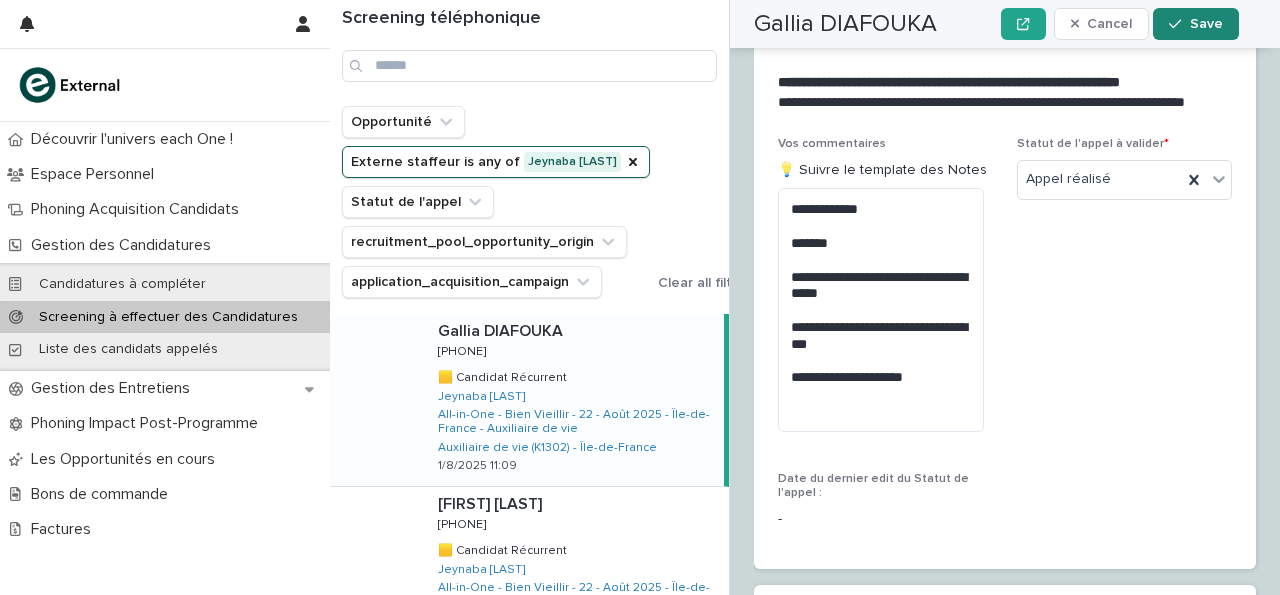 click on "Save" at bounding box center (1206, 24) 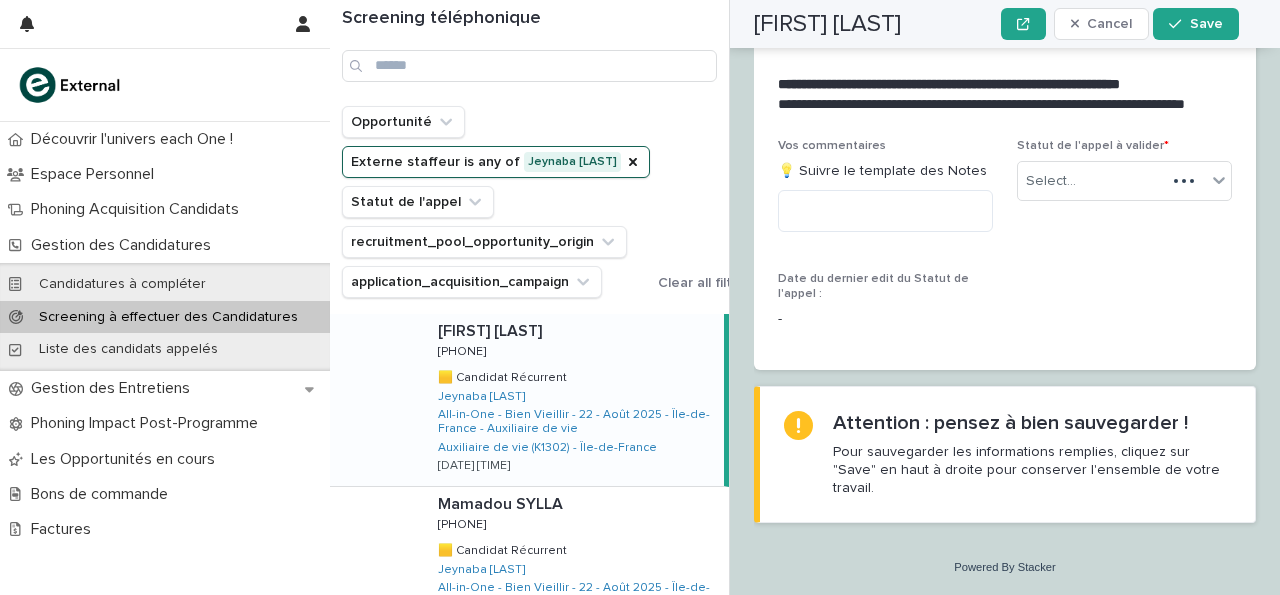 scroll, scrollTop: 2502, scrollLeft: 0, axis: vertical 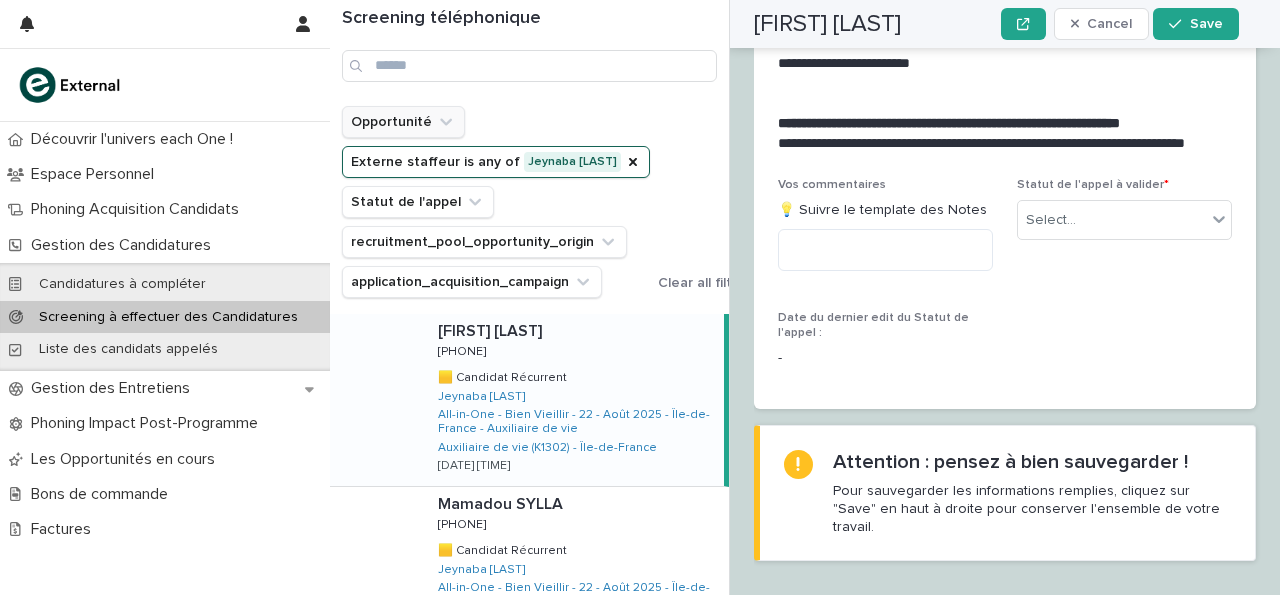 click on "Opportunité" at bounding box center (403, 122) 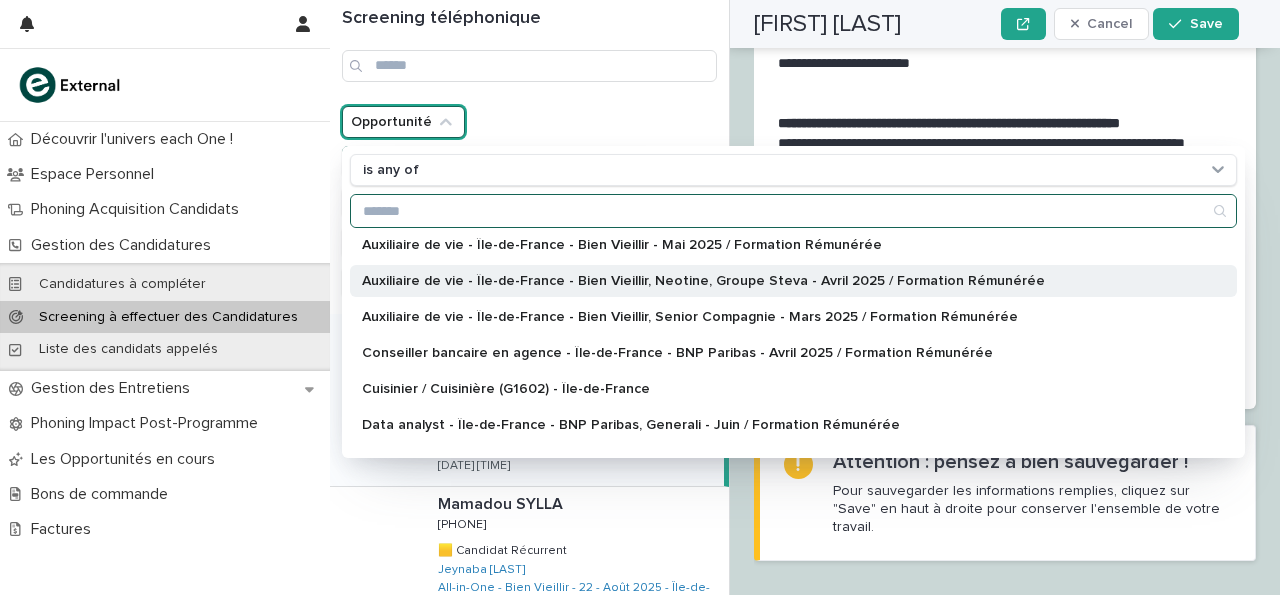 scroll, scrollTop: 0, scrollLeft: 0, axis: both 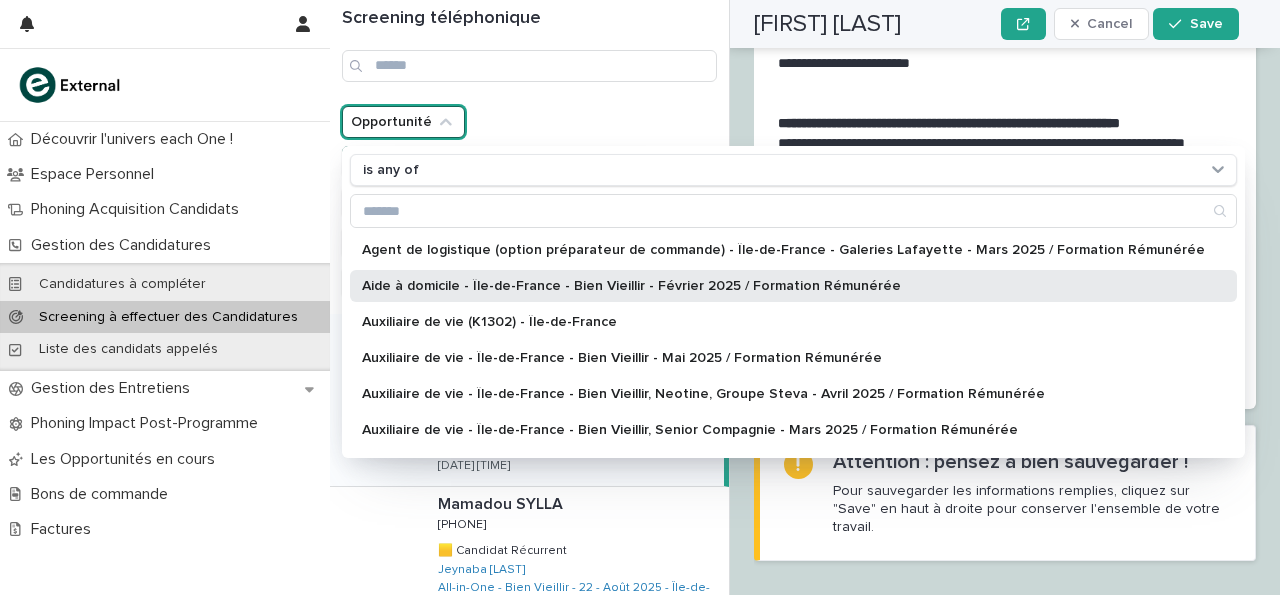click on "Aide à domicile - Île-de-France - Bien Vieillir - Février 2025 / Formation Rémunérée" at bounding box center [793, 286] 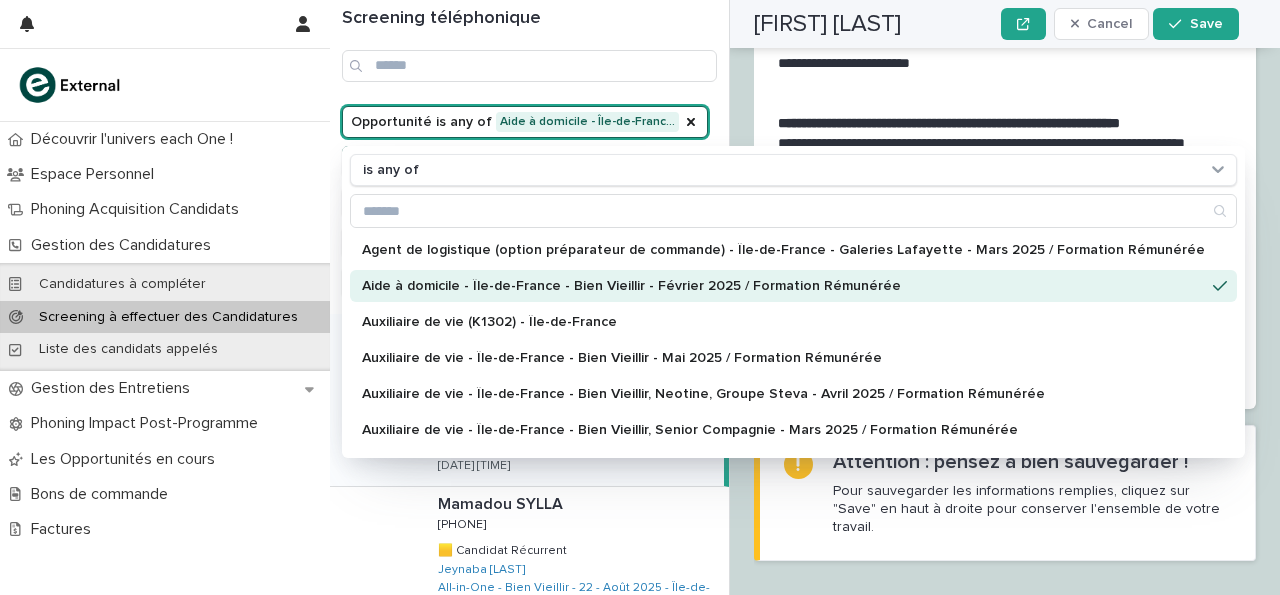 click on "Screening téléphonique" at bounding box center (529, 53) 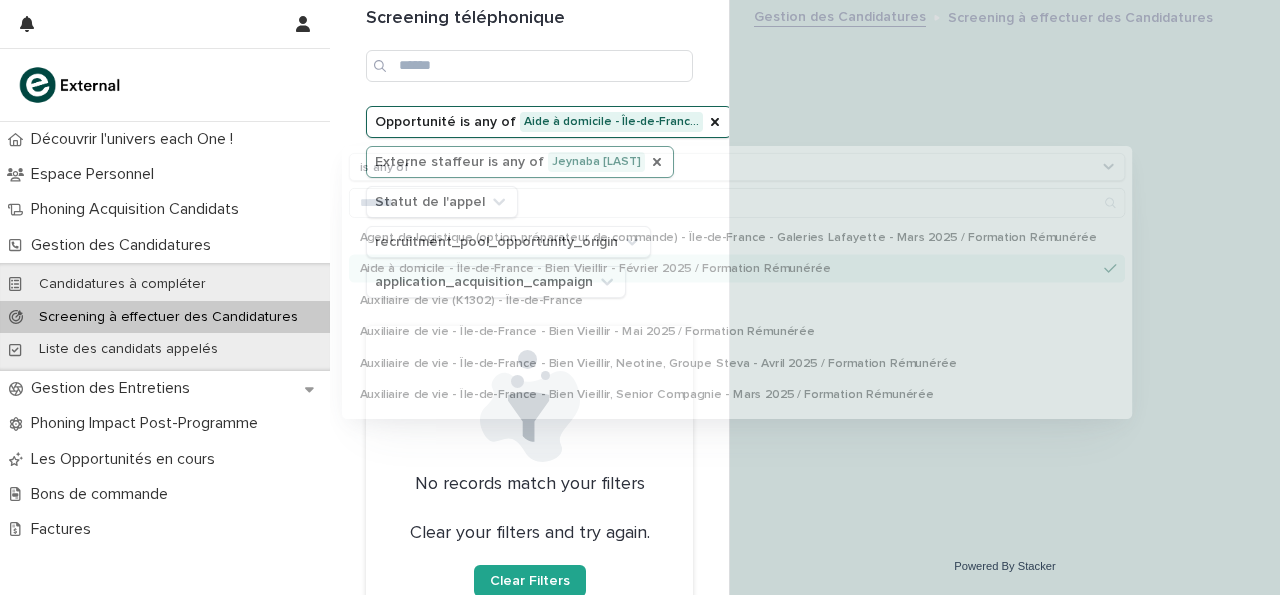 scroll, scrollTop: 0, scrollLeft: 0, axis: both 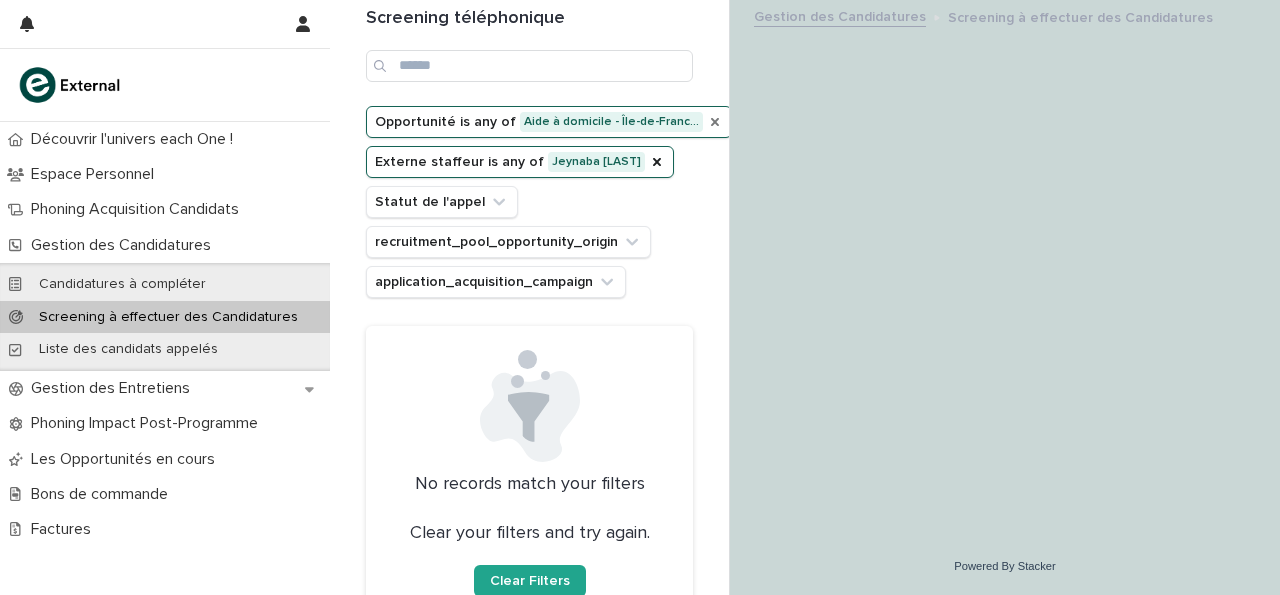 click 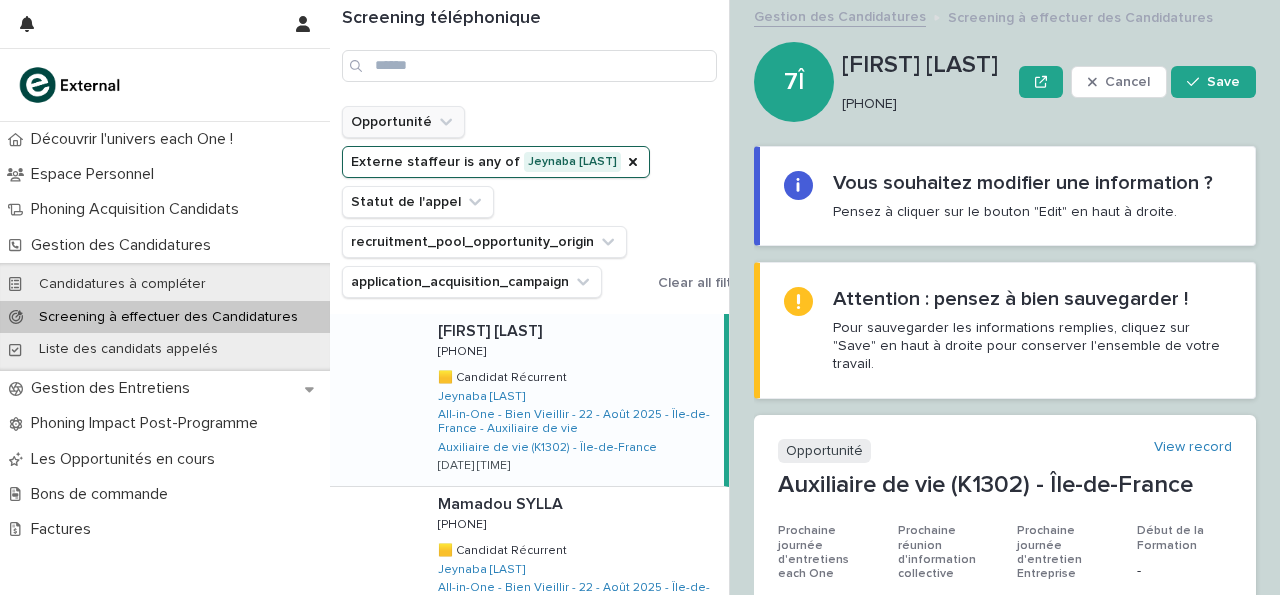 click on "Opportunité Externe staffeur is any of Jeynaba SOW Statut de l'appel recruitment_pool_opportunity_origin application_acquisition_campaign" at bounding box center [496, 202] 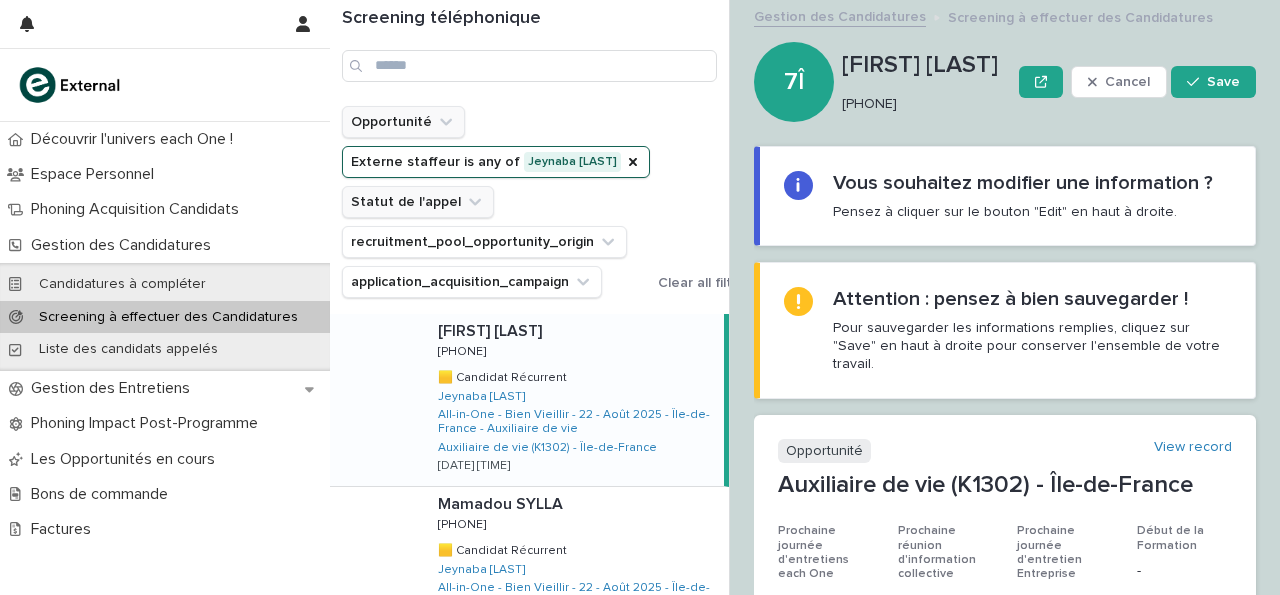 click 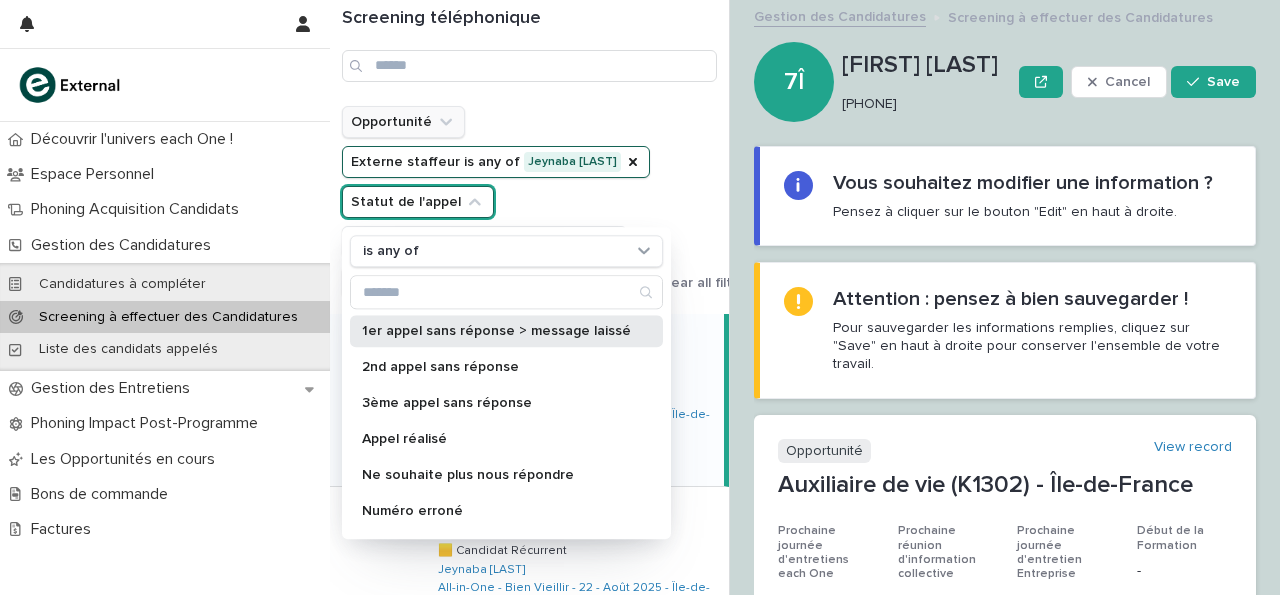 click on "1er appel sans réponse > message laissé" at bounding box center [496, 331] 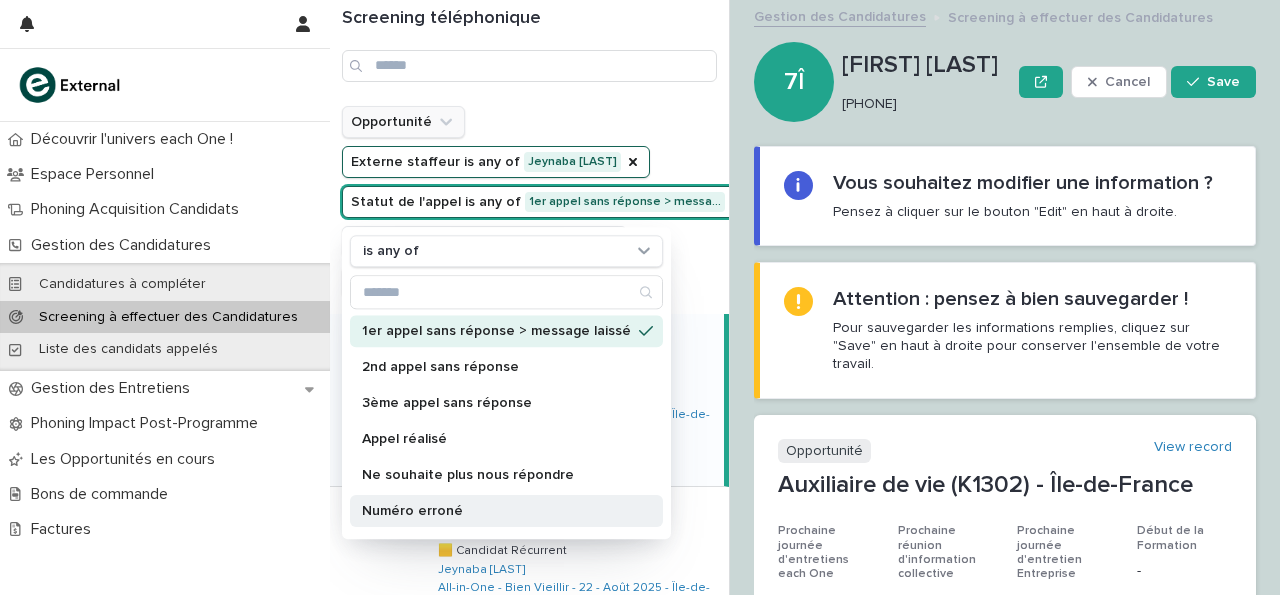 scroll, scrollTop: 104, scrollLeft: 0, axis: vertical 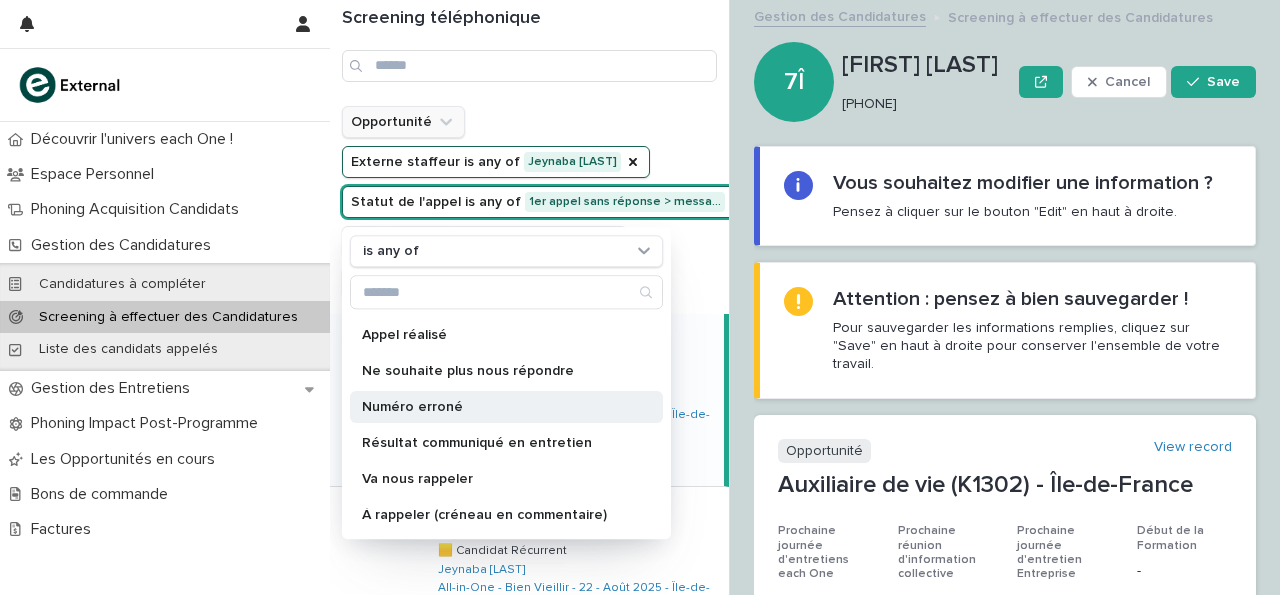 click on "À rappeler (créneau en commentaire)" at bounding box center [506, 515] 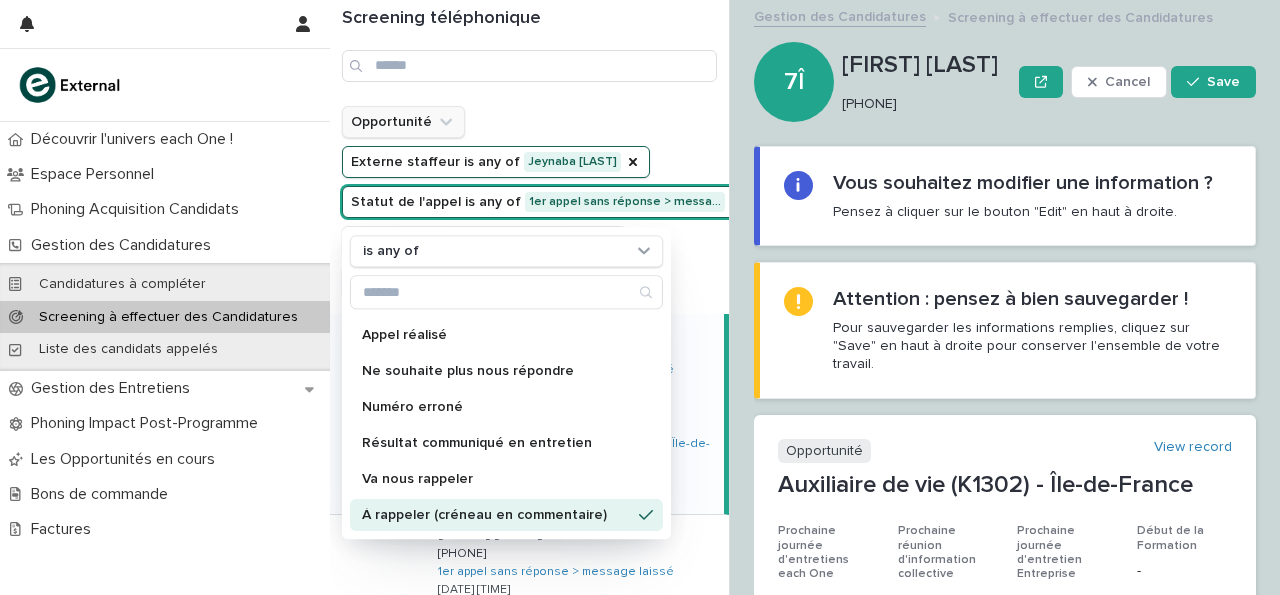 scroll, scrollTop: 104, scrollLeft: 0, axis: vertical 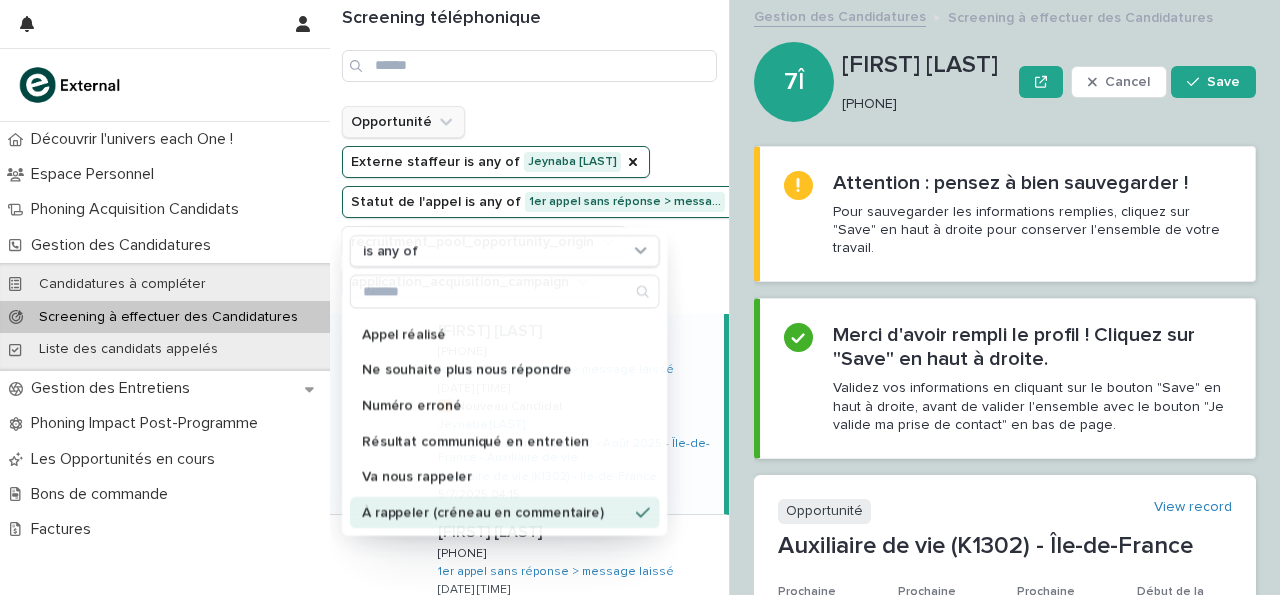 click on "Opportunité Externe staffeur is any of Jeynaba SOW Statut de l'appel is any of 1er appel sans réponse … is any of 1er appel sans réponse … message laissé 2nd appel sans réponse 3ème appel sans réponse Appel réalisé Ne souhaite plus nous répondre Numéro erroné Résultat communiqué en entretien Va nous rappeler À rappeler (créneau en commentaire) recruitment_pool_opportunity_origin application_acquisition_campaign" at bounding box center [548, 202] 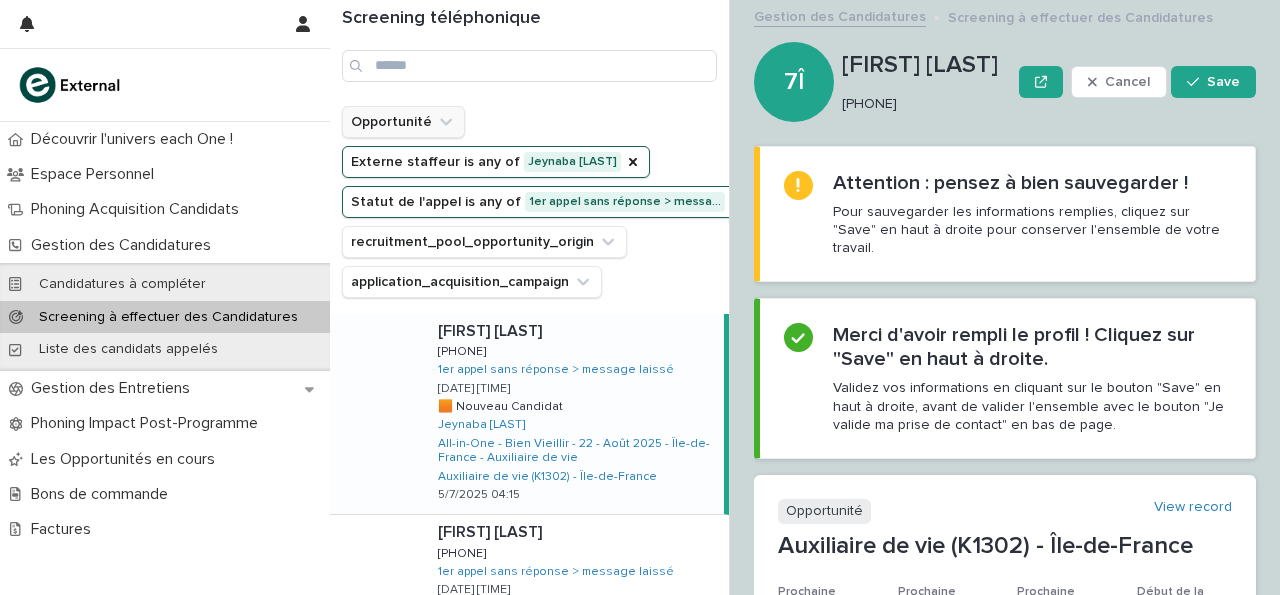 drag, startPoint x: 843, startPoint y: 102, endPoint x: 969, endPoint y: 107, distance: 126.09917 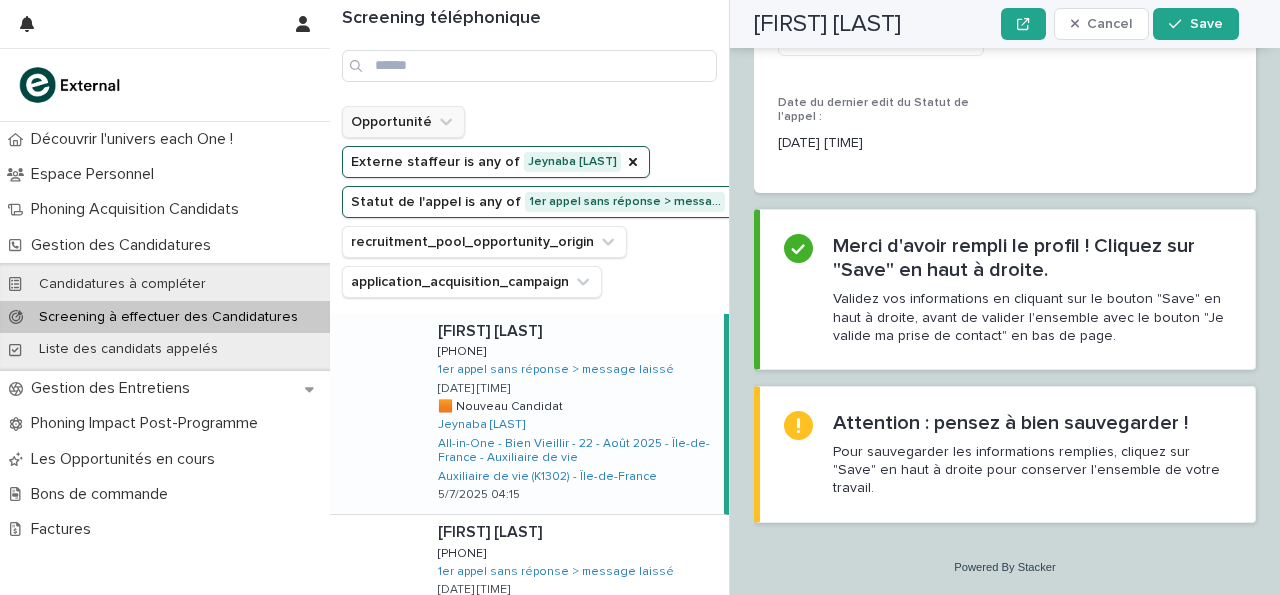 scroll, scrollTop: 2704, scrollLeft: 0, axis: vertical 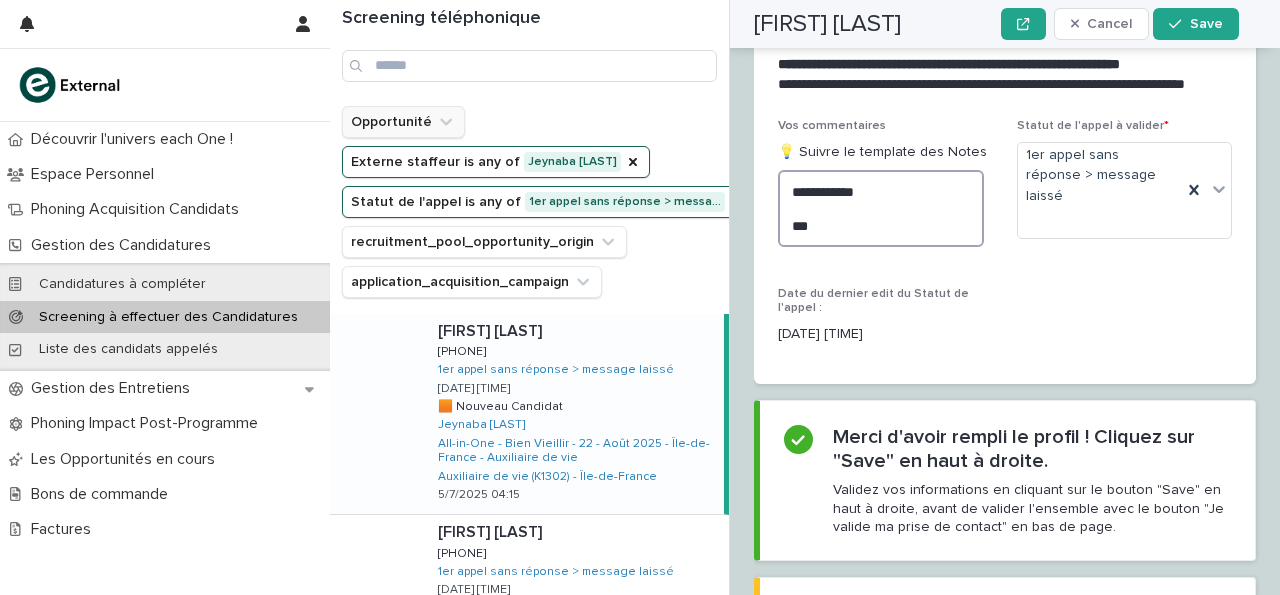 click on "**********" at bounding box center [881, 208] 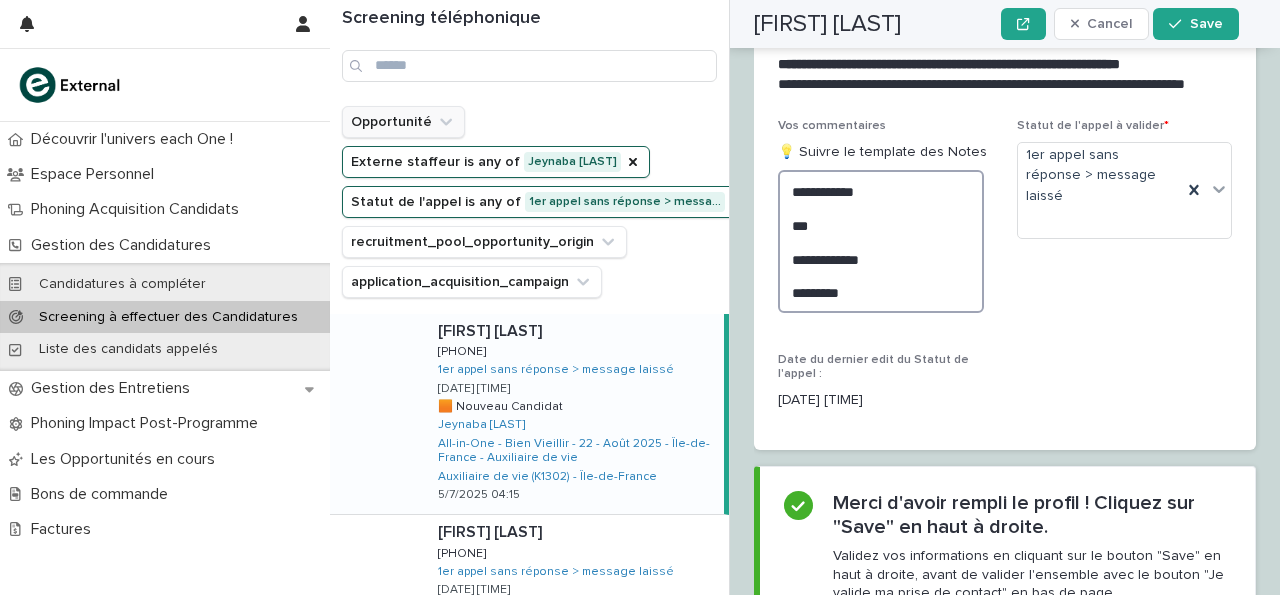 type on "**********" 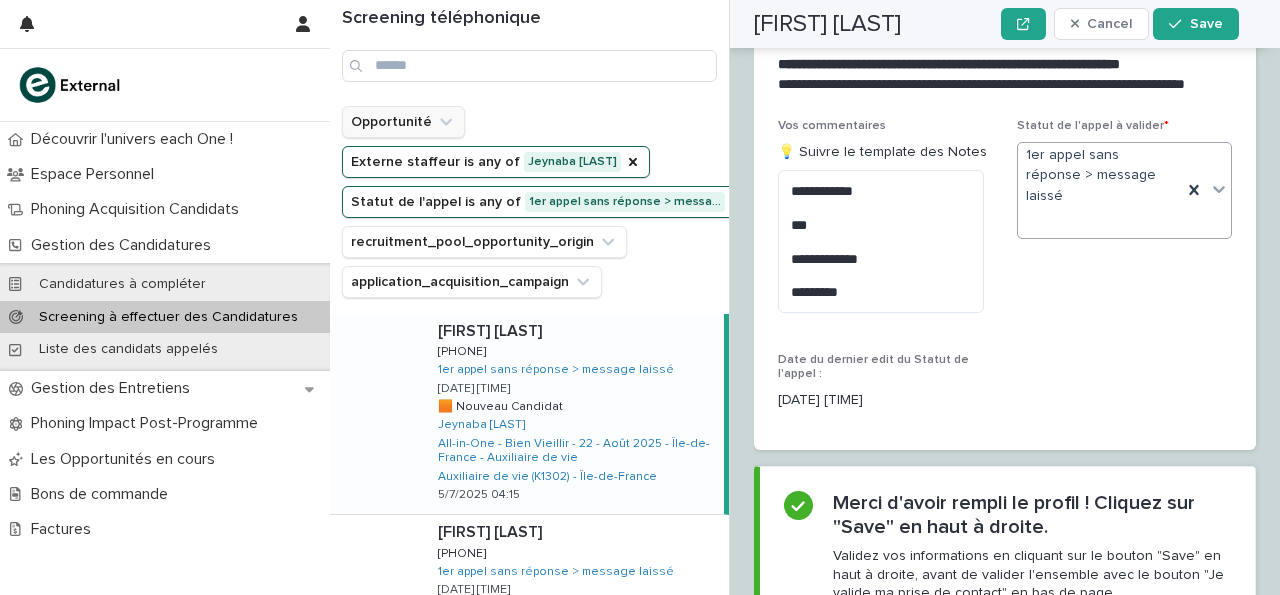 click 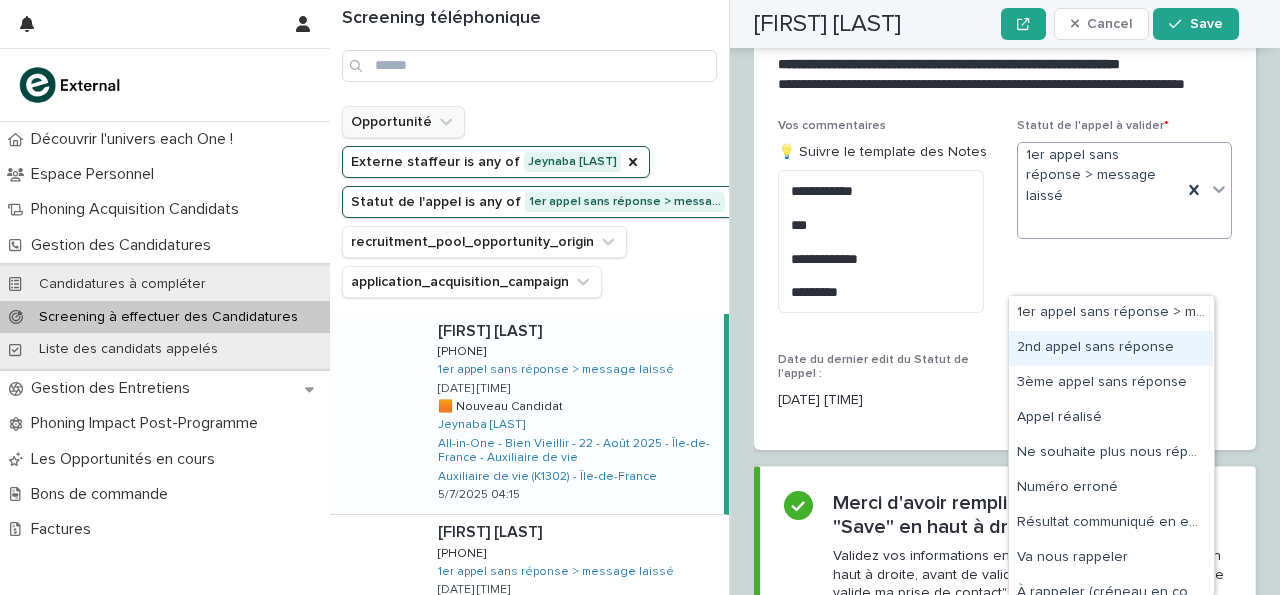 click on "2nd appel sans réponse" at bounding box center [1111, 348] 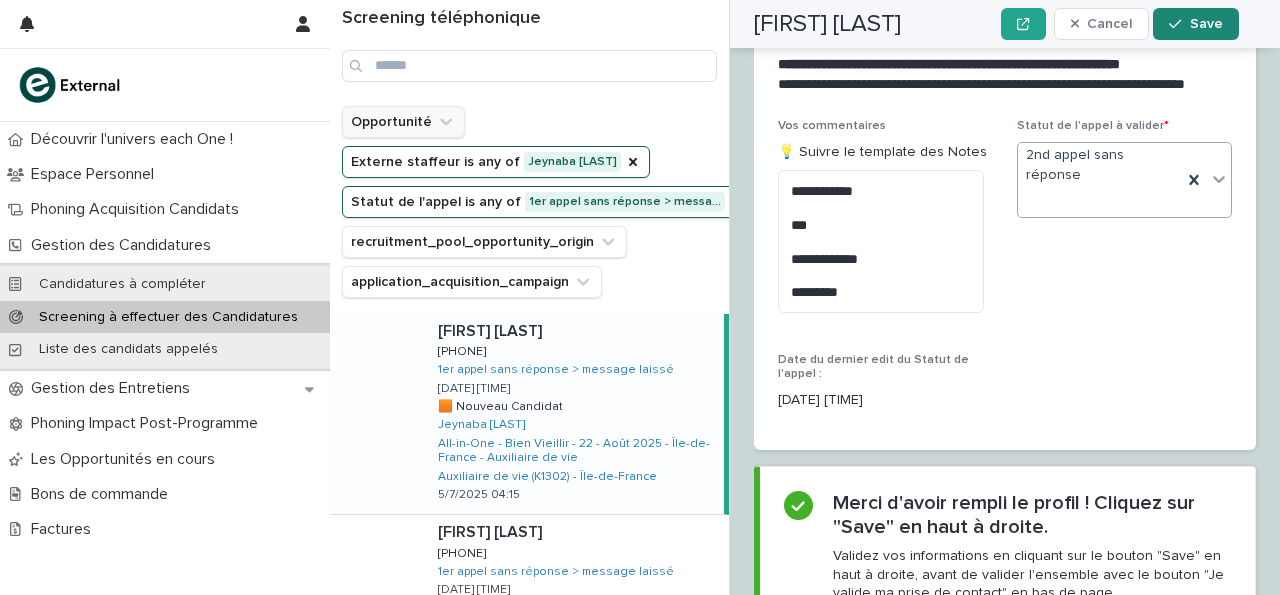click on "Save" at bounding box center [1206, 24] 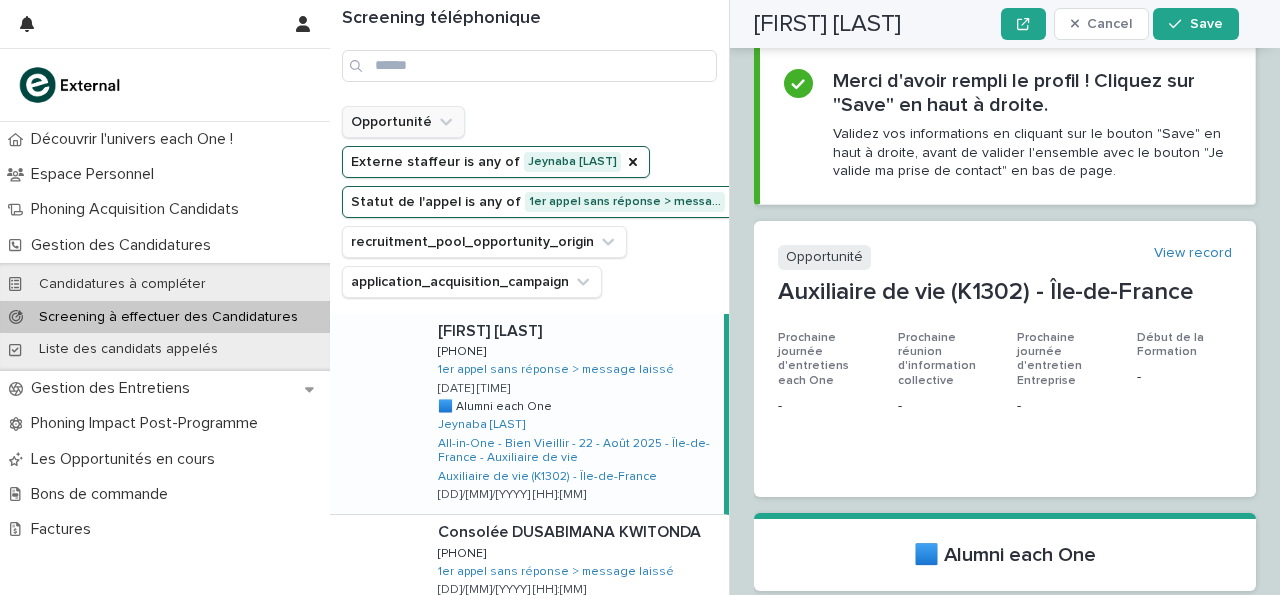 scroll, scrollTop: 0, scrollLeft: 0, axis: both 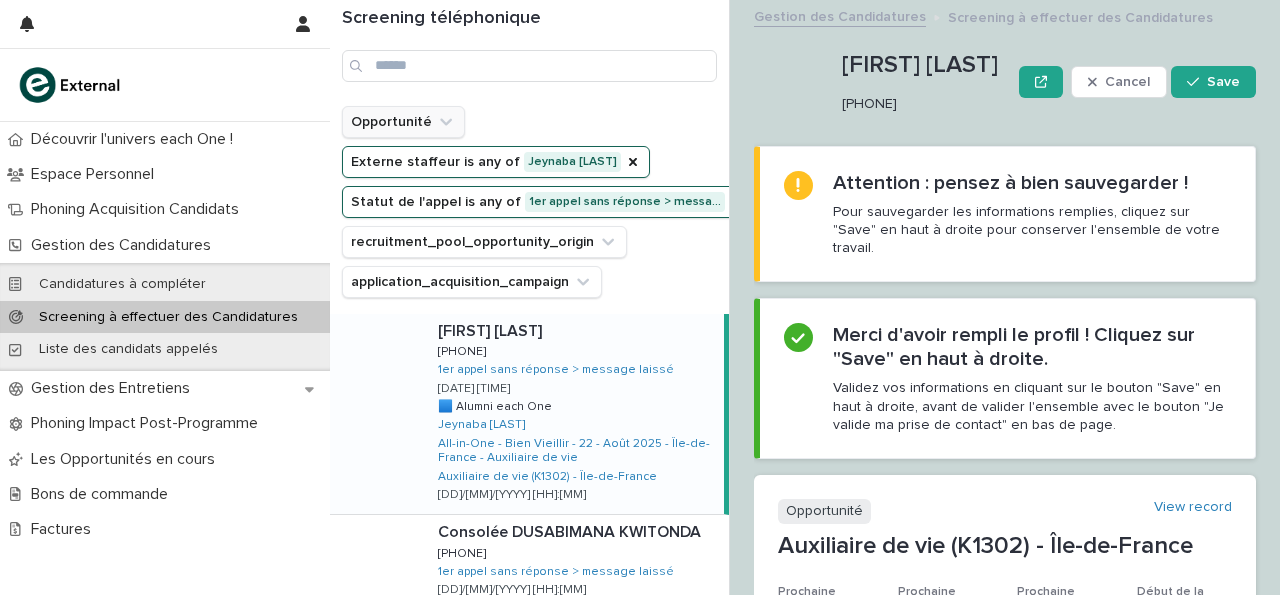 drag, startPoint x: 845, startPoint y: 101, endPoint x: 963, endPoint y: 89, distance: 118.6086 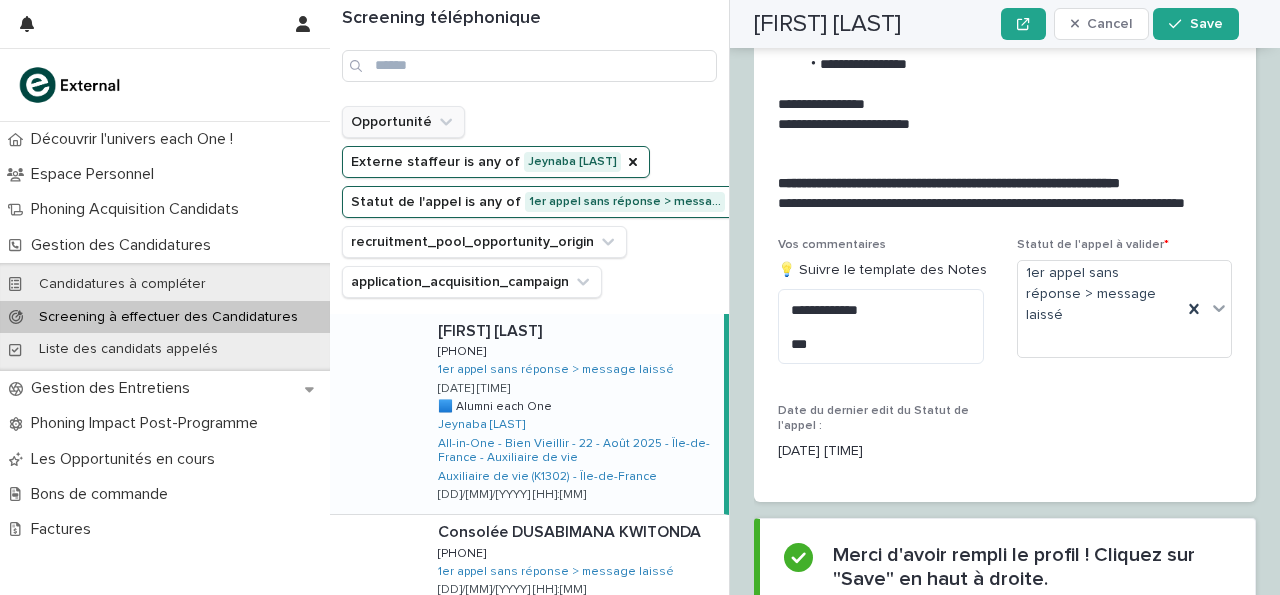 scroll, scrollTop: 3045, scrollLeft: 0, axis: vertical 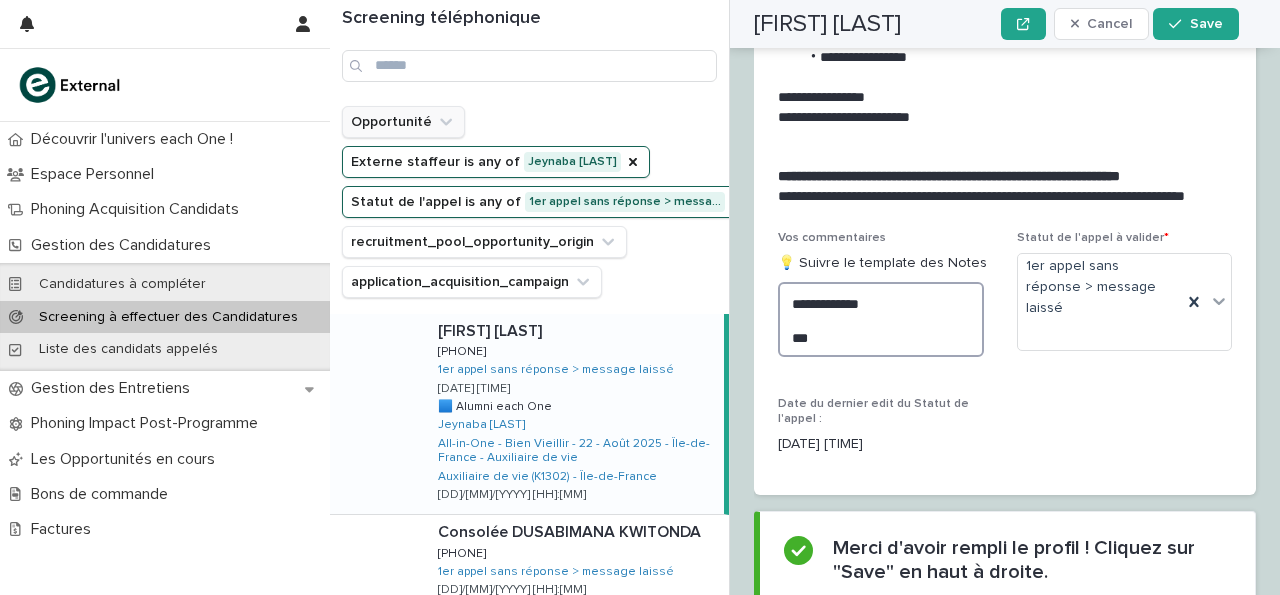 click on "**********" at bounding box center [881, 319] 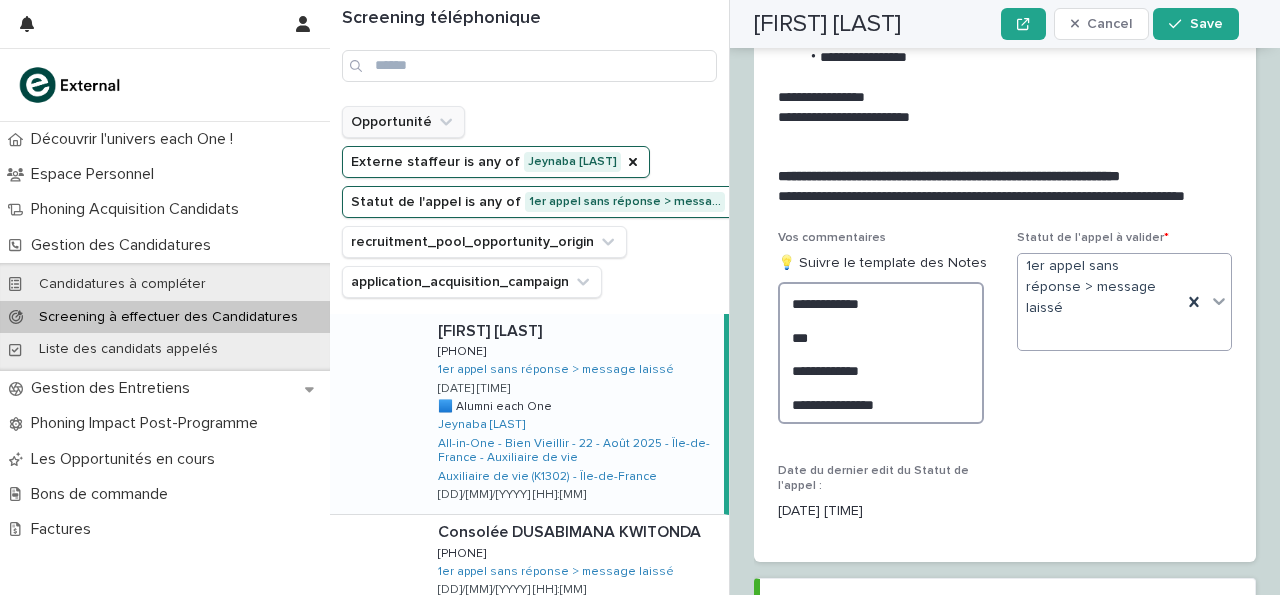 type on "**********" 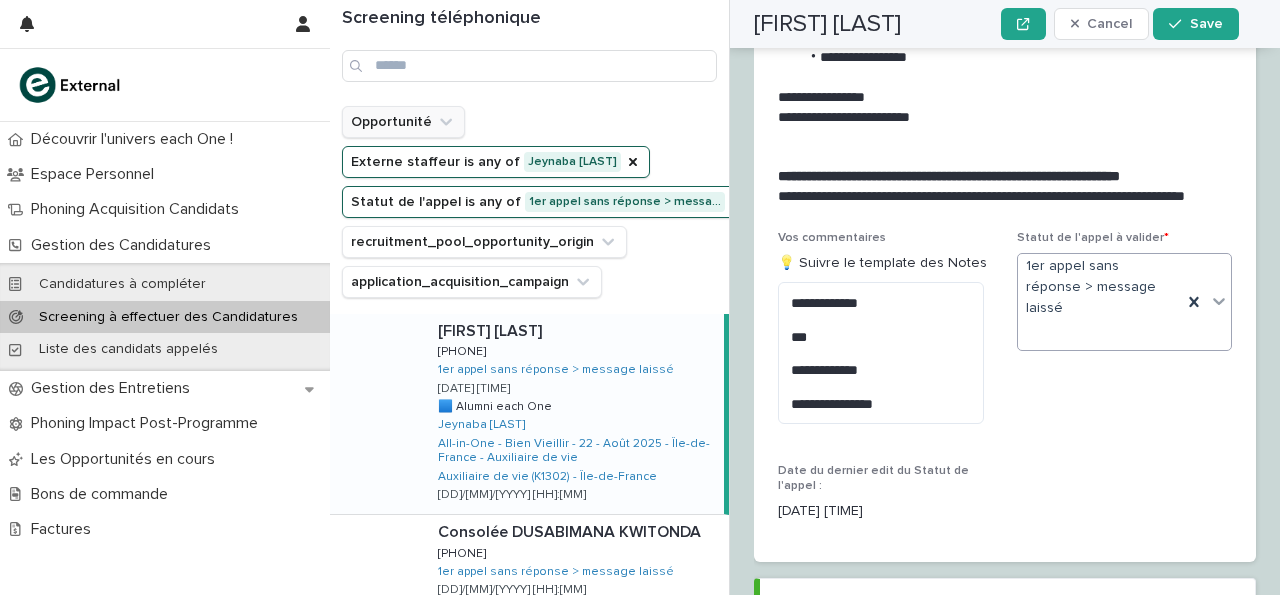 click 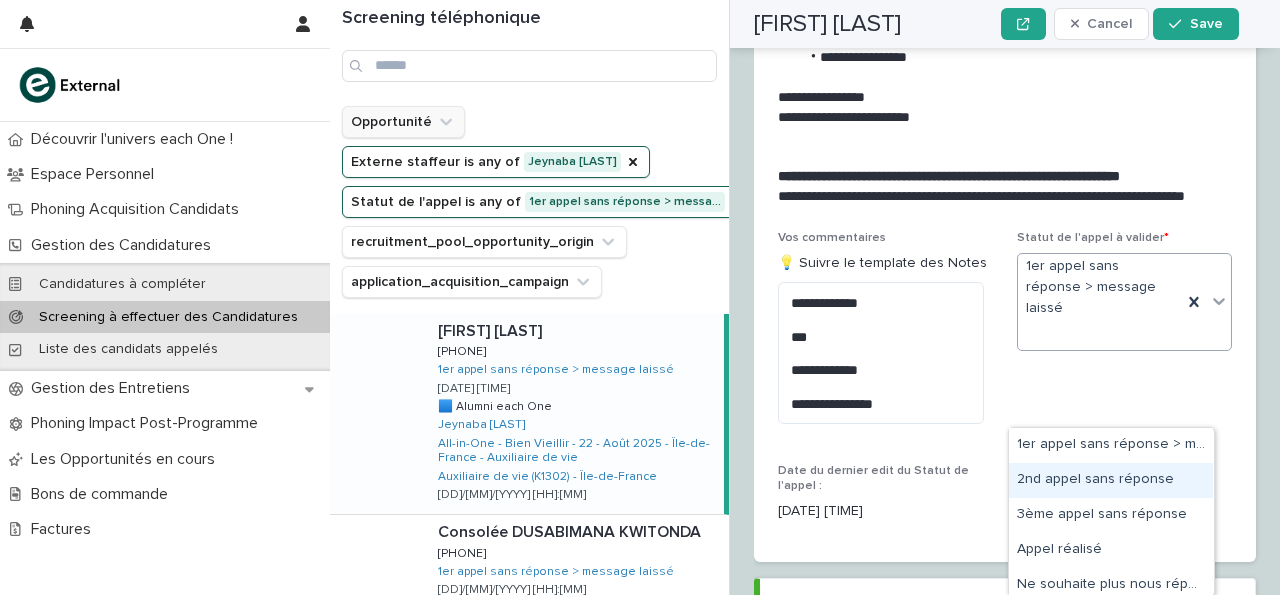 click on "2nd appel sans réponse" at bounding box center (1111, 480) 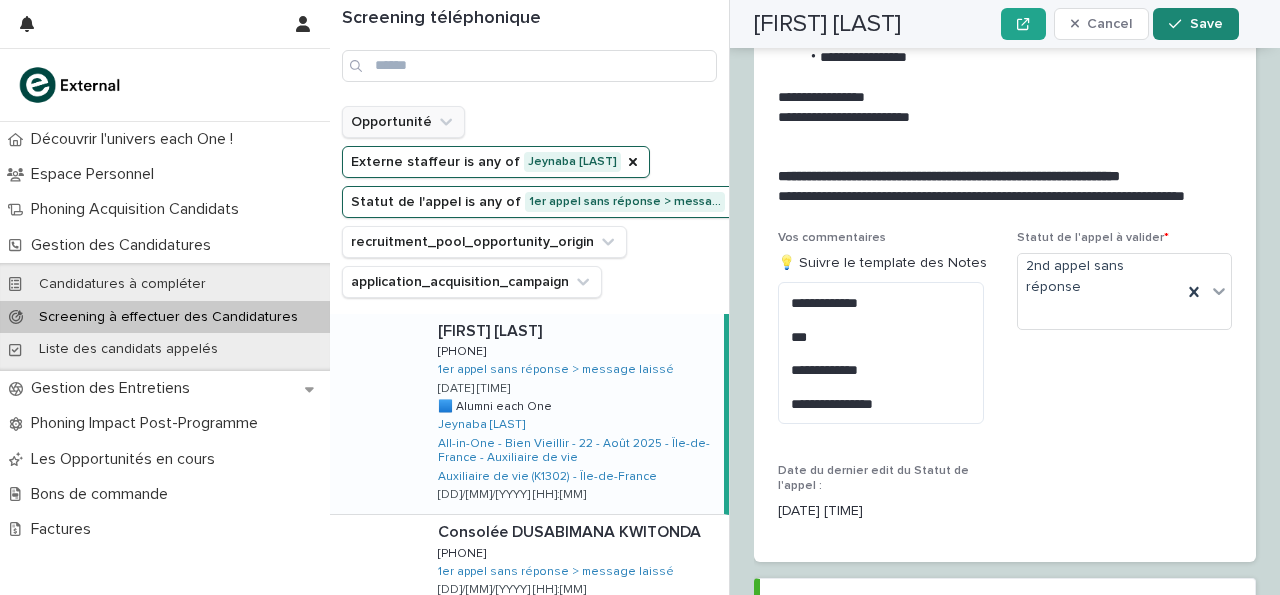 click on "Save" at bounding box center [1195, 24] 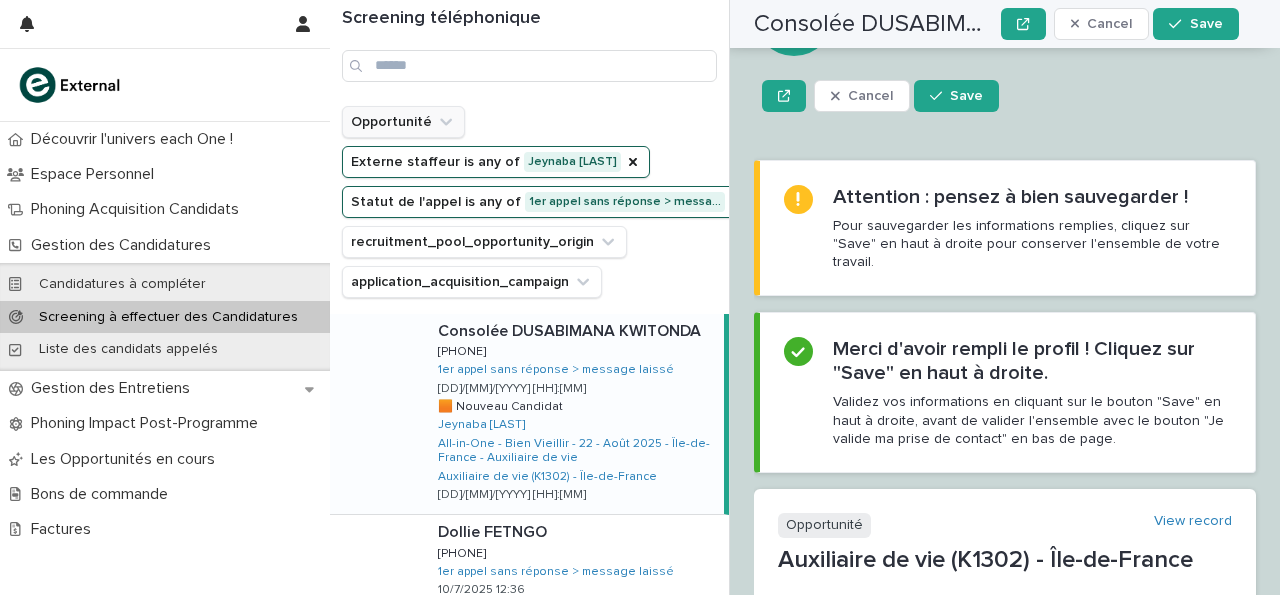 scroll, scrollTop: 0, scrollLeft: 0, axis: both 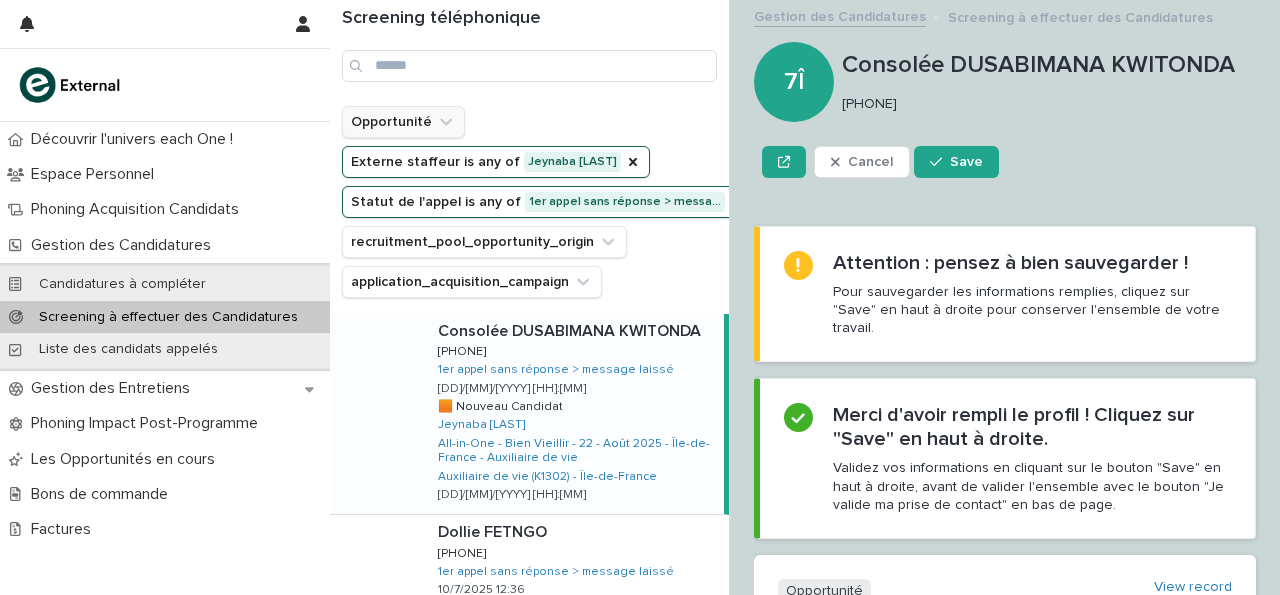 drag, startPoint x: 844, startPoint y: 102, endPoint x: 978, endPoint y: 105, distance: 134.03358 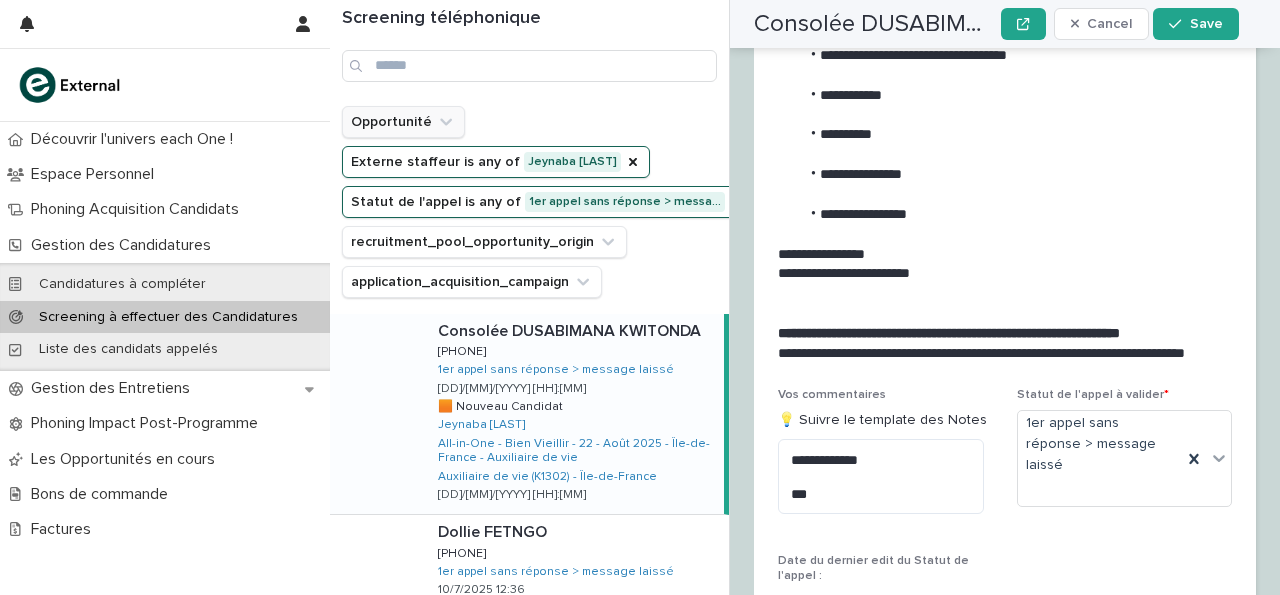 scroll, scrollTop: 2433, scrollLeft: 0, axis: vertical 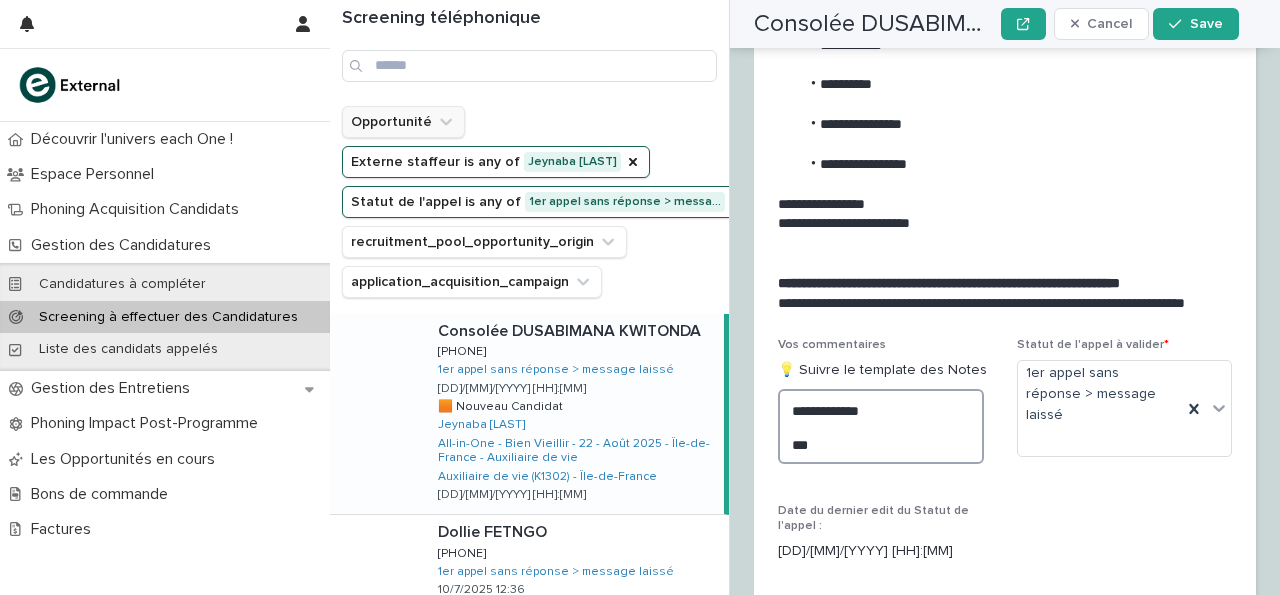 click on "**********" at bounding box center [881, 426] 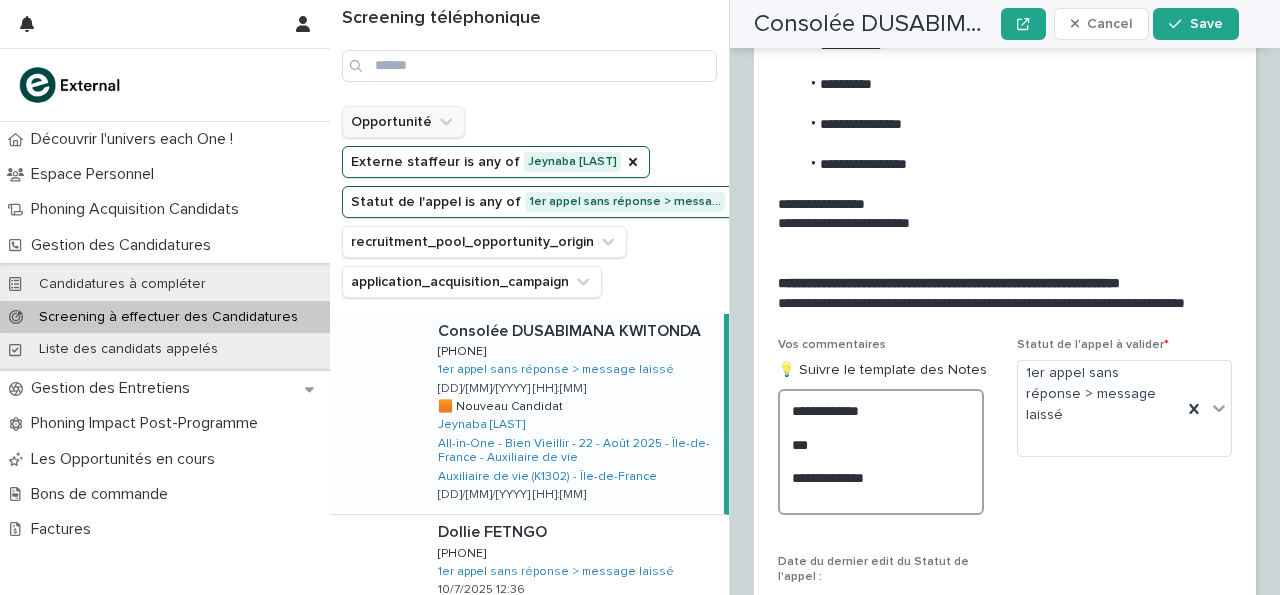 click on "**********" at bounding box center [881, 452] 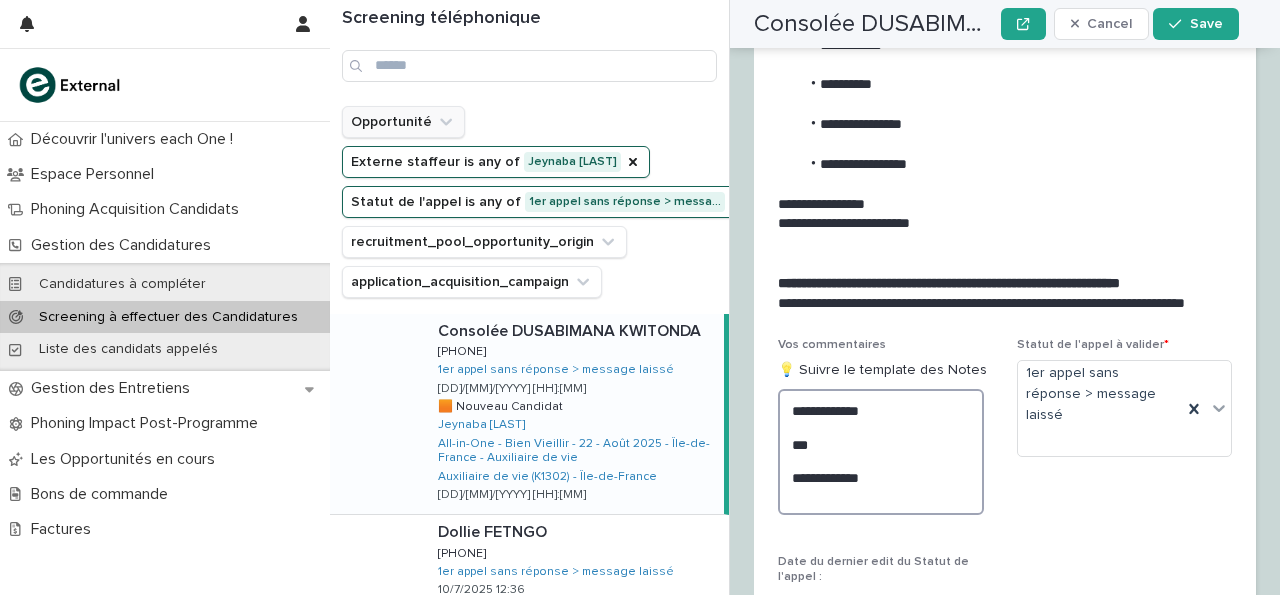 click on "**********" at bounding box center [881, 452] 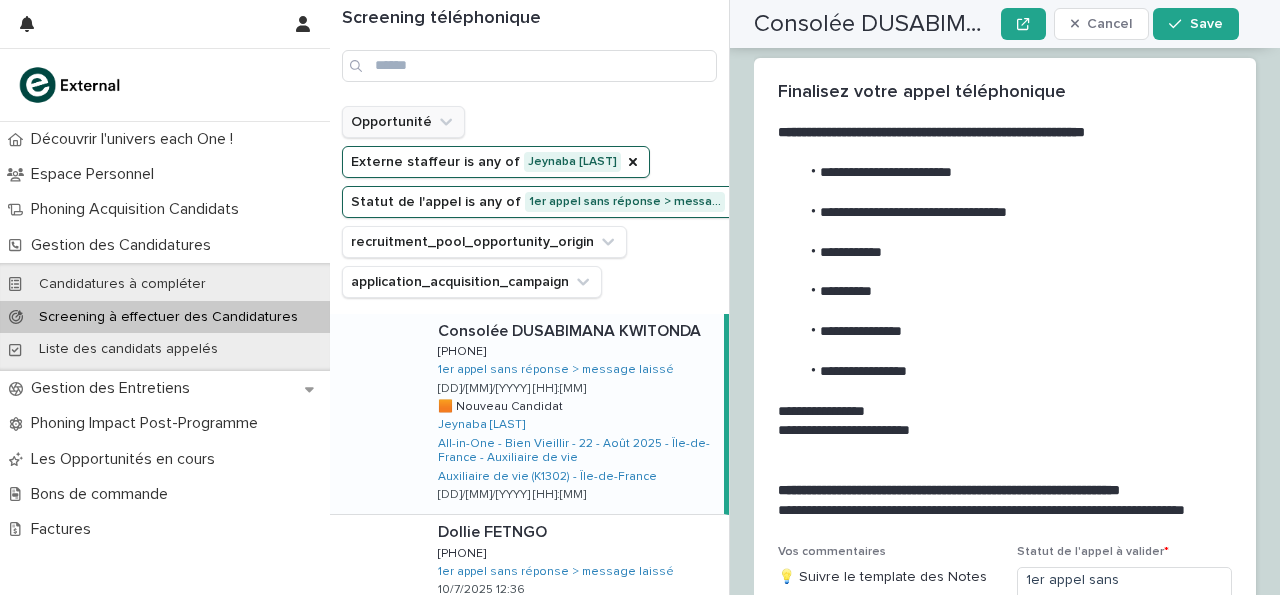 scroll, scrollTop: 2254, scrollLeft: 0, axis: vertical 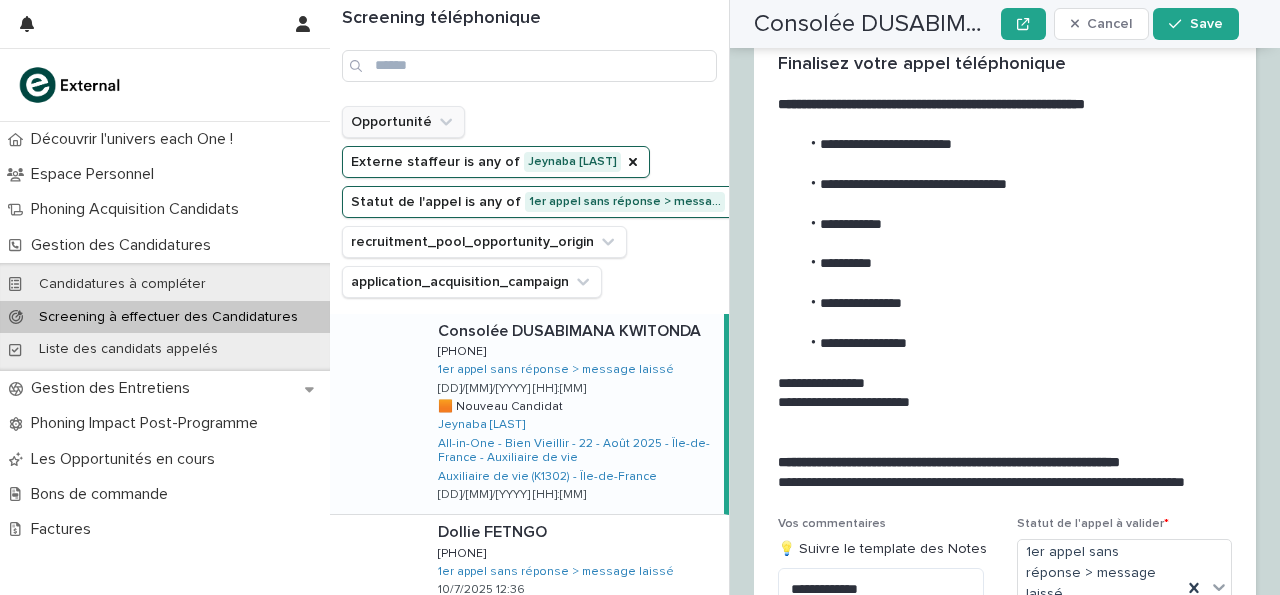 click on "**********" at bounding box center (1003, 145) 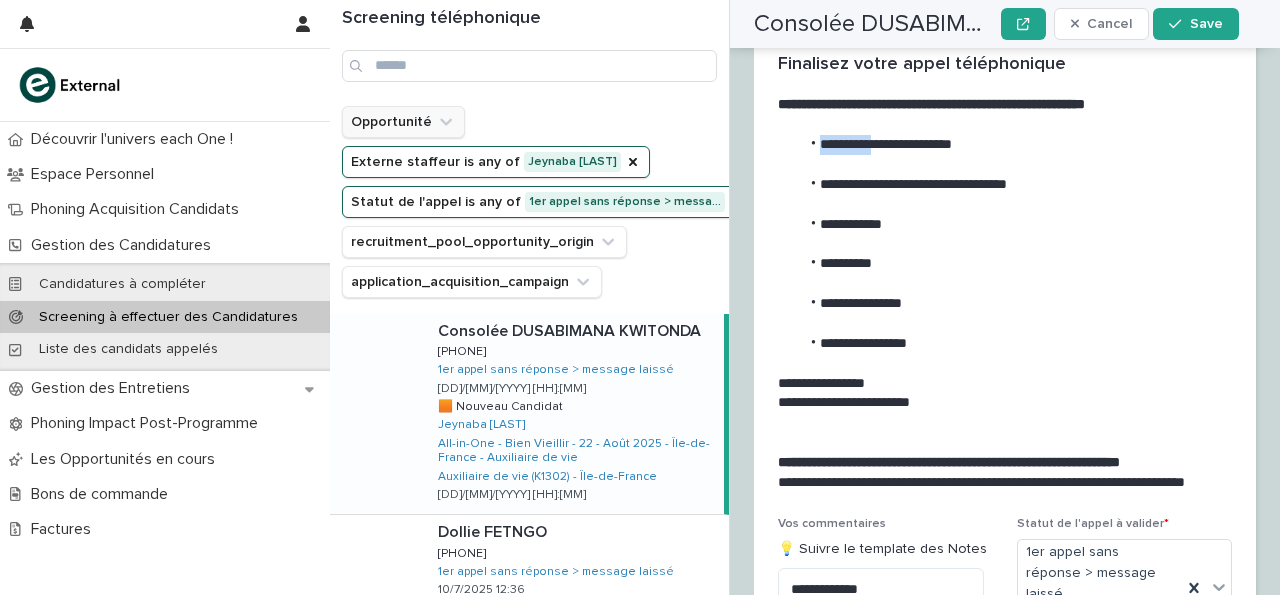 click on "**********" at bounding box center [1003, 145] 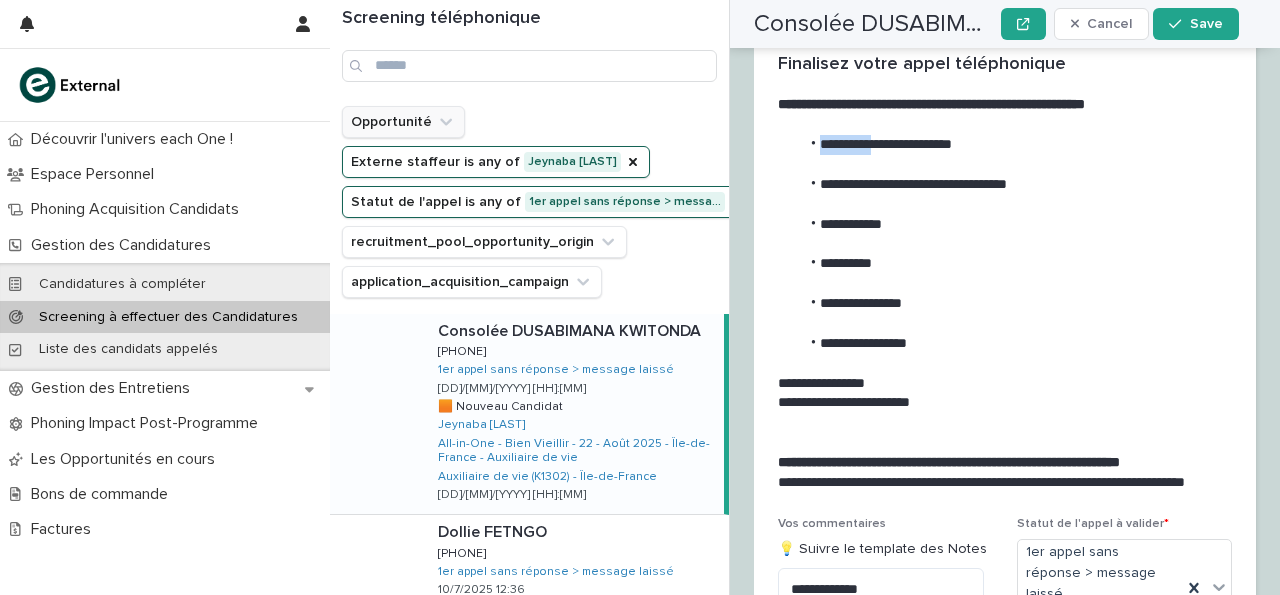 click on "**********" at bounding box center [1003, 145] 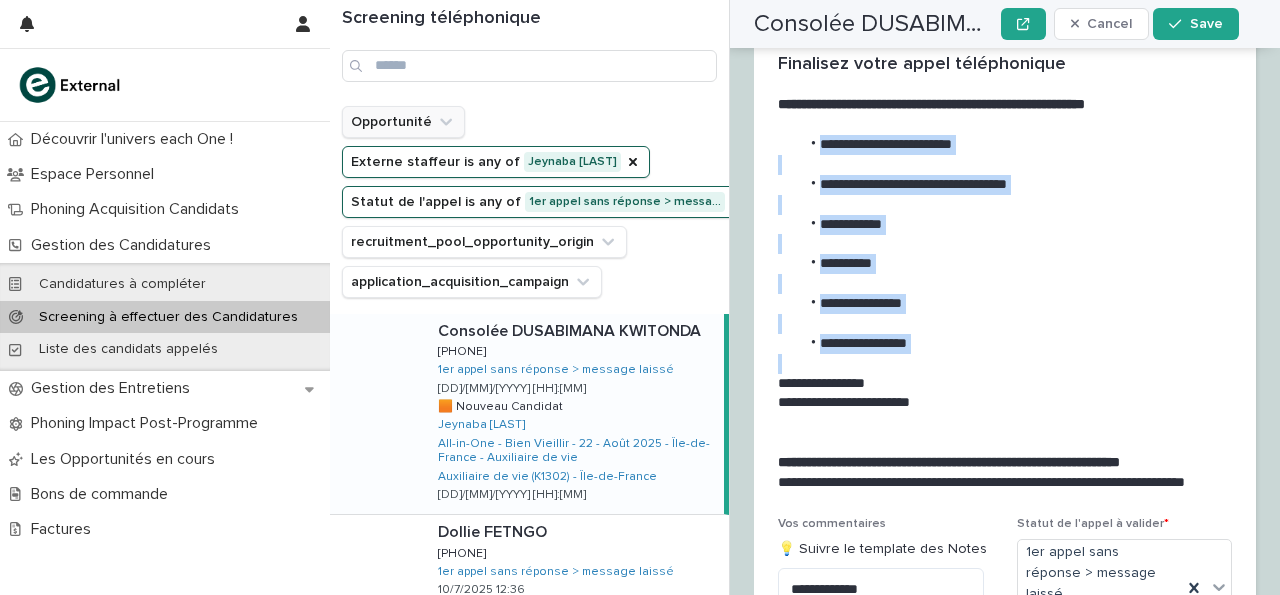 drag, startPoint x: 822, startPoint y: 141, endPoint x: 928, endPoint y: 363, distance: 246.00813 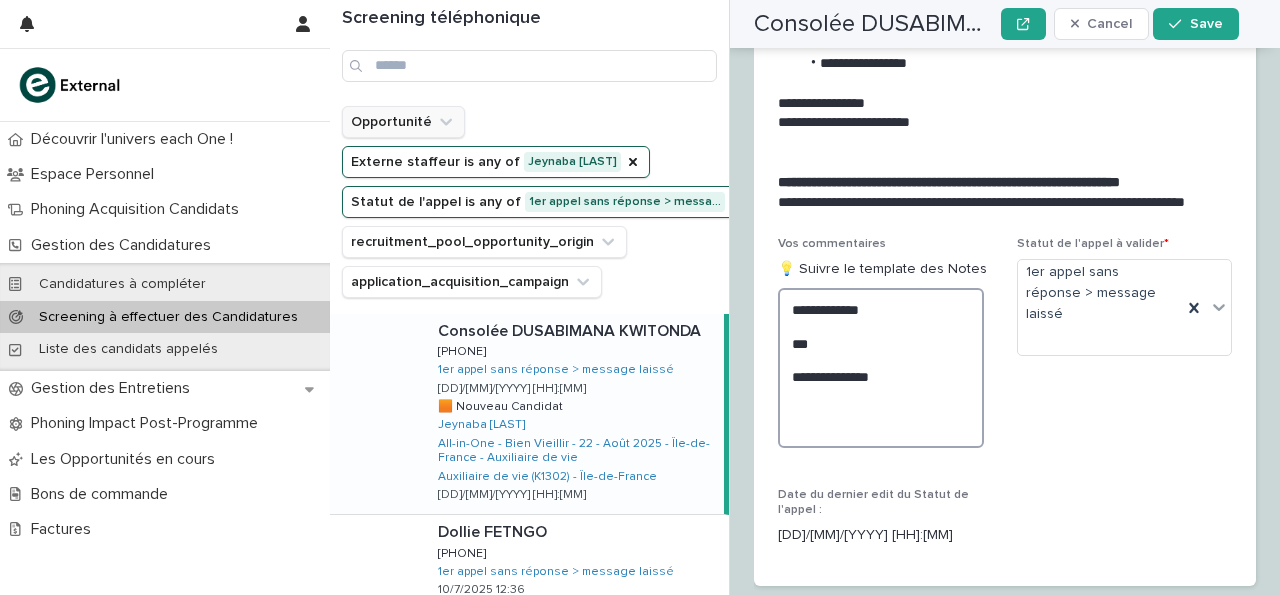 click on "**********" at bounding box center [881, 368] 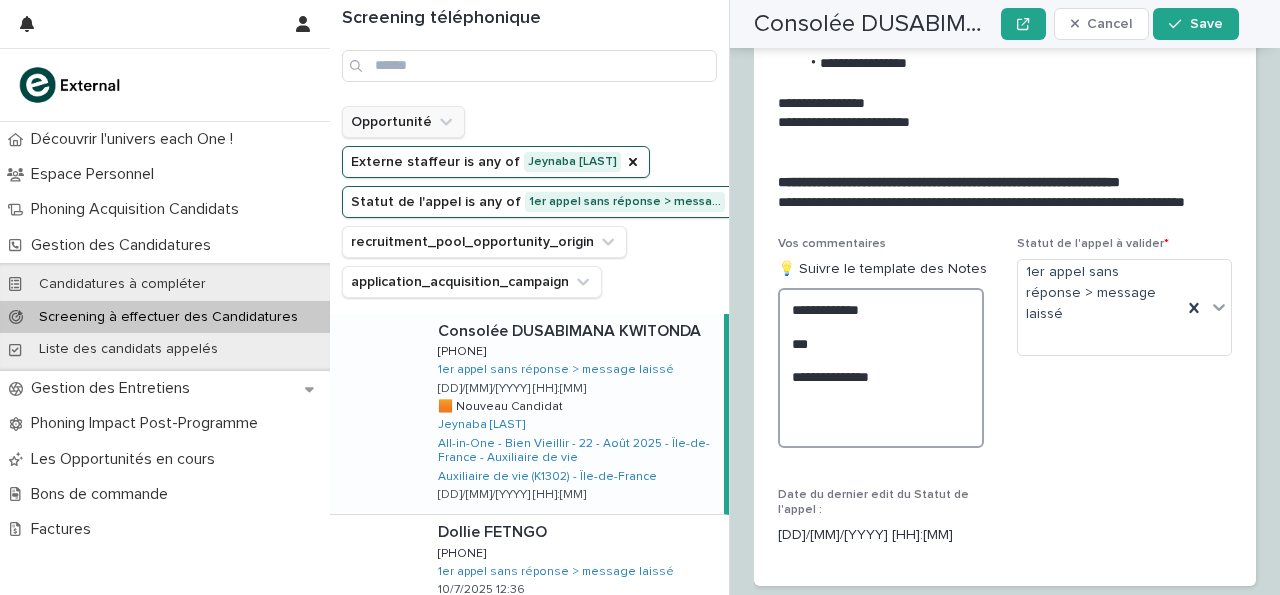 paste on "**********" 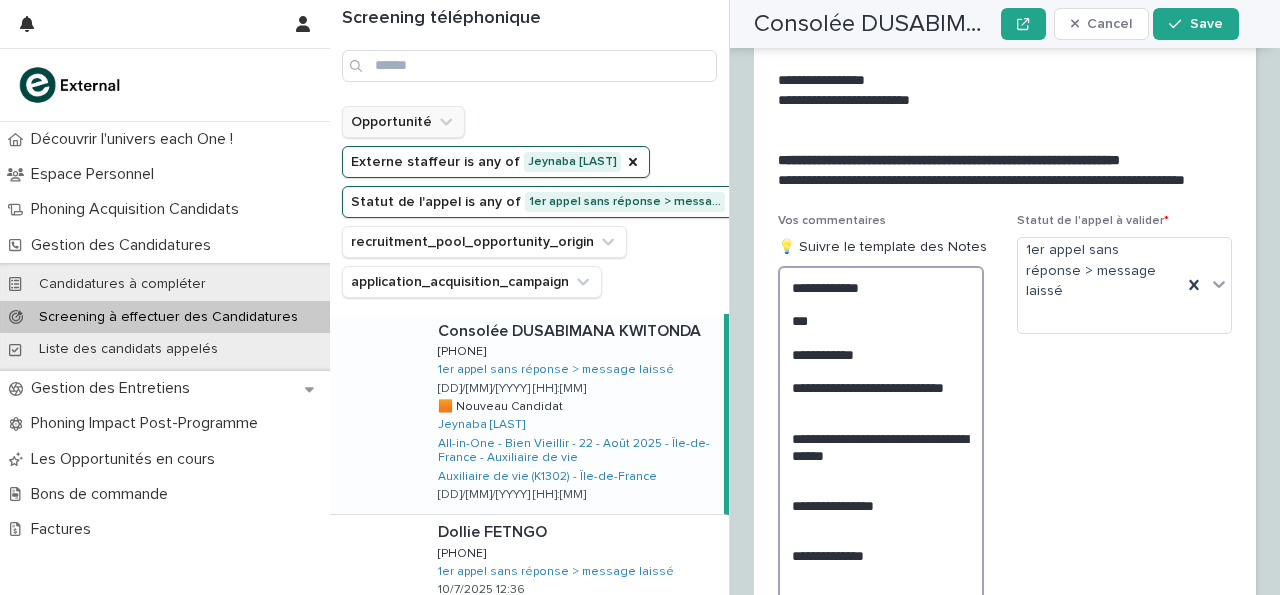 scroll, scrollTop: 2792, scrollLeft: 0, axis: vertical 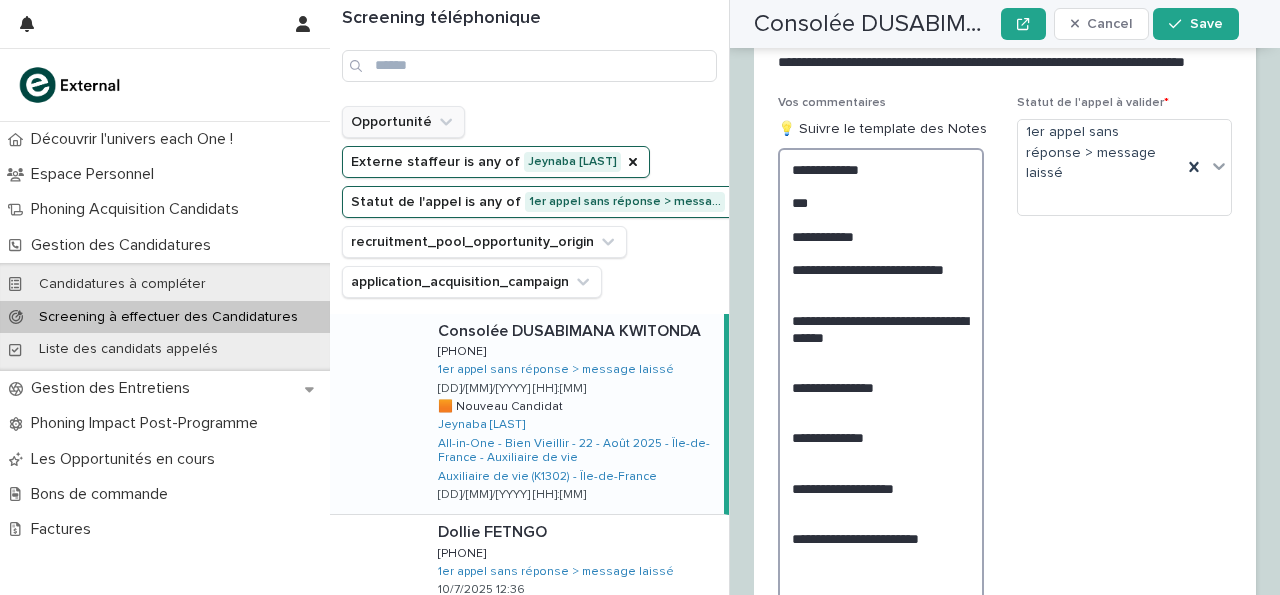 click on "**********" at bounding box center (881, 387) 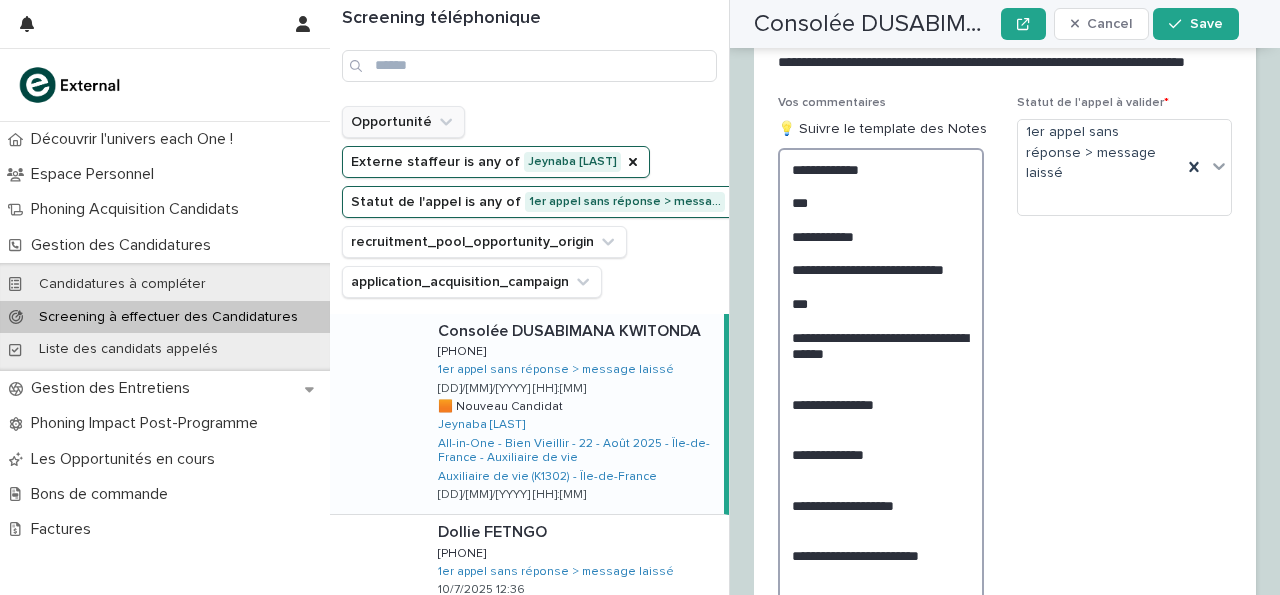 click on "**********" at bounding box center (881, 396) 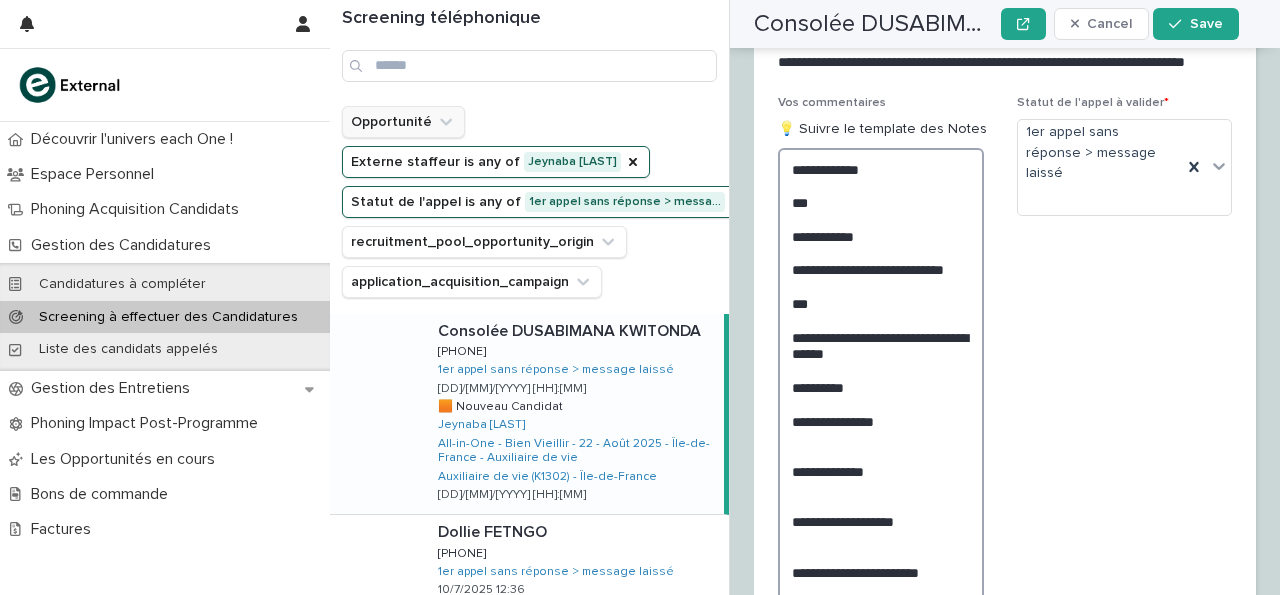 click on "**********" at bounding box center (881, 404) 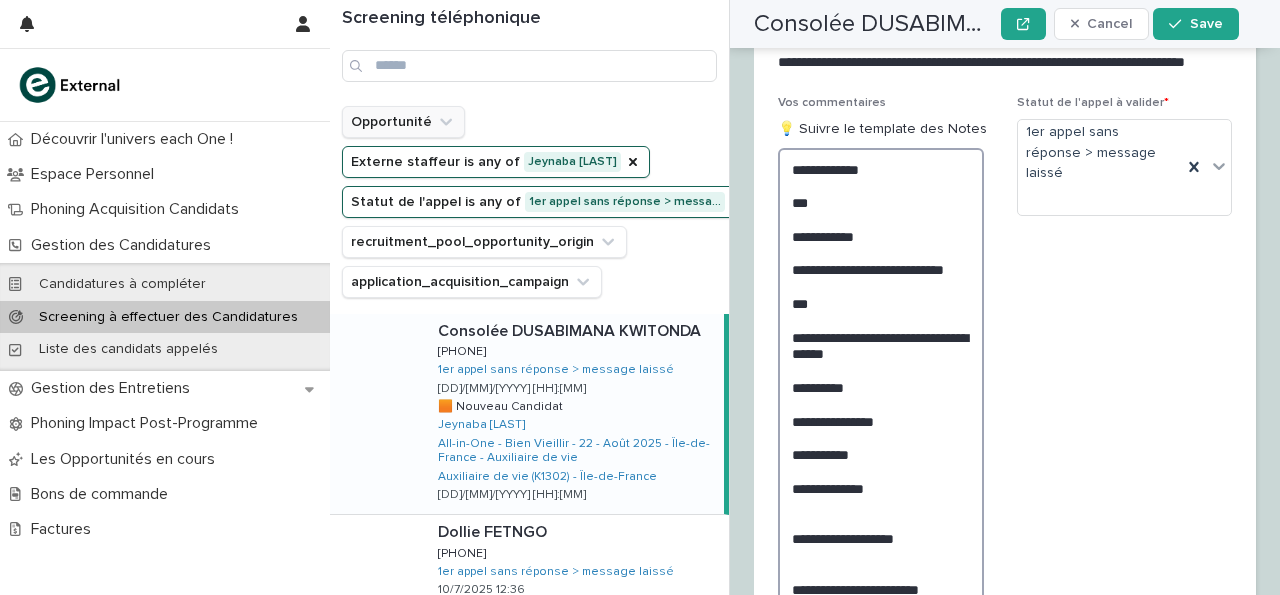 scroll, scrollTop: 2941, scrollLeft: 0, axis: vertical 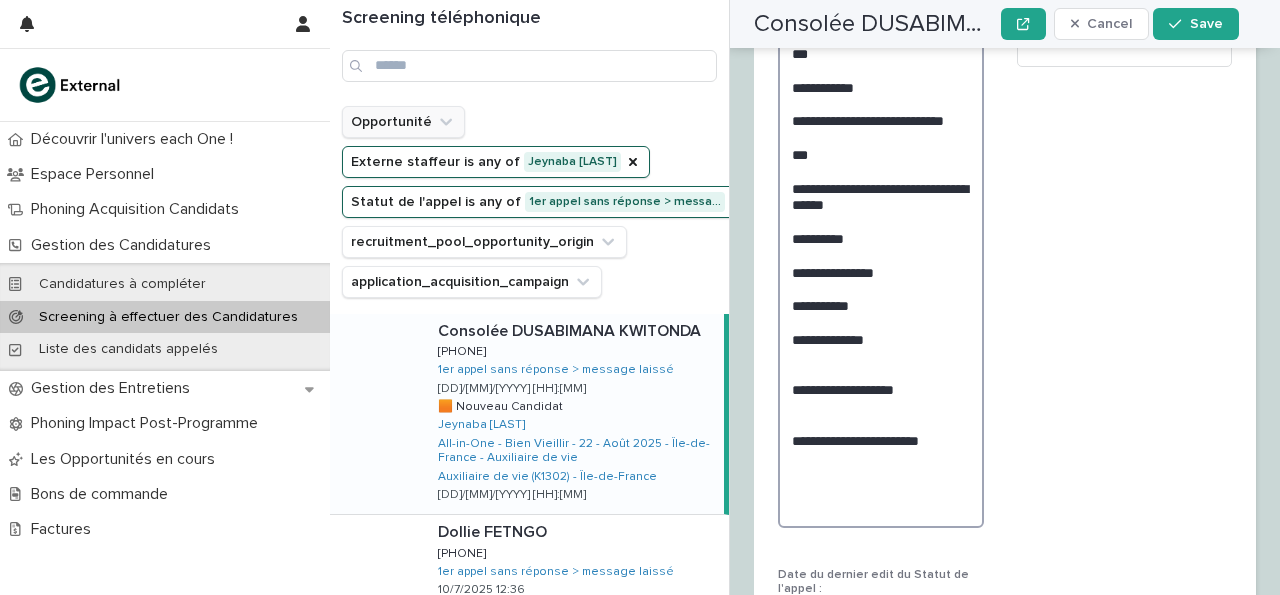 click on "**********" at bounding box center [881, 263] 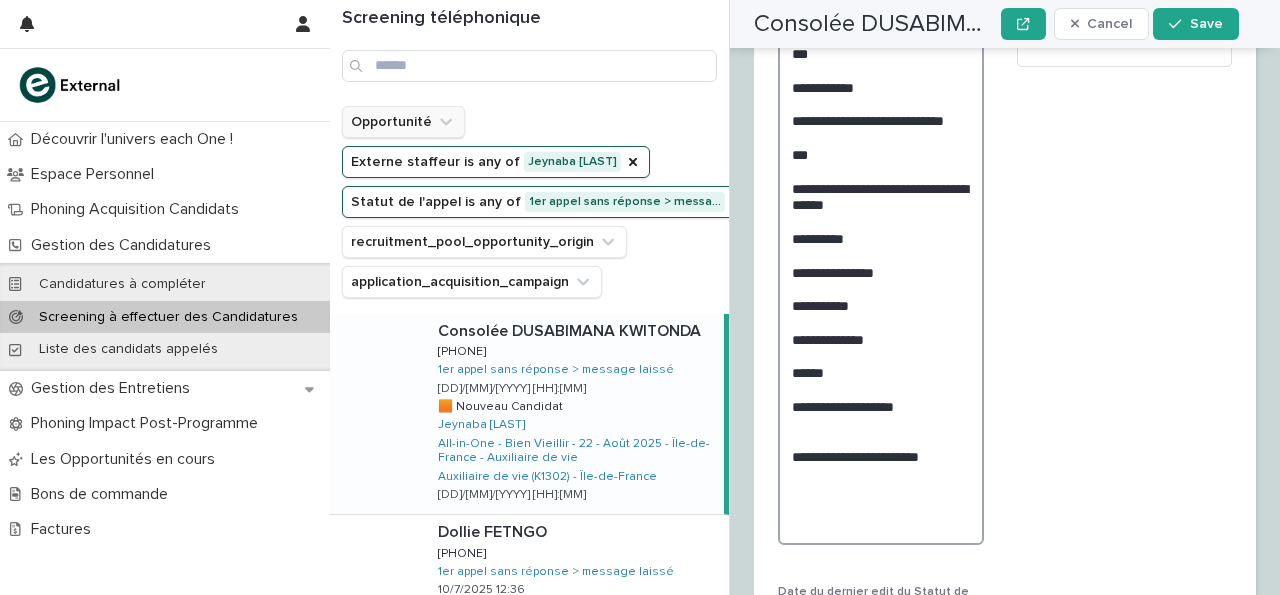 click on "**********" at bounding box center [881, 272] 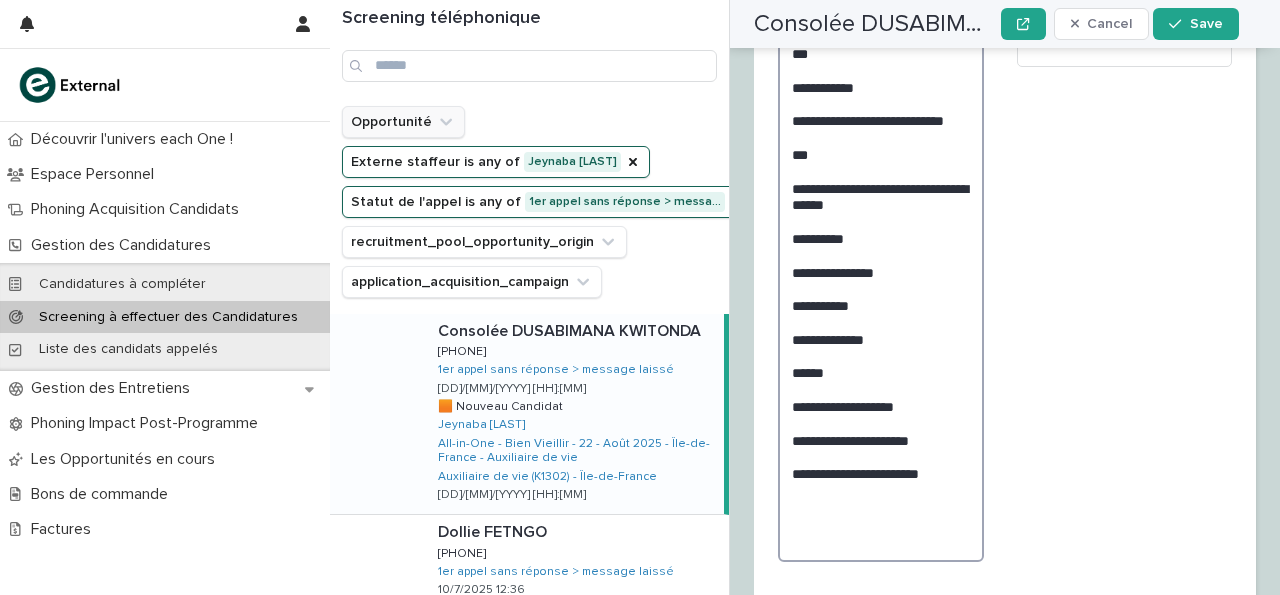 click on "**********" at bounding box center (881, 280) 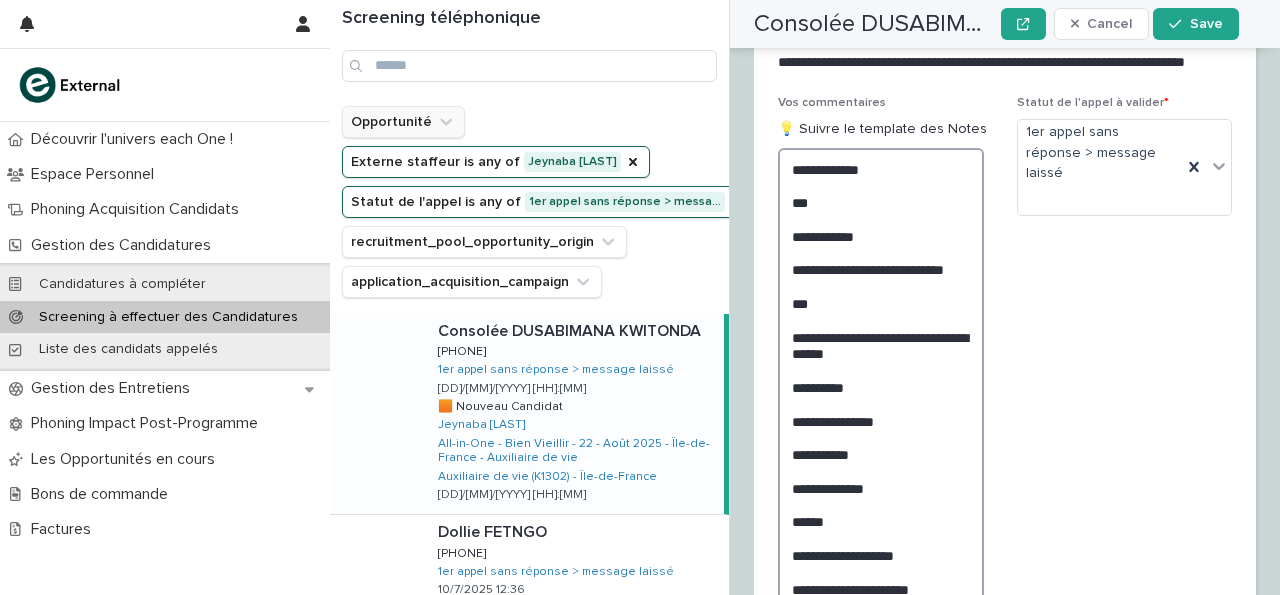 scroll, scrollTop: 2812, scrollLeft: 0, axis: vertical 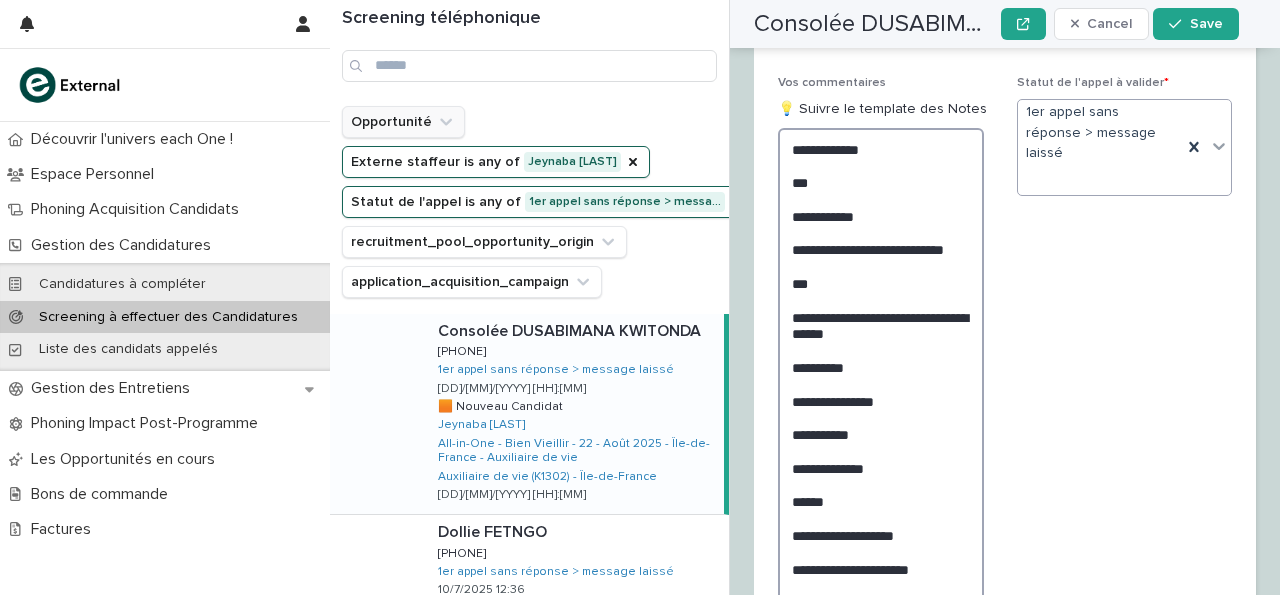 type on "**********" 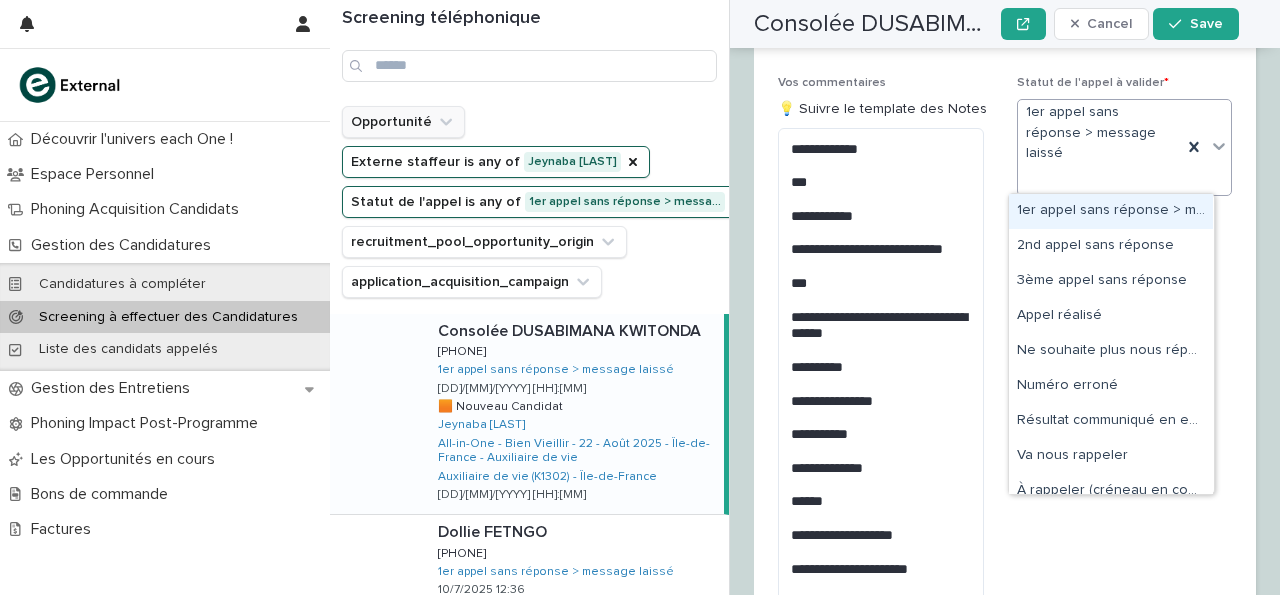 click at bounding box center (1219, 146) 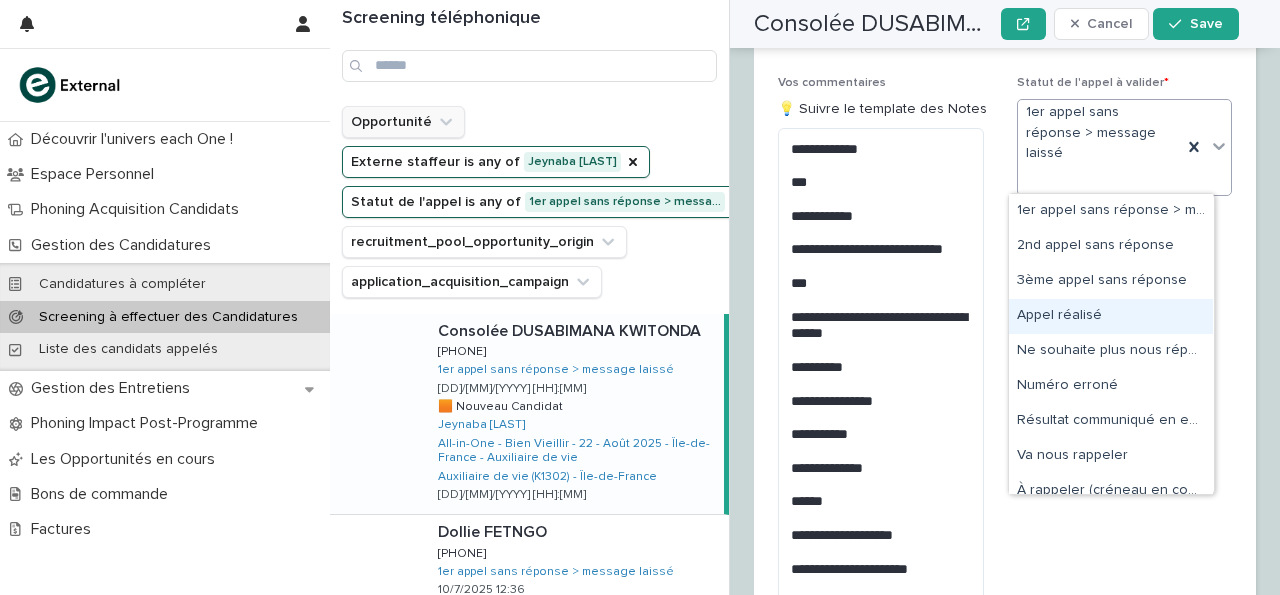 click on "Appel réalisé" at bounding box center (1111, 316) 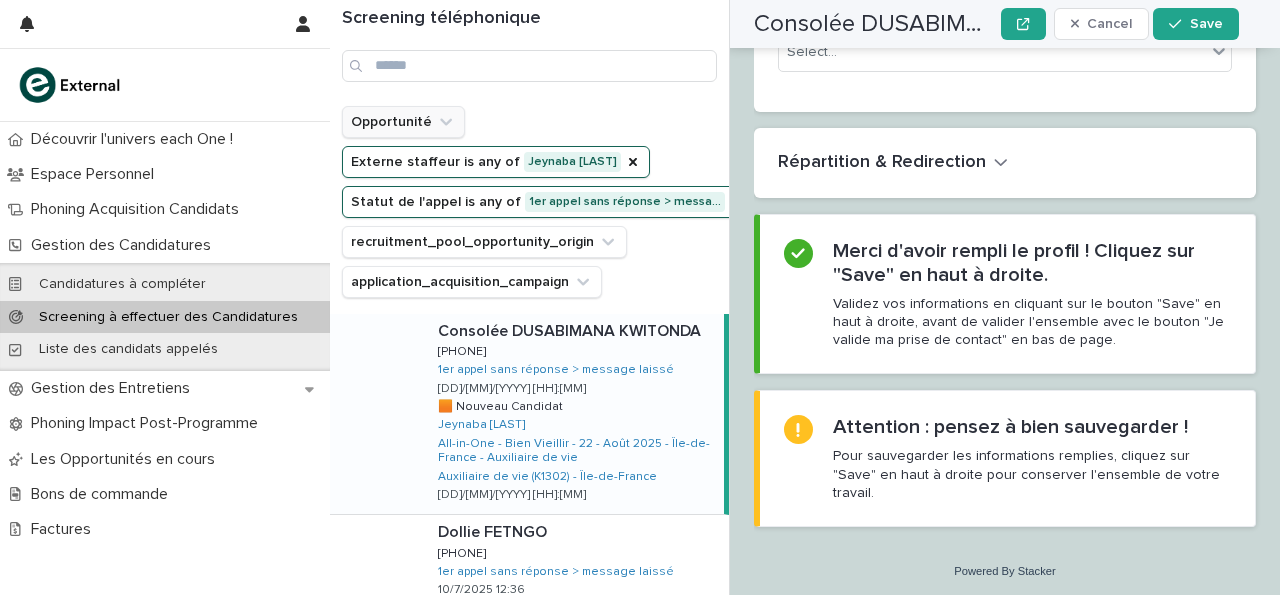 scroll, scrollTop: 3508, scrollLeft: 0, axis: vertical 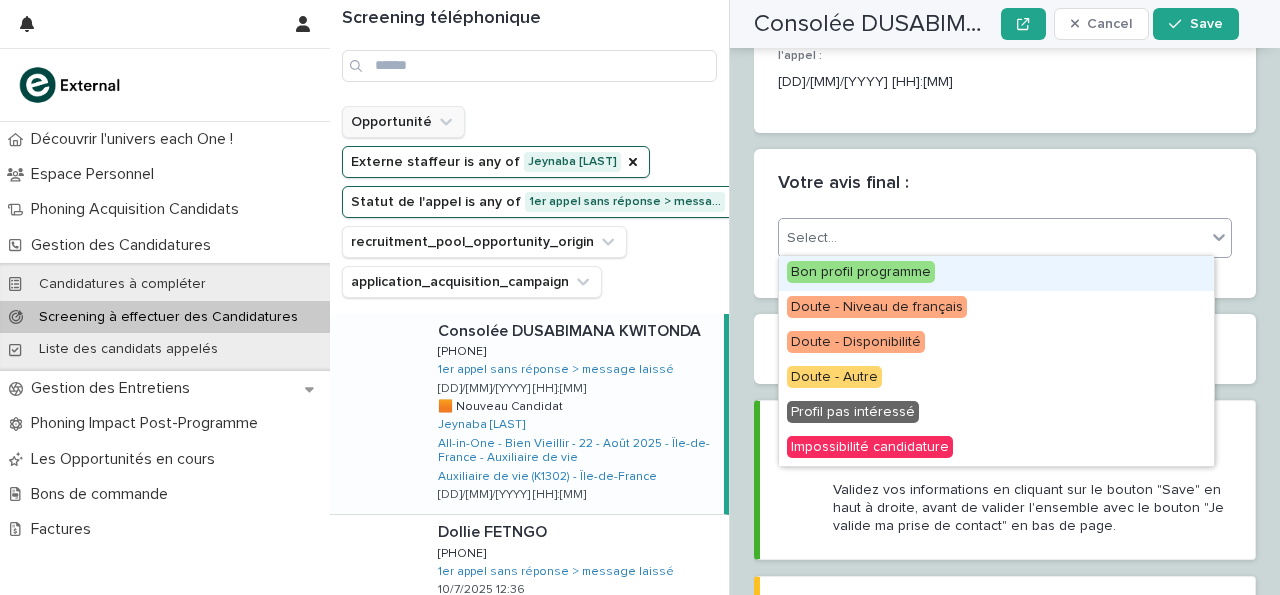 click on "Select..." at bounding box center (1005, 238) 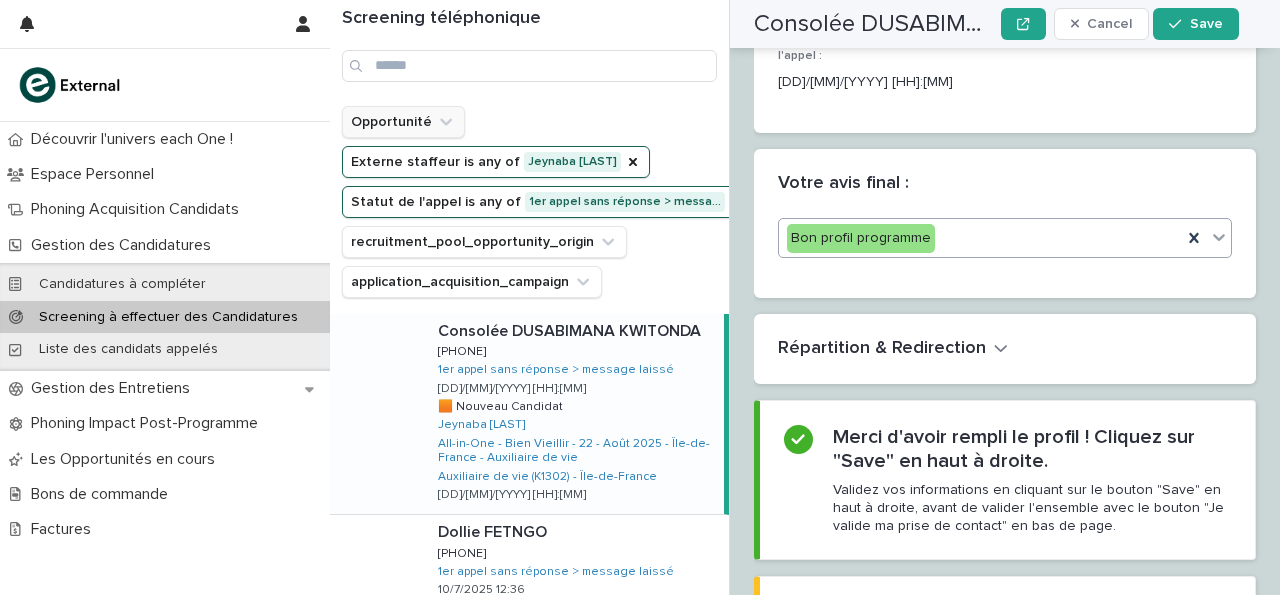 scroll, scrollTop: 3508, scrollLeft: 0, axis: vertical 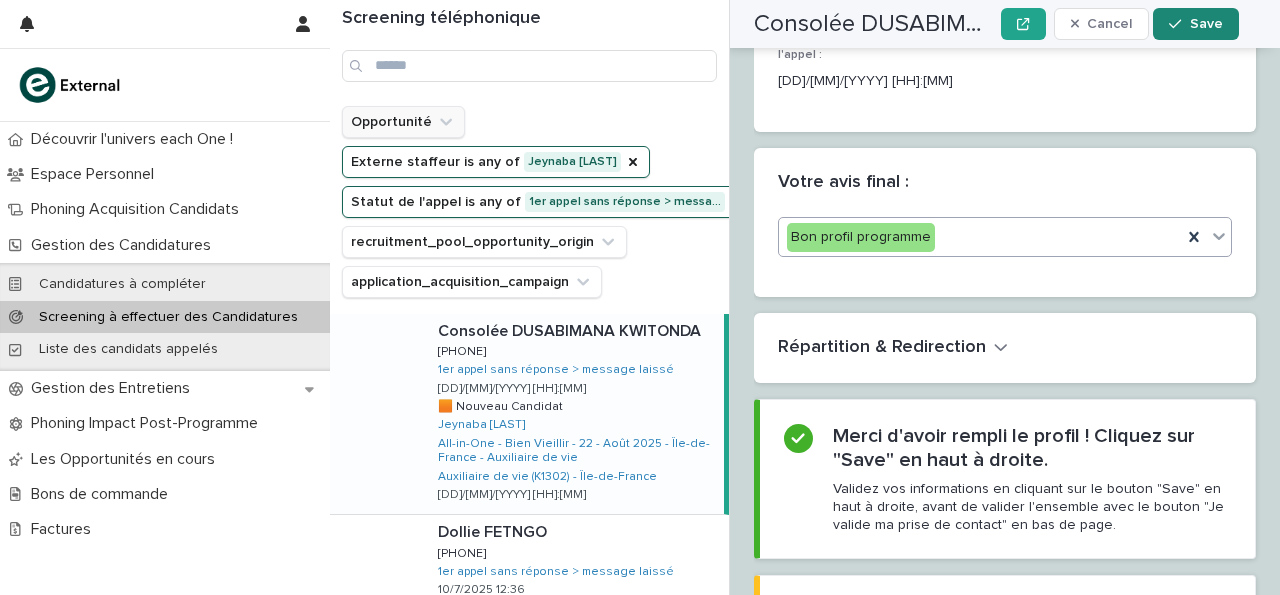click on "Save" at bounding box center [1206, 24] 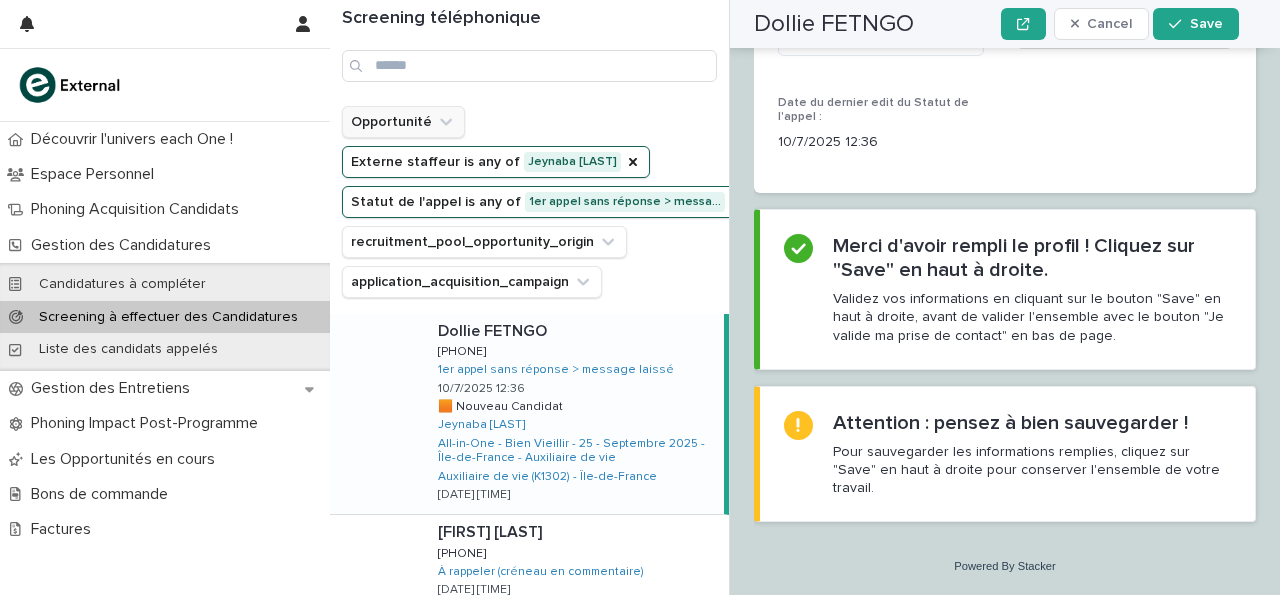 scroll, scrollTop: 2727, scrollLeft: 0, axis: vertical 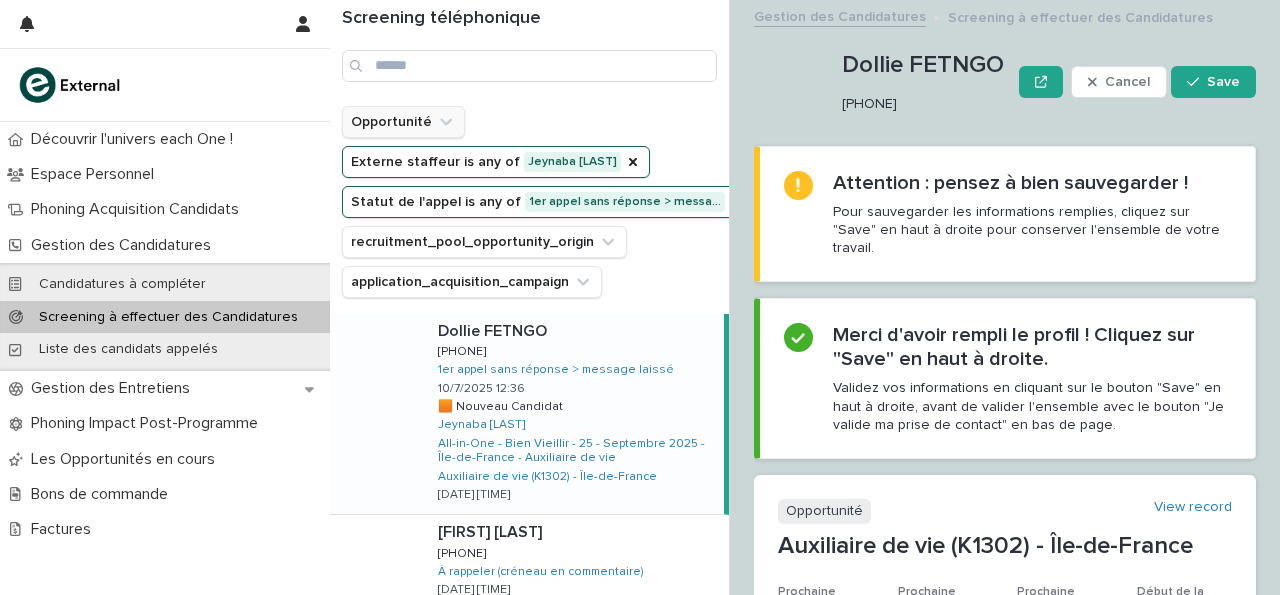 drag, startPoint x: 844, startPoint y: 103, endPoint x: 943, endPoint y: 107, distance: 99.08077 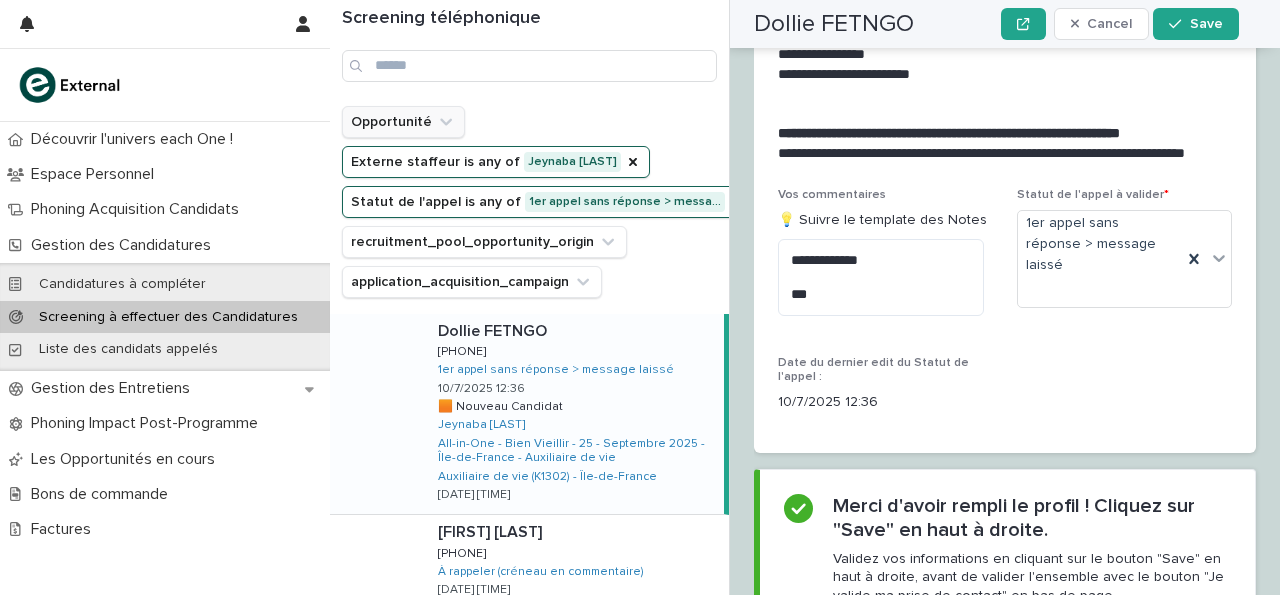 scroll, scrollTop: 2562, scrollLeft: 0, axis: vertical 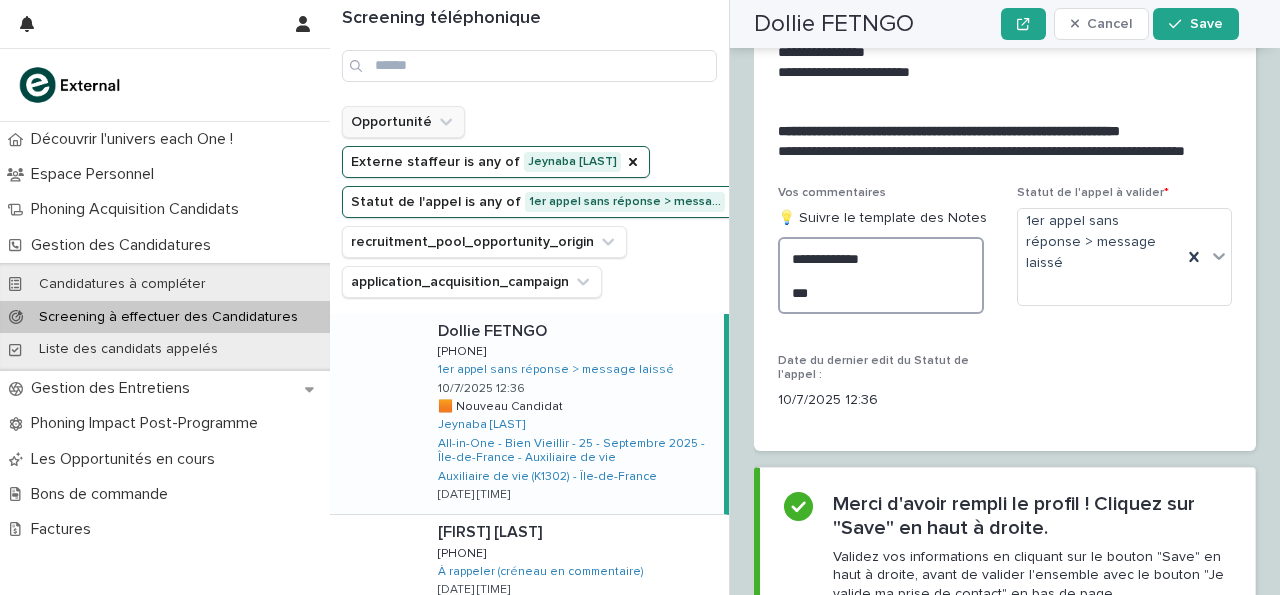 click on "**********" at bounding box center (881, 275) 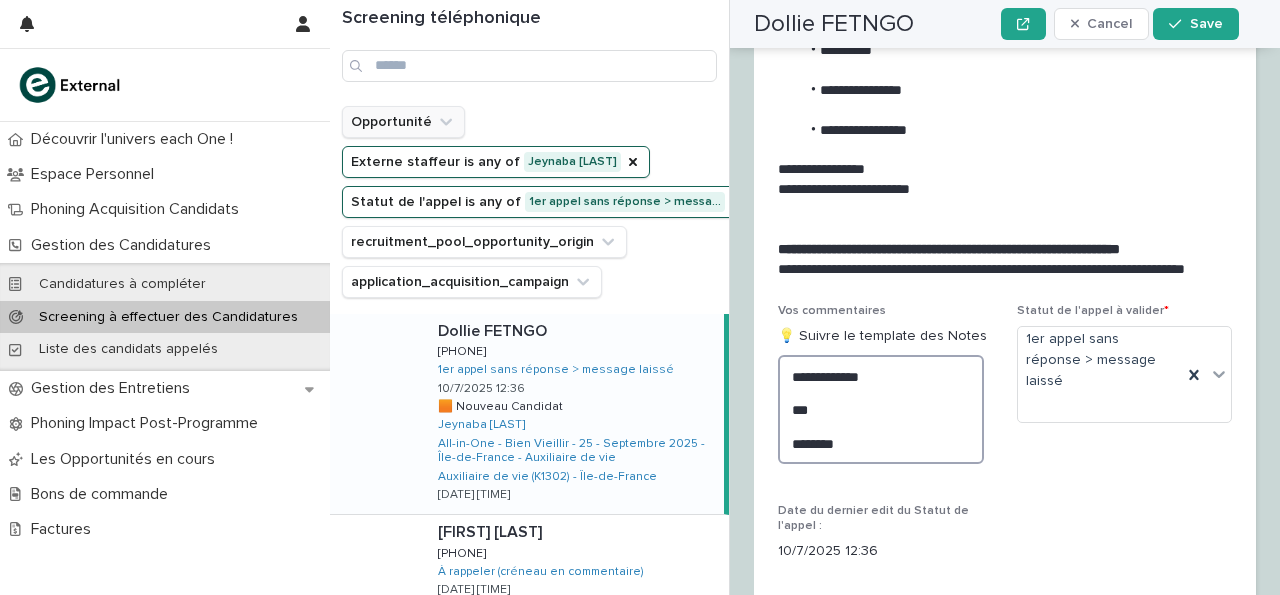 scroll, scrollTop: 2679, scrollLeft: 0, axis: vertical 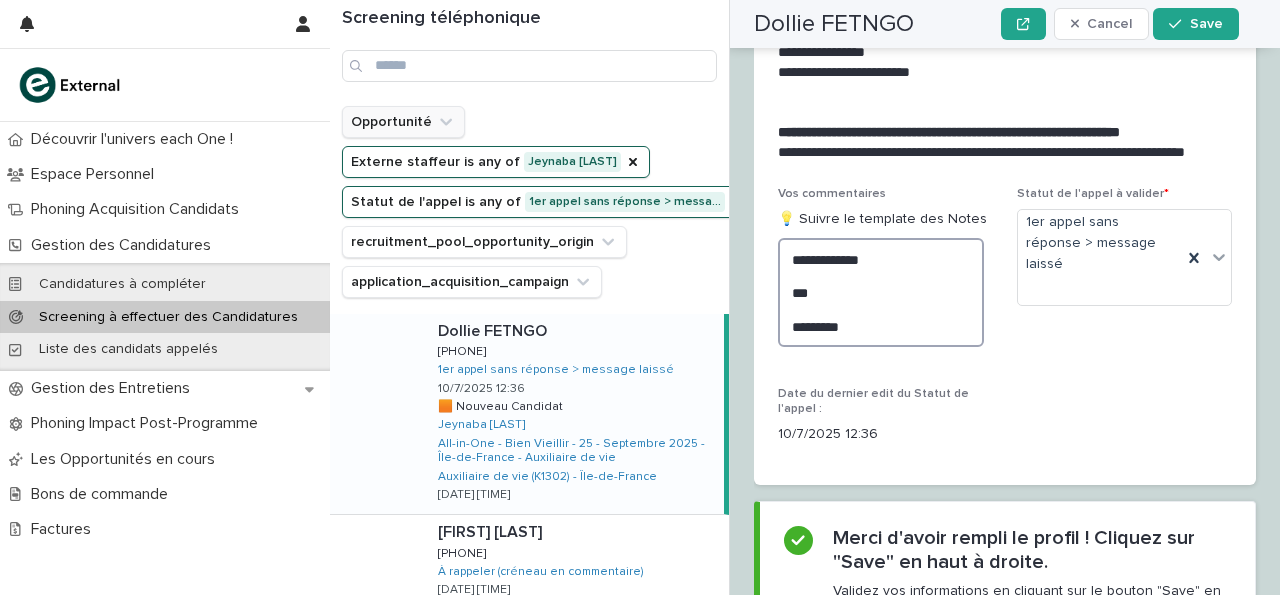 type on "**********" 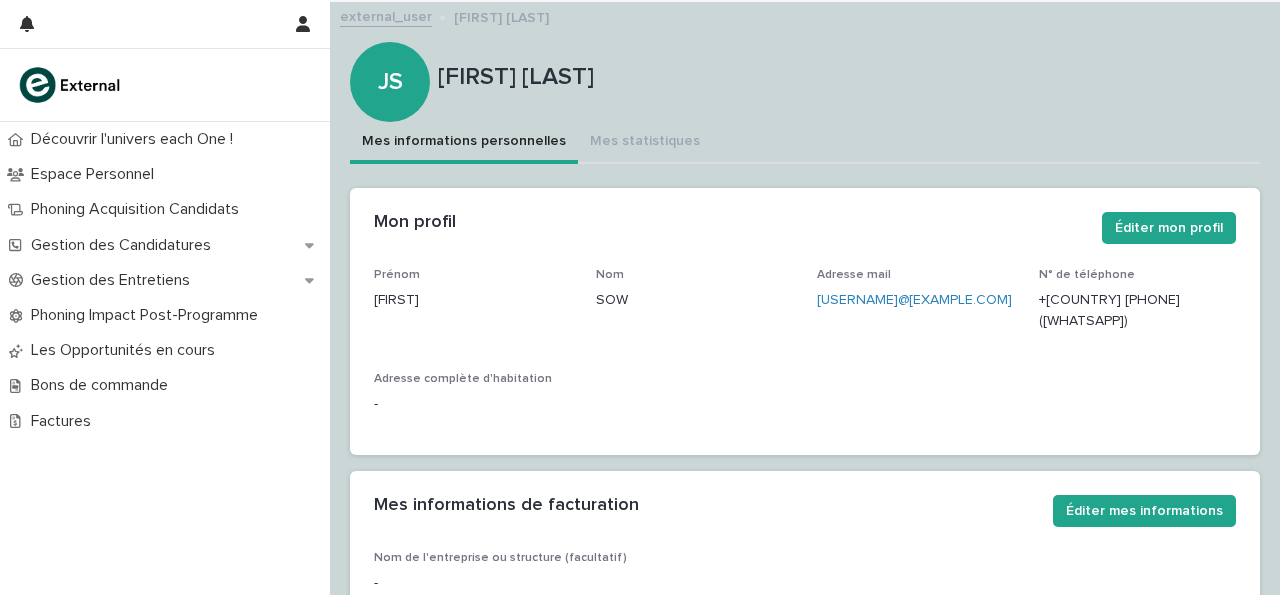 scroll, scrollTop: 0, scrollLeft: 0, axis: both 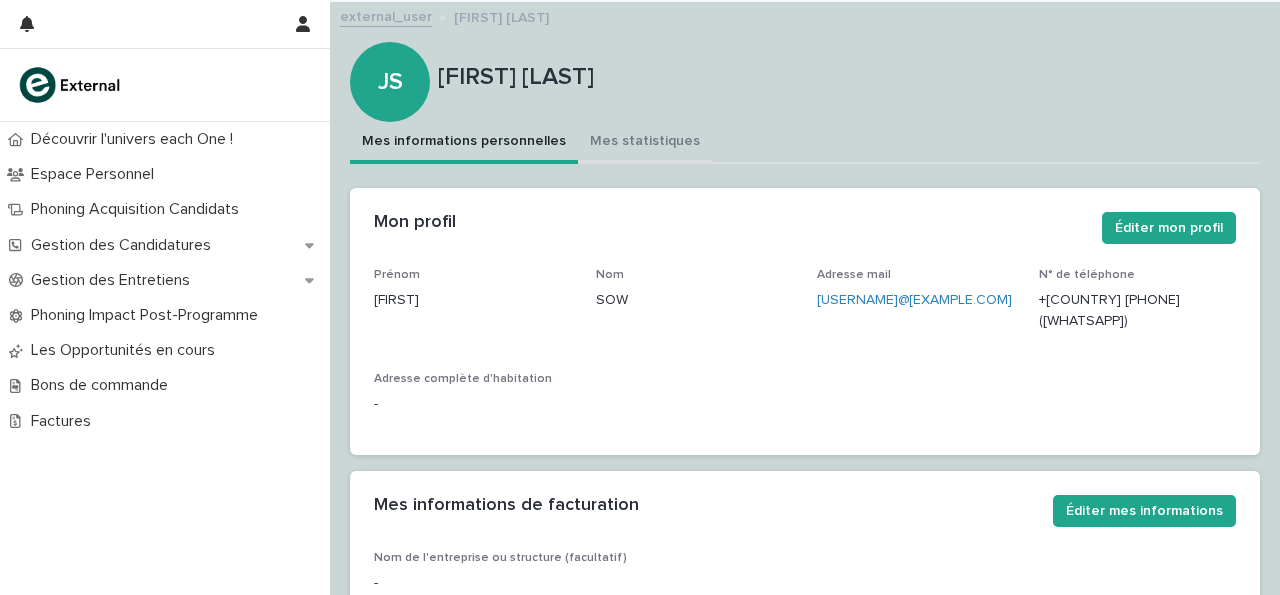 click on "Mes statistiques" at bounding box center (645, 143) 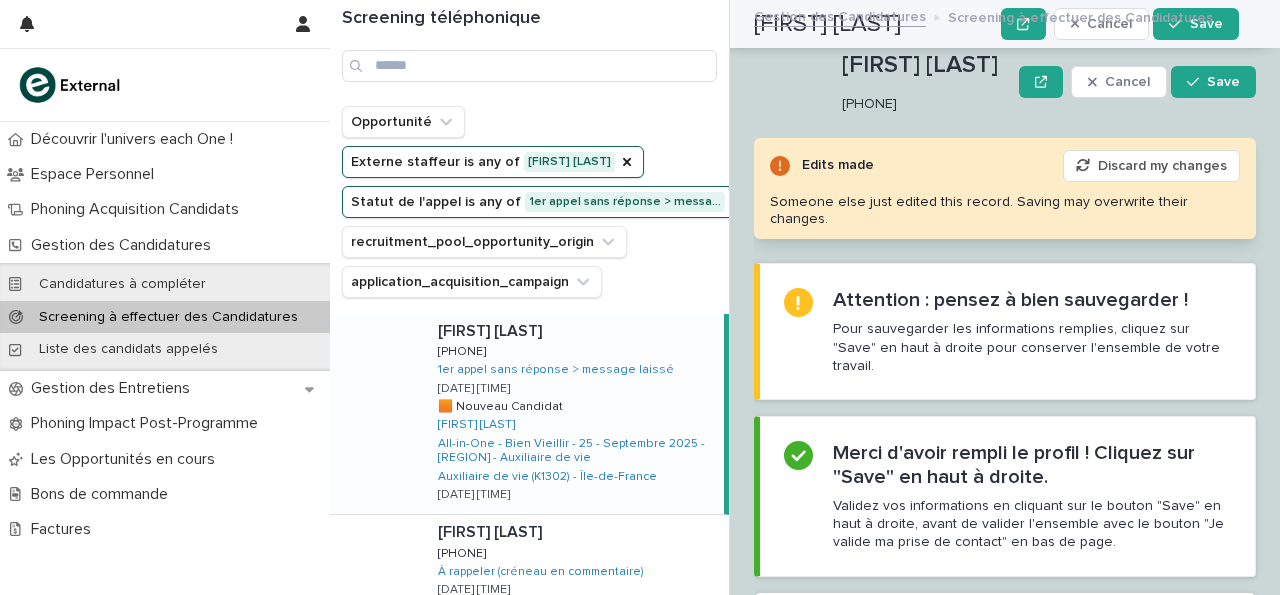 scroll, scrollTop: 0, scrollLeft: 0, axis: both 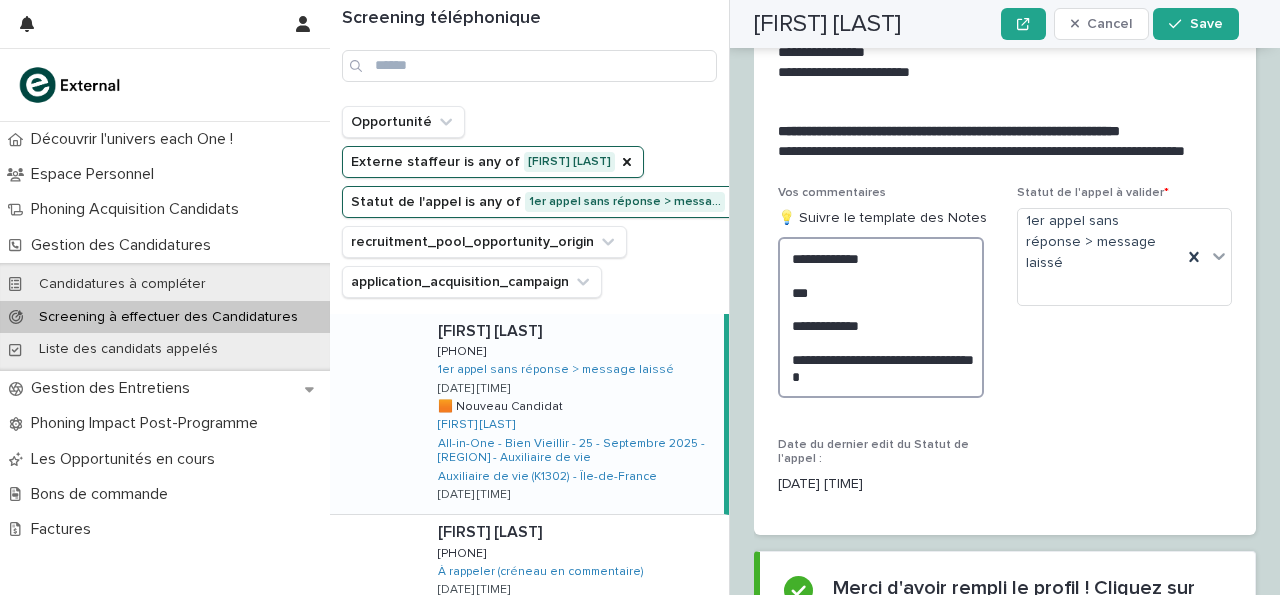 type on "**********" 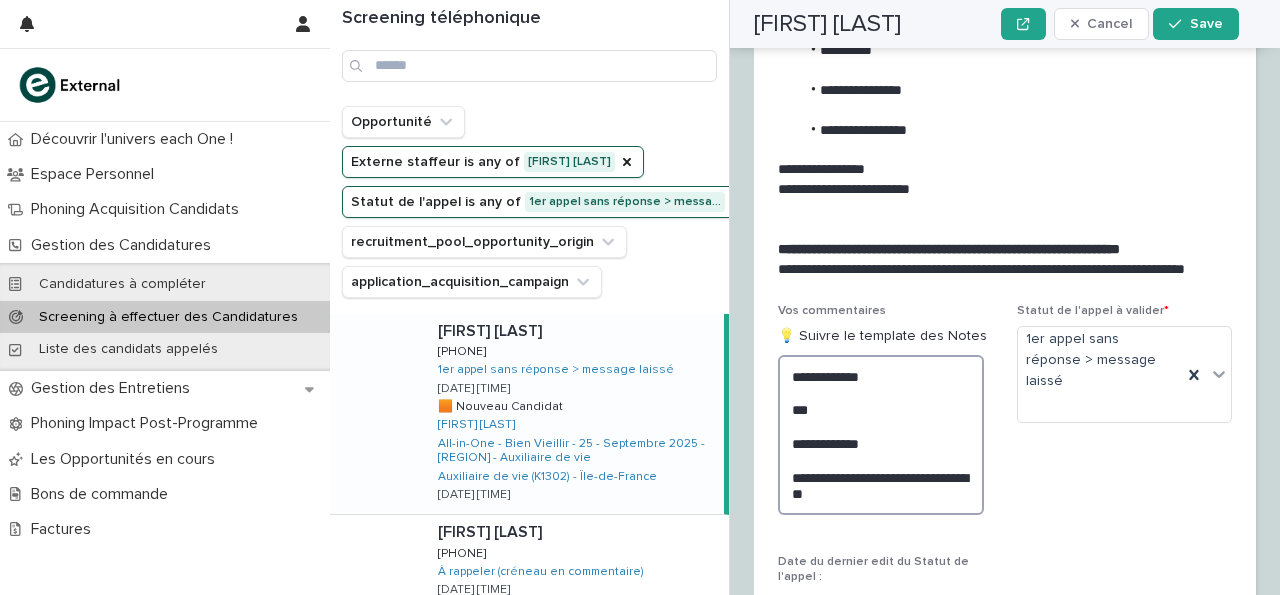 scroll, scrollTop: 2679, scrollLeft: 0, axis: vertical 